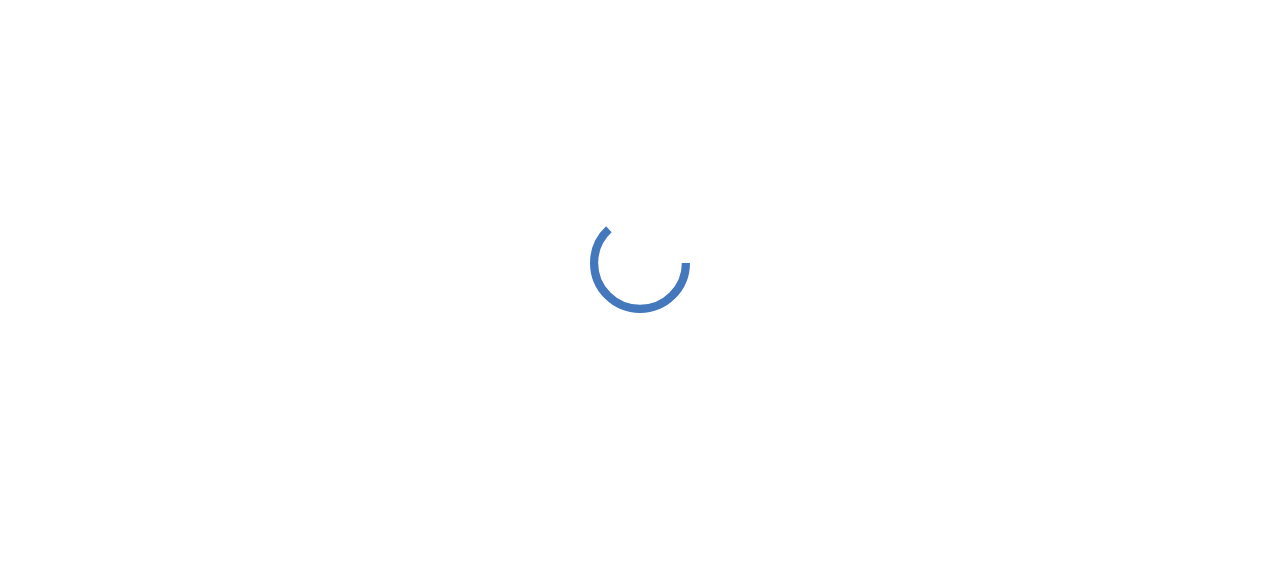 scroll, scrollTop: 0, scrollLeft: 0, axis: both 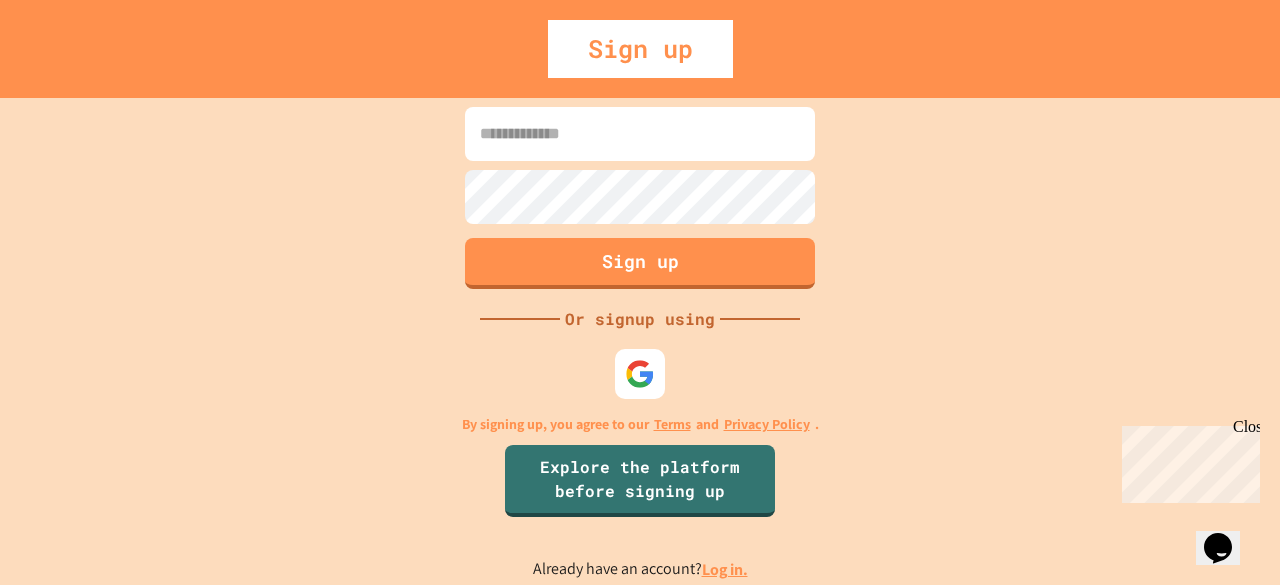 click at bounding box center (640, 134) 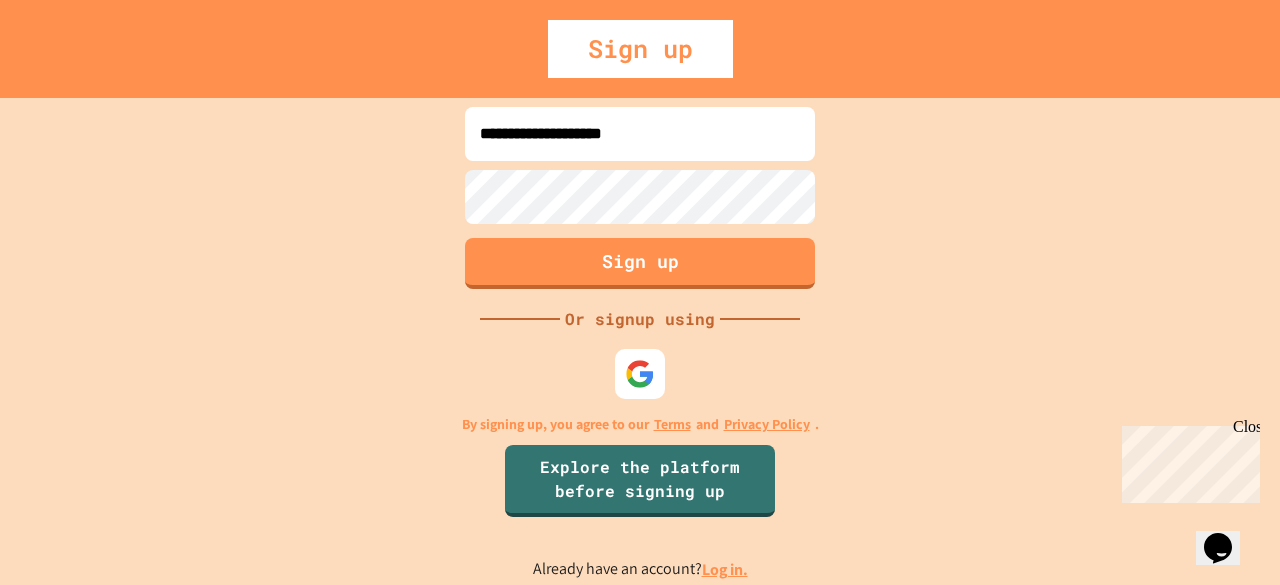 type on "**********" 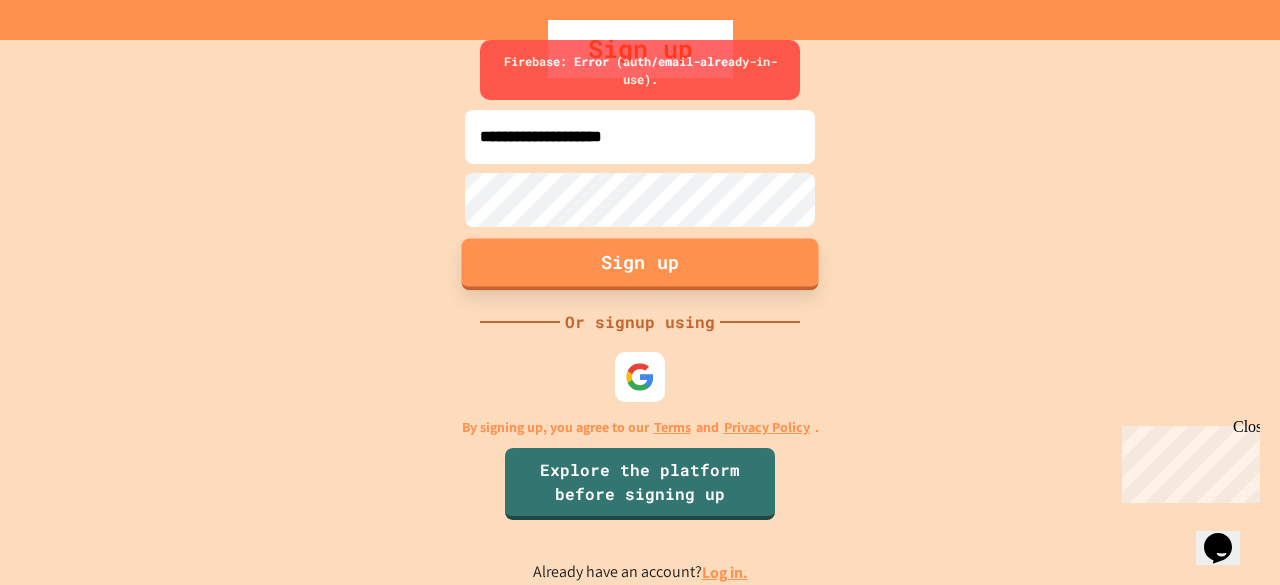 click on "Sign up" at bounding box center (640, 264) 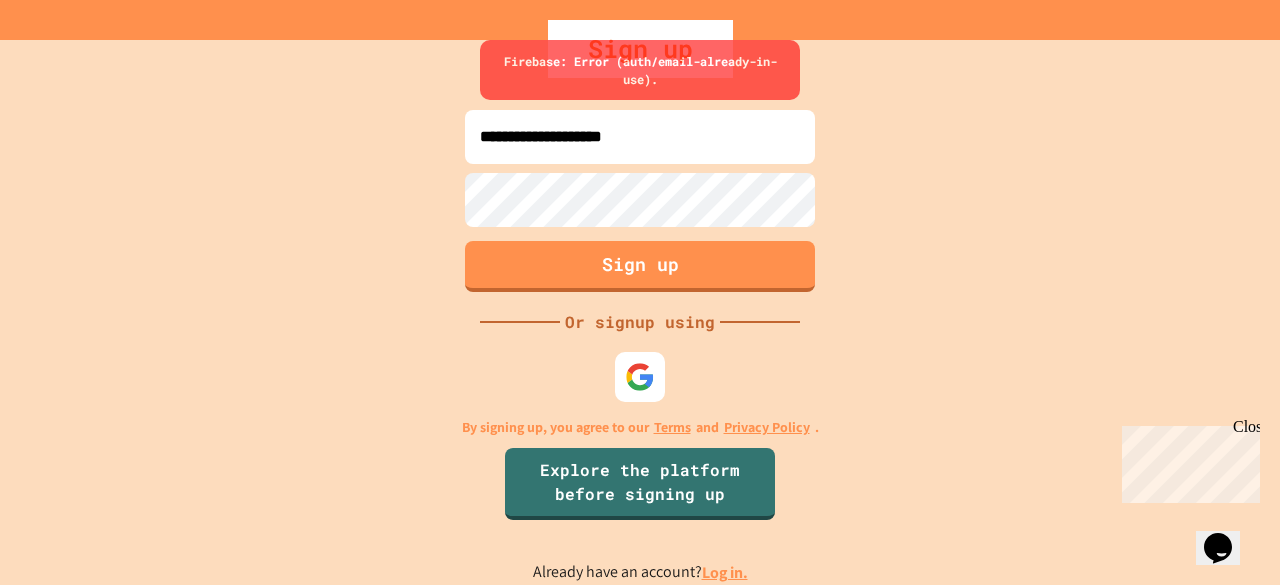 click on "**********" at bounding box center [640, 137] 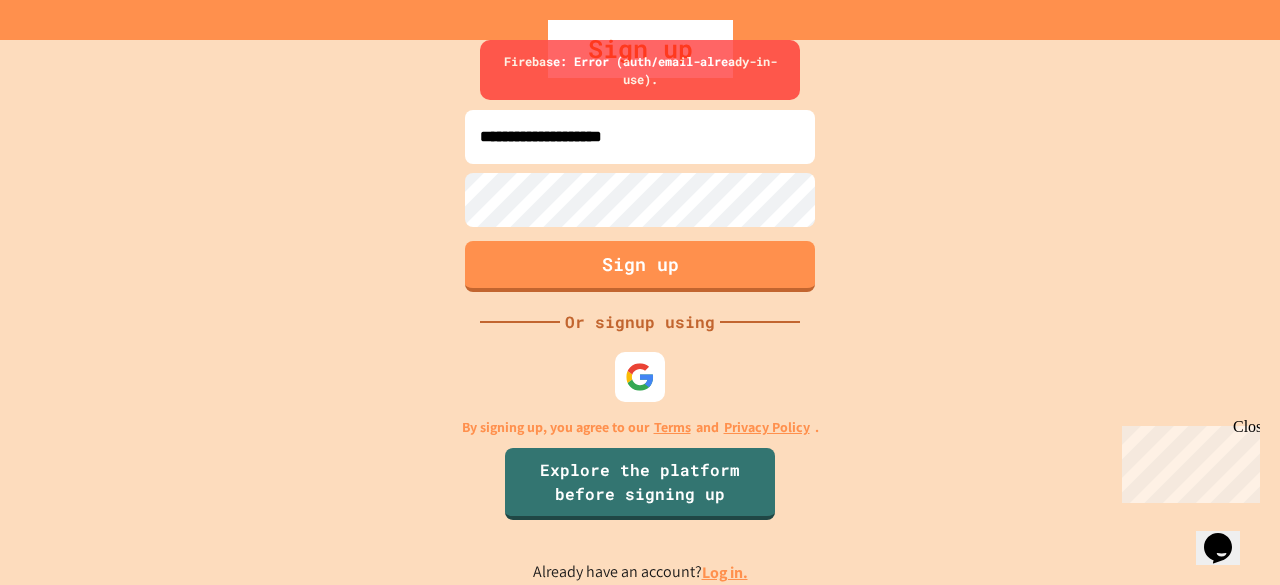 click on "**********" at bounding box center [640, 168] 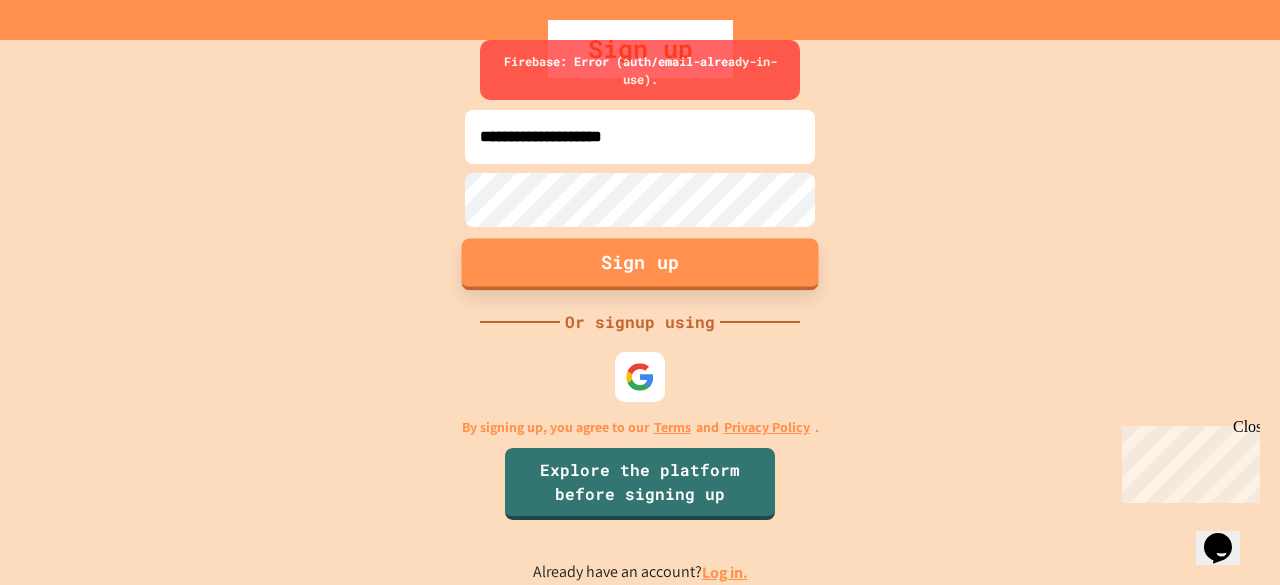 click on "**********" at bounding box center (640, 312) 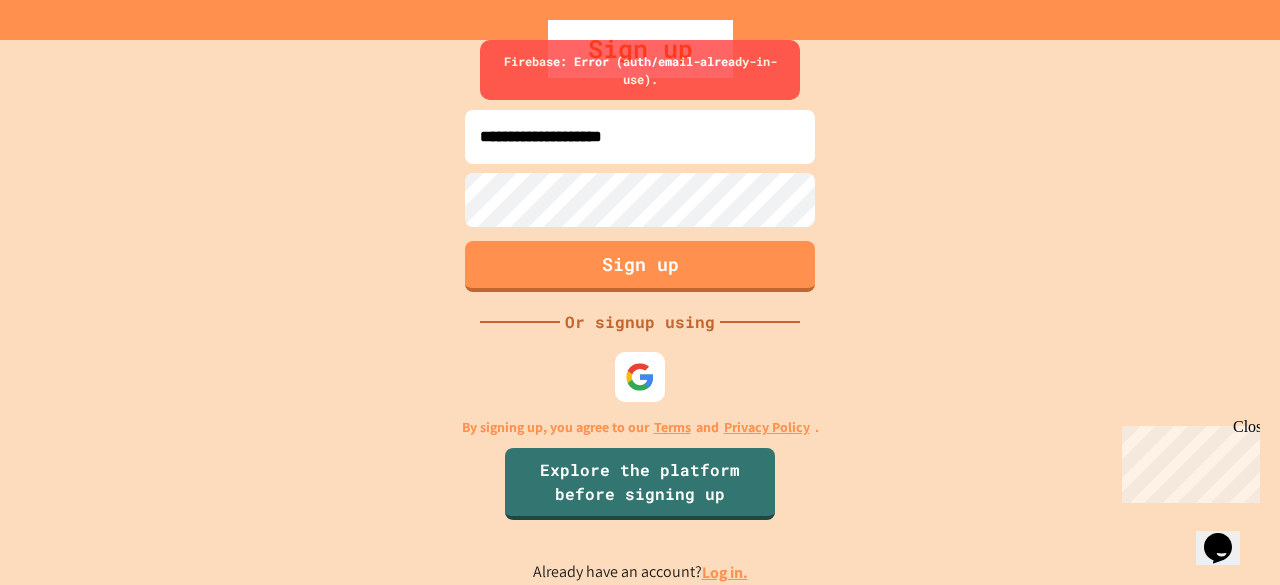 click on "**********" at bounding box center [640, 312] 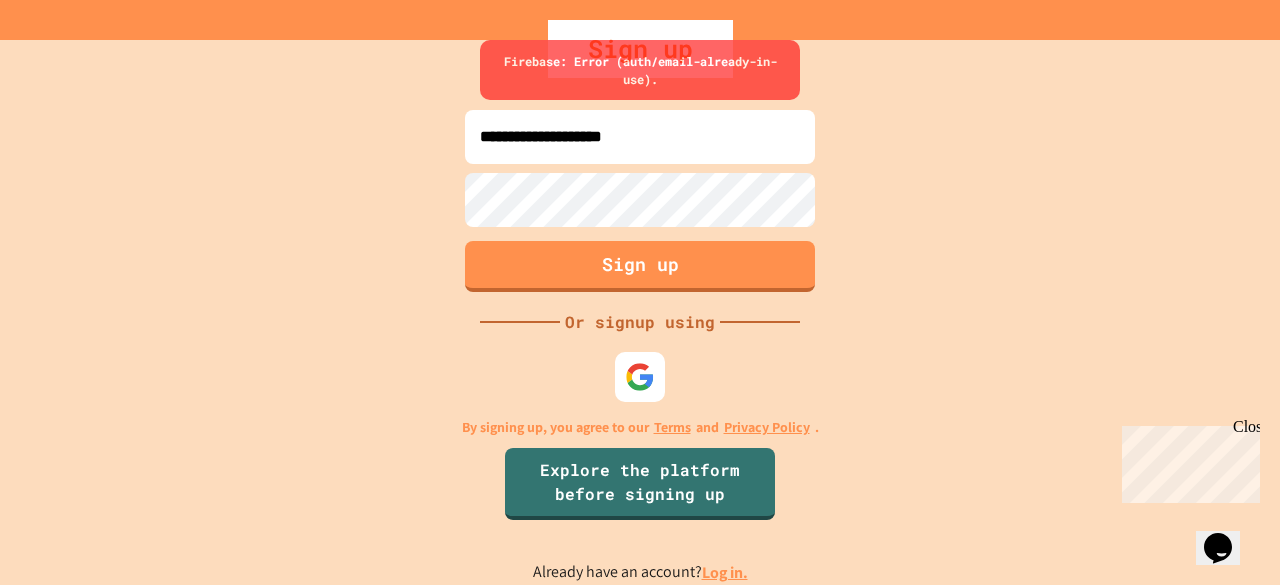 click on "Log in." at bounding box center (725, 572) 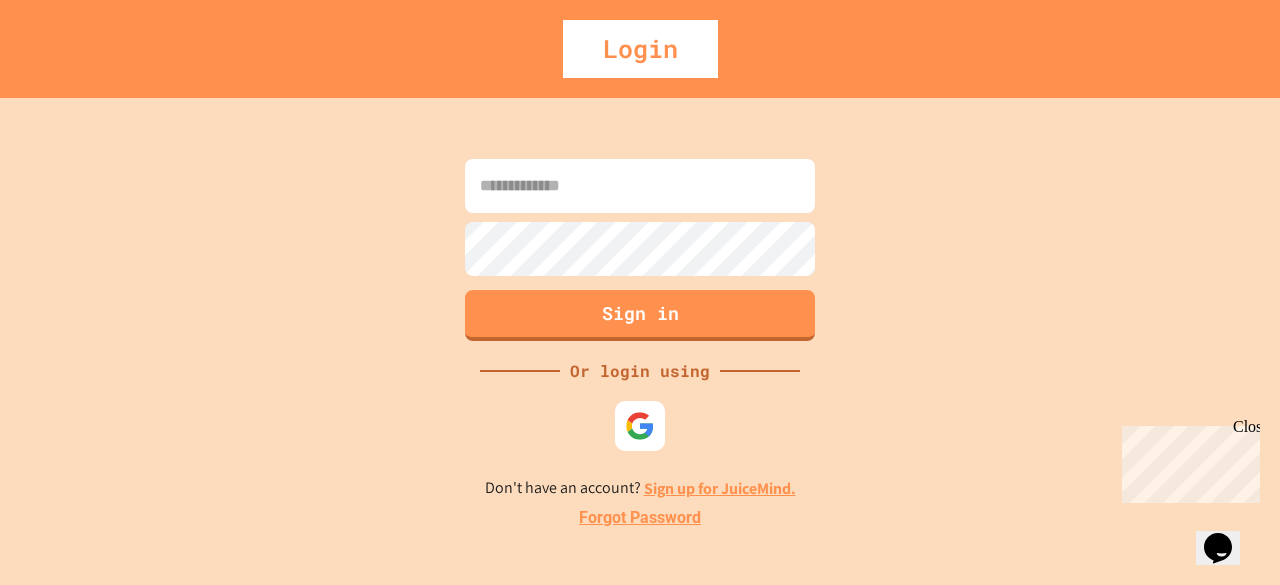 click at bounding box center [640, 186] 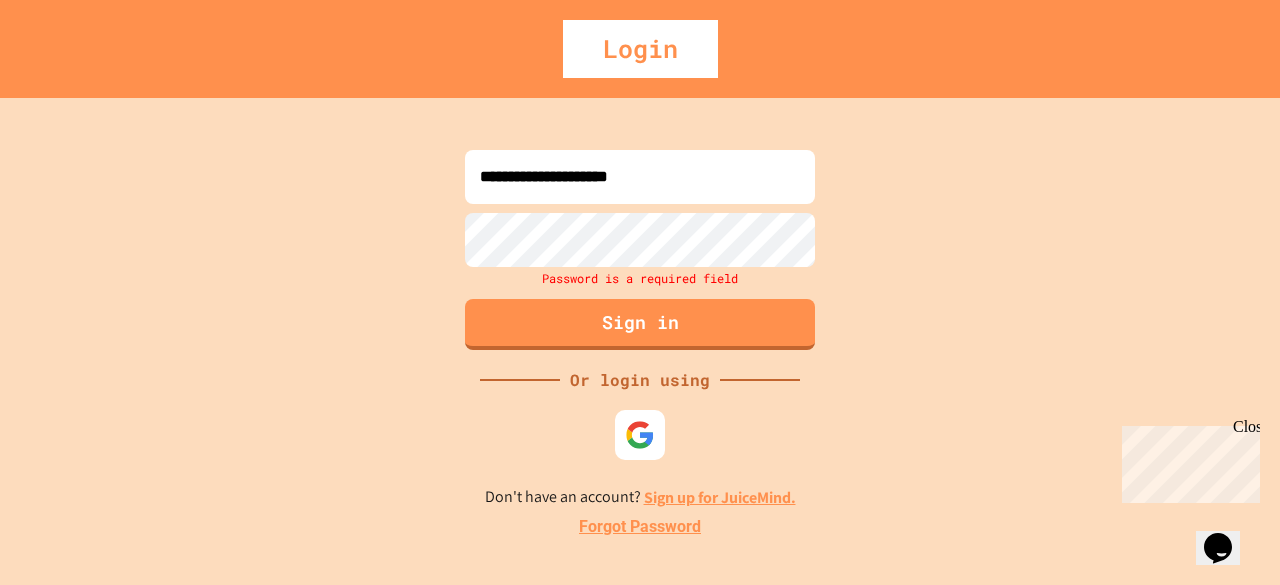 click on "**********" at bounding box center [640, 177] 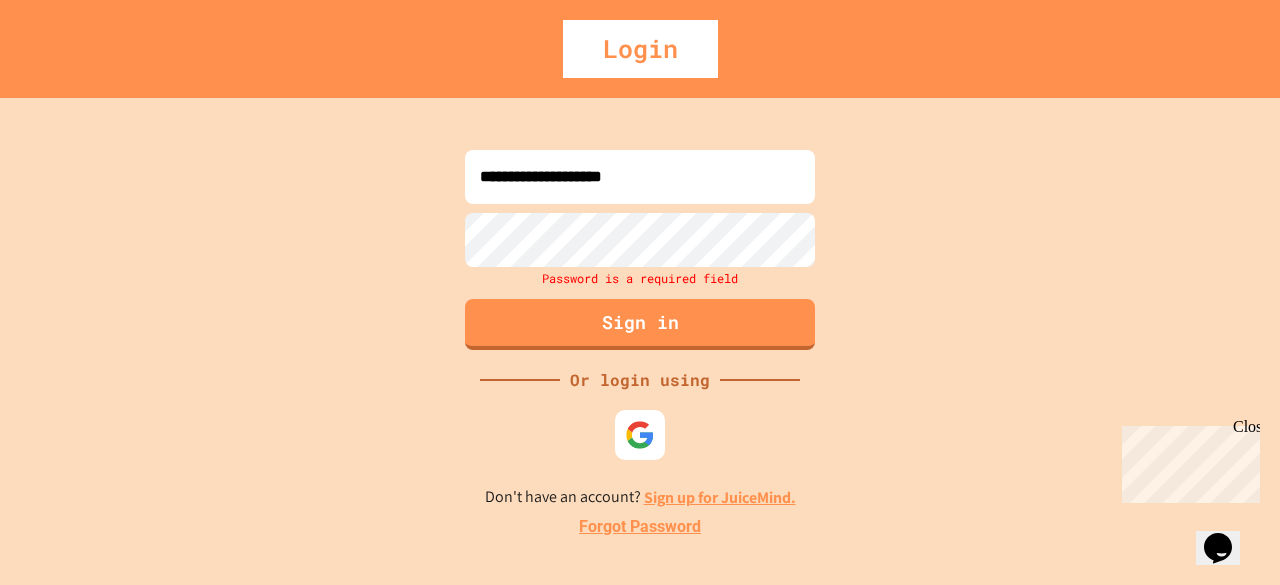 type on "**********" 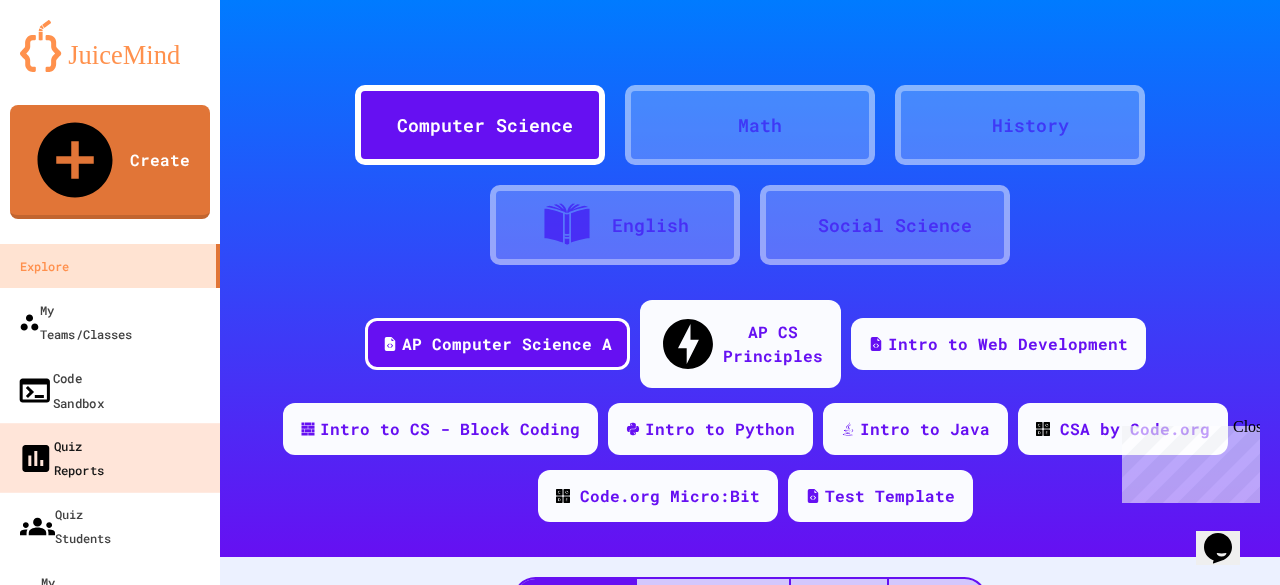 click on "Quiz Reports" at bounding box center (109, 458) 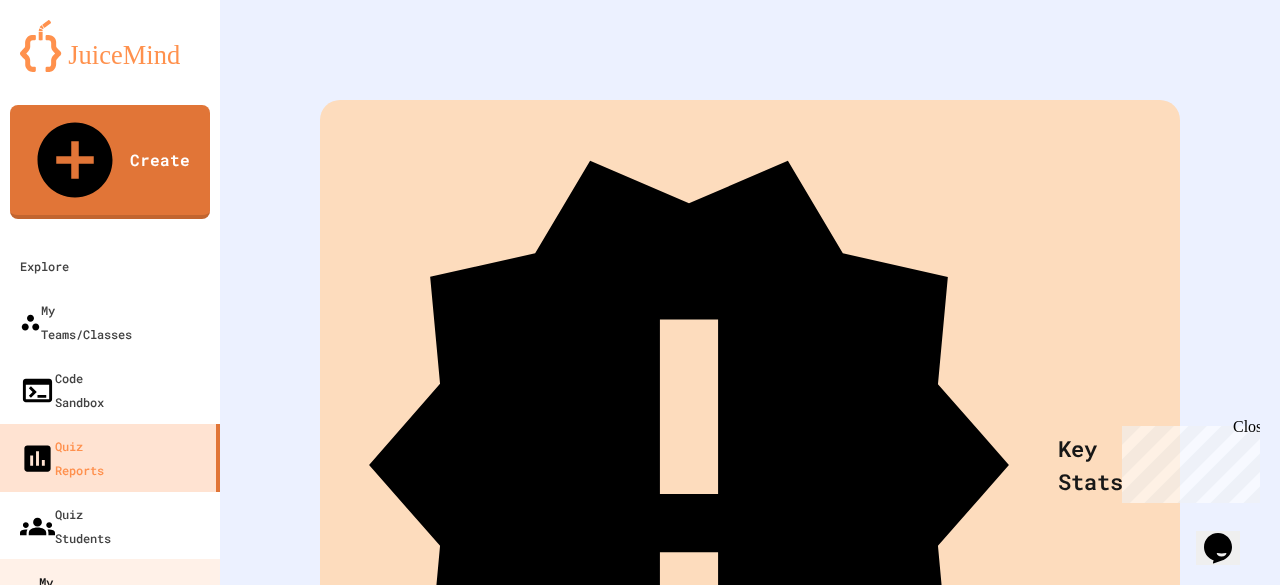click on "My Quizzes" at bounding box center [53, 593] 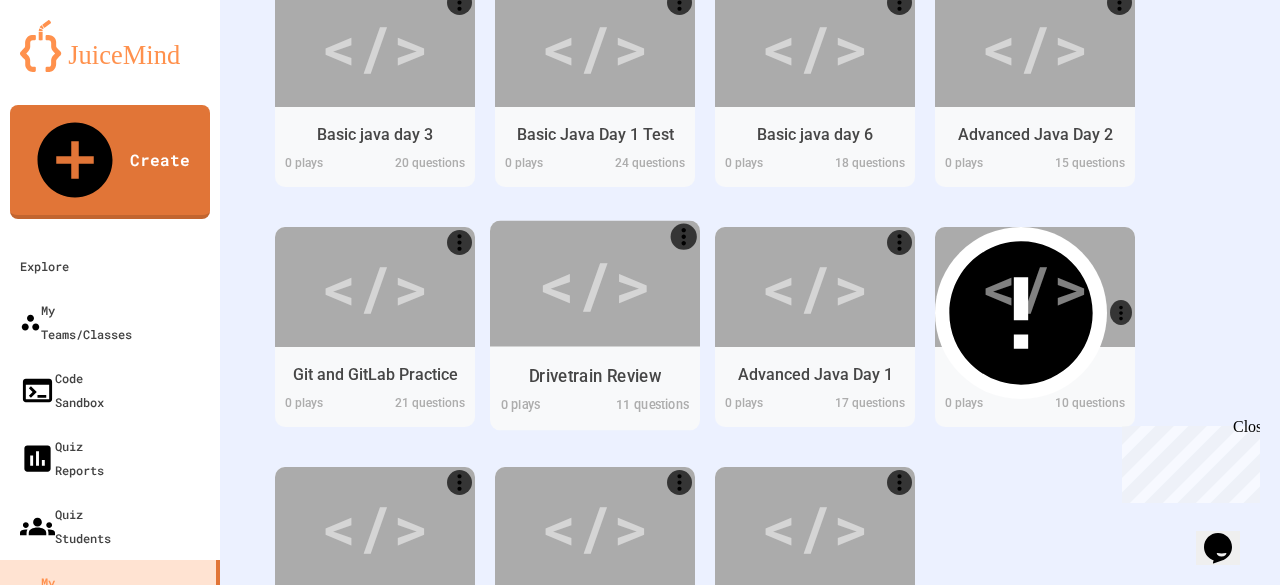 scroll, scrollTop: 837, scrollLeft: 0, axis: vertical 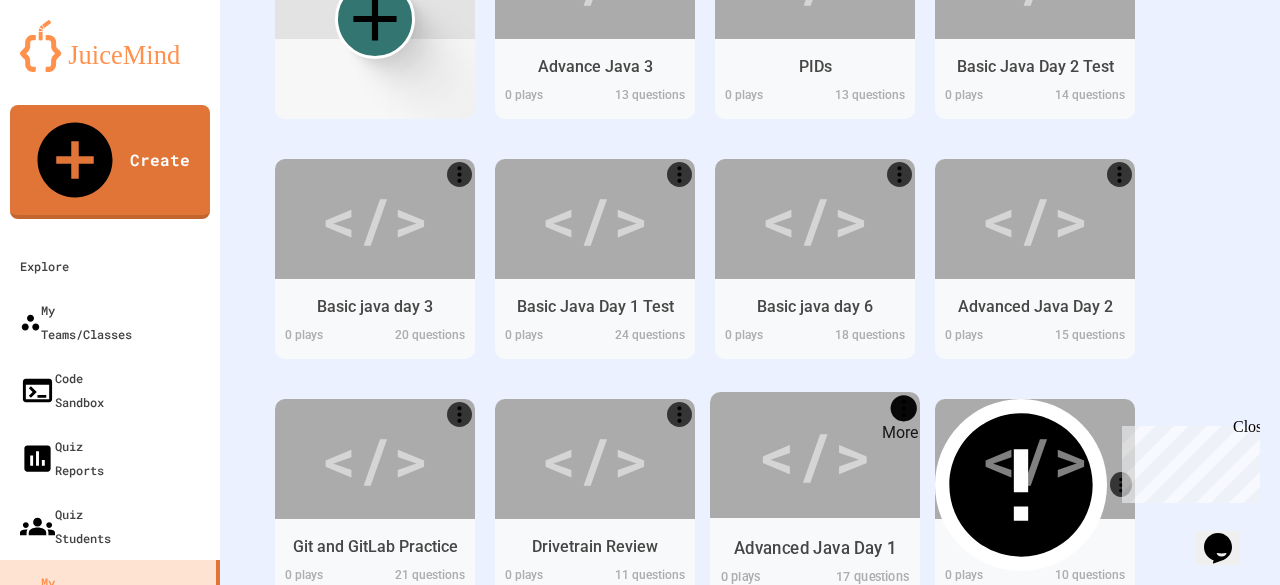 click 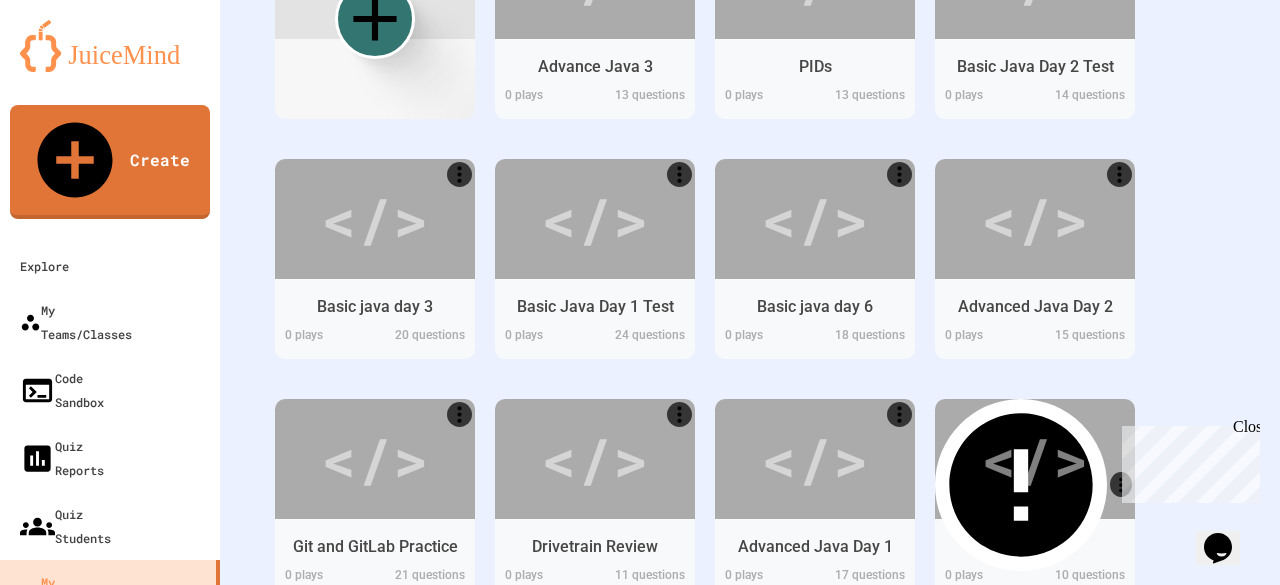click at bounding box center [640, 587] 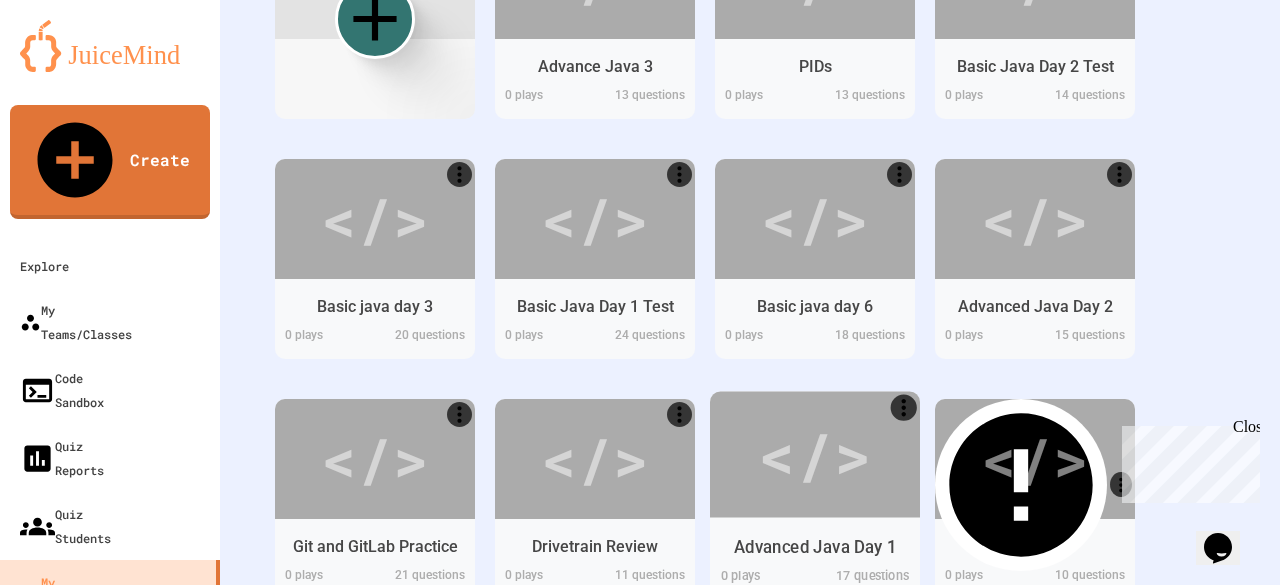click on "</>" at bounding box center (814, 454) 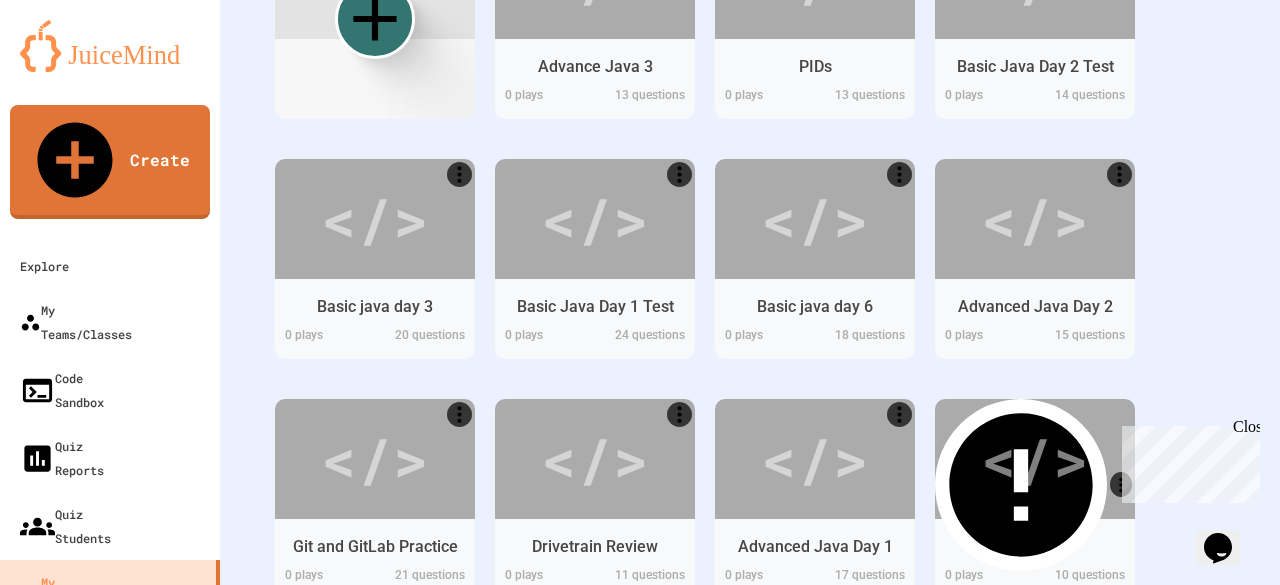 click on "Edit" at bounding box center (562, 714) 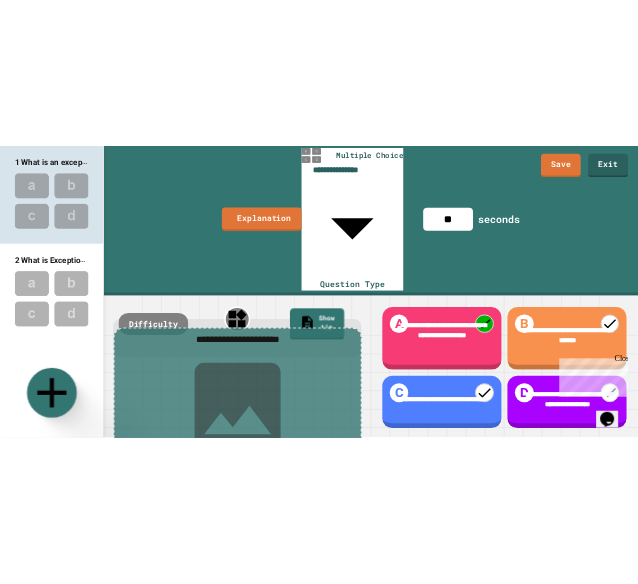 scroll, scrollTop: 1068, scrollLeft: 0, axis: vertical 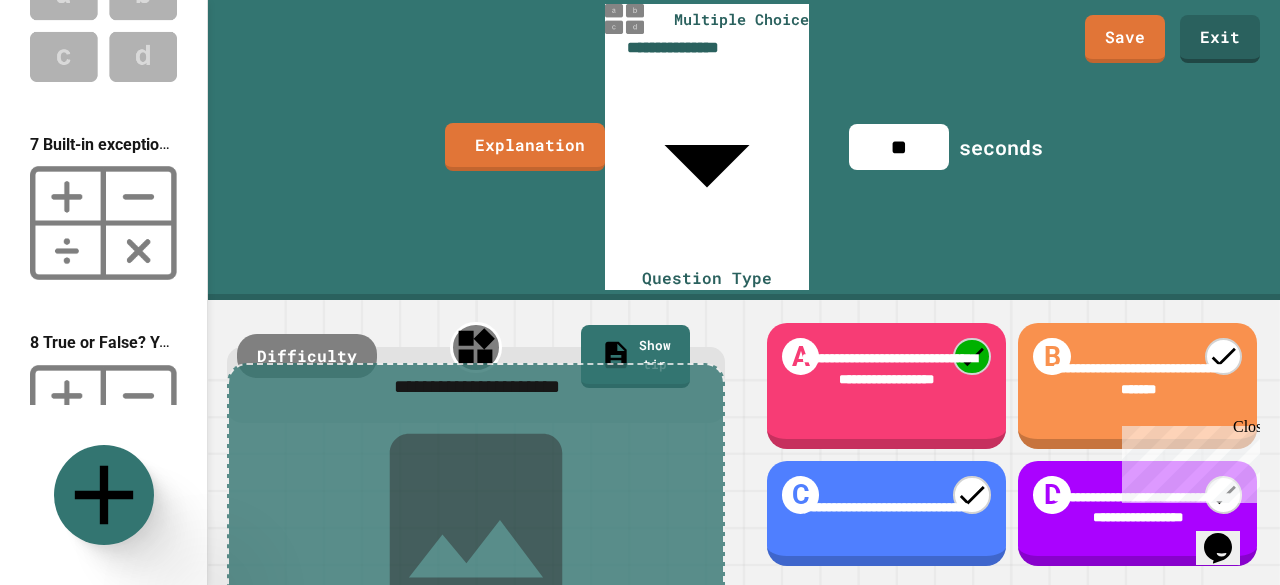 click on "Close" at bounding box center [1245, 430] 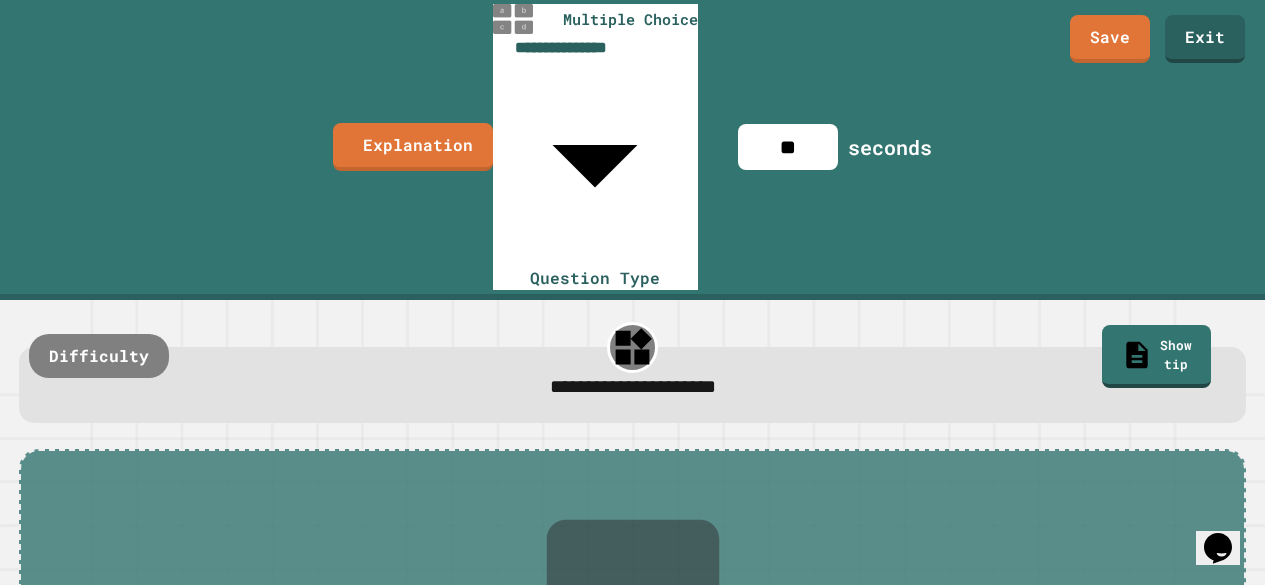 scroll, scrollTop: 0, scrollLeft: 0, axis: both 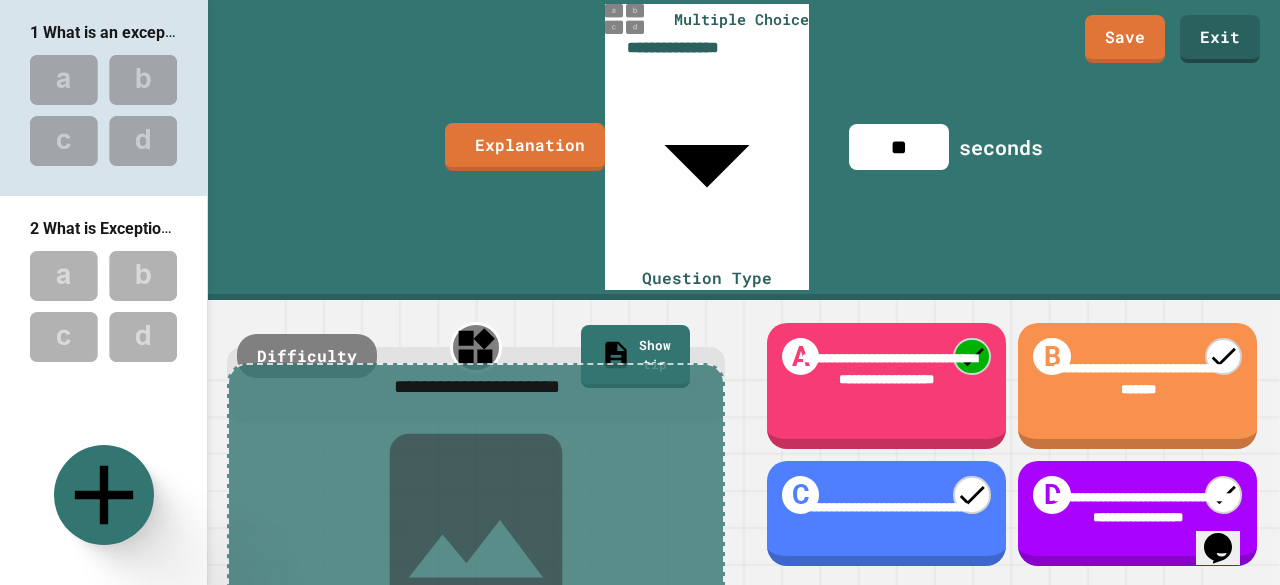 click at bounding box center (103, 110) 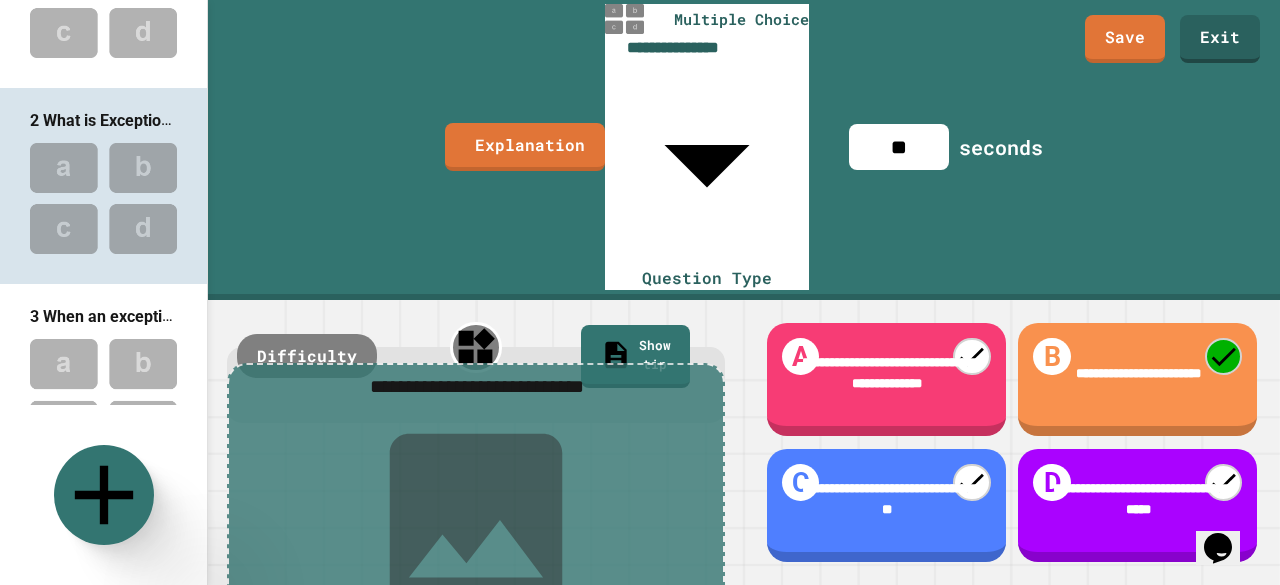 click at bounding box center (103, 394) 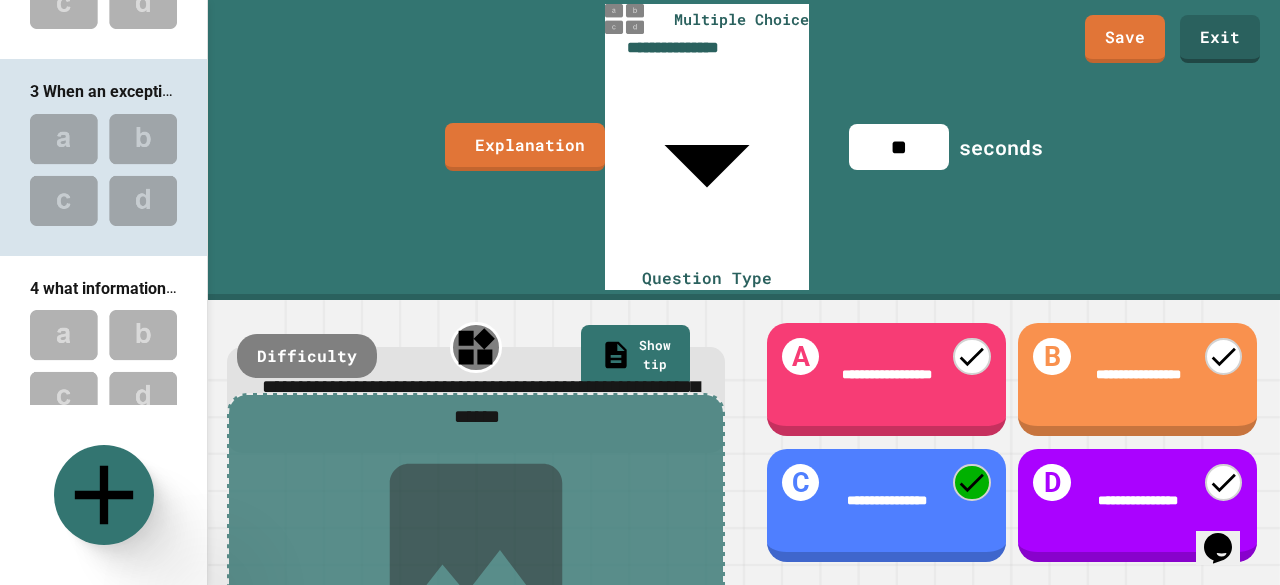 click at bounding box center [103, 365] 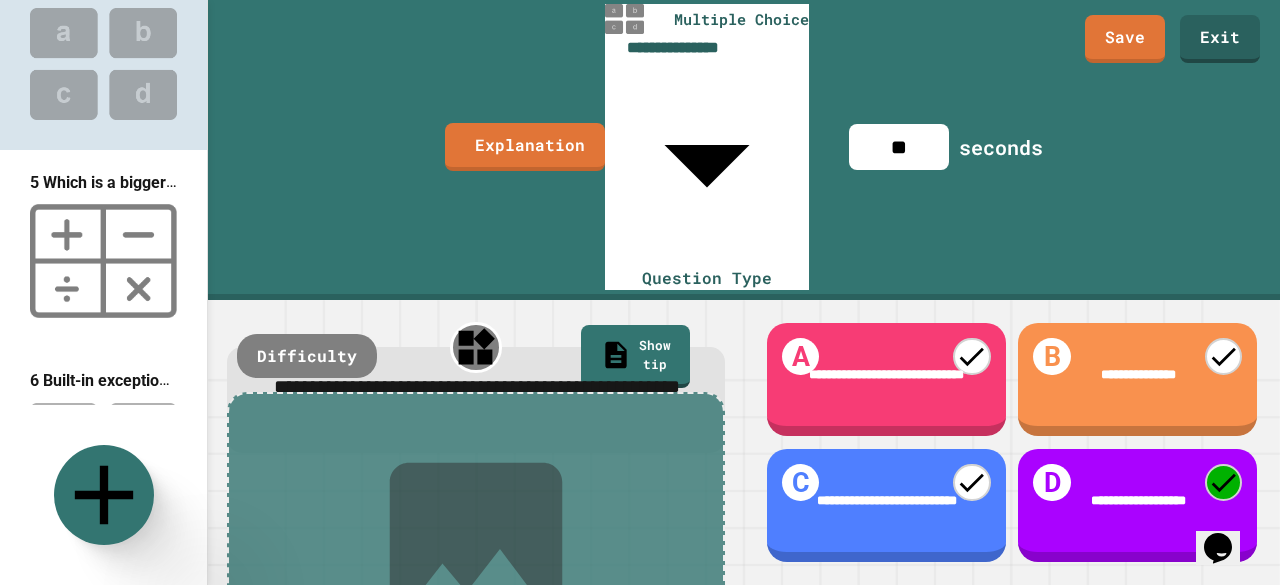 click on "6   Built-in exceptions are split into two groups ... and ..." at bounding box center (103, 380) 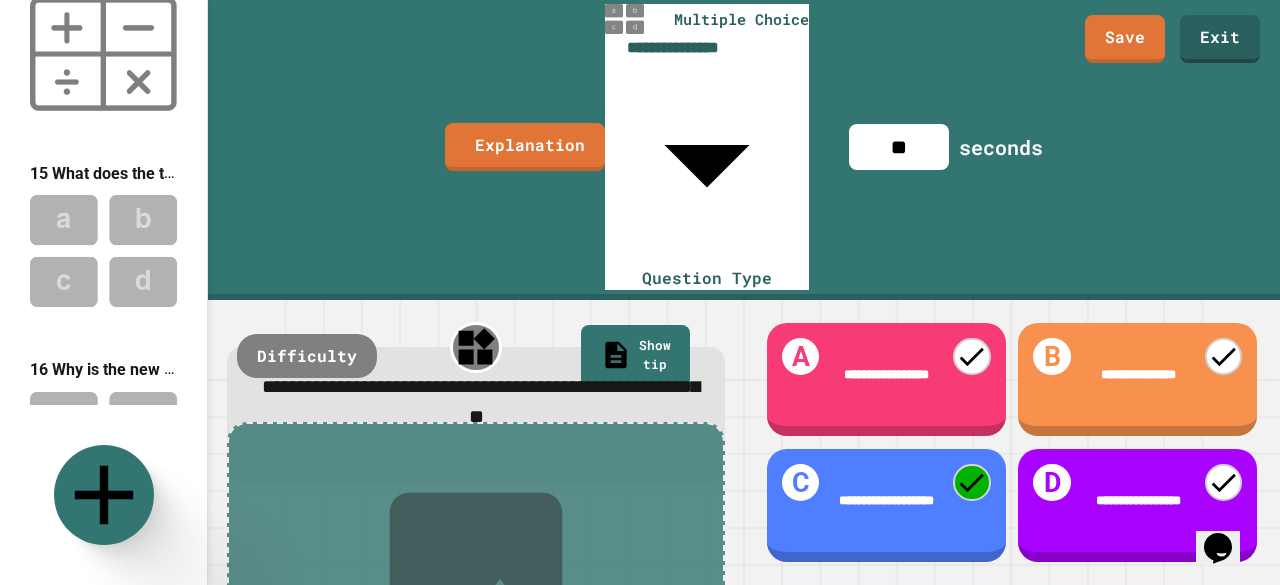 scroll, scrollTop: 2778, scrollLeft: 0, axis: vertical 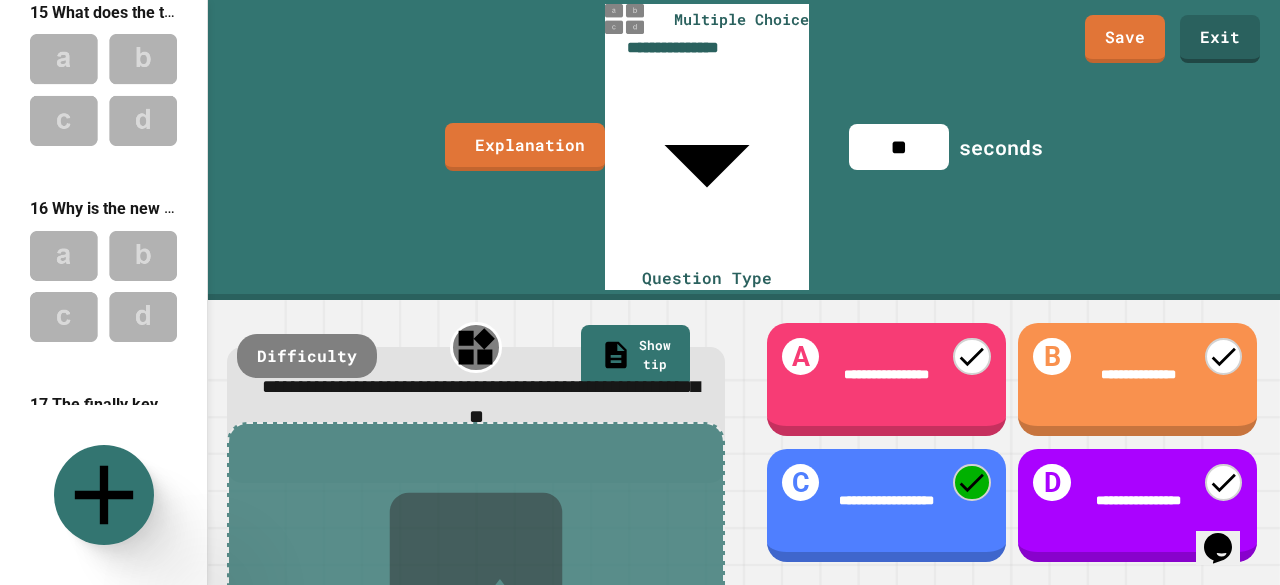 click at bounding box center [103, 482] 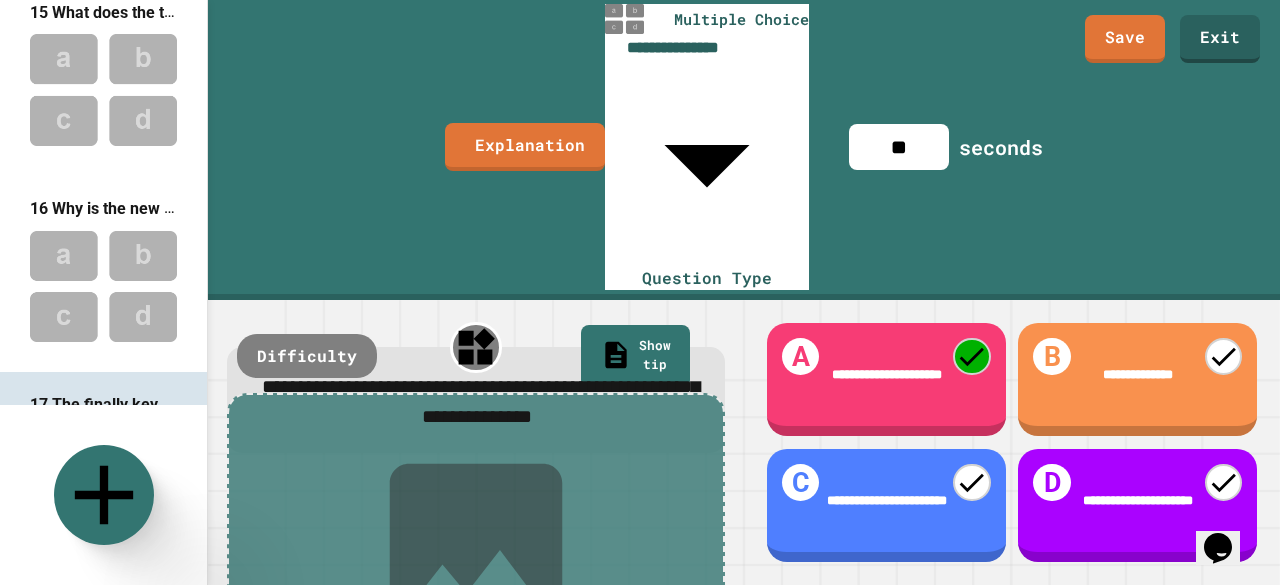 click at bounding box center (103, 286) 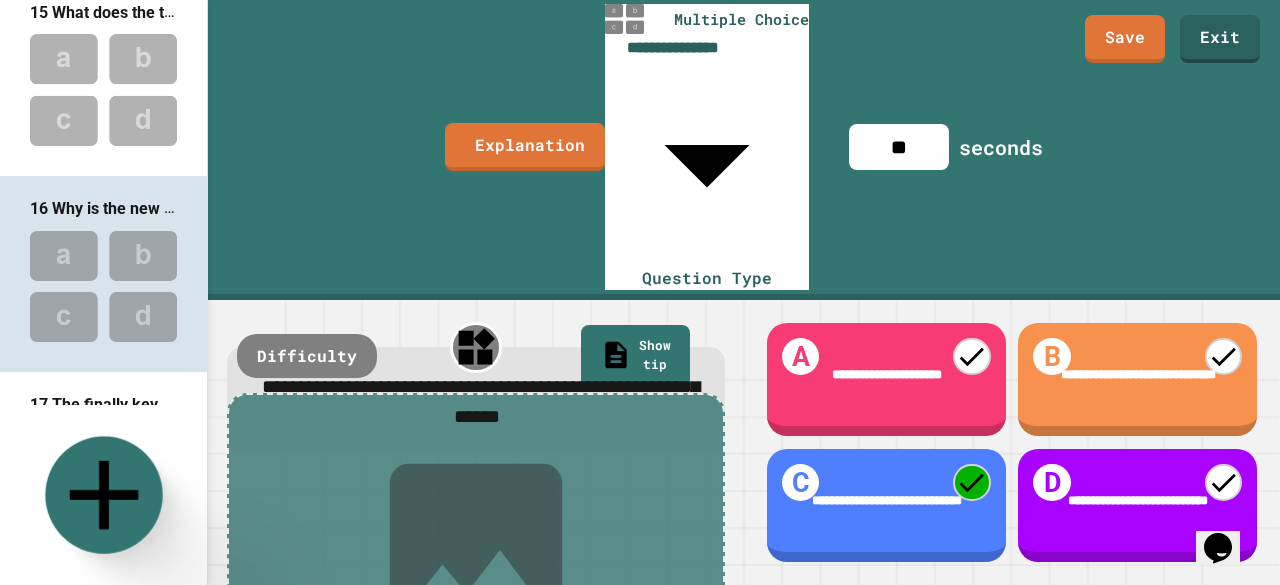 click 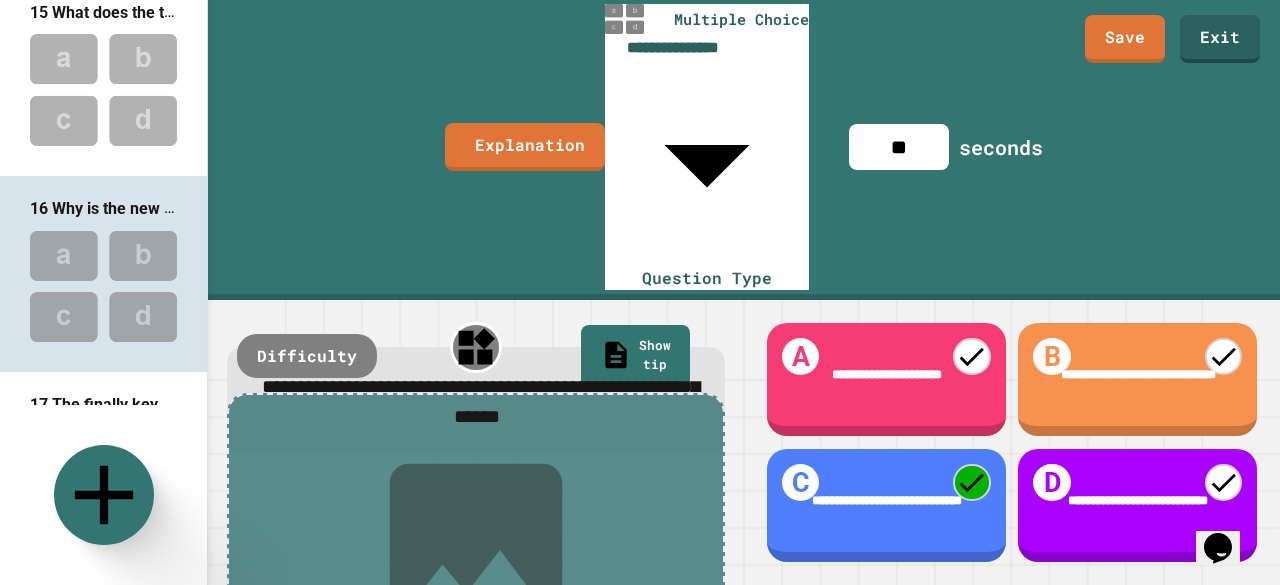 click on "Multiple Choice" at bounding box center [274, 818] 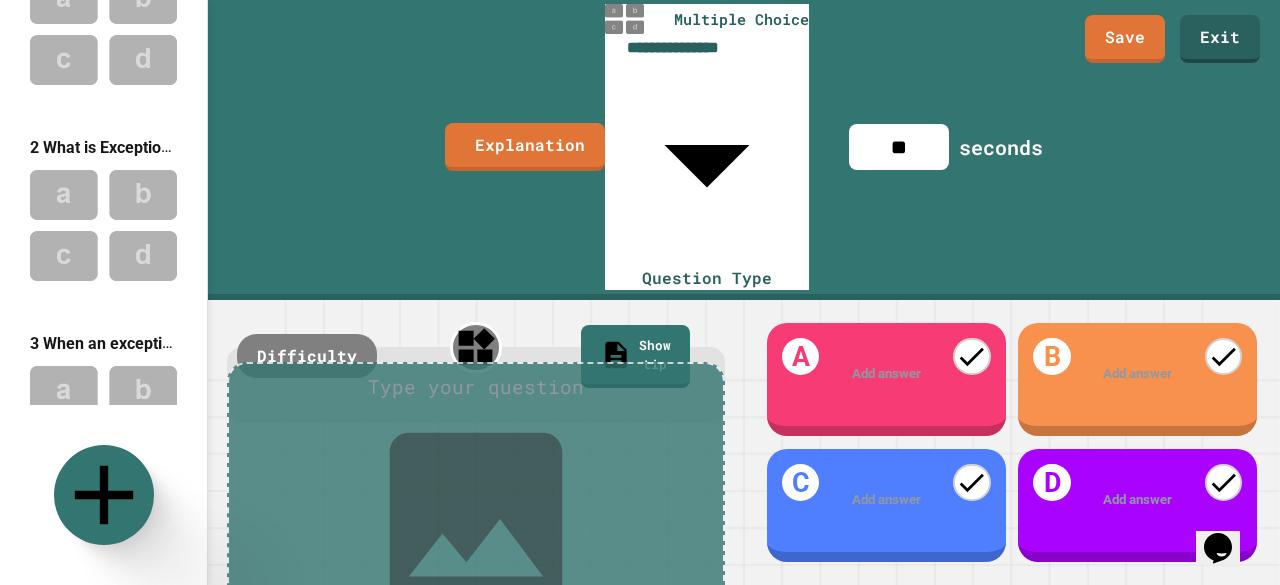 scroll, scrollTop: 0, scrollLeft: 0, axis: both 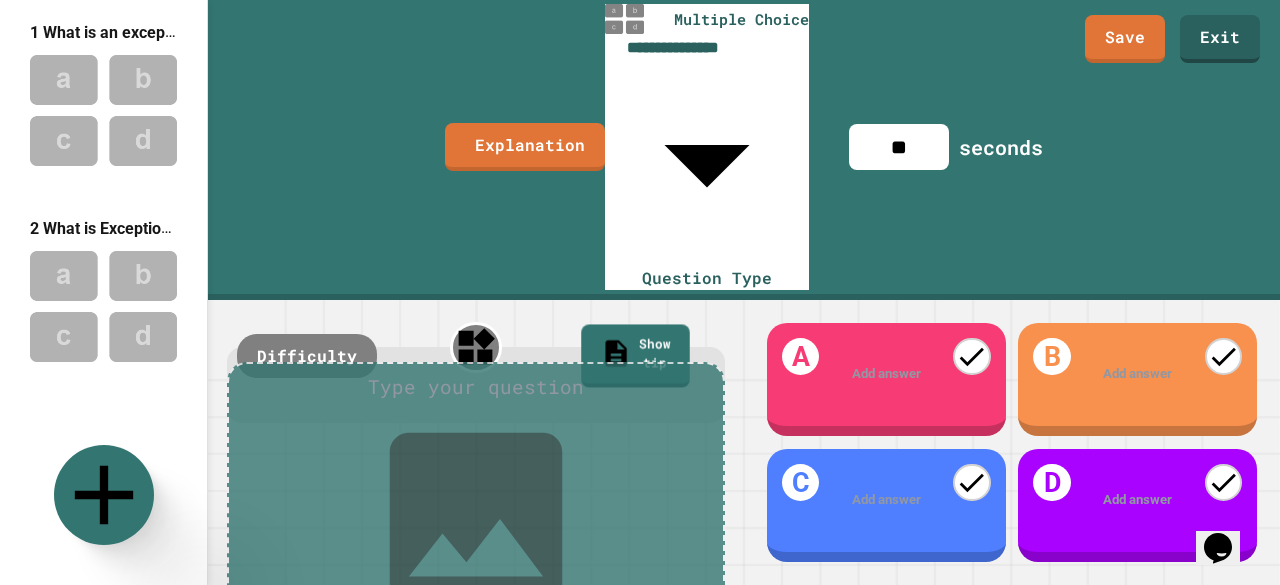 click on "Type your question   Show tip Difficulty Add image  or IDE" at bounding box center (476, 442) 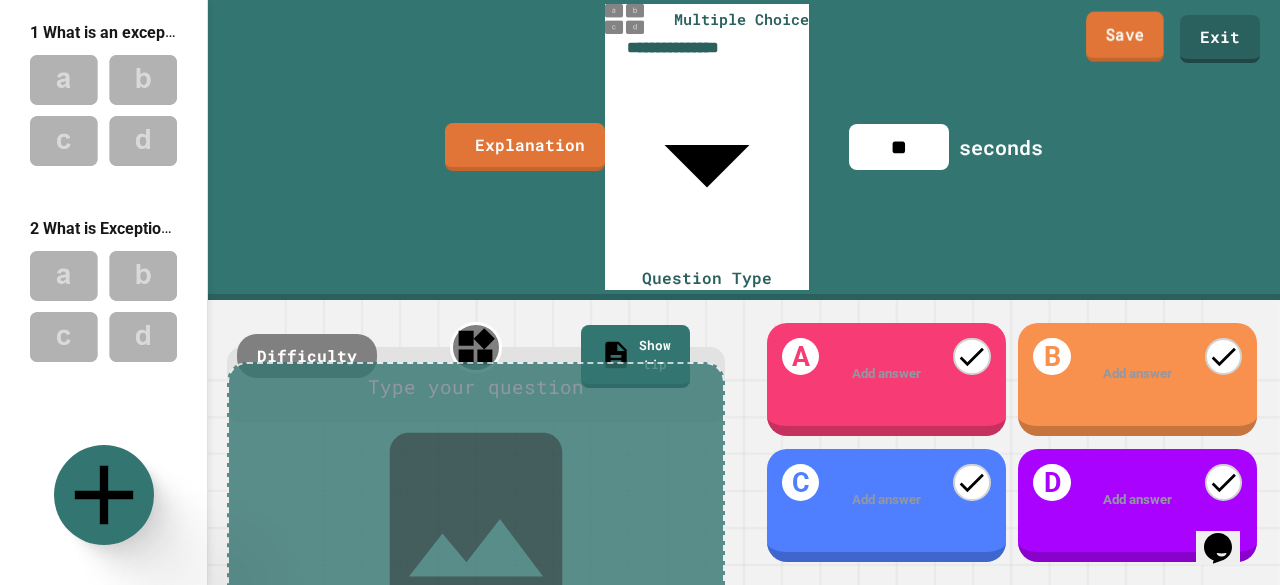click on "Save" at bounding box center [1125, 37] 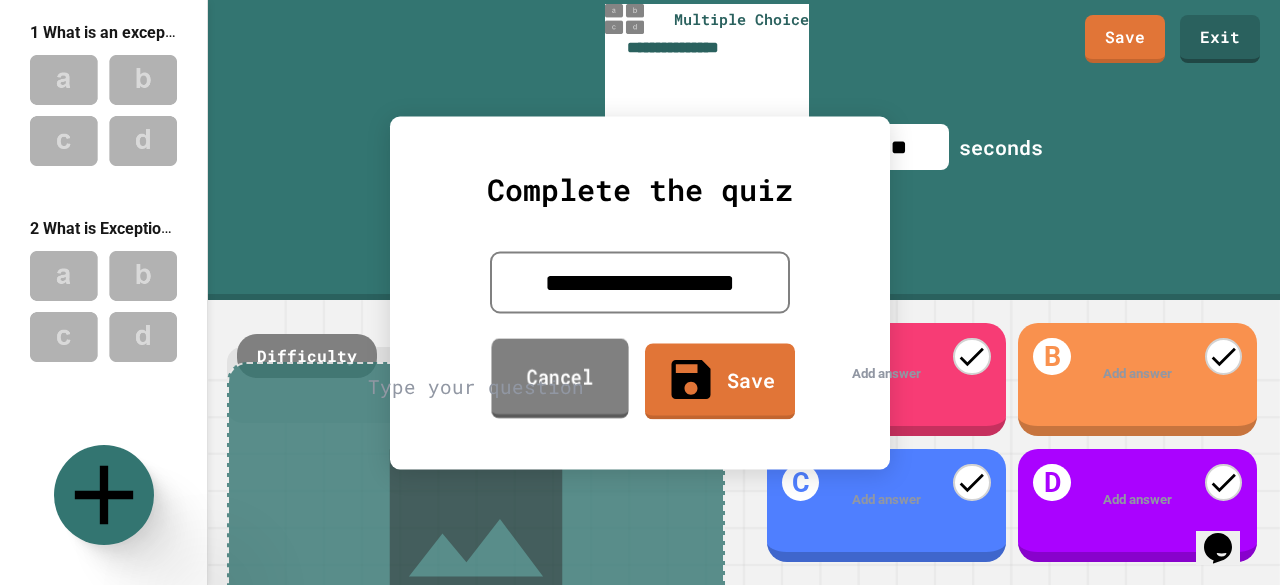 click on "Cancel" at bounding box center (559, 378) 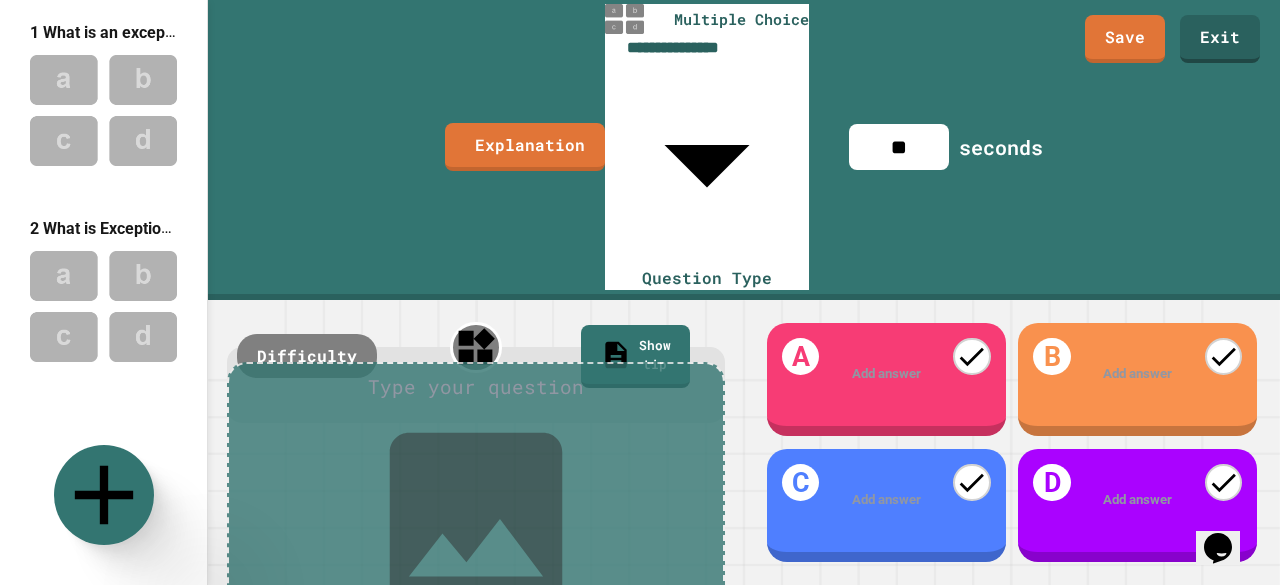click at bounding box center (103, 110) 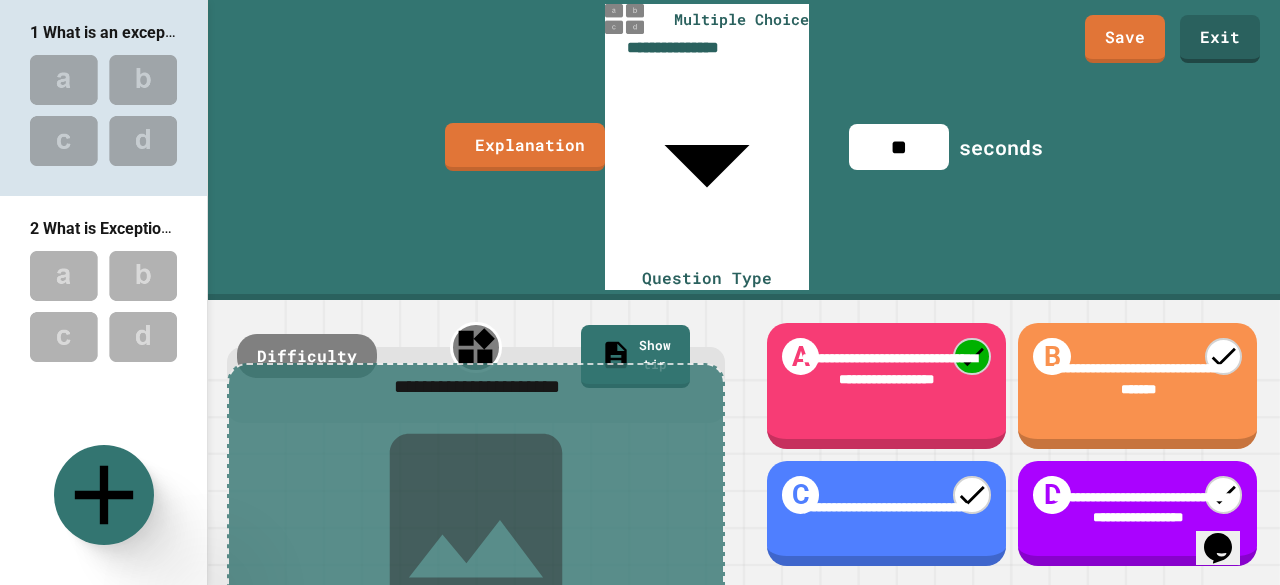 click at bounding box center (103, 306) 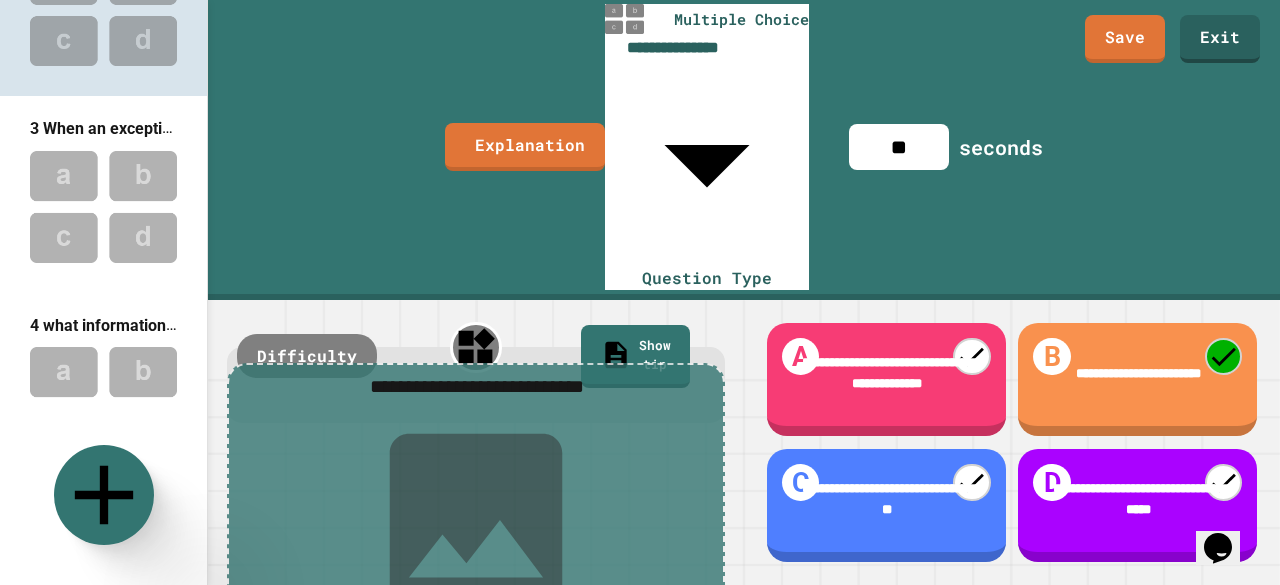click at bounding box center [103, 206] 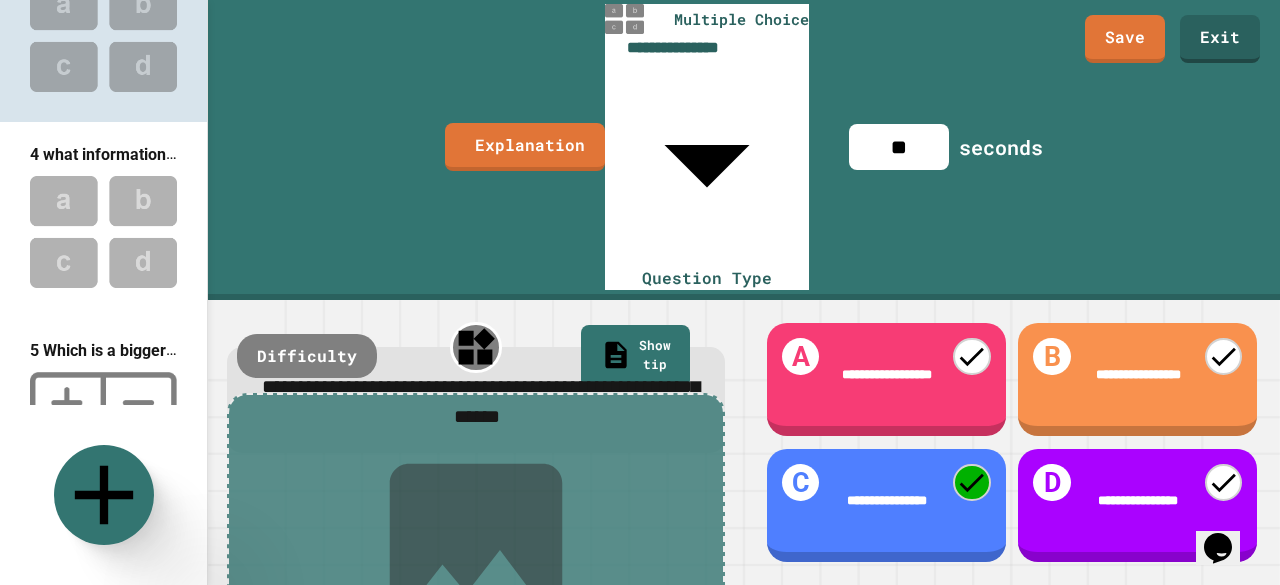 scroll, scrollTop: 468, scrollLeft: 0, axis: vertical 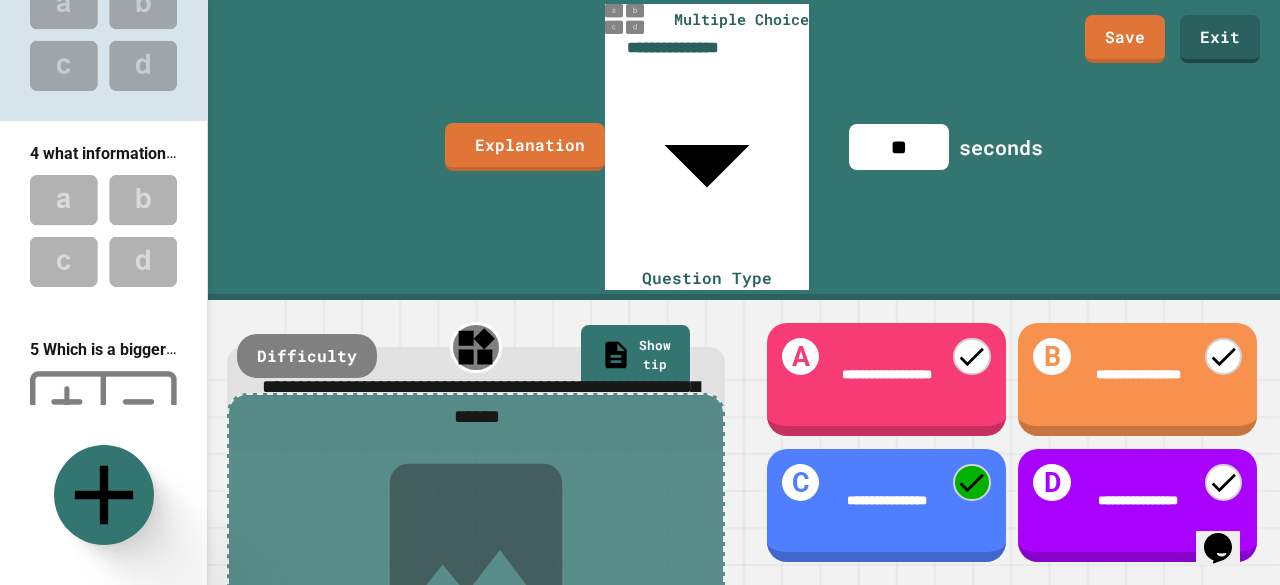 click at bounding box center [103, 230] 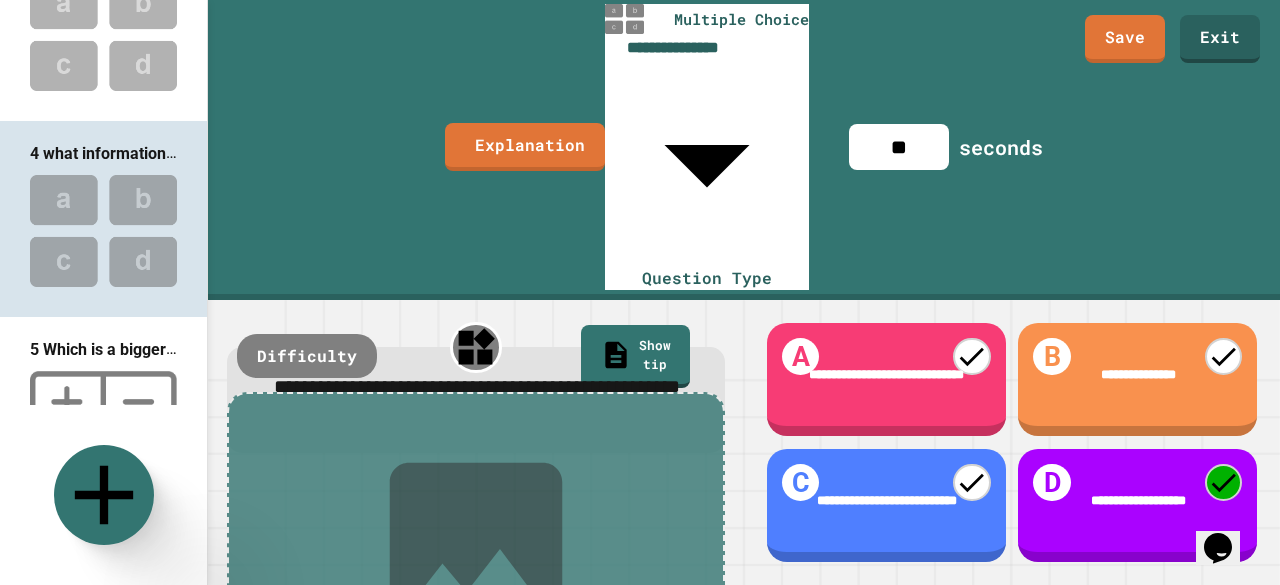 scroll, scrollTop: 527, scrollLeft: 0, axis: vertical 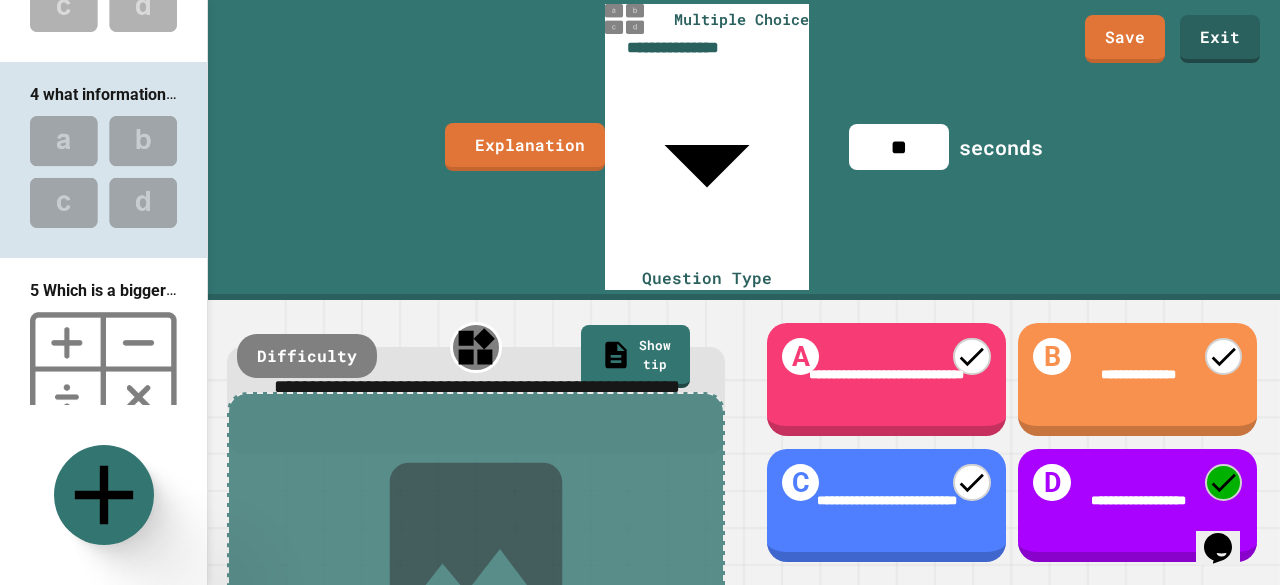 click on "5   Which is a bigger problem errors or exceptions?" at bounding box center [103, 357] 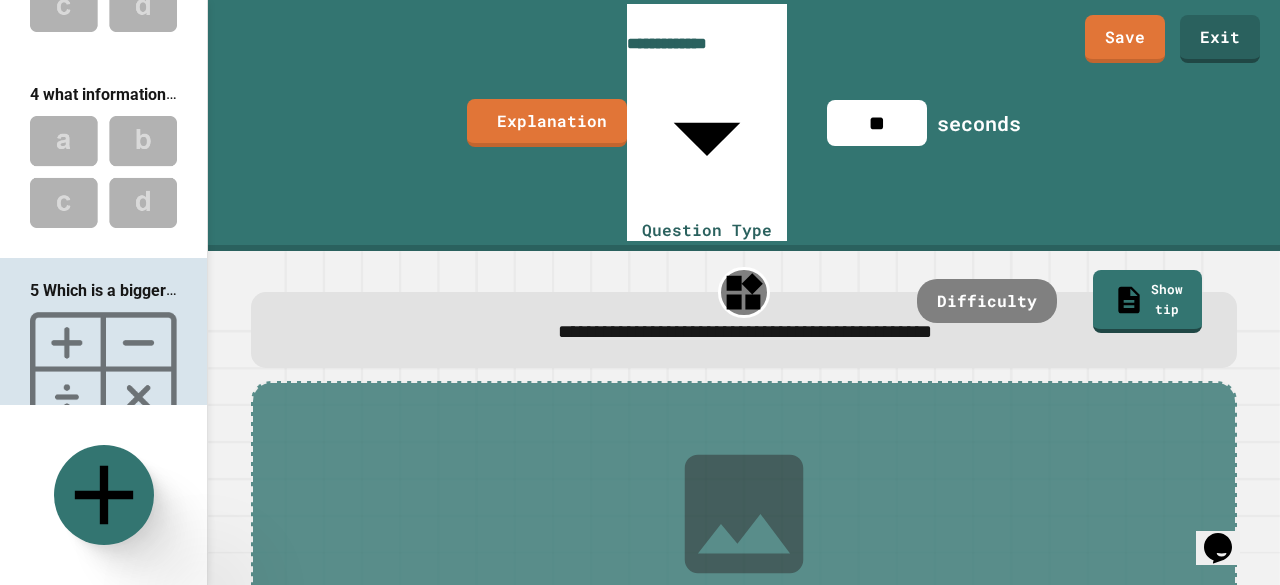 click on "5   Which is a bigger problem errors or exceptions?" at bounding box center [208, 290] 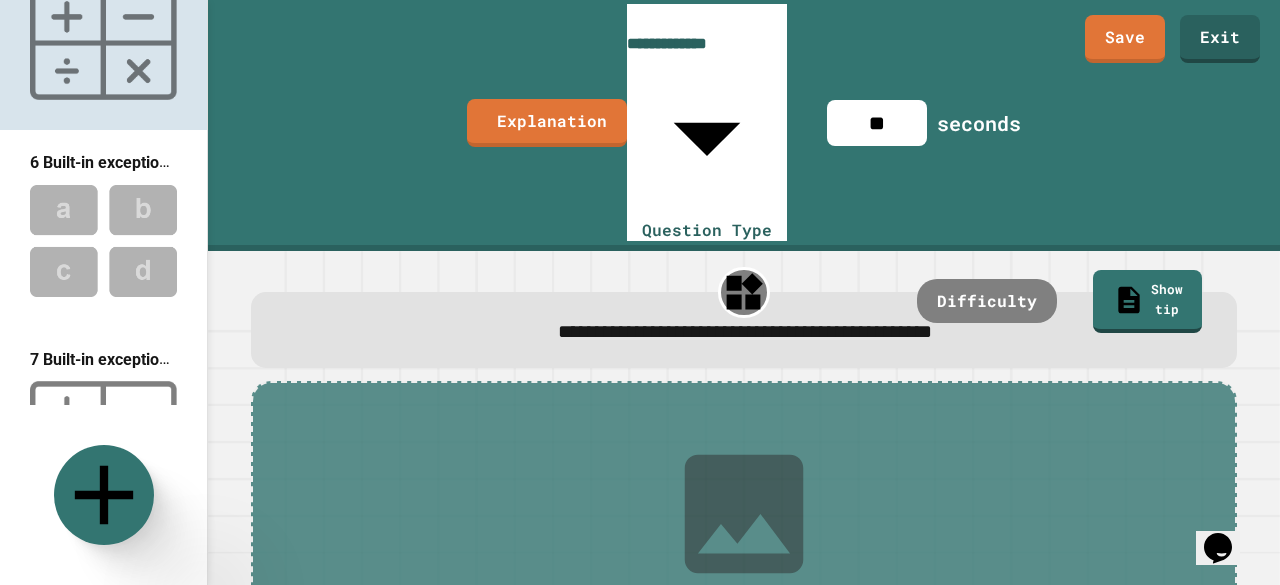 scroll, scrollTop: 852, scrollLeft: 0, axis: vertical 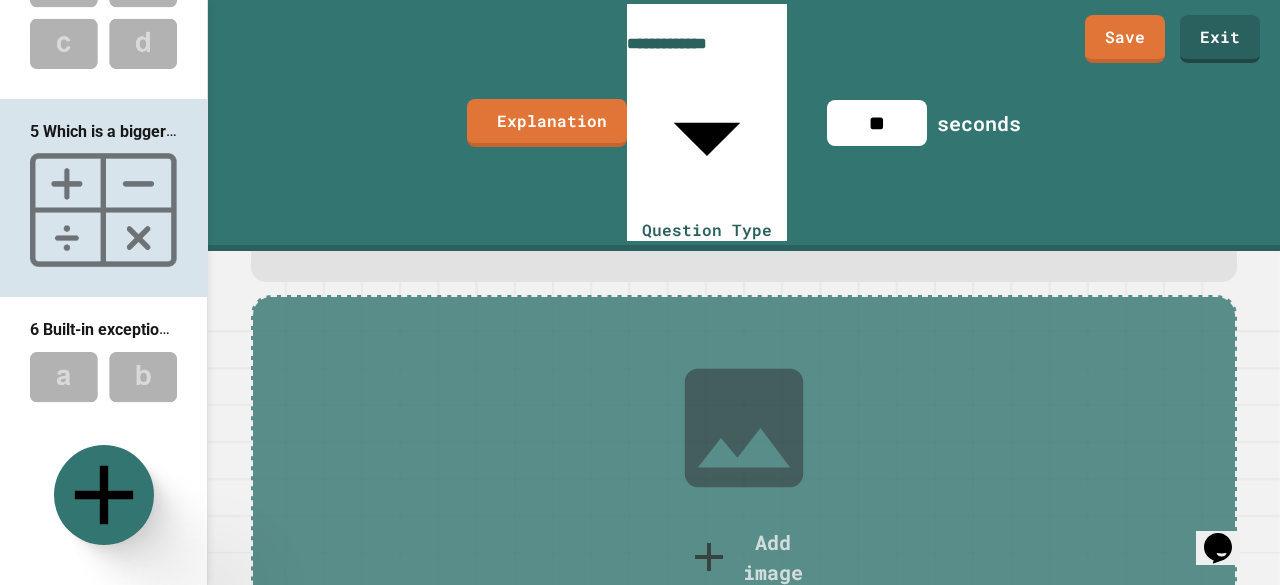 click at bounding box center [744, 717] 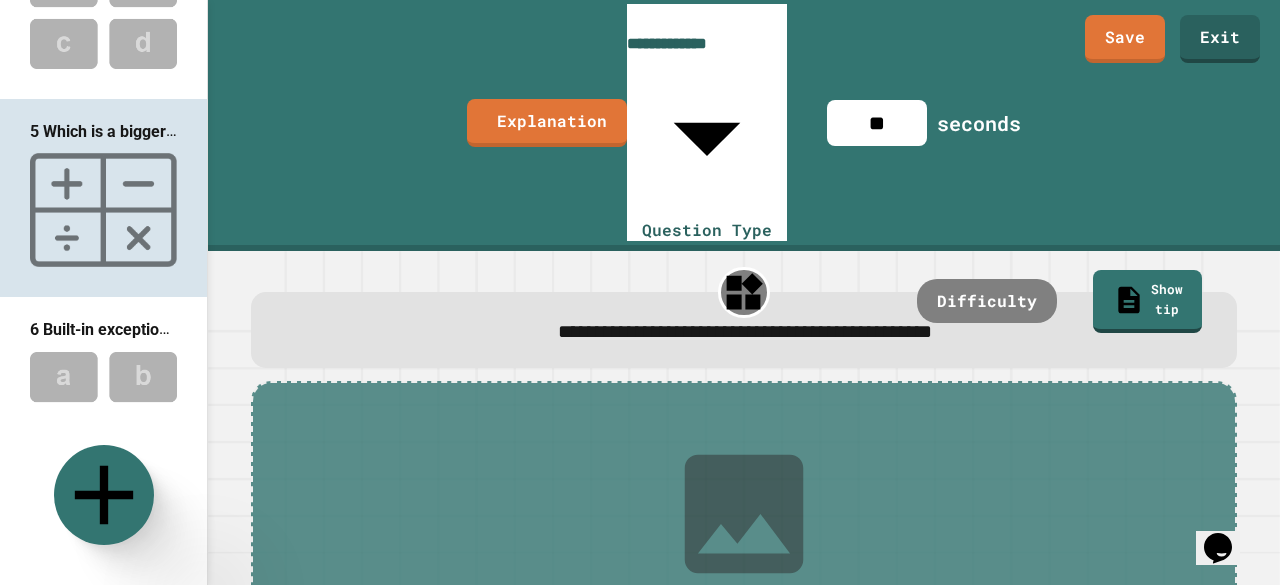 click on "**********" at bounding box center (640, 292) 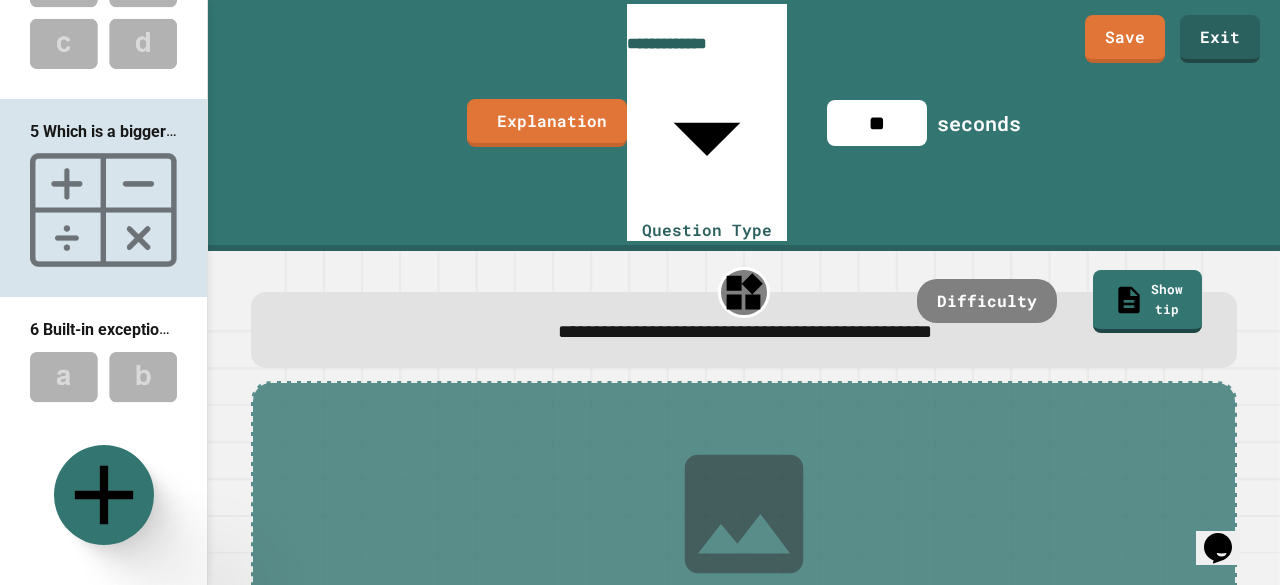 click on "**********" at bounding box center [744, 316] 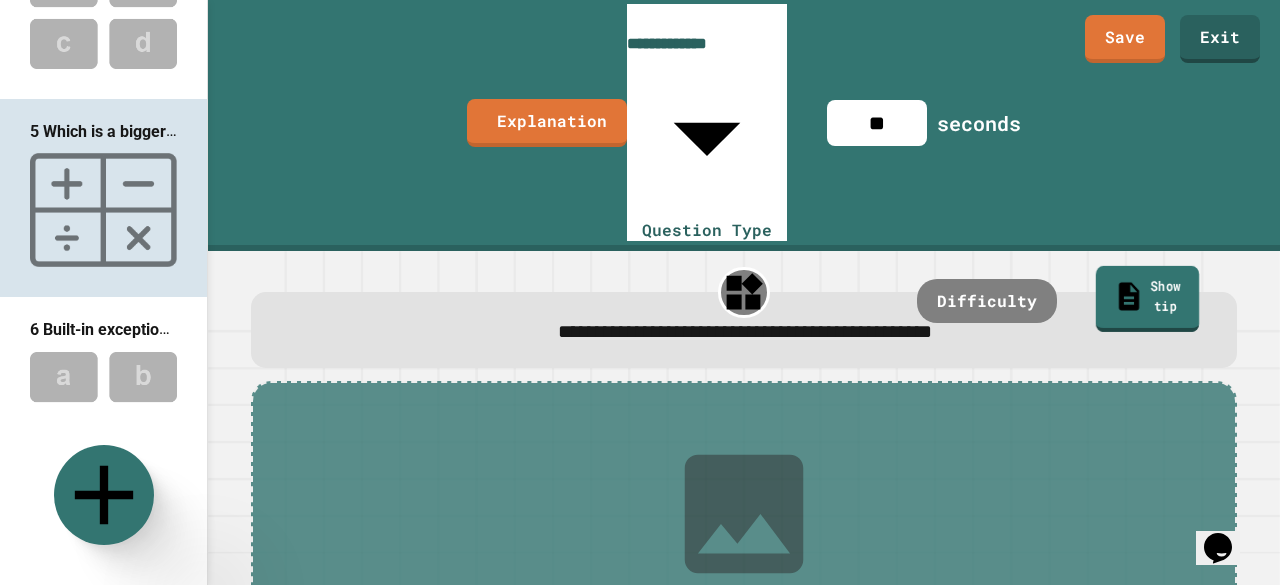 click on "Show tip" at bounding box center [1147, 299] 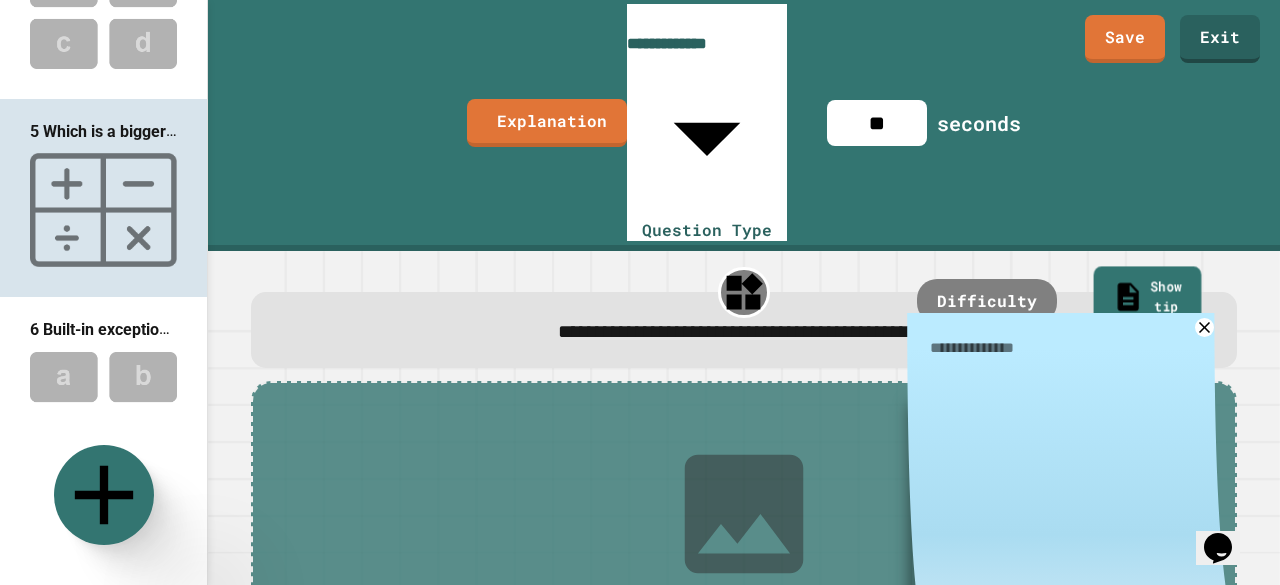 click on "Show tip" at bounding box center [1148, 300] 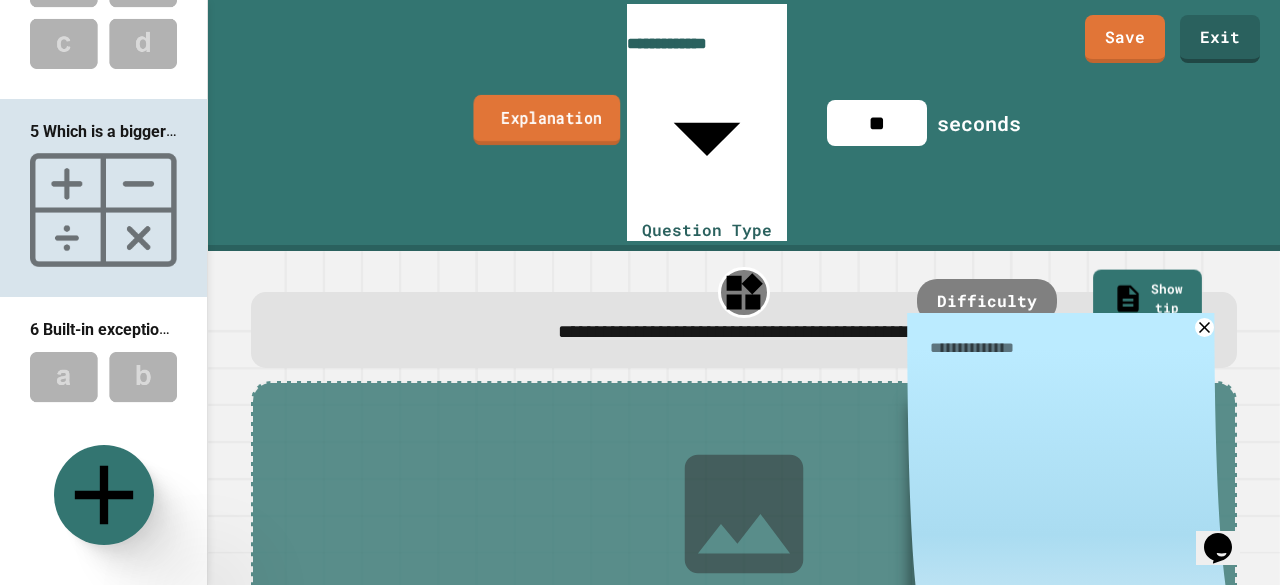 click on "**********" at bounding box center [744, 125] 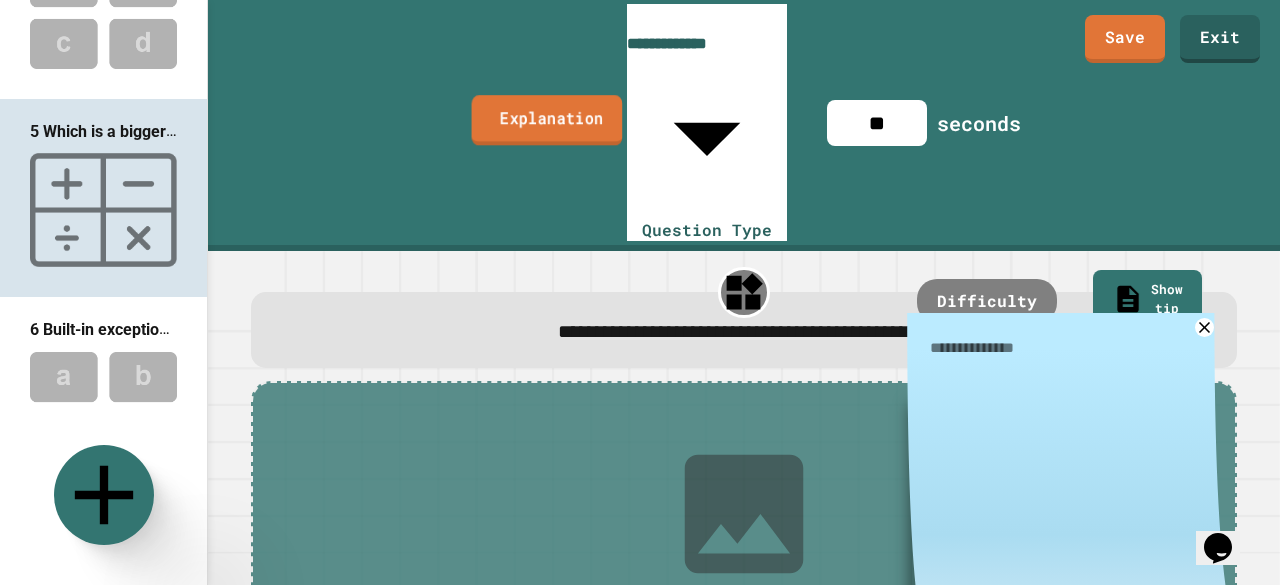 click on "Explanation" at bounding box center [547, 120] 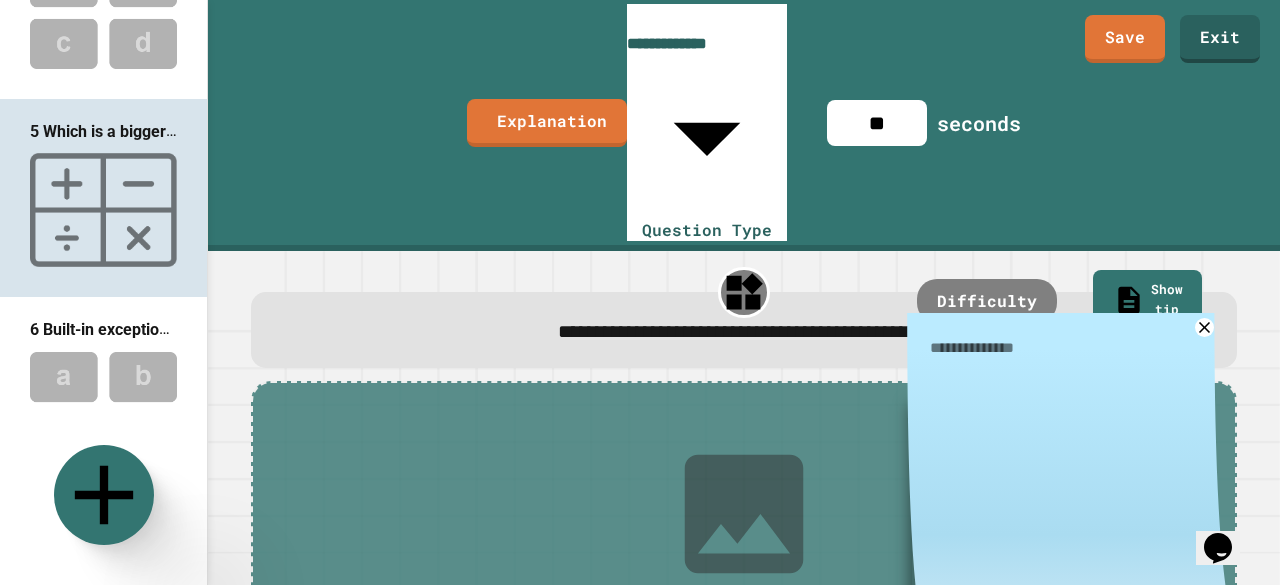 click at bounding box center [320, 693] 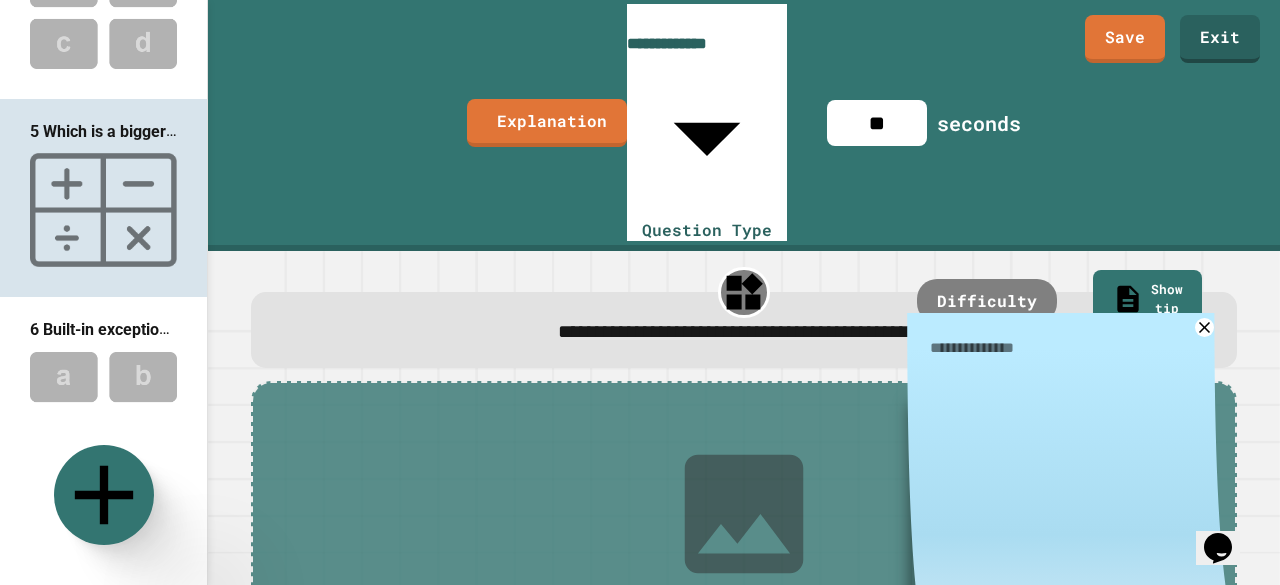 click at bounding box center [1067, 347] 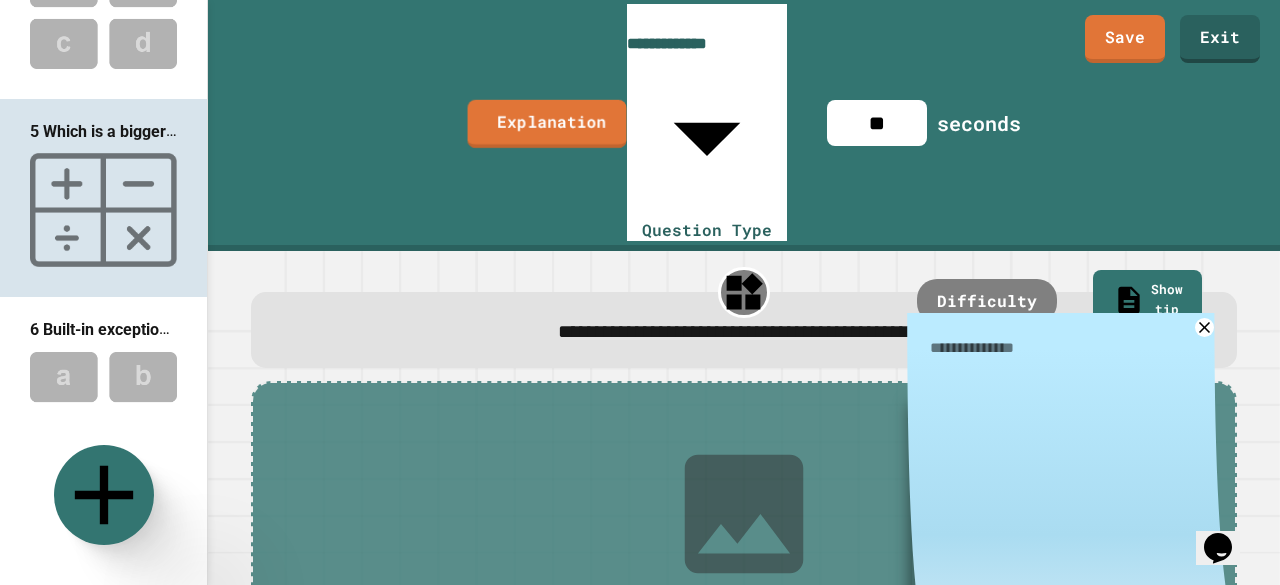 click on "Explanation" at bounding box center [547, 123] 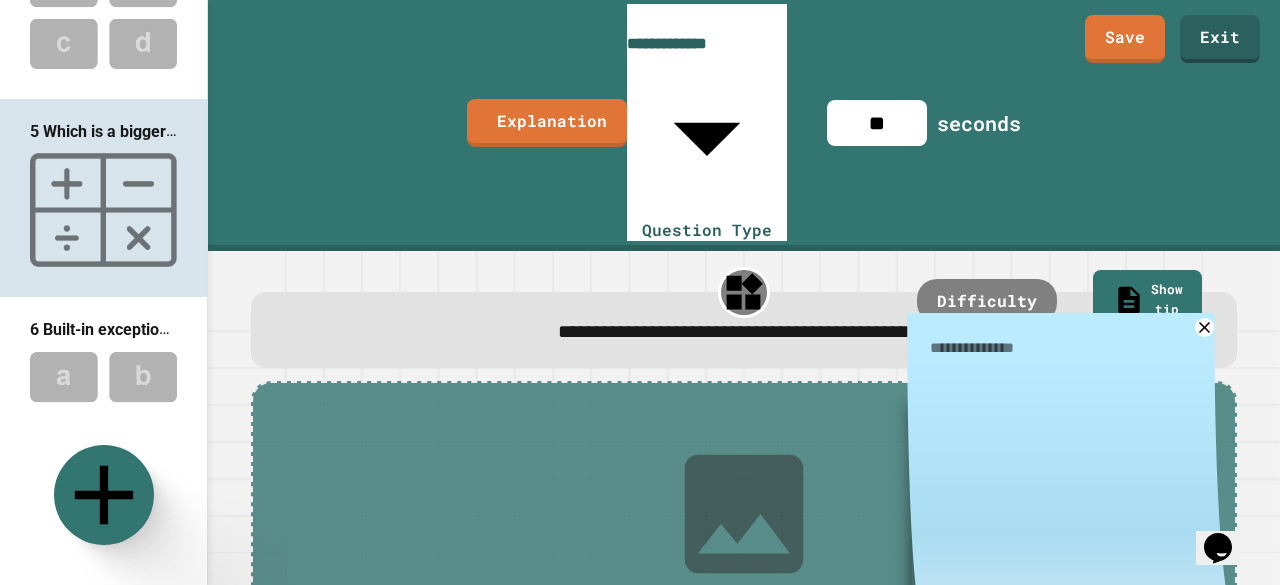 click on "******" at bounding box center (640, 717) 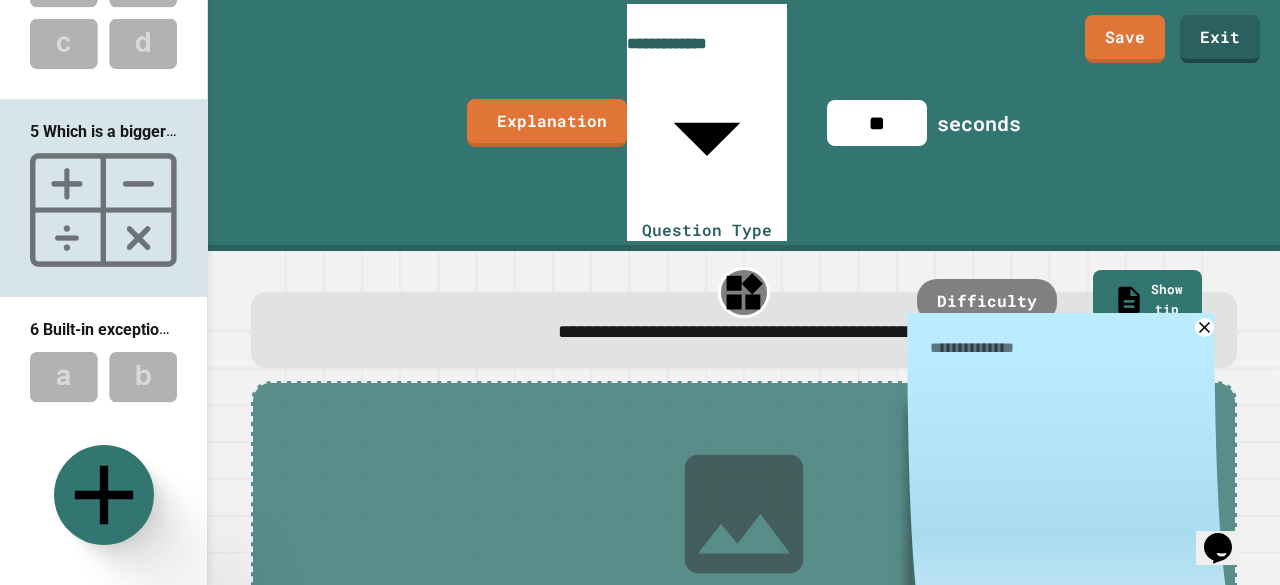 click on "******" at bounding box center (640, 717) 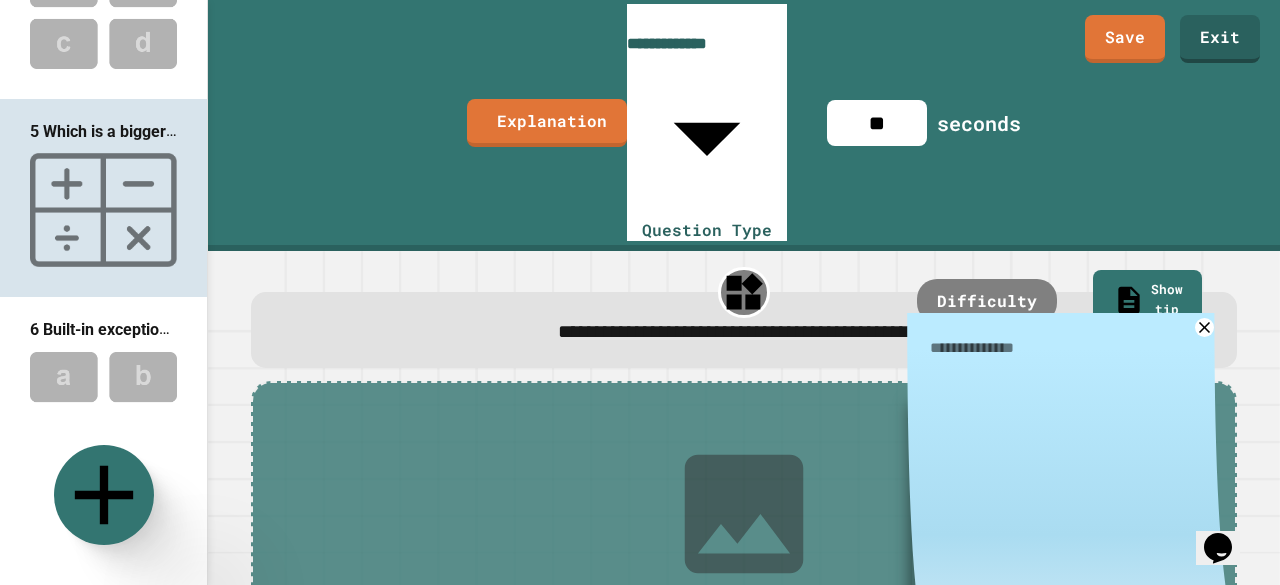 click at bounding box center [320, 693] 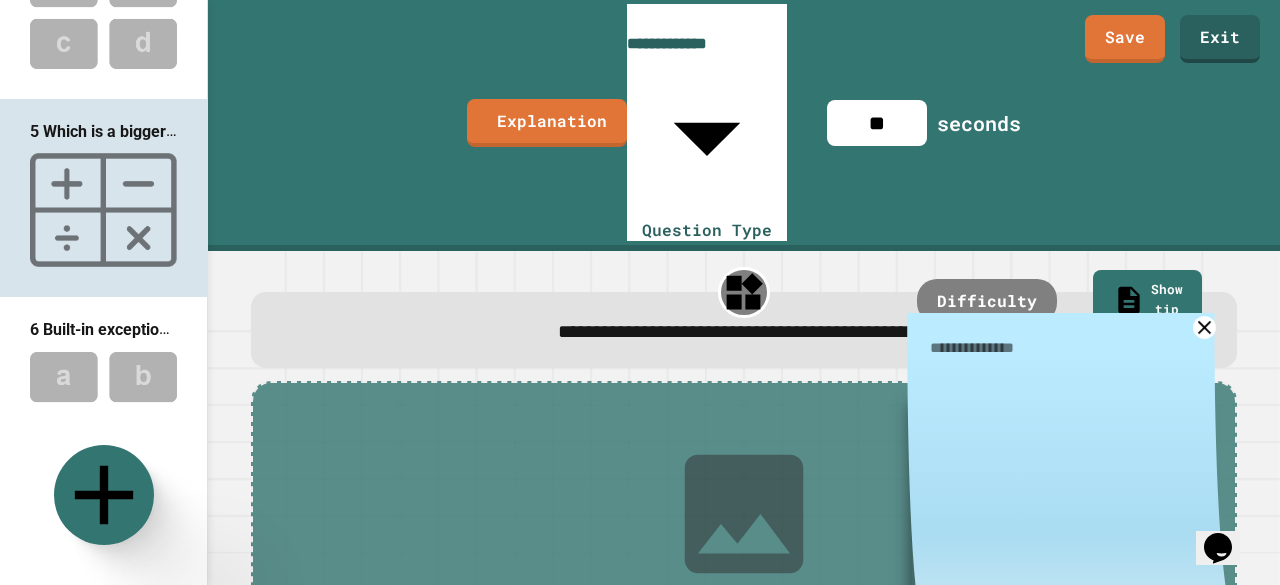 click 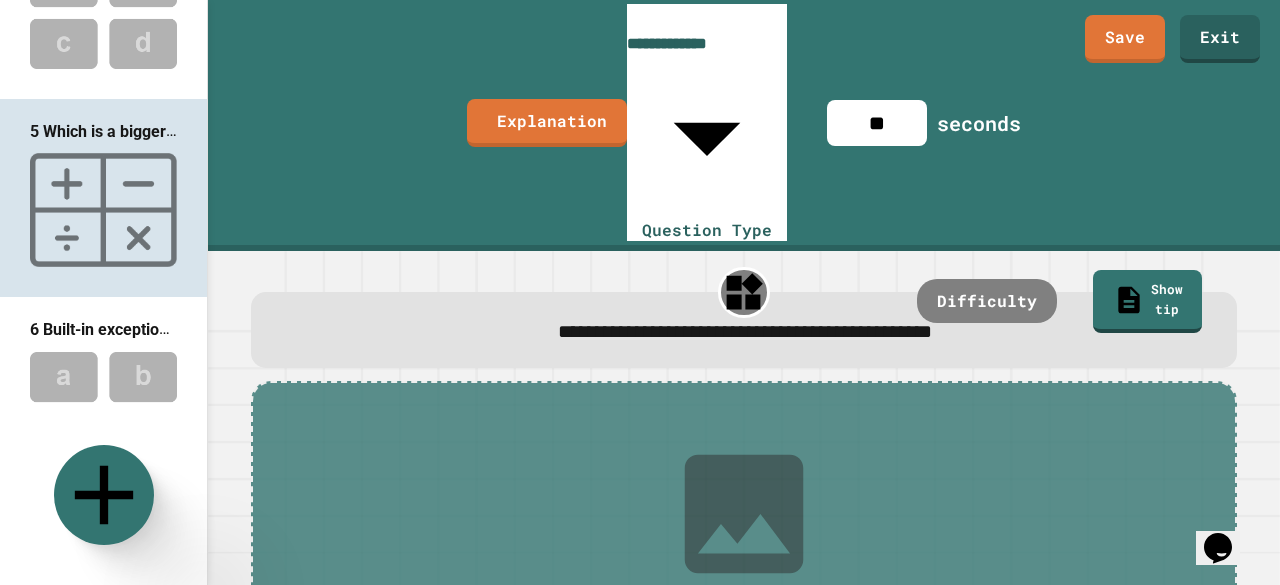 click on "**********" at bounding box center (744, 125) 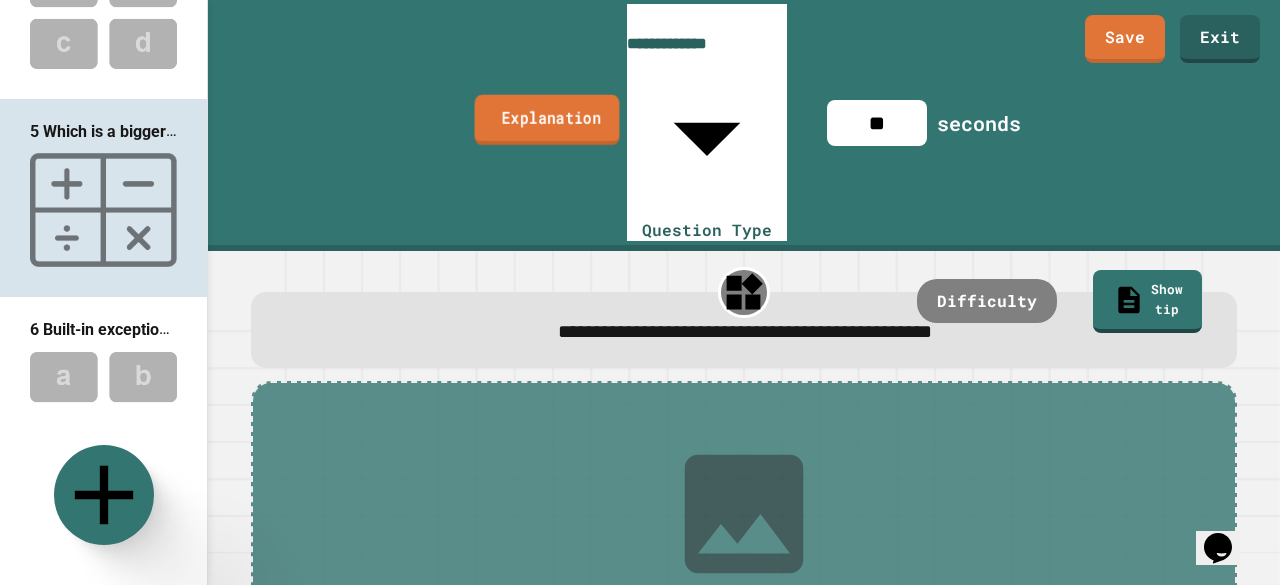 click on "Explanation" at bounding box center [547, 119] 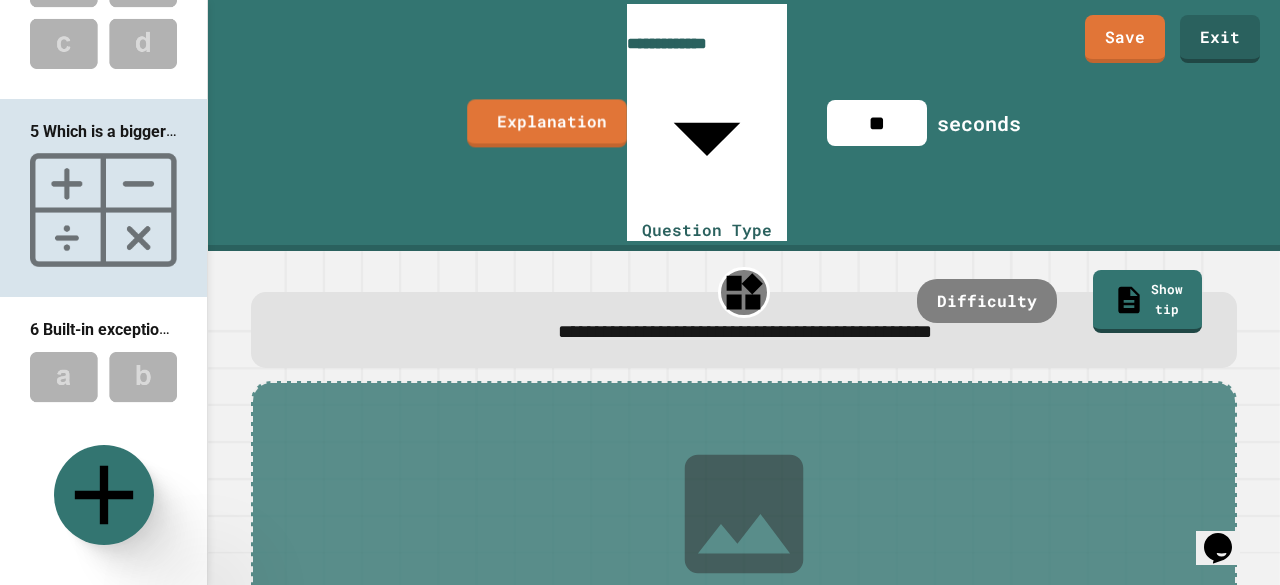 click on "******" at bounding box center [640, 717] 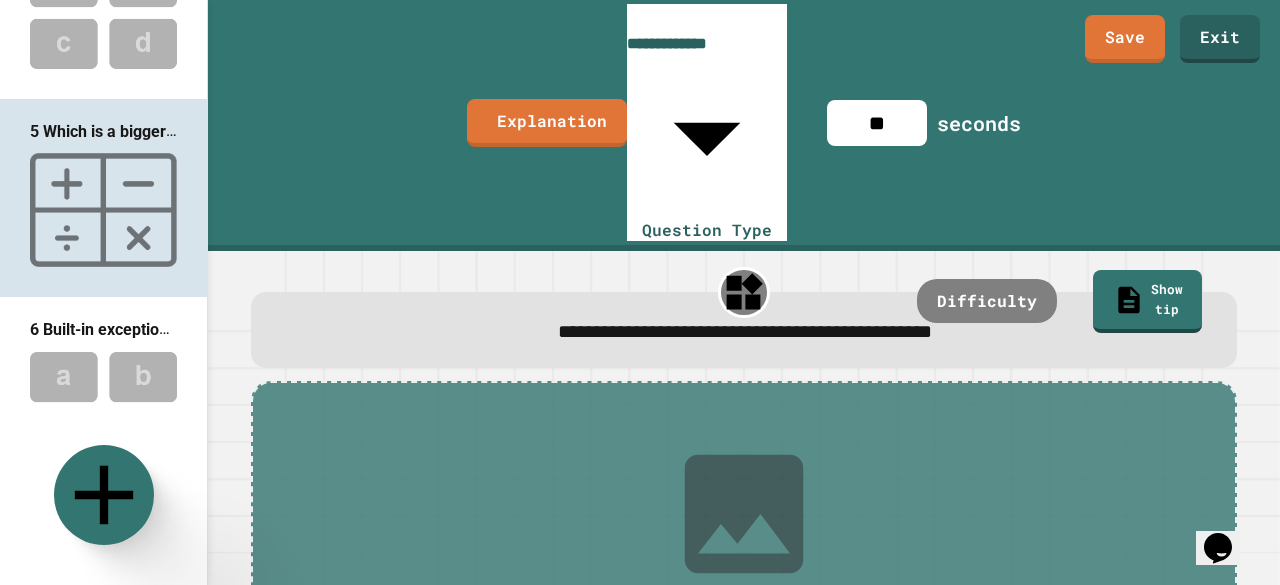 paste on "**********" 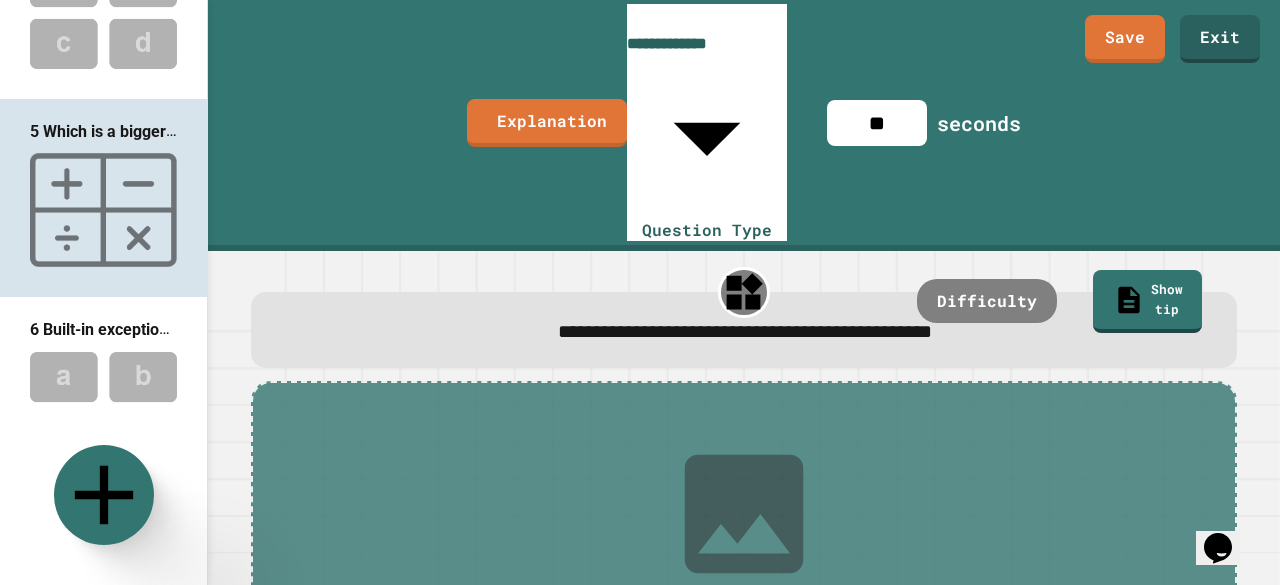 type on "**********" 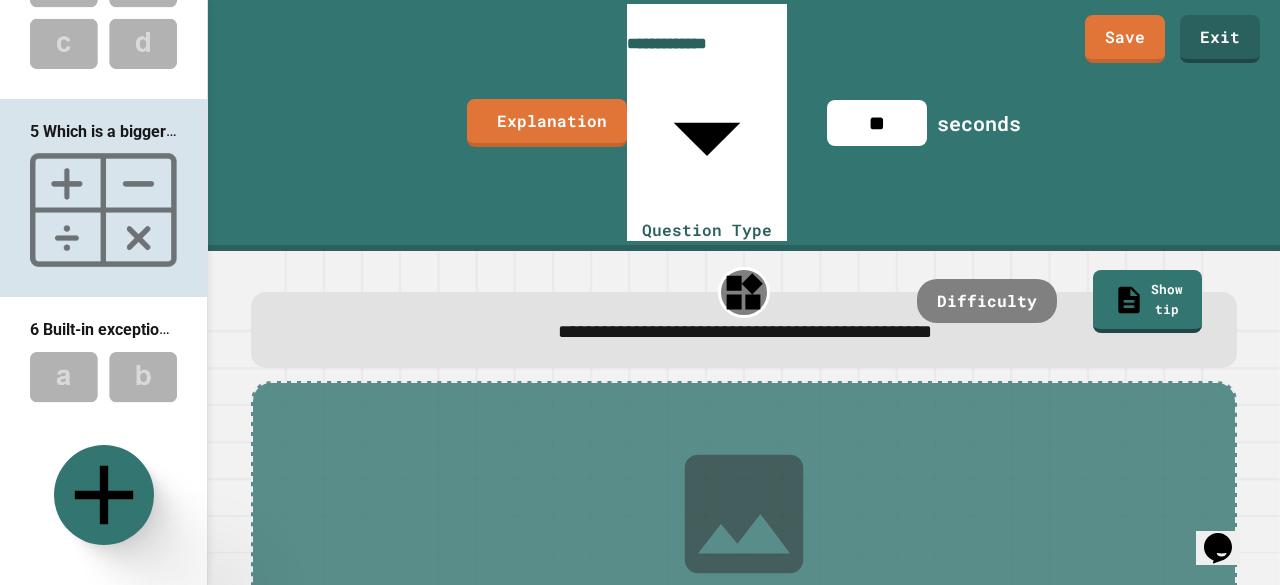 scroll, scrollTop: 84, scrollLeft: 0, axis: vertical 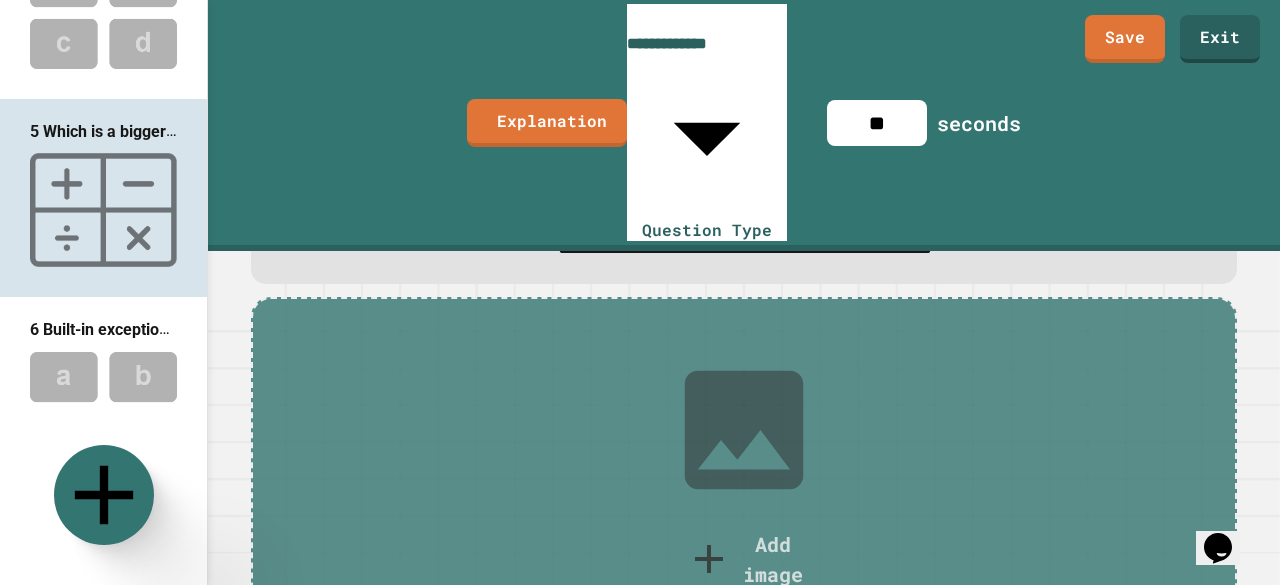 click 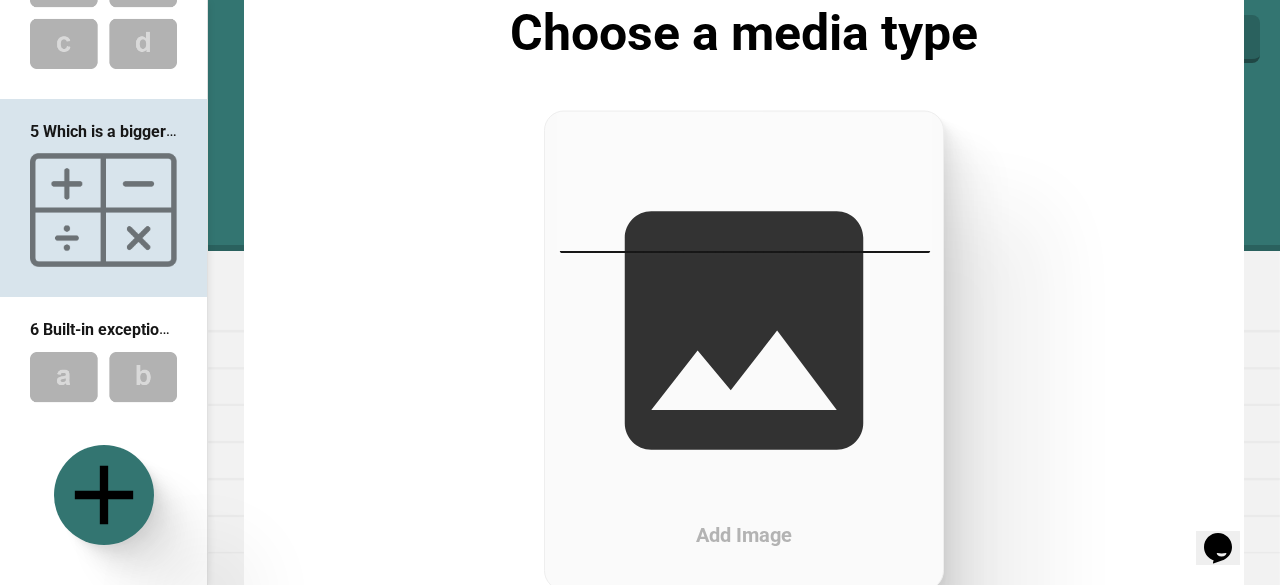 click 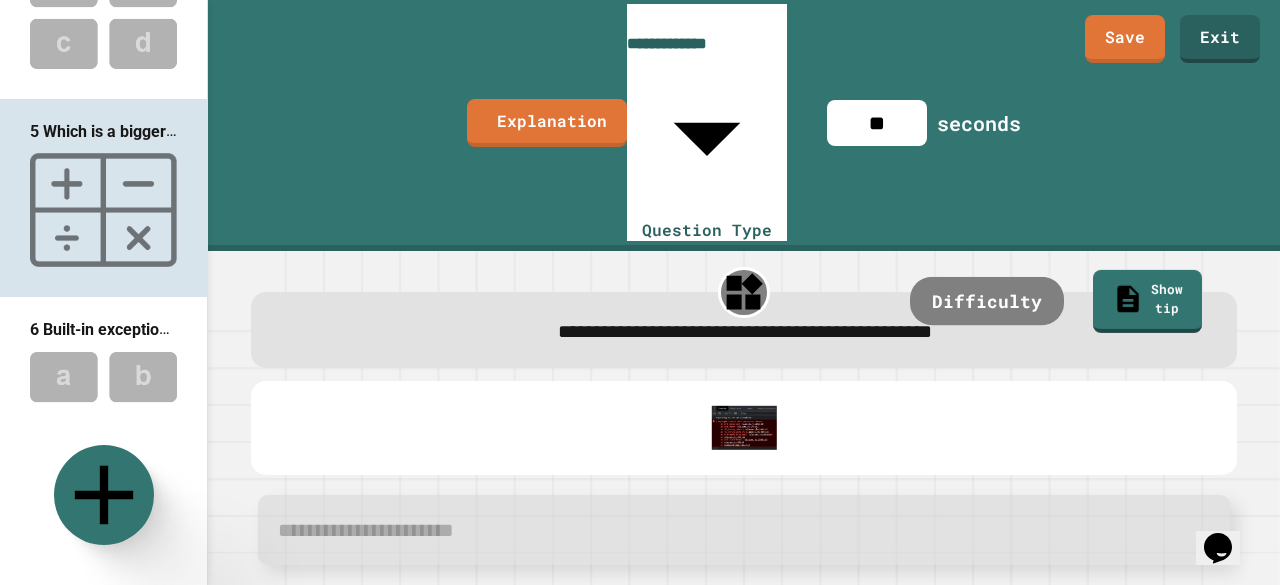 click on "Difficulty" at bounding box center [987, 301] 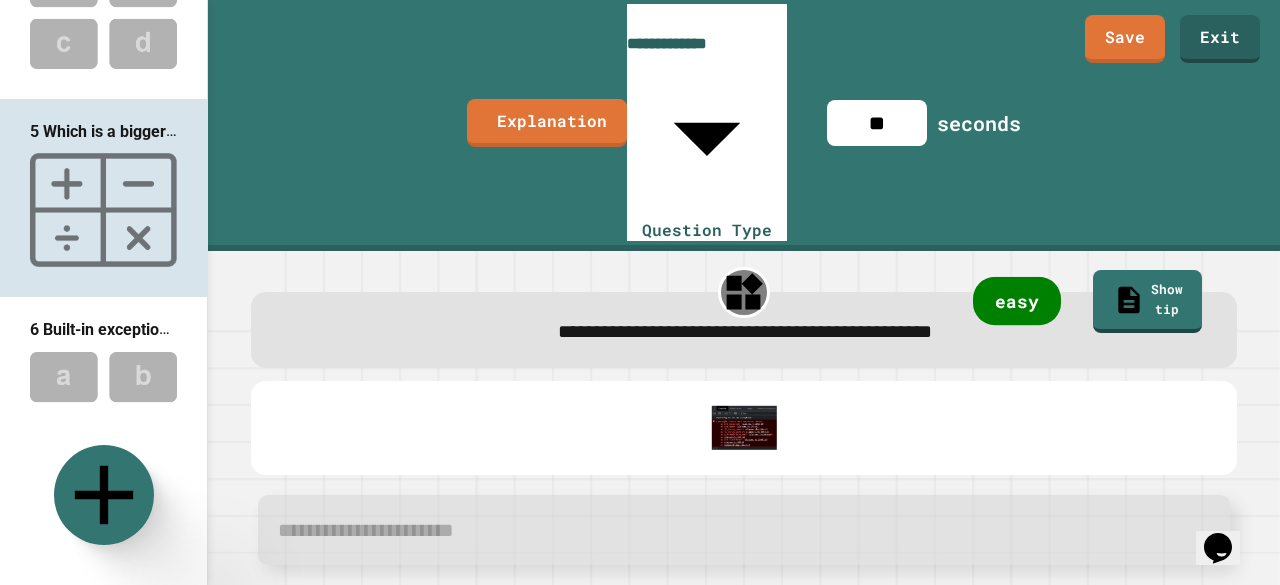 click on "easy" at bounding box center (1017, 301) 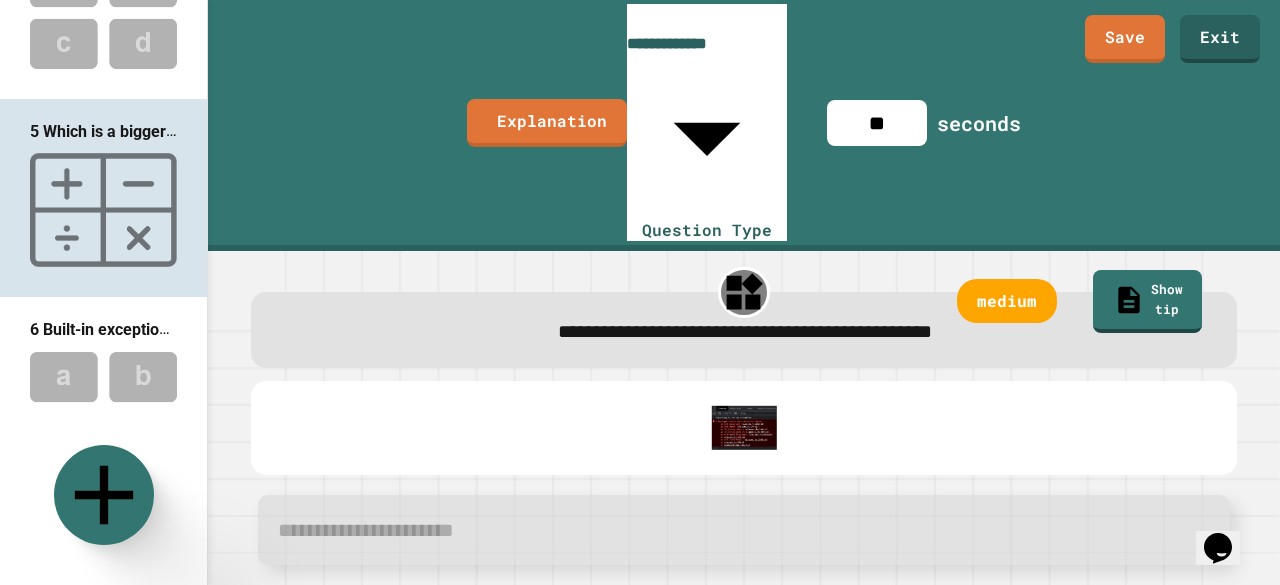 click on "**********" at bounding box center (745, 331) 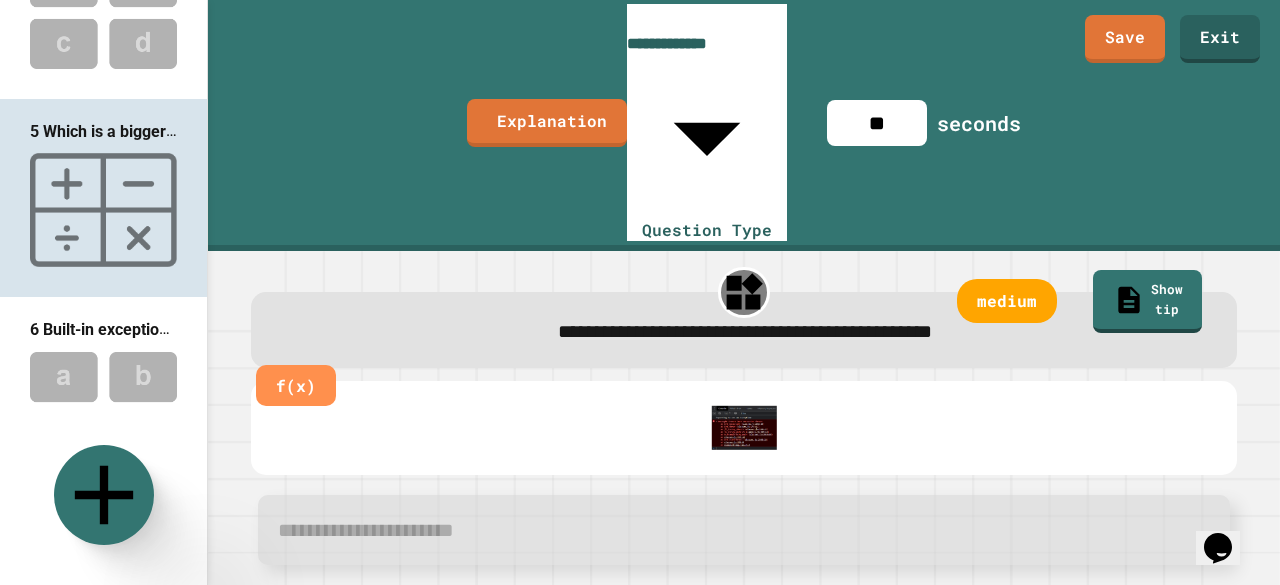click on "**********" at bounding box center (744, 330) 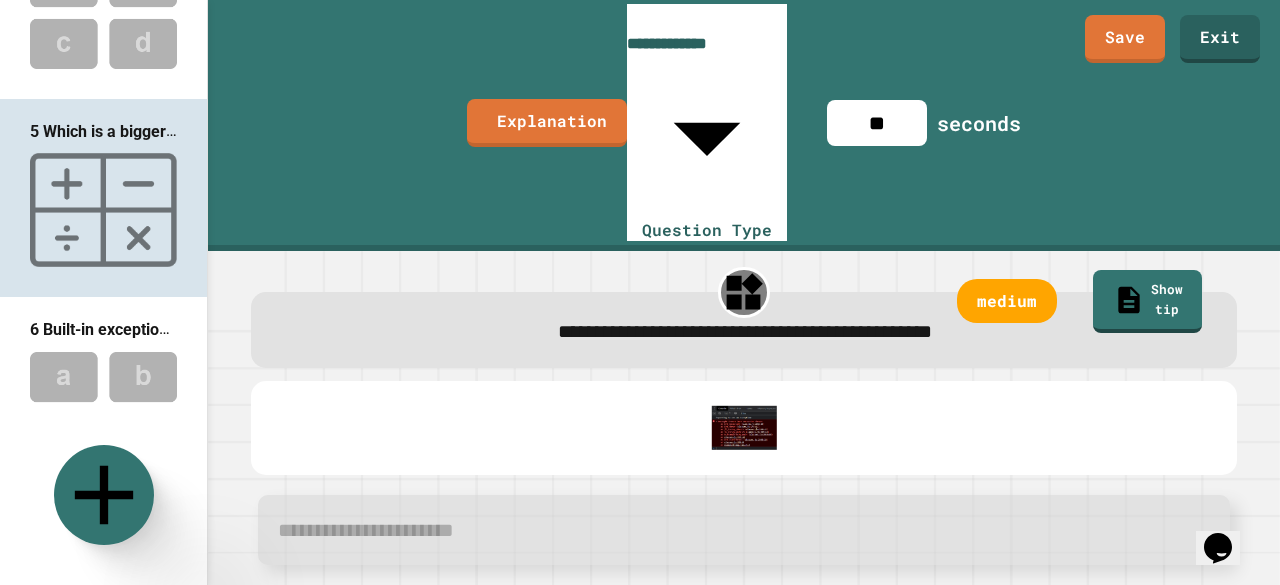click 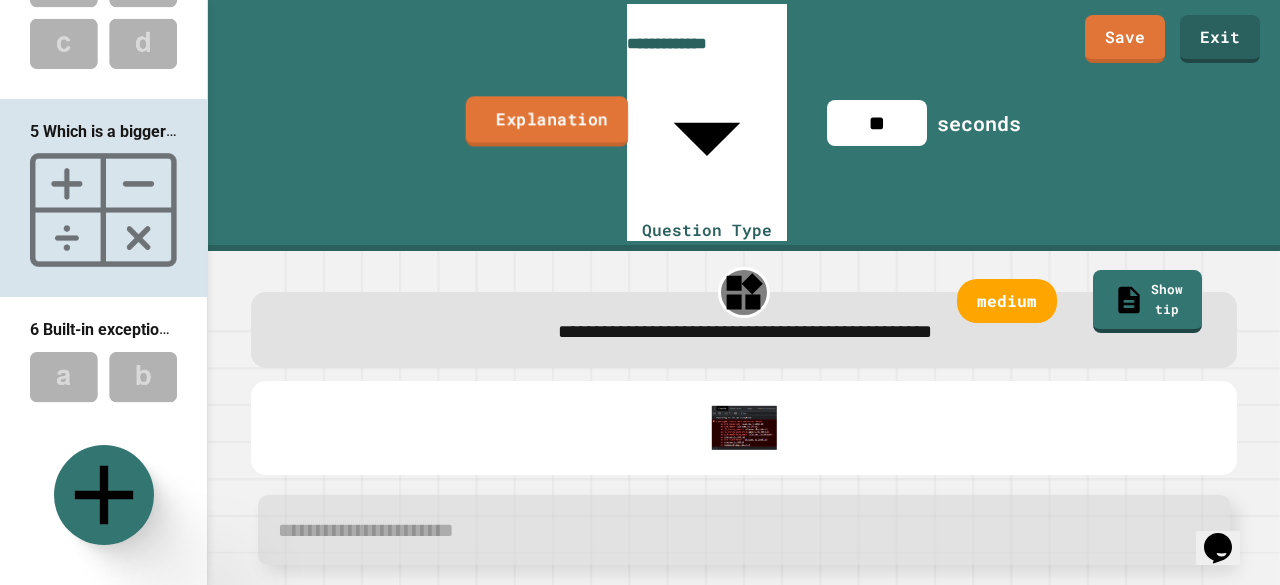 click on "Explanation" at bounding box center [547, 121] 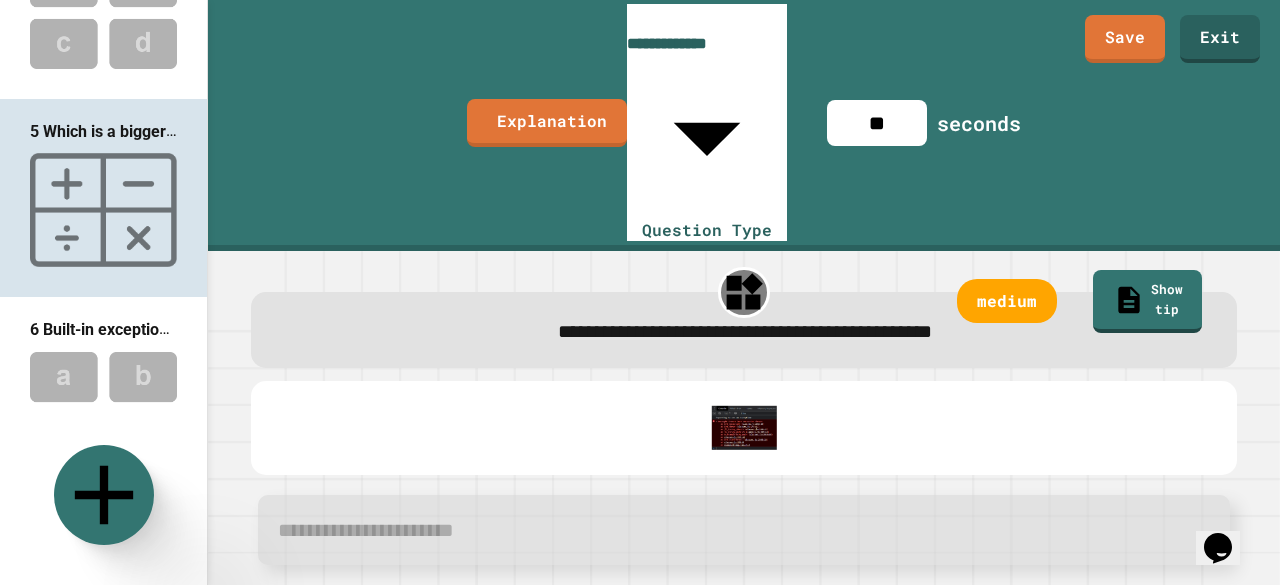 click at bounding box center (320, 717) 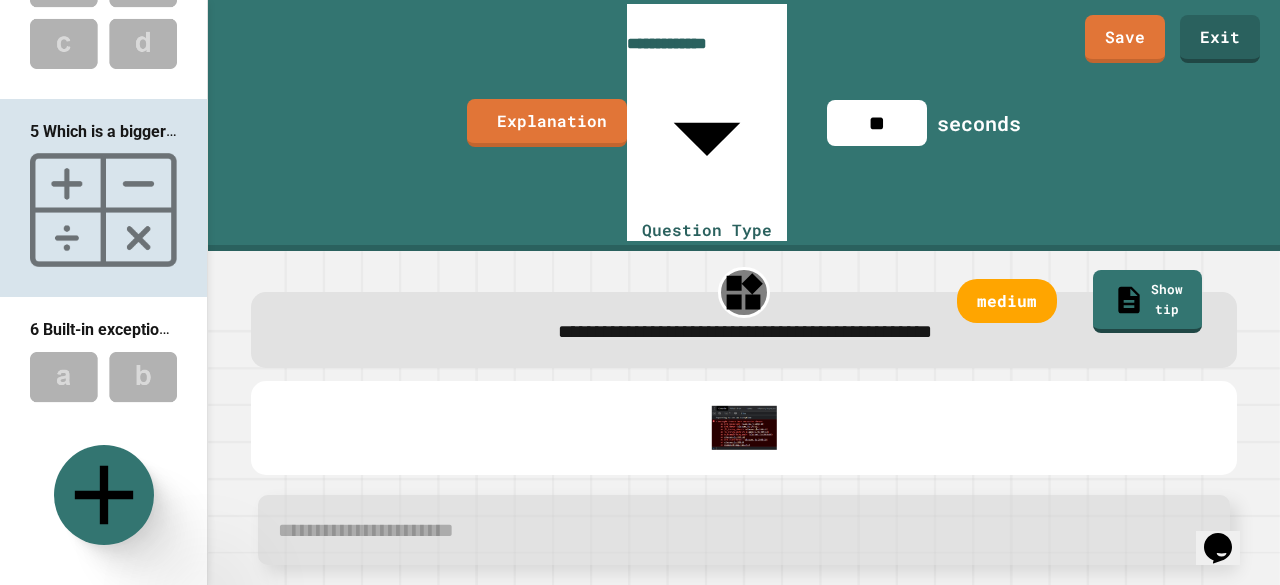 click at bounding box center [103, 407] 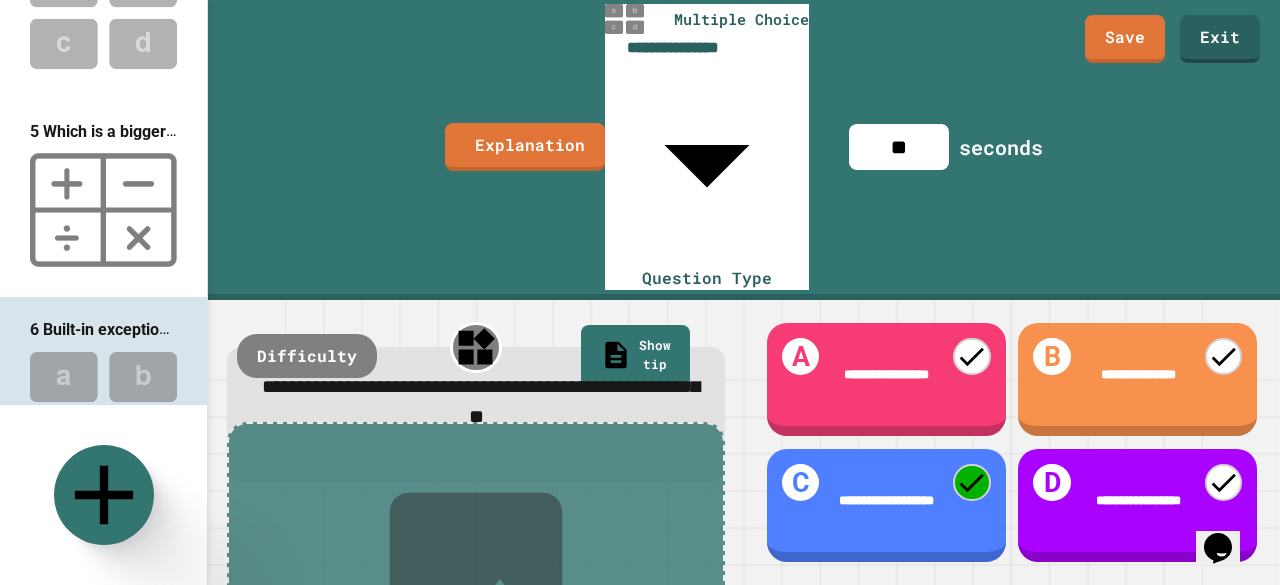 click at bounding box center [103, 210] 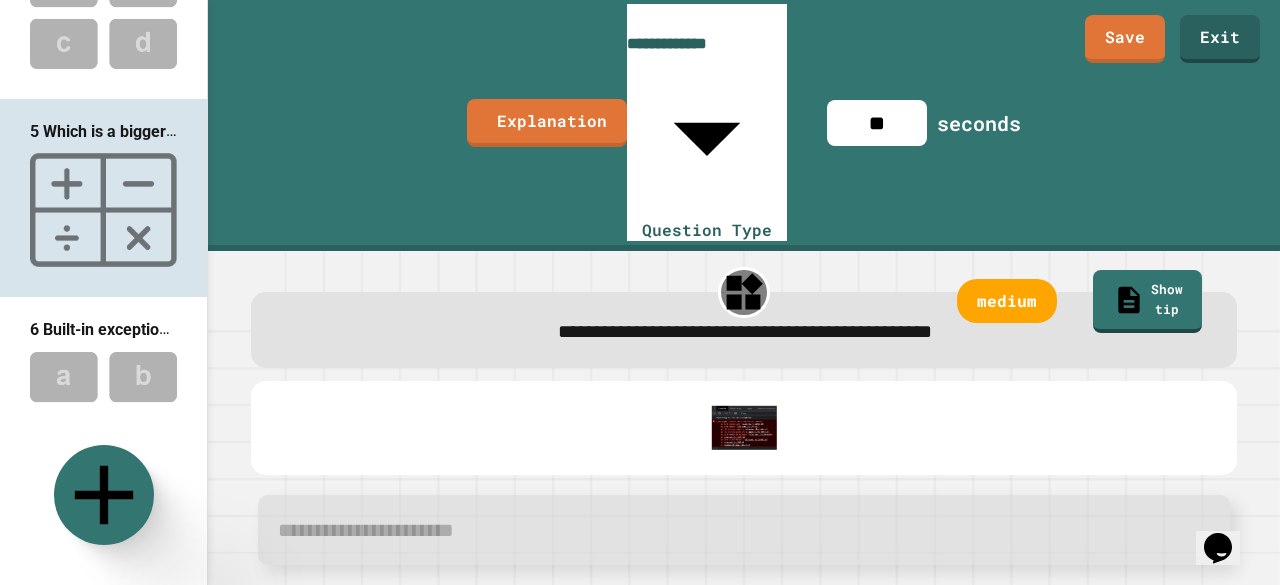 click at bounding box center (744, 530) 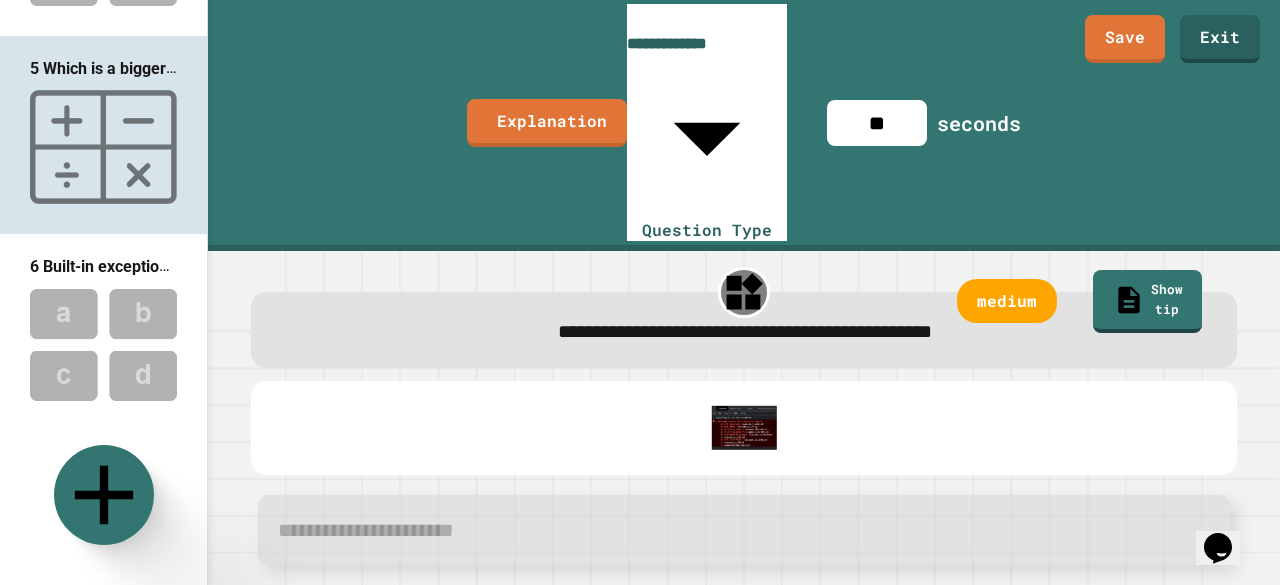 click at bounding box center (103, 344) 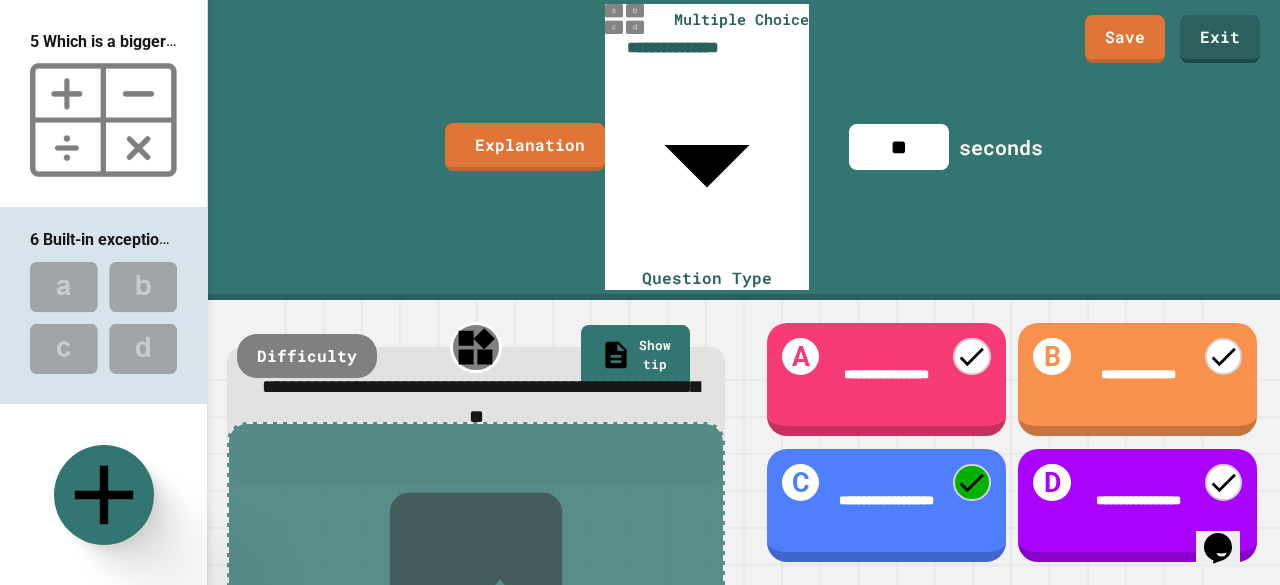 scroll, scrollTop: 782, scrollLeft: 0, axis: vertical 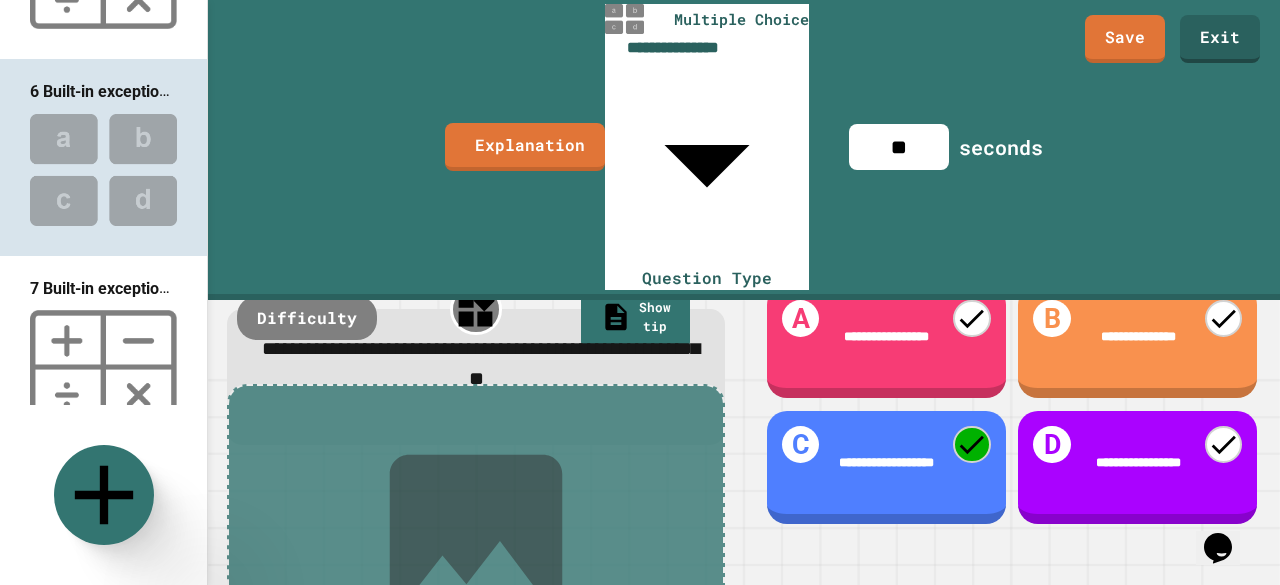 click at bounding box center [103, 367] 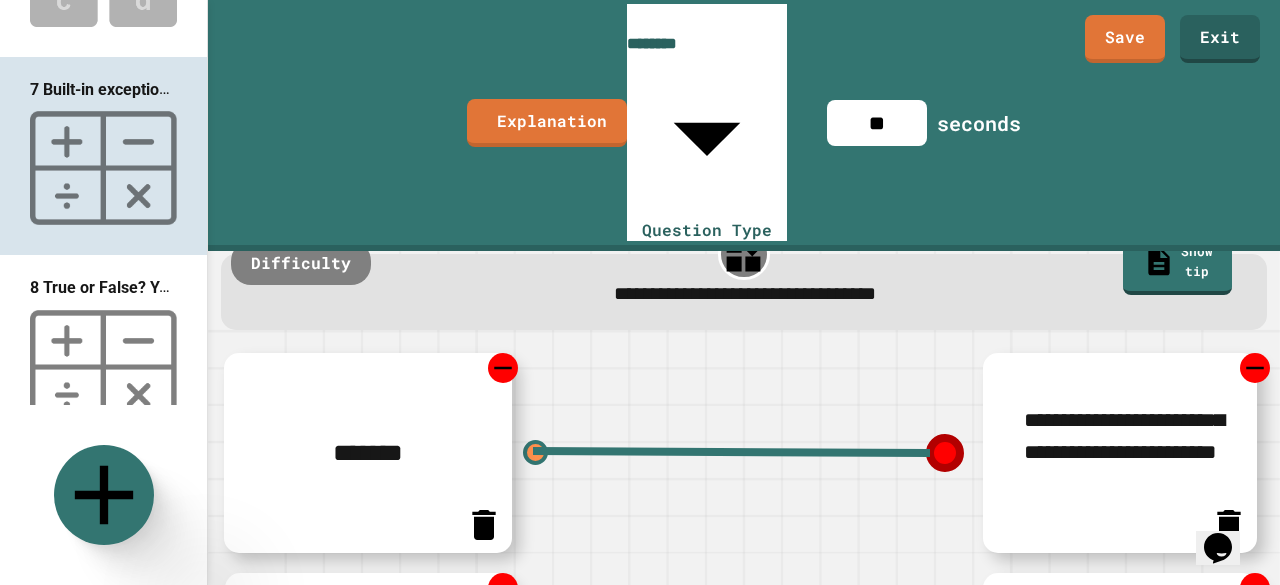 scroll, scrollTop: 1124, scrollLeft: 0, axis: vertical 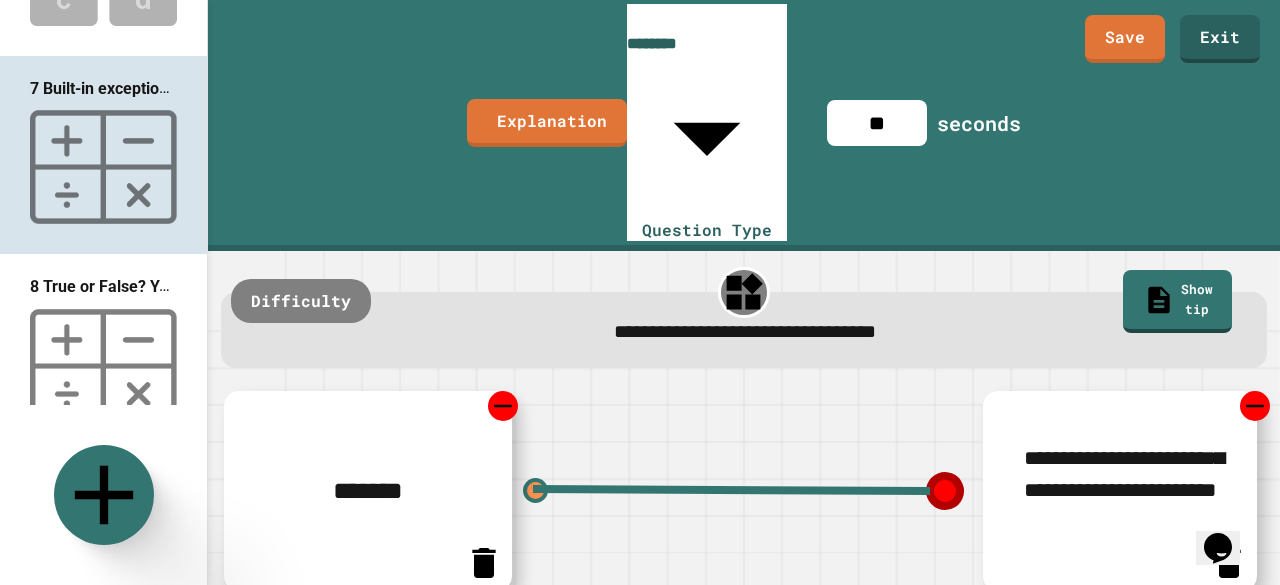 click at bounding box center (103, 366) 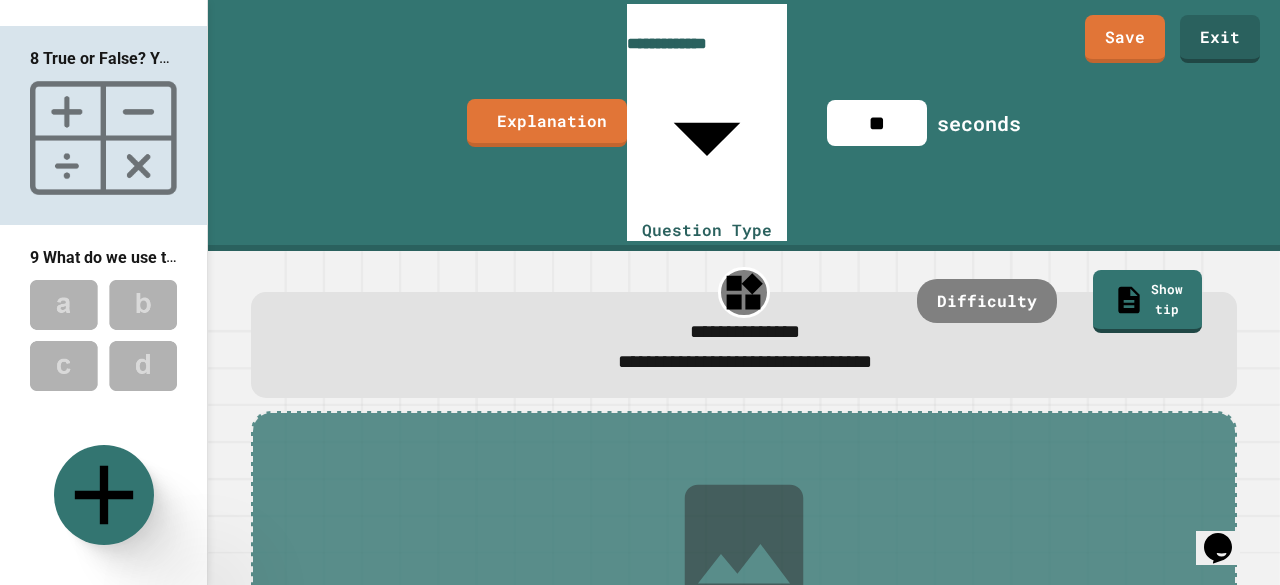 scroll, scrollTop: 1354, scrollLeft: 0, axis: vertical 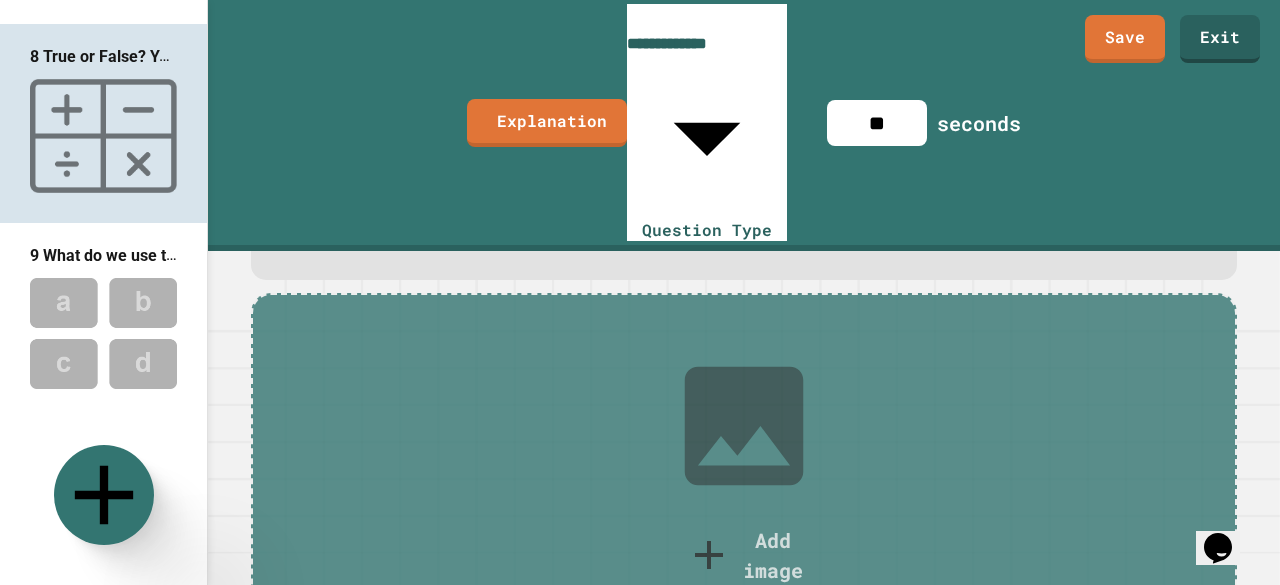 click at bounding box center (103, 333) 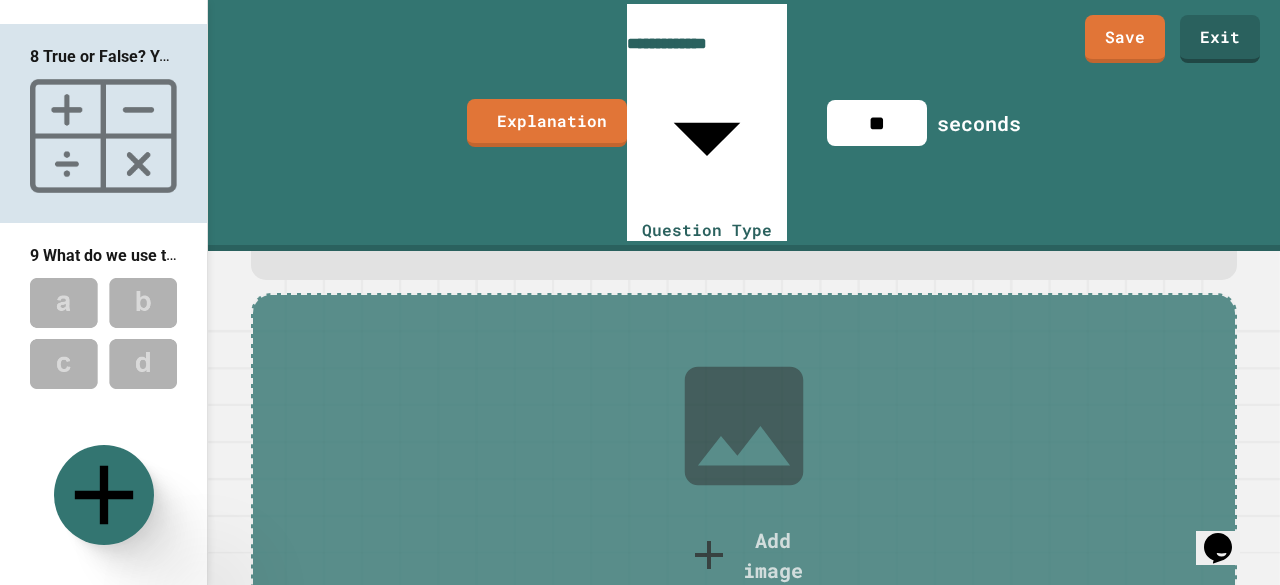 type on "**********" 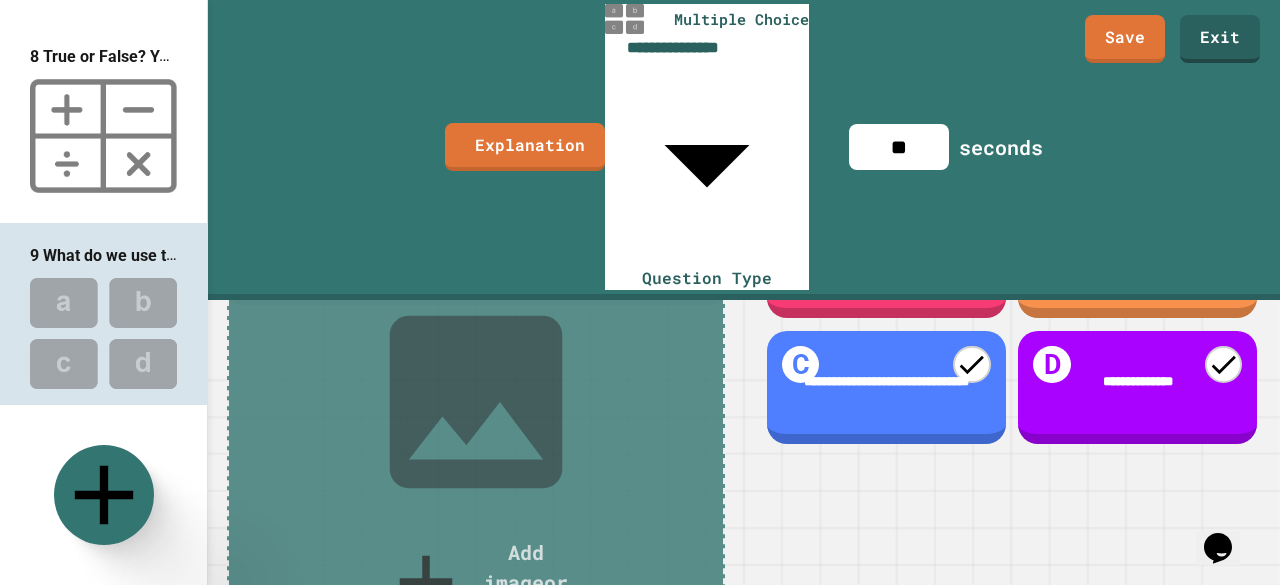 scroll, scrollTop: 0, scrollLeft: 0, axis: both 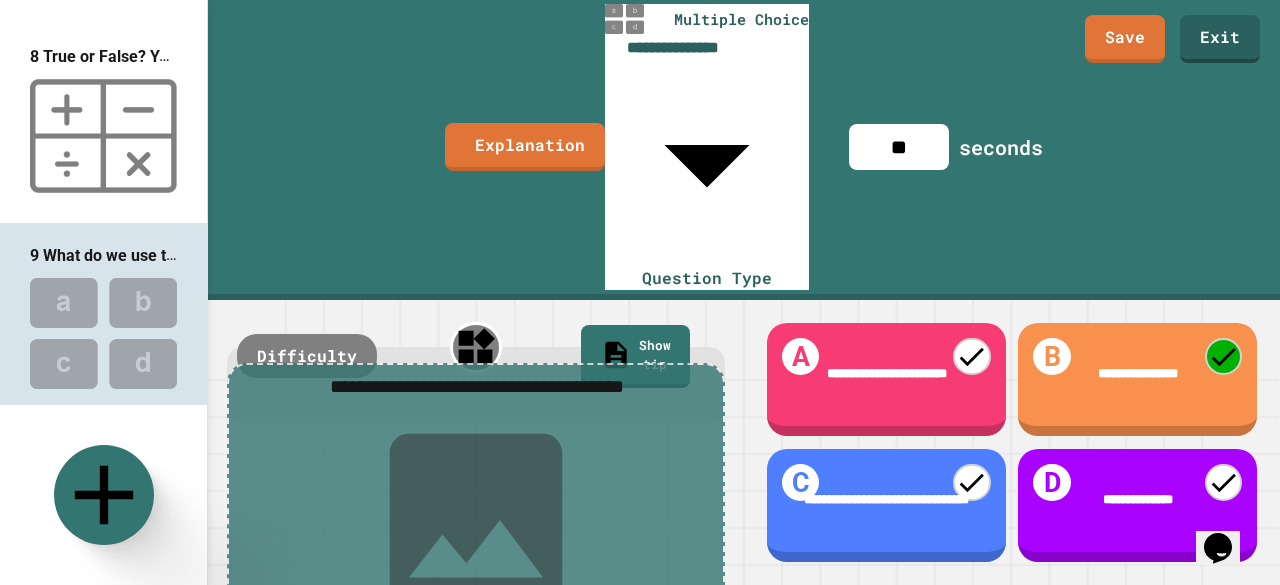 click at bounding box center (103, 136) 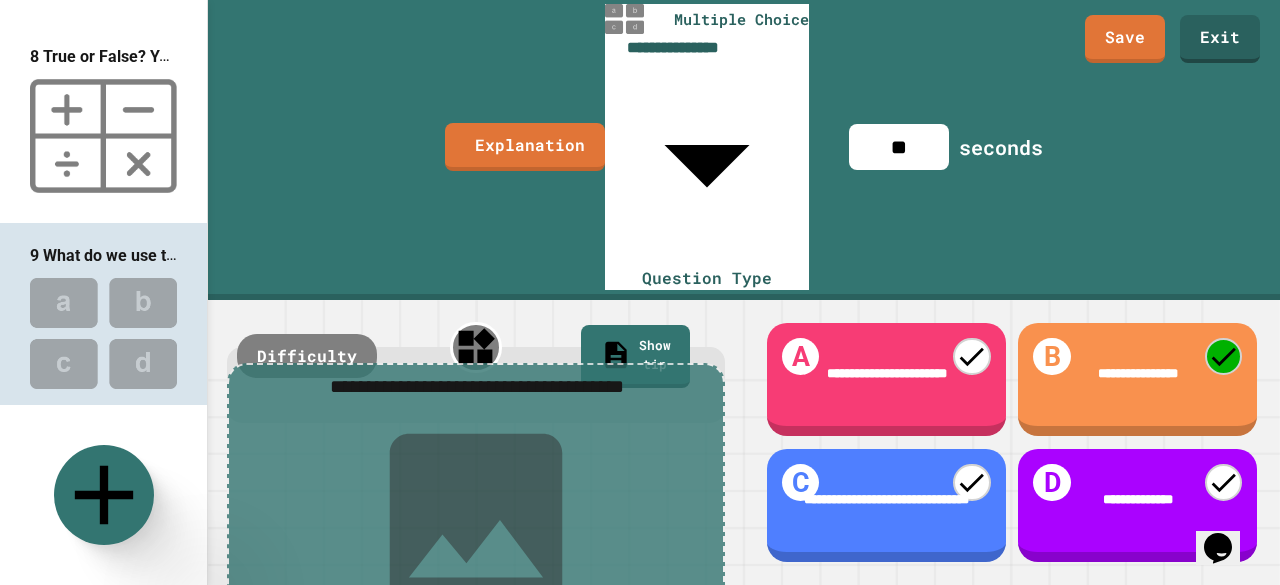 type on "**********" 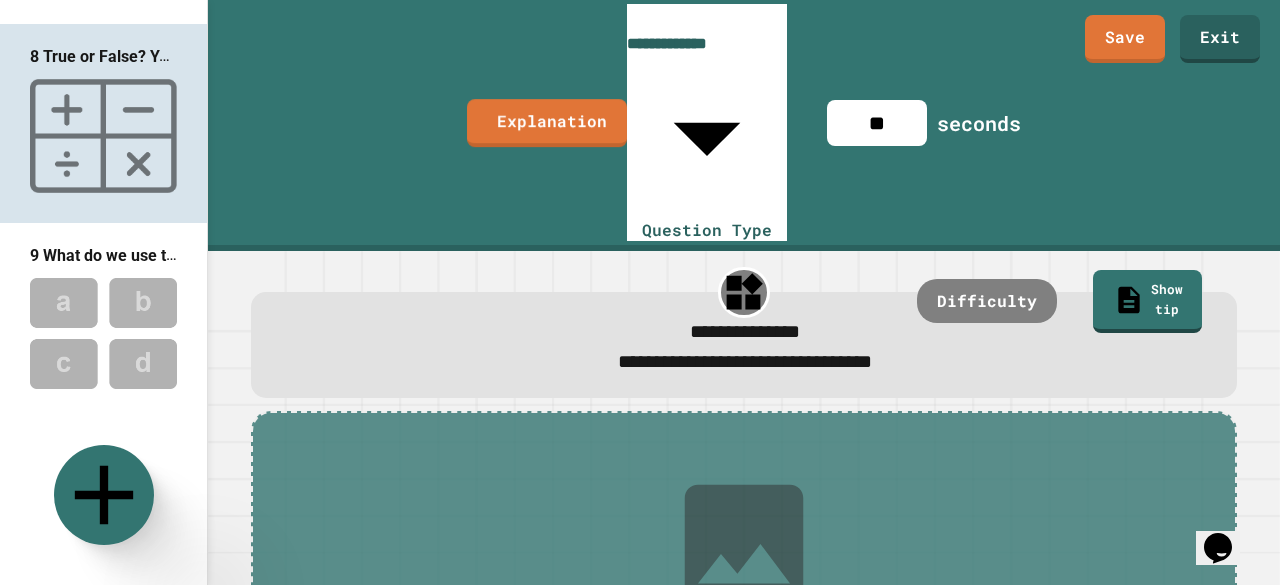 click on "Add image" at bounding box center [744, 595] 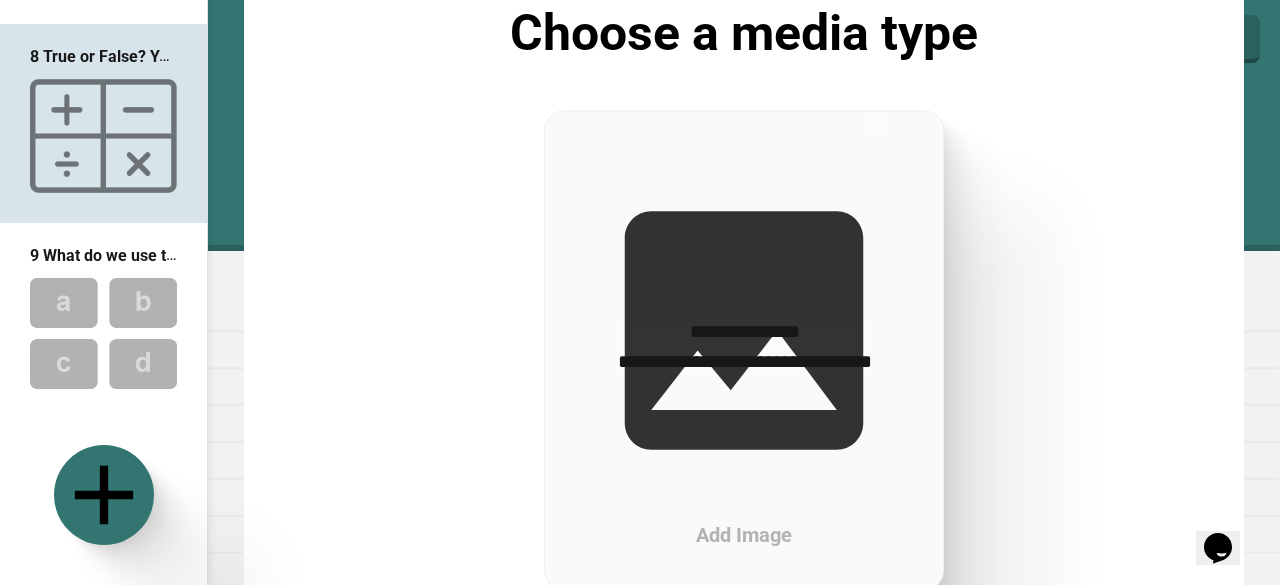 click on "Add Image" at bounding box center [744, 350] 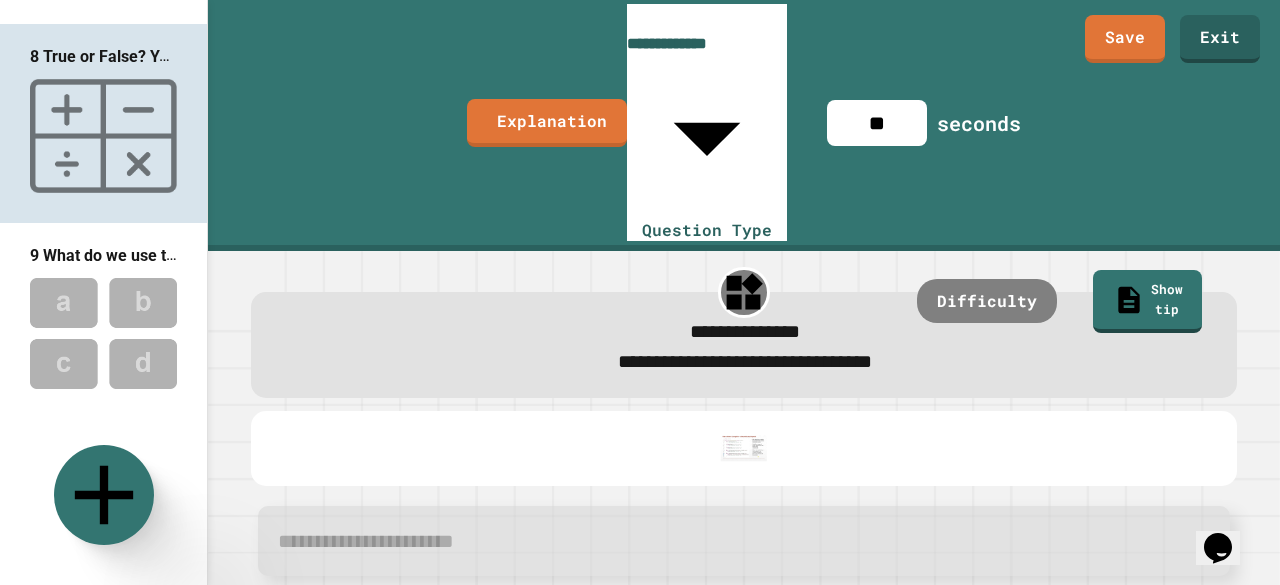 scroll, scrollTop: 0, scrollLeft: 0, axis: both 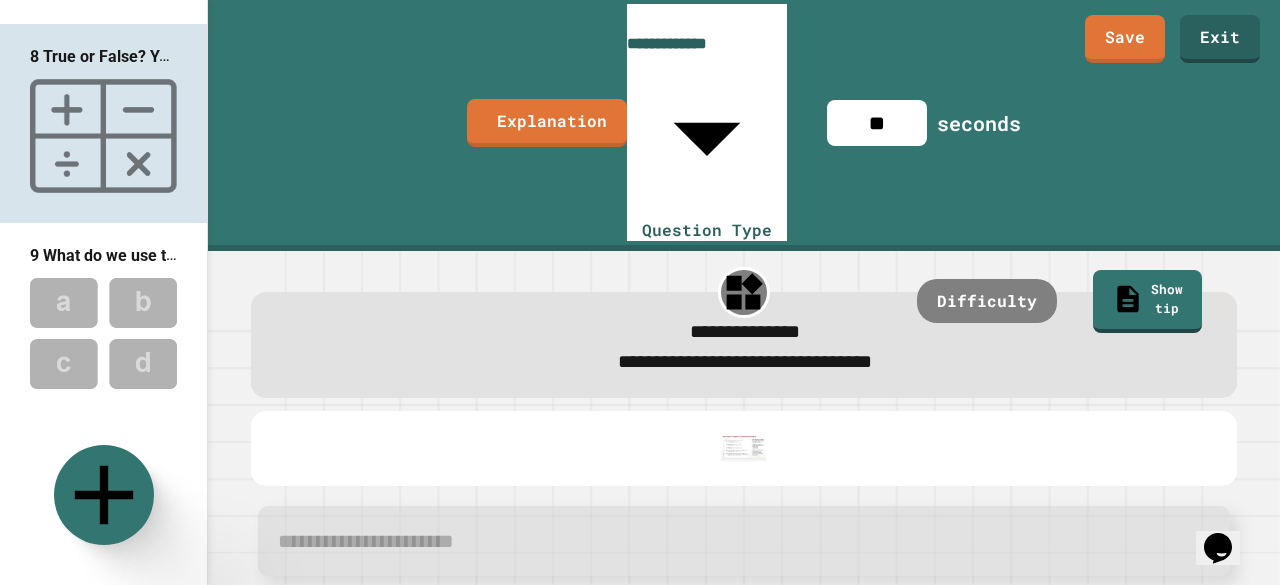 click at bounding box center (103, 333) 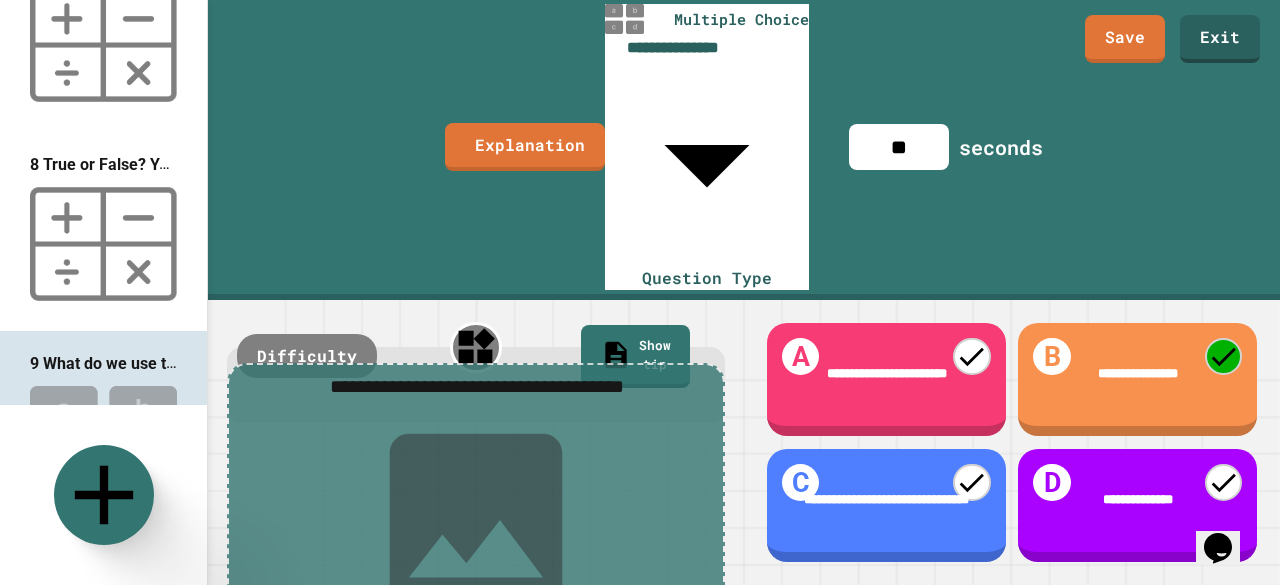 scroll, scrollTop: 1496, scrollLeft: 0, axis: vertical 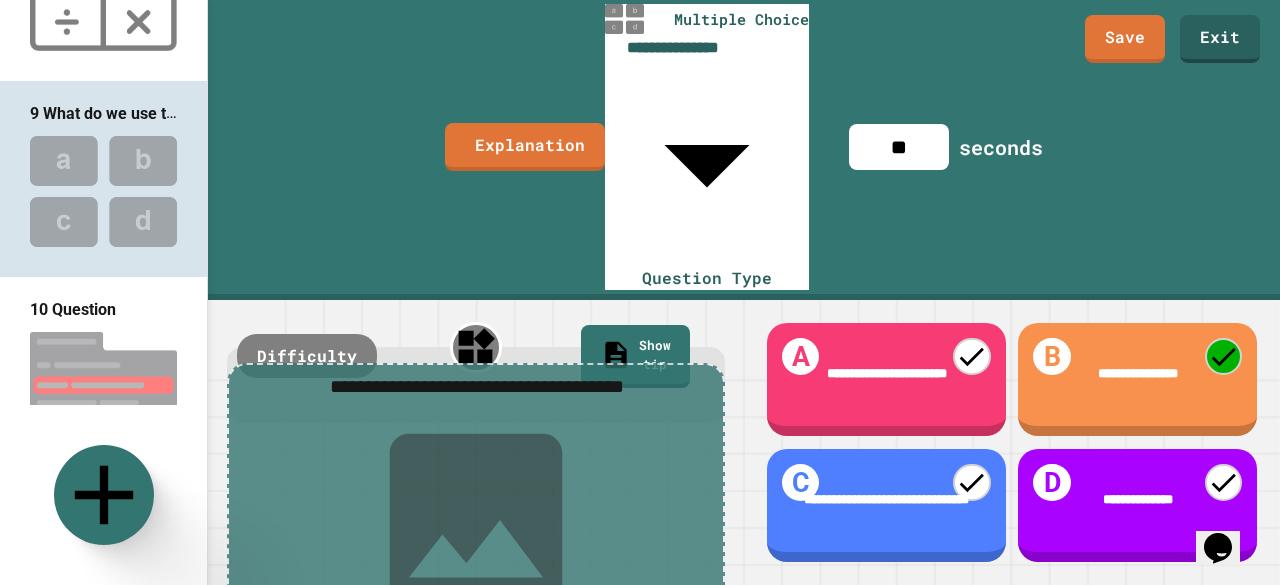 click on "10   Question" at bounding box center [103, 309] 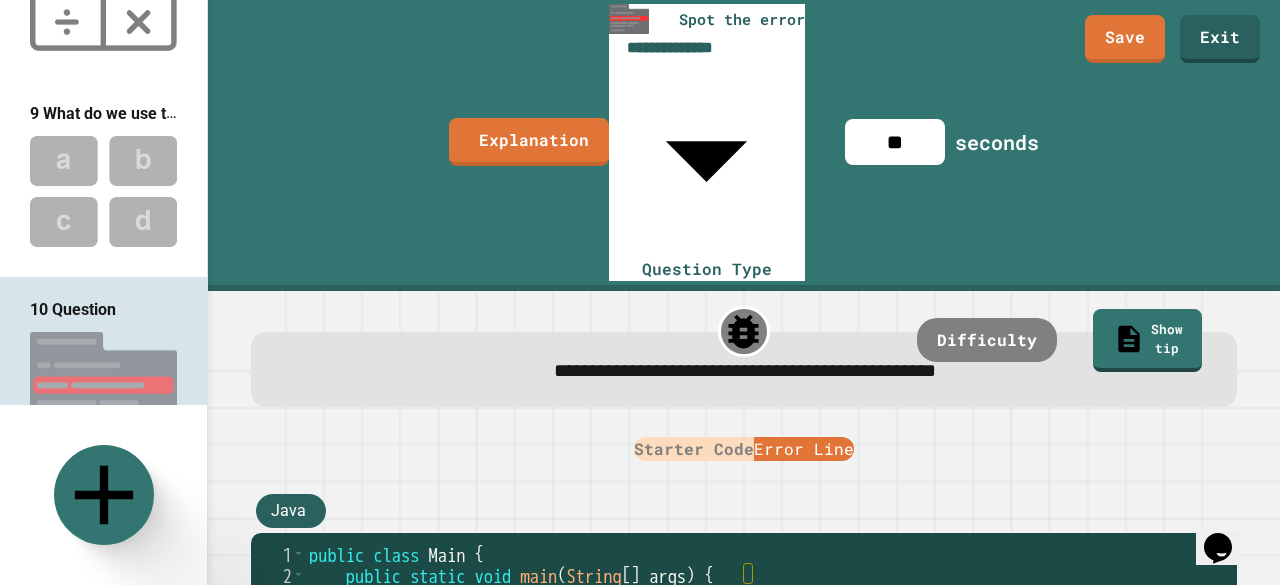 click on "10   Question" at bounding box center [103, 375] 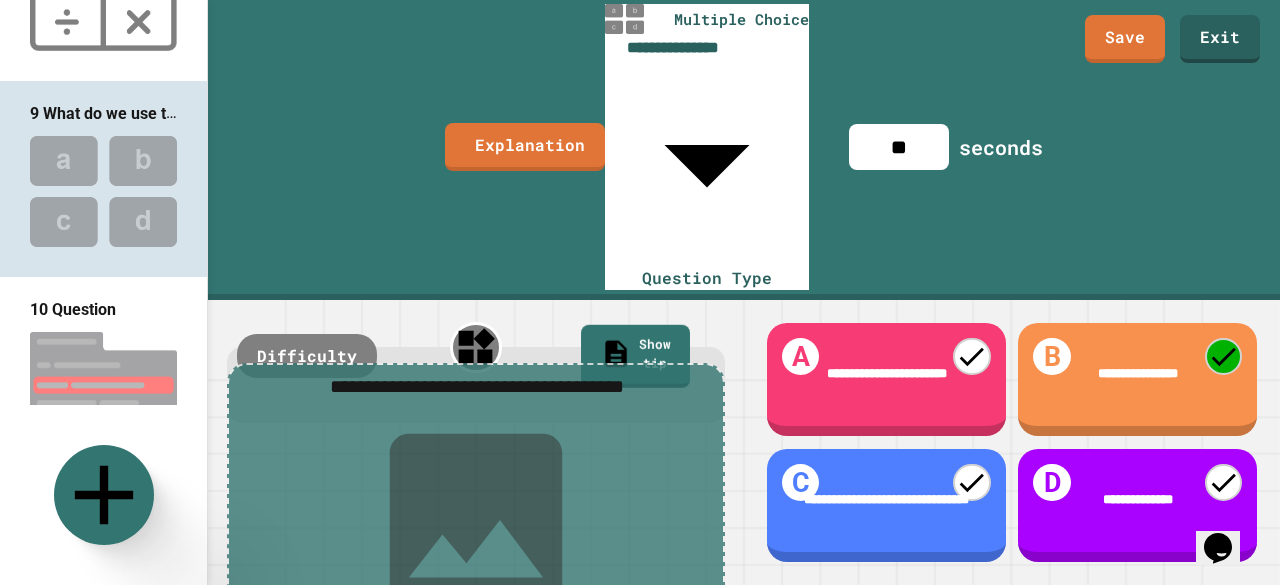 click on "Add image  or IDE" at bounding box center (476, 585) 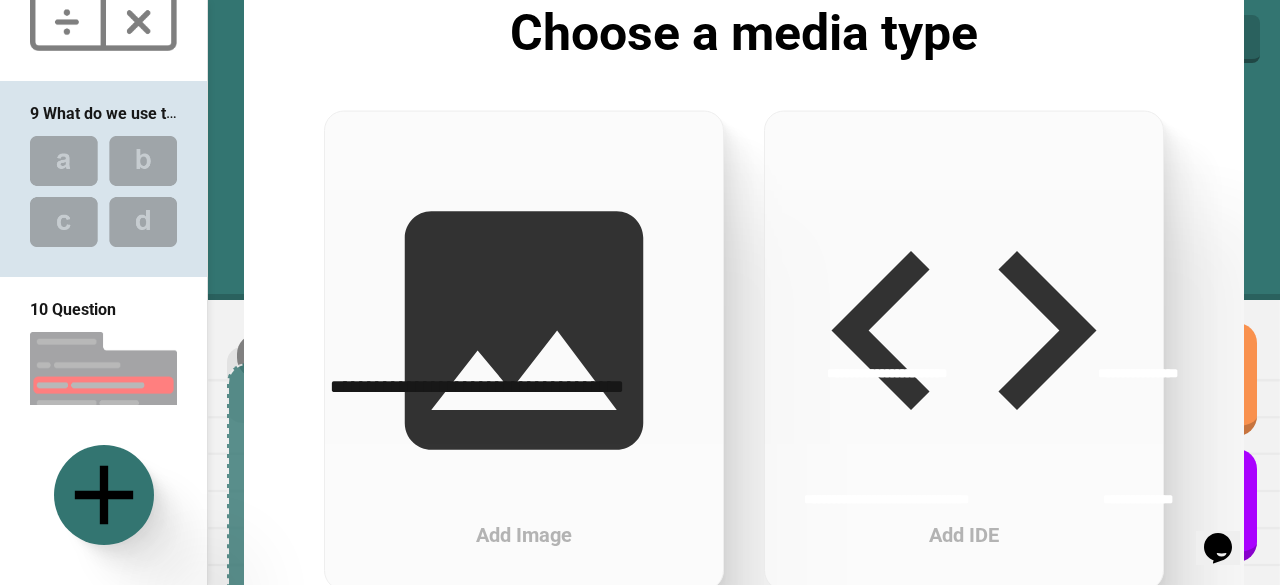click on "Add Image" at bounding box center (524, 350) 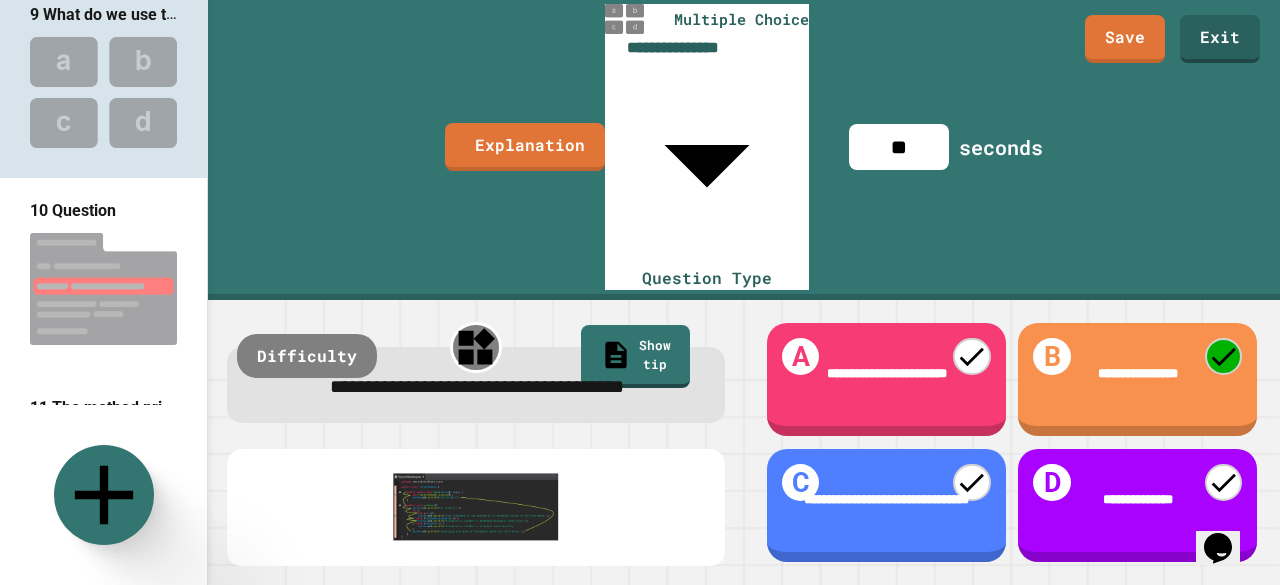 scroll, scrollTop: 1608, scrollLeft: 0, axis: vertical 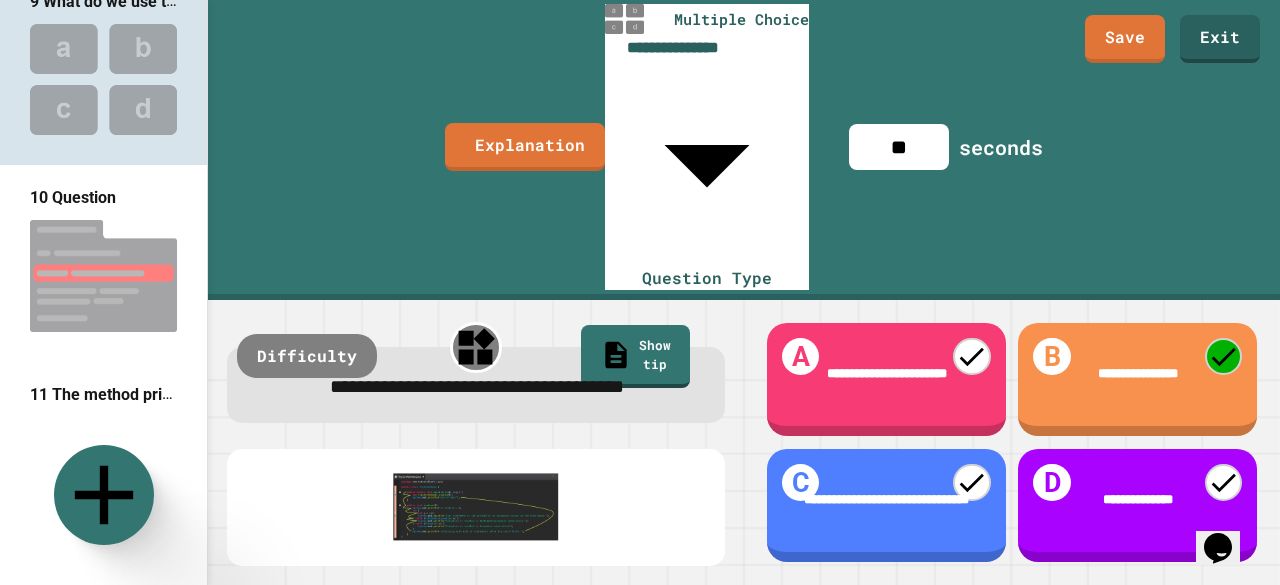 click at bounding box center [103, 276] 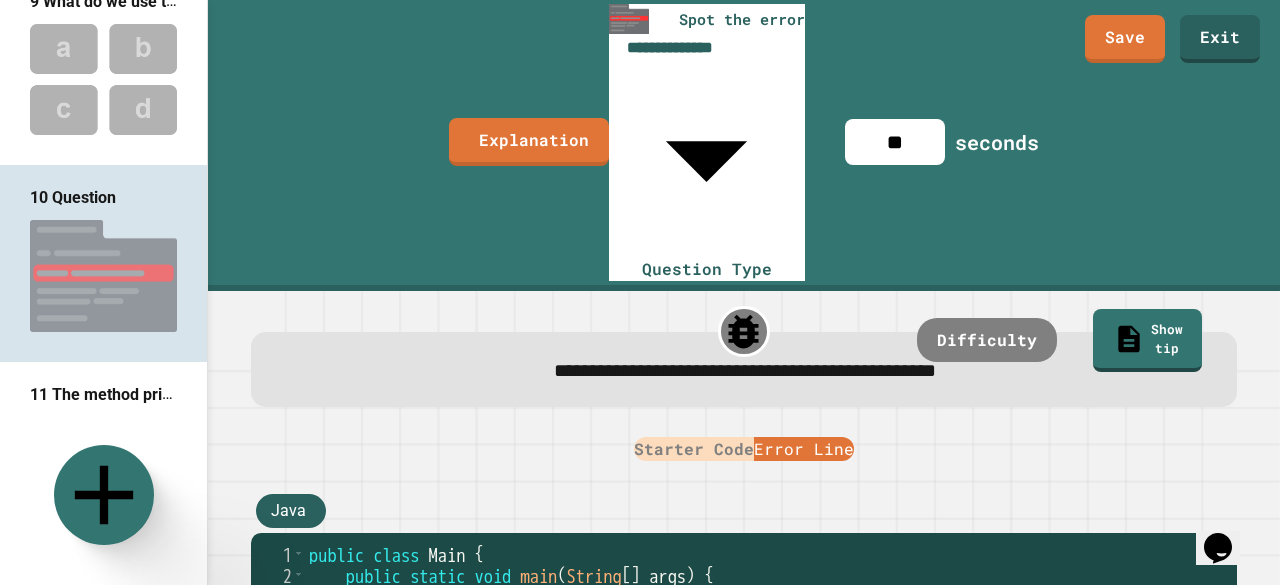 click on "11   The method printStackTrace() prints what of the exception object?" at bounding box center (280, 394) 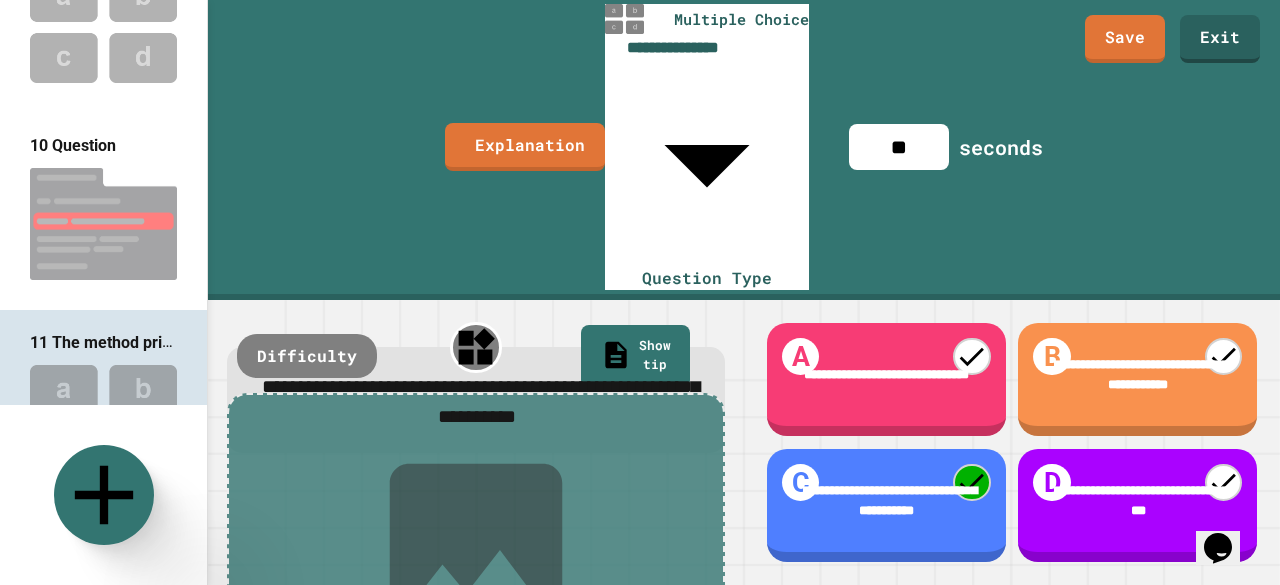 scroll, scrollTop: 1809, scrollLeft: 0, axis: vertical 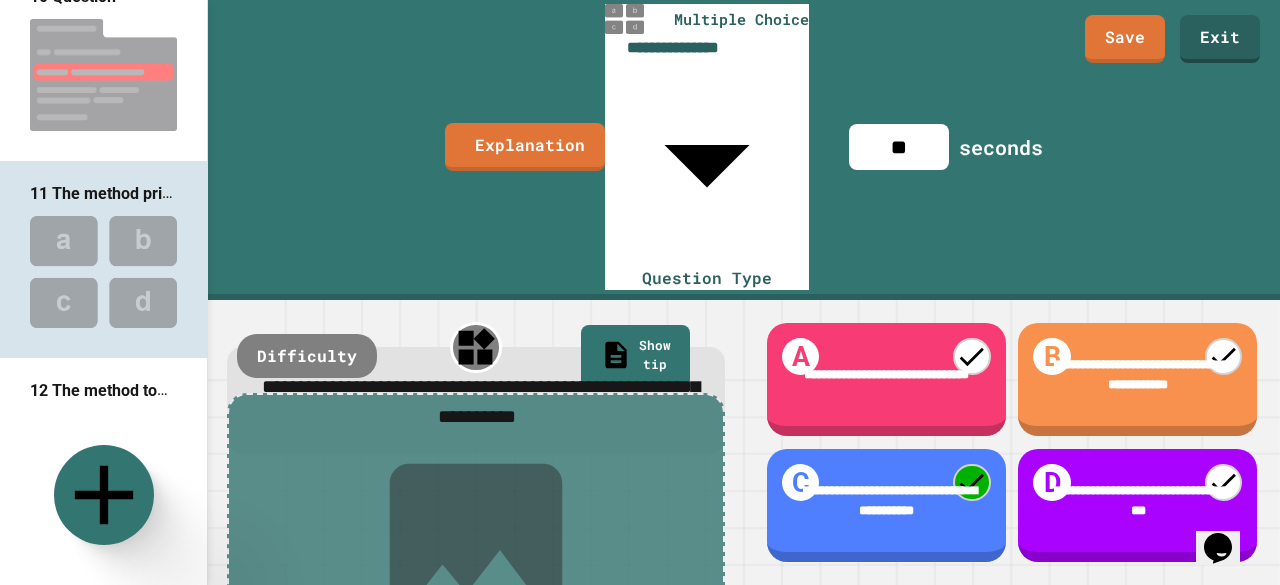 click on "Add image  or IDE" at bounding box center (476, 615) 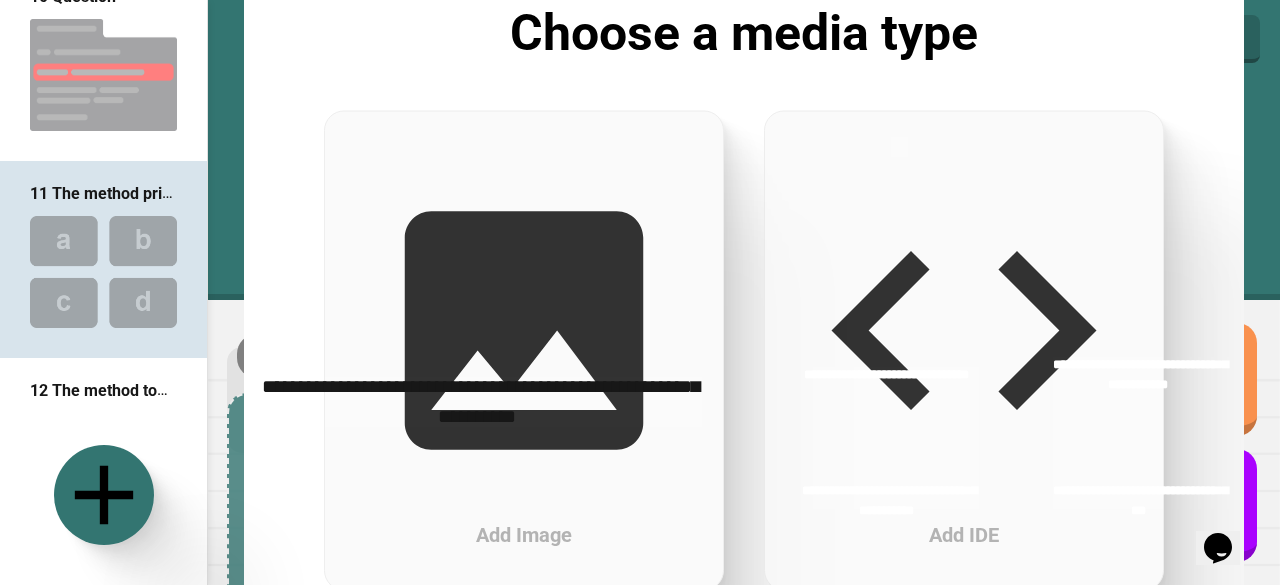click on "Add Image" at bounding box center [524, 350] 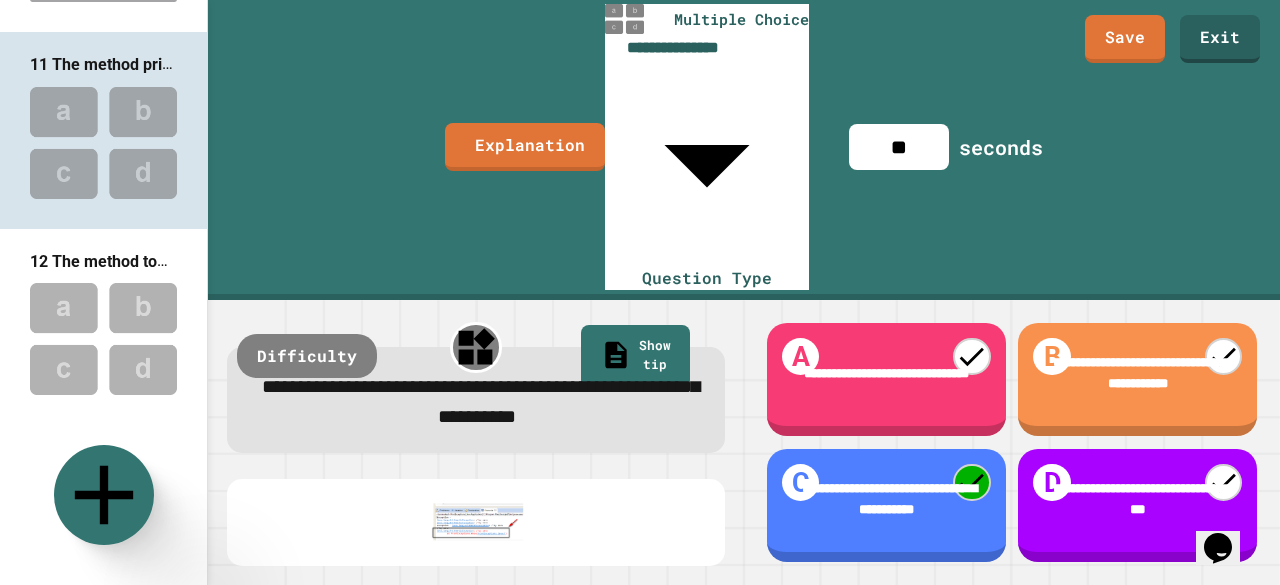 scroll, scrollTop: 1940, scrollLeft: 0, axis: vertical 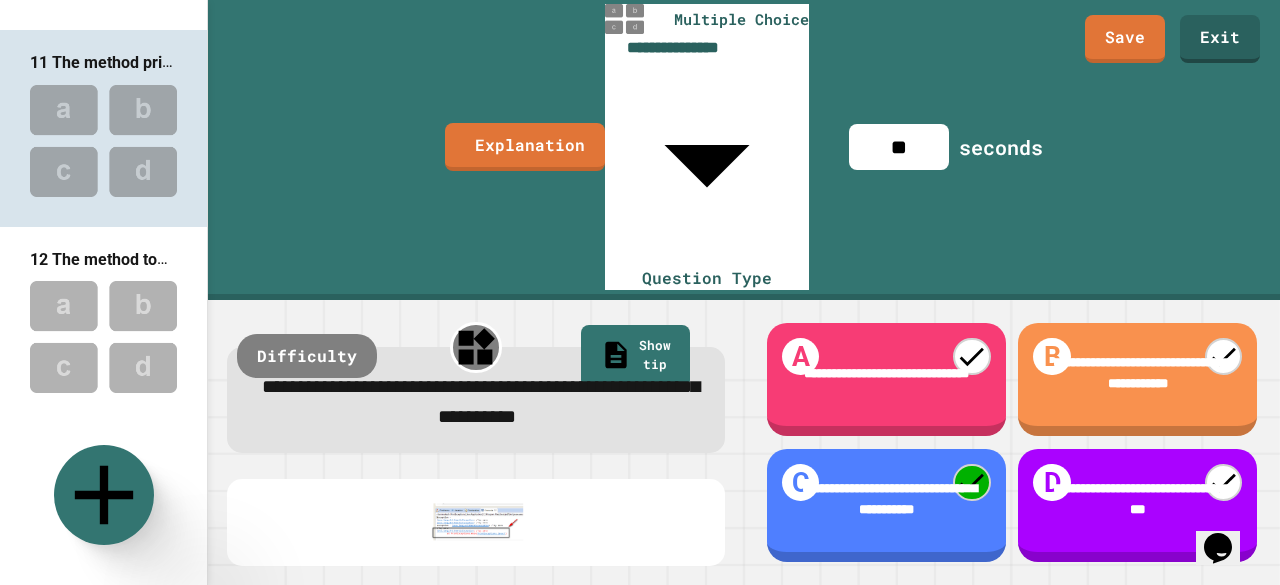 click at bounding box center [103, 336] 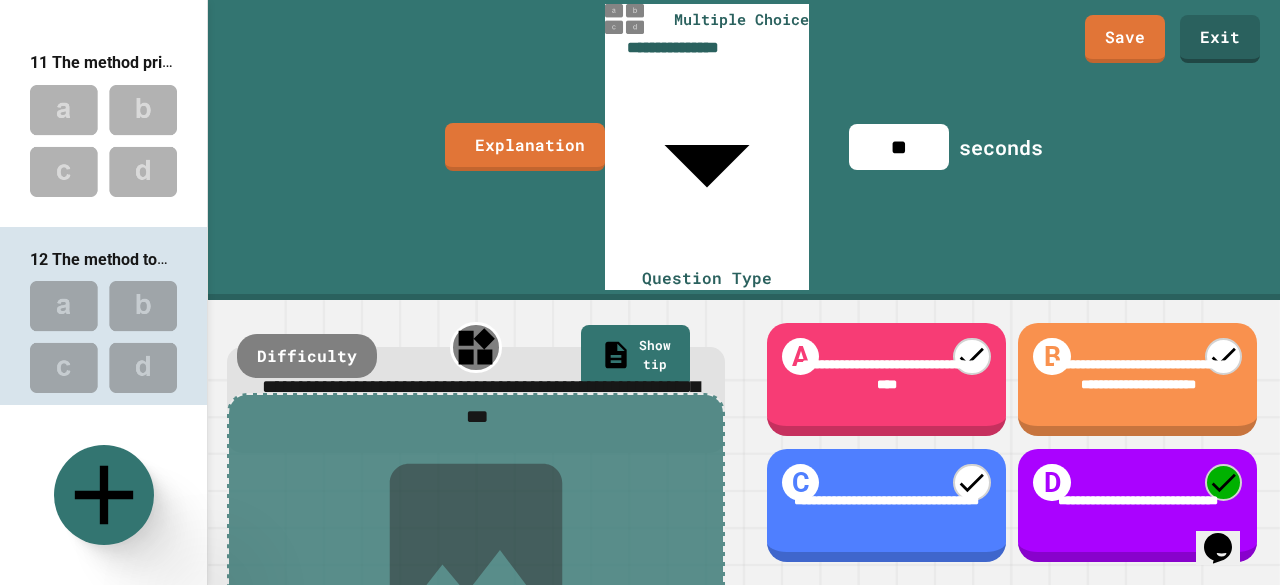 scroll, scrollTop: 7, scrollLeft: 0, axis: vertical 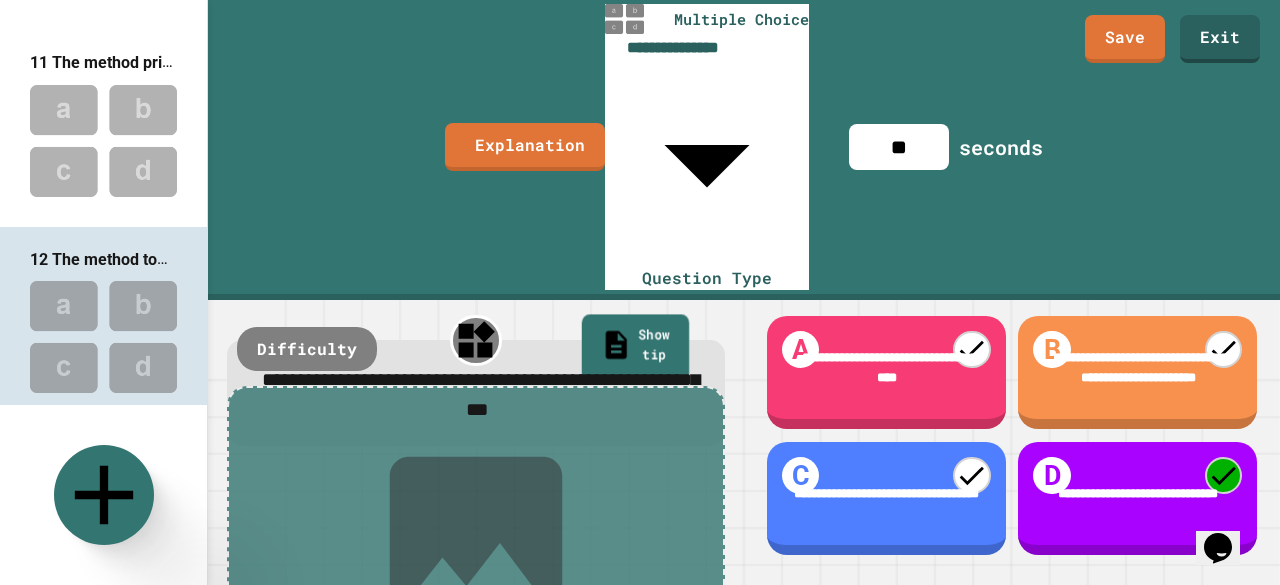 click 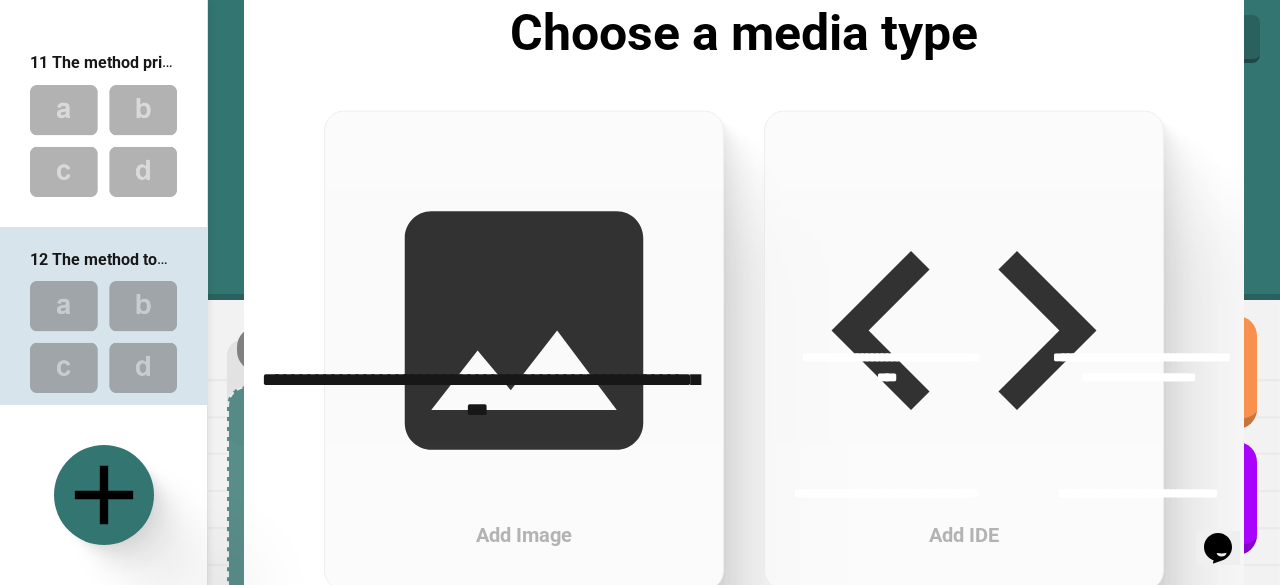 click on "Add IDE" at bounding box center (964, 350) 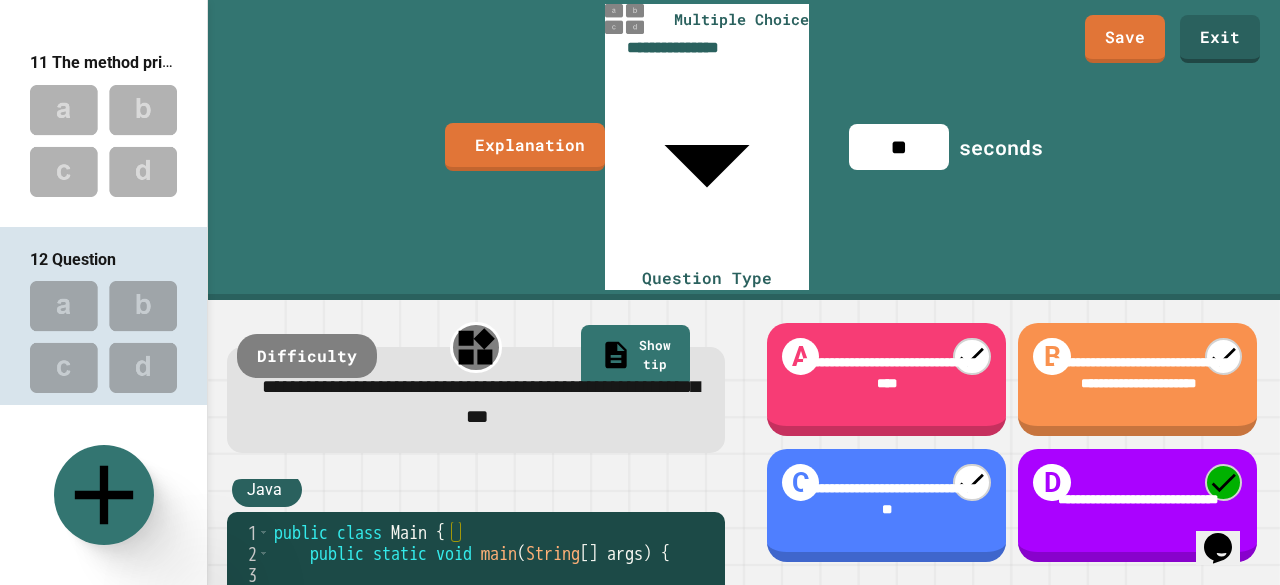 click on "public   class   Main   {      public   static   void   main ( String [ ]   args )   {           // Fill in the code...      } }" at bounding box center (492, 658) 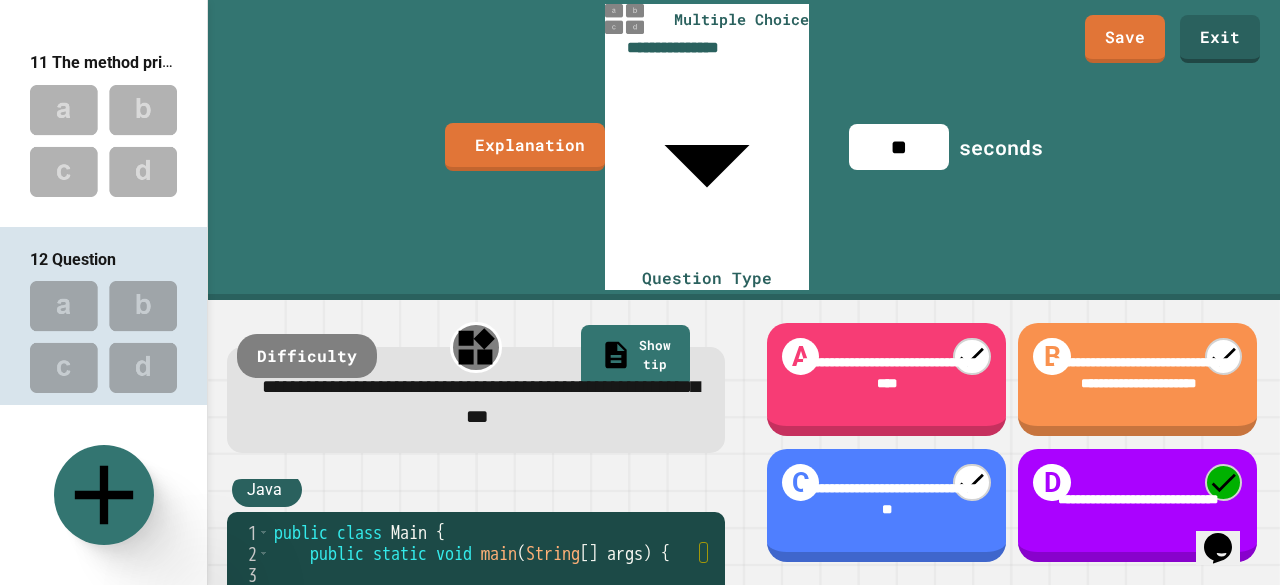 paste on "**********" 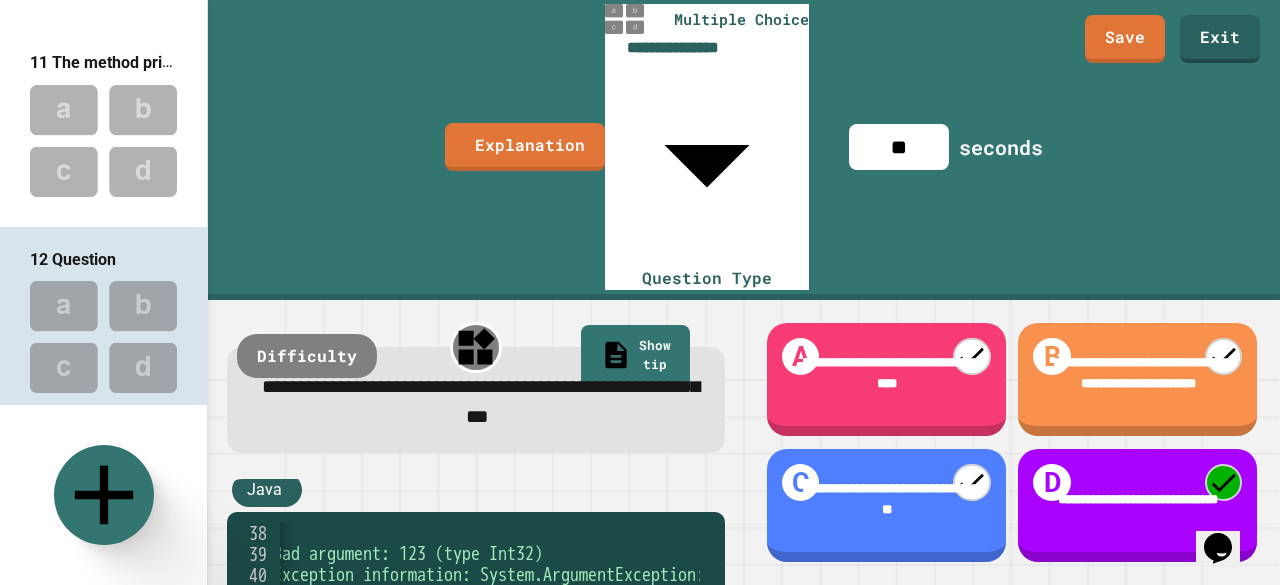 type on "**********" 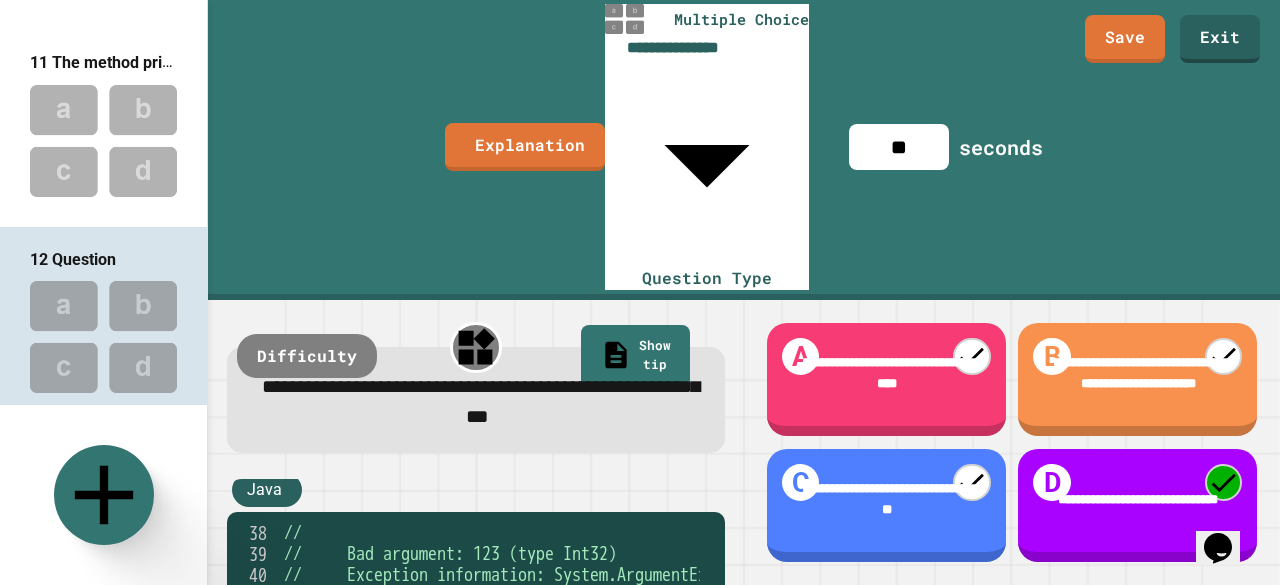 click on "// //     Bad argument: 123 (type Int32) //     Exception information: System.ArgumentException: Object must be of type String. //        at System.String.CompareTo(Object value) //        at Example.Main() // //     Comparing 'some text' with '123': 1 // //     Comparing 'some text' with 'some text': 0 // //     Comparing 'some text' with 'Some Text': -1" at bounding box center [709, 658] 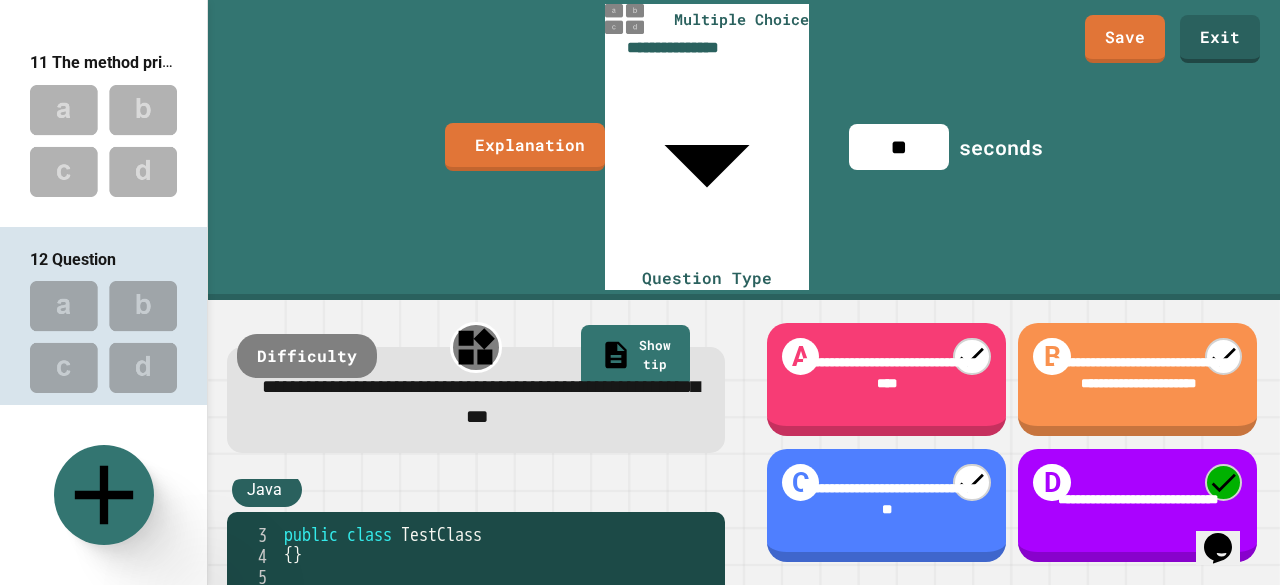 scroll, scrollTop: 0, scrollLeft: 0, axis: both 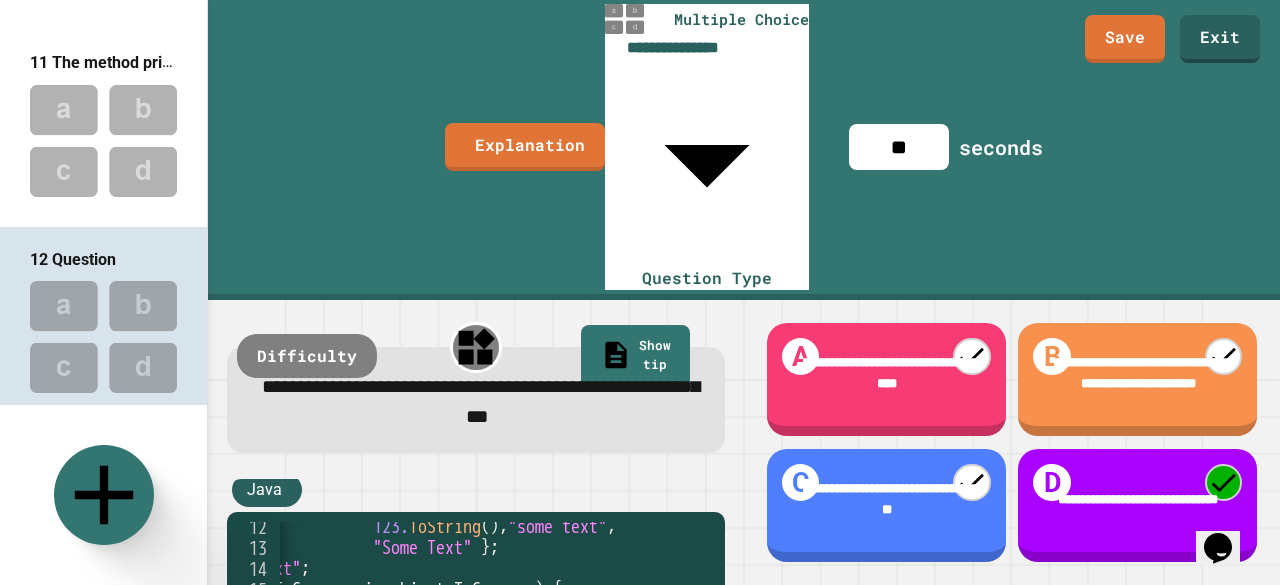 click on "**********" at bounding box center (476, 400) 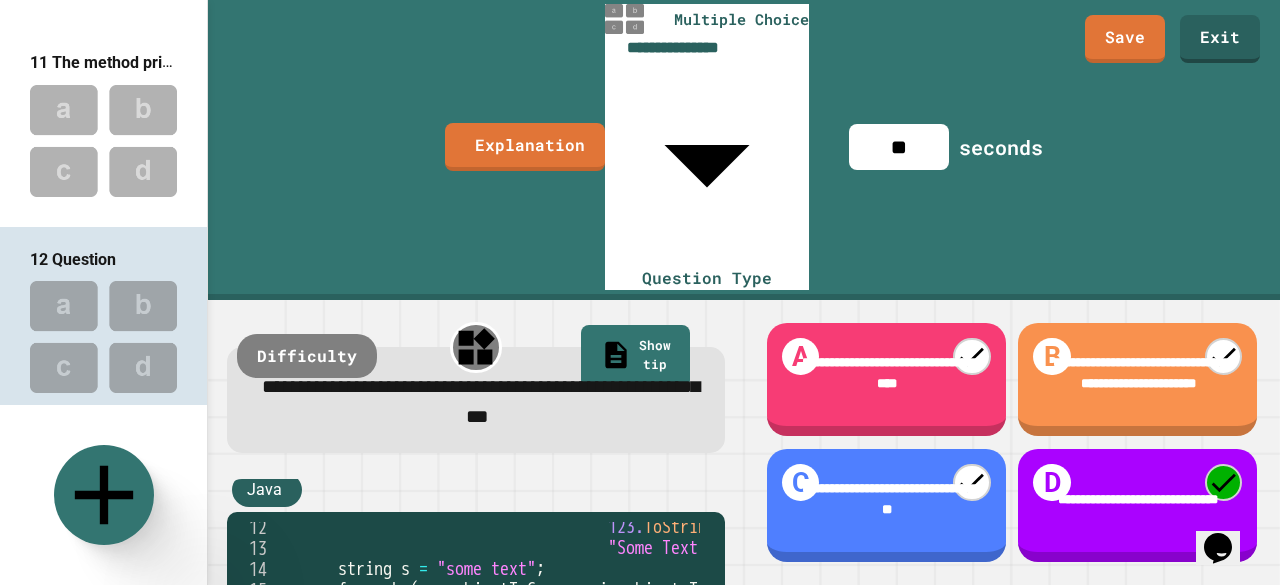 scroll, scrollTop: 0, scrollLeft: 0, axis: both 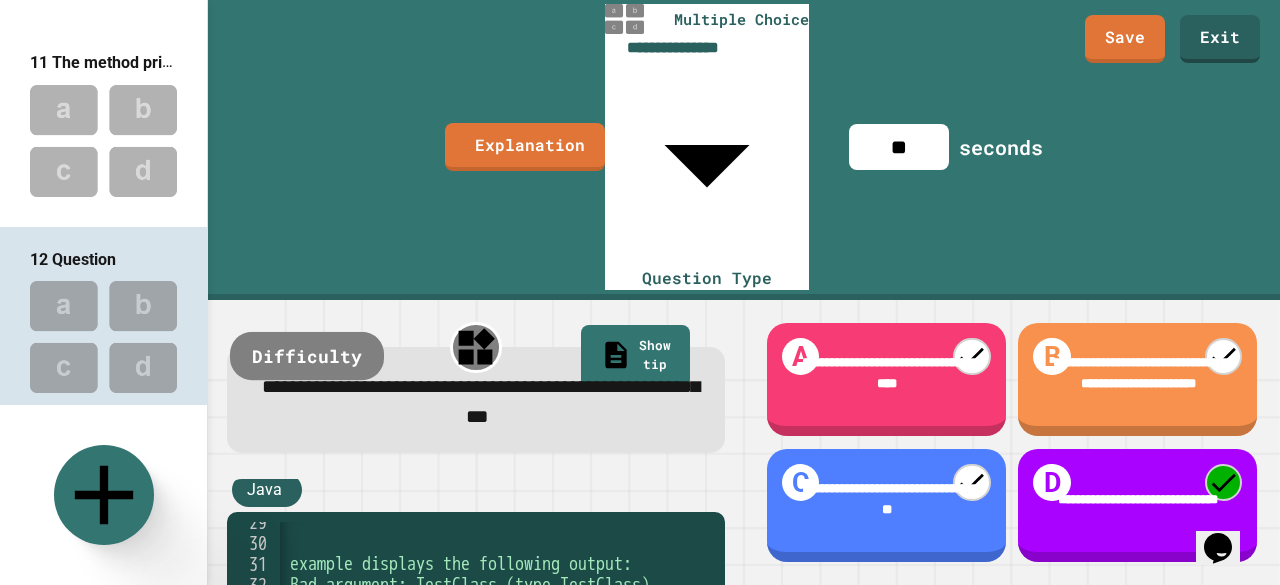 click on "Difficulty" at bounding box center [307, 356] 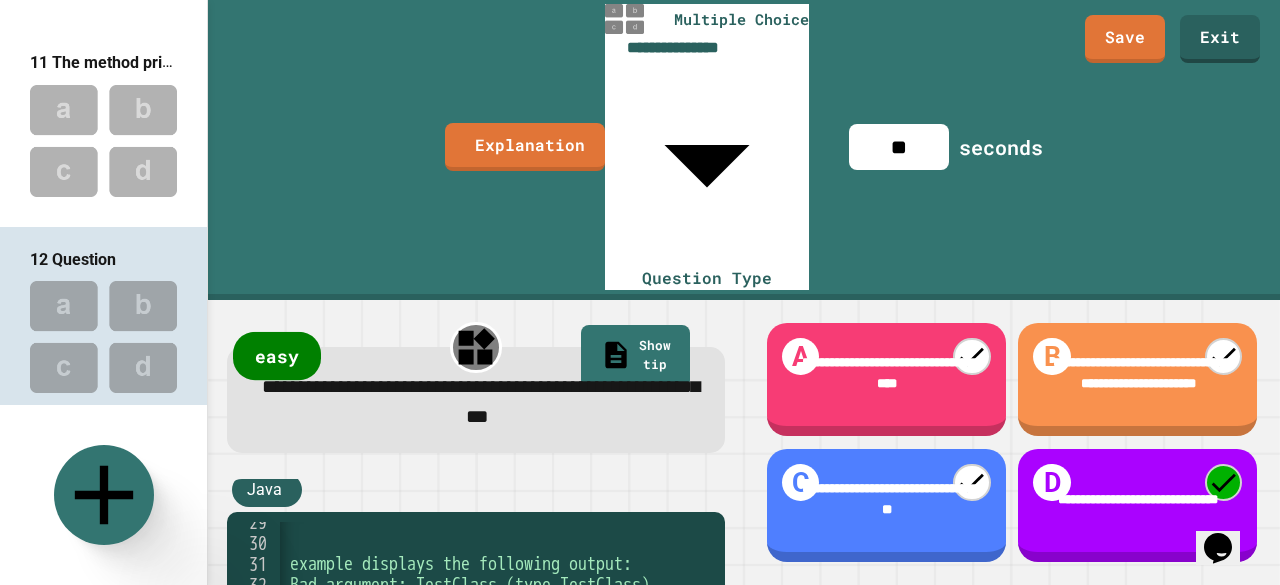 click on "easy" at bounding box center [277, 356] 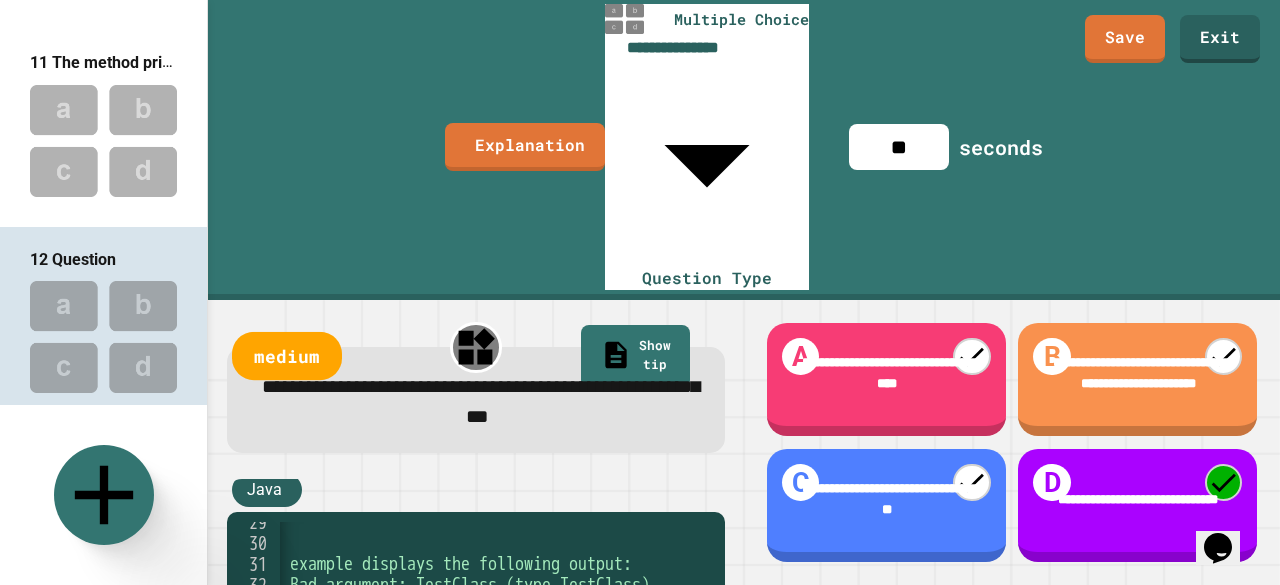 click on "medium" at bounding box center (287, 356) 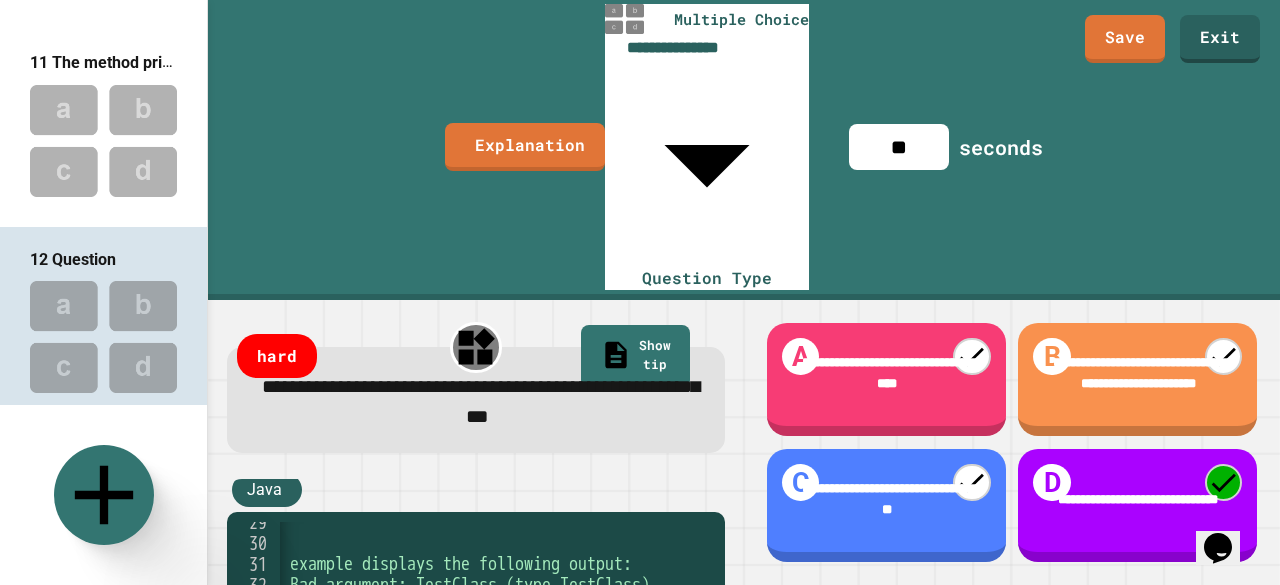 click on "**" at bounding box center (899, 147) 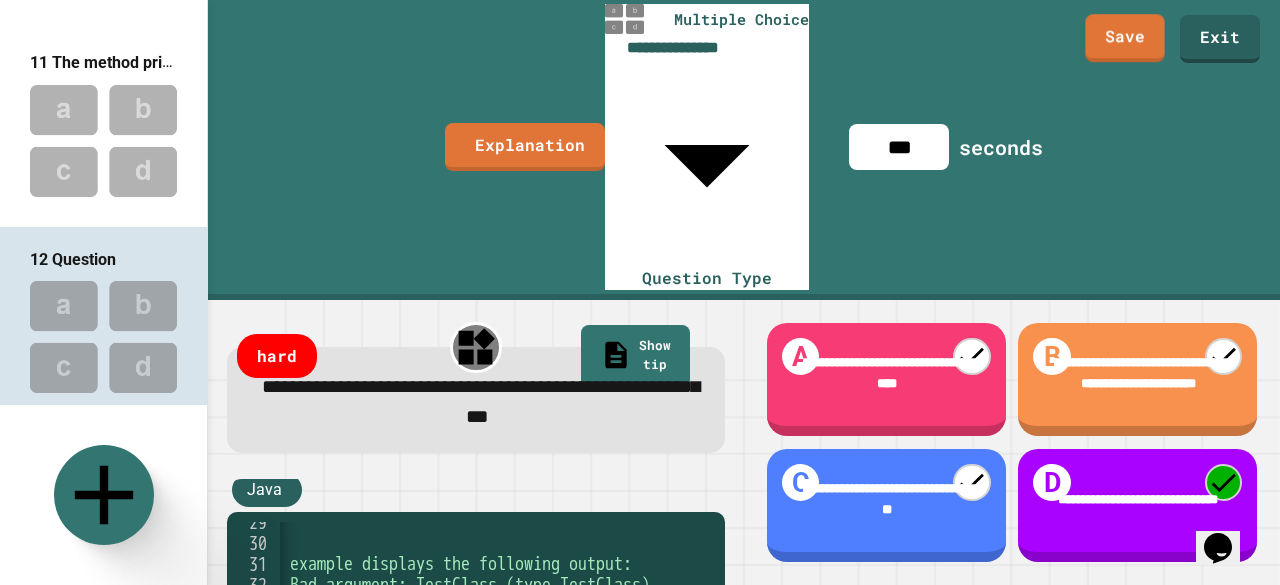 click on "**********" at bounding box center (744, 150) 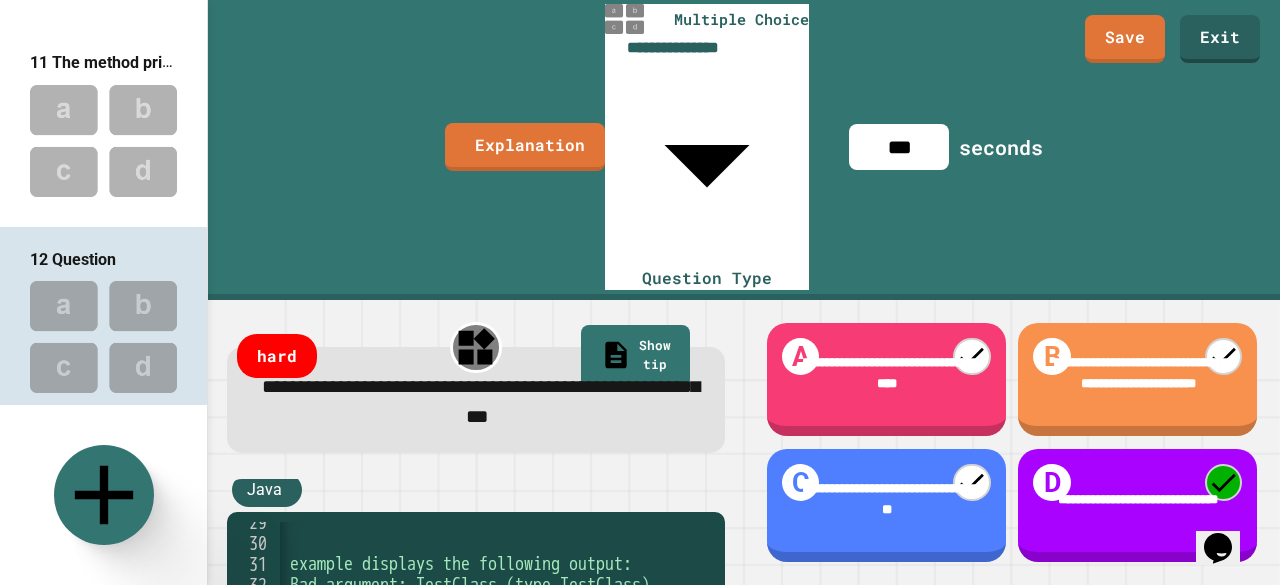 scroll, scrollTop: 2103, scrollLeft: 0, axis: vertical 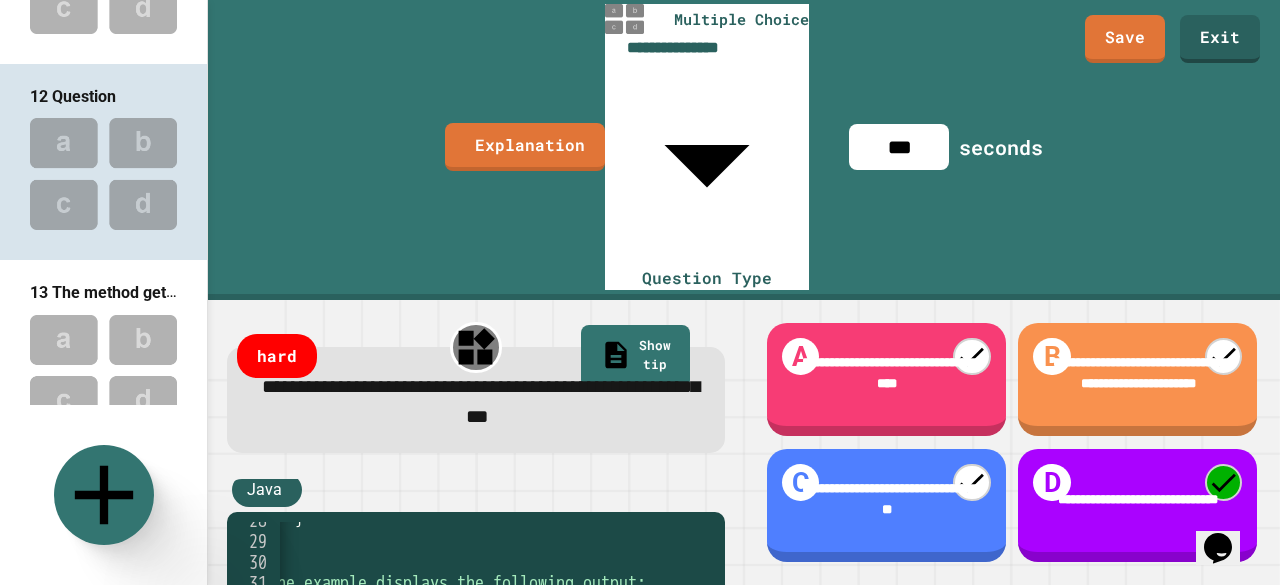 click at bounding box center [103, 370] 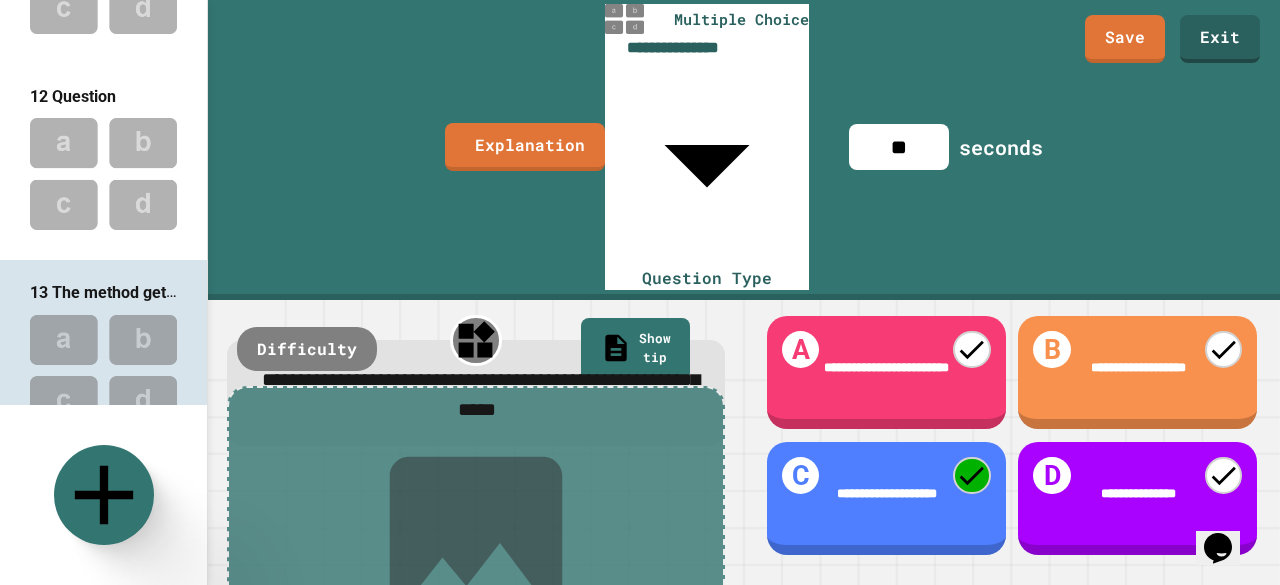 scroll, scrollTop: 6, scrollLeft: 0, axis: vertical 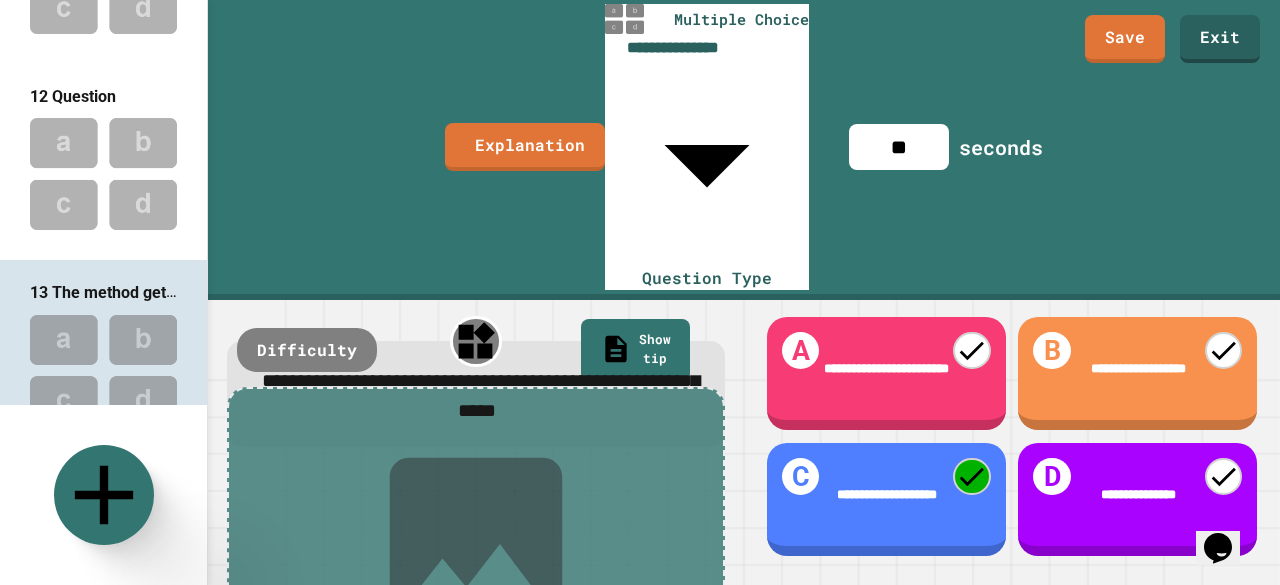 click at bounding box center [103, 173] 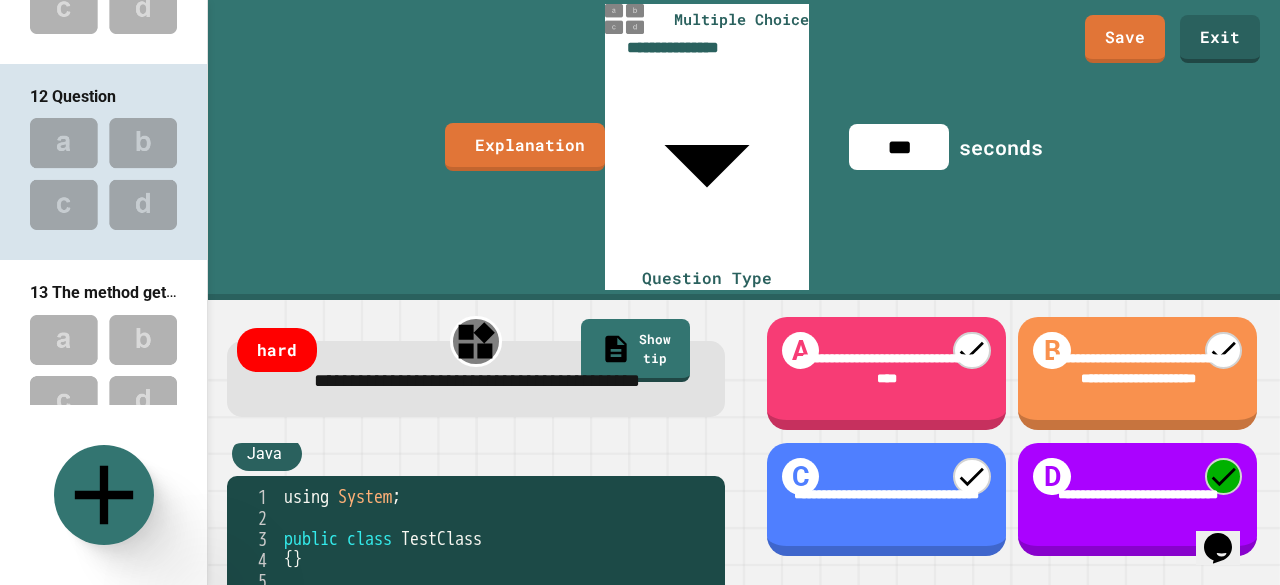 scroll, scrollTop: 0, scrollLeft: 0, axis: both 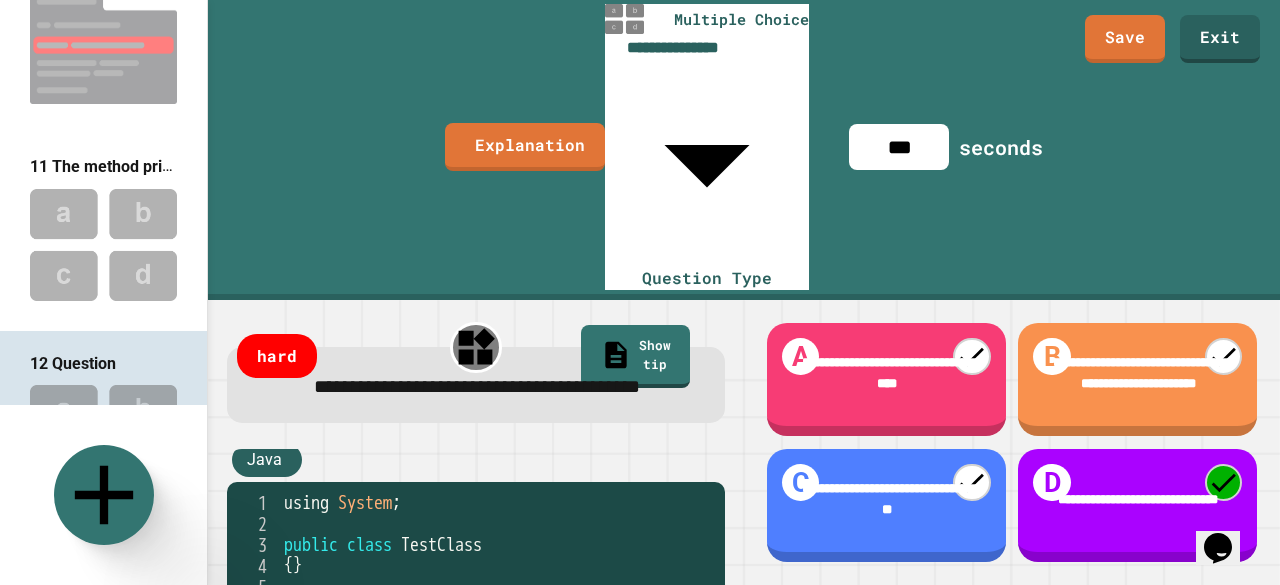 click on "12   Question" at bounding box center [73, 362] 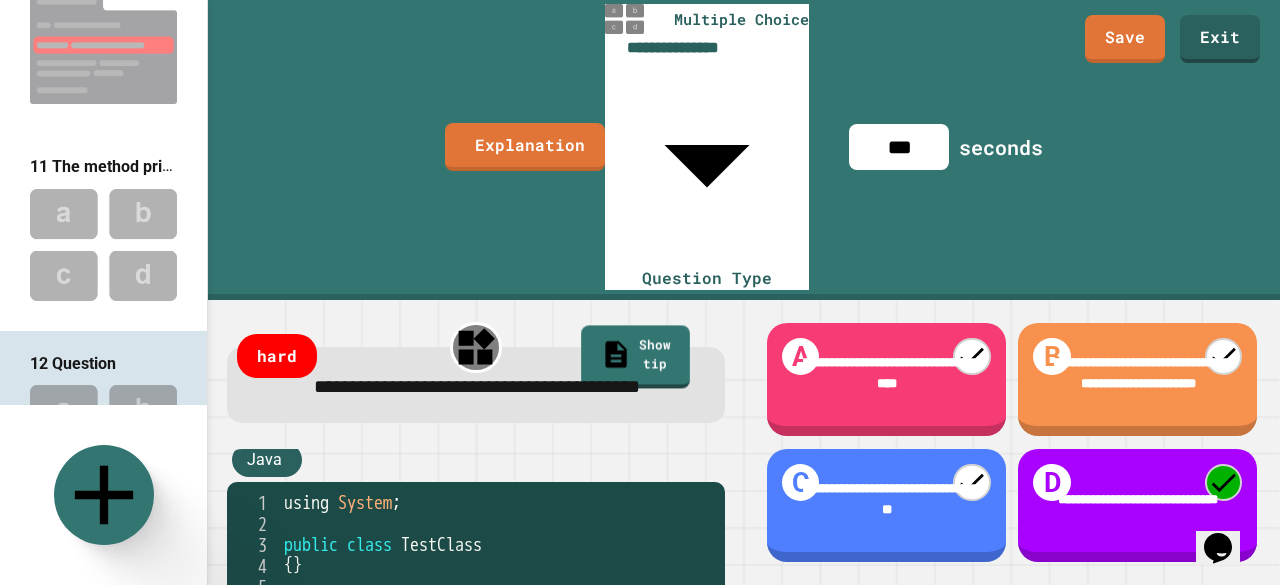 click on "**********" at bounding box center [476, 388] 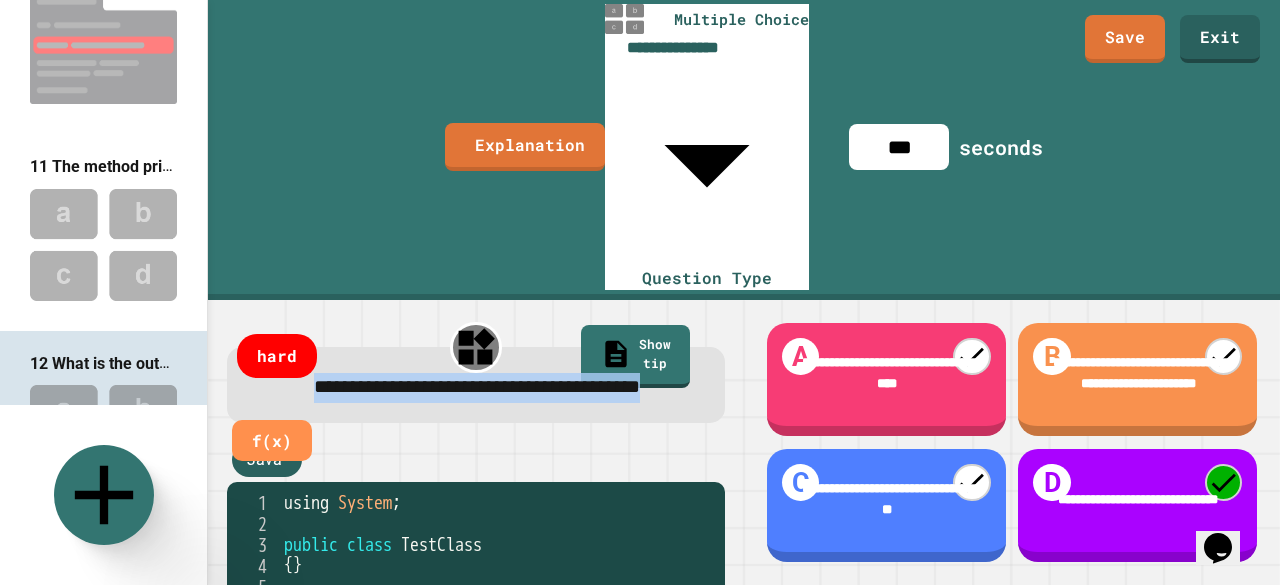 click on "**********" at bounding box center [476, 388] 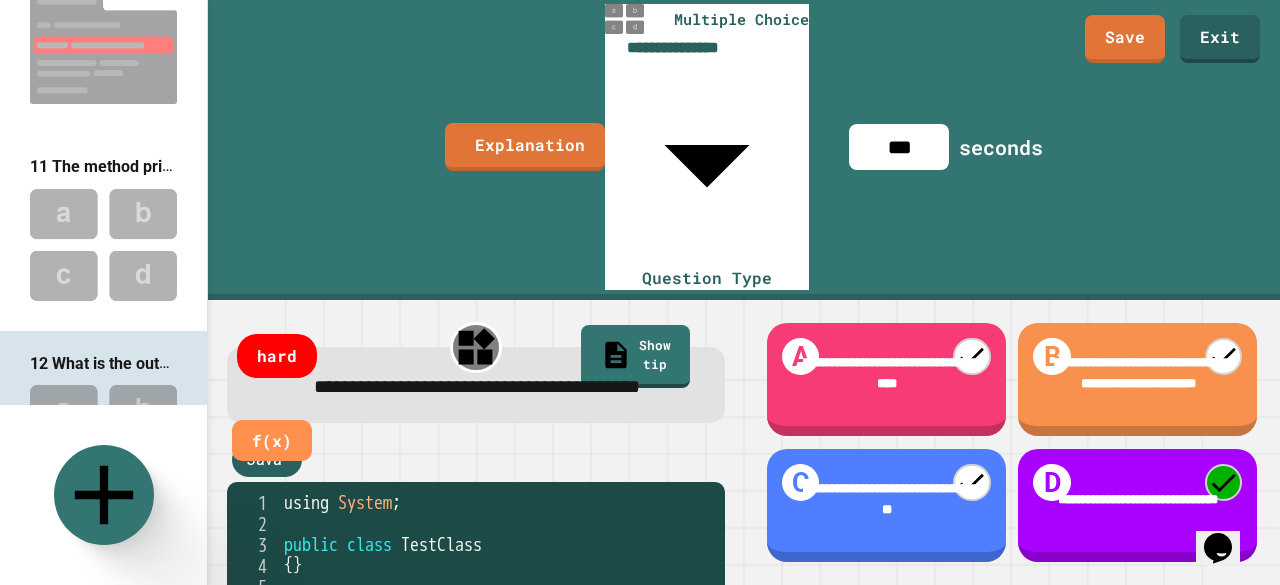 click on "**********" at bounding box center [476, 442] 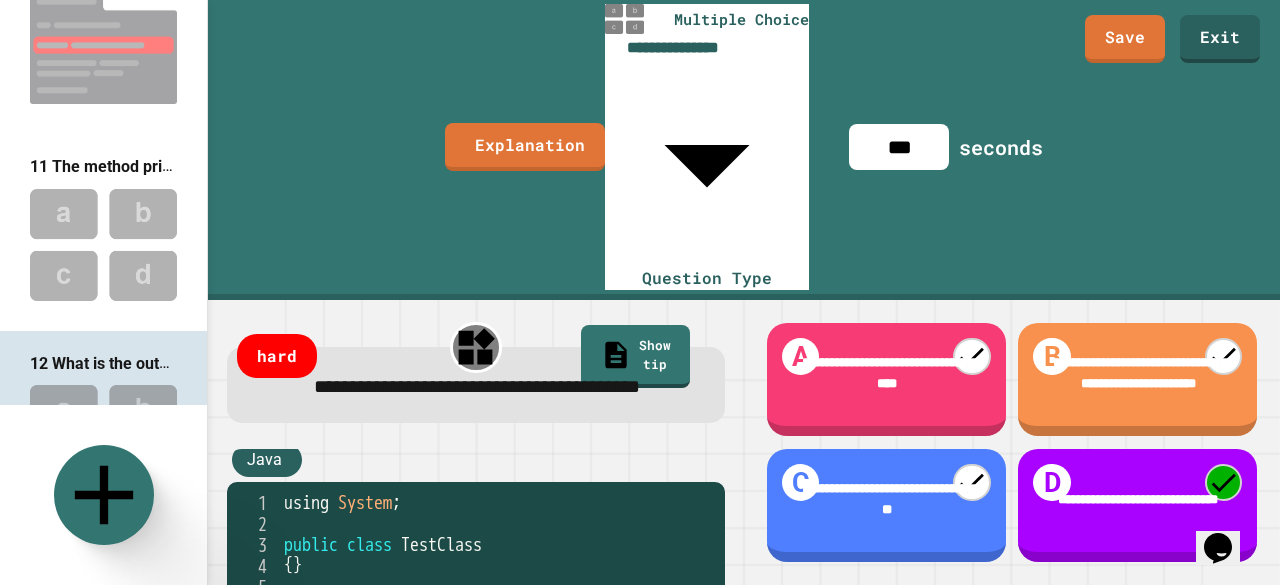 click at bounding box center (103, 244) 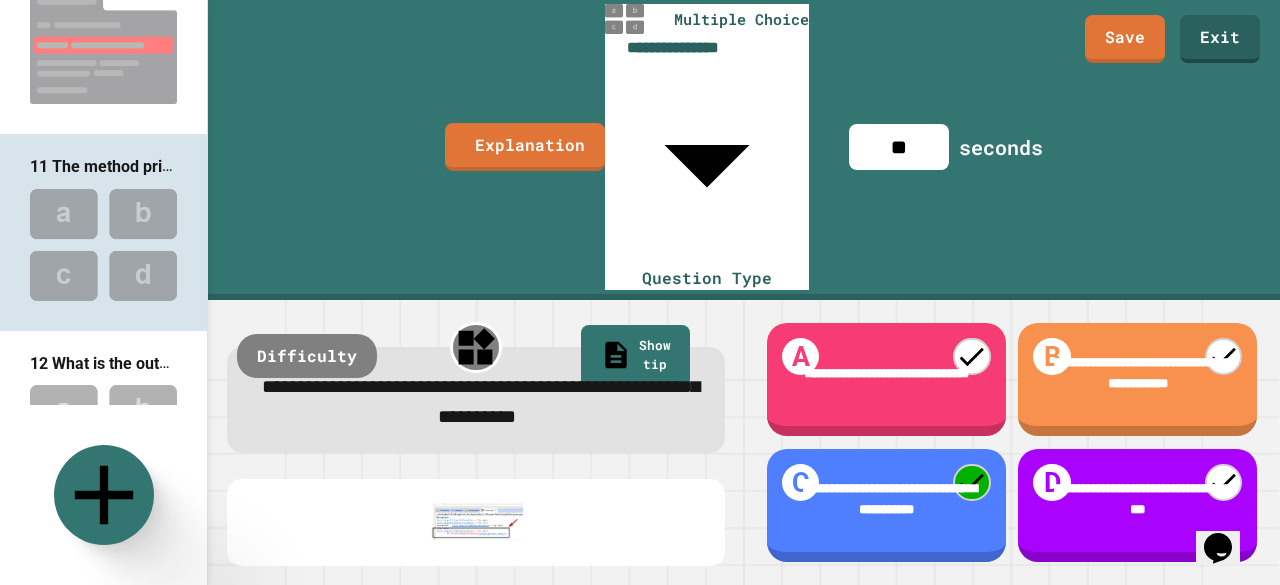 click at bounding box center (103, 244) 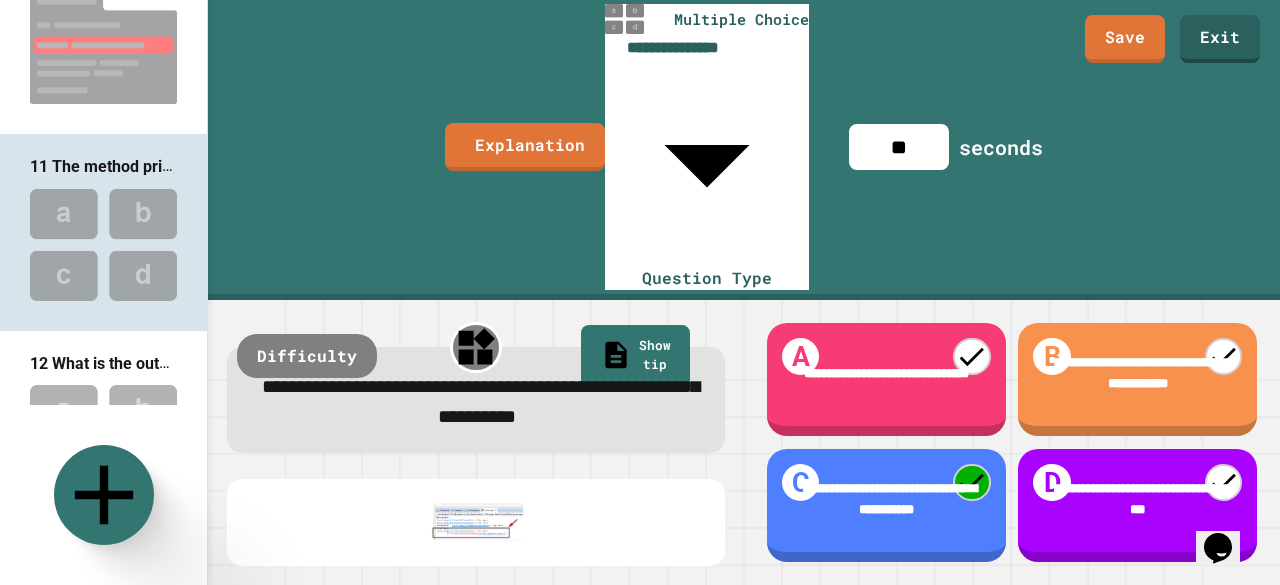 click at bounding box center [103, 440] 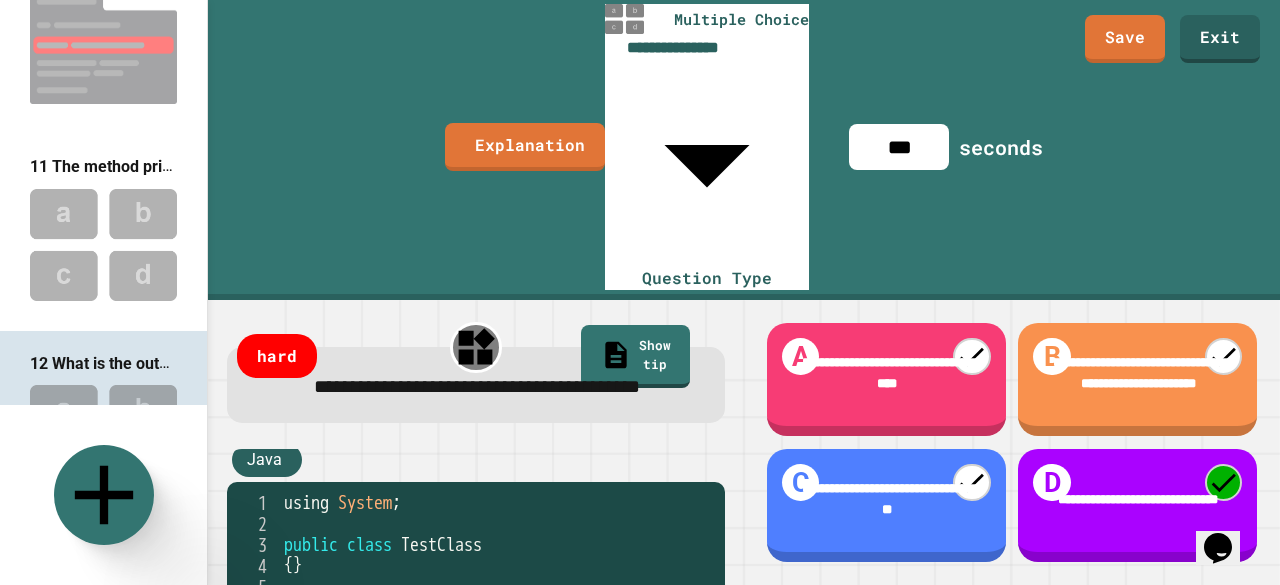 click on "**********" at bounding box center (477, 386) 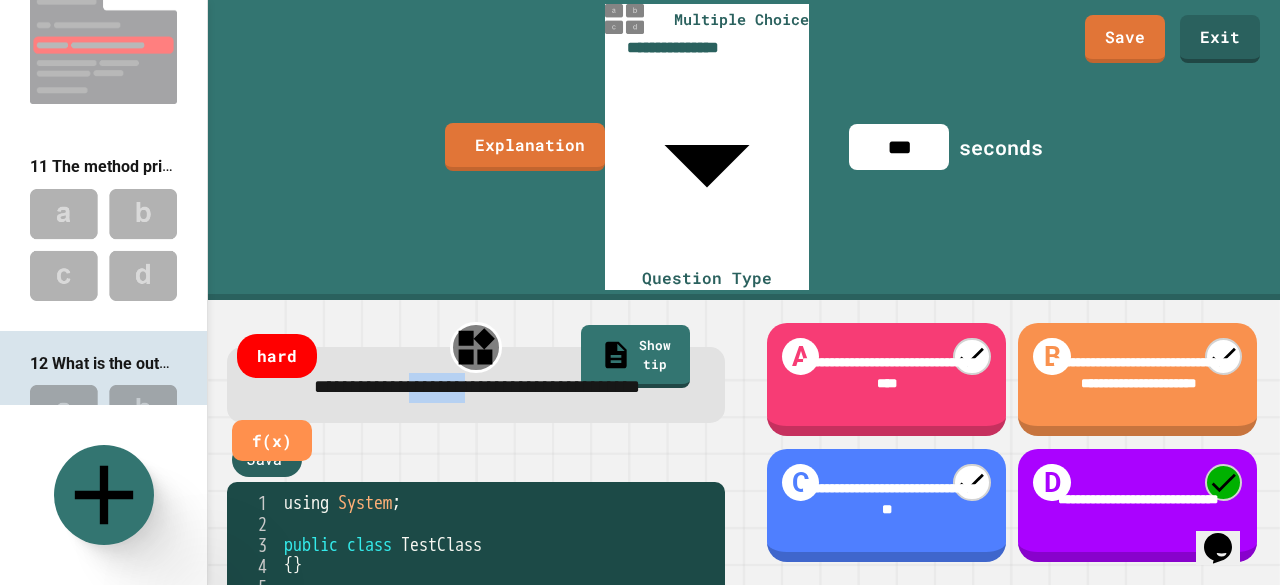 click on "**********" at bounding box center [477, 386] 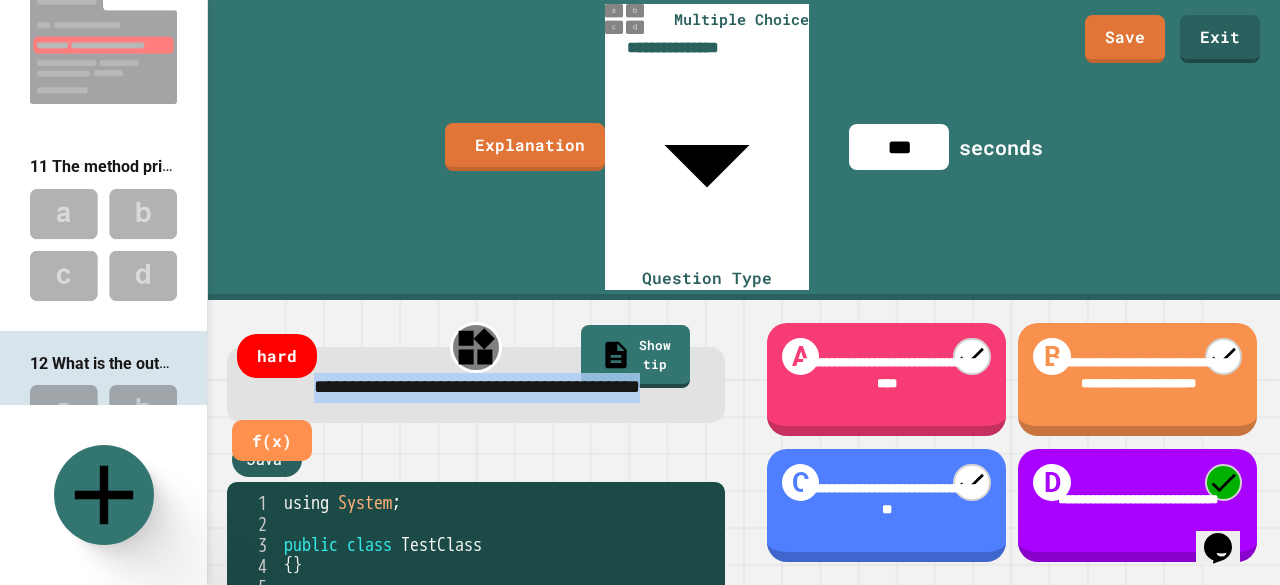 click on "**********" at bounding box center (477, 386) 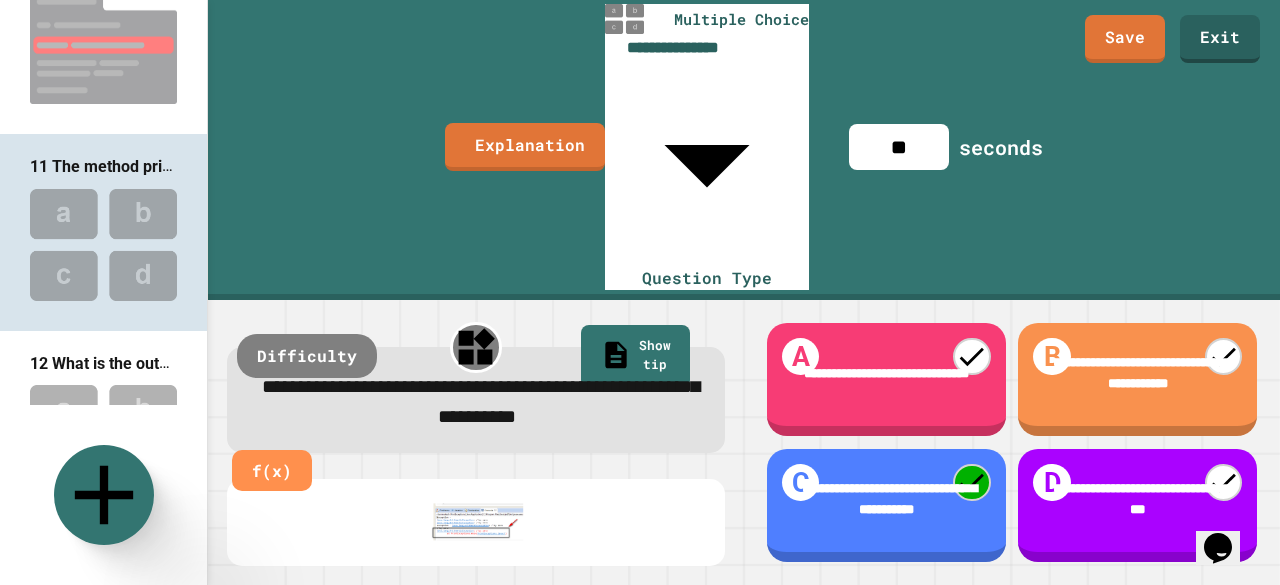 click on "**********" at bounding box center [481, 401] 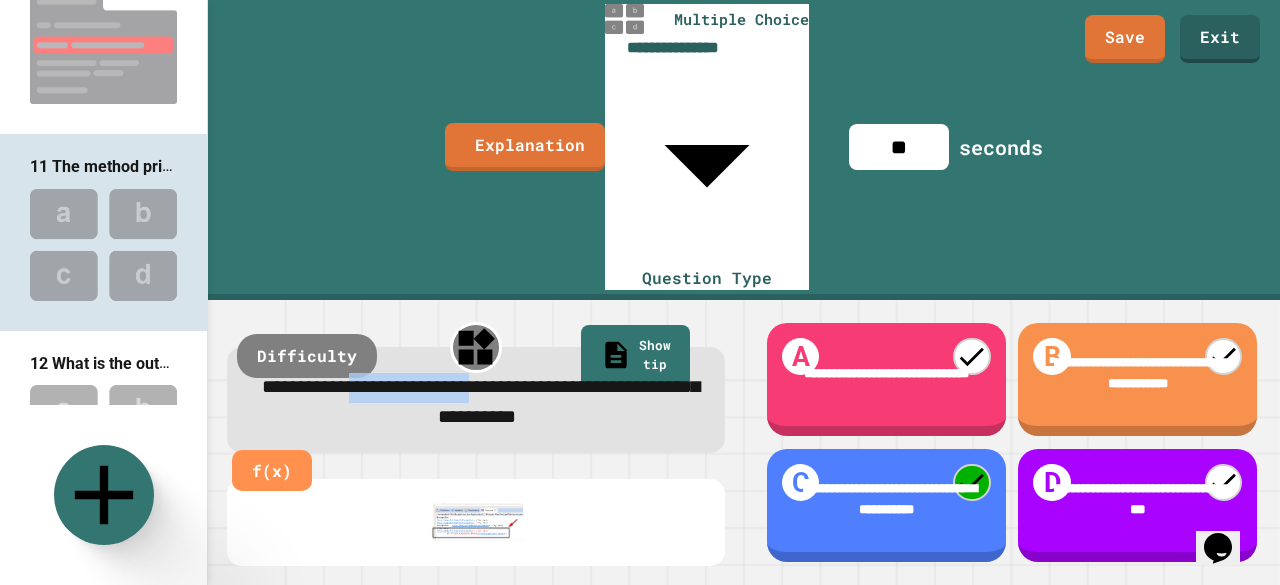 click on "**********" at bounding box center (481, 401) 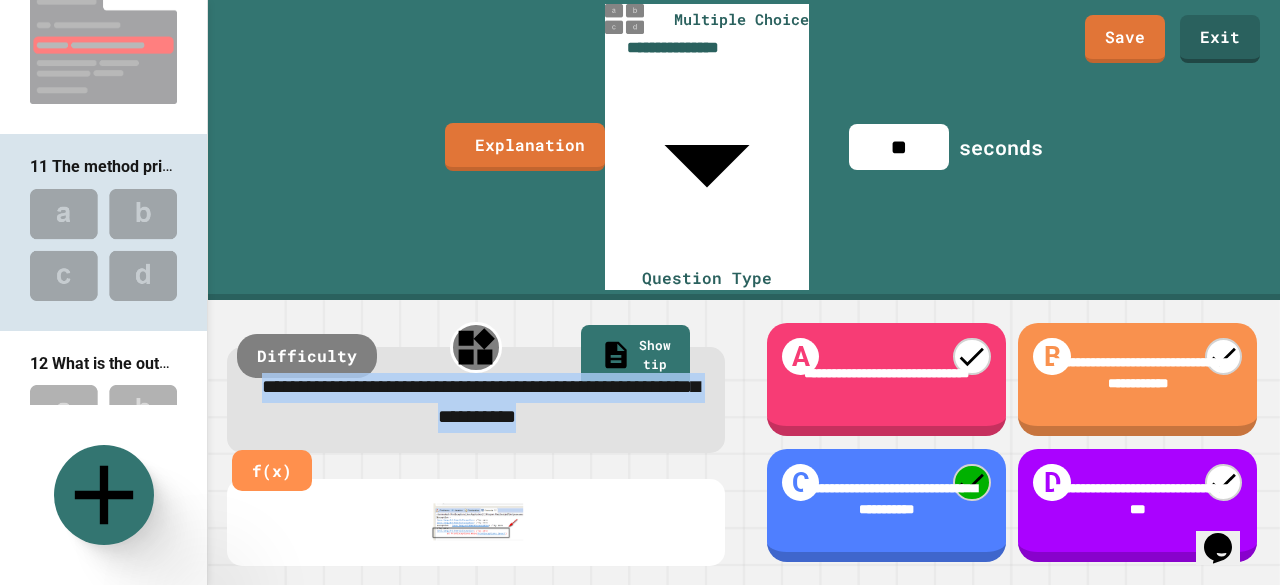 click on "**********" at bounding box center [481, 401] 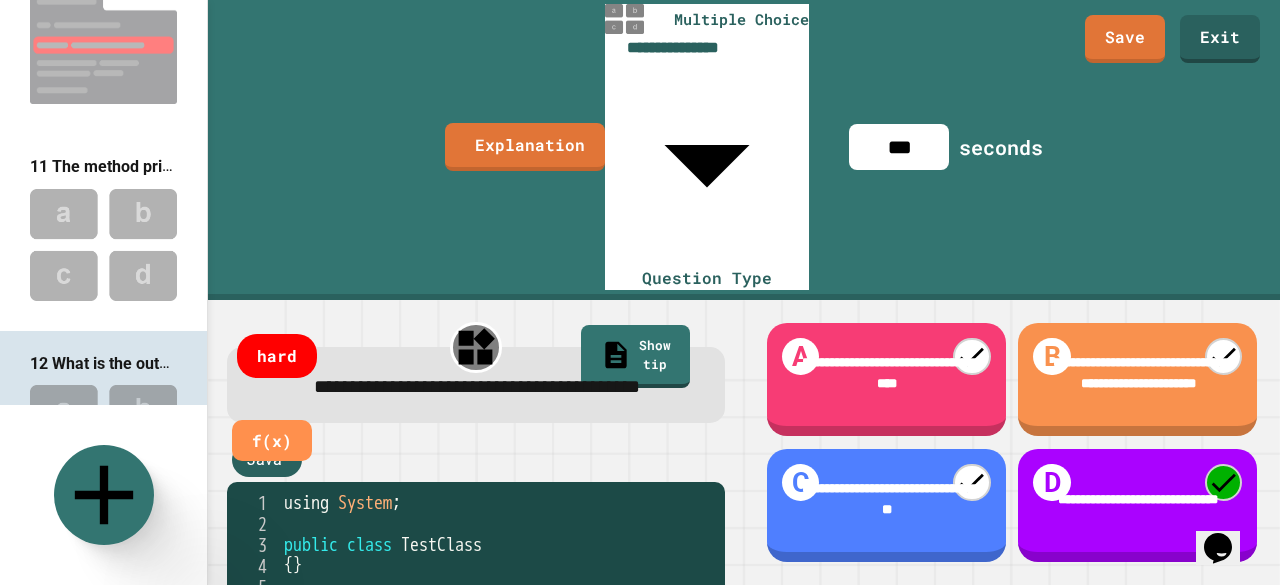 click on "**********" at bounding box center (477, 386) 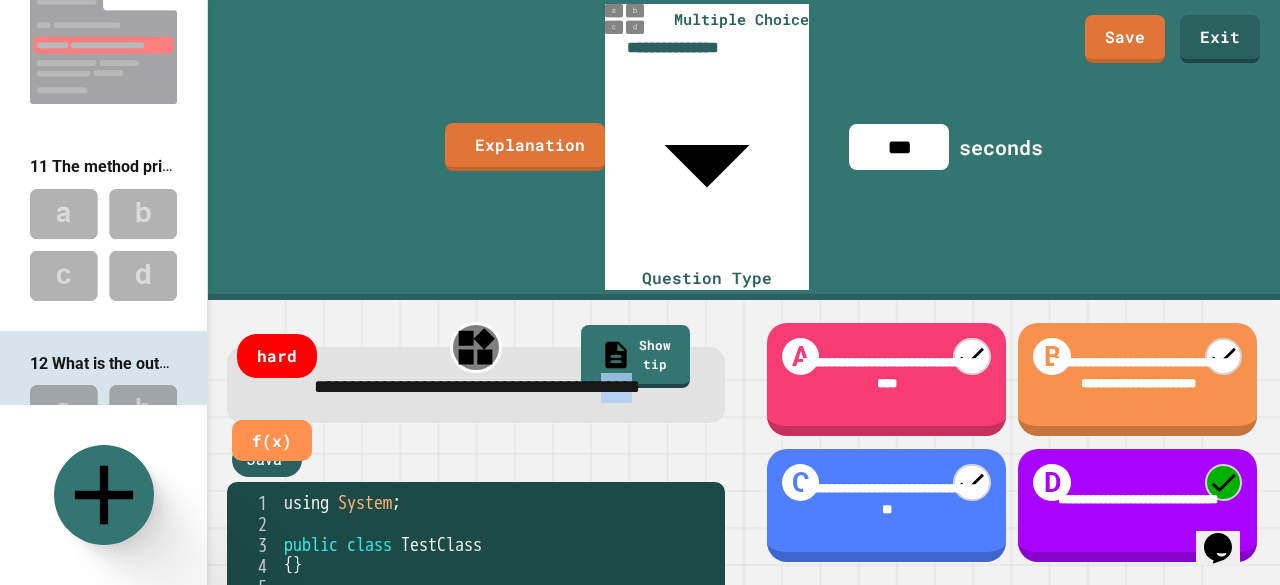 click on "**********" at bounding box center (477, 386) 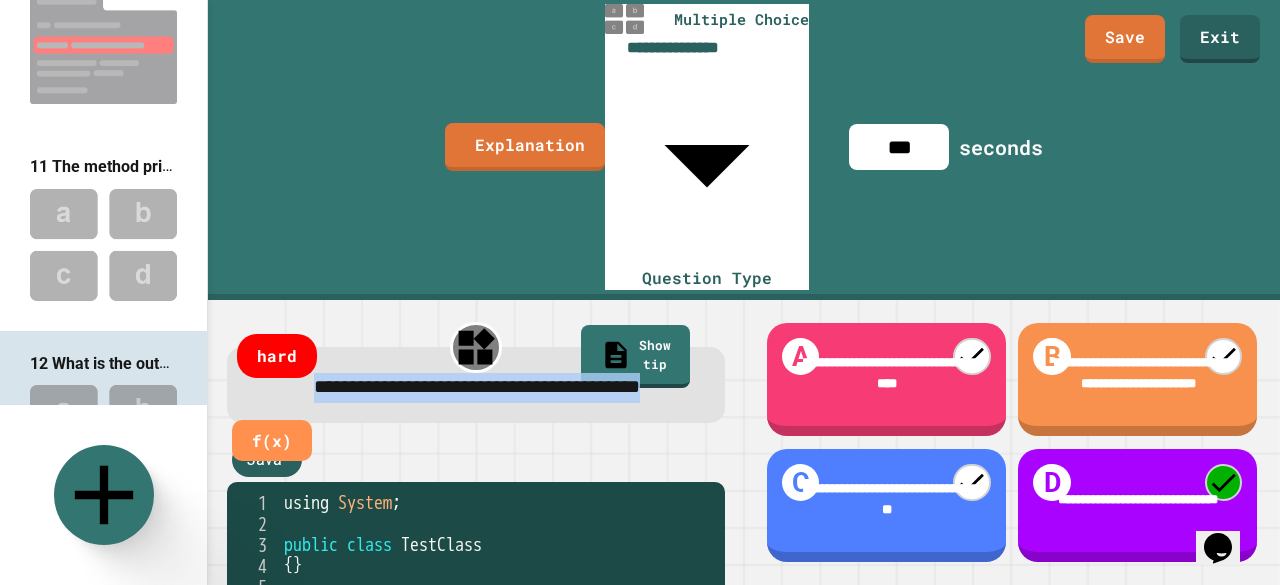 click on "**********" at bounding box center [477, 386] 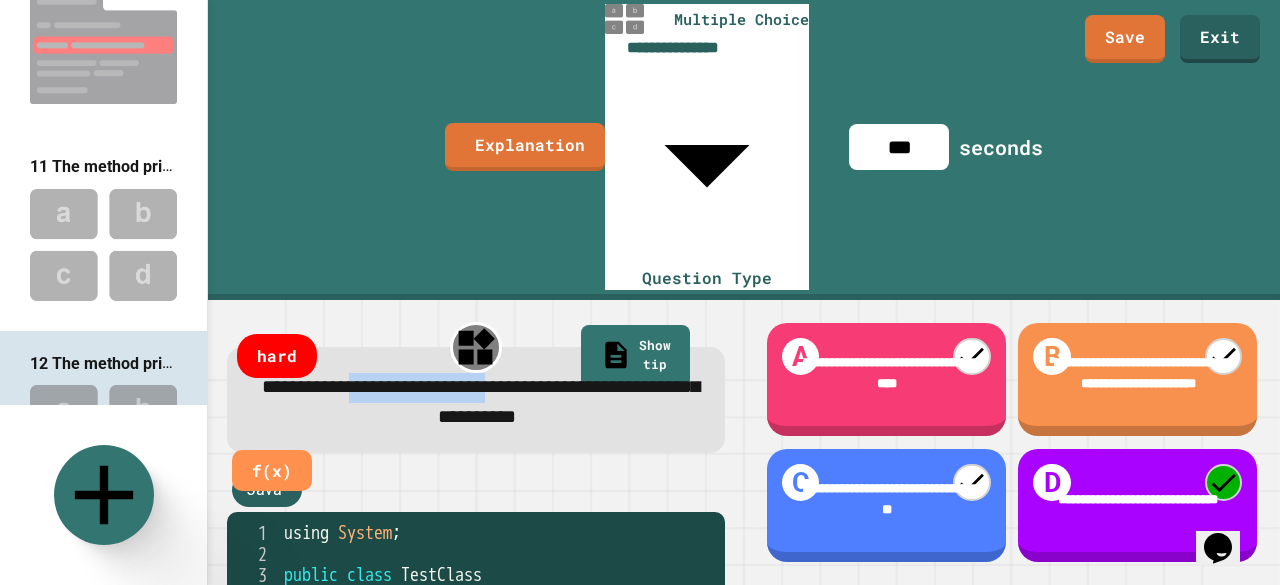 drag, startPoint x: 598, startPoint y: 163, endPoint x: 404, endPoint y: 170, distance: 194.12625 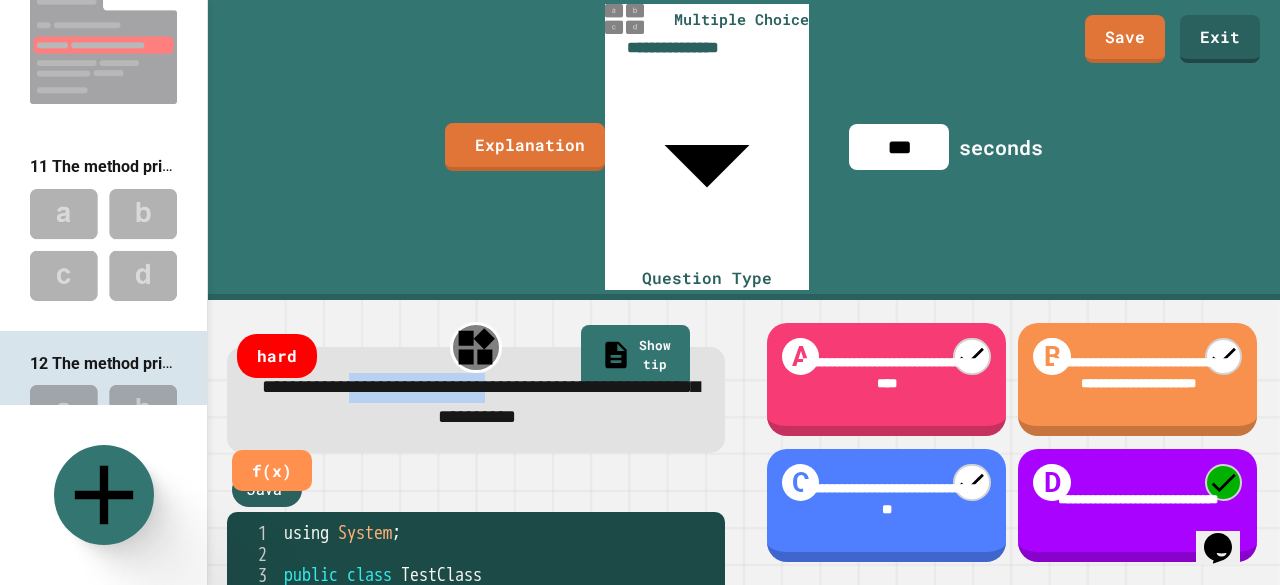 click on "**********" at bounding box center (481, 401) 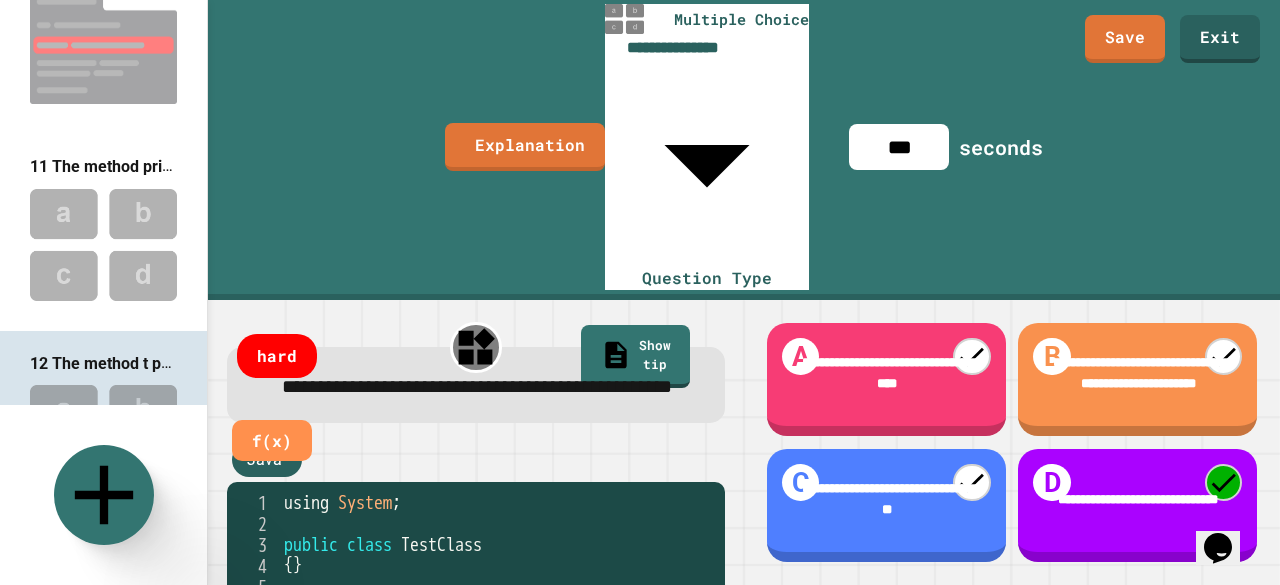 type 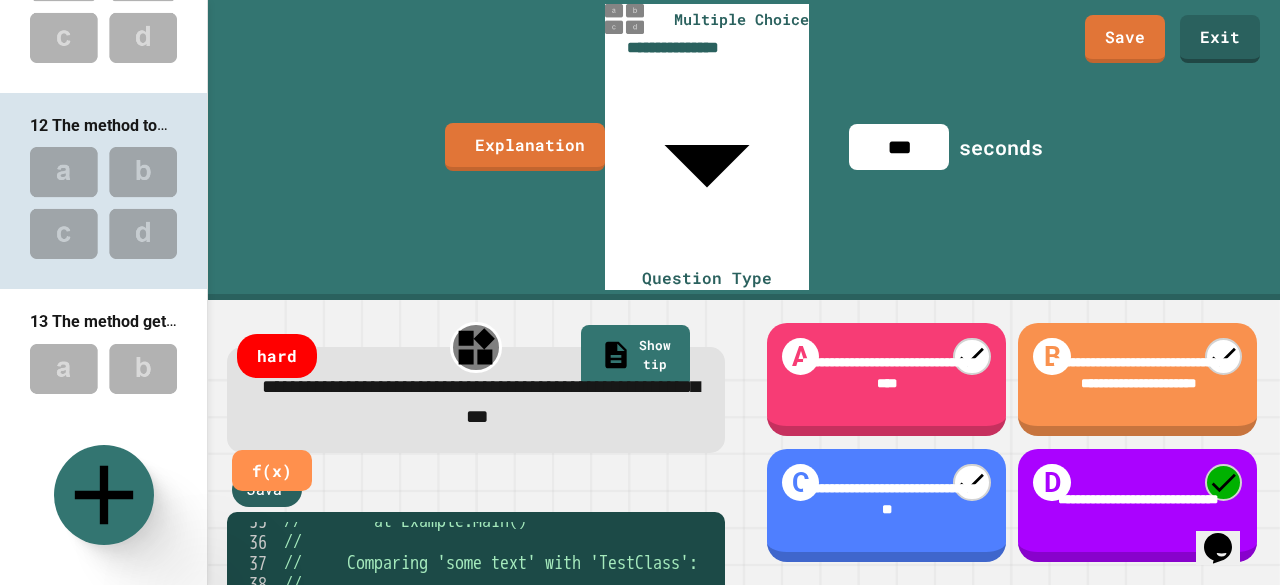 click at bounding box center [103, 399] 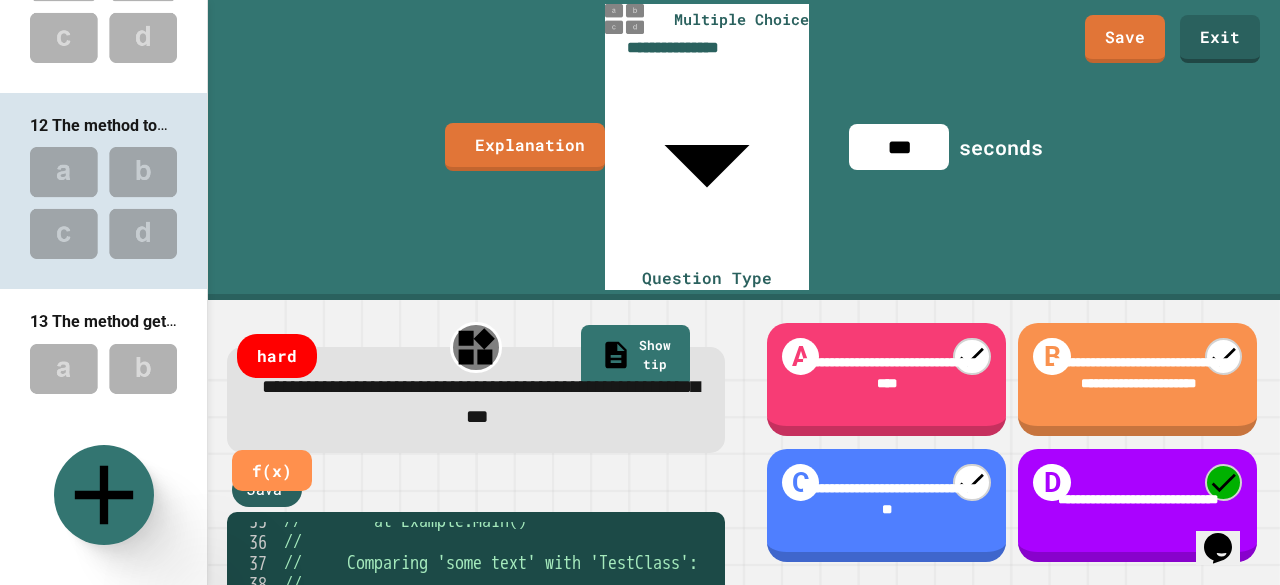 type on "**" 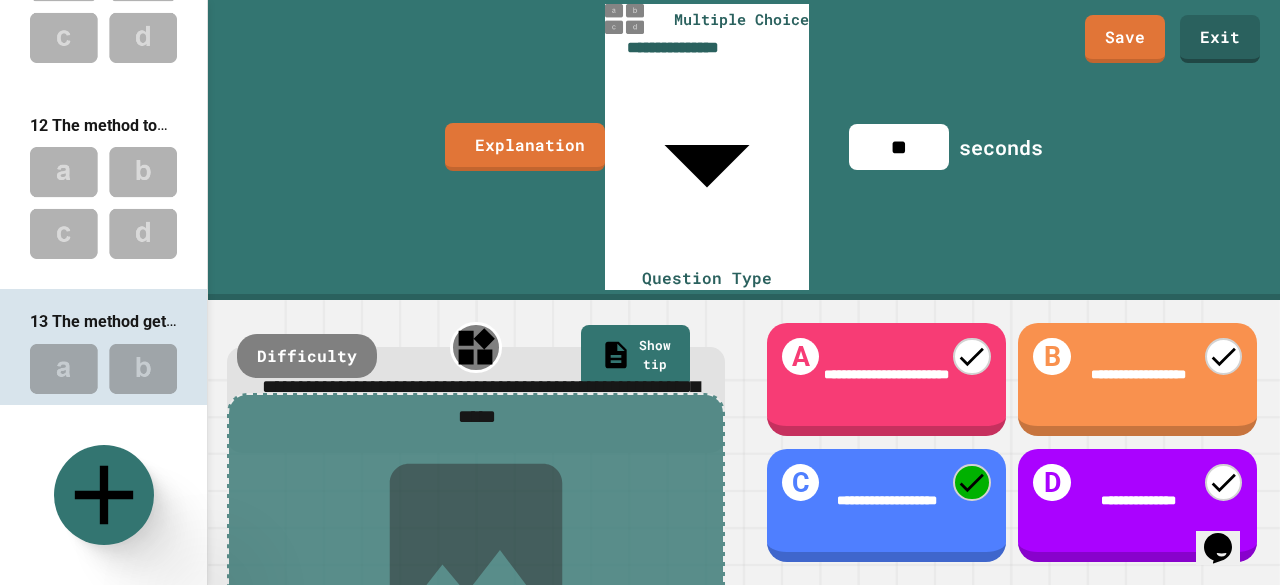 scroll, scrollTop: 2169, scrollLeft: 0, axis: vertical 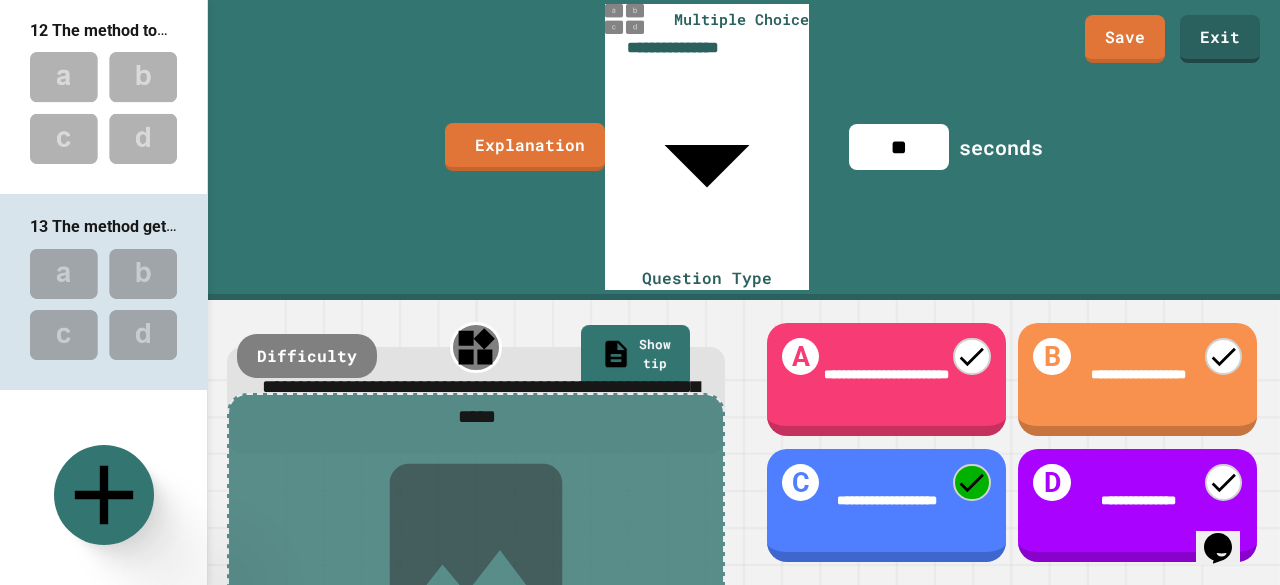 click 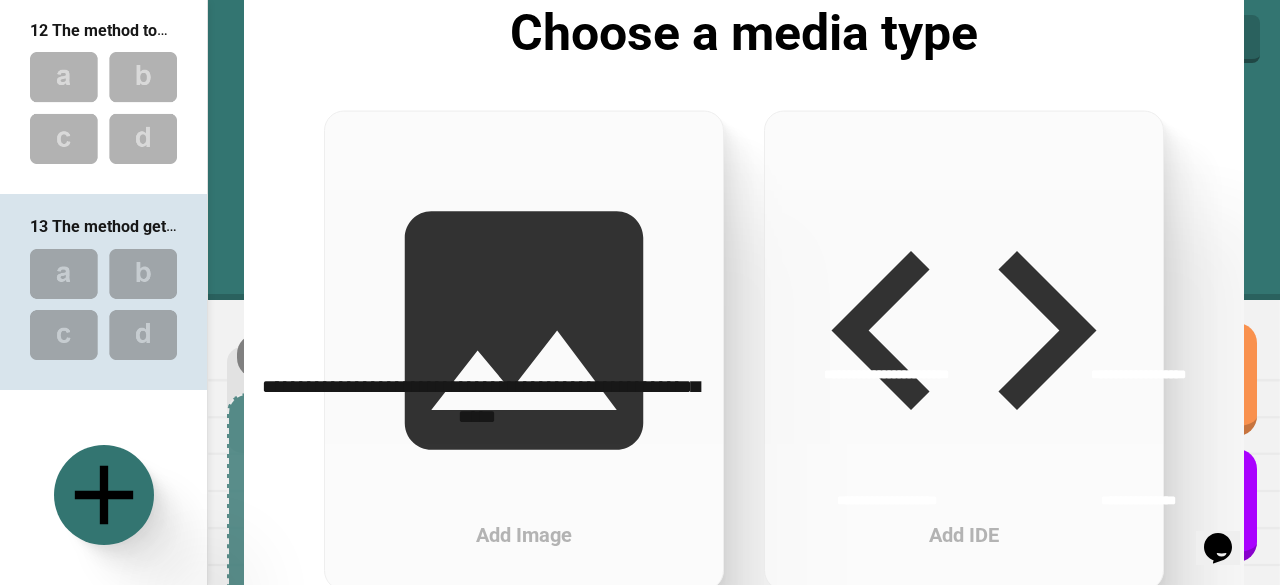 click on "Add Image" at bounding box center [524, 350] 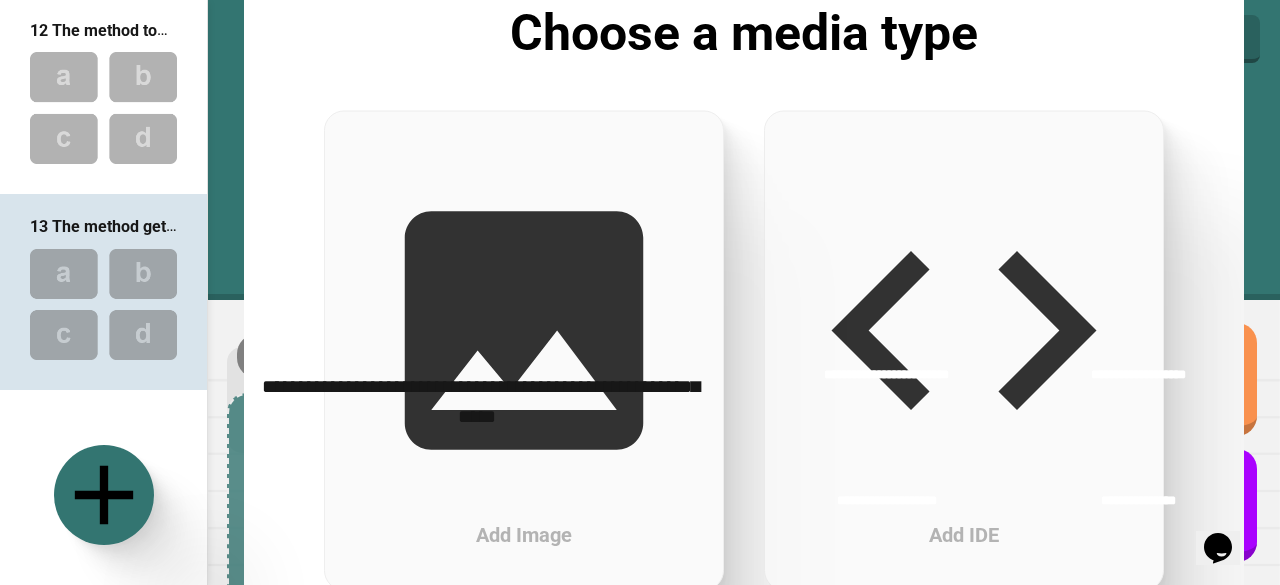 type 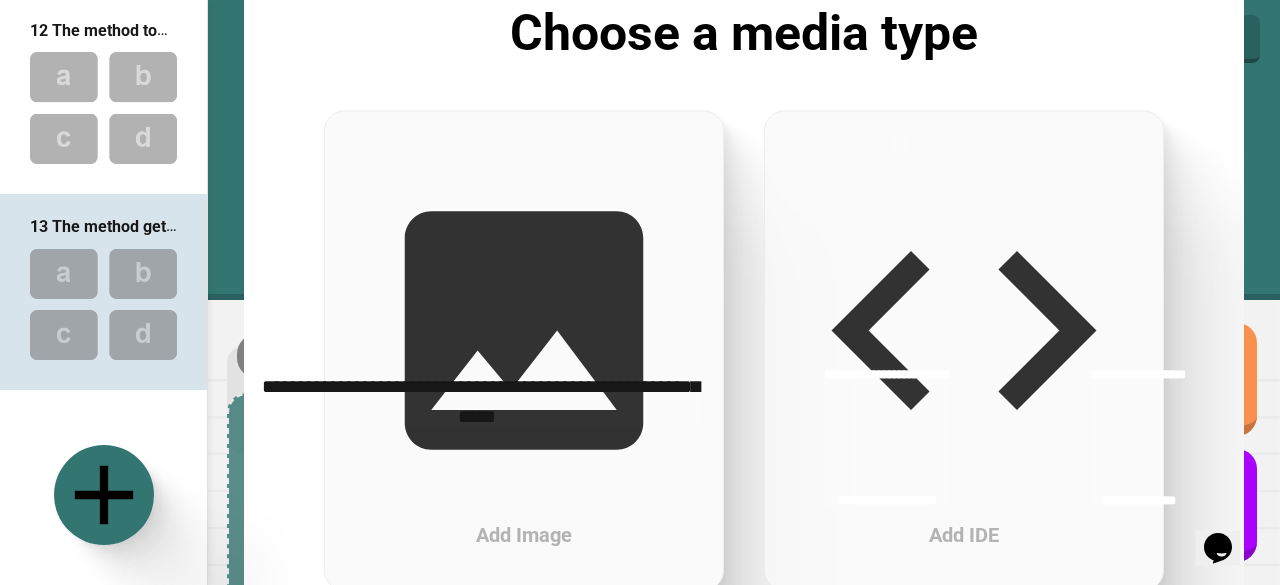 scroll, scrollTop: 0, scrollLeft: 0, axis: both 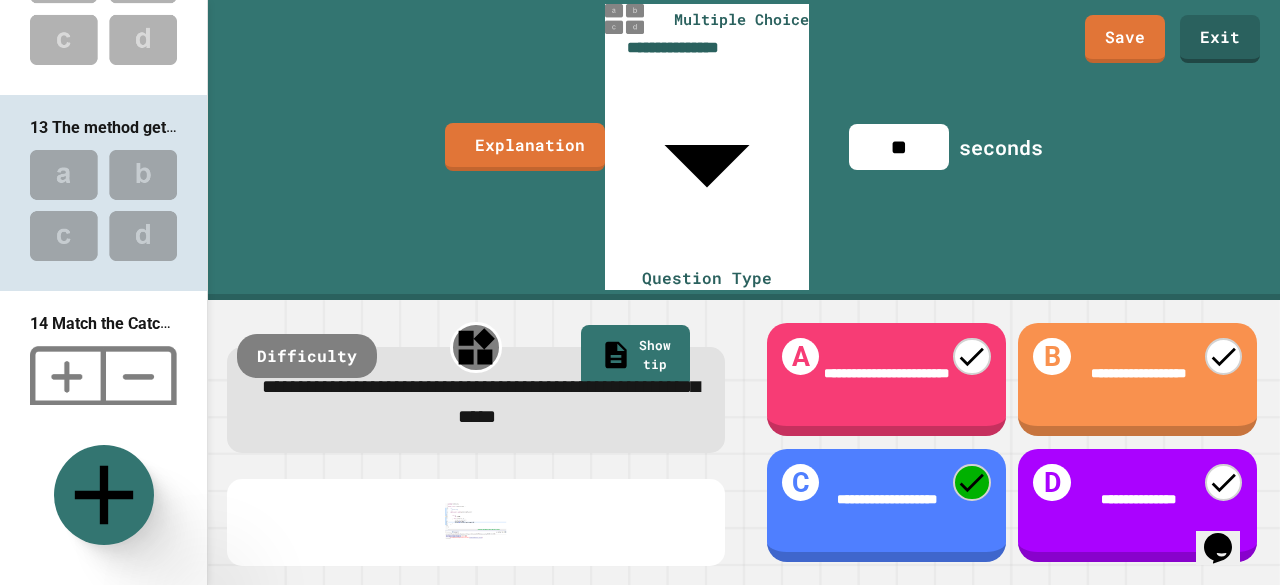 click at bounding box center (103, 403) 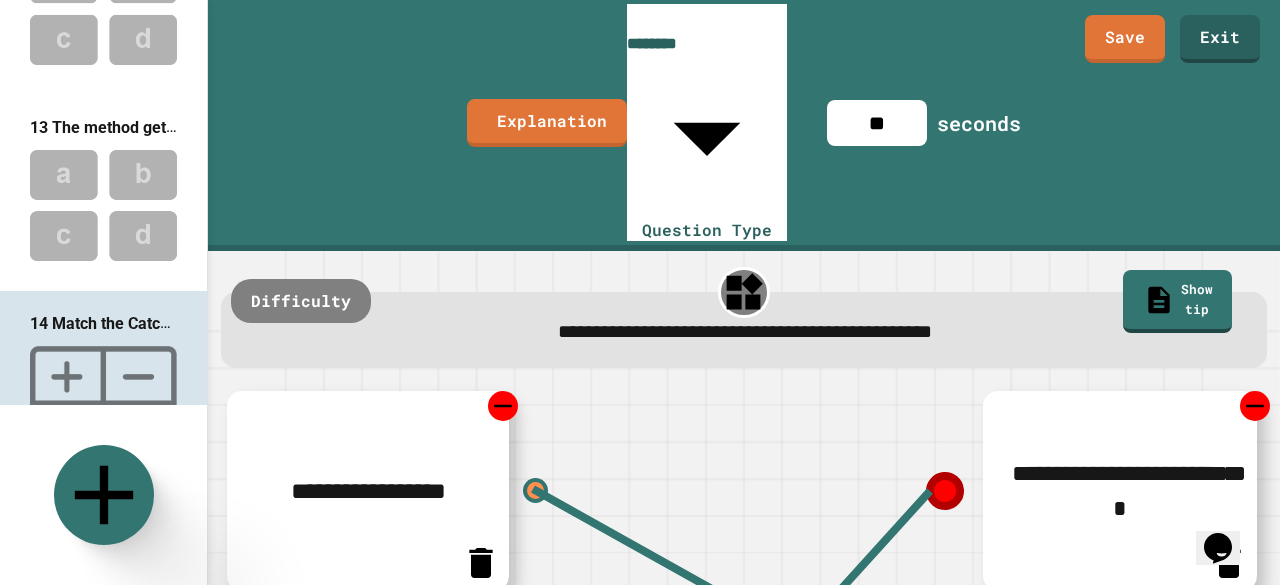 click on "14   Match the Catching Errors Methods to definition" at bounding box center [103, 390] 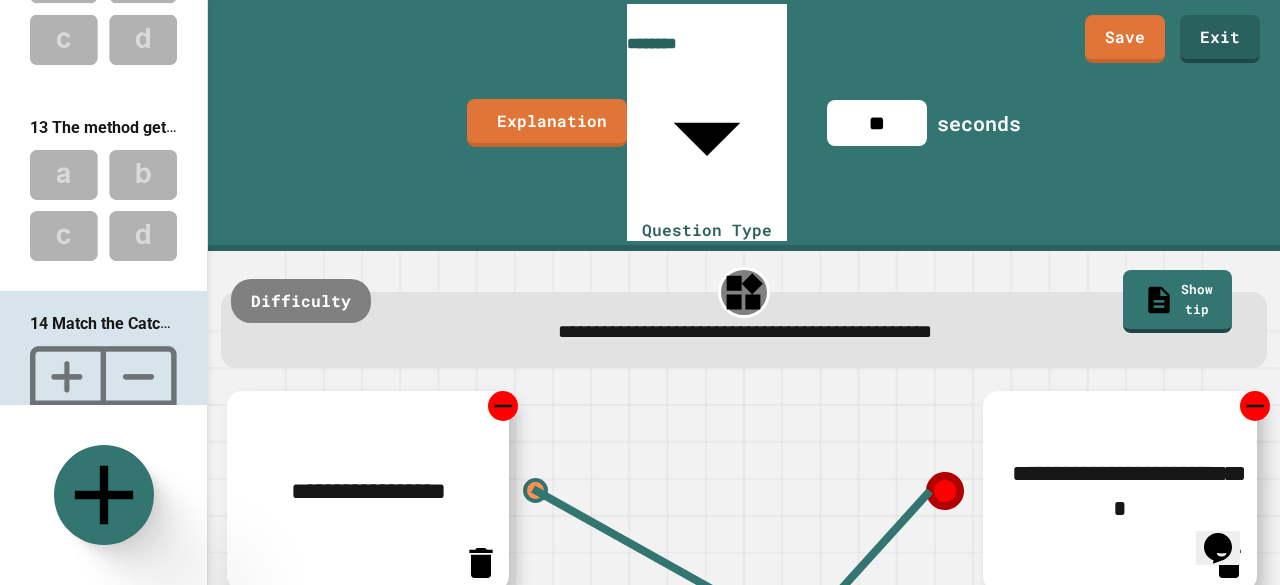click at bounding box center [103, 205] 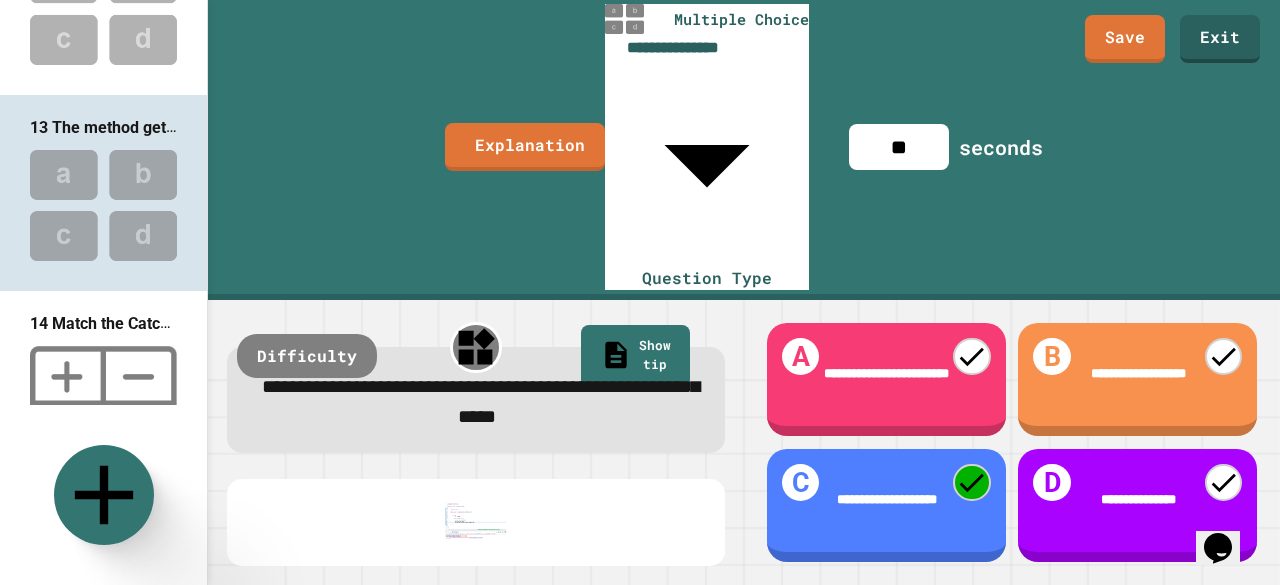click on "14   Match the Catching Errors Methods to definition" at bounding box center [213, 323] 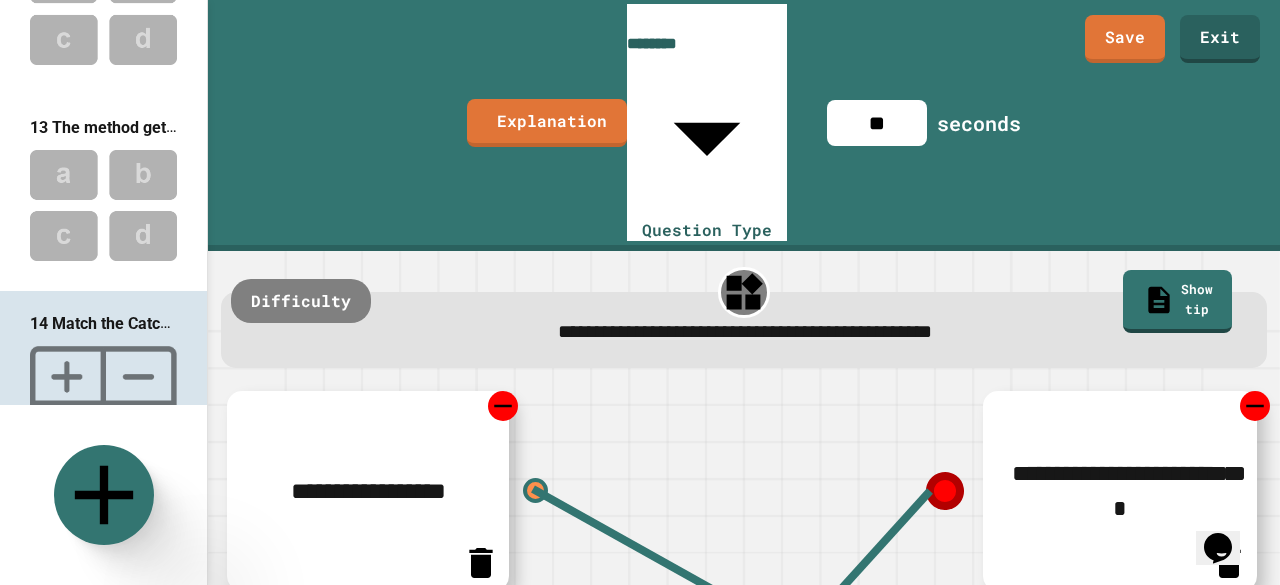 scroll, scrollTop: 336, scrollLeft: 0, axis: vertical 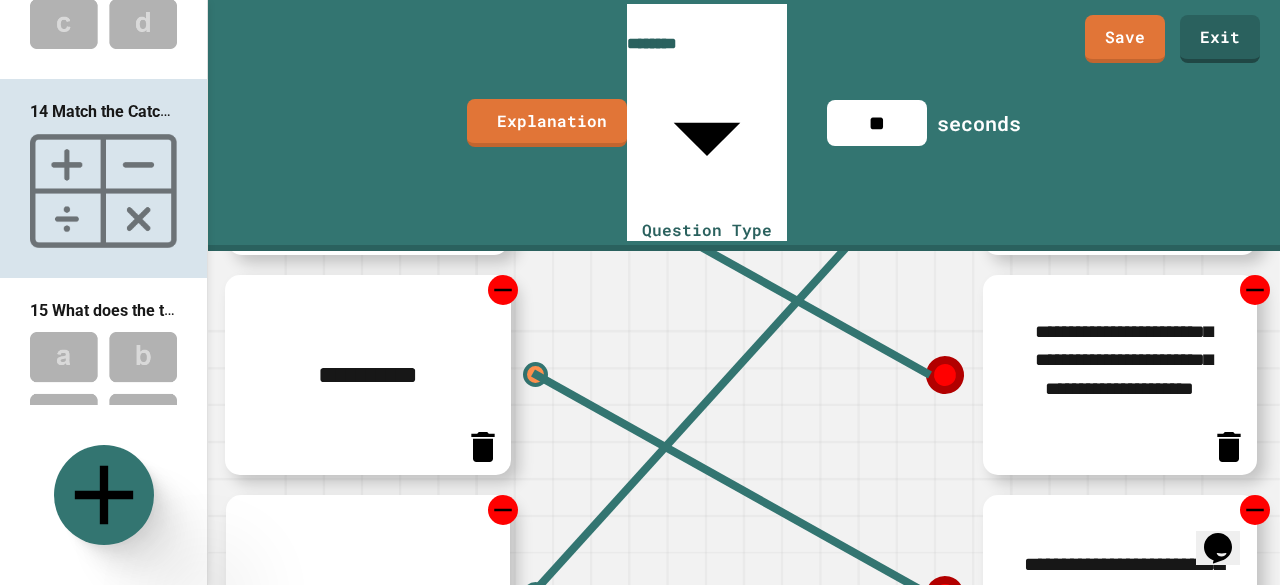 click at bounding box center [103, 387] 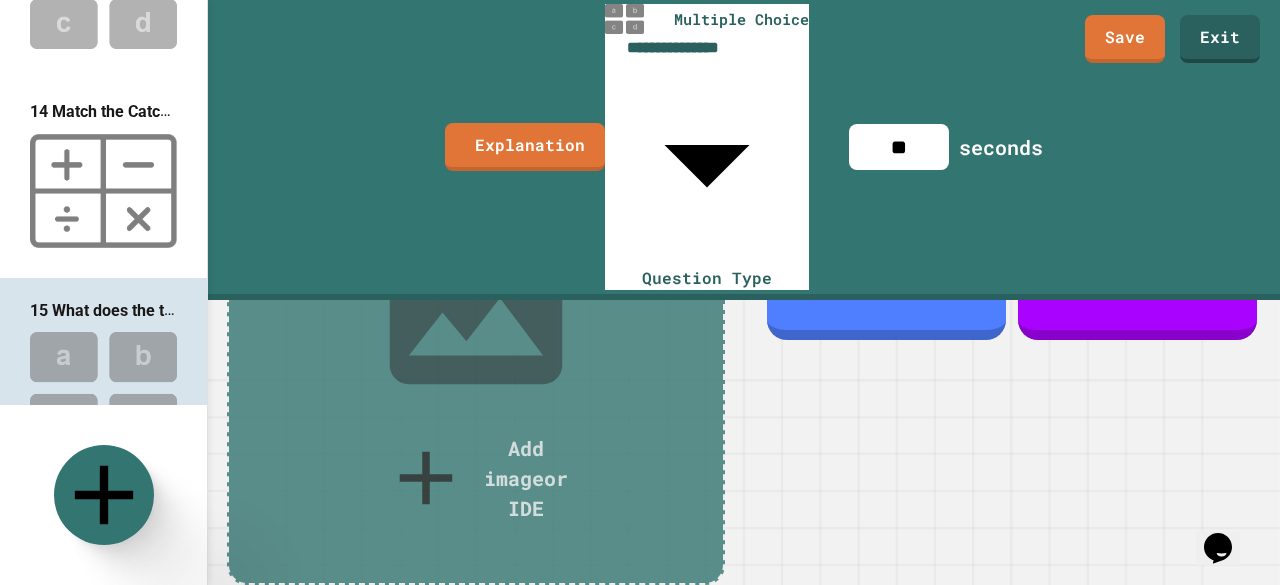 scroll, scrollTop: 0, scrollLeft: 0, axis: both 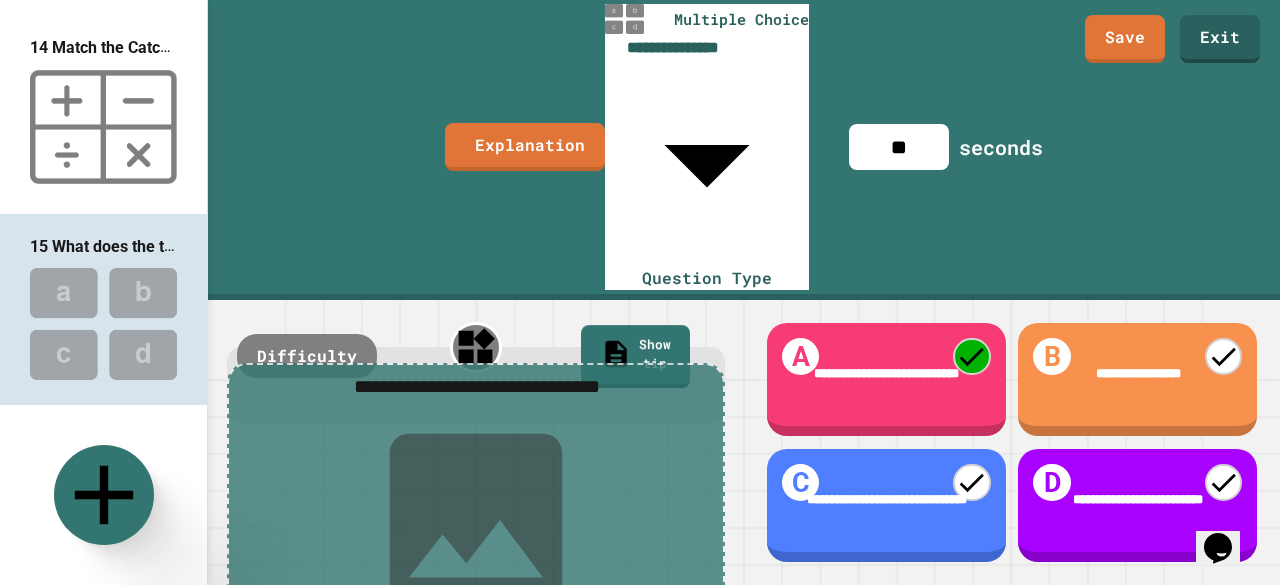 click on "Add image  or IDE" at bounding box center [476, 585] 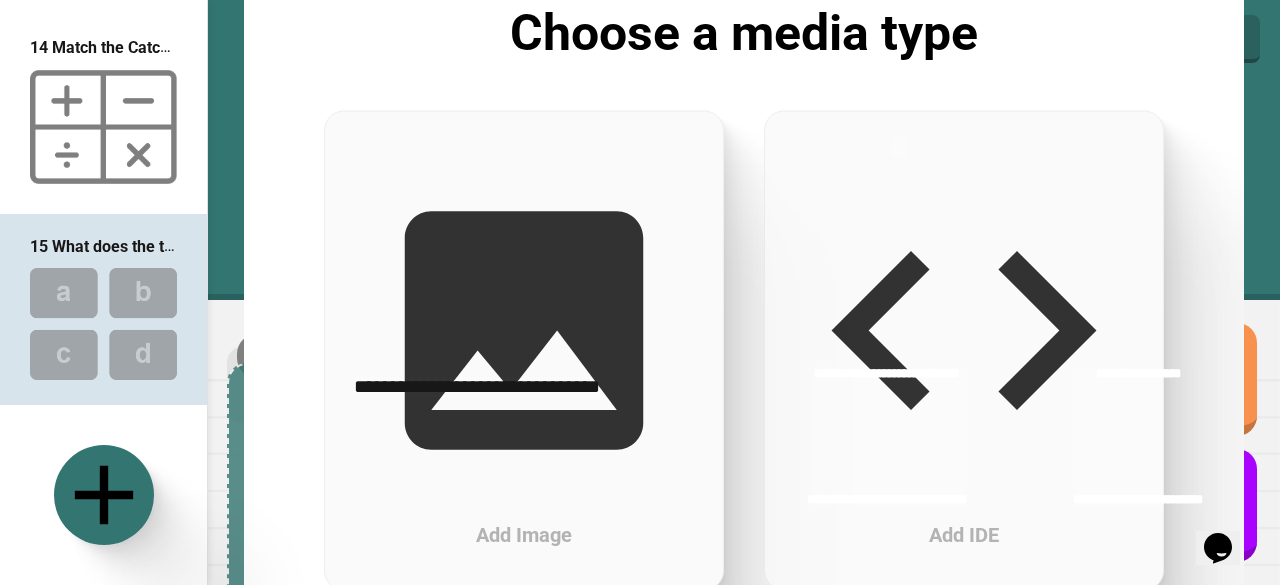 click on "Add Image" at bounding box center (524, 350) 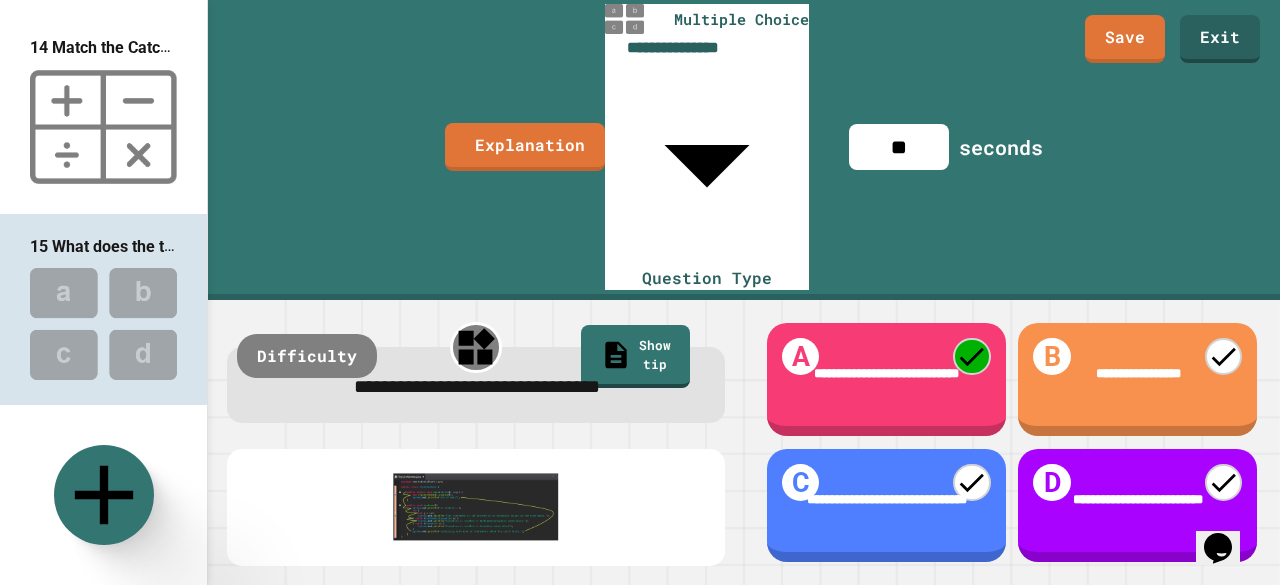 click at bounding box center (476, 507) 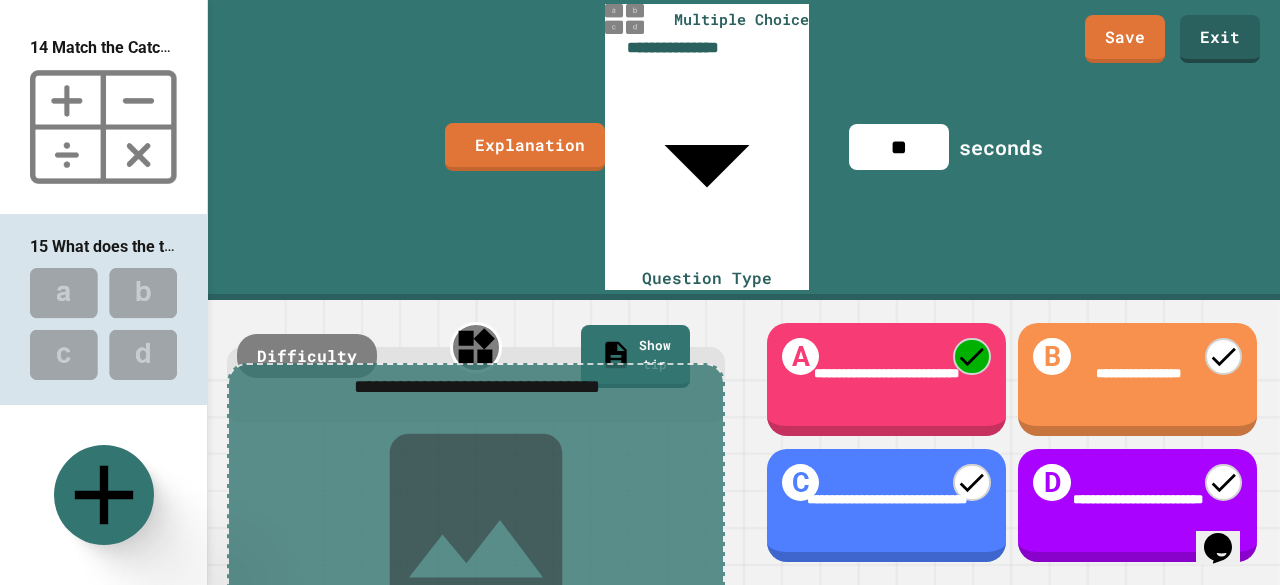 click 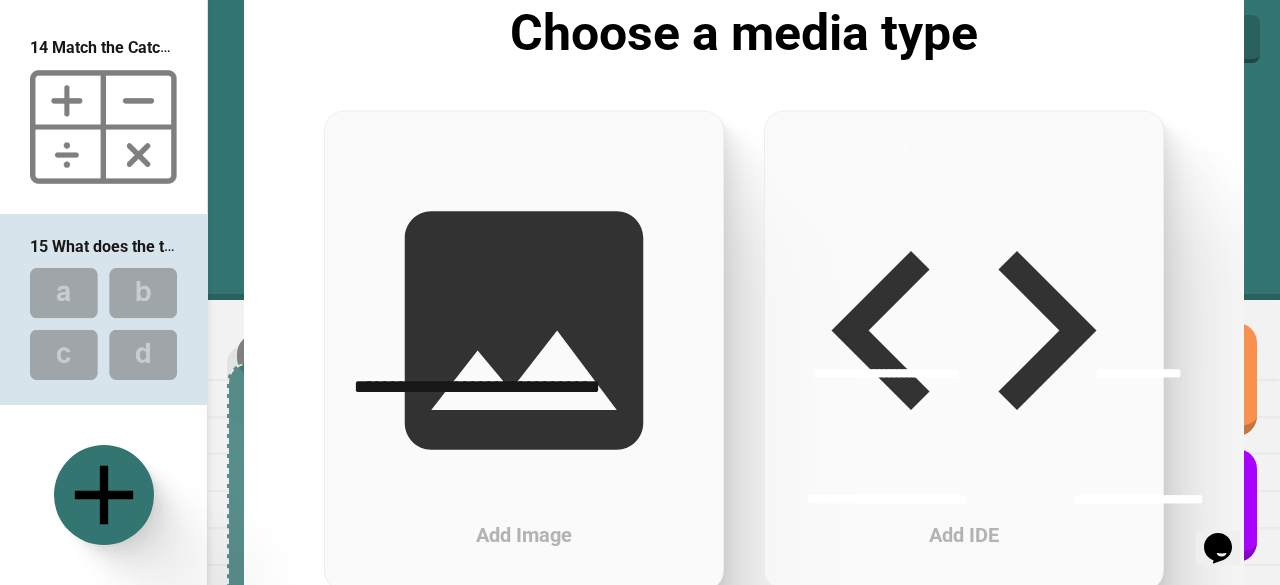 click 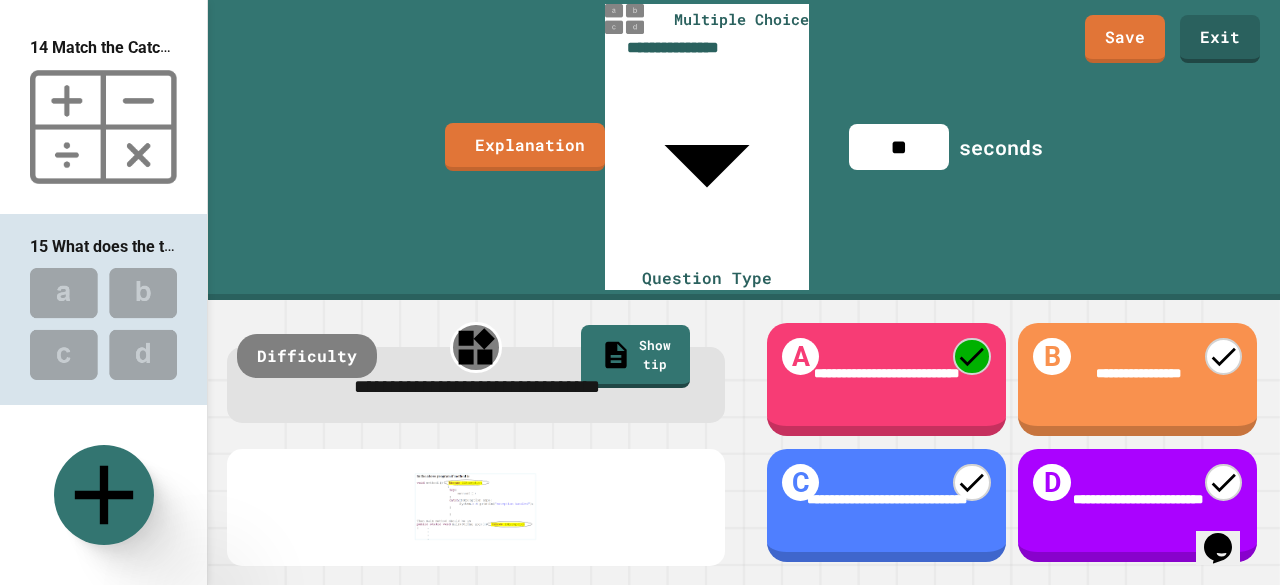 click at bounding box center [103, 520] 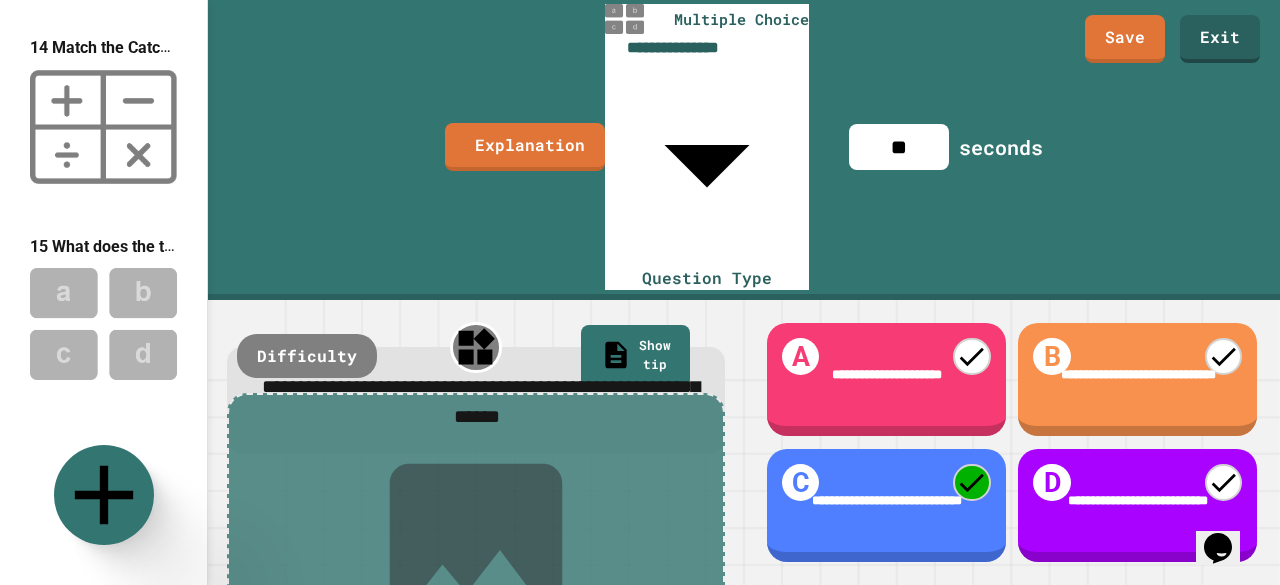 scroll, scrollTop: 7, scrollLeft: 0, axis: vertical 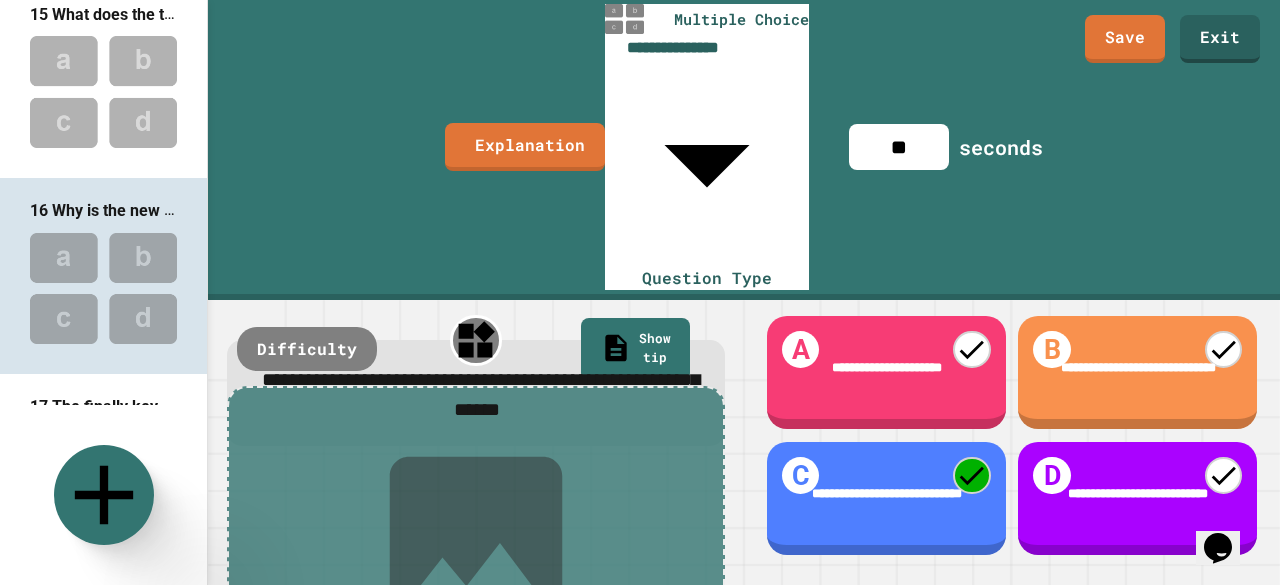 click 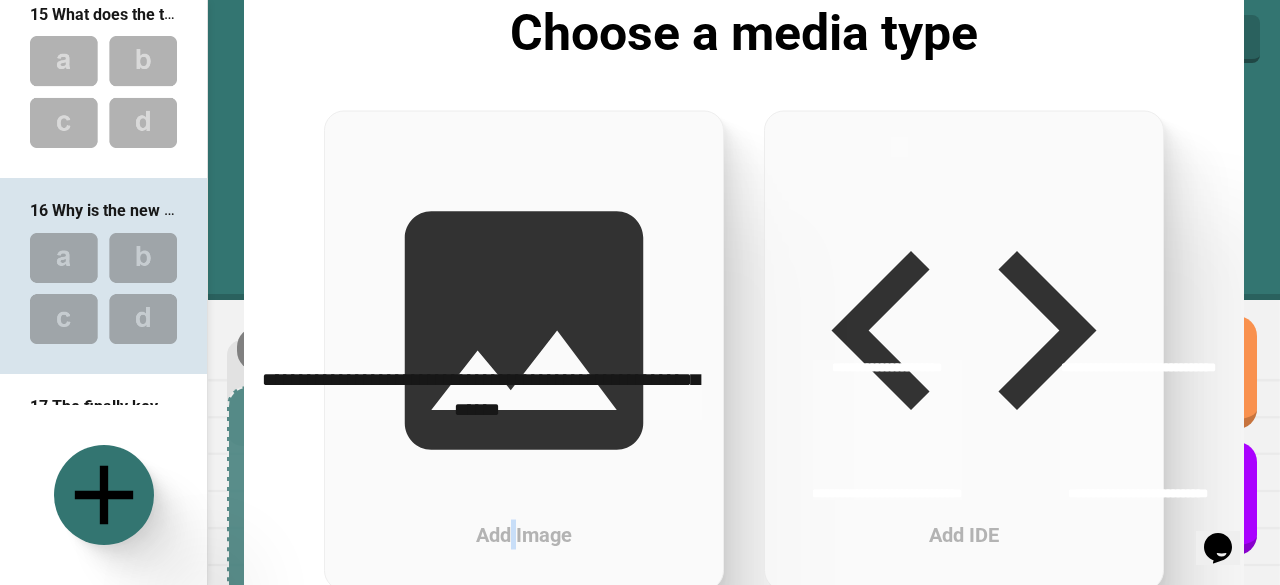 click on "Add Image" at bounding box center [524, 534] 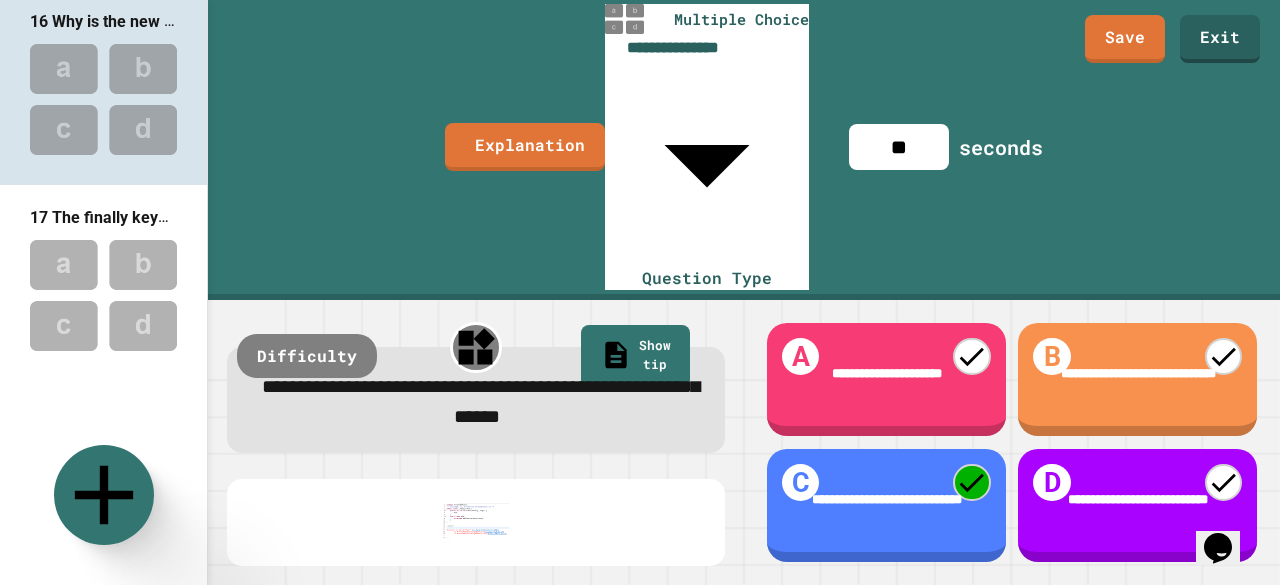 scroll, scrollTop: 2965, scrollLeft: 0, axis: vertical 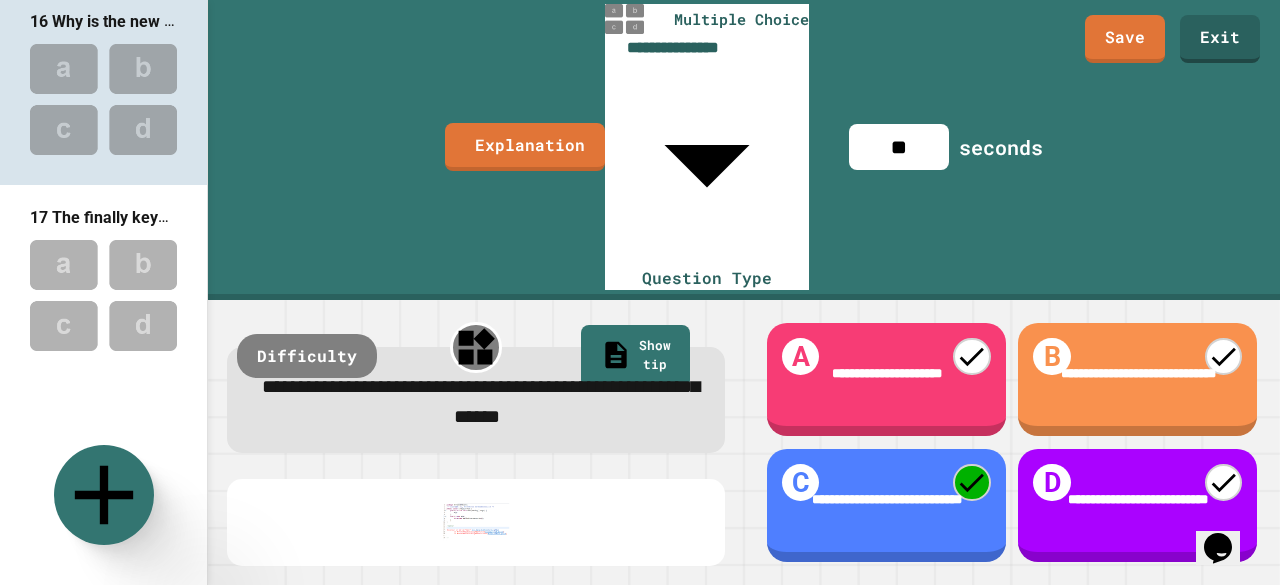 click at bounding box center (103, 491) 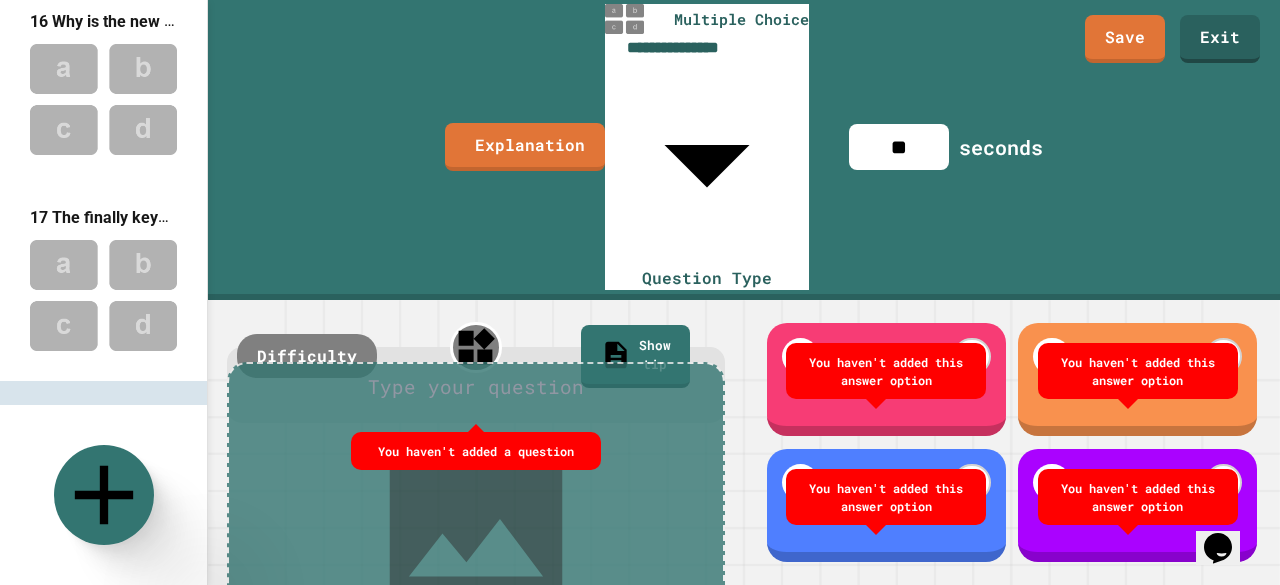 click at bounding box center (103, 295) 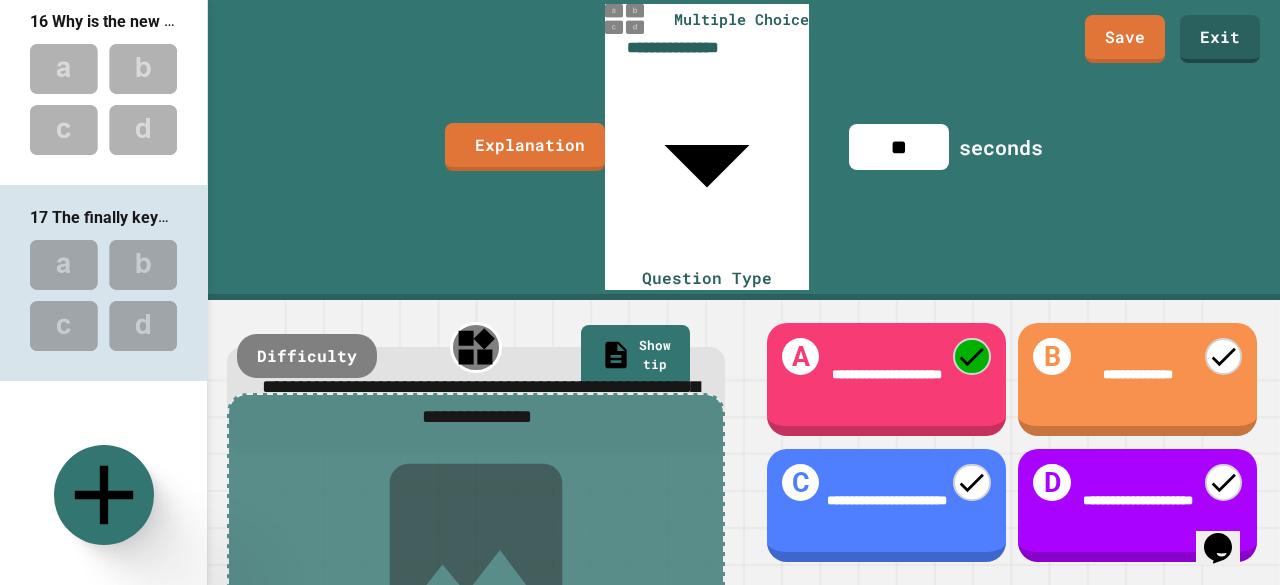 click at bounding box center [103, 491] 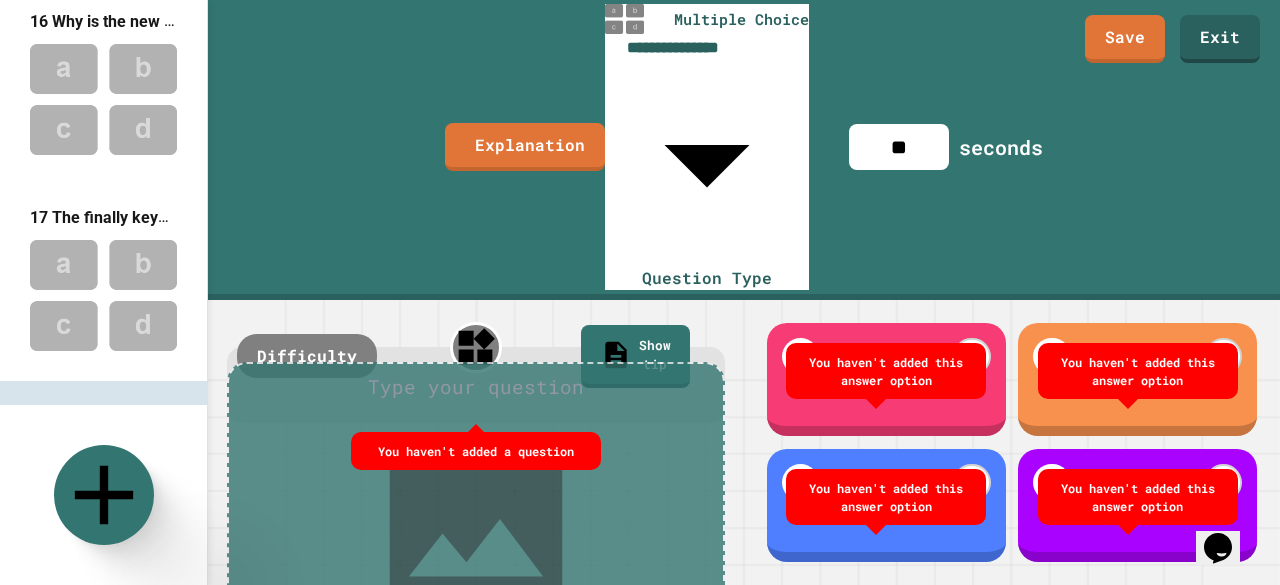 click at bounding box center (103, 295) 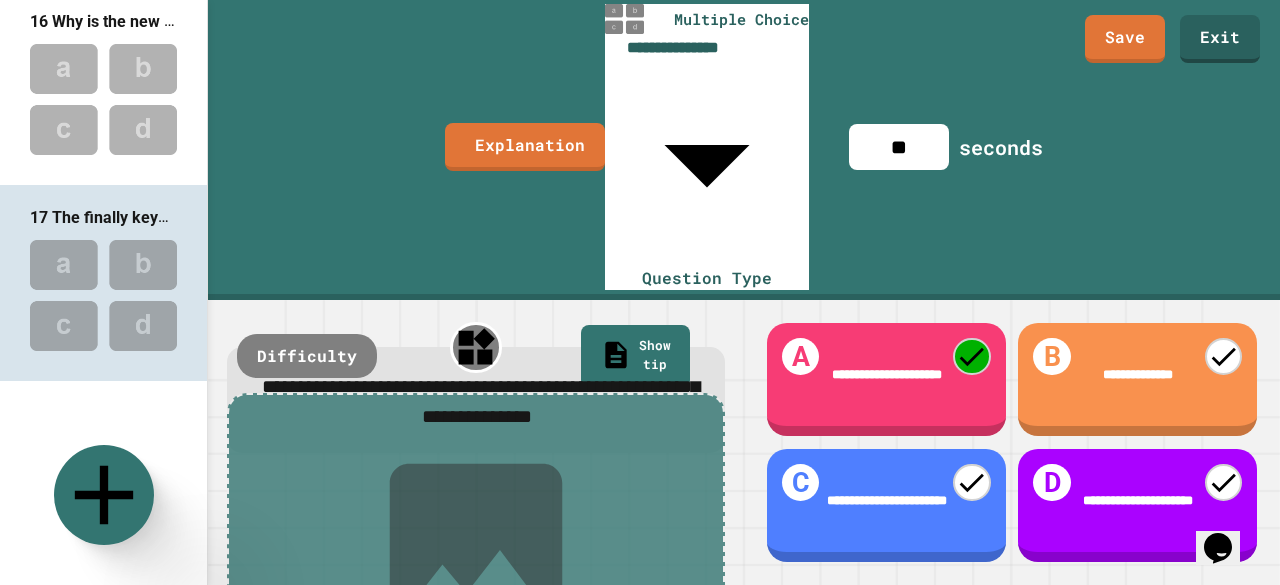 click 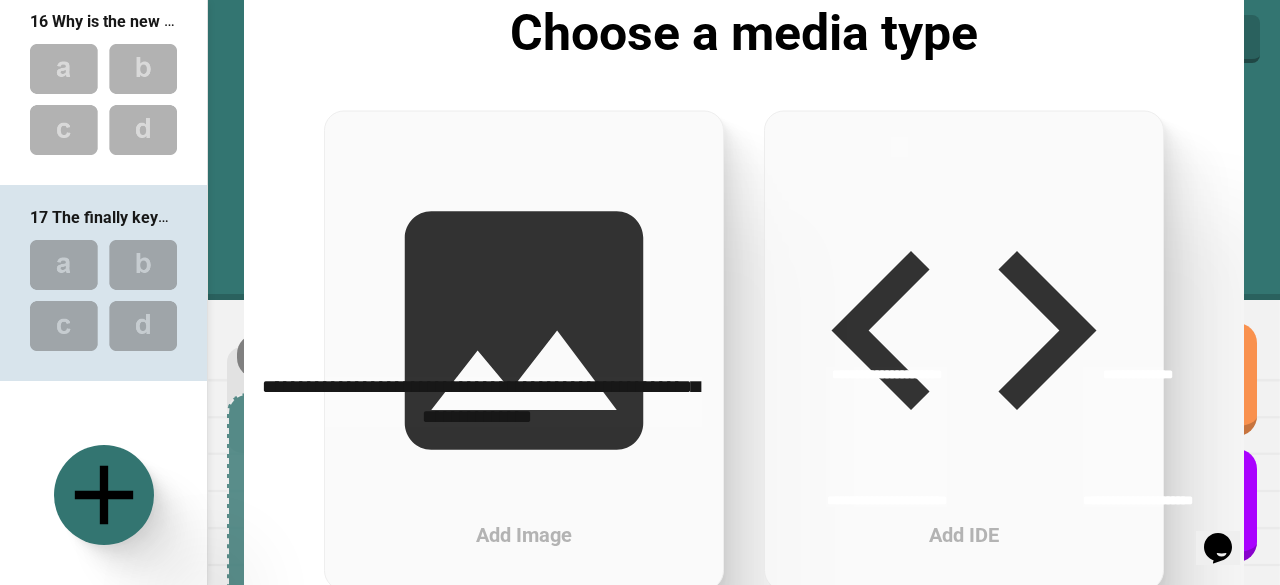 click 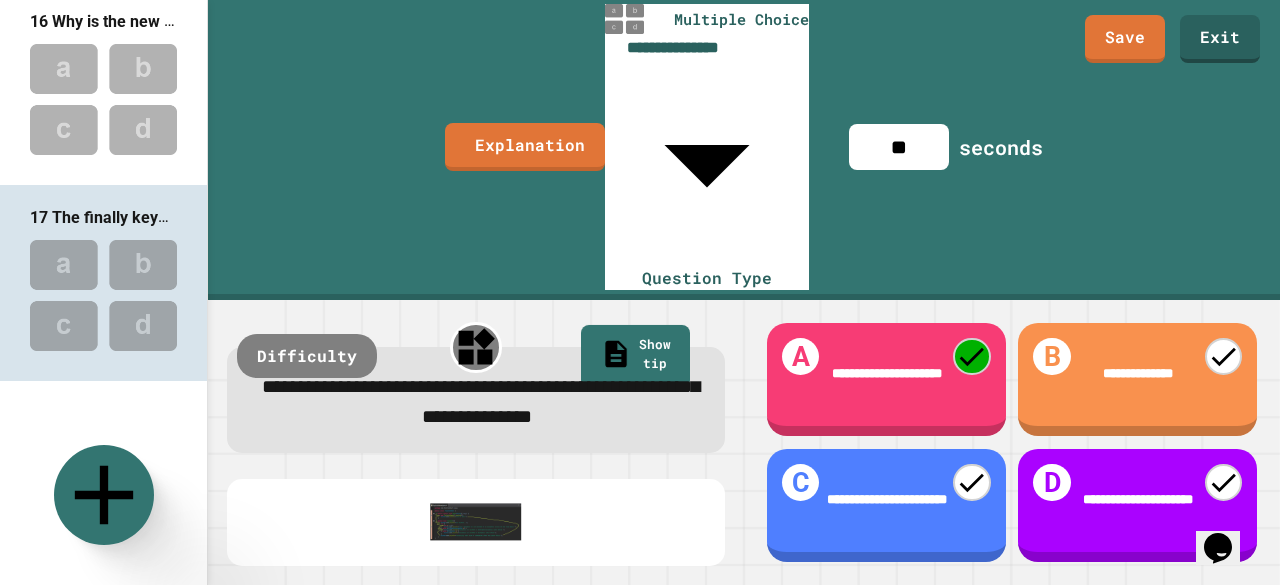 click at bounding box center (476, 522) 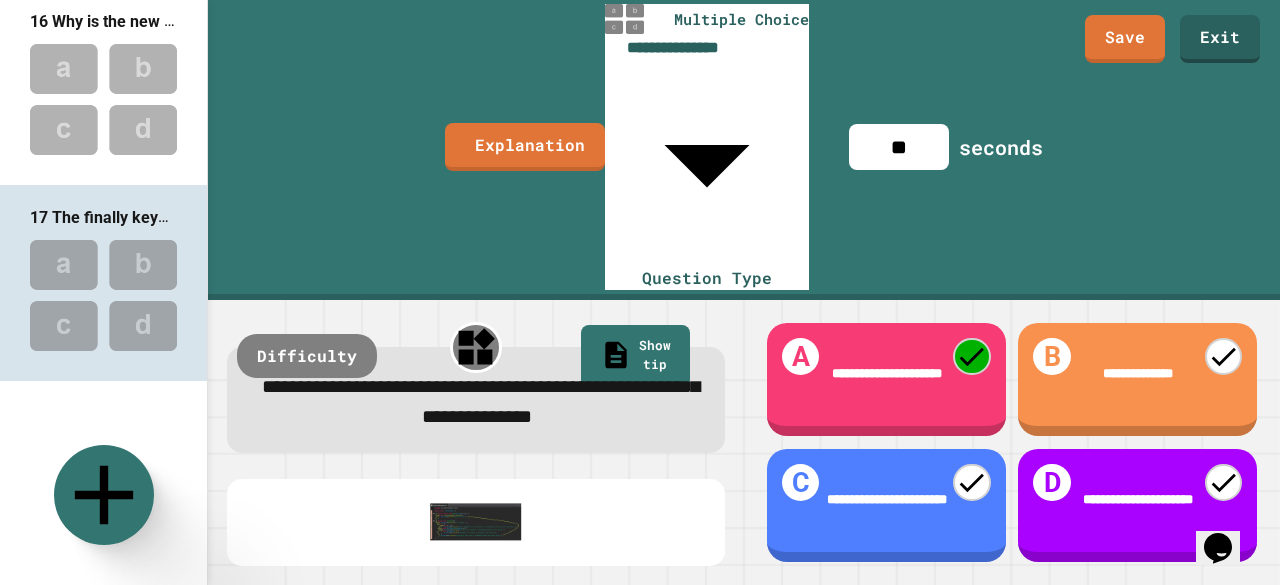 click at bounding box center [720, 561] 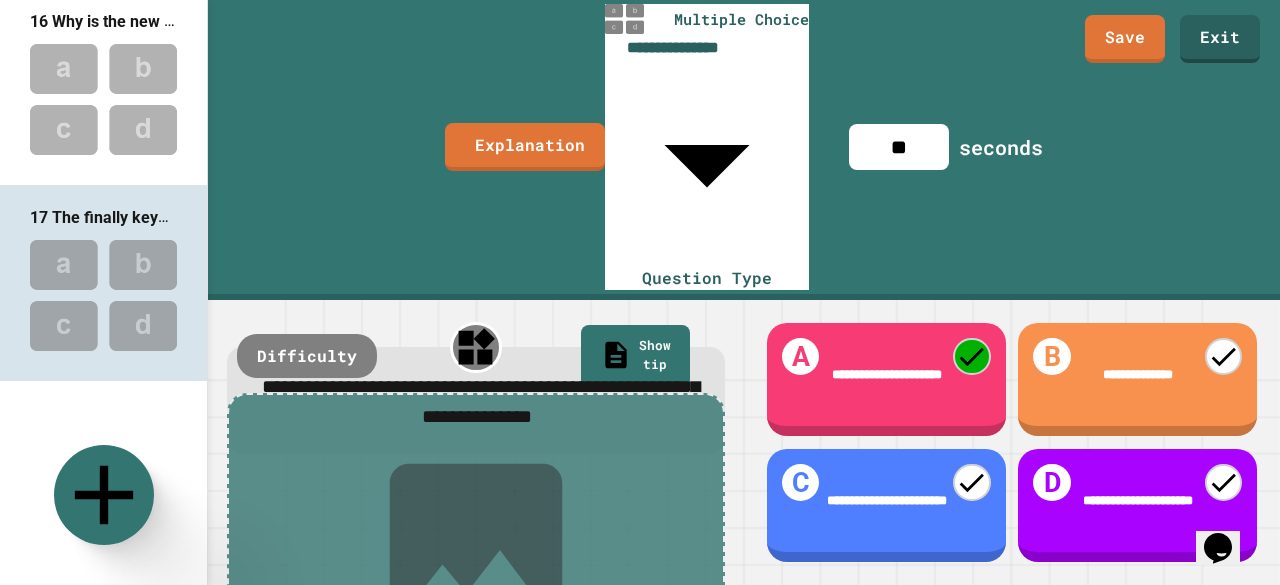 click 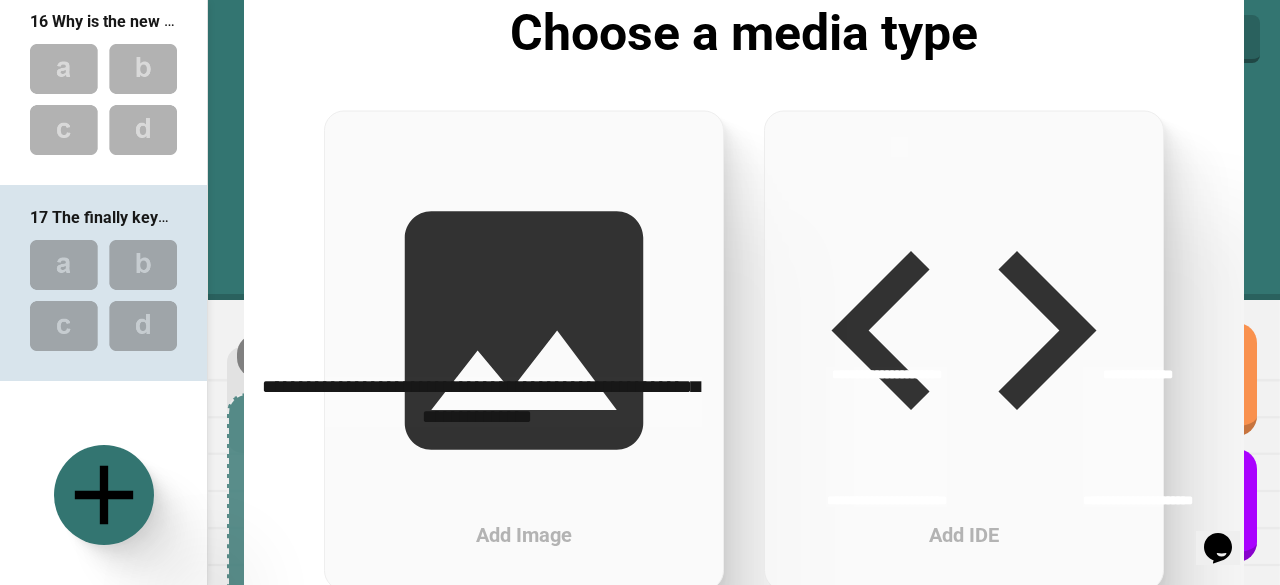 click 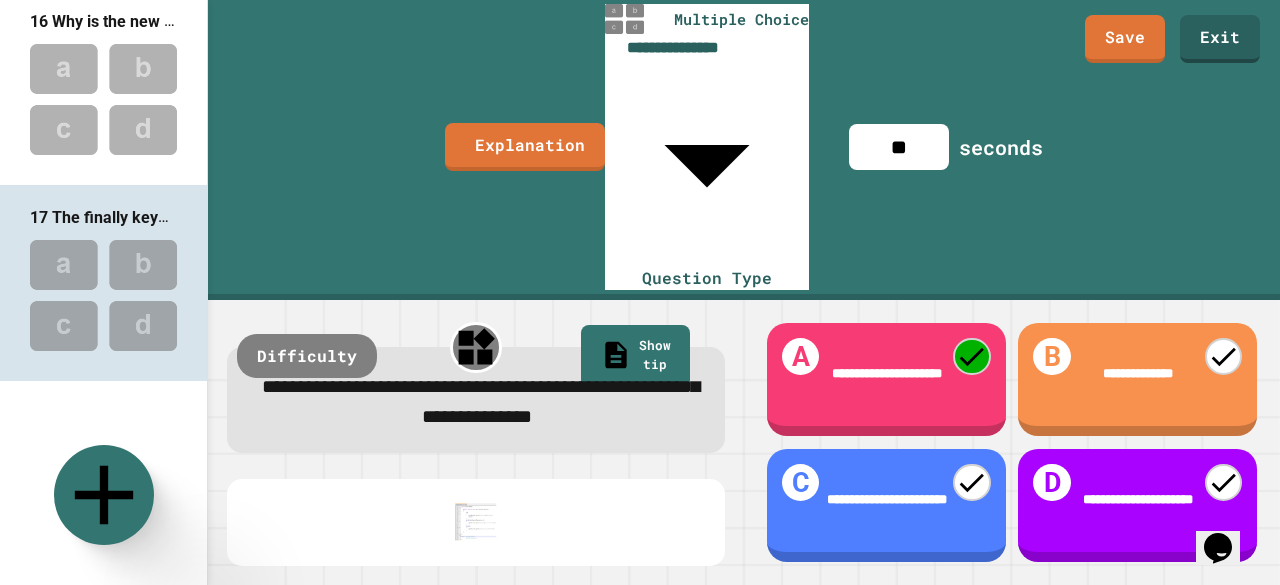 scroll, scrollTop: 0, scrollLeft: 0, axis: both 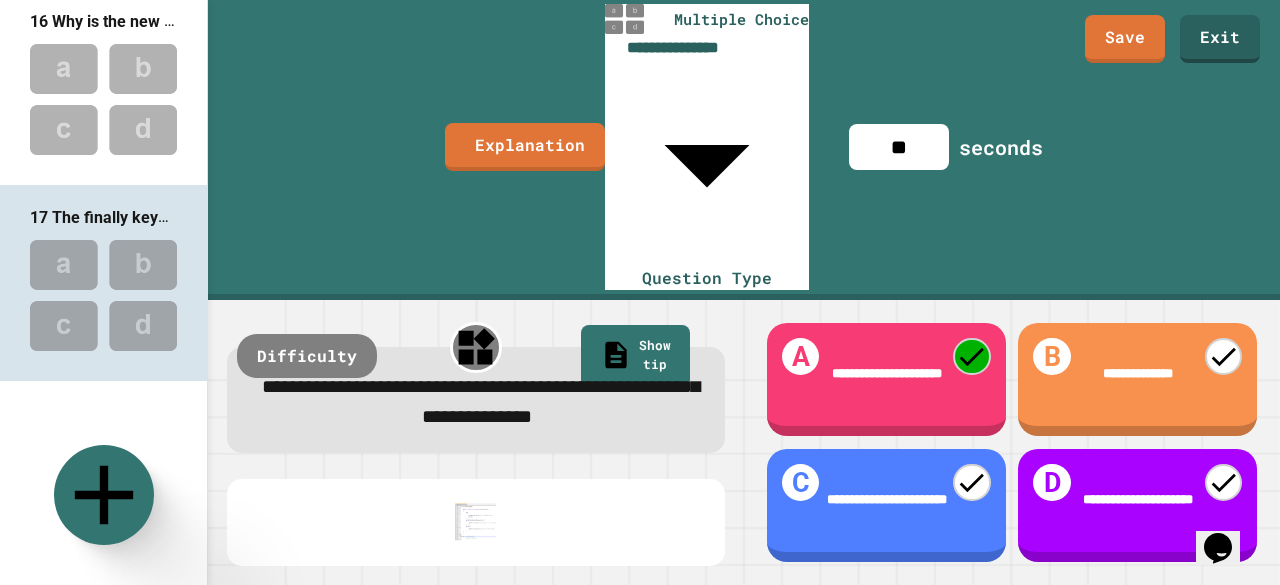 click at bounding box center [103, 491] 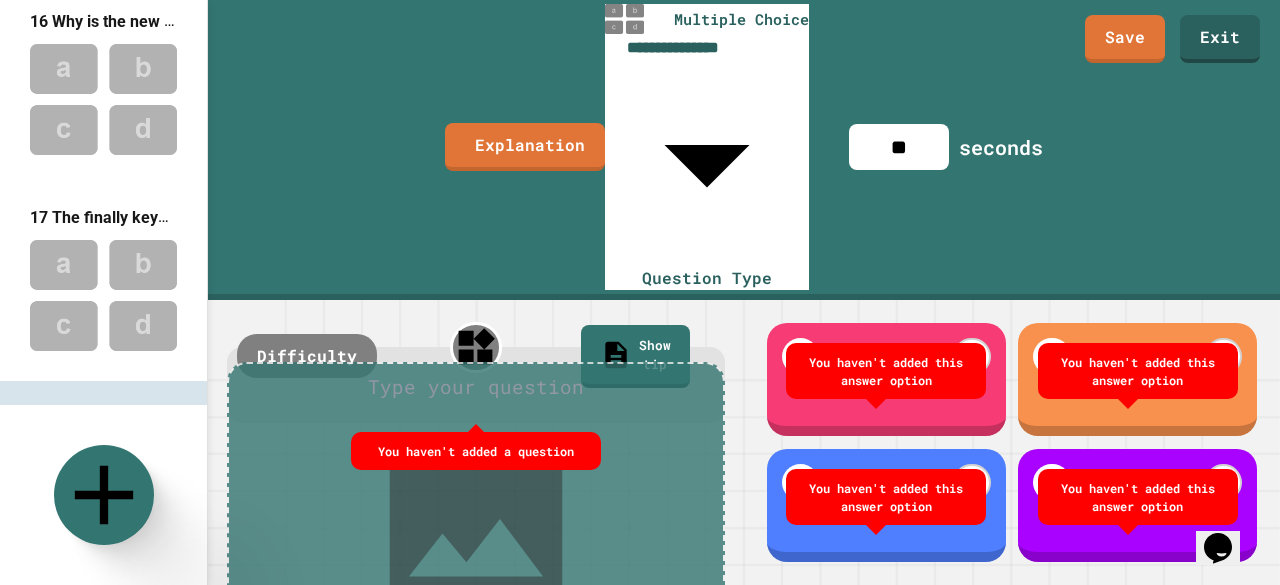 click at bounding box center (476, 388) 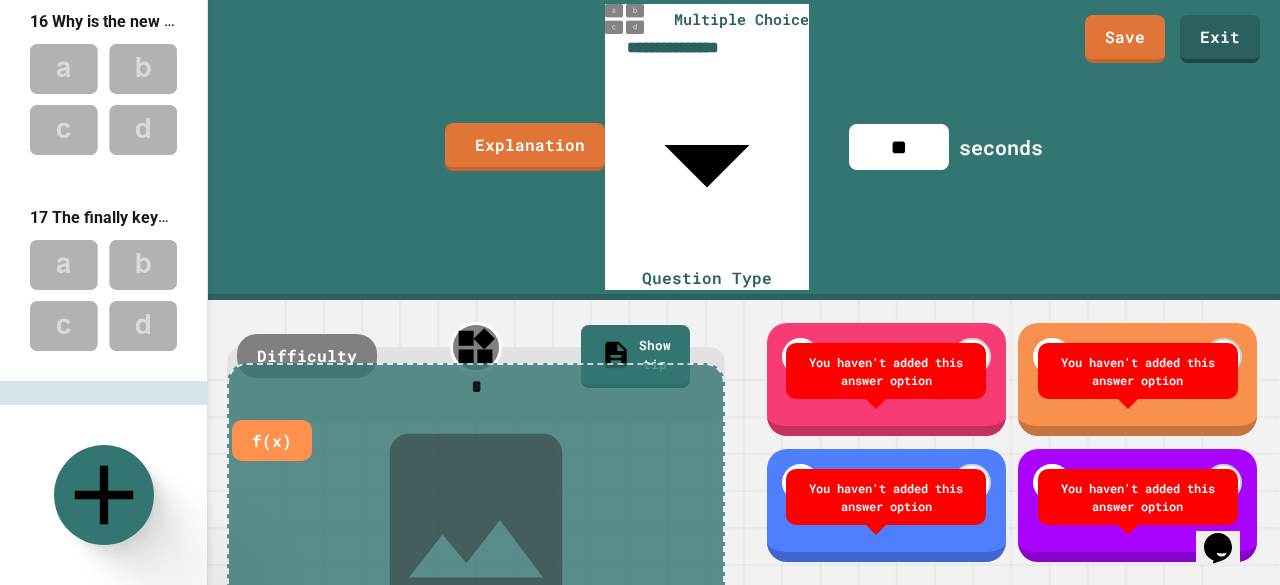 type 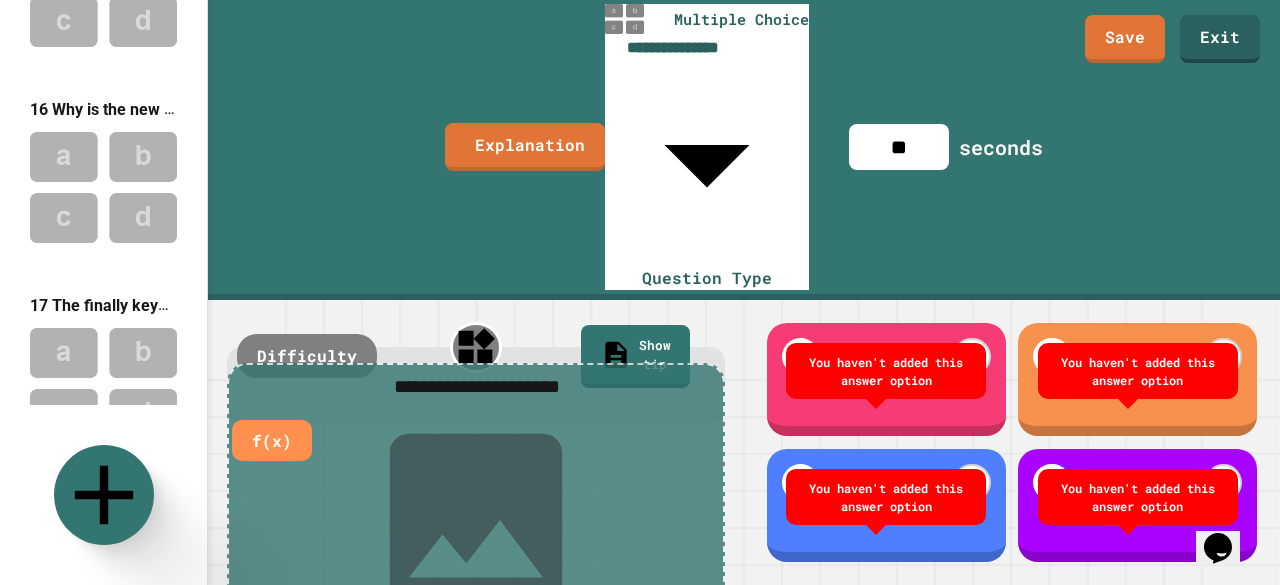 scroll, scrollTop: 2965, scrollLeft: 0, axis: vertical 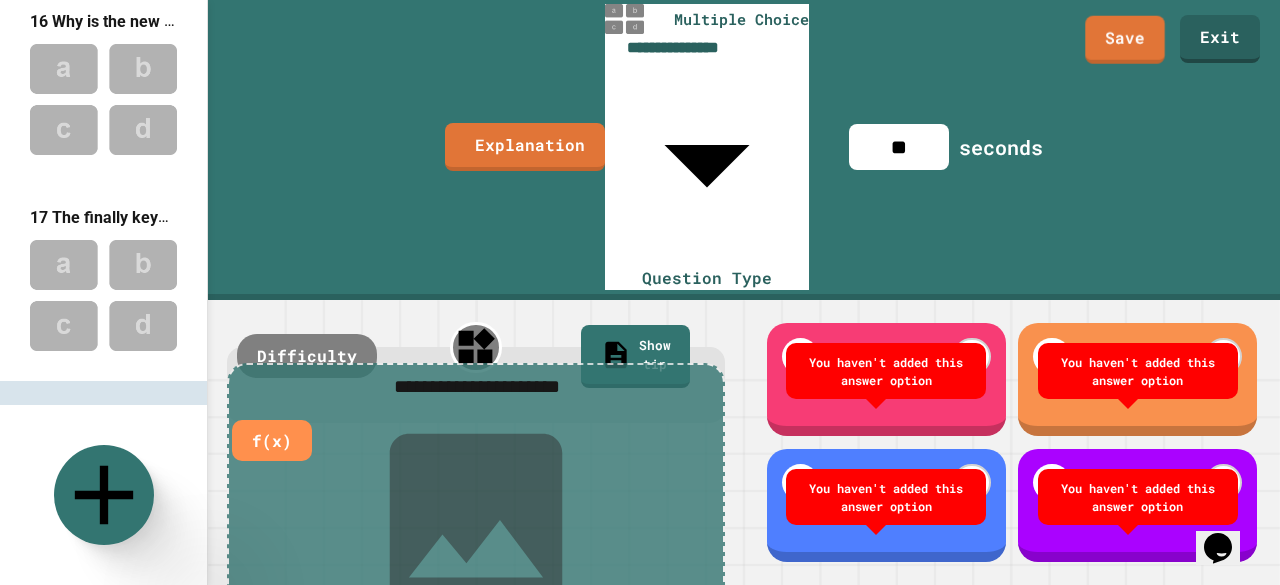 click on "Save" at bounding box center [1124, 40] 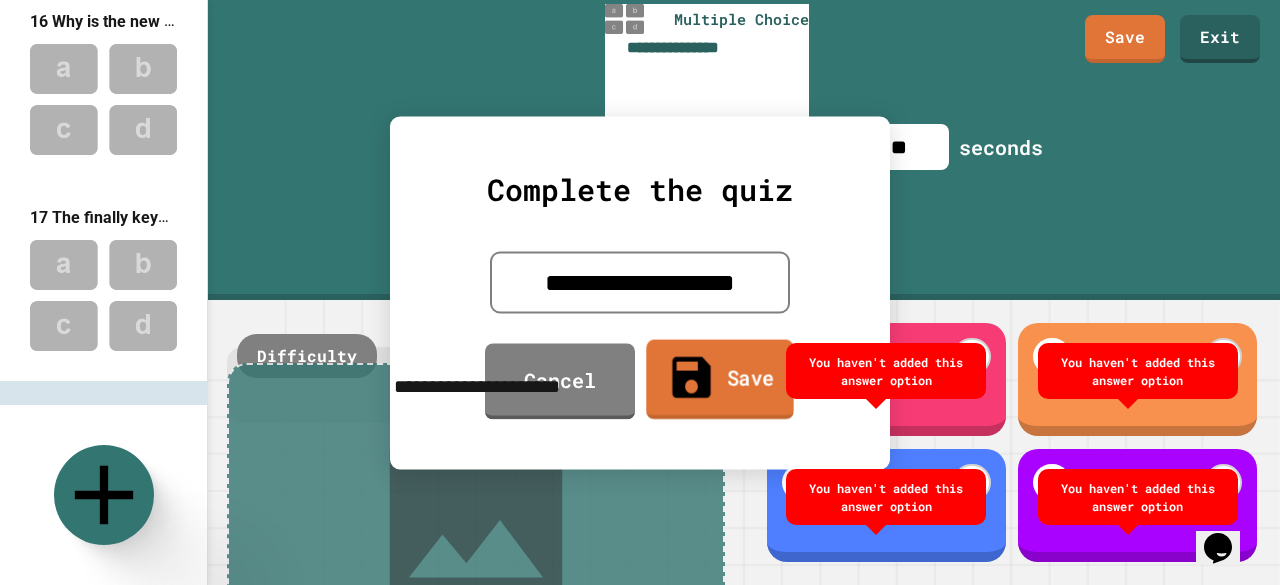 click on "Save" at bounding box center [719, 379] 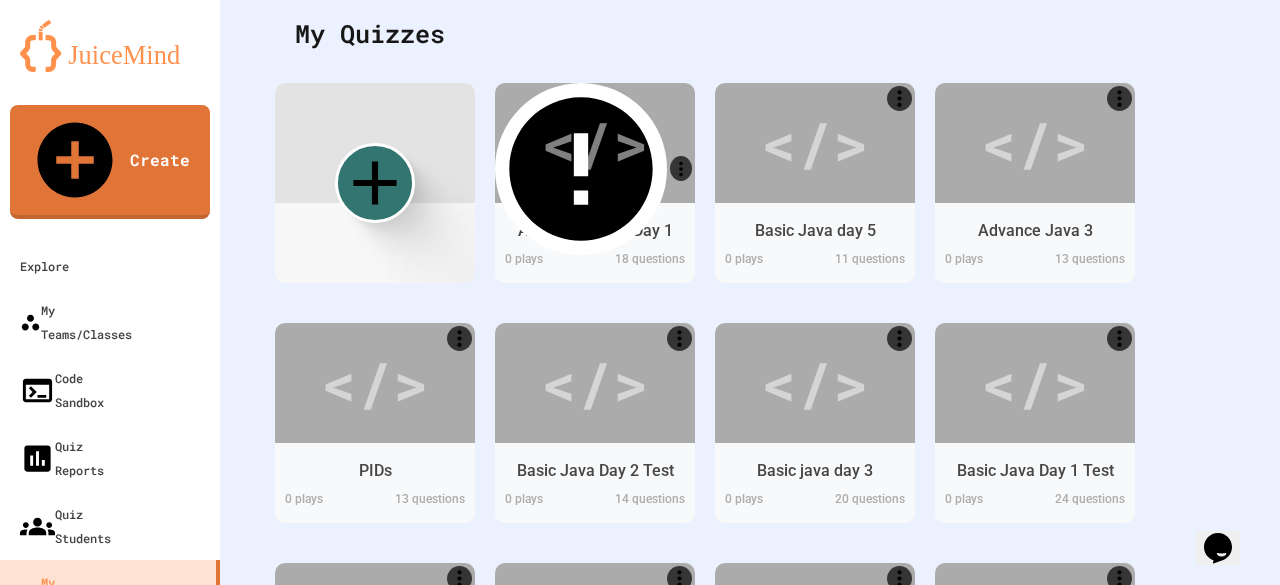scroll, scrollTop: 318, scrollLeft: 0, axis: vertical 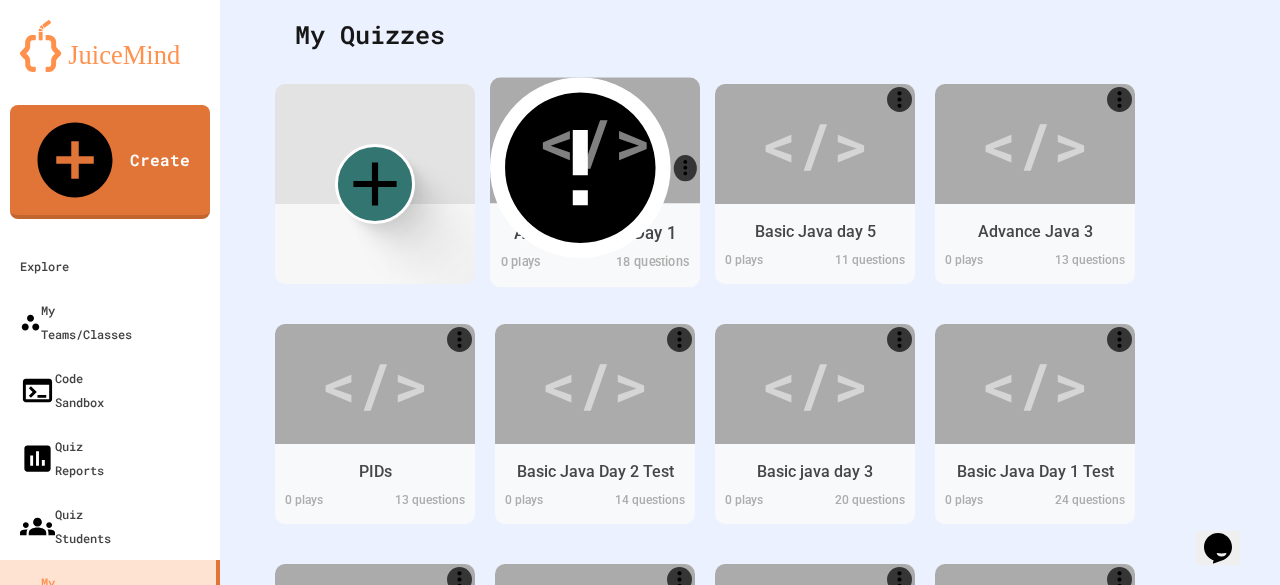 click on "Advanced Java Day 1" at bounding box center (595, 232) 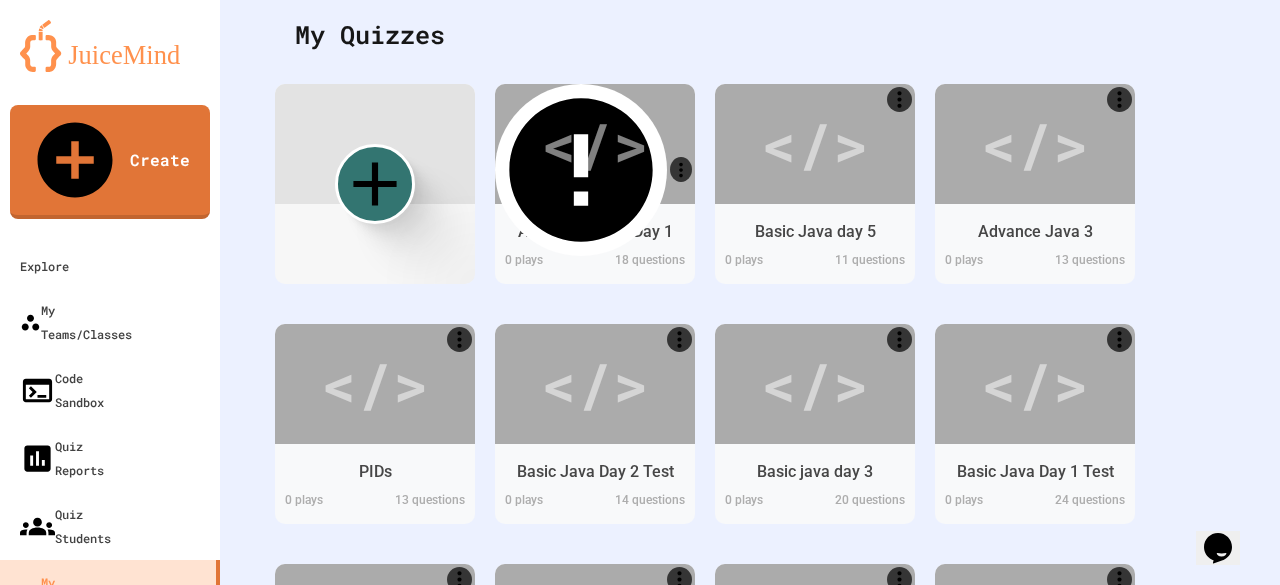 scroll, scrollTop: 2592, scrollLeft: 0, axis: vertical 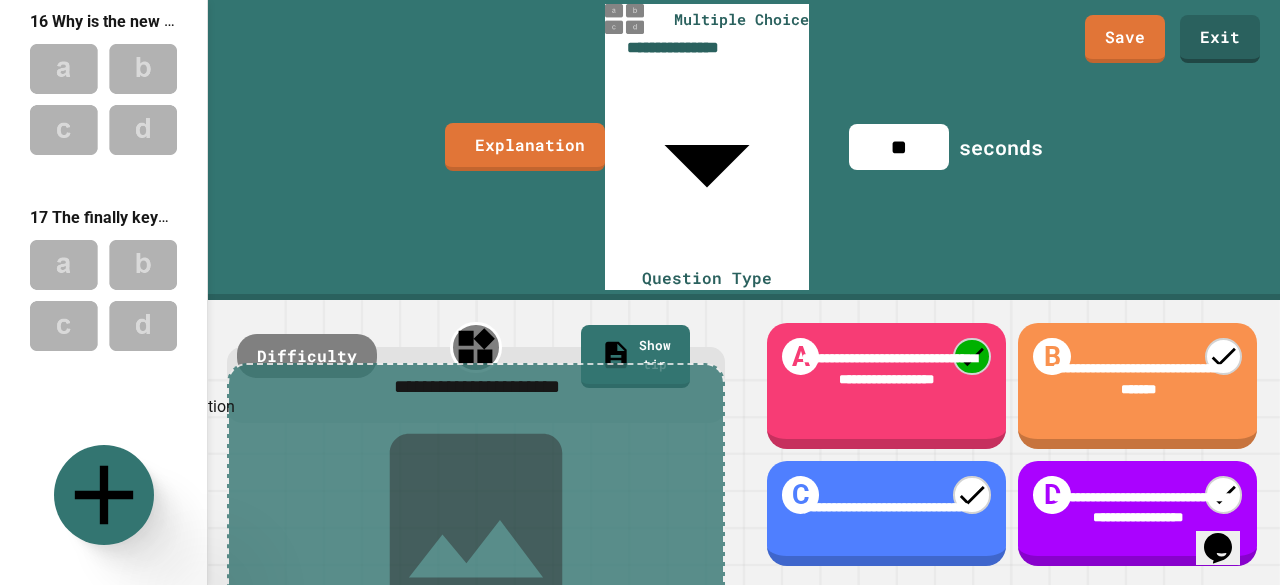 click 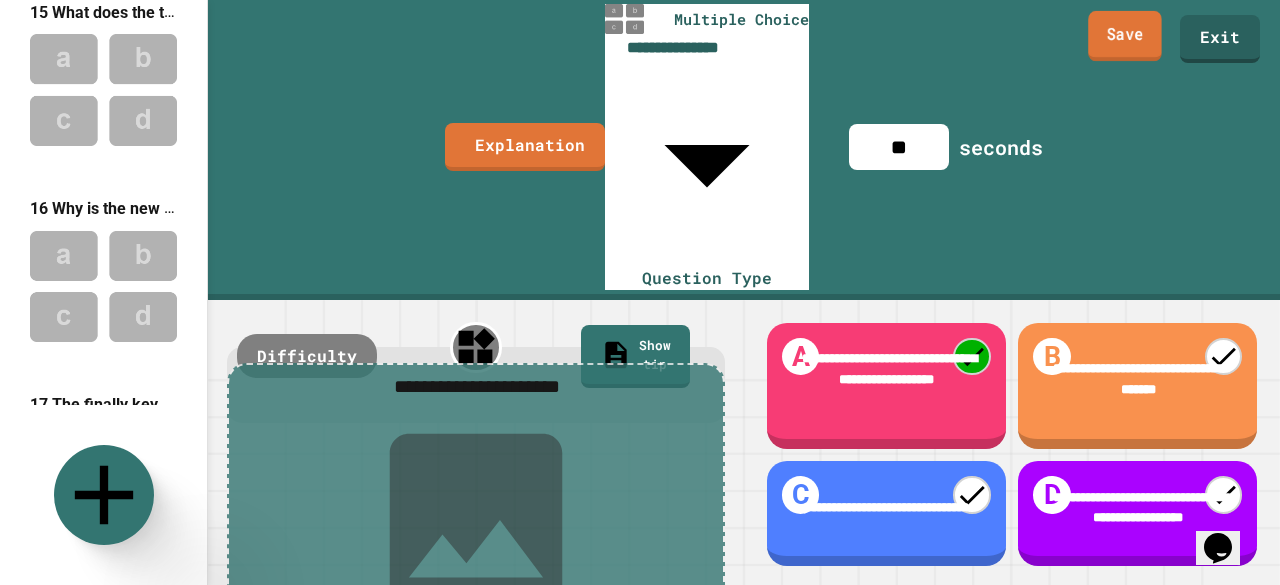 click on "Save" at bounding box center (1125, 36) 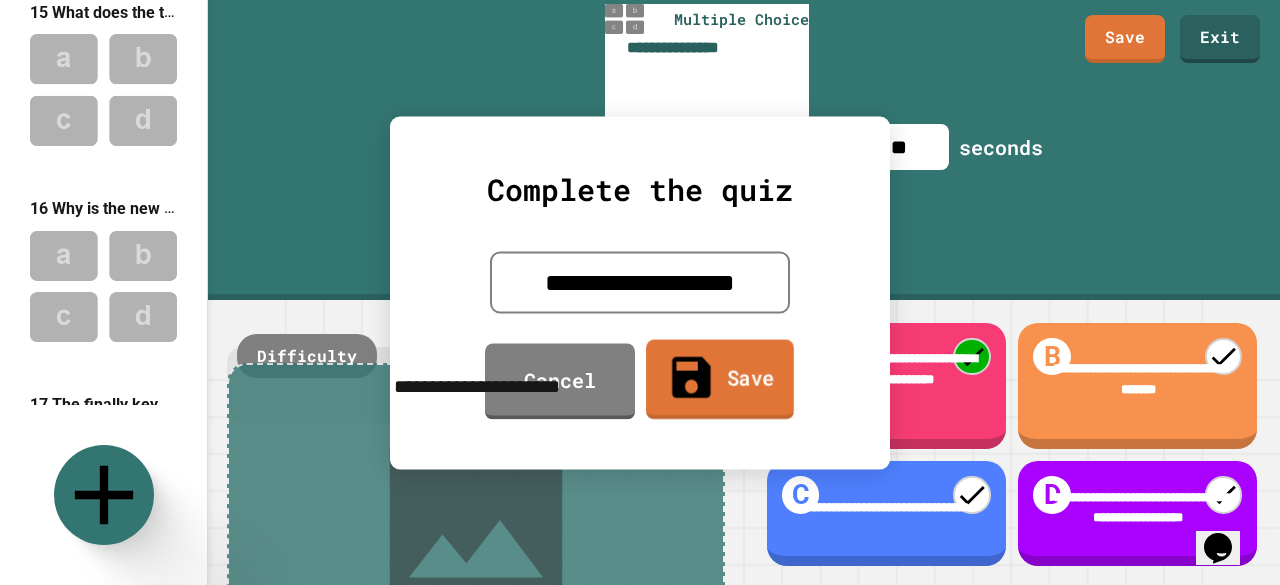 click on "Save" at bounding box center [720, 379] 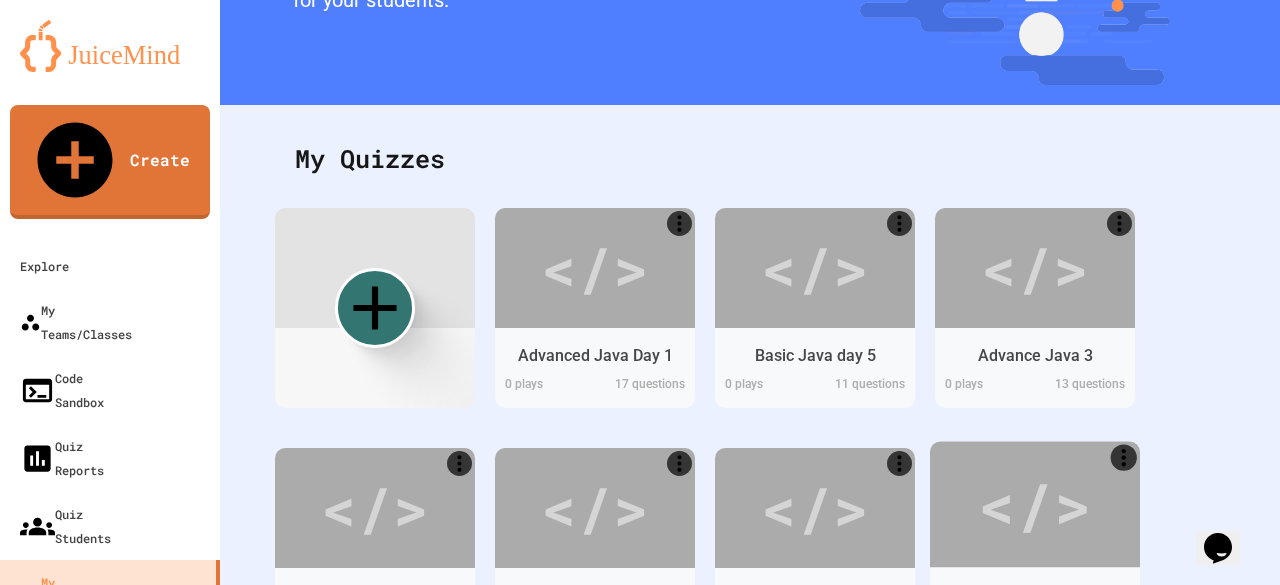 scroll, scrollTop: 192, scrollLeft: 0, axis: vertical 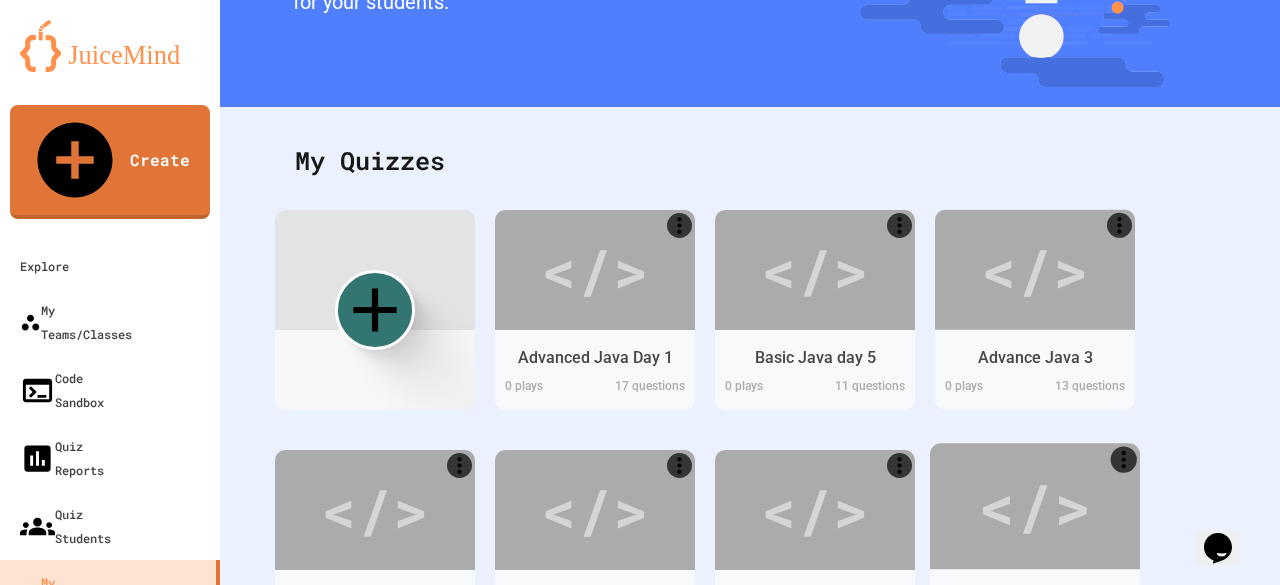 click on "</>" at bounding box center (1035, 506) 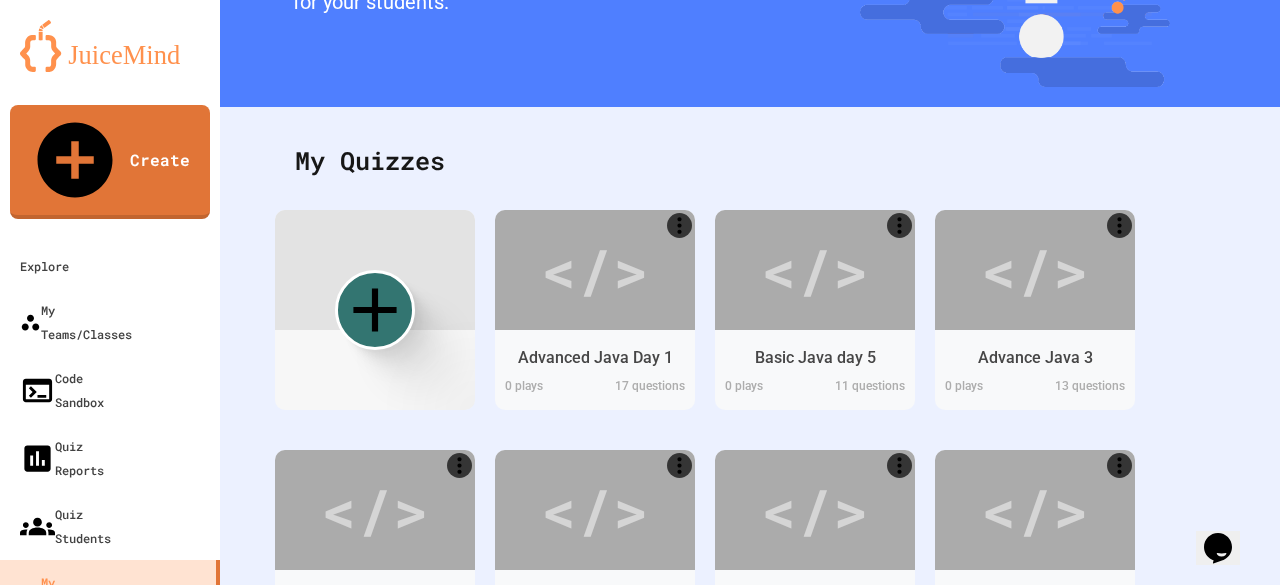 click 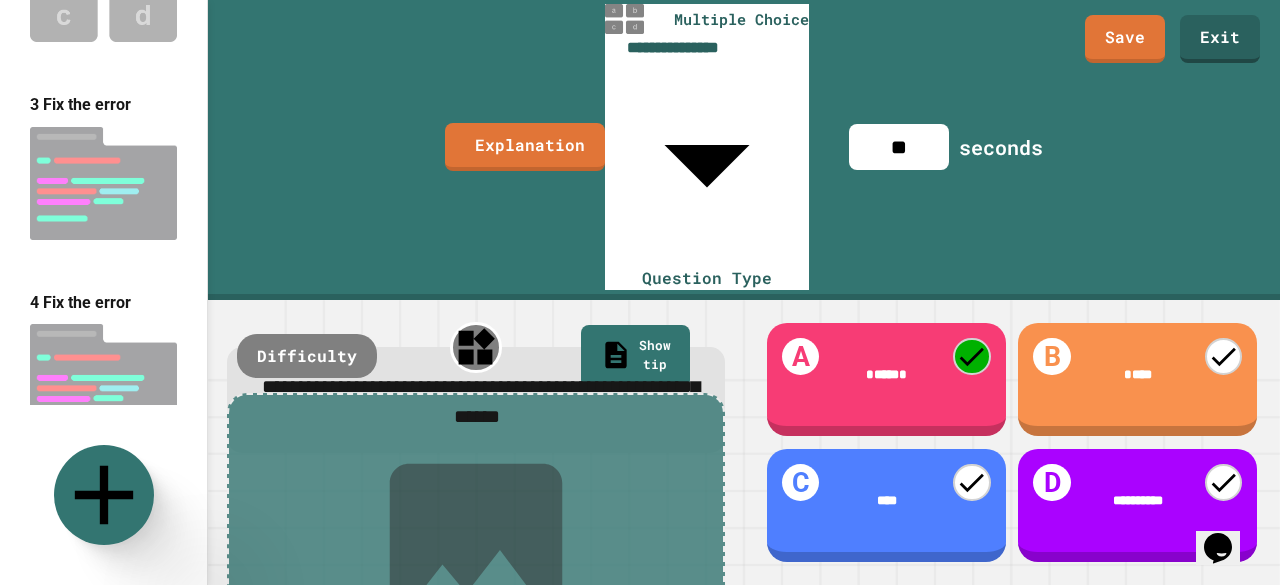 scroll, scrollTop: 0, scrollLeft: 0, axis: both 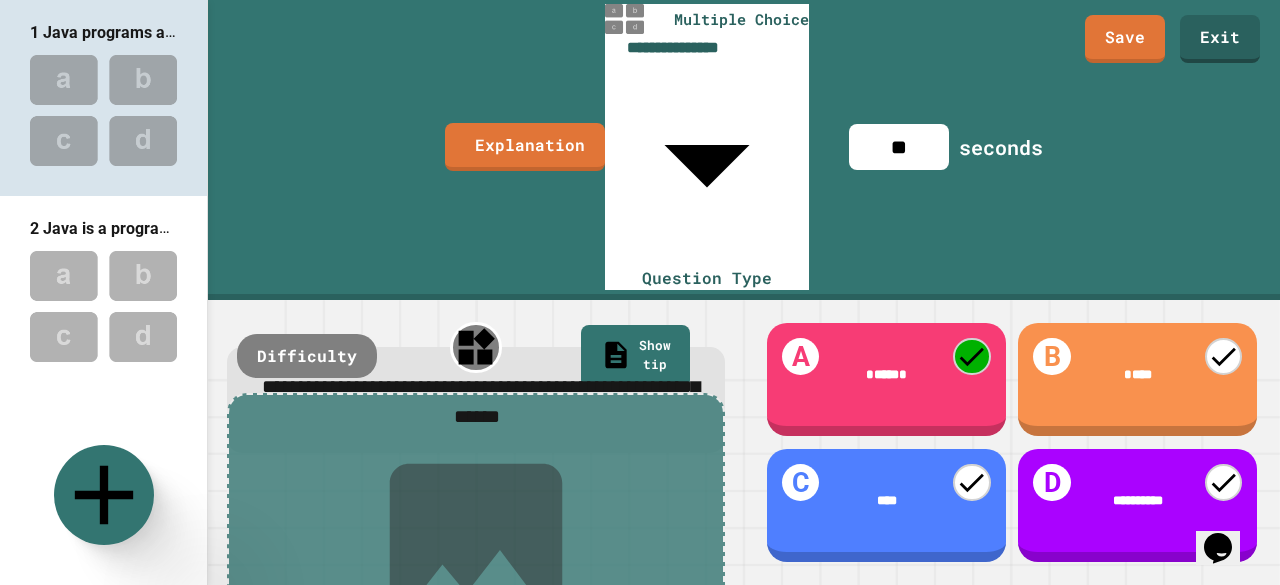 click at bounding box center (103, 110) 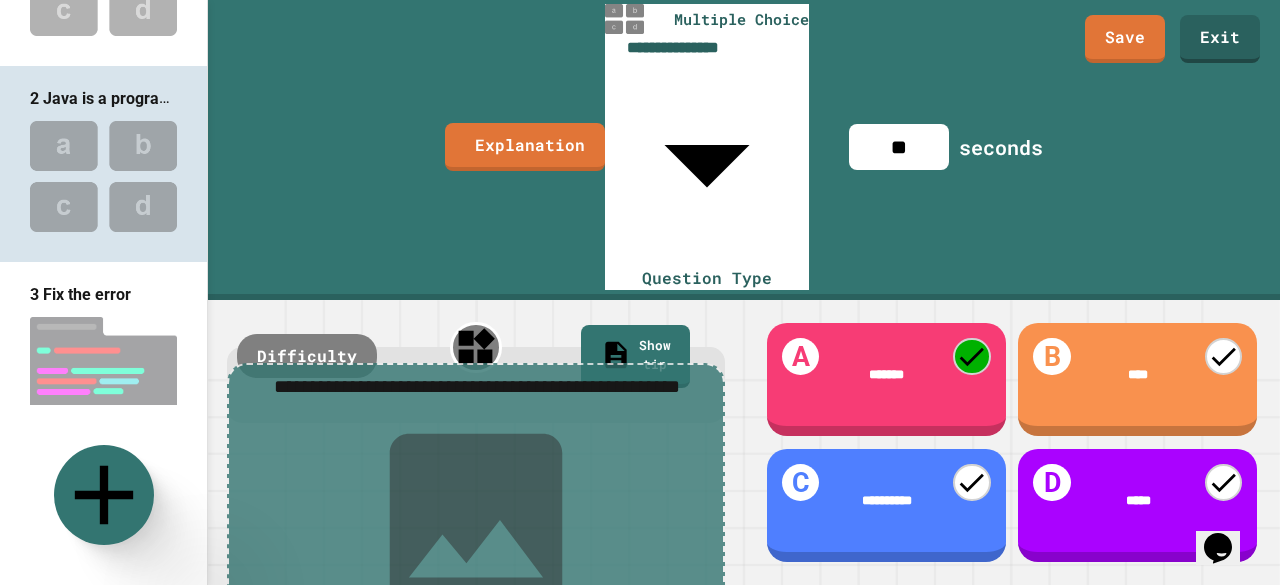 click at bounding box center [103, 373] 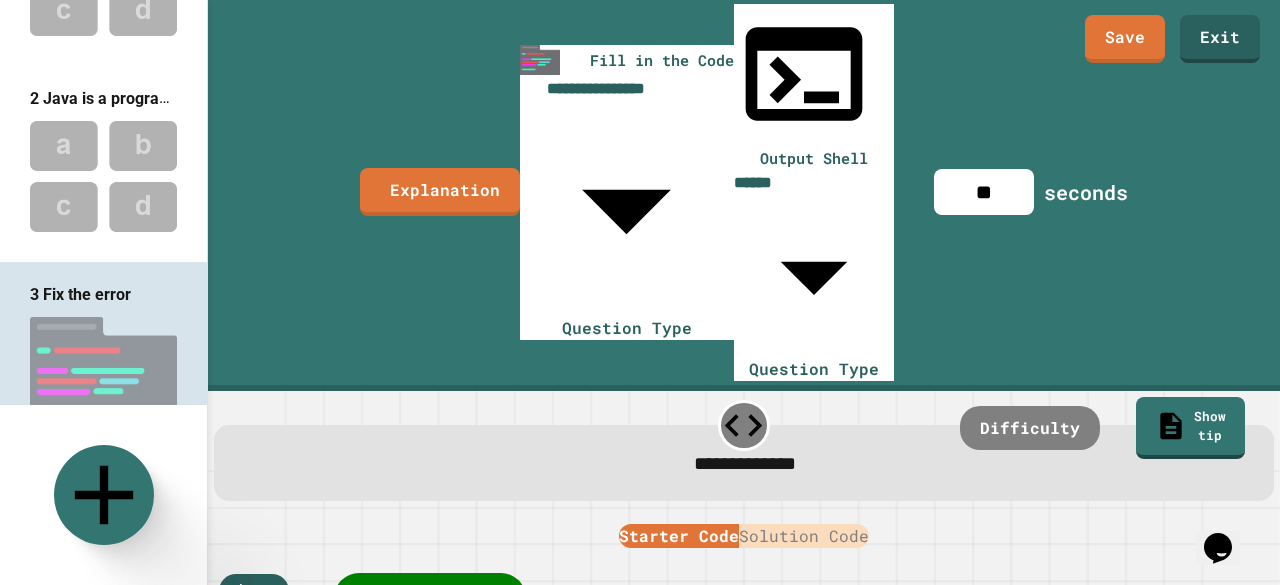 scroll, scrollTop: 337, scrollLeft: 0, axis: vertical 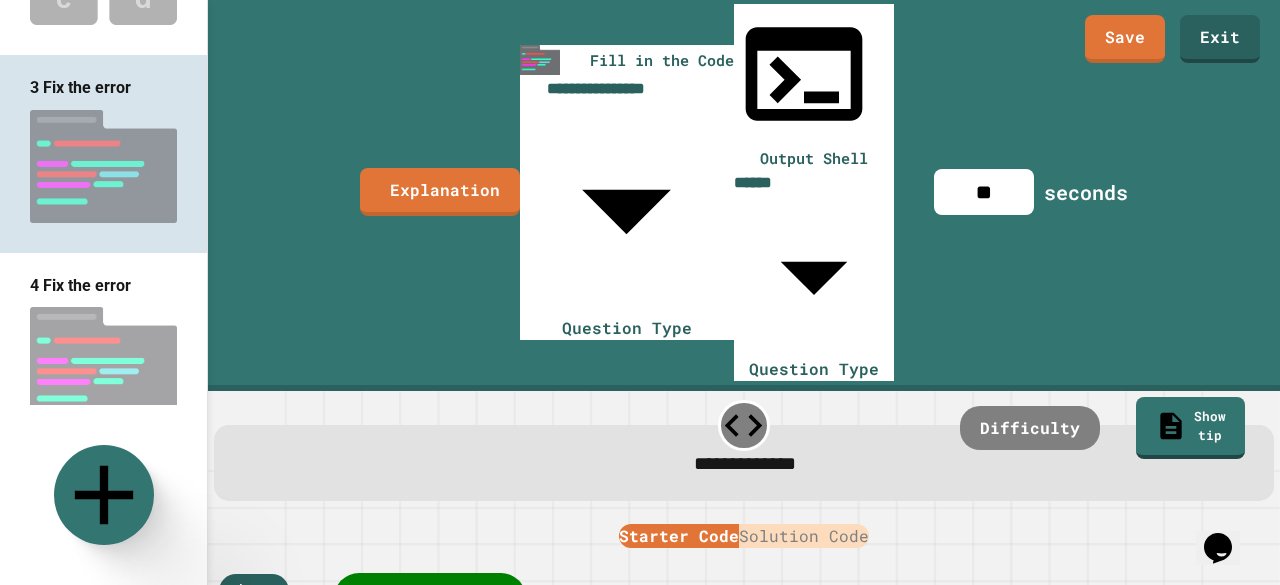click at bounding box center [103, 363] 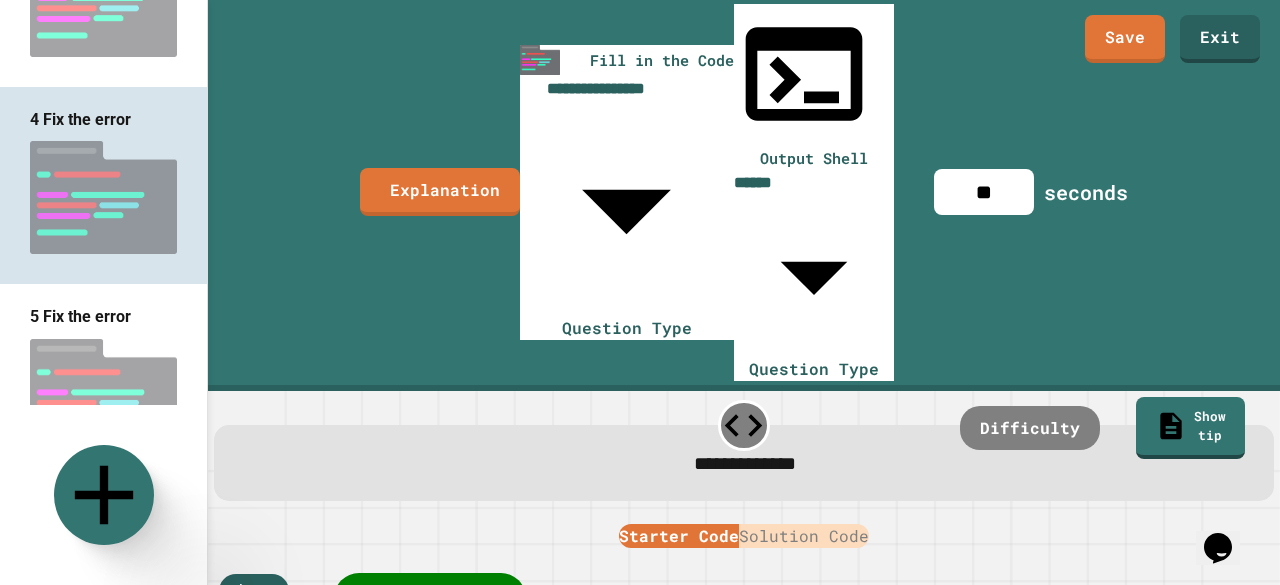 click at bounding box center [103, 395] 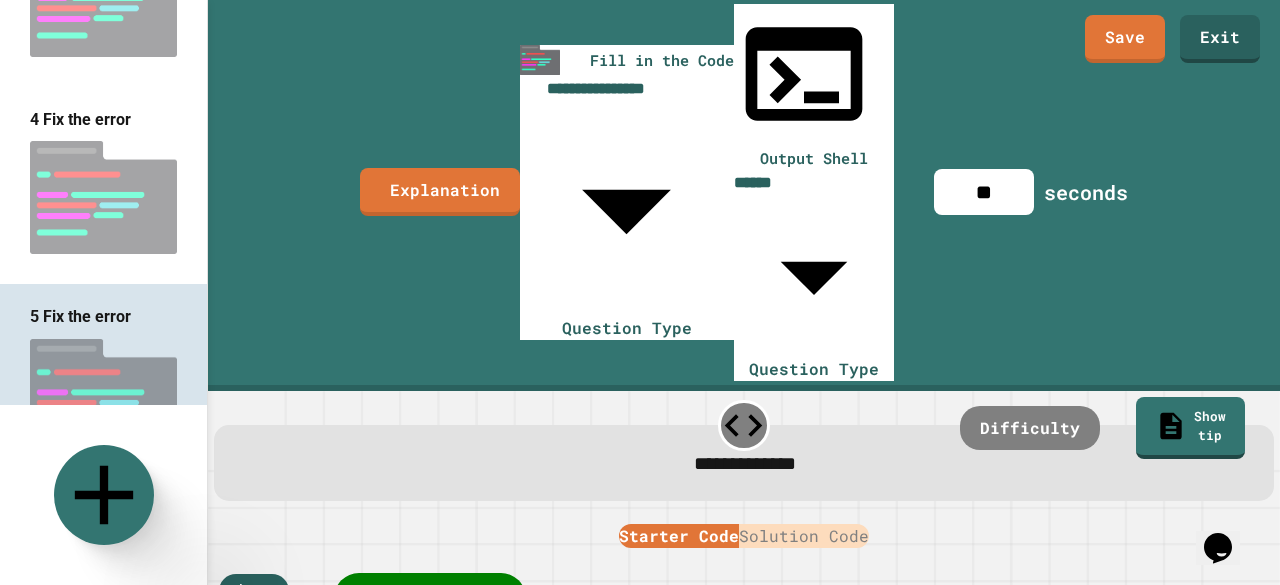 scroll, scrollTop: 606, scrollLeft: 0, axis: vertical 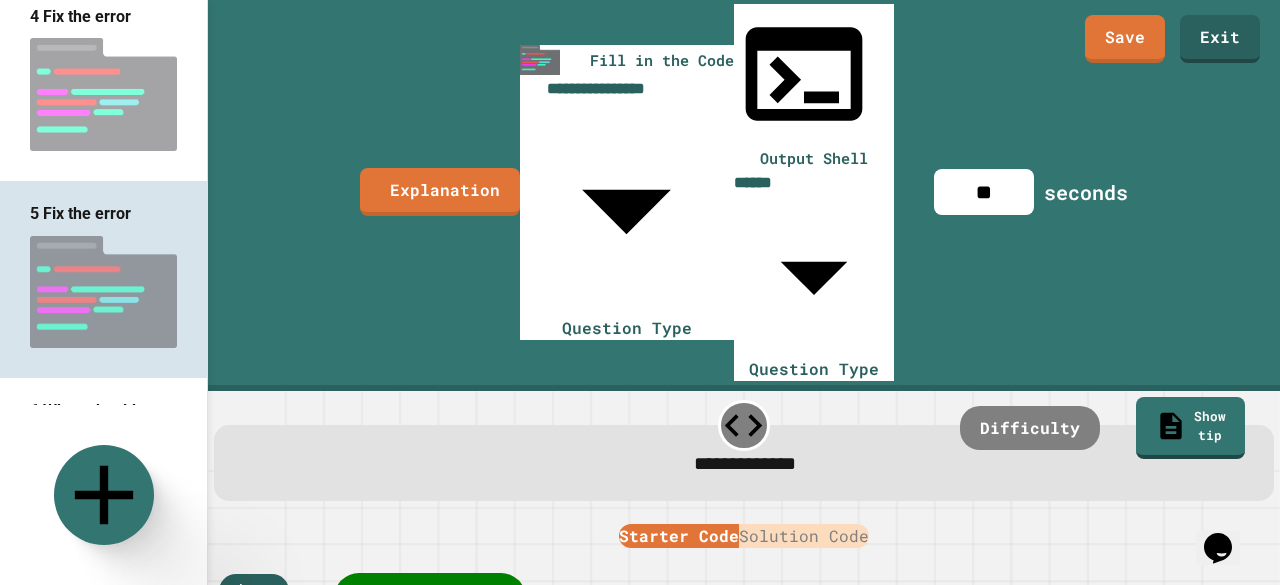 click at bounding box center (103, 94) 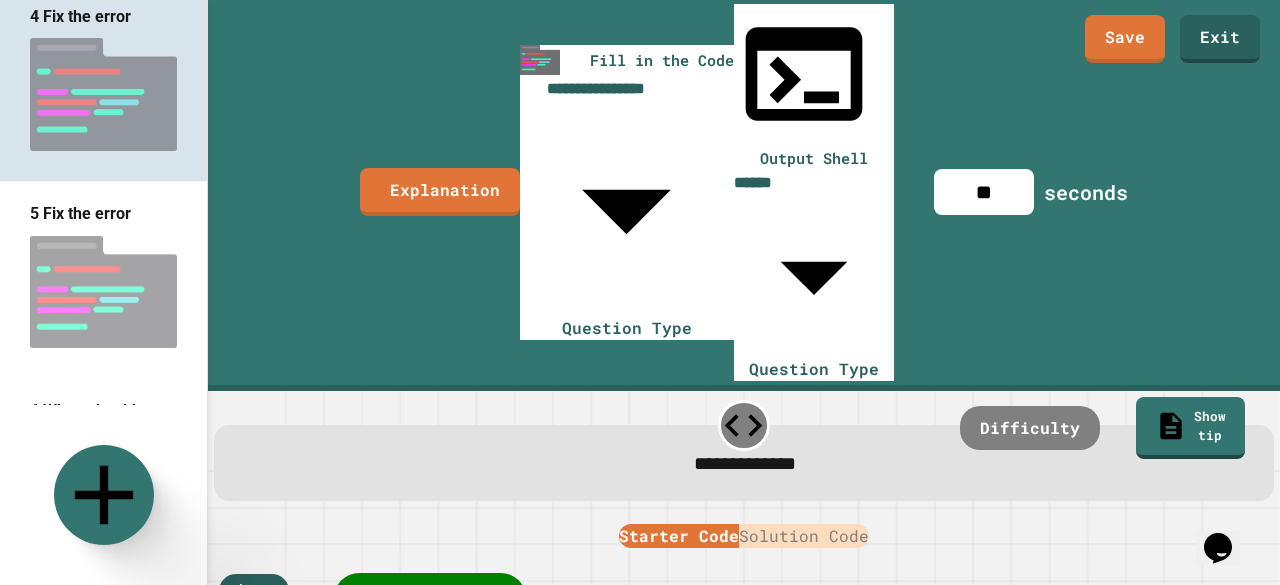 click on "5   Fix the error" at bounding box center (80, 213) 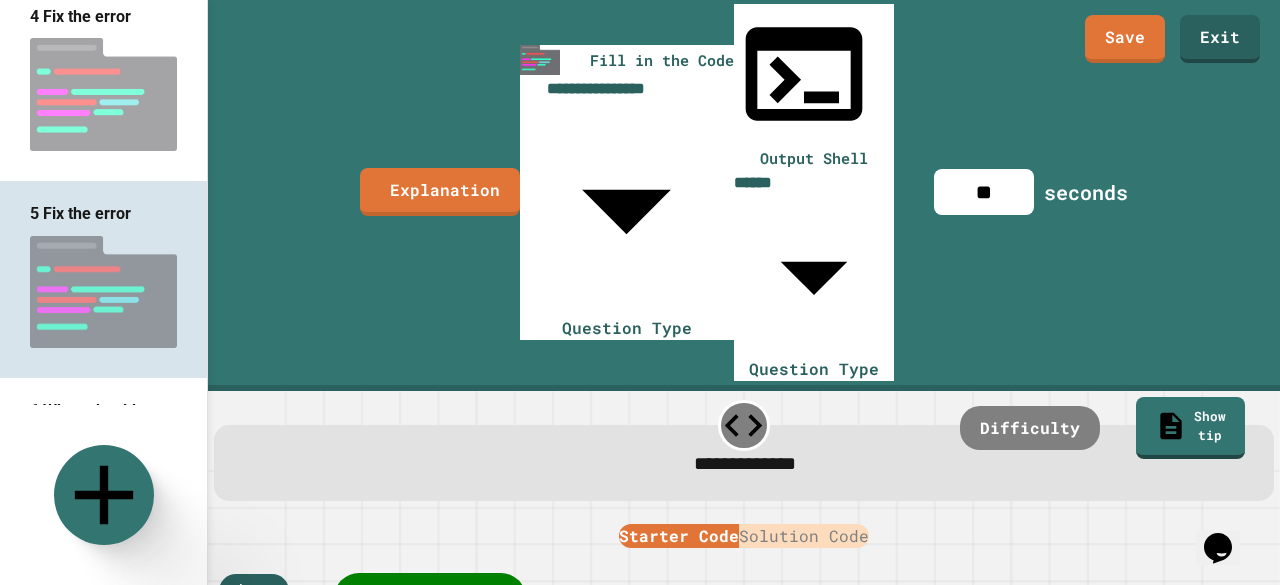 click at bounding box center [103, 94] 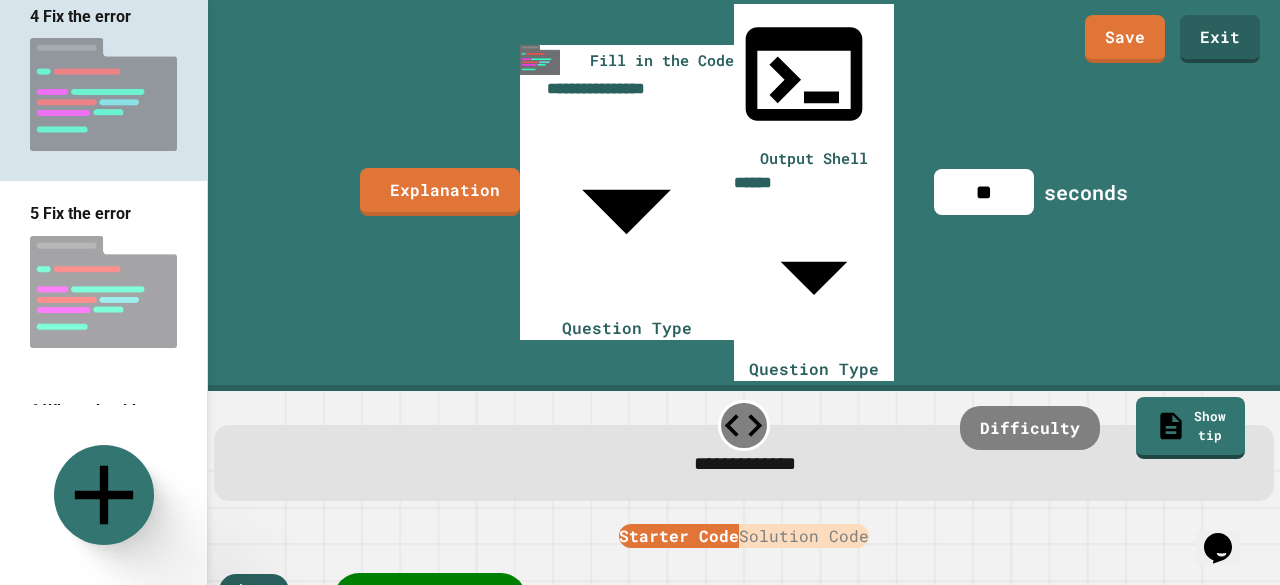 click on "5   Fix the error" at bounding box center (80, 213) 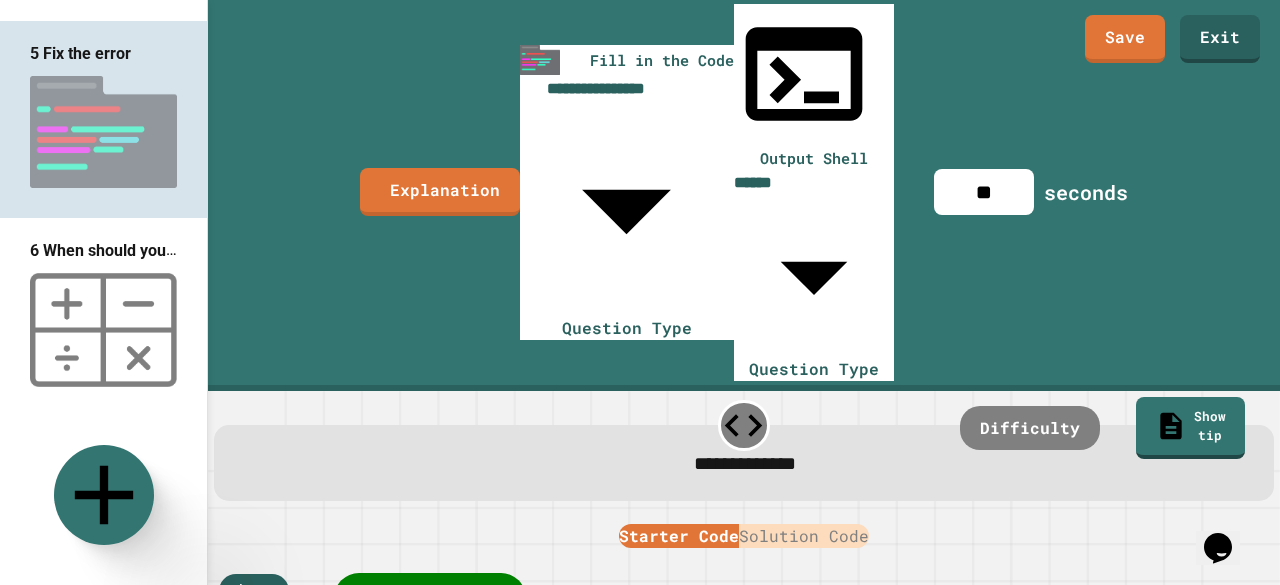 scroll, scrollTop: 754, scrollLeft: 0, axis: vertical 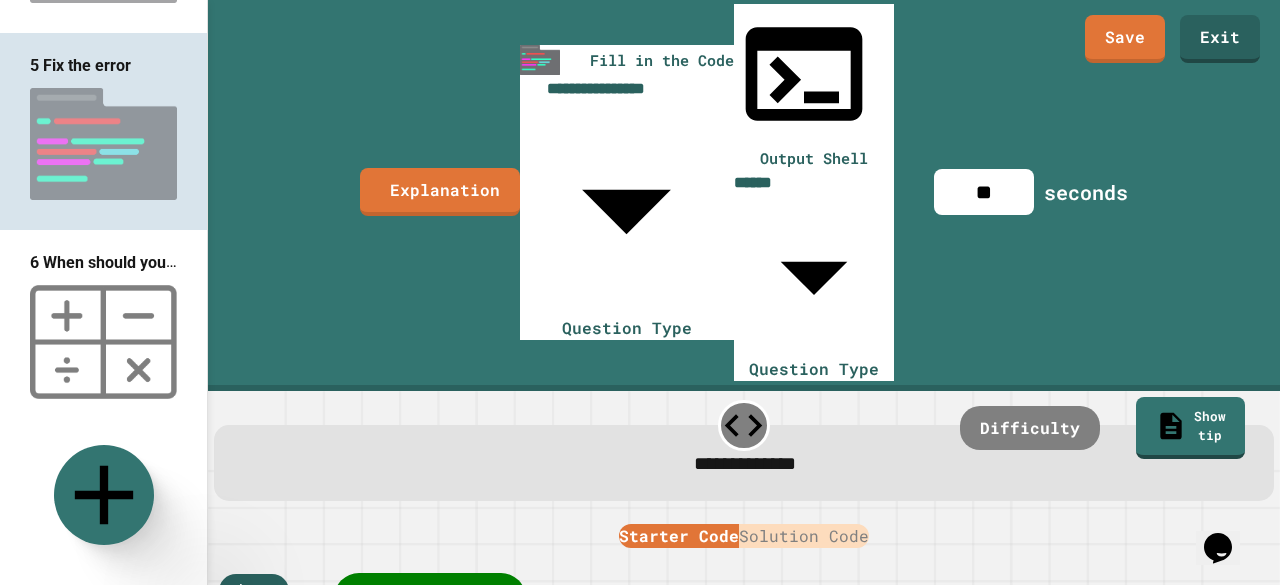 click at bounding box center [103, 342] 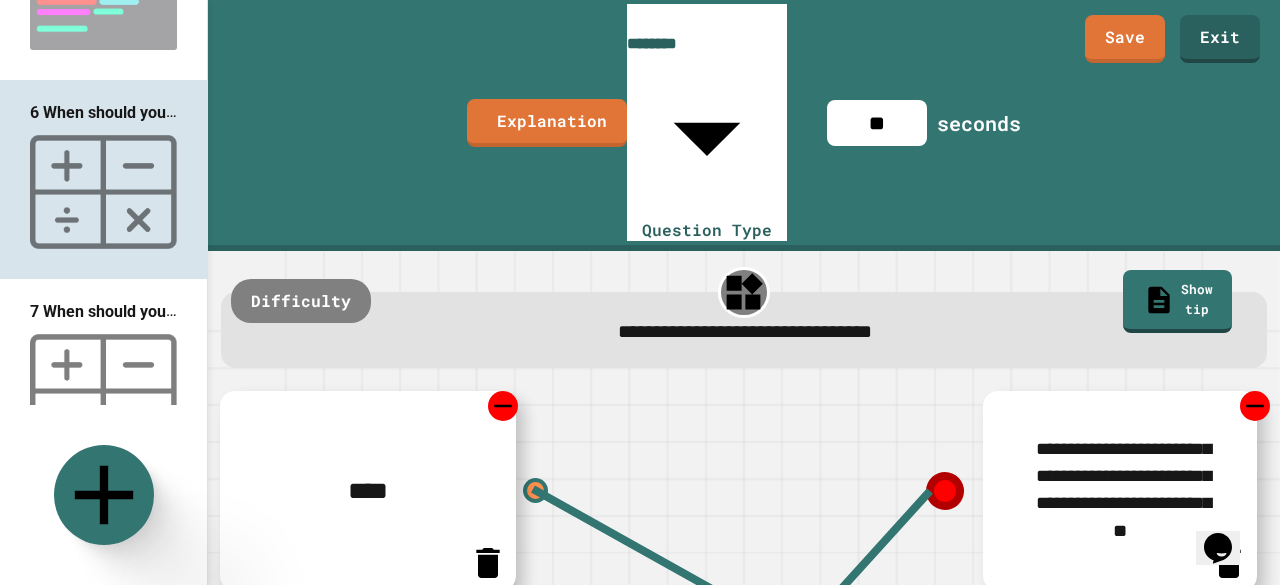 click at bounding box center [103, 391] 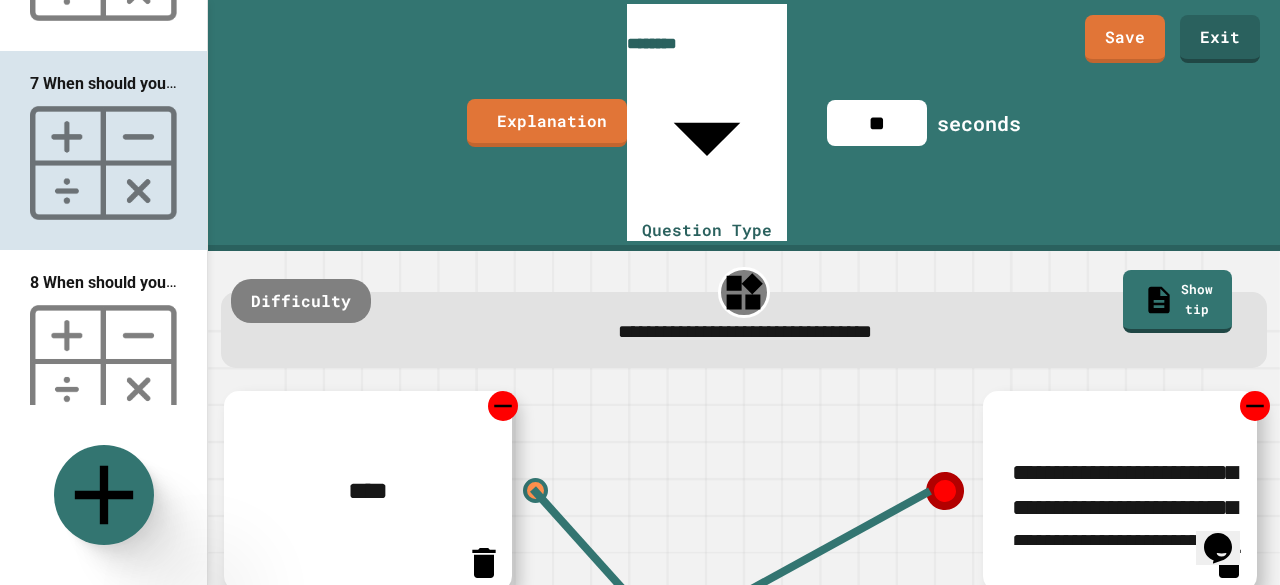 click at bounding box center (103, 362) 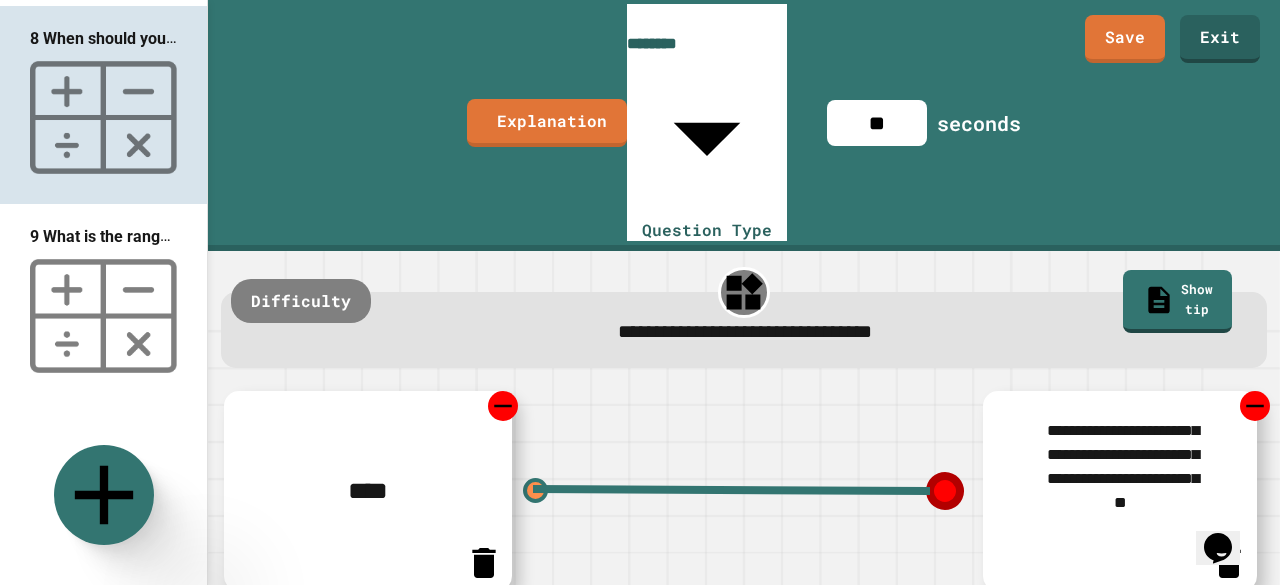 click at bounding box center (103, 316) 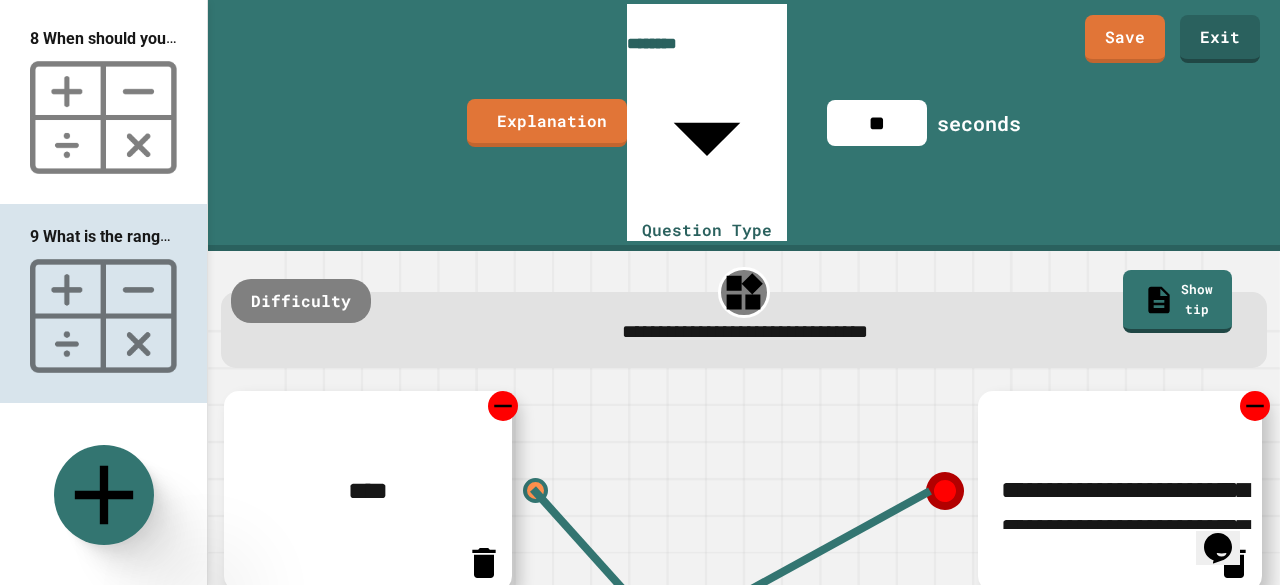 scroll, scrollTop: 1686, scrollLeft: 0, axis: vertical 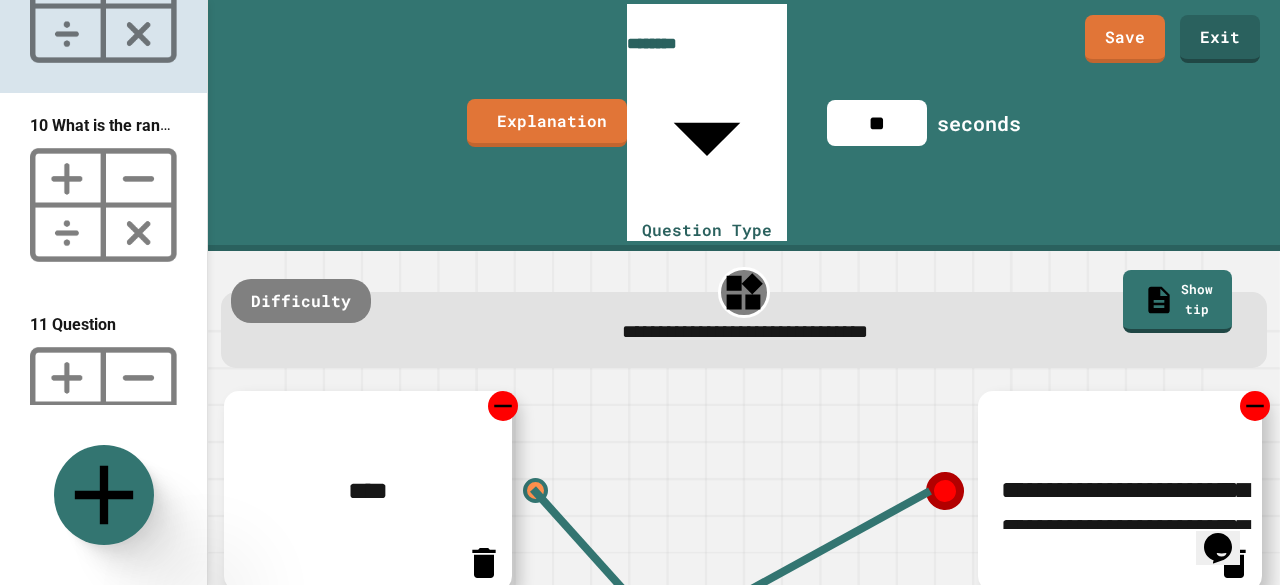 click at bounding box center [103, 404] 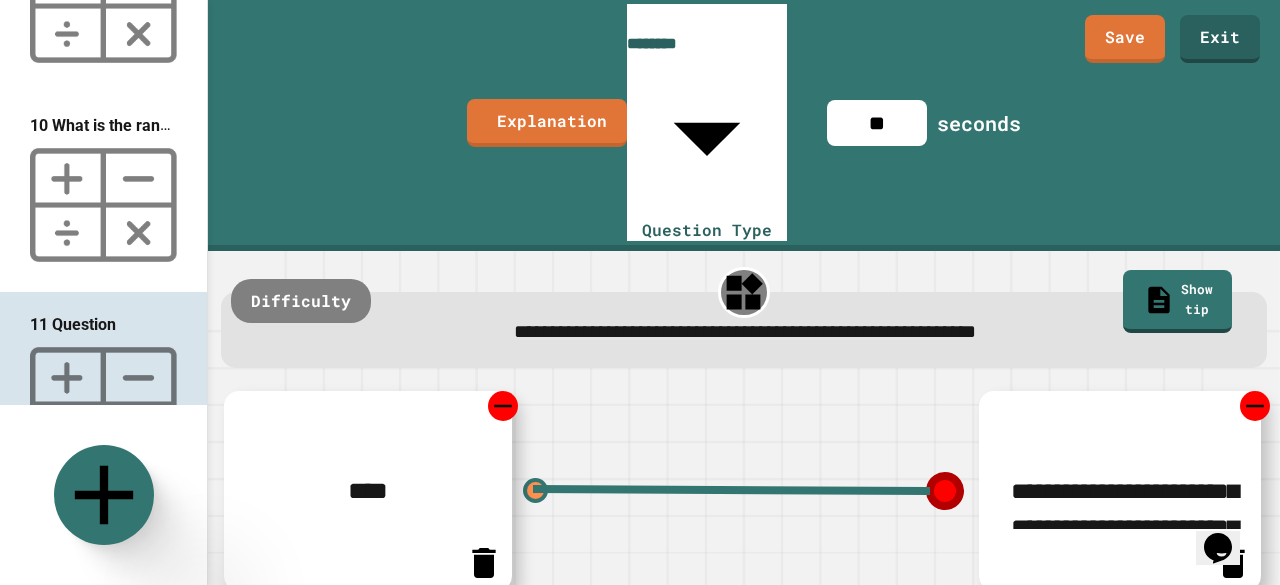 click at bounding box center [103, 205] 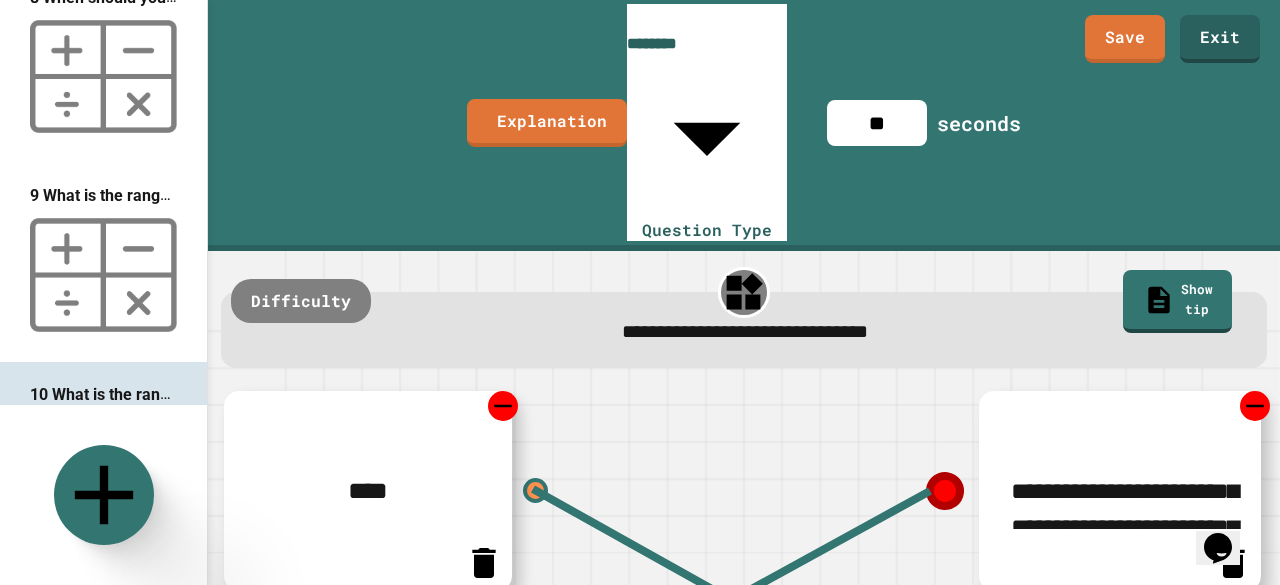 click at bounding box center (103, 275) 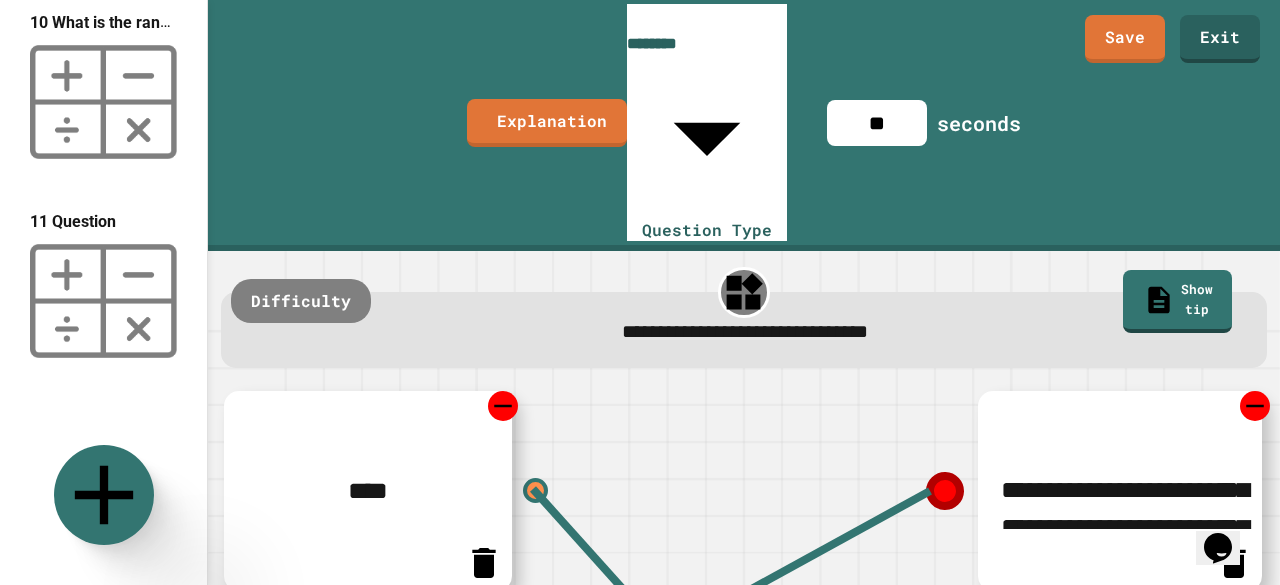 click at bounding box center [103, 301] 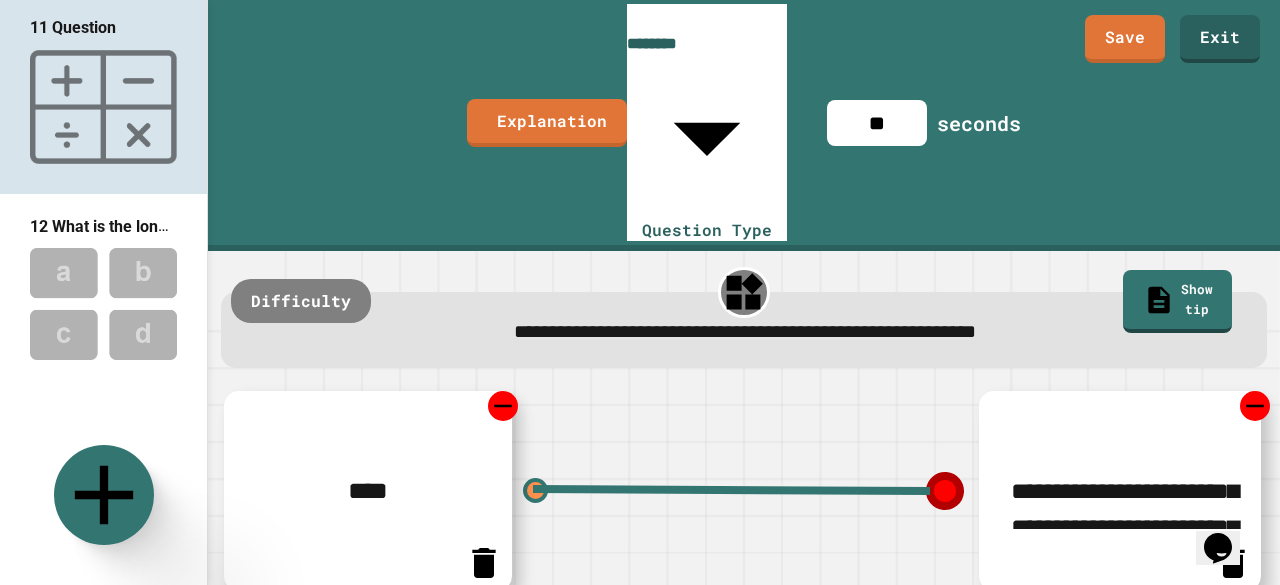 click at bounding box center (103, 303) 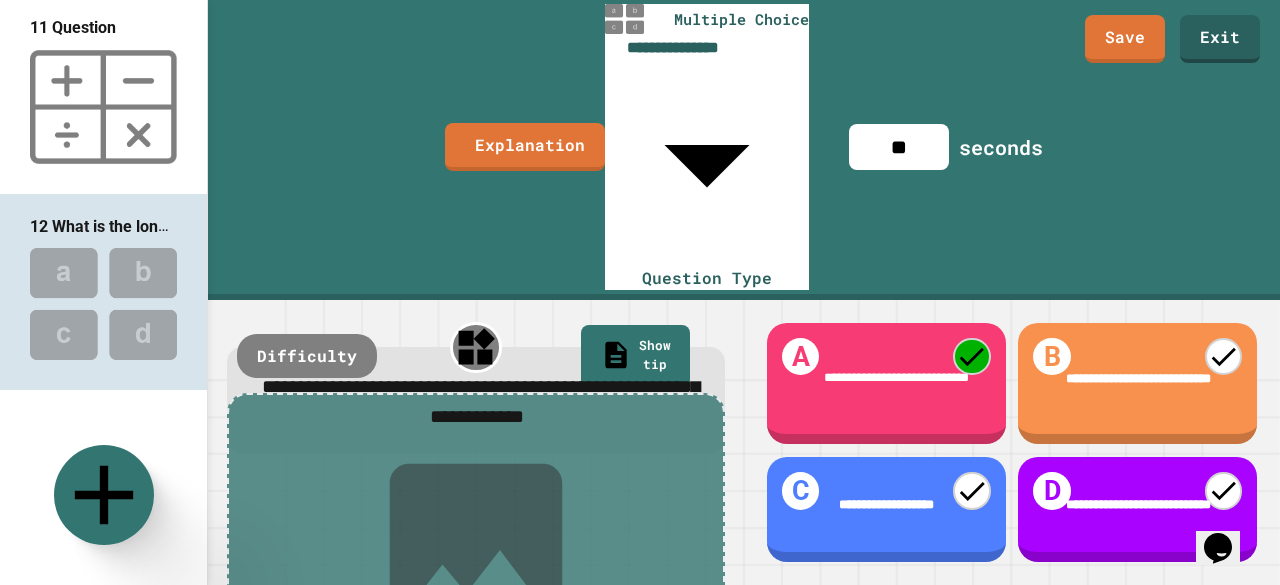 scroll, scrollTop: 2097, scrollLeft: 0, axis: vertical 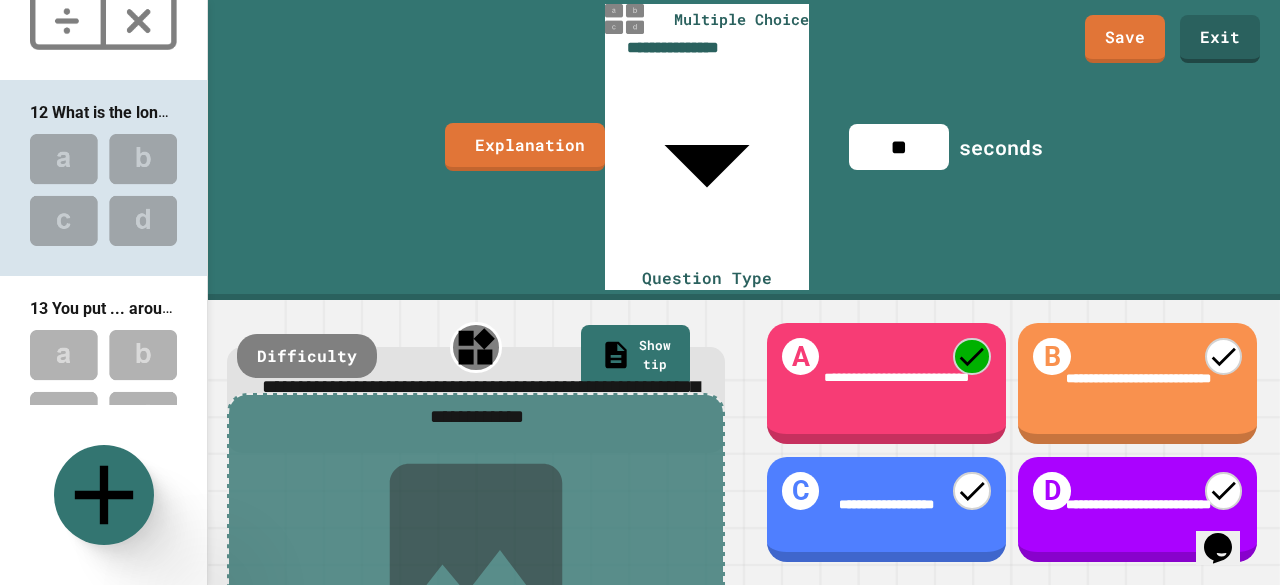 click at bounding box center (103, 385) 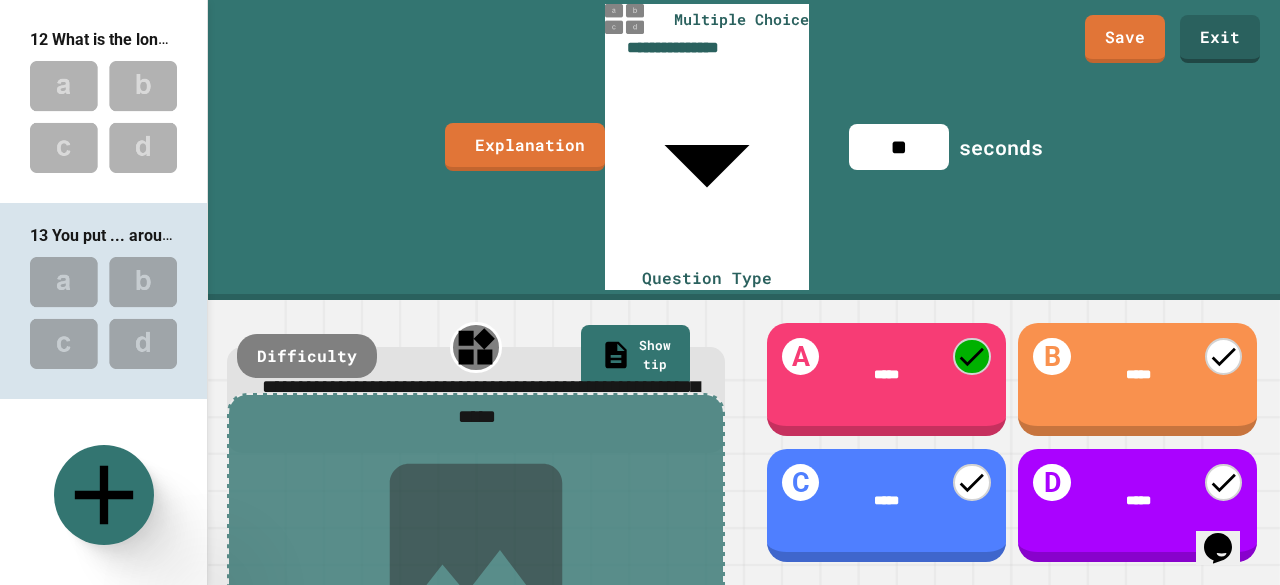 scroll, scrollTop: 2171, scrollLeft: 0, axis: vertical 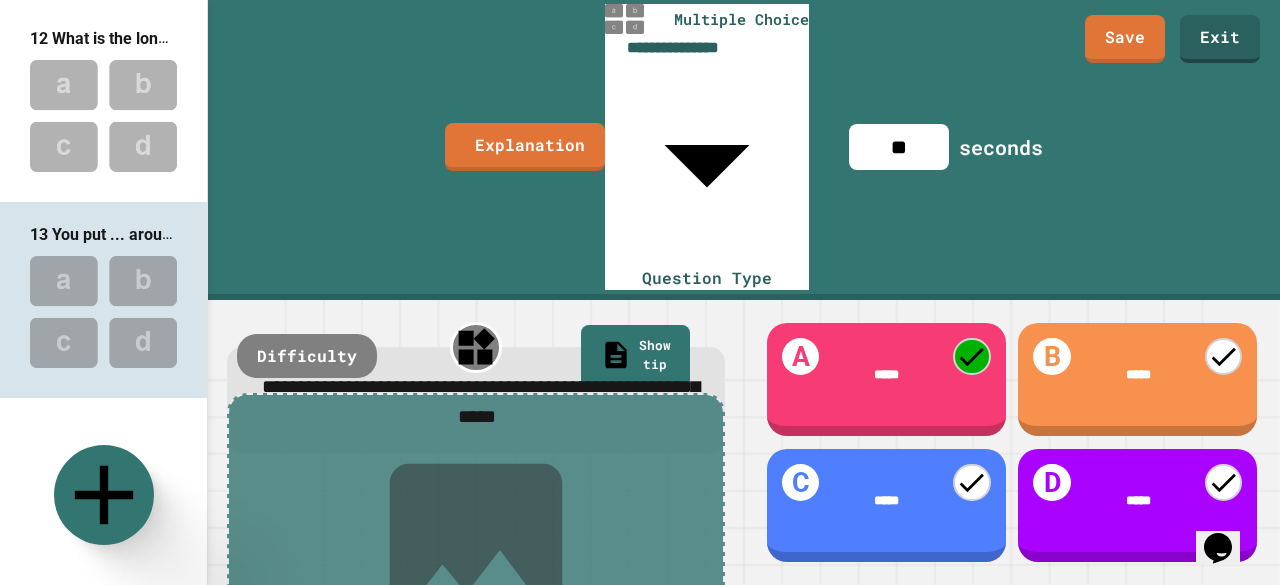 click at bounding box center [103, 508] 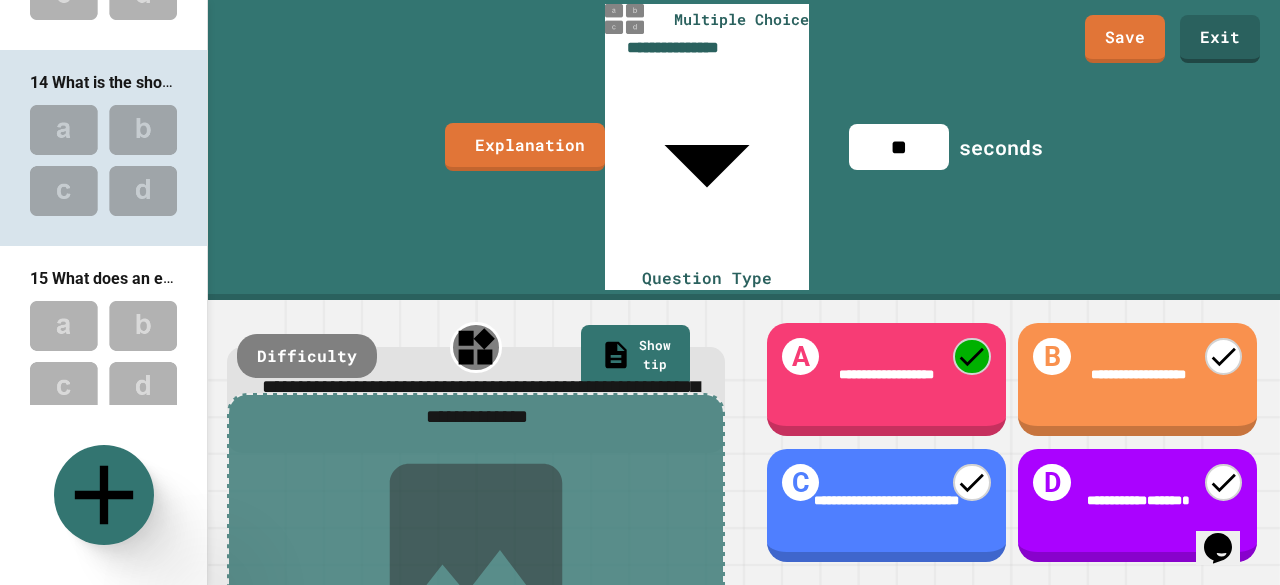 click at bounding box center [103, 356] 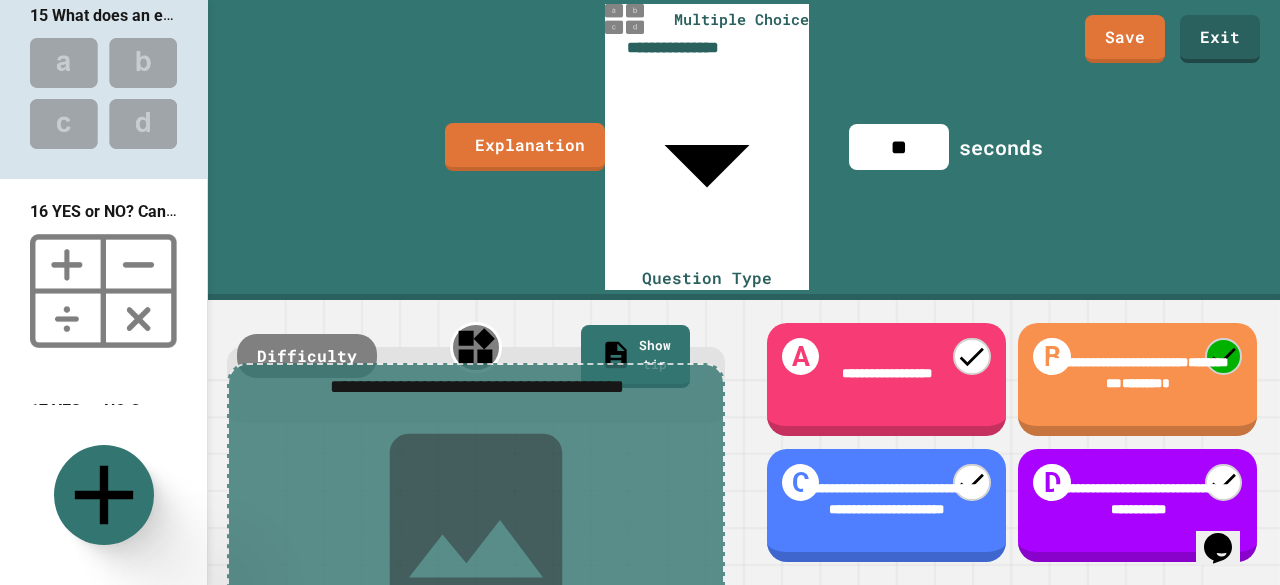 scroll, scrollTop: 2781, scrollLeft: 0, axis: vertical 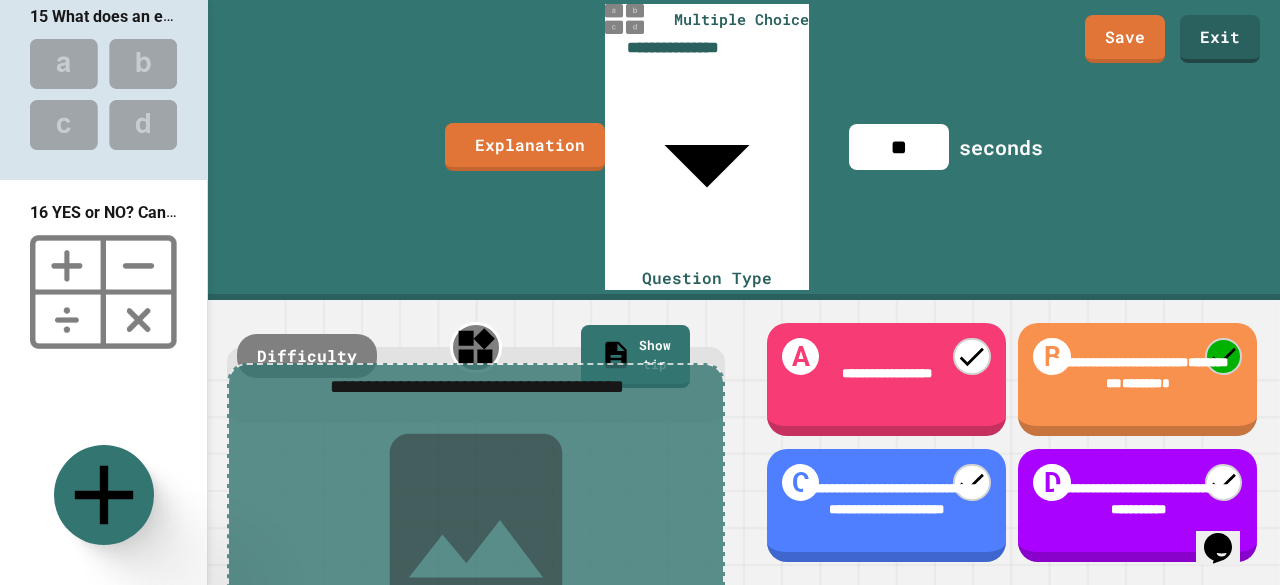 click on "17   YES or NO
Can variable values have spaces?" at bounding box center (201, 411) 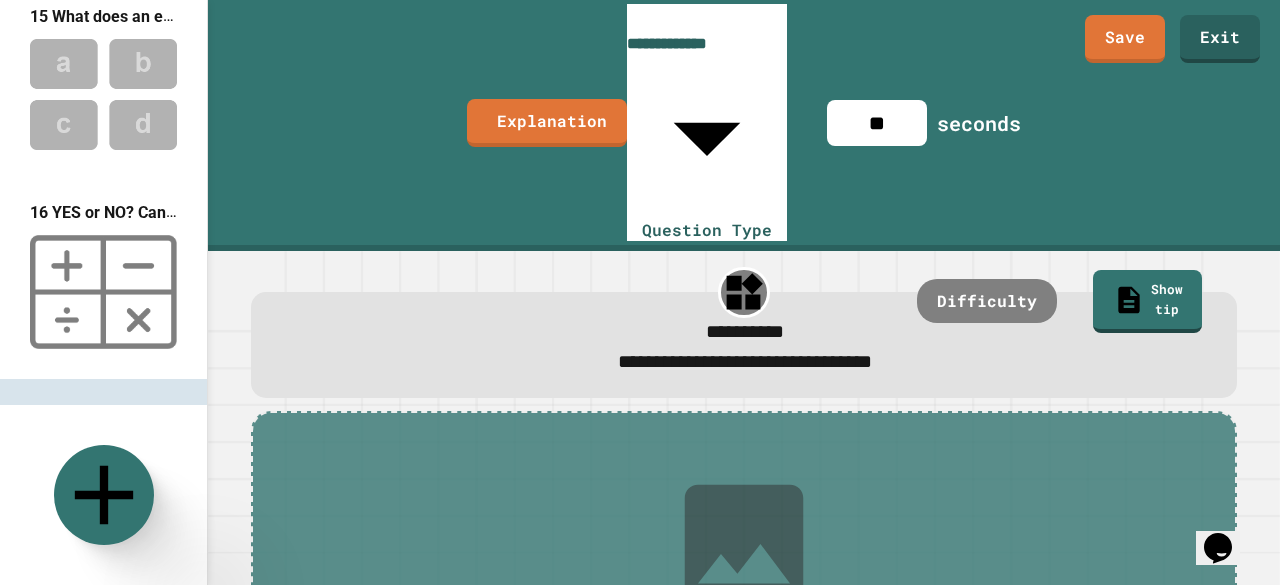 click at bounding box center [103, 292] 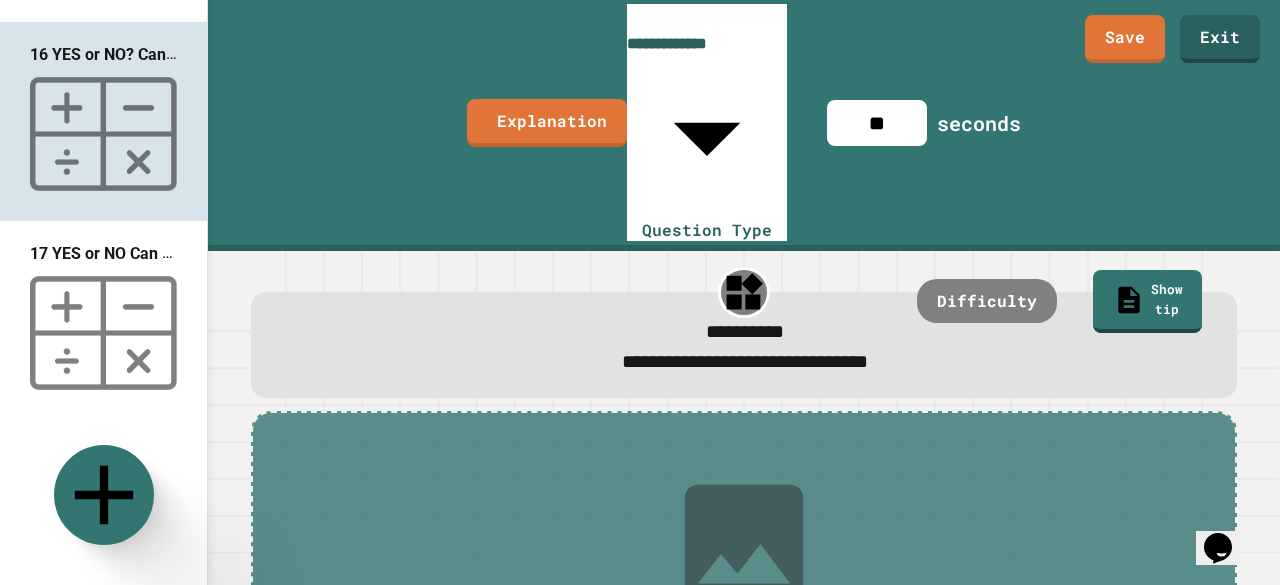 scroll, scrollTop: 2943, scrollLeft: 0, axis: vertical 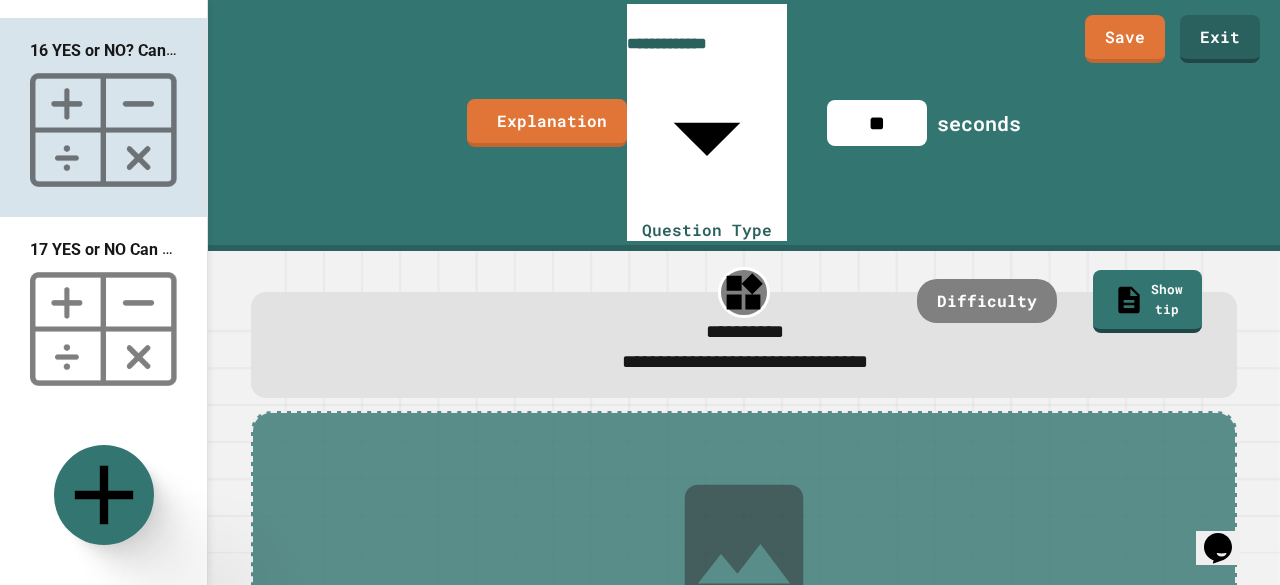 click at bounding box center (103, 329) 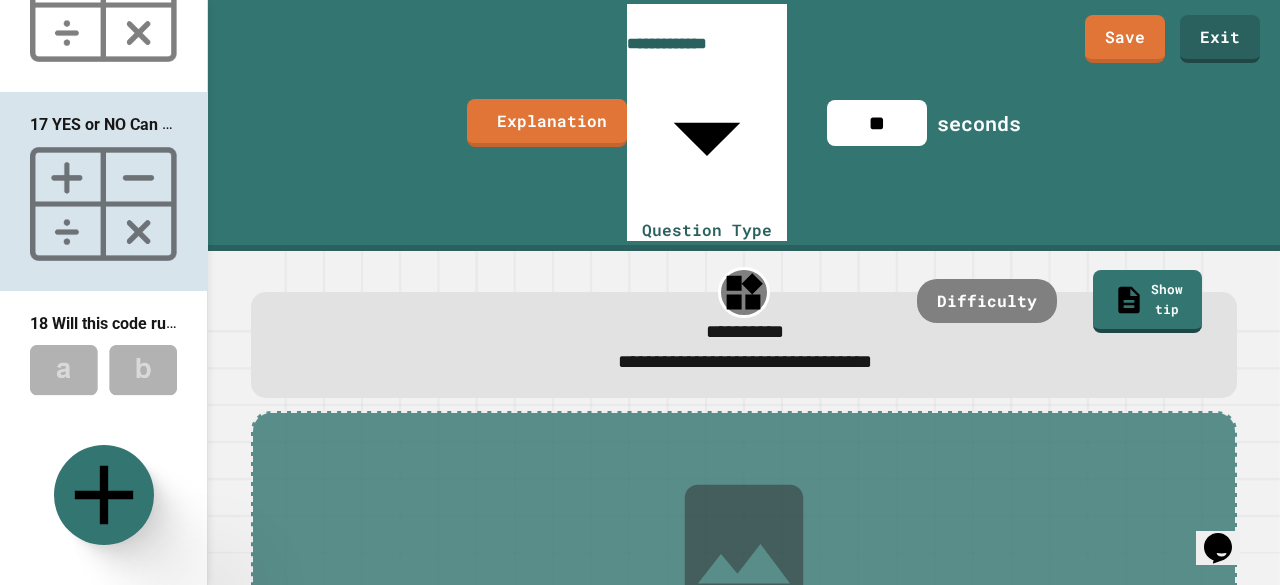 scroll, scrollTop: 3067, scrollLeft: 0, axis: vertical 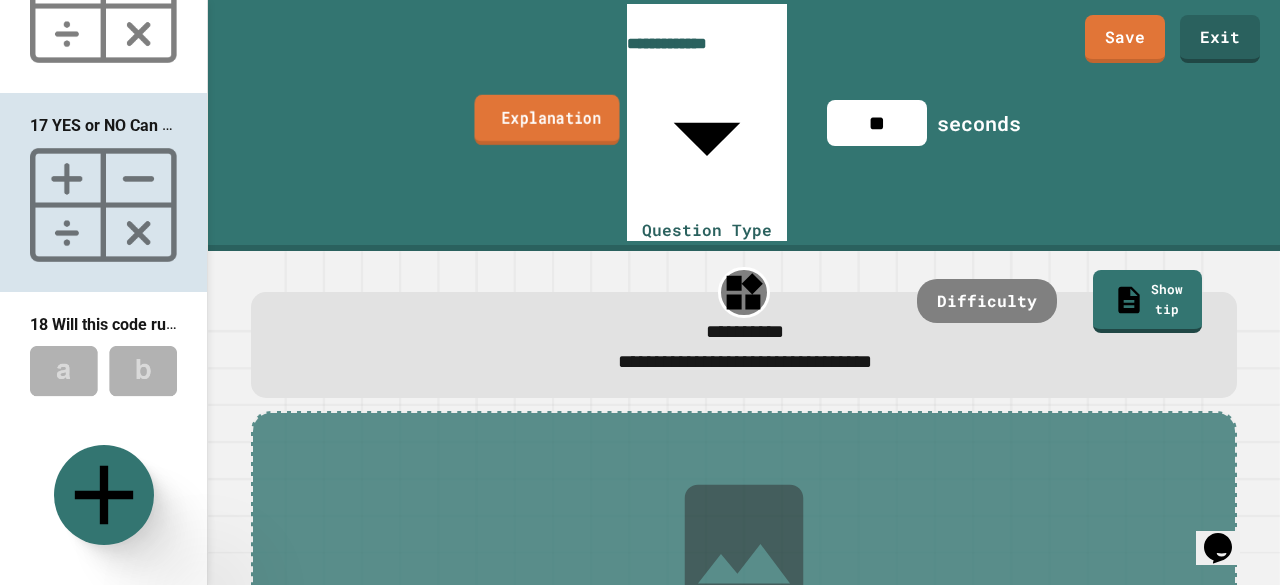click on "Explanation" at bounding box center [546, 119] 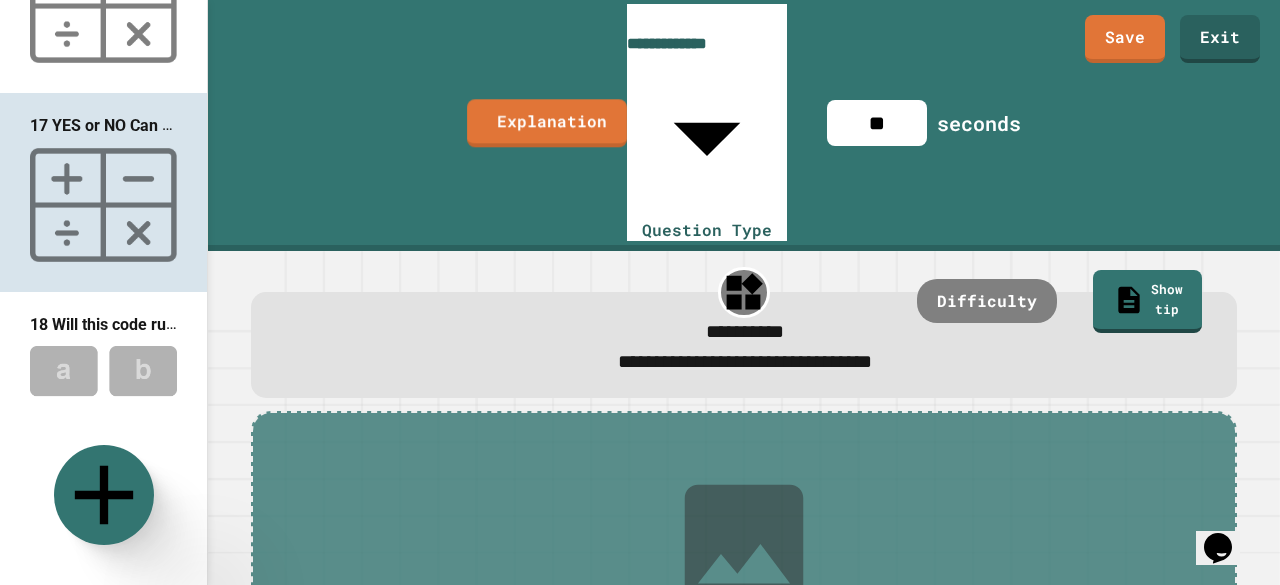click at bounding box center (320, 693) 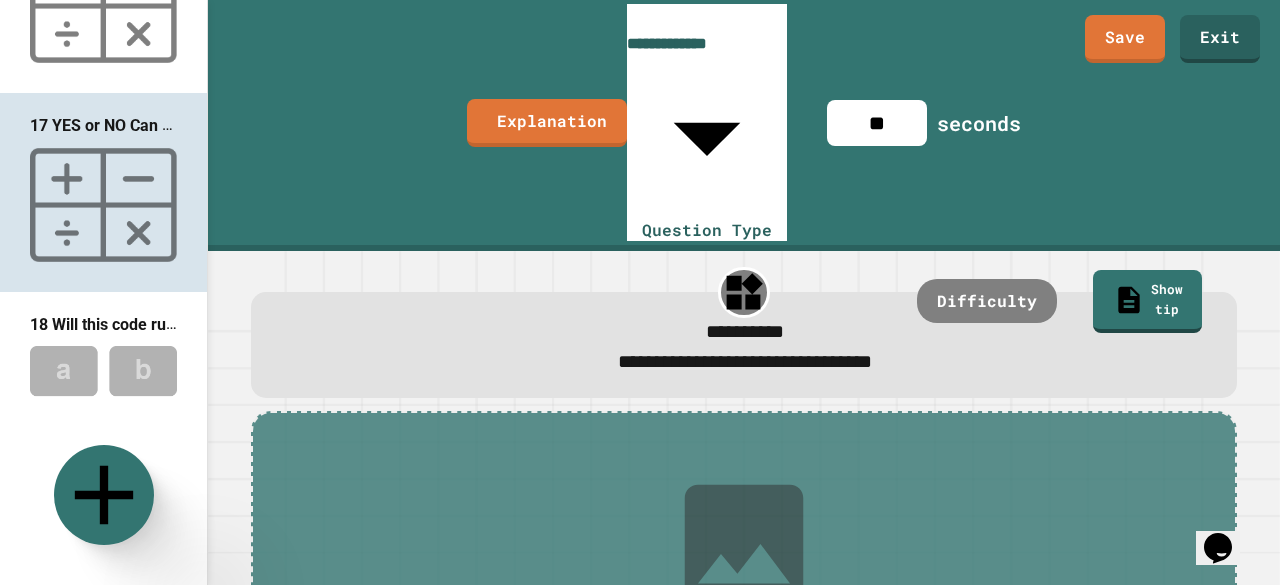 click on "Add image" at bounding box center (744, 595) 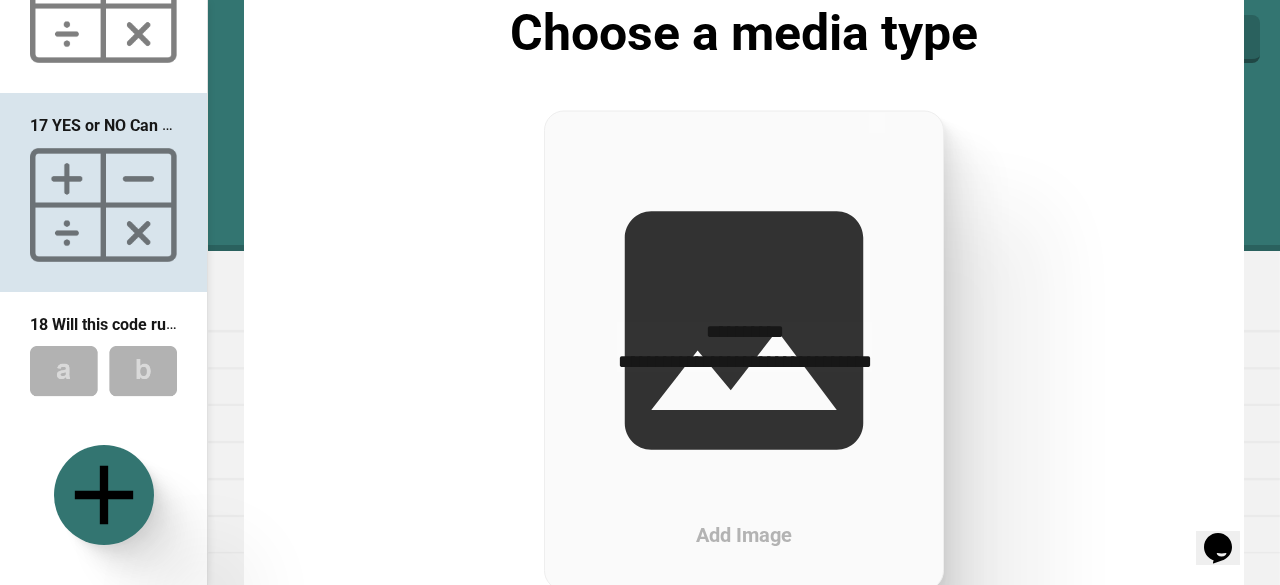 click on "Add Image" at bounding box center (744, 350) 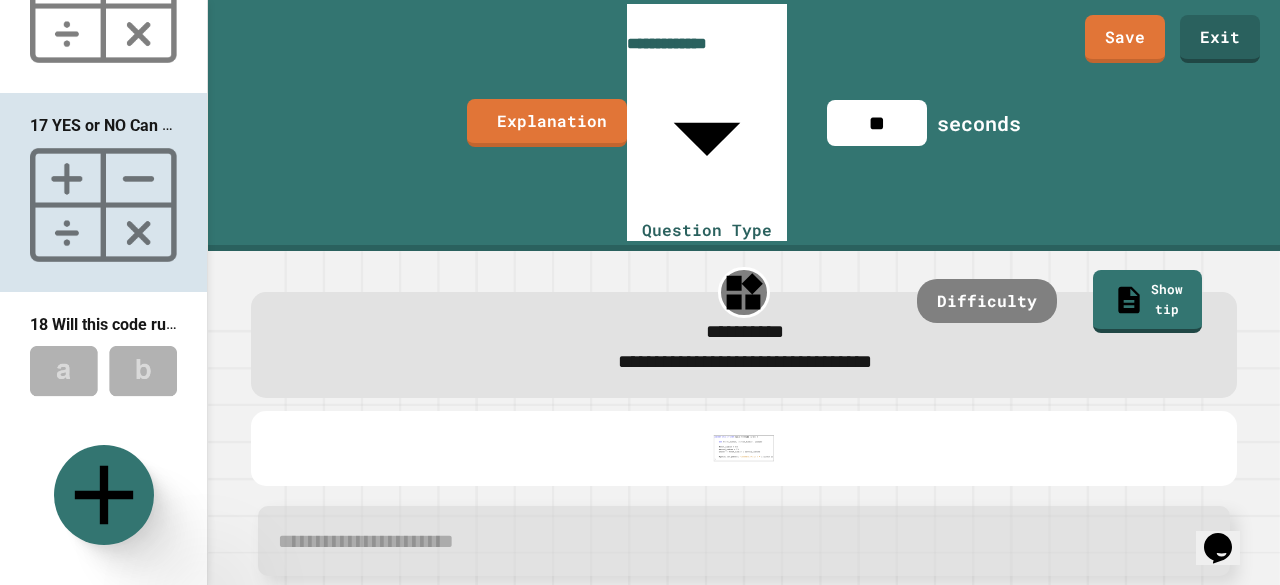 scroll, scrollTop: 0, scrollLeft: 0, axis: both 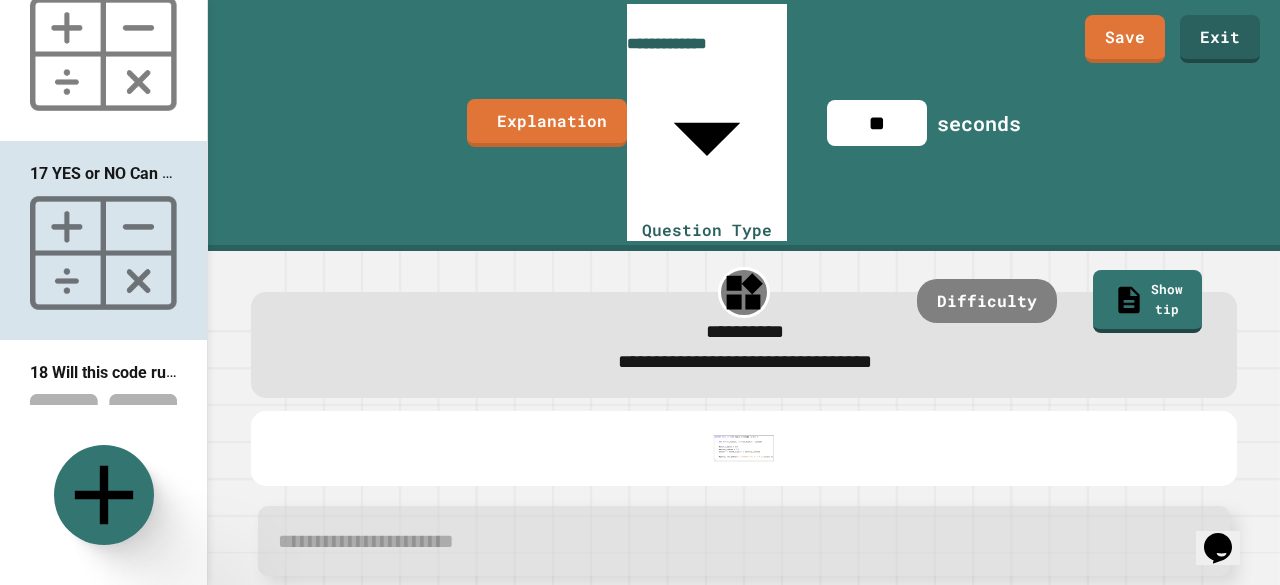click at bounding box center [103, 449] 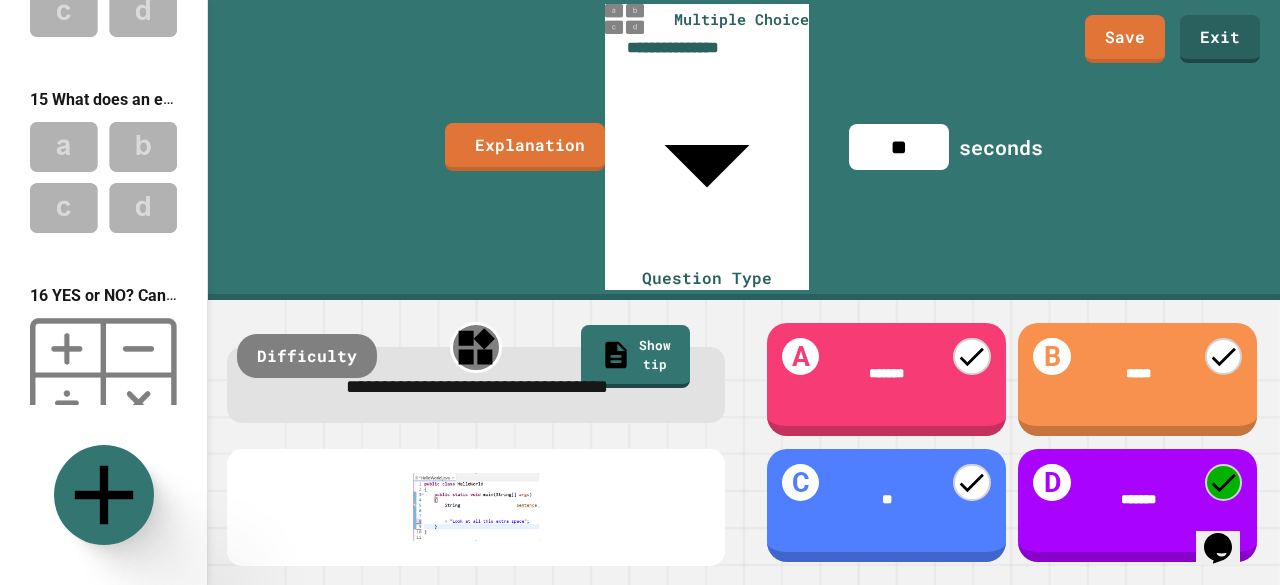 scroll, scrollTop: 2701, scrollLeft: 0, axis: vertical 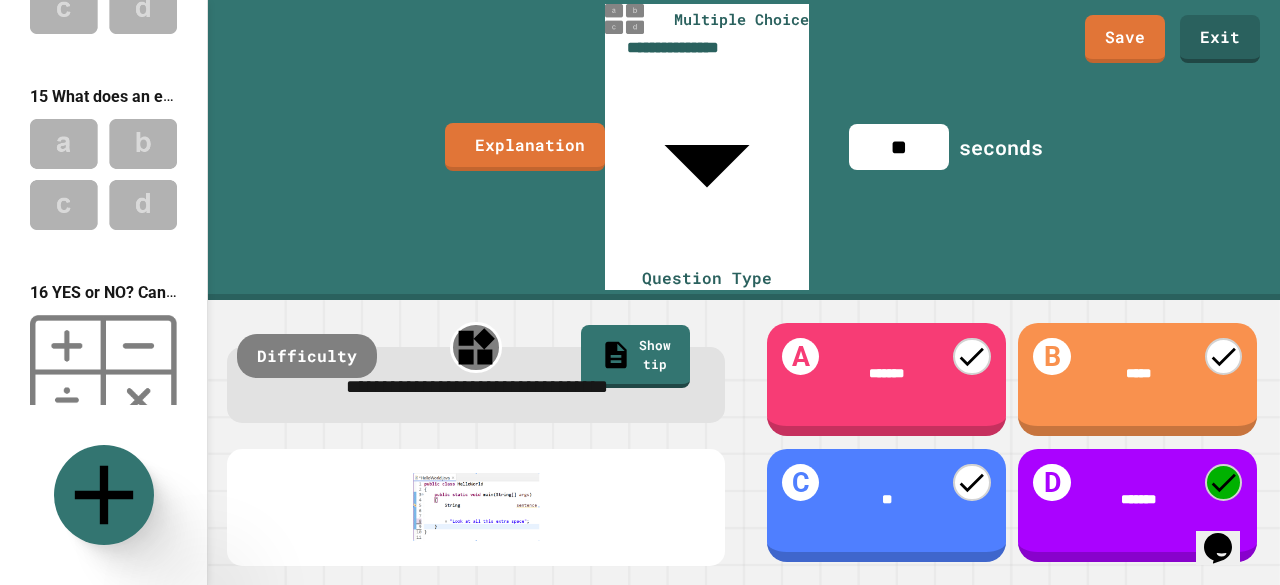 click on "16   YES or NO?
Can variable names have spaces?" at bounding box center (103, 359) 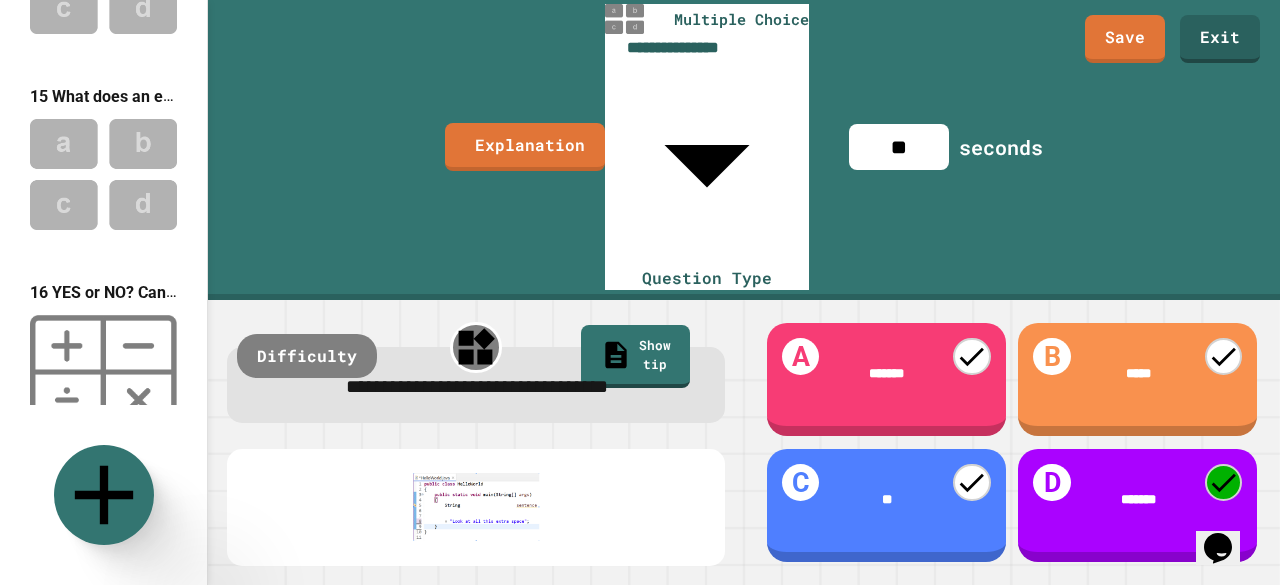 type on "**********" 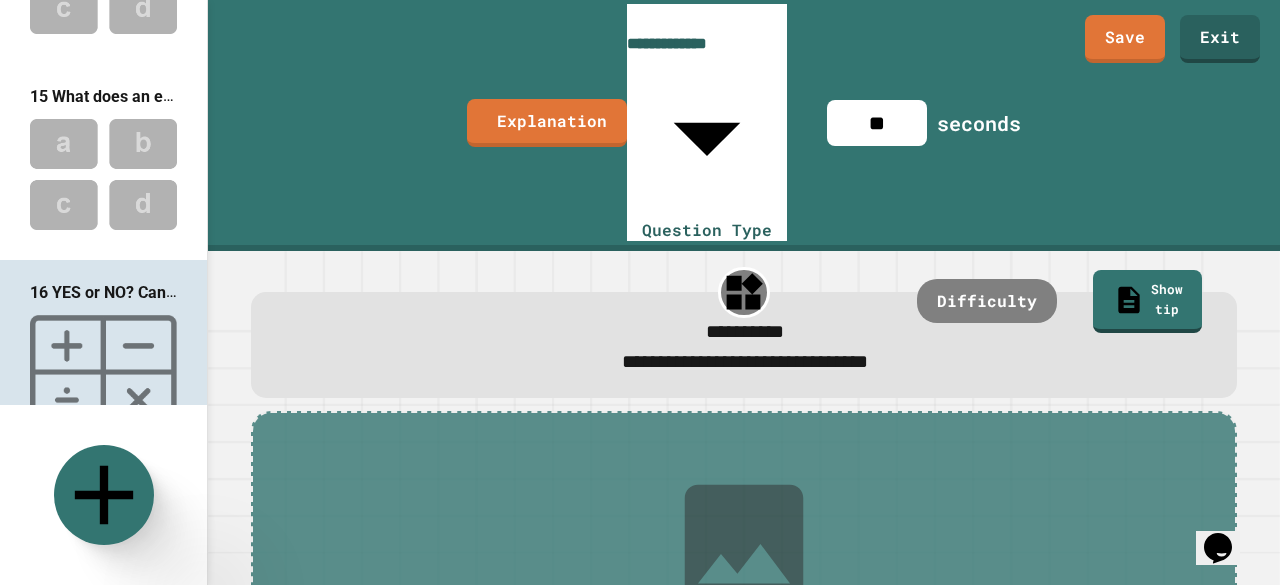 click on "17   YES or NO
Can variable values have spaces?" at bounding box center [201, 491] 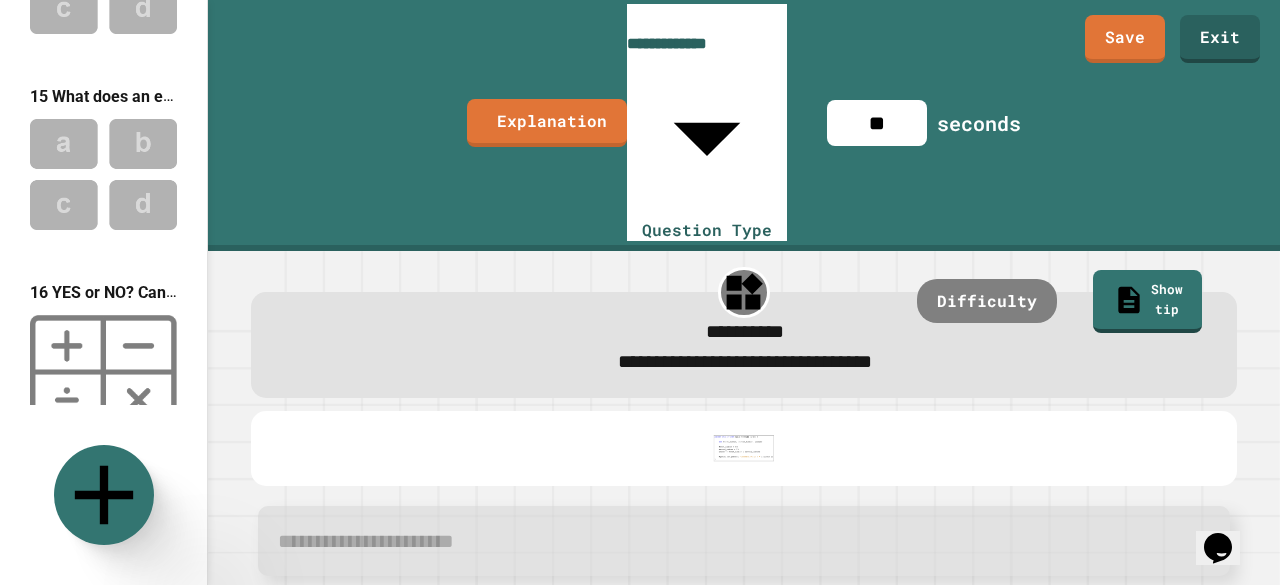 click at bounding box center (103, 372) 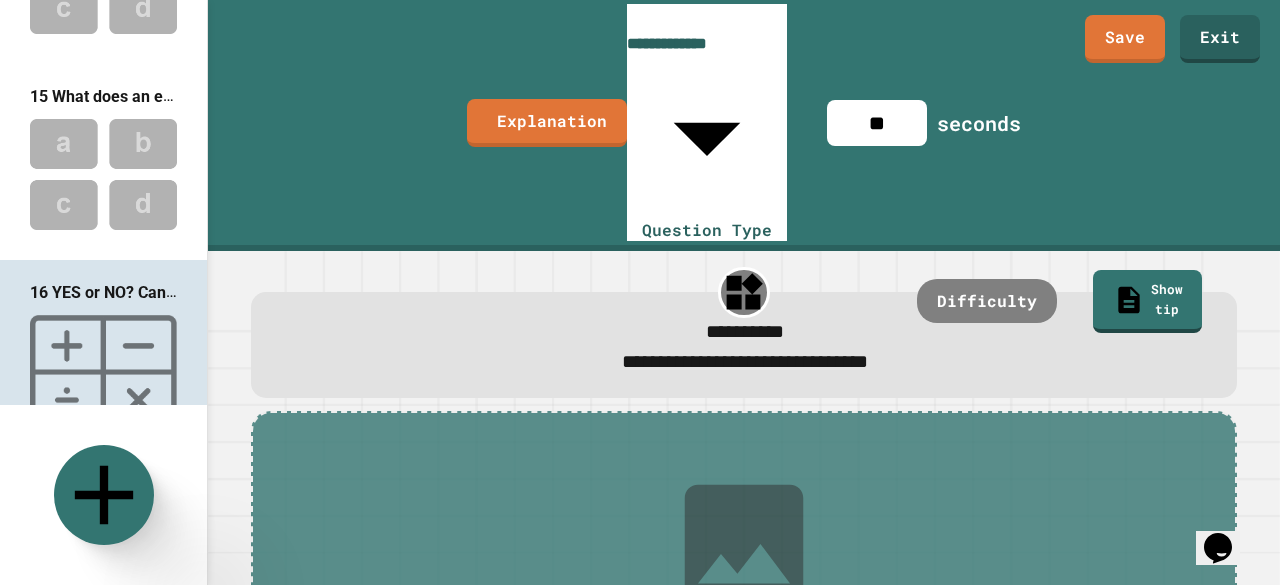 click at bounding box center (103, 571) 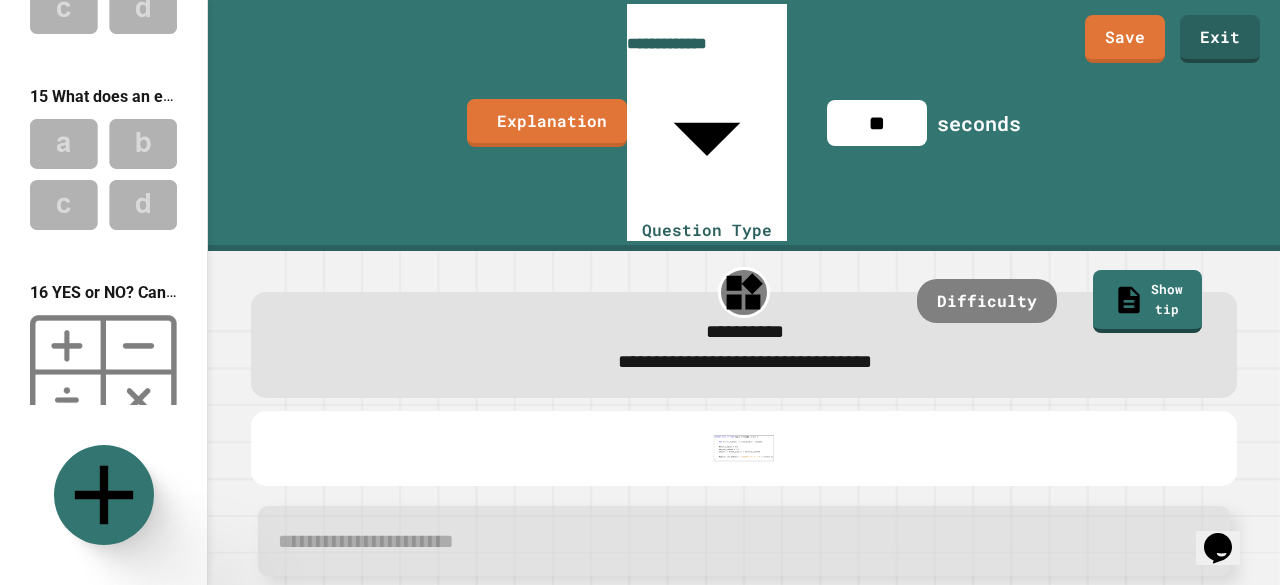 click at bounding box center [103, 372] 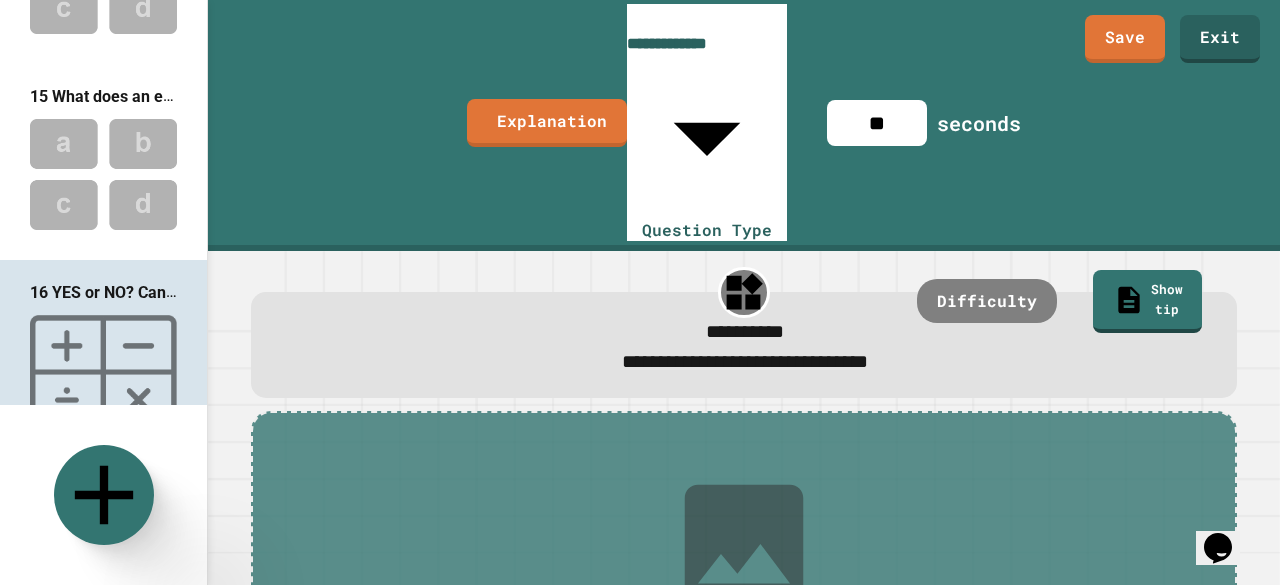 click on "Add image" at bounding box center [744, 595] 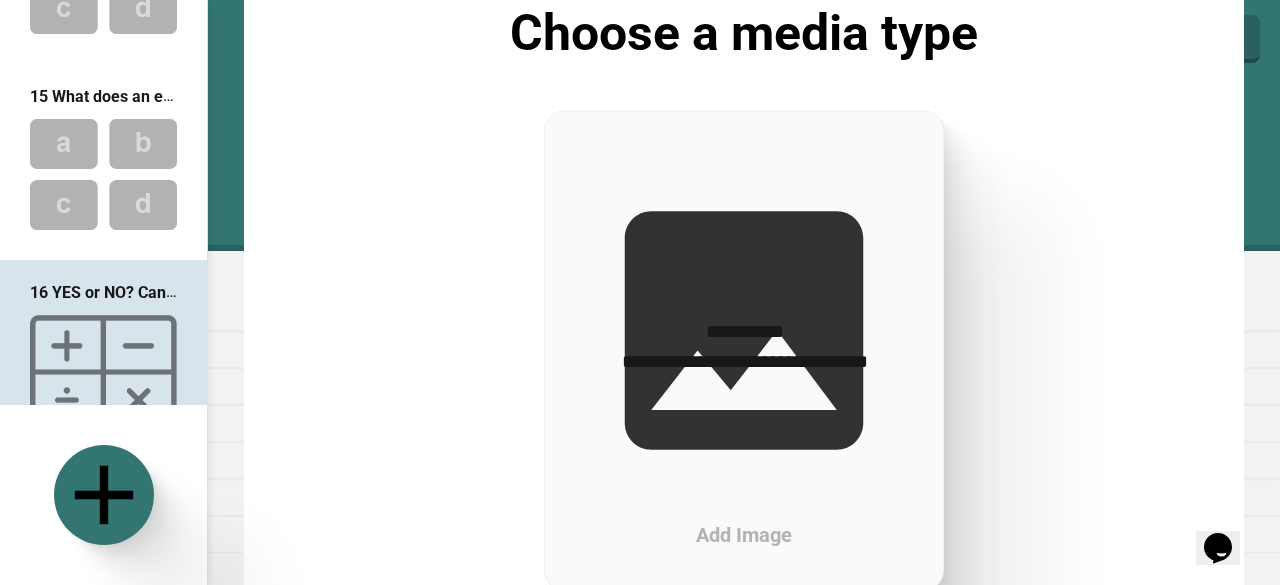 click on "Add Image" at bounding box center [744, 350] 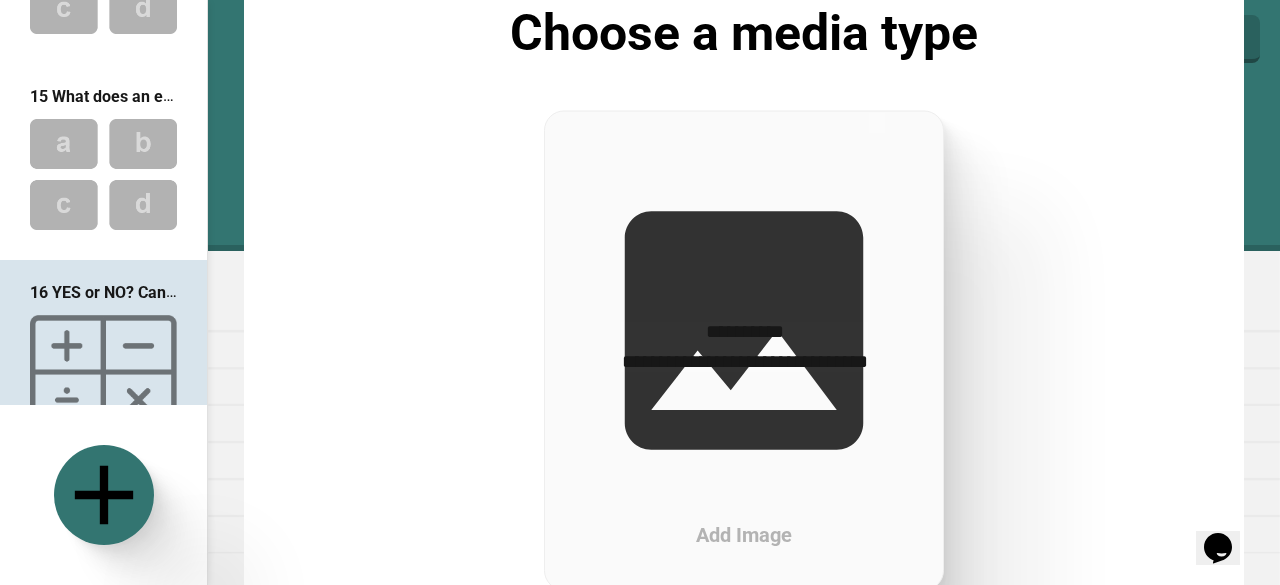 click on "Add Image" at bounding box center [744, 350] 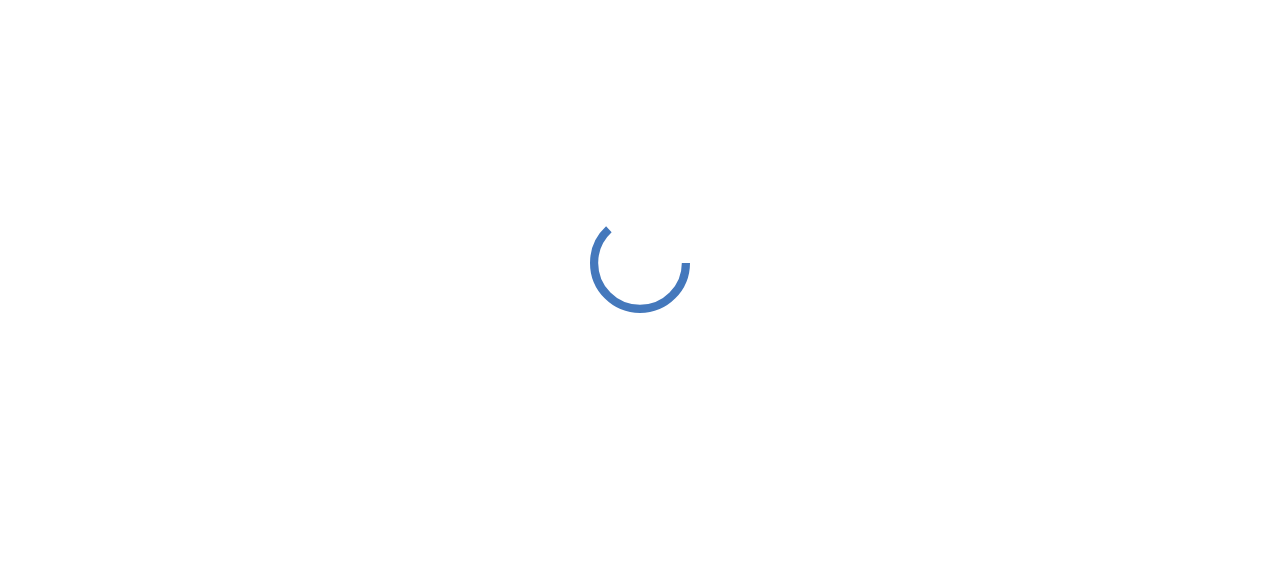 scroll, scrollTop: 0, scrollLeft: 0, axis: both 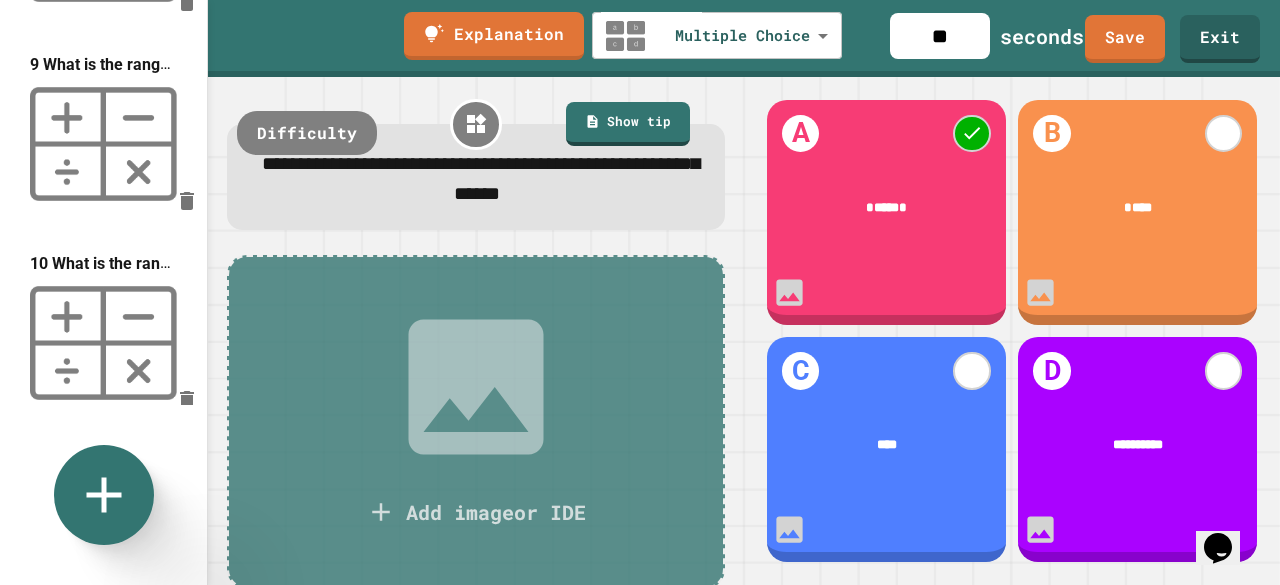 click at bounding box center (103, 343) 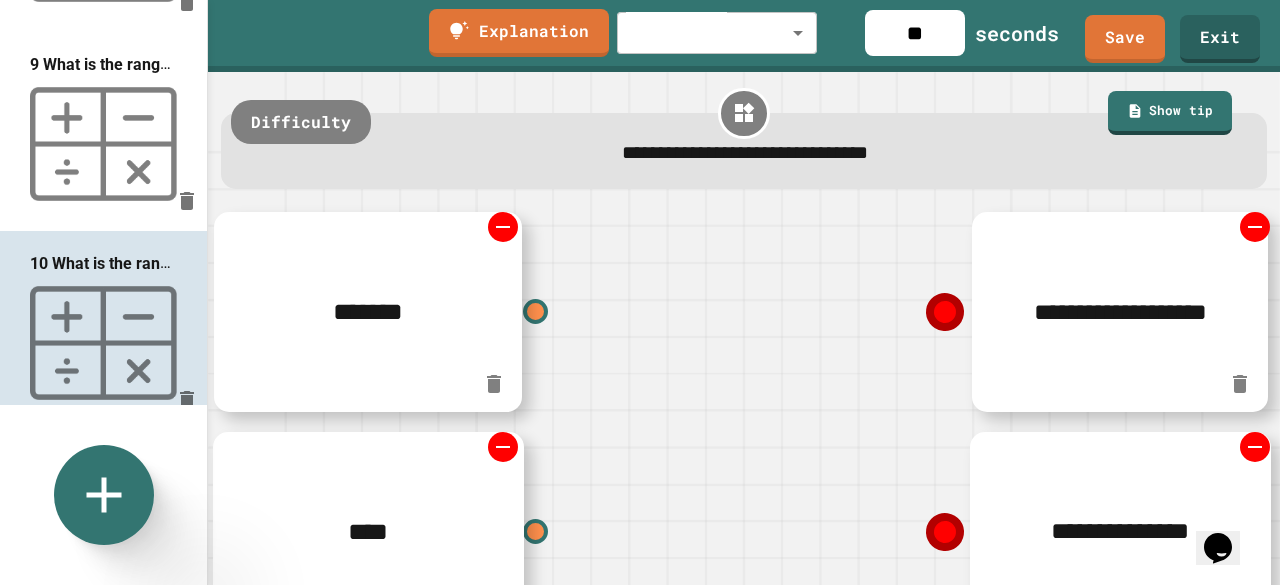 type on "*" 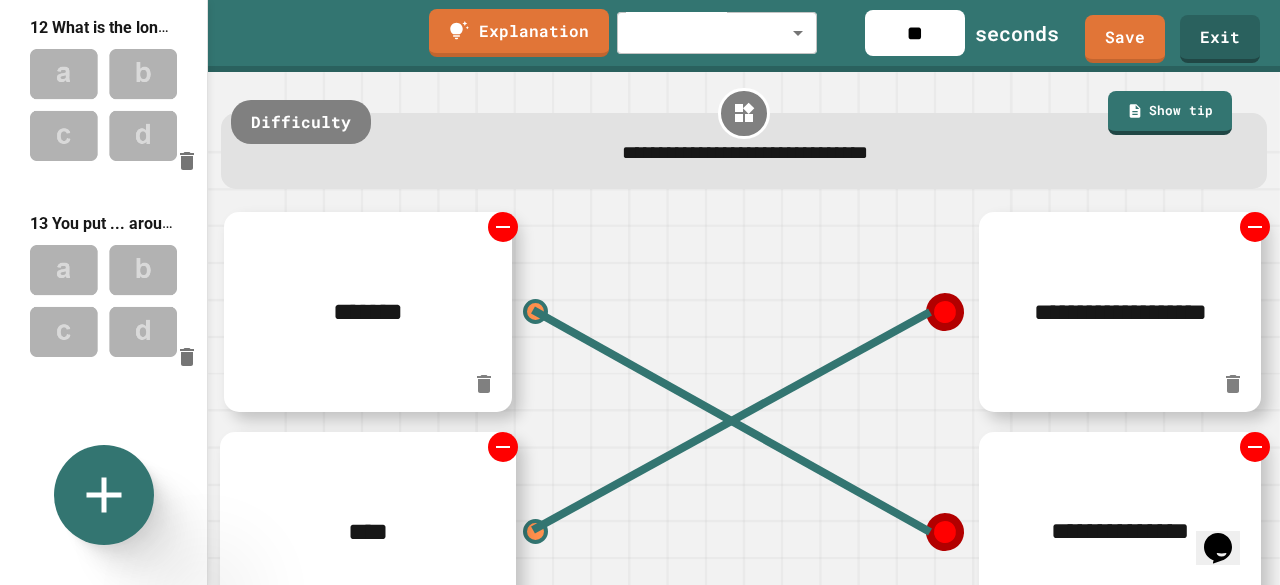click on "13   You put ... around a variable when assigning it to a string." at bounding box center (103, 289) 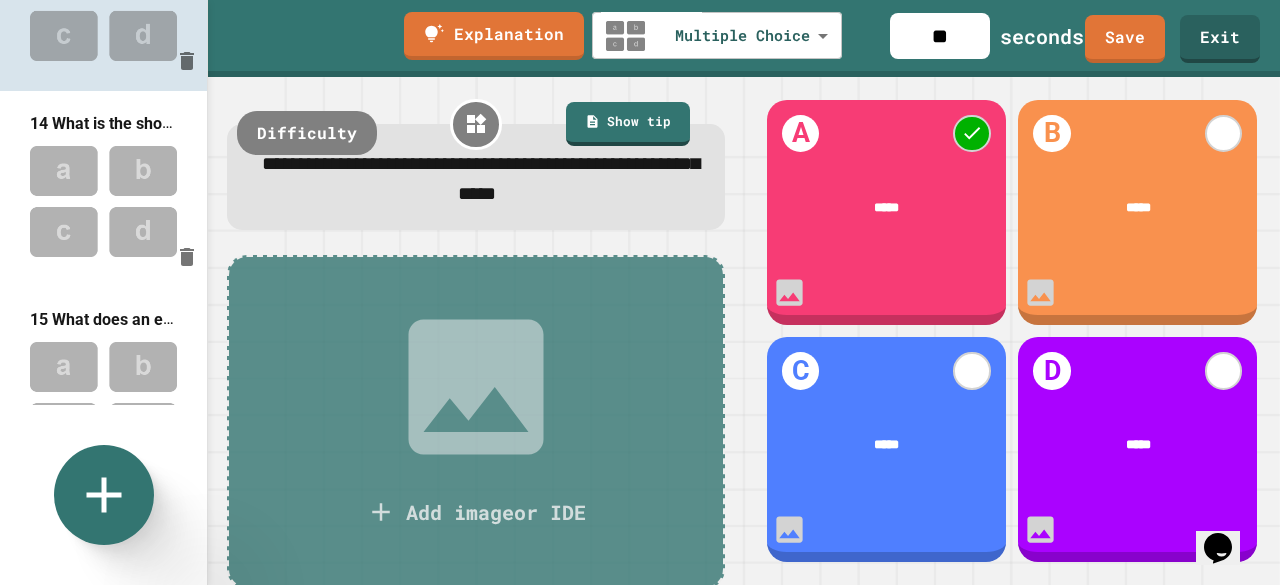 scroll, scrollTop: 2752, scrollLeft: 0, axis: vertical 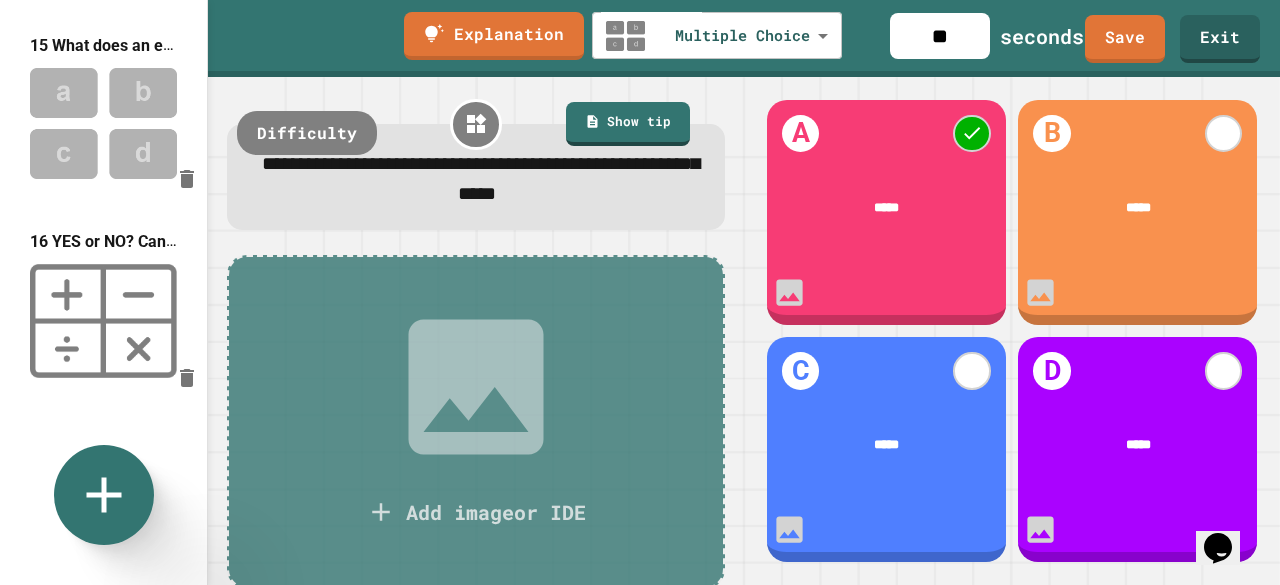 click on "16   YES or NO?
Can variable names have spaces?" at bounding box center [103, 308] 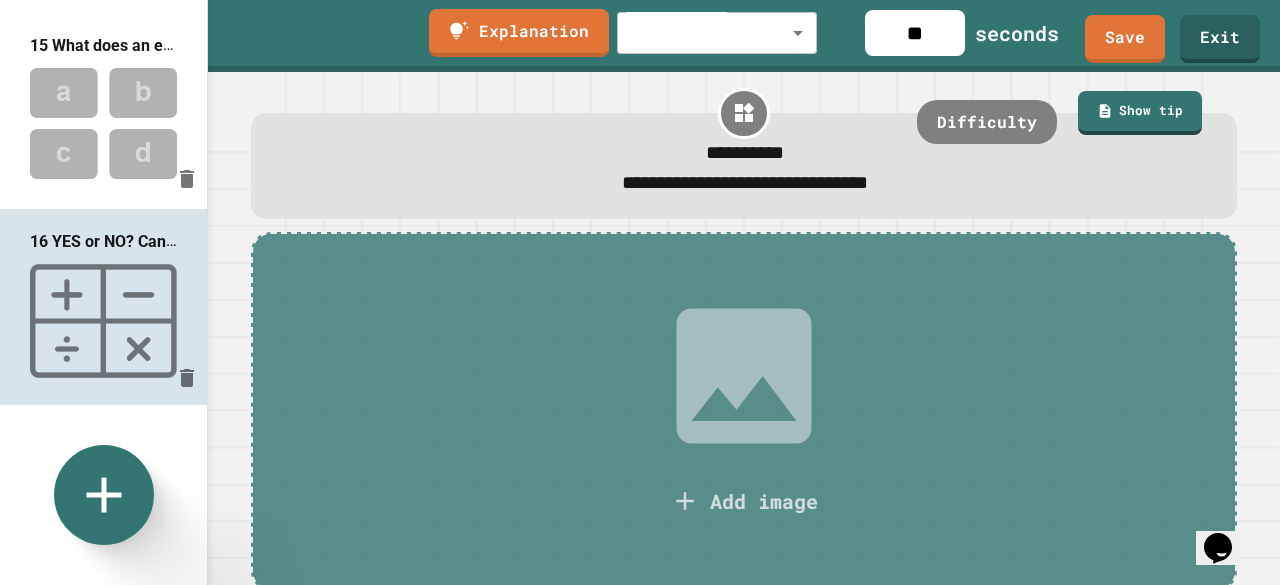 click on "17   YES or NO
Can variable values have spaces?" at bounding box center [201, 440] 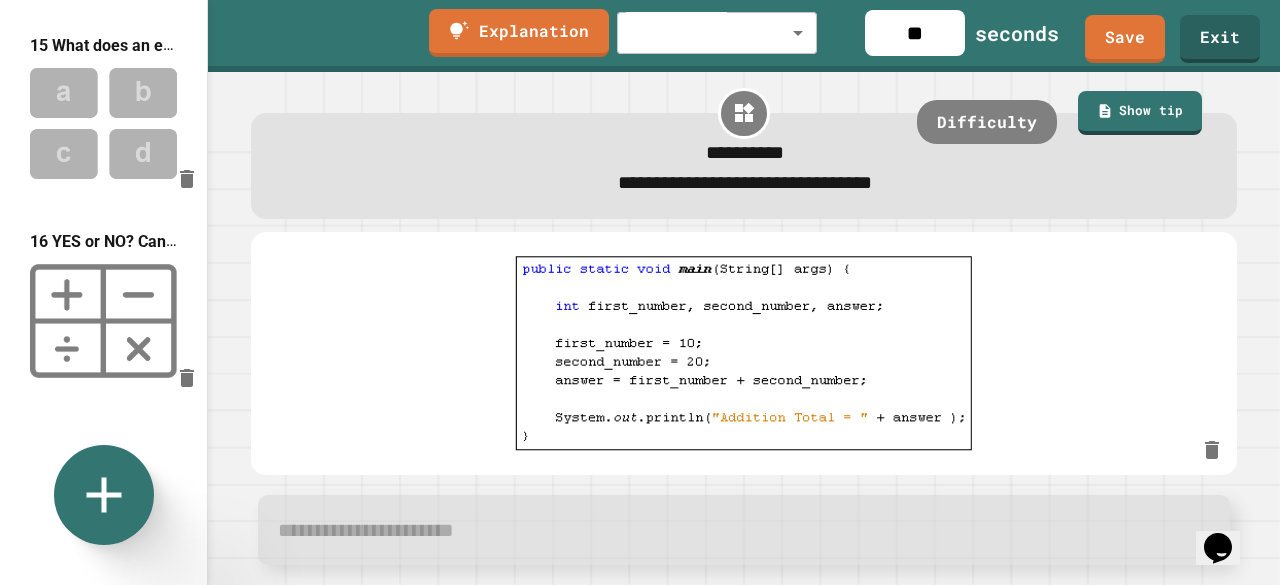 click at bounding box center [103, 321] 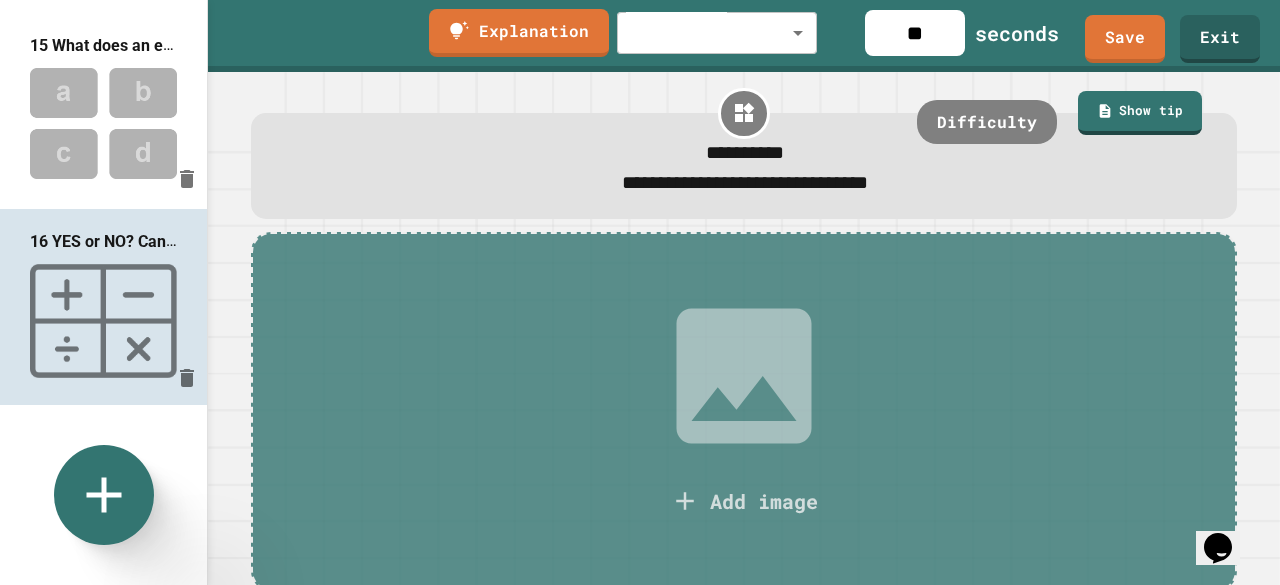 click on "Add image" at bounding box center (744, 412) 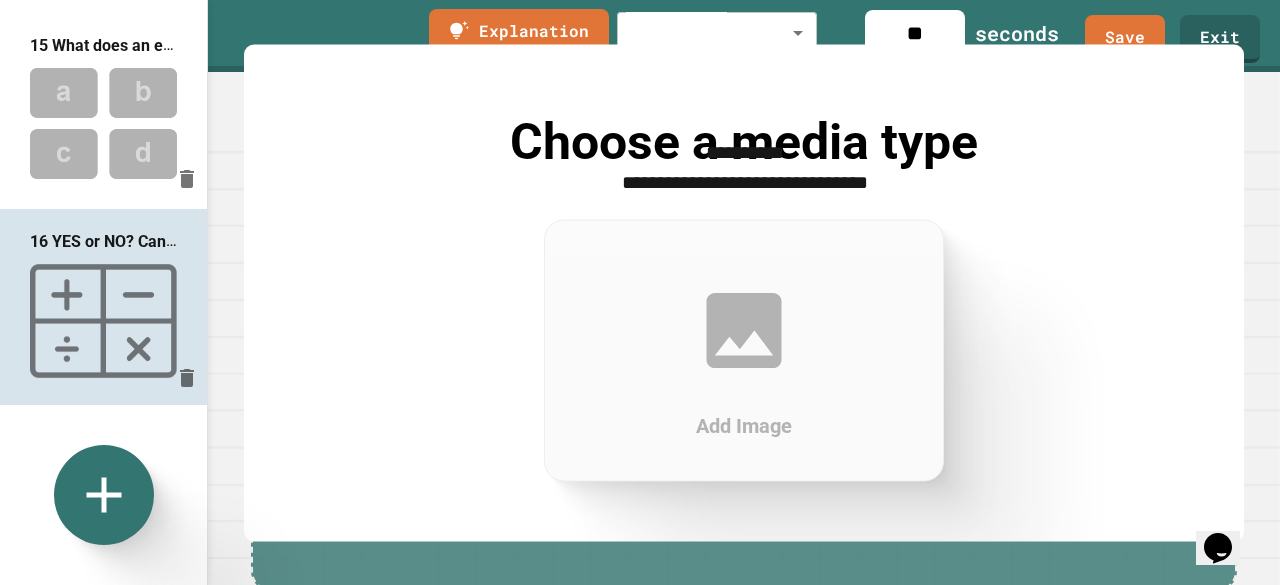 click 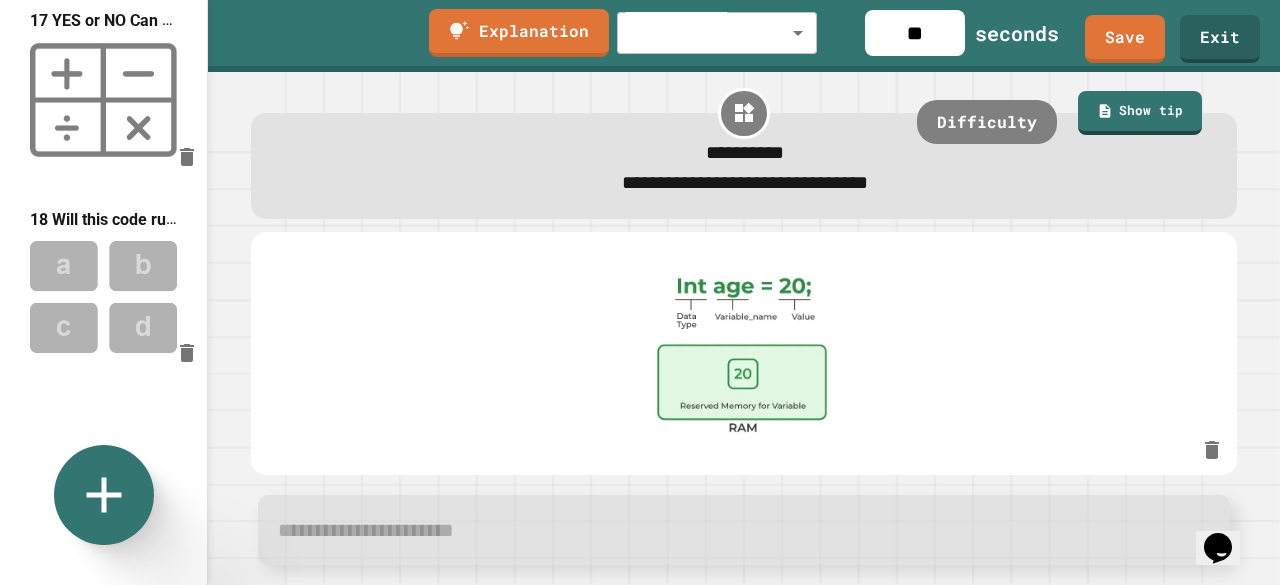 scroll, scrollTop: 3198, scrollLeft: 0, axis: vertical 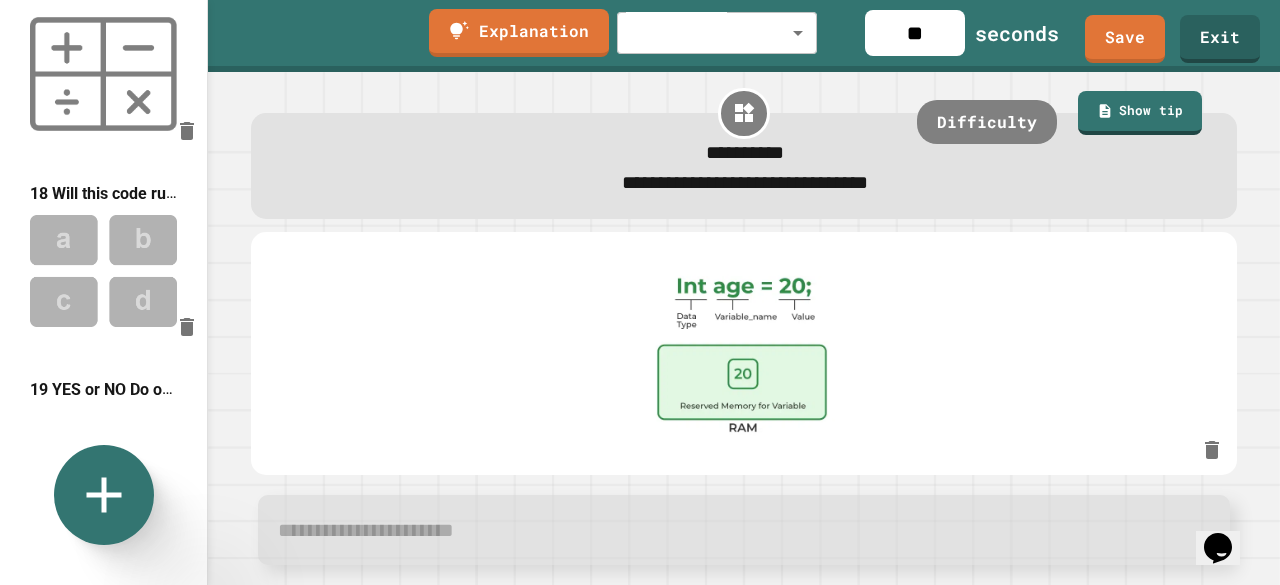 click at bounding box center (103, 469) 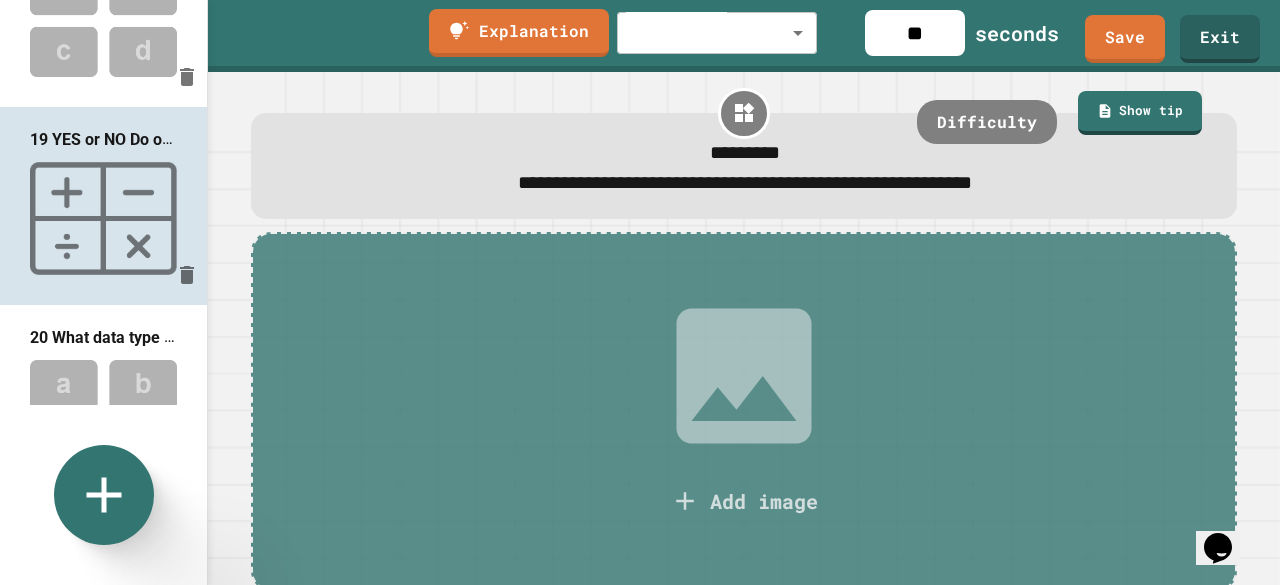 scroll, scrollTop: 3446, scrollLeft: 0, axis: vertical 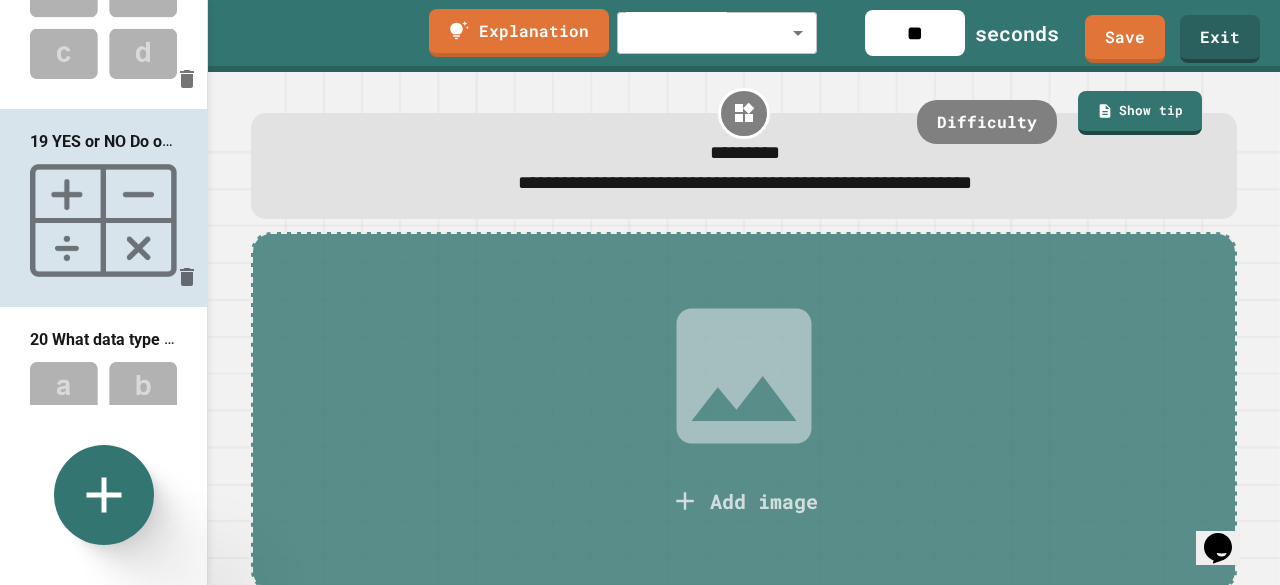 click at bounding box center (103, 417) 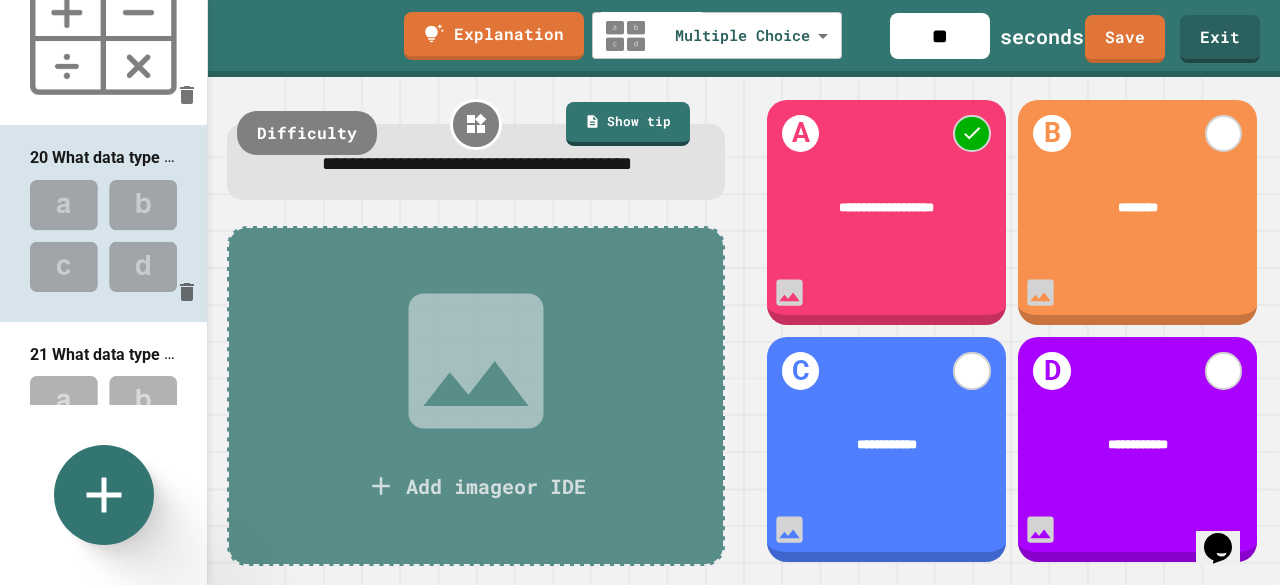 scroll, scrollTop: 3642, scrollLeft: 0, axis: vertical 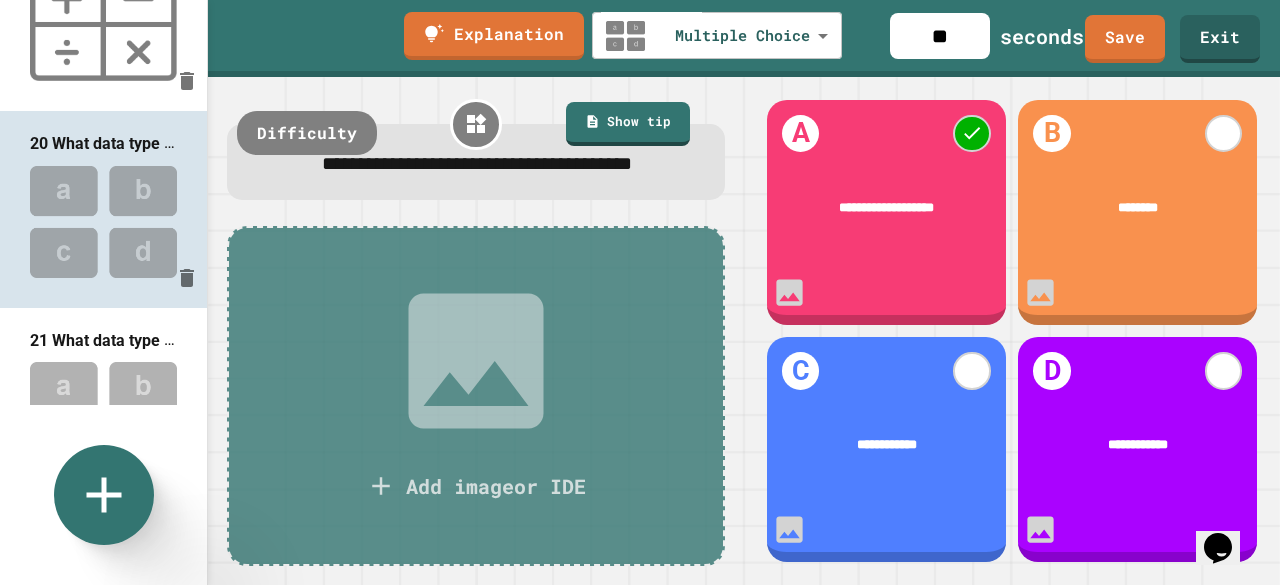 click at bounding box center [103, 417] 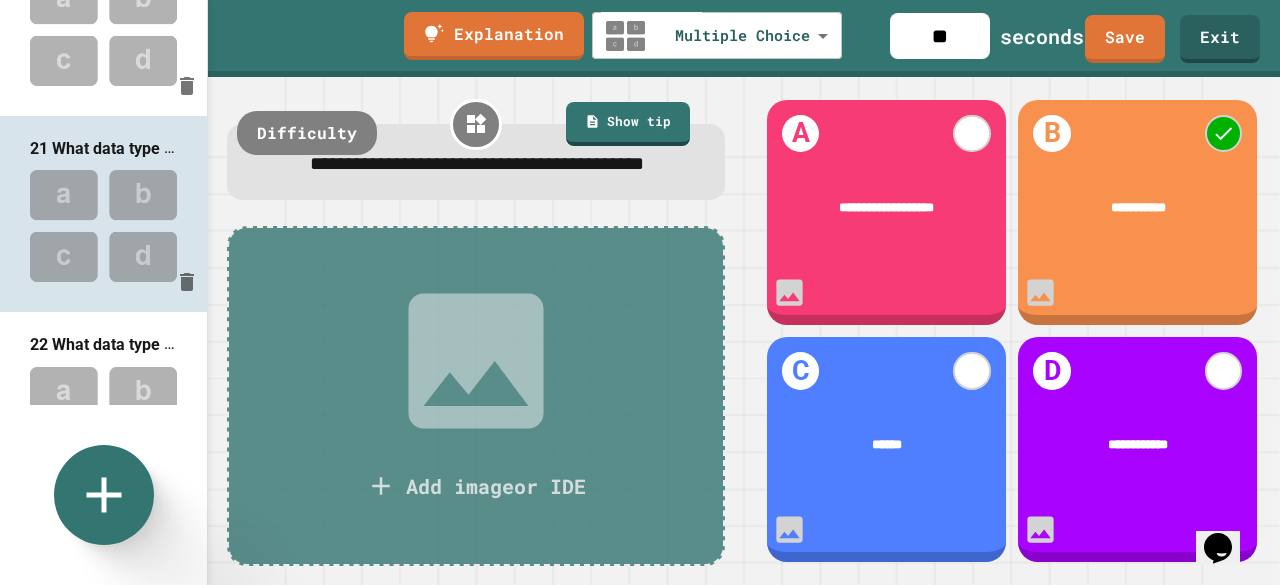 scroll, scrollTop: 3834, scrollLeft: 0, axis: vertical 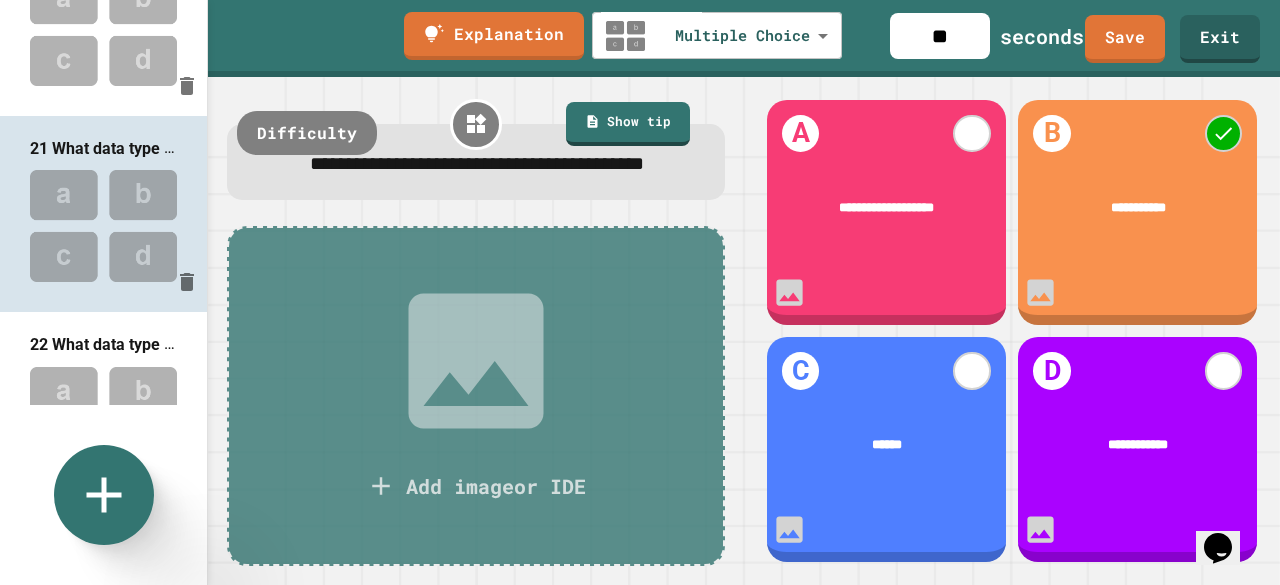 click at bounding box center [103, 422] 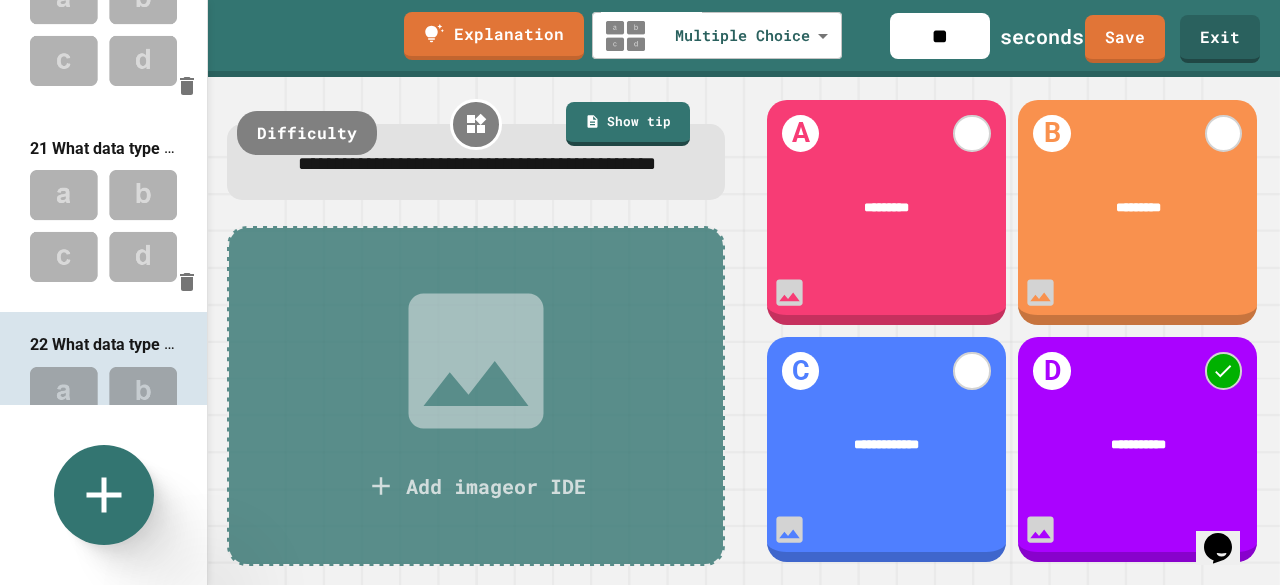 scroll, scrollTop: 4020, scrollLeft: 0, axis: vertical 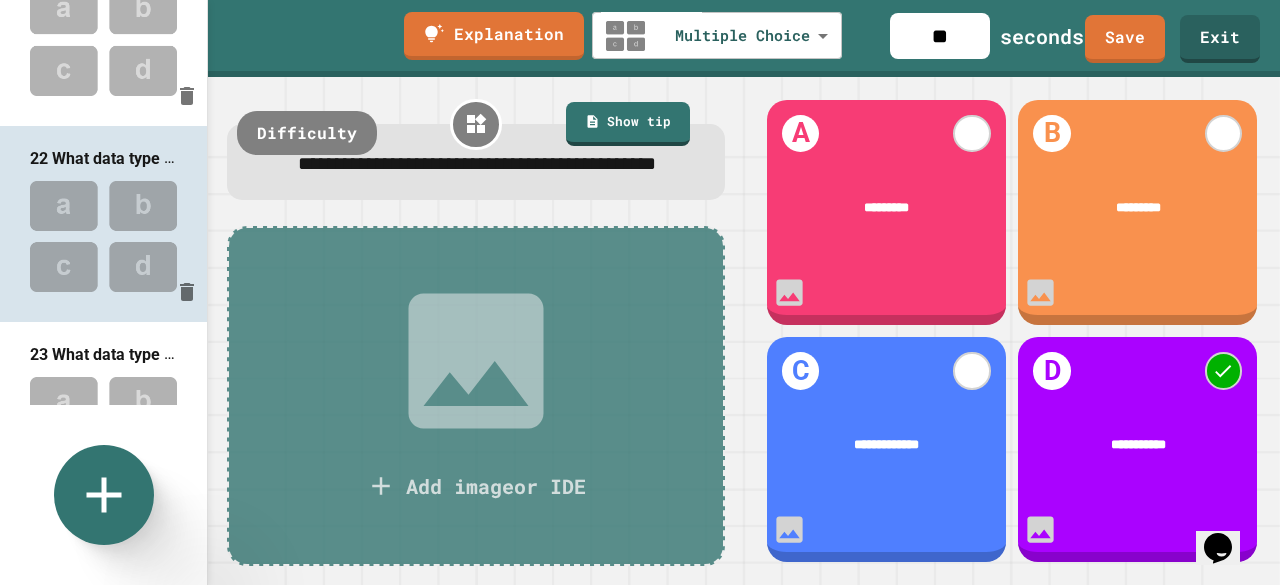 click at bounding box center [103, 432] 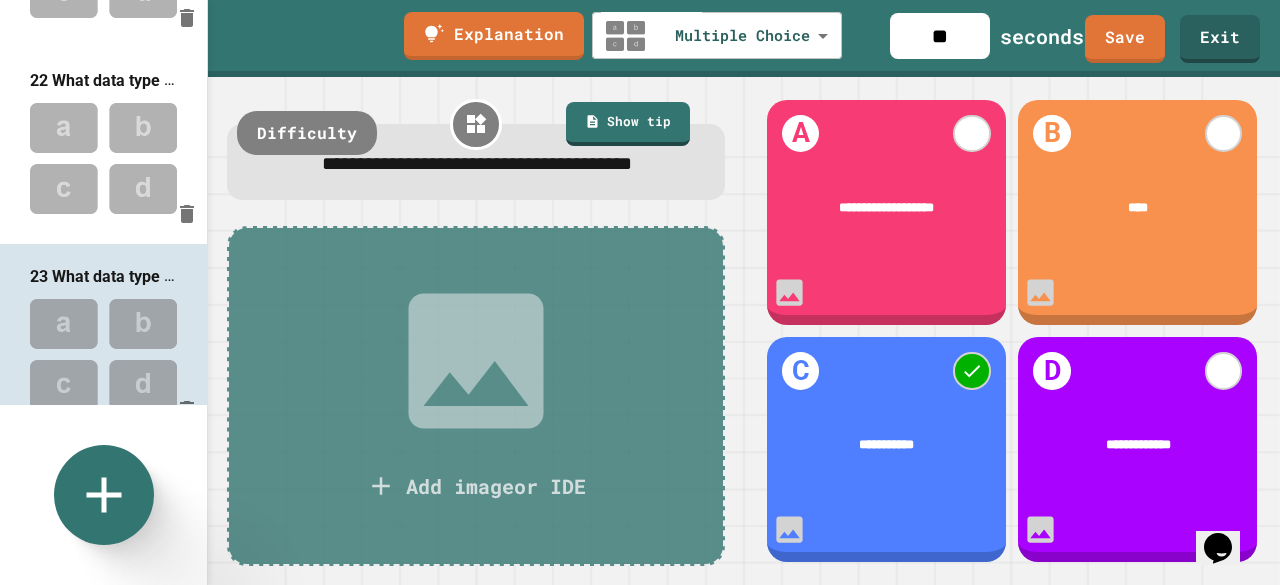 click on "24   What data type is relevant to Modulo?" at bounding box center (176, 472) 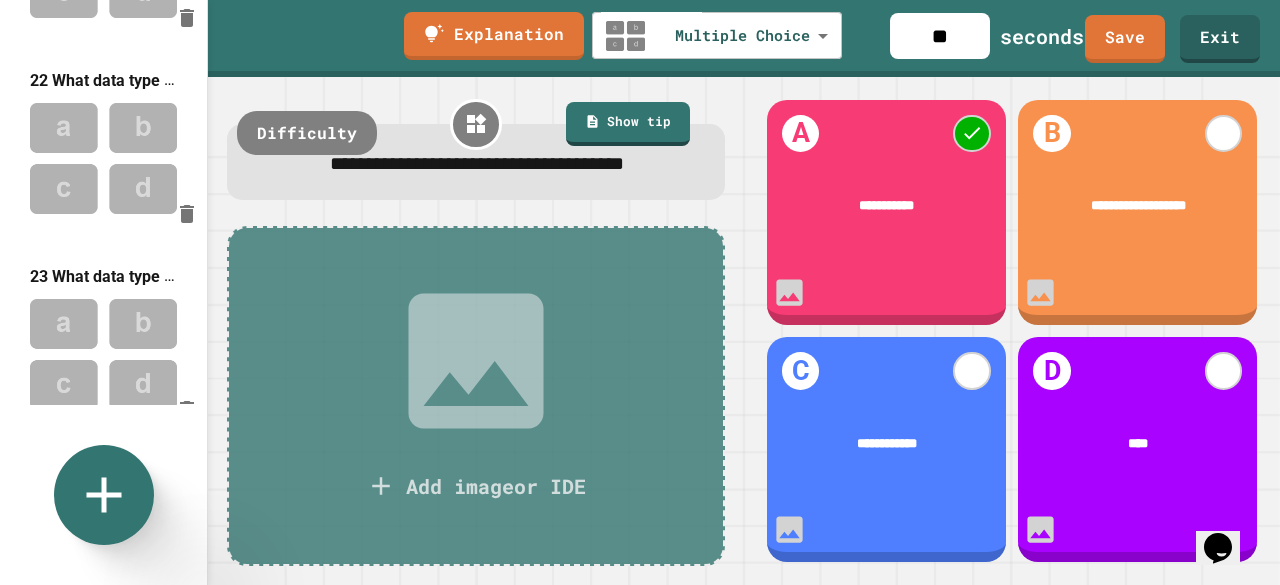 scroll, scrollTop: 4099, scrollLeft: 0, axis: vertical 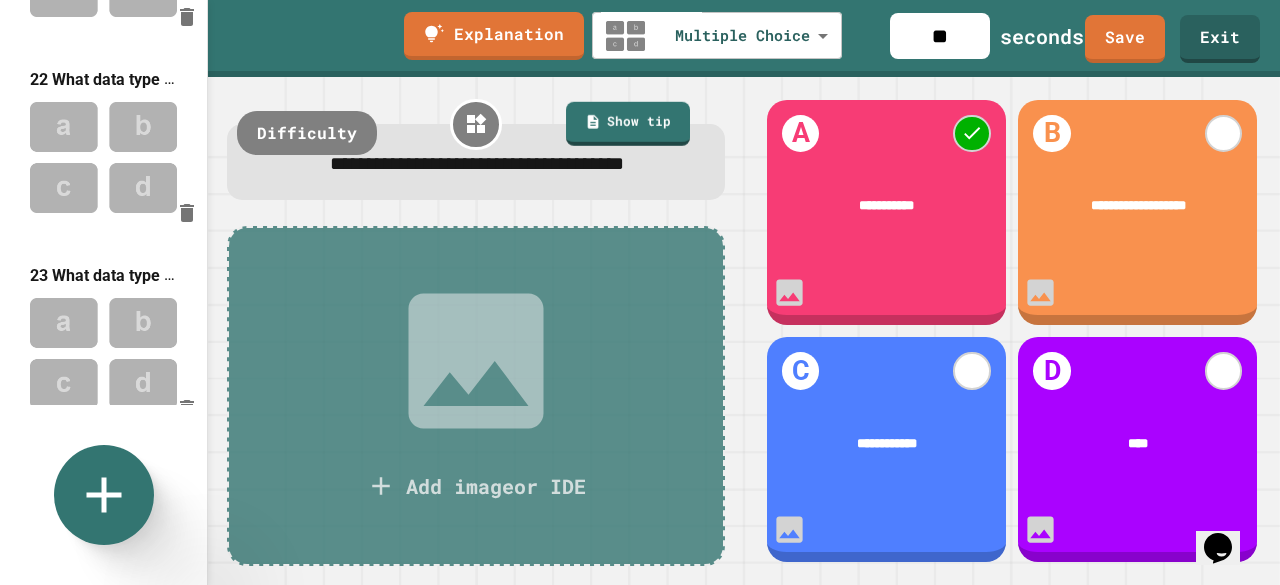 click 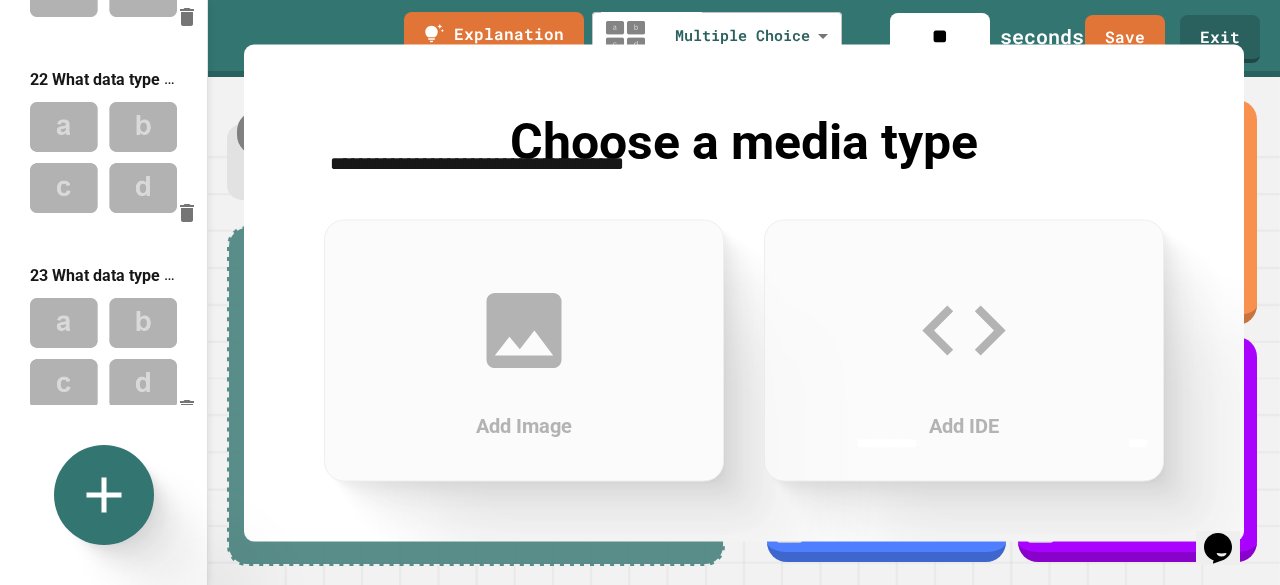 click 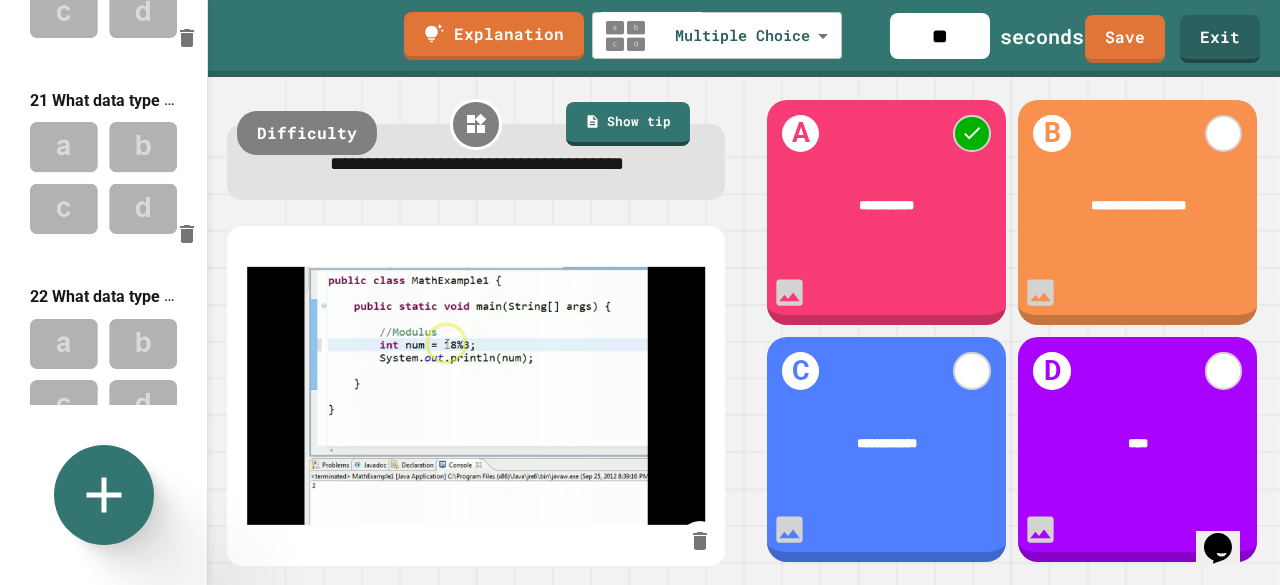 scroll, scrollTop: 3878, scrollLeft: 0, axis: vertical 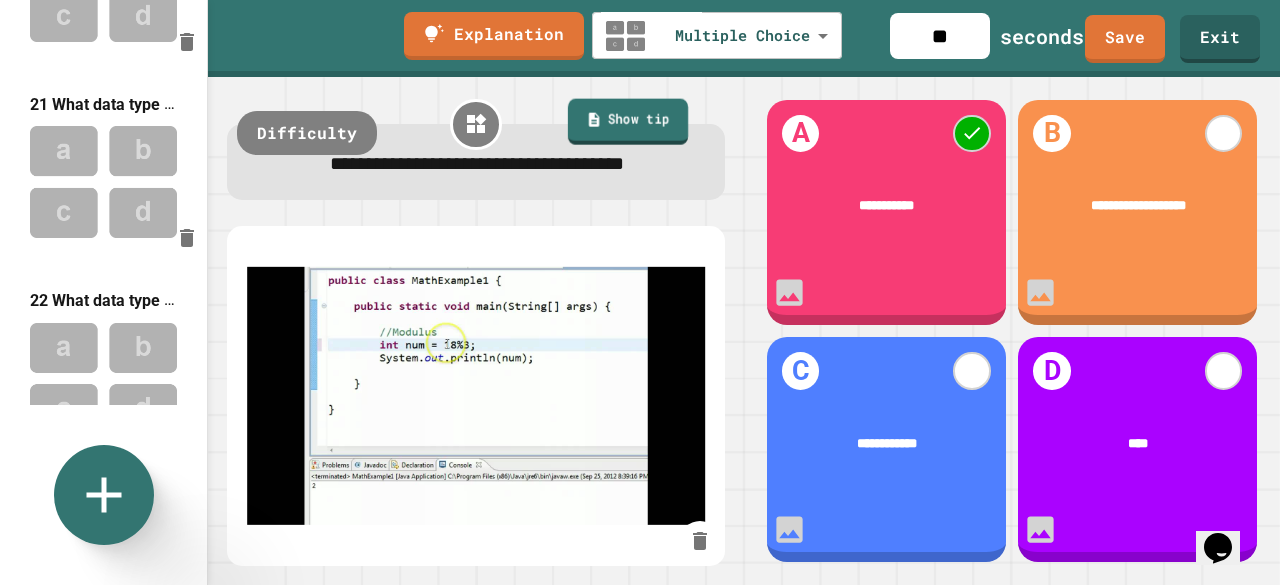 click on "Show tip" at bounding box center (628, 122) 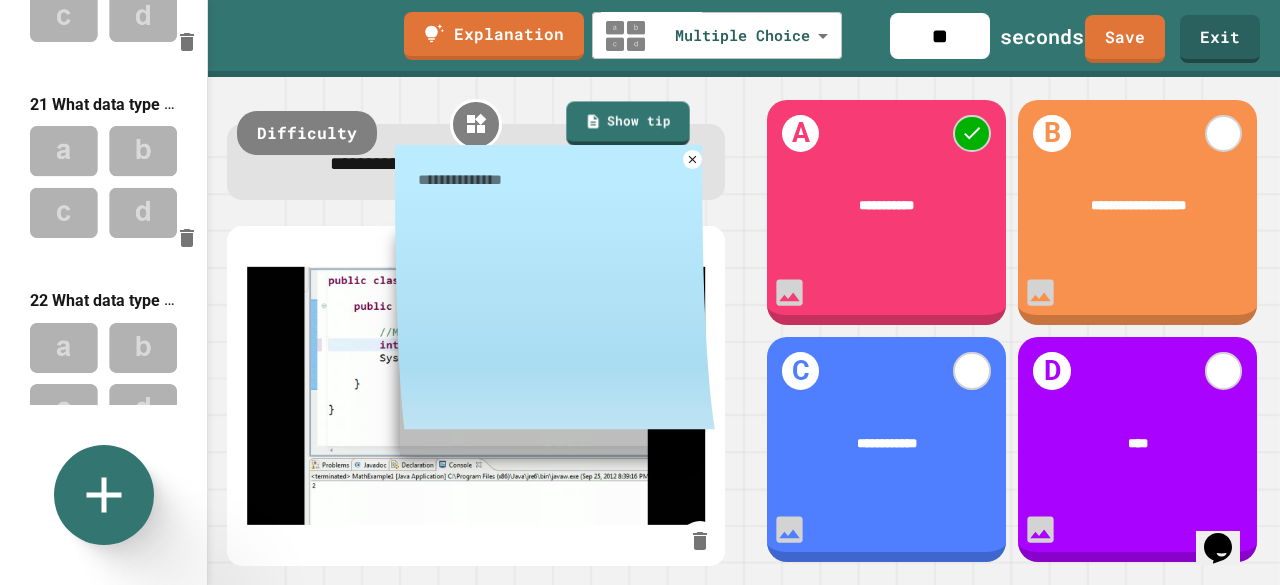 click at bounding box center [555, 179] 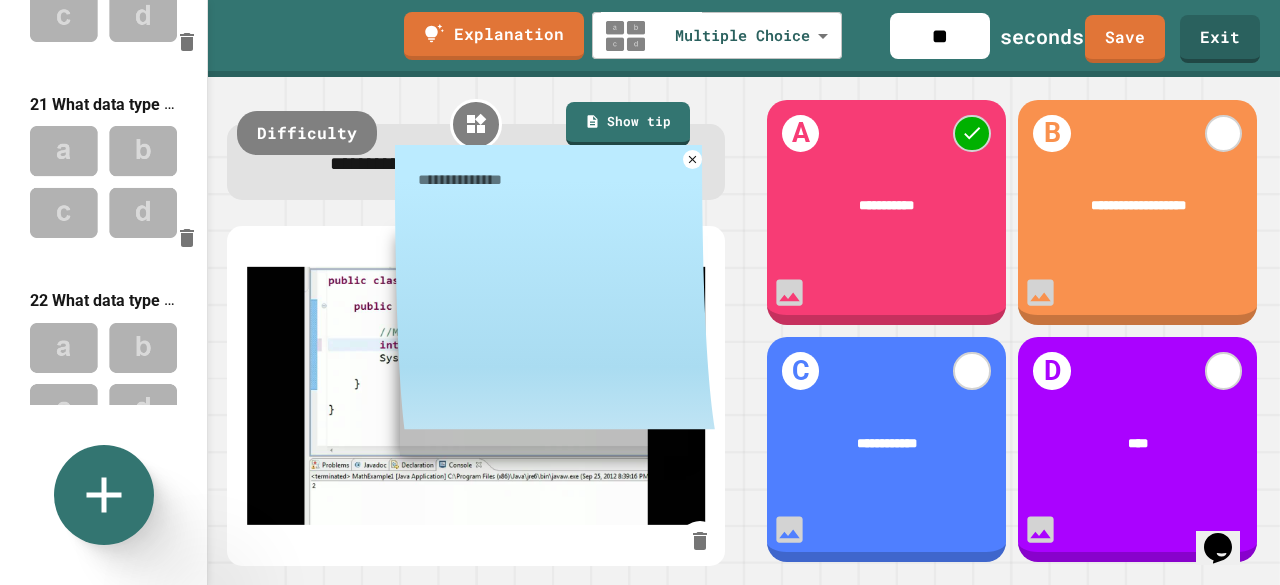 type on "*" 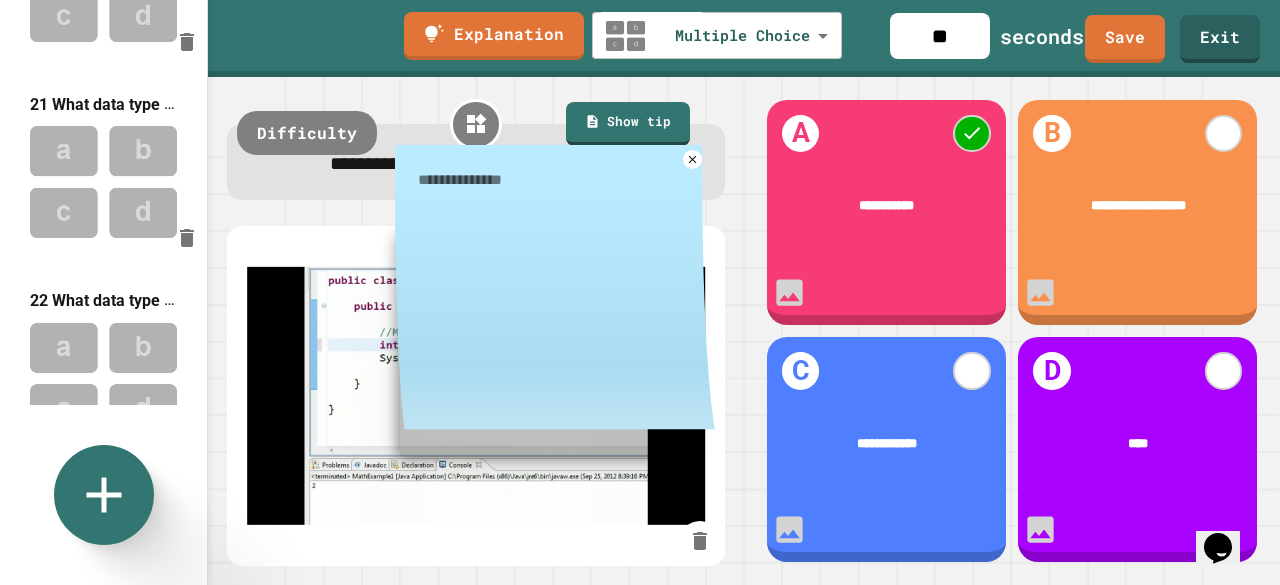 type on "*" 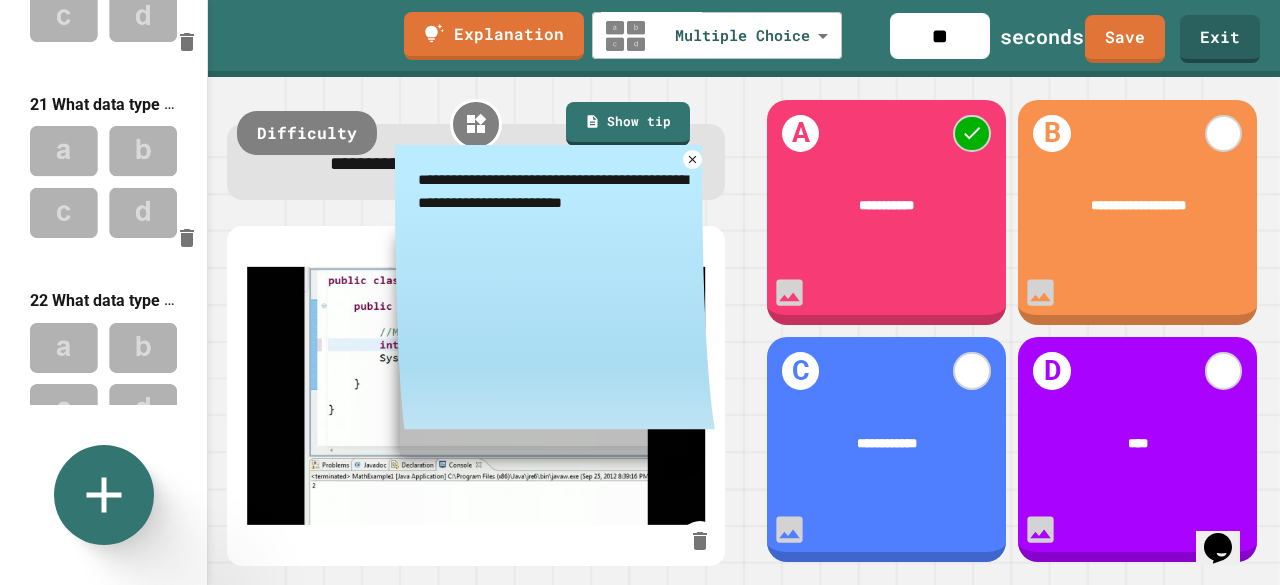 type on "**********" 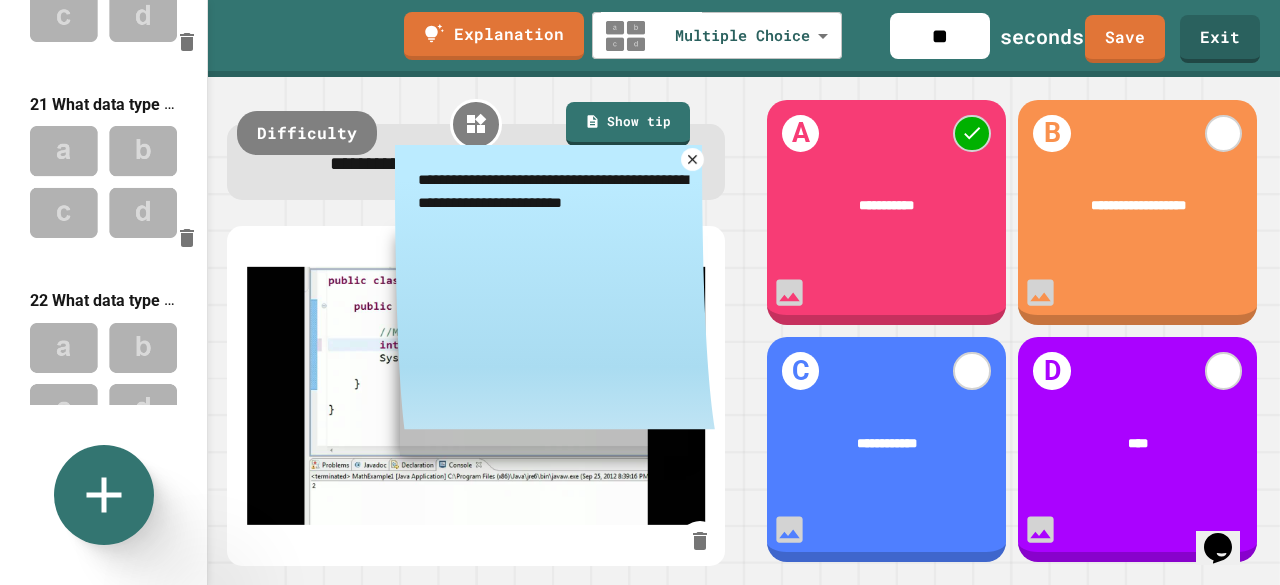click at bounding box center [692, 159] 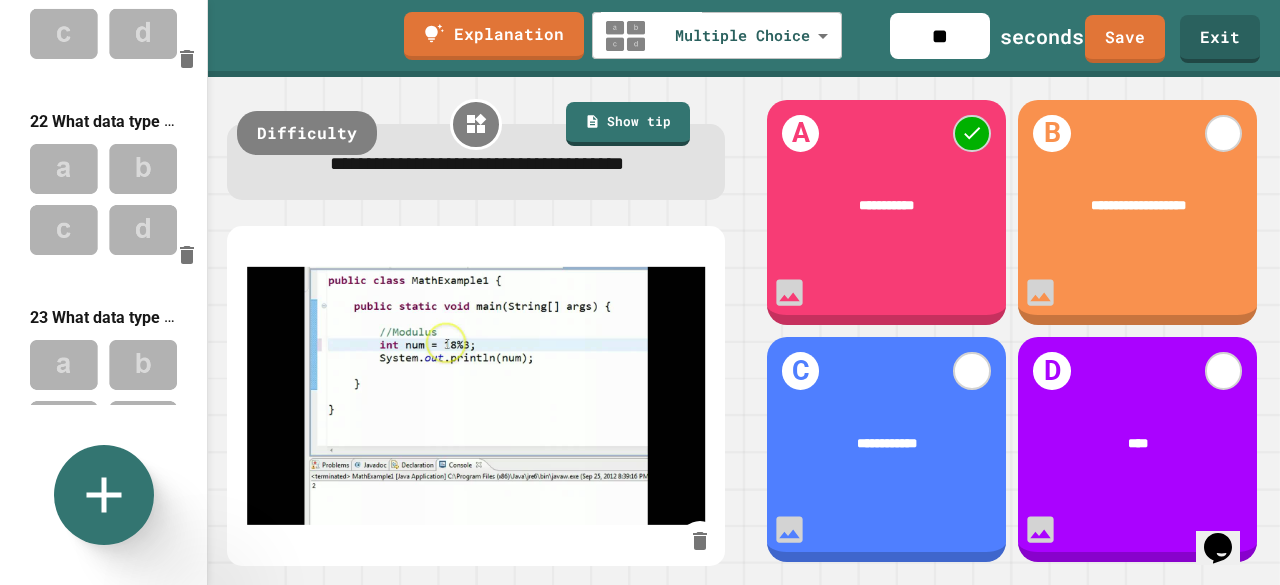scroll, scrollTop: 4099, scrollLeft: 0, axis: vertical 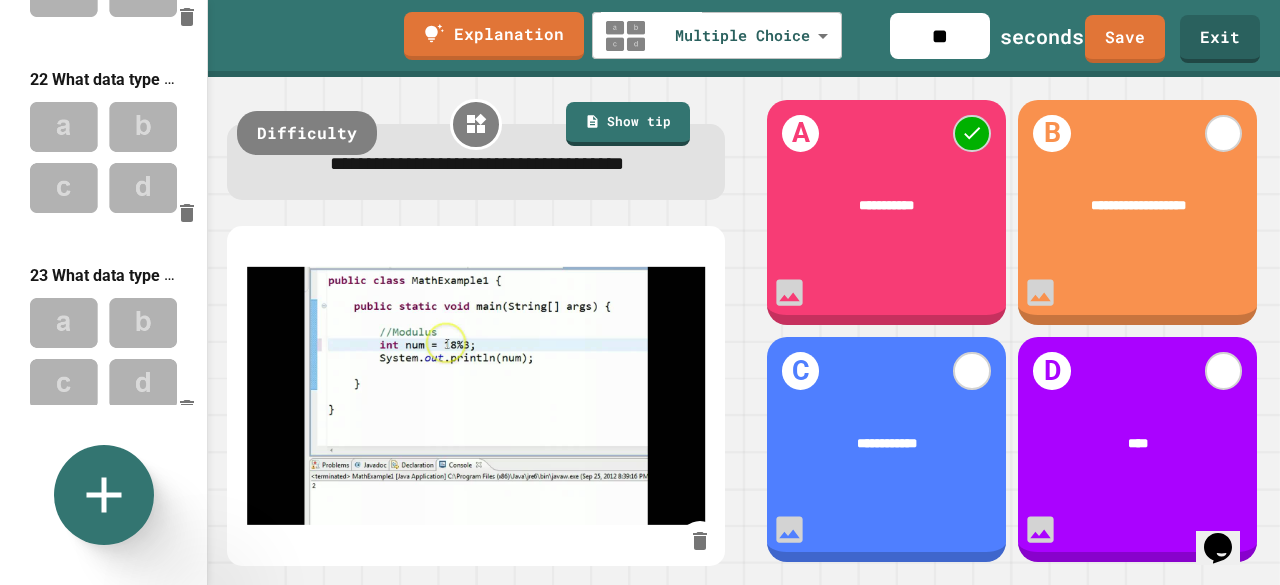 click at bounding box center (103, 353) 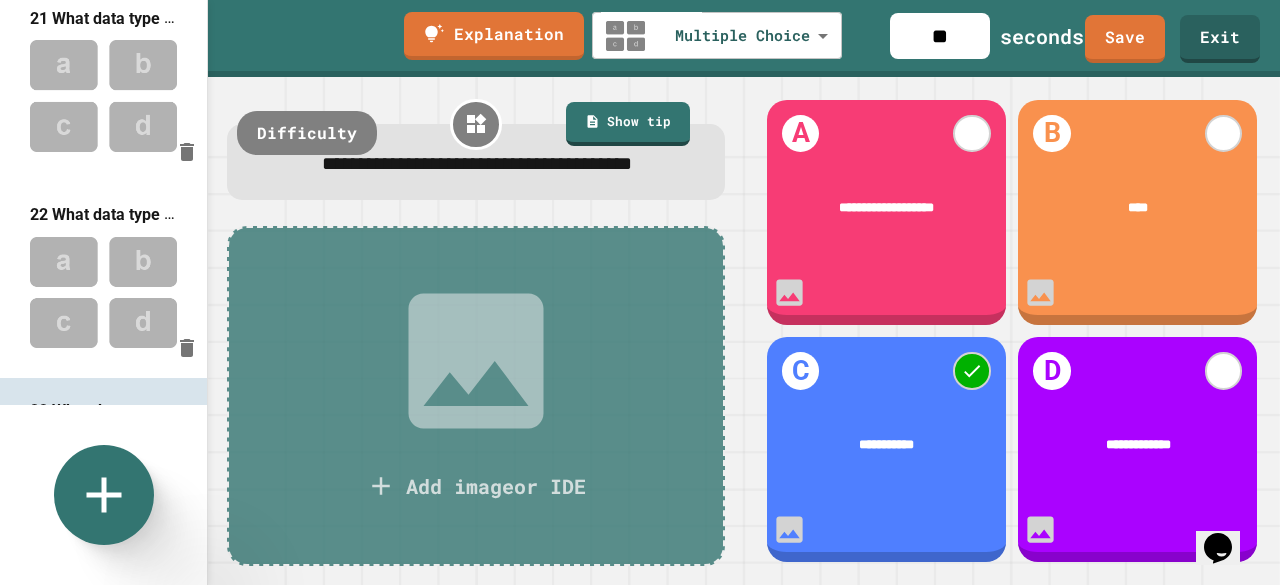 scroll, scrollTop: 3960, scrollLeft: 0, axis: vertical 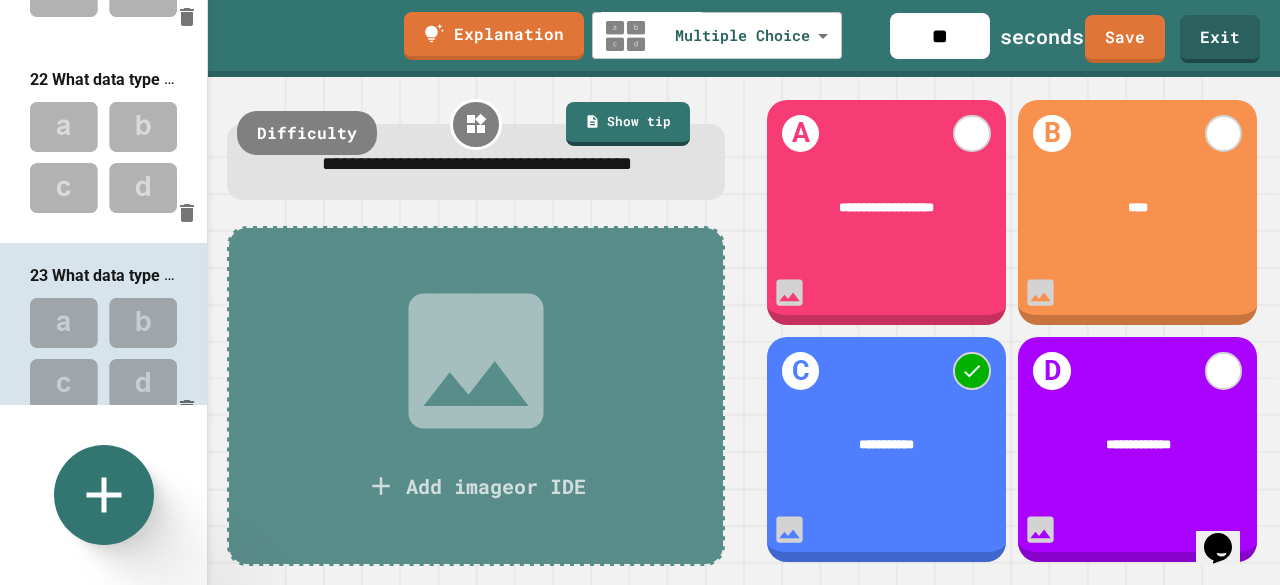 click at bounding box center [103, 549] 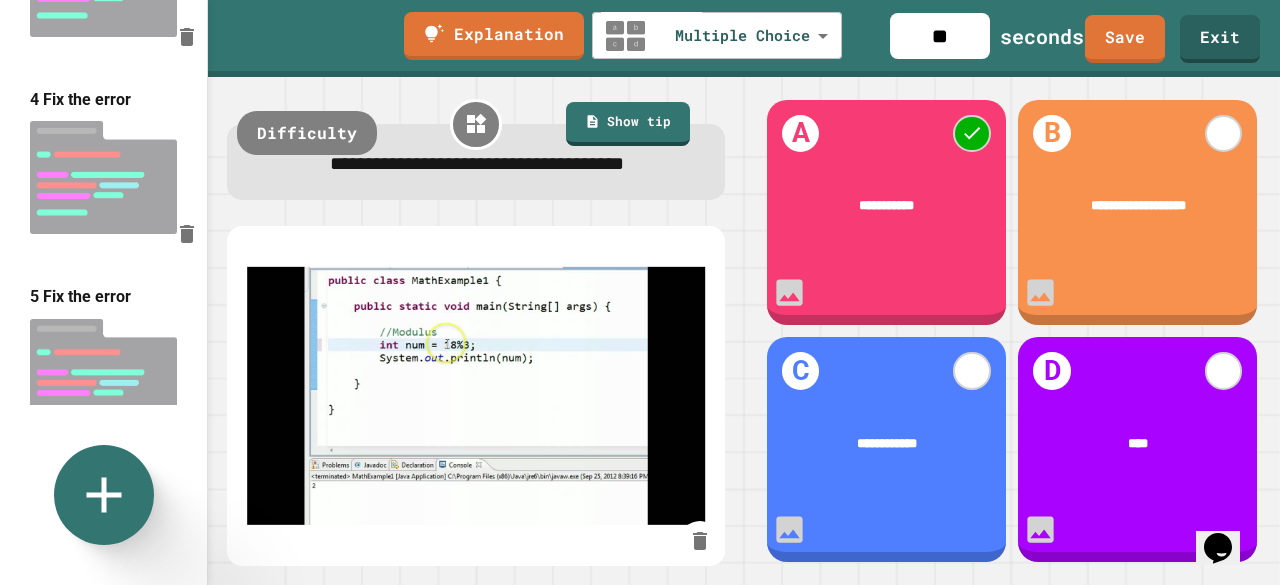 scroll, scrollTop: 136, scrollLeft: 0, axis: vertical 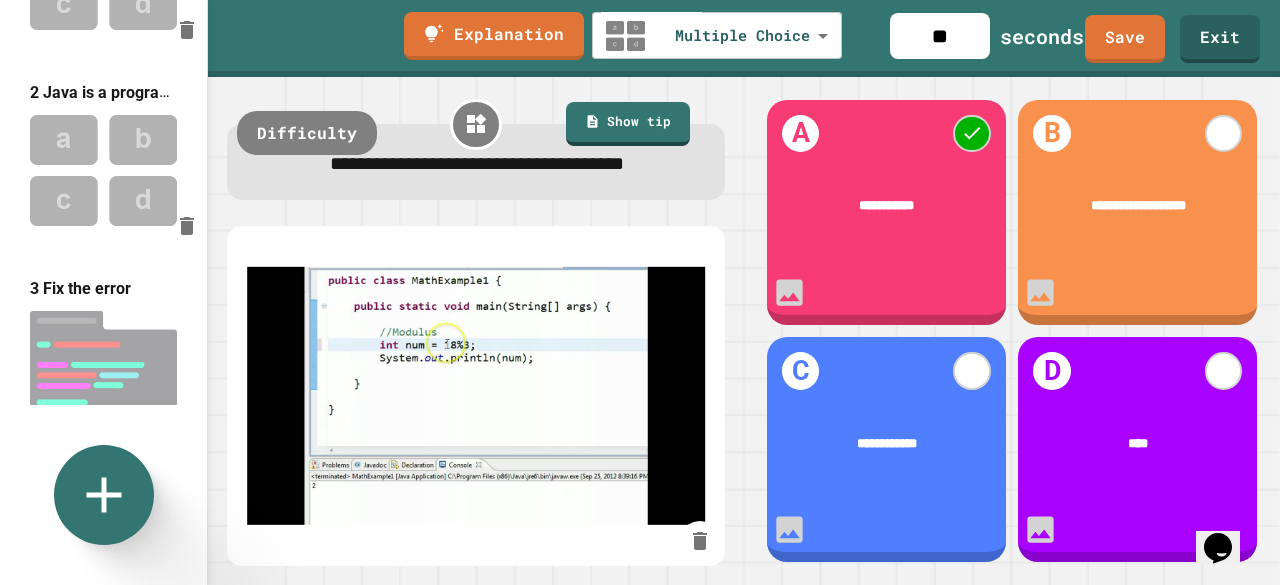click at bounding box center [103, 170] 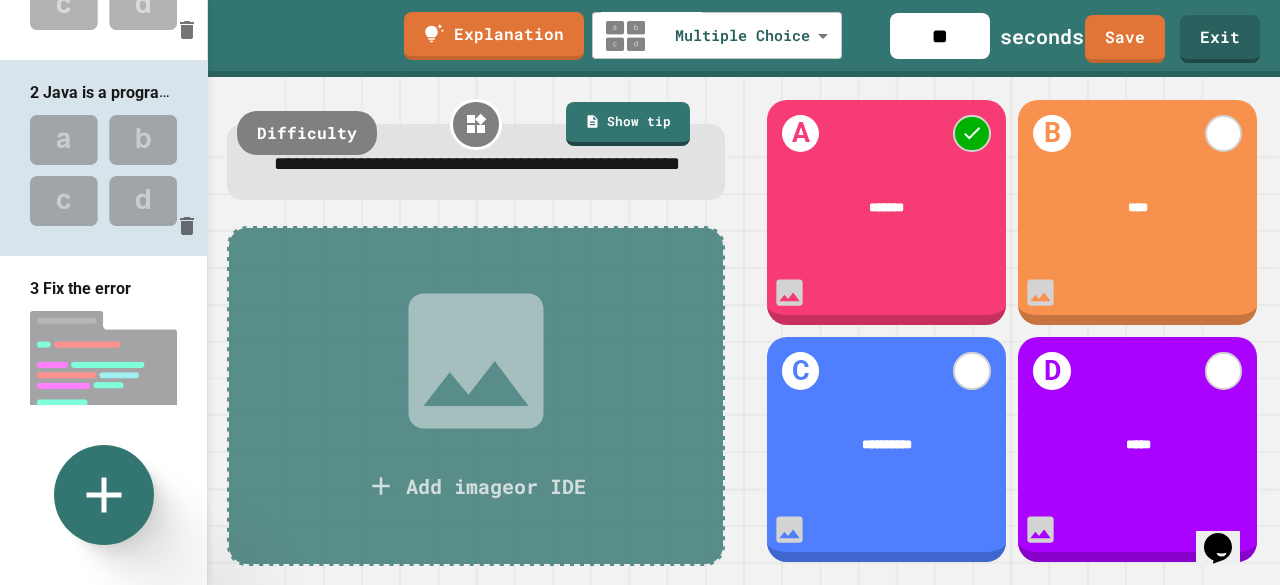 scroll, scrollTop: 0, scrollLeft: 0, axis: both 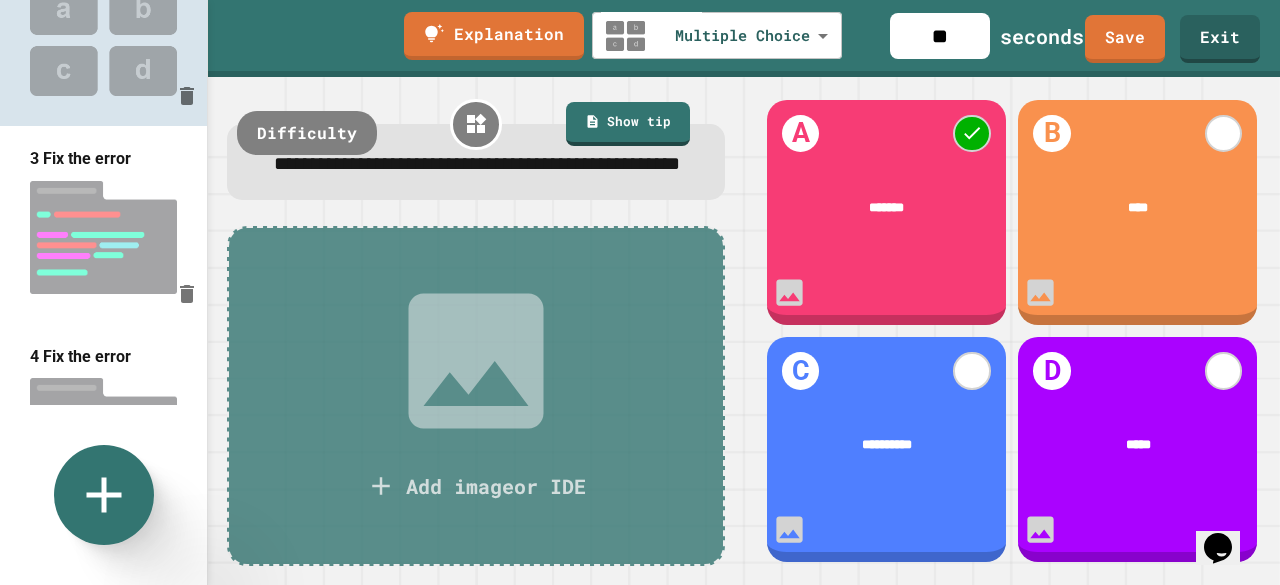 click at bounding box center (103, 237) 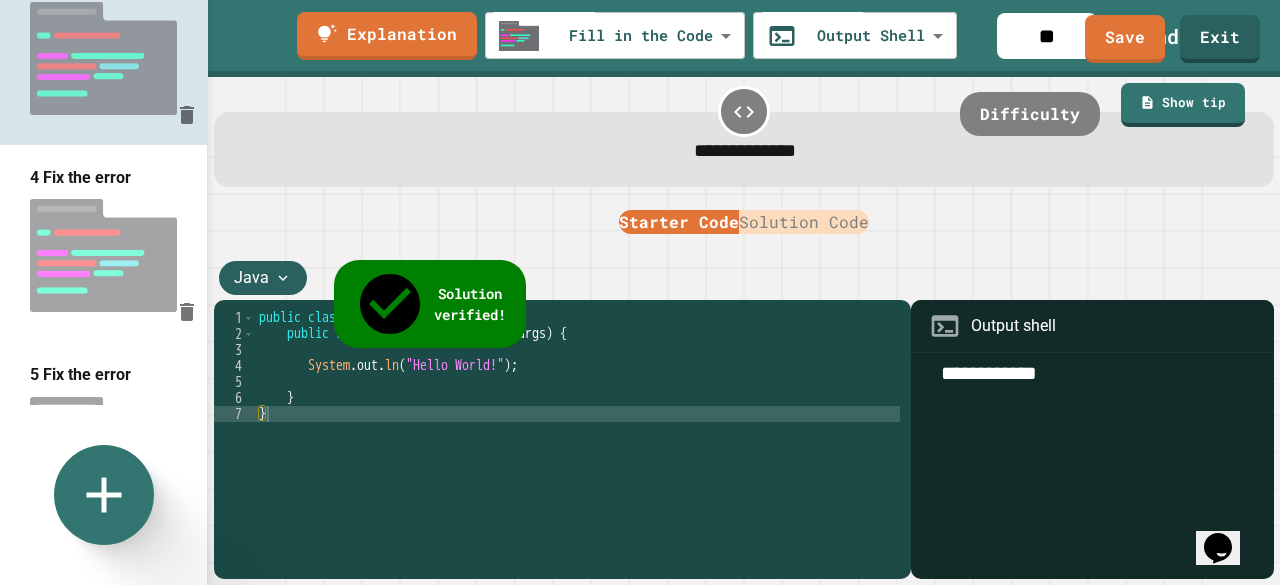 click at bounding box center [103, 255] 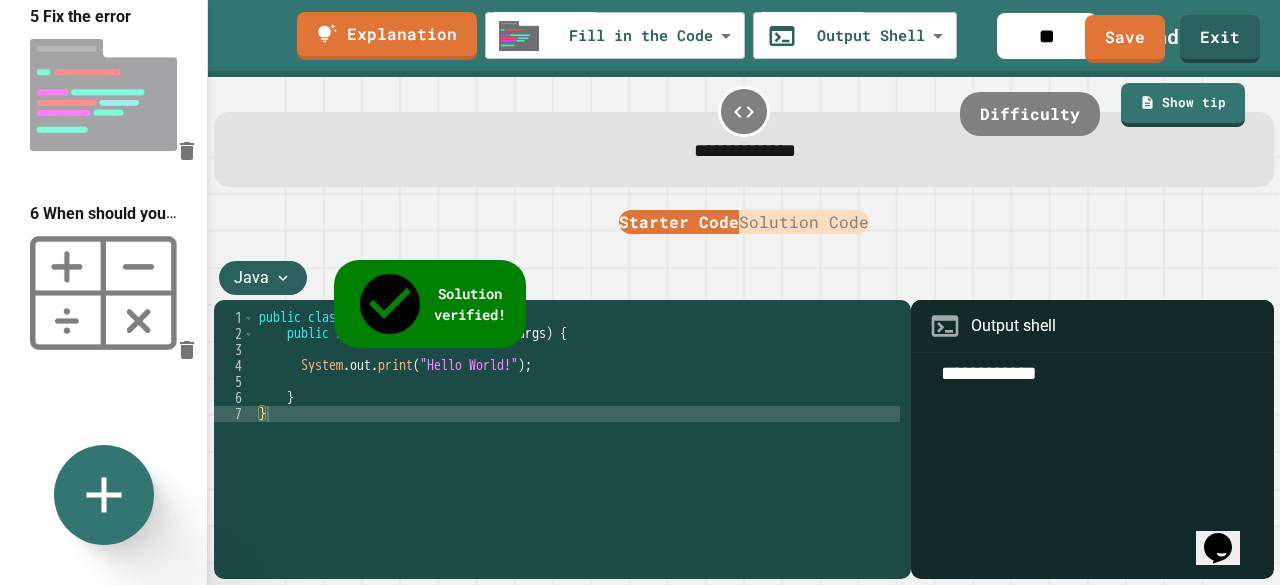 click at bounding box center (103, 293) 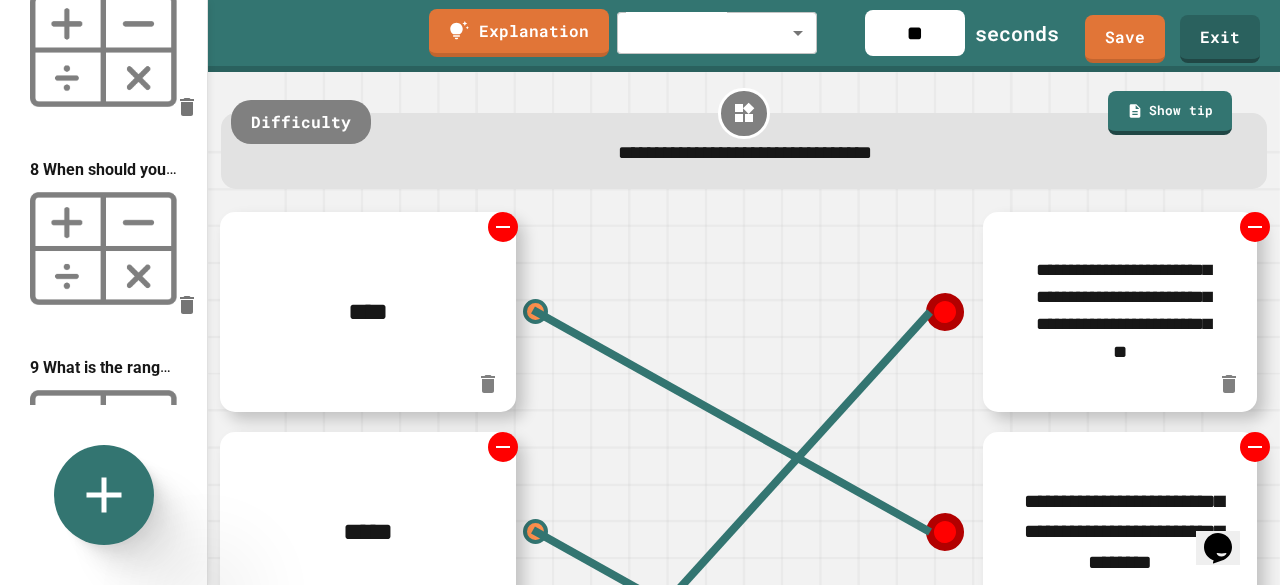 click at bounding box center [103, 249] 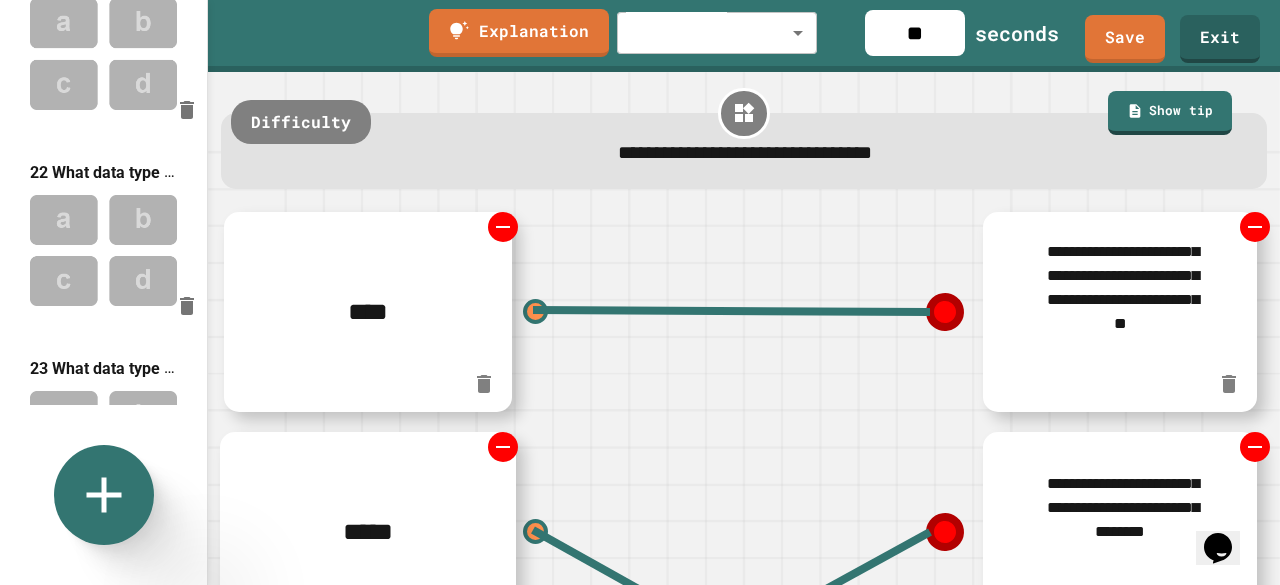scroll, scrollTop: 4099, scrollLeft: 0, axis: vertical 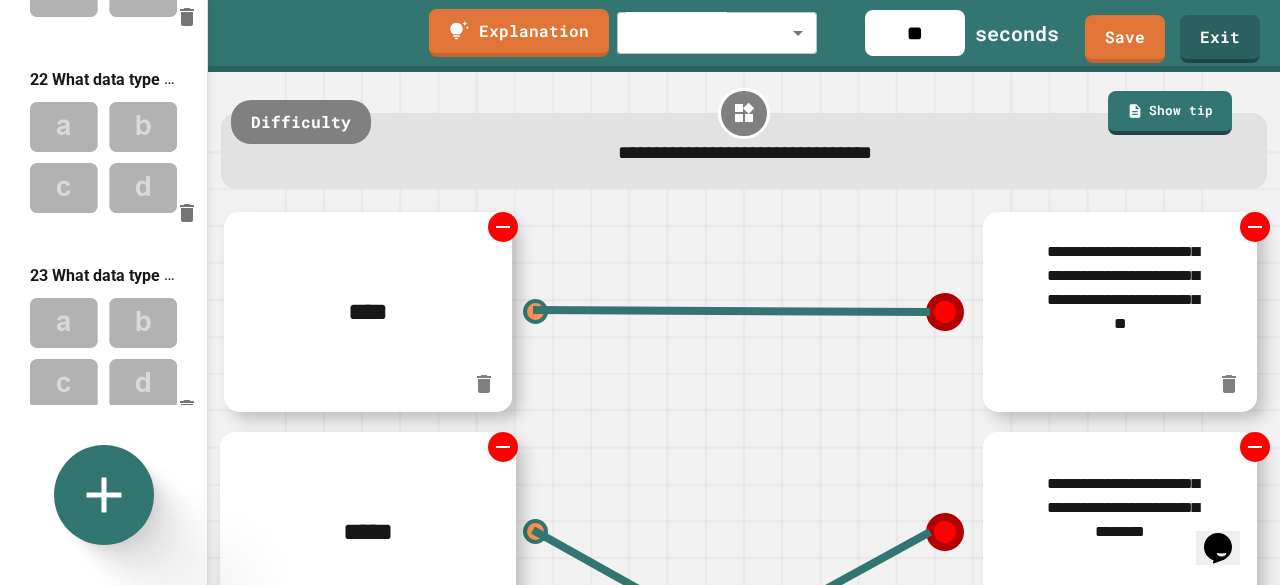 click at bounding box center [104, 495] 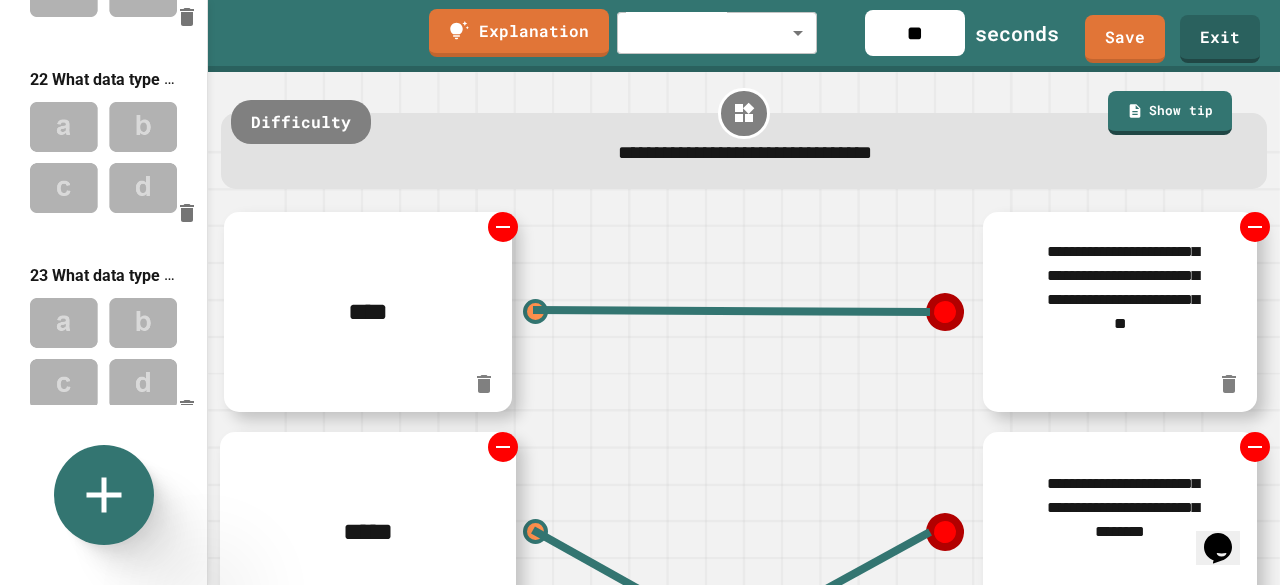 click on "Multiple Choice" at bounding box center (274, 834) 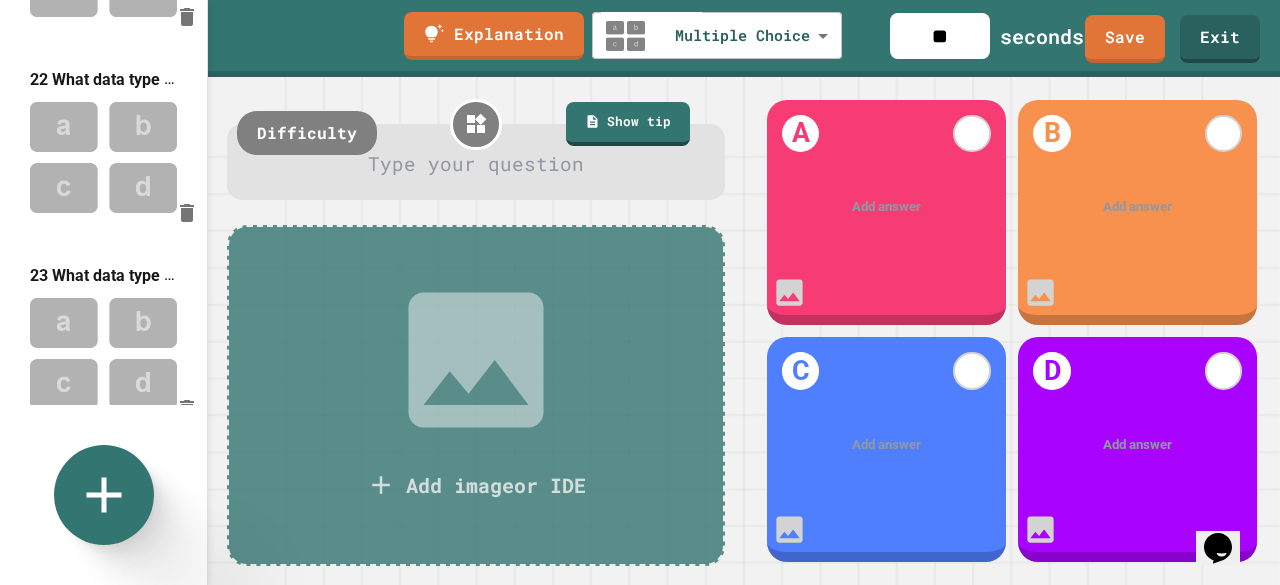 scroll, scrollTop: 4286, scrollLeft: 0, axis: vertical 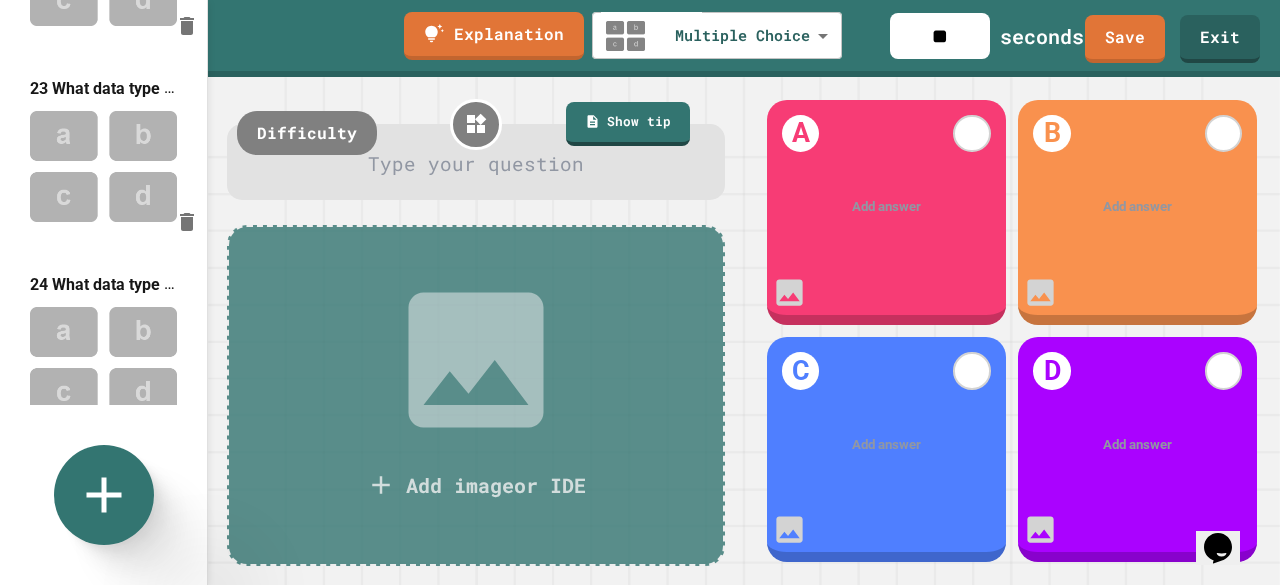 click at bounding box center (476, 165) 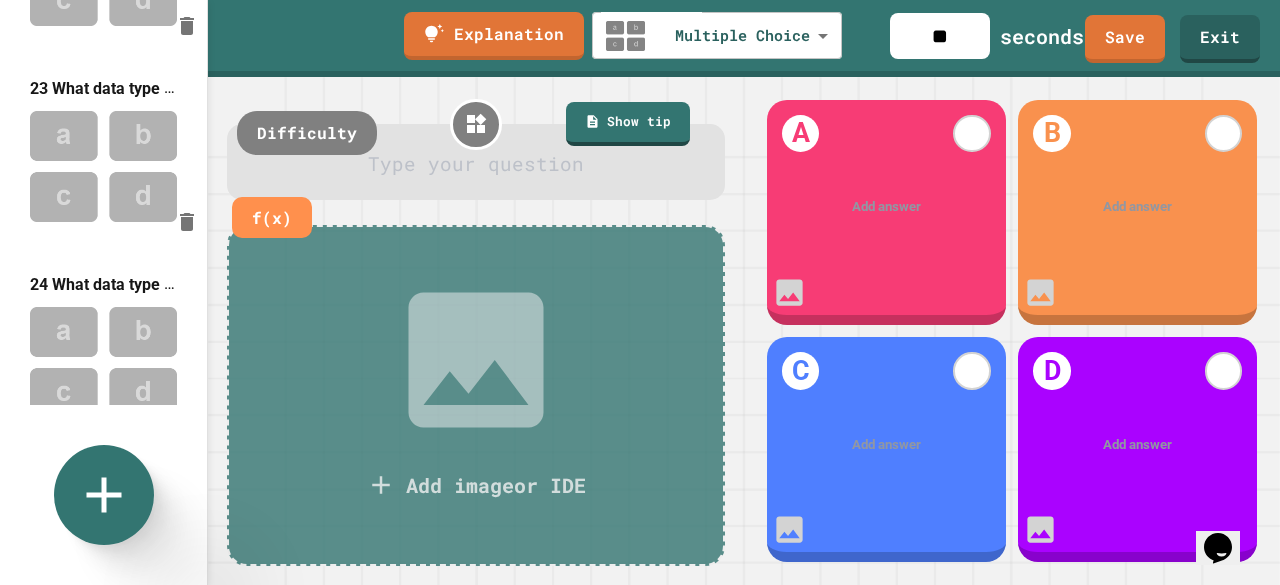 type 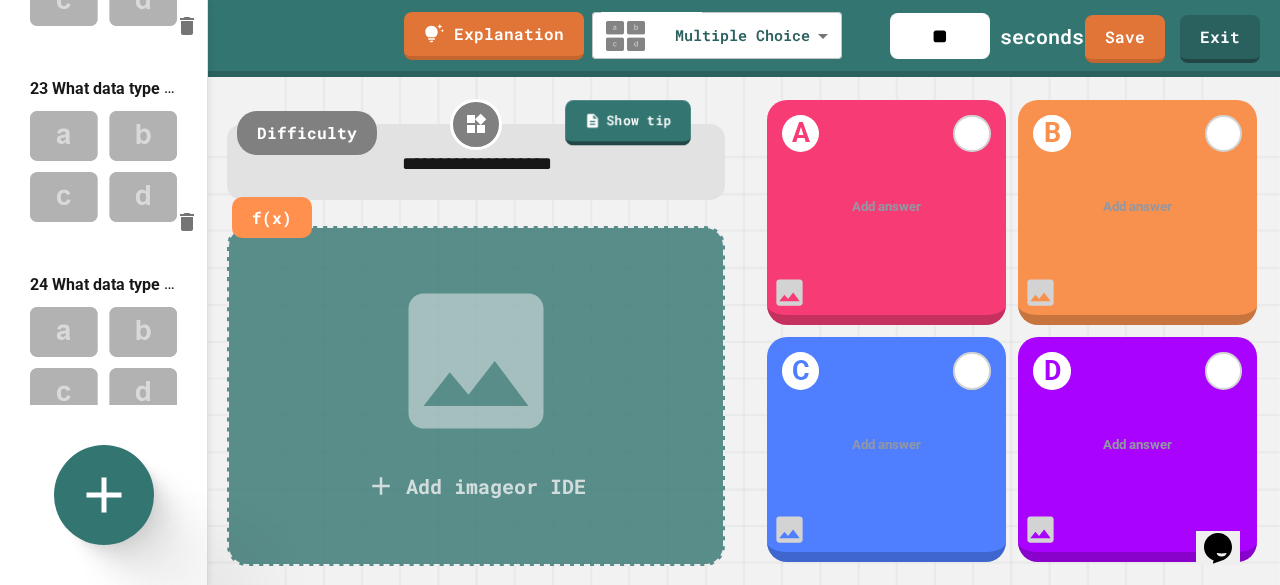 click on "Show tip" at bounding box center (628, 122) 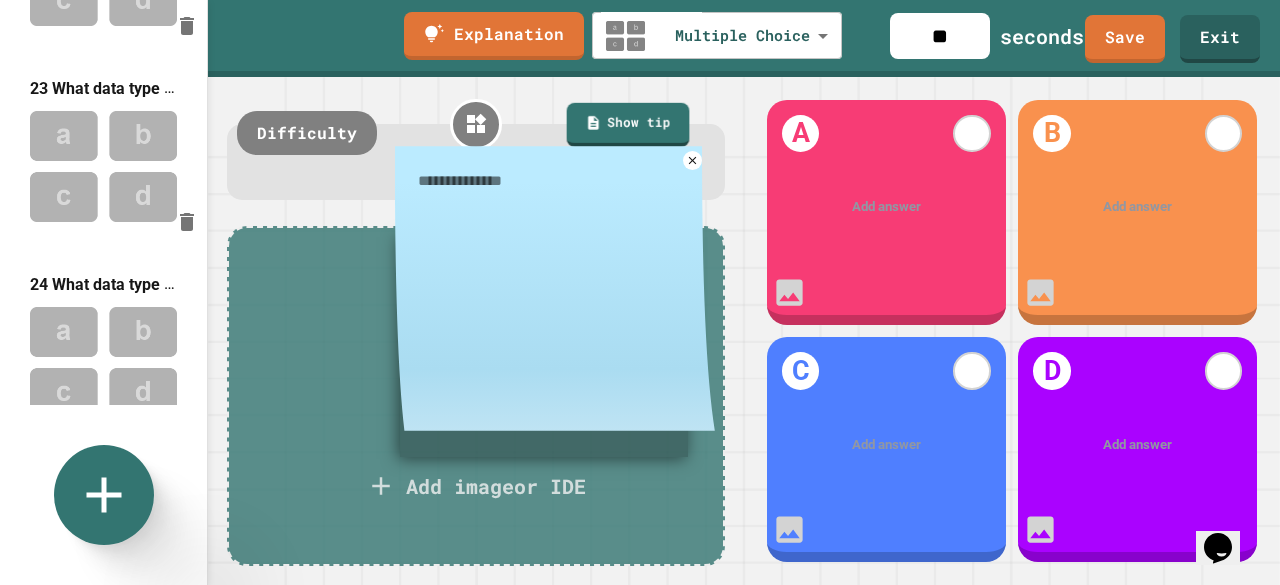 click at bounding box center [555, 294] 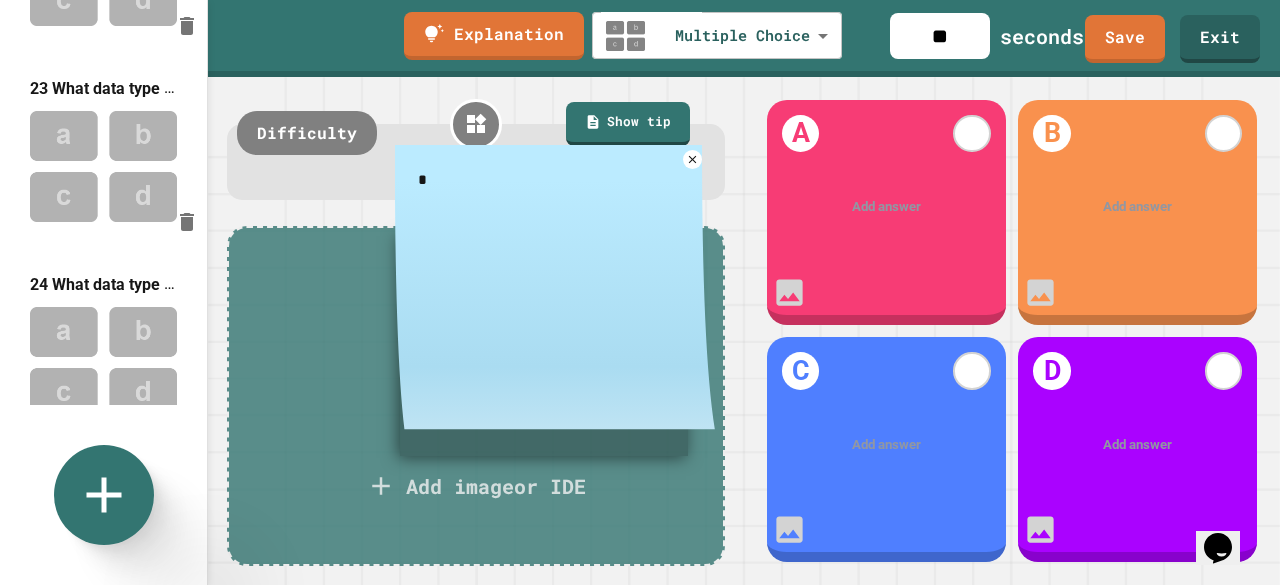 paste on "**********" 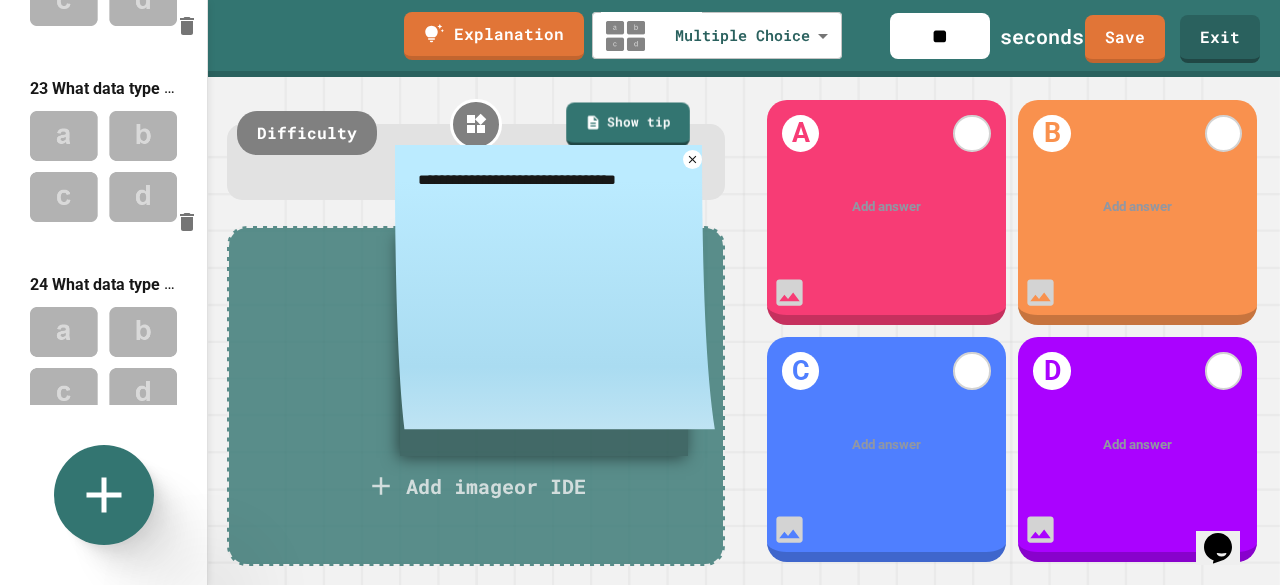 type on "**********" 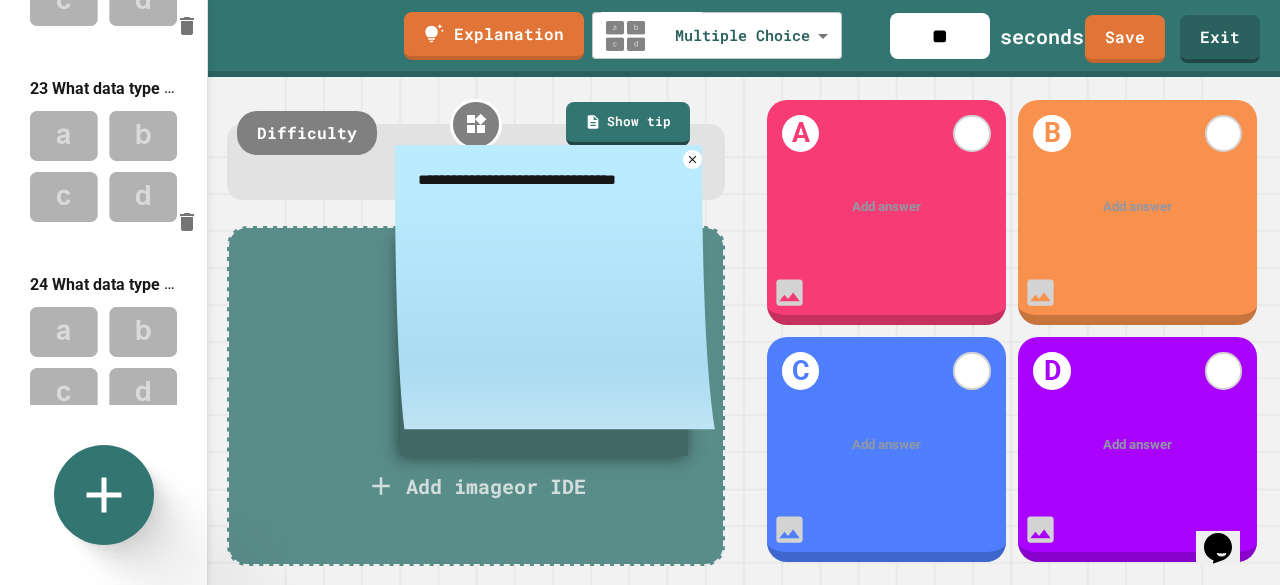 click at bounding box center [886, 207] 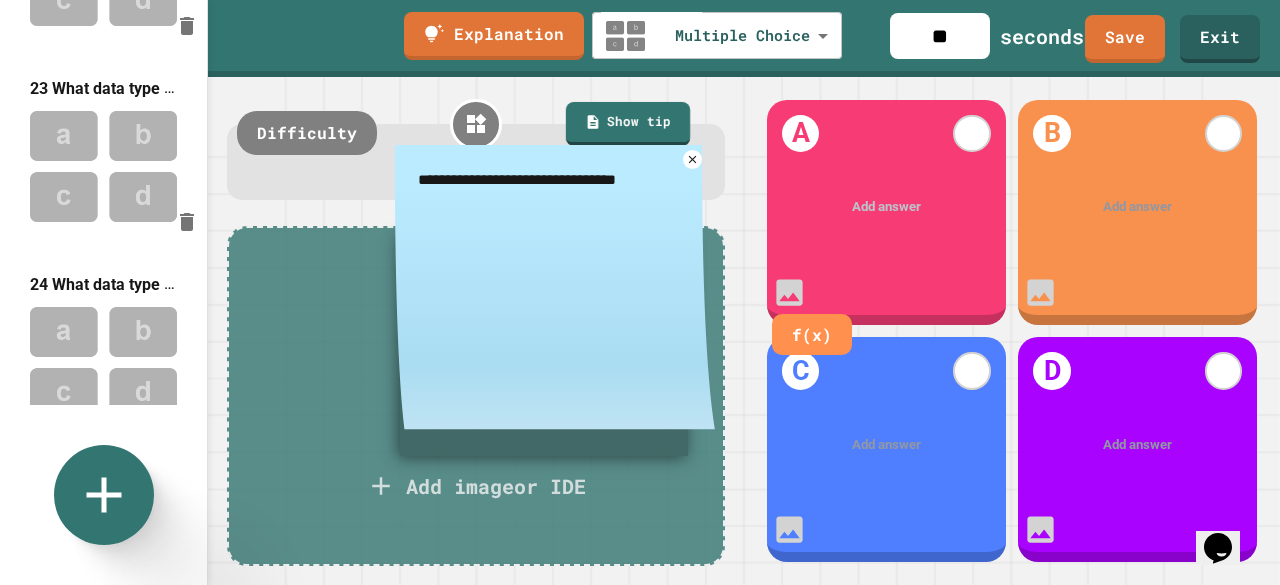 click on "Show tip" at bounding box center (628, 124) 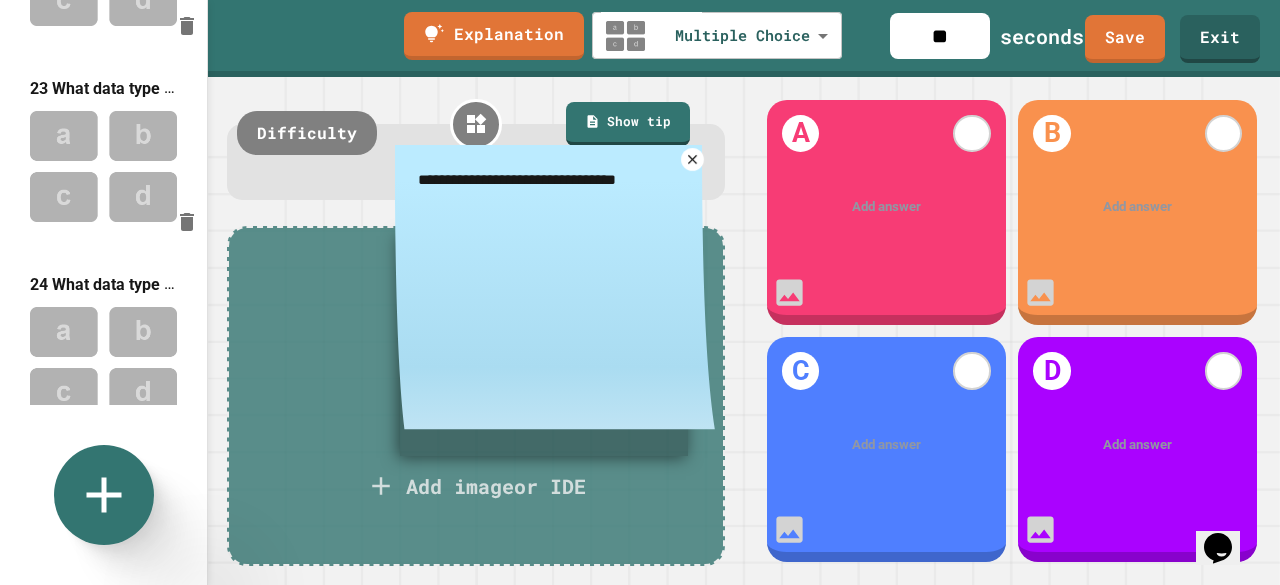 click 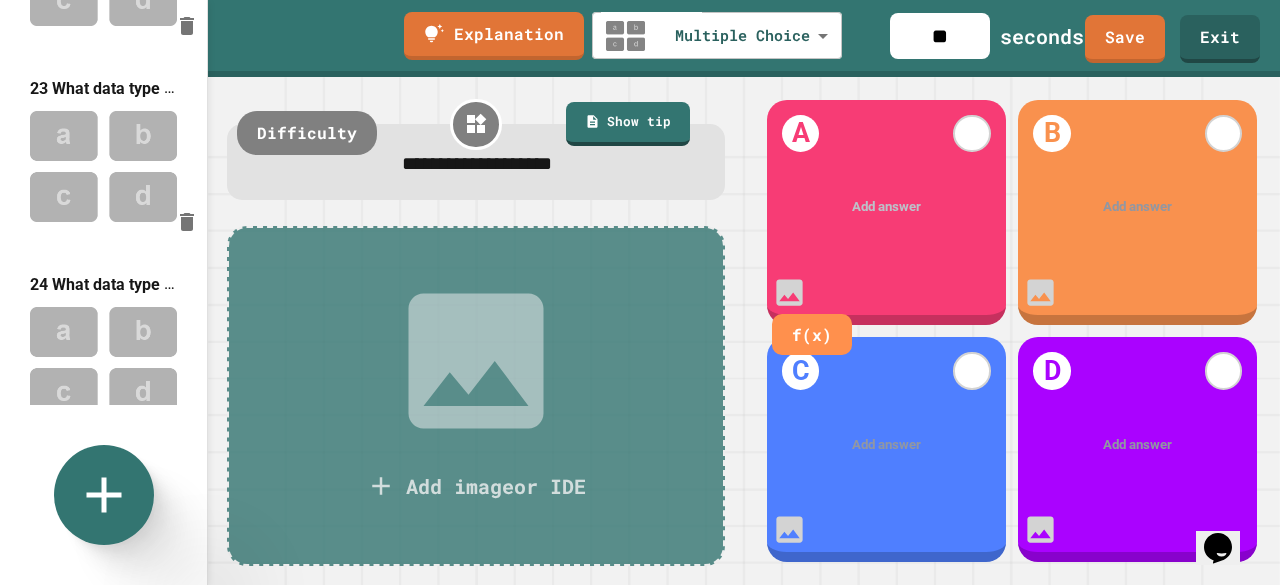 click at bounding box center [886, 207] 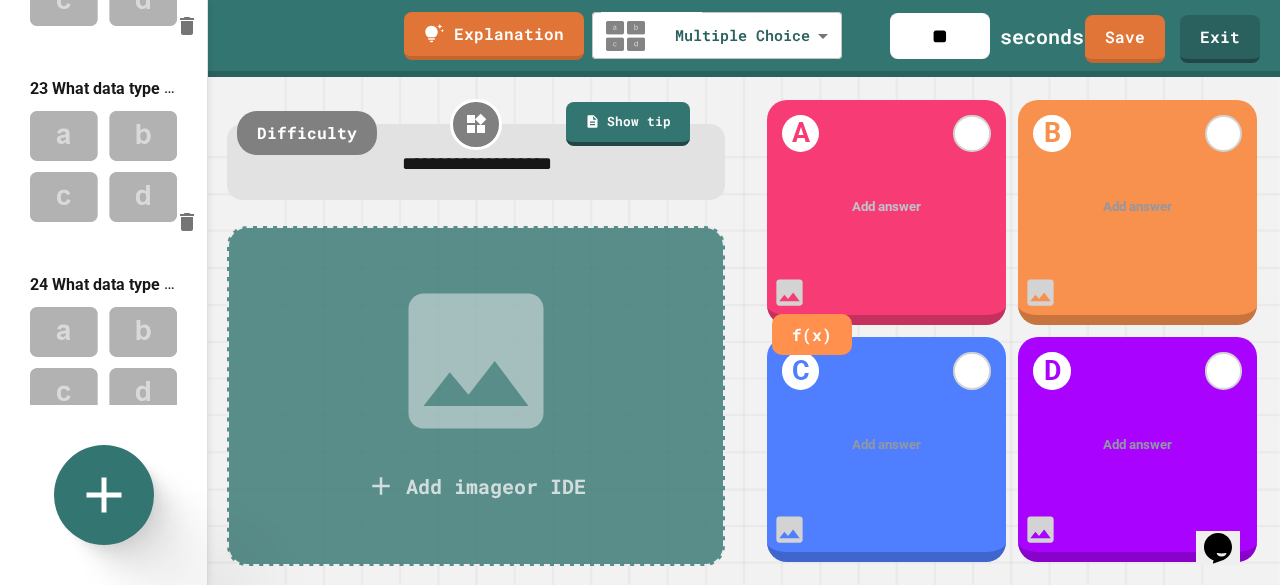 type 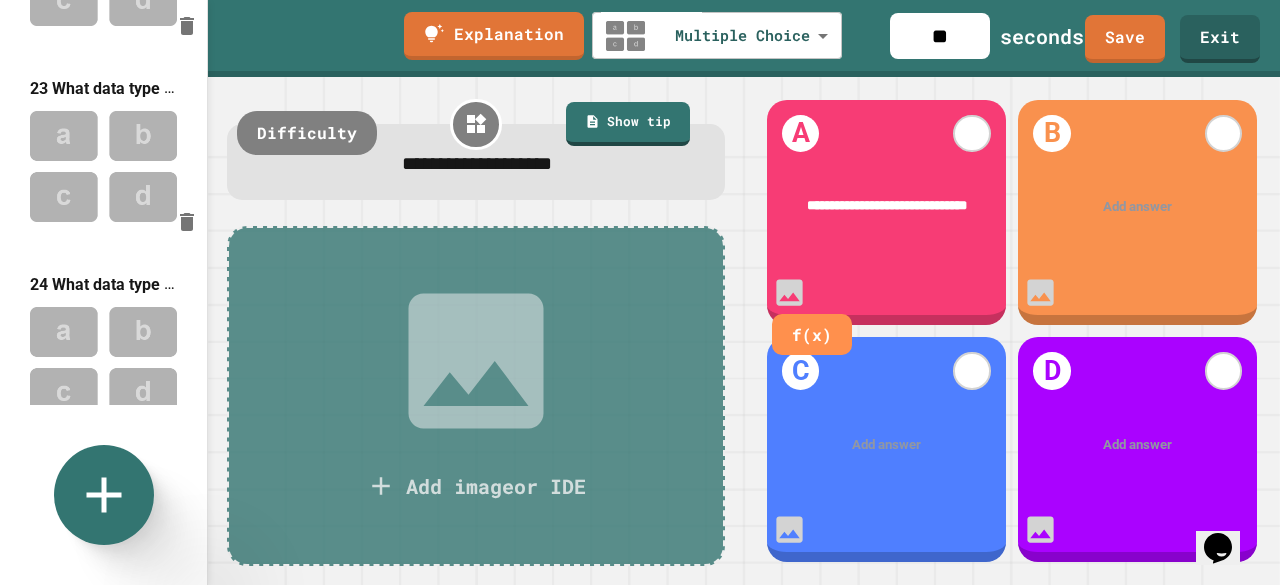 click on "**********" at bounding box center [887, 206] 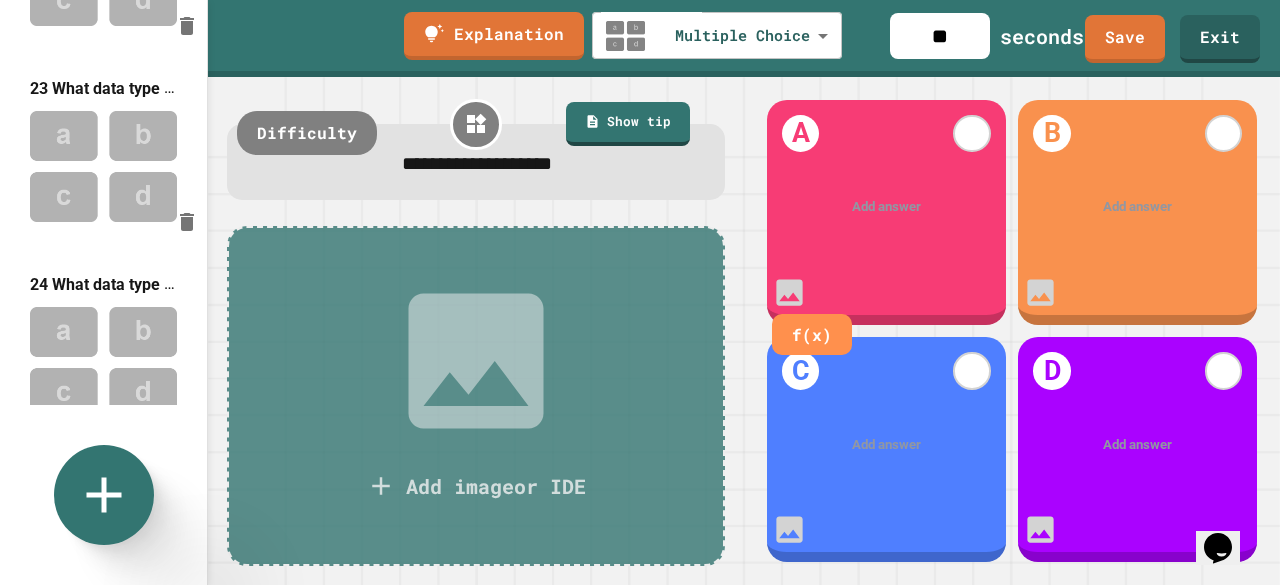 click on "Add answer" at bounding box center [1137, 207] 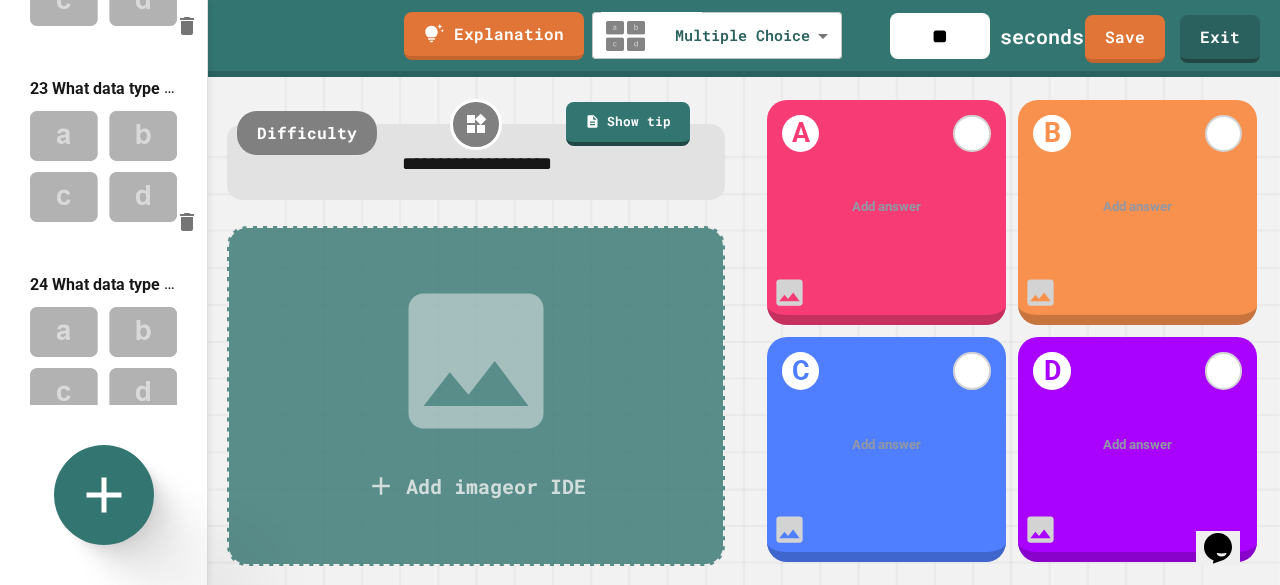 click on "Add answer" at bounding box center [1137, 207] 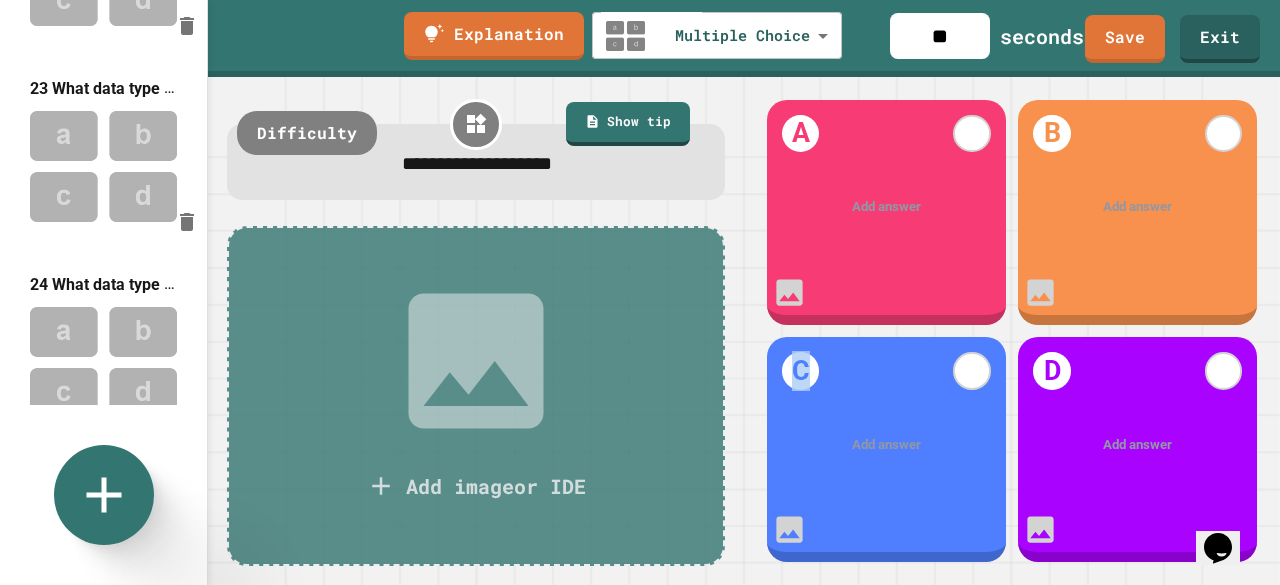 click on "Add answer" at bounding box center (1137, 207) 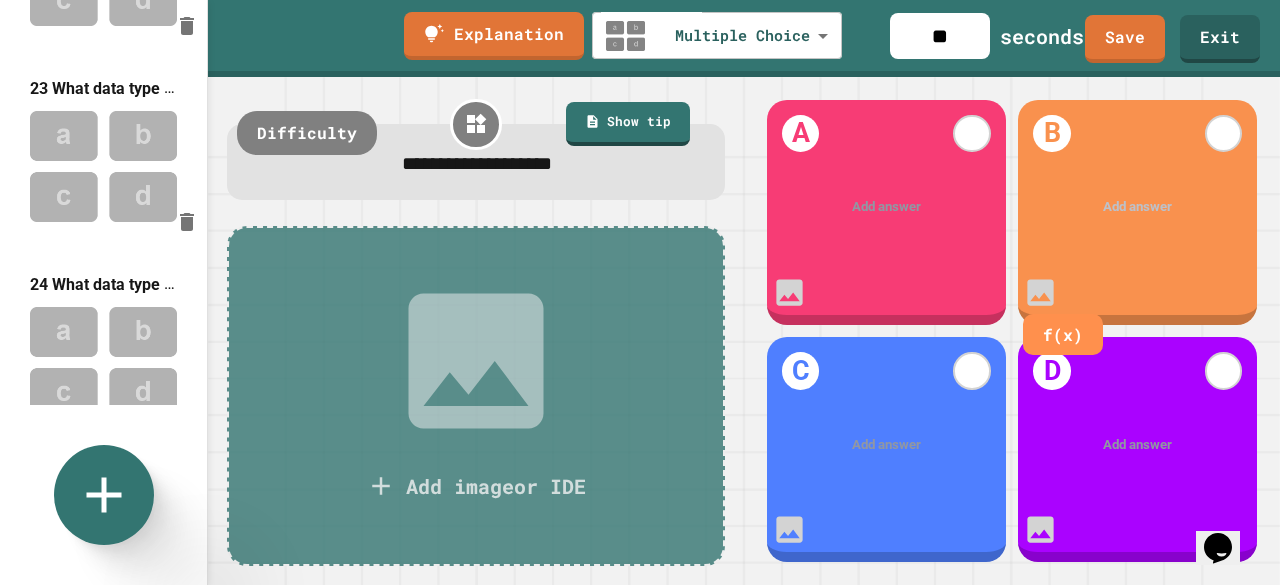click at bounding box center (1138, 207) 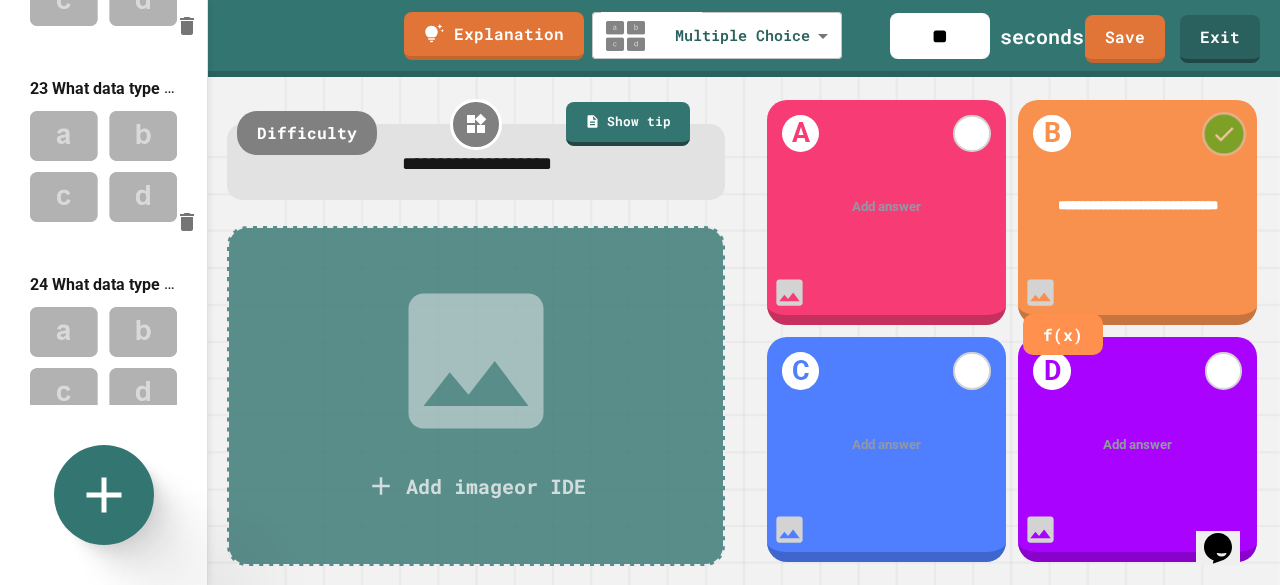 click 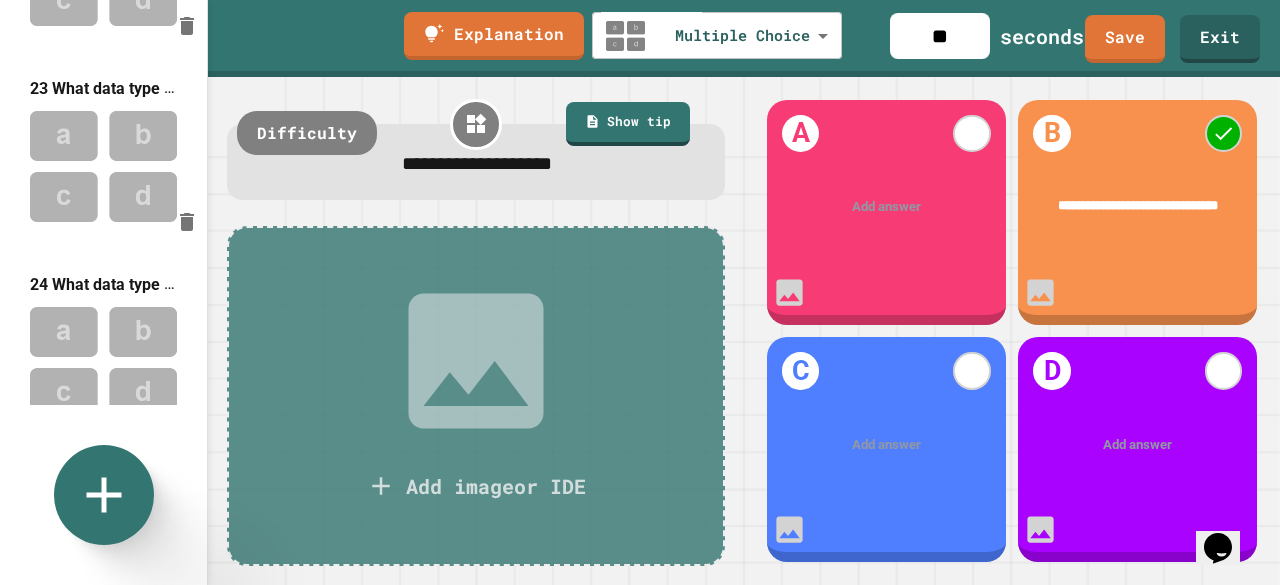 click on "Add answer" at bounding box center [886, 207] 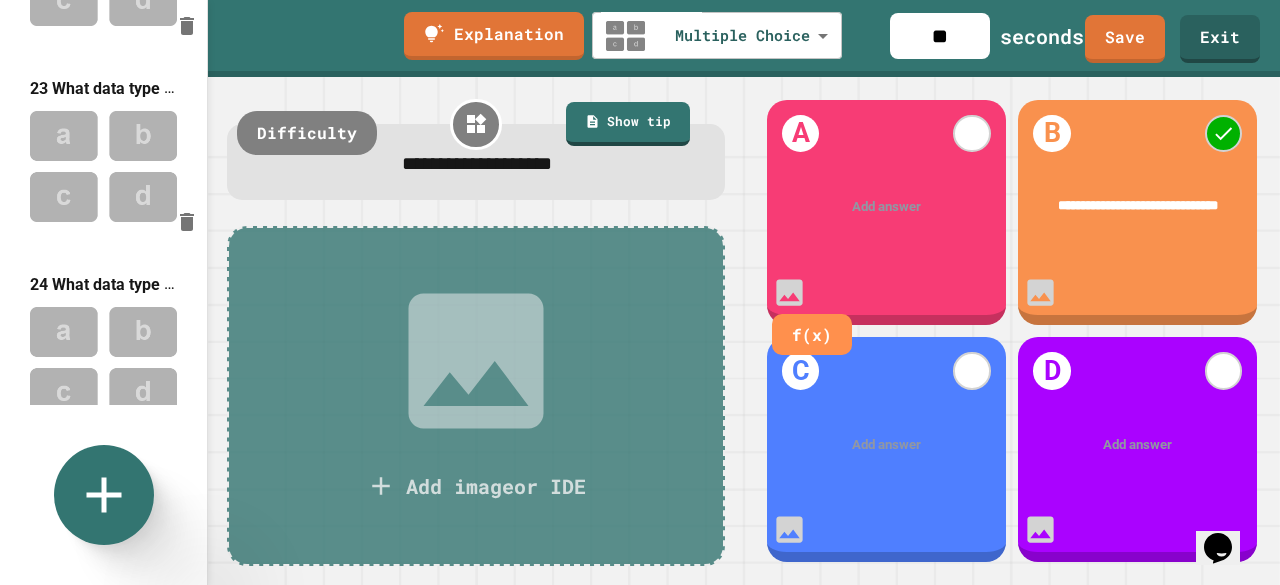 click at bounding box center [886, 207] 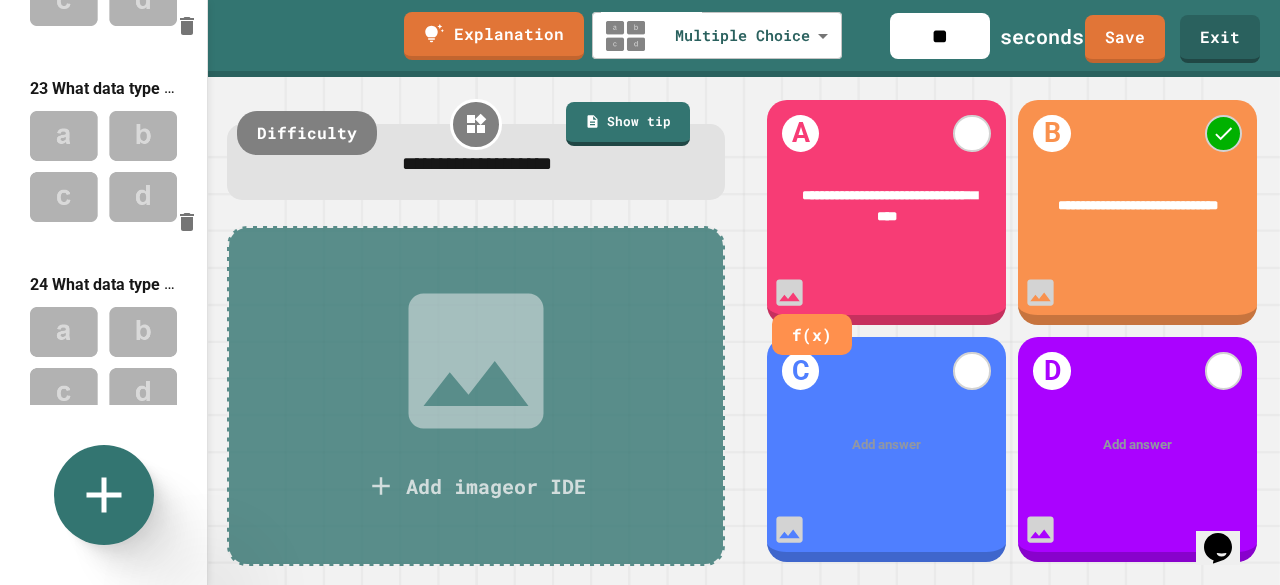 click at bounding box center (886, 445) 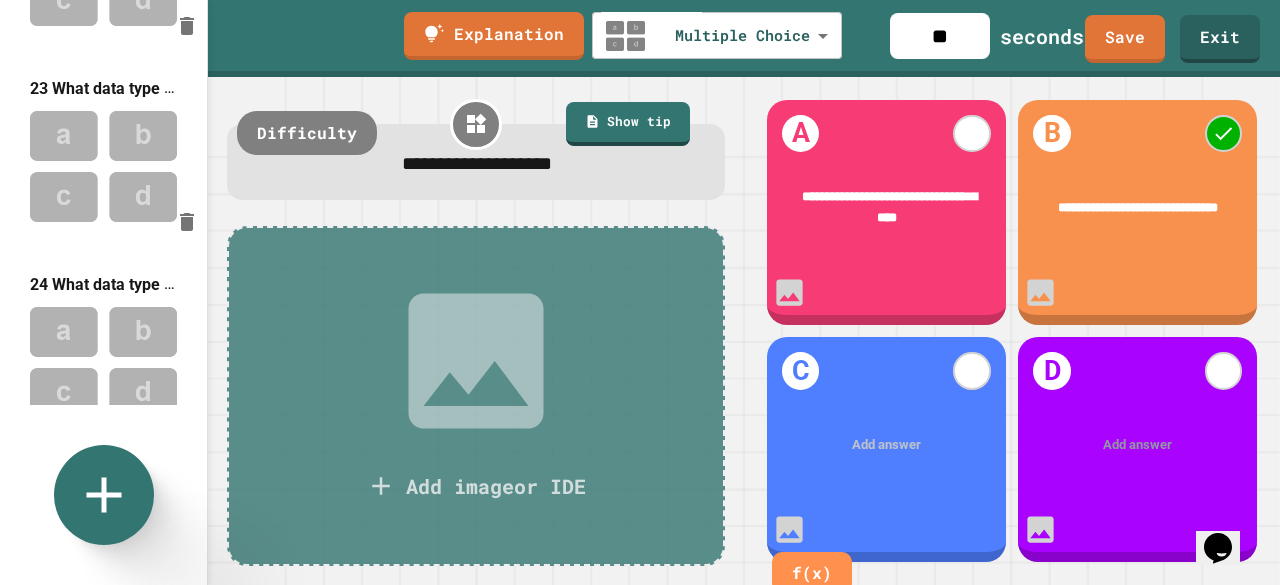 type 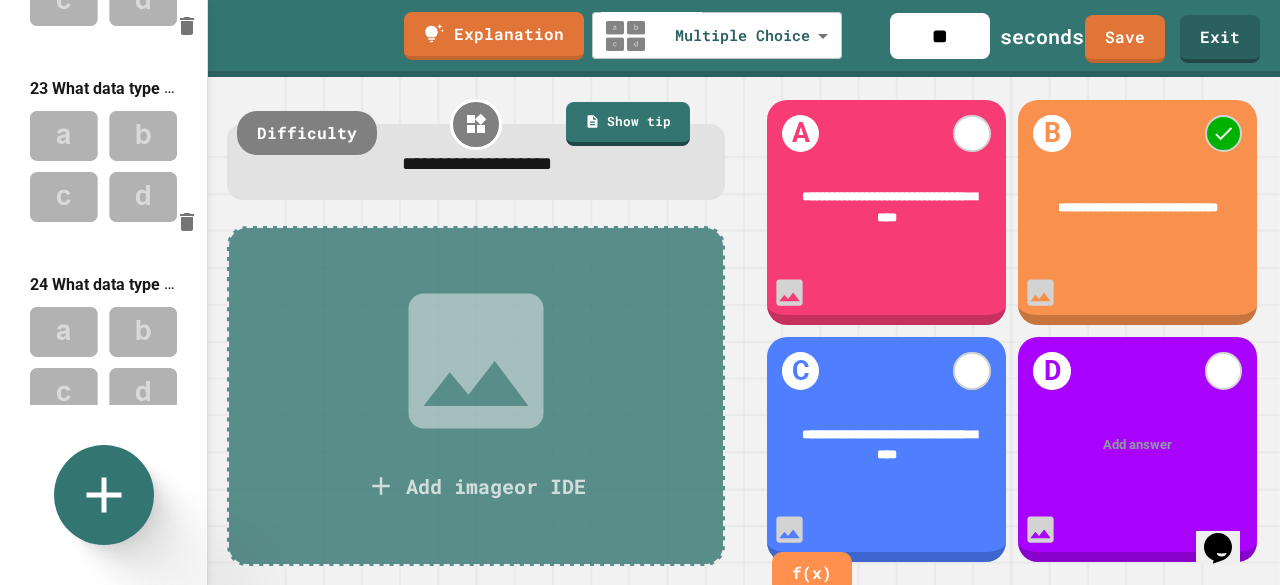 click on "**********" at bounding box center (889, 444) 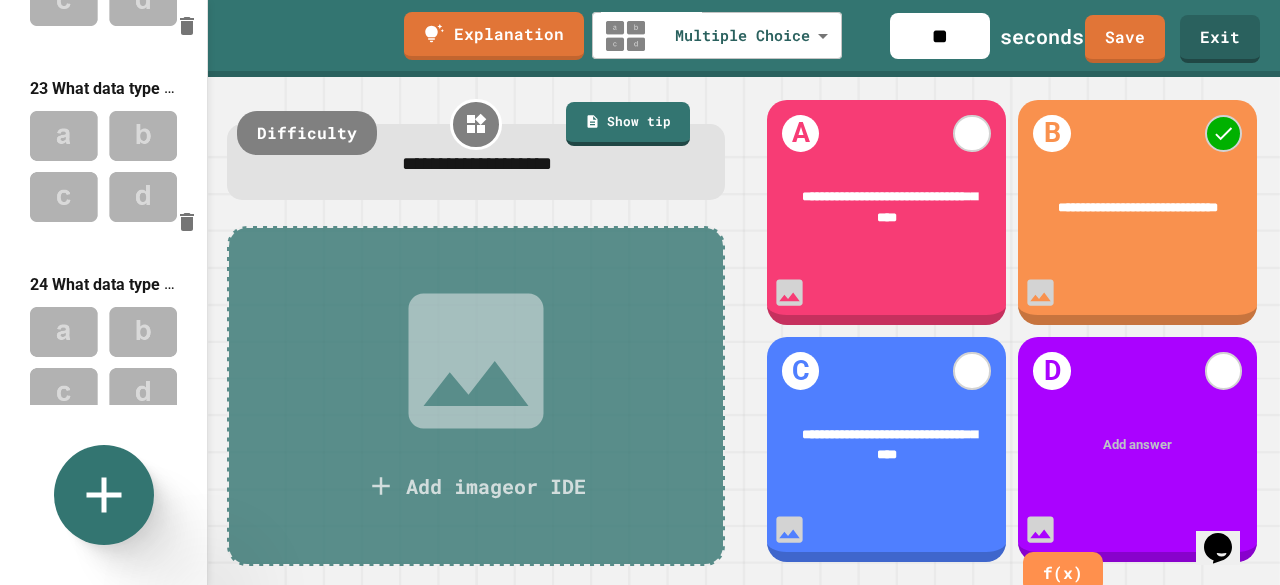 click at bounding box center [1139, 445] 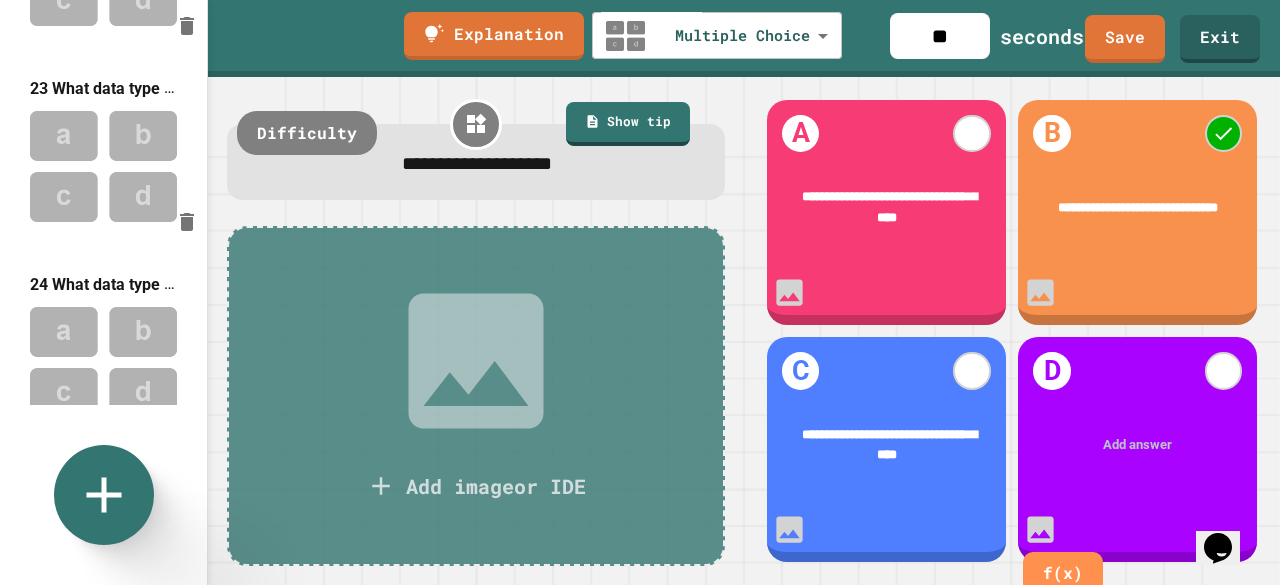 type 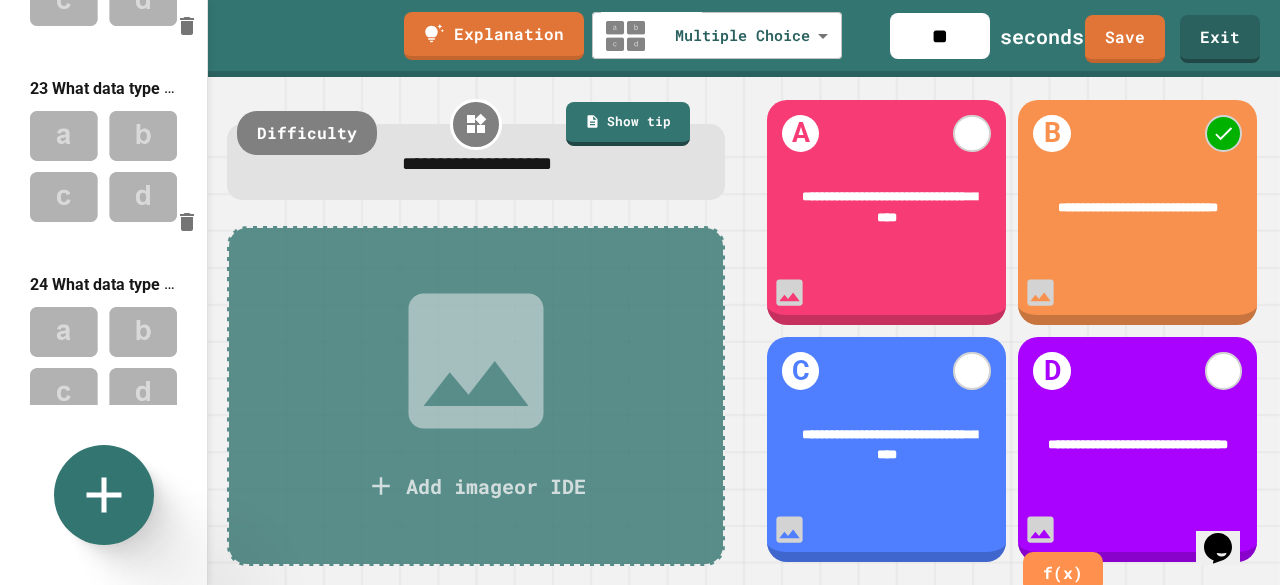 click on "**********" at bounding box center [1138, 444] 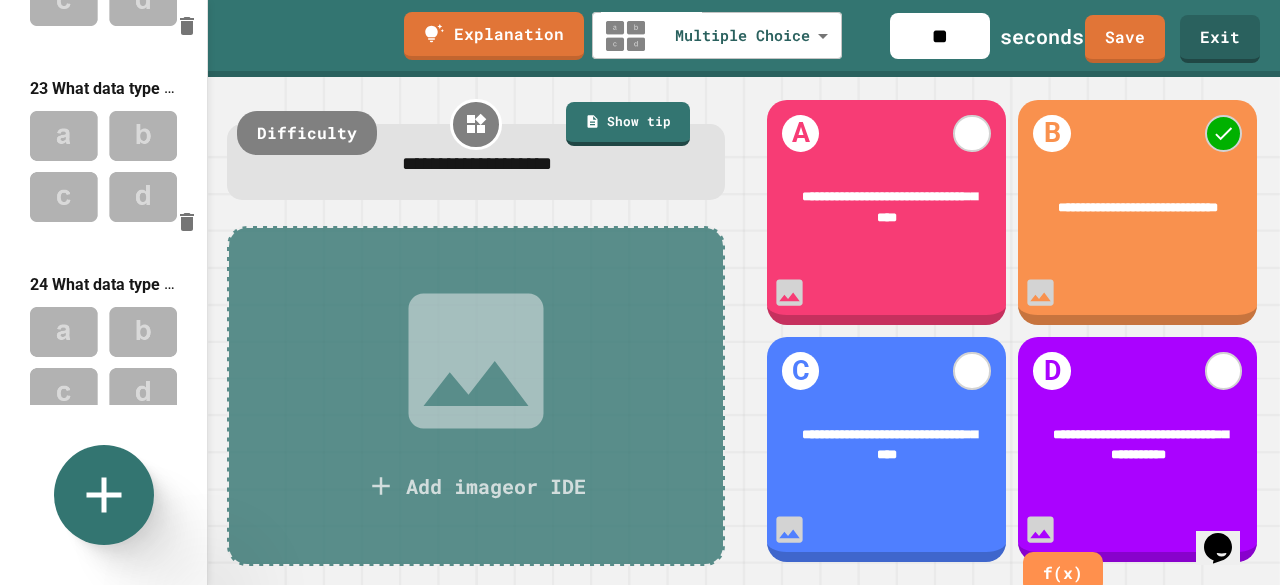 click on "**********" at bounding box center (1140, 444) 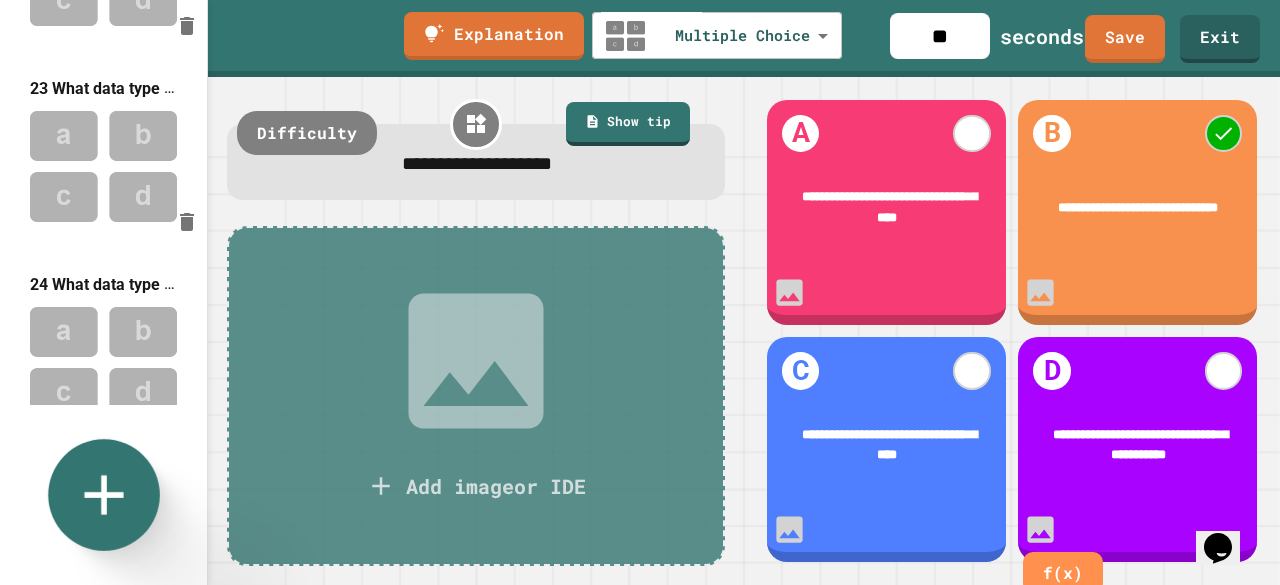 click 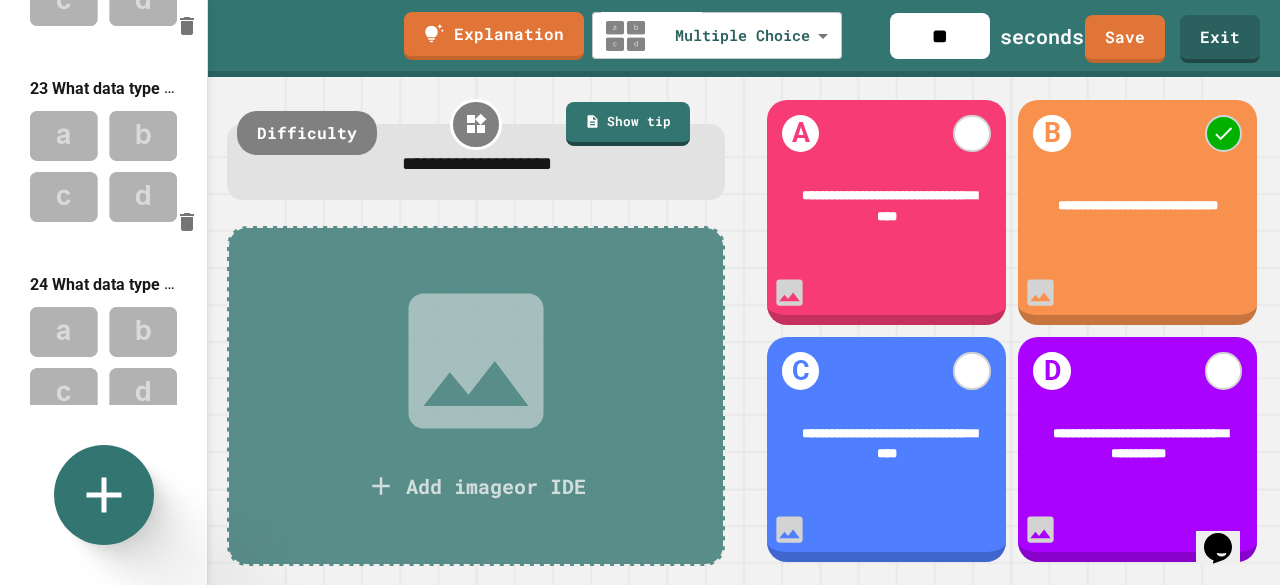click on "Multiple Choice" at bounding box center [274, 835] 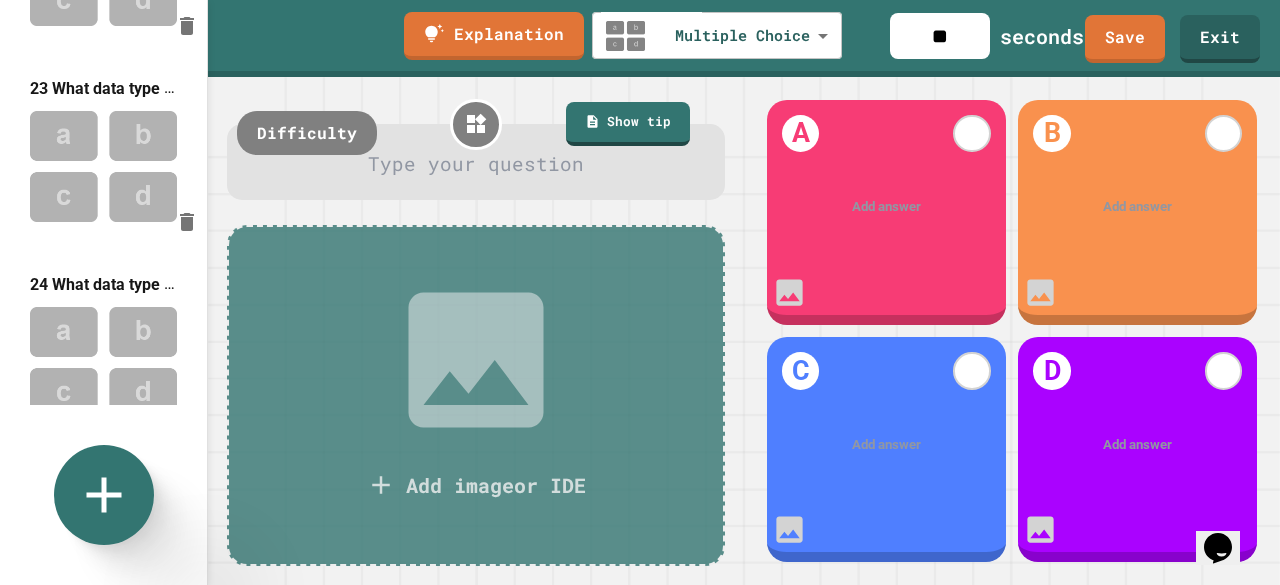 scroll, scrollTop: 4472, scrollLeft: 0, axis: vertical 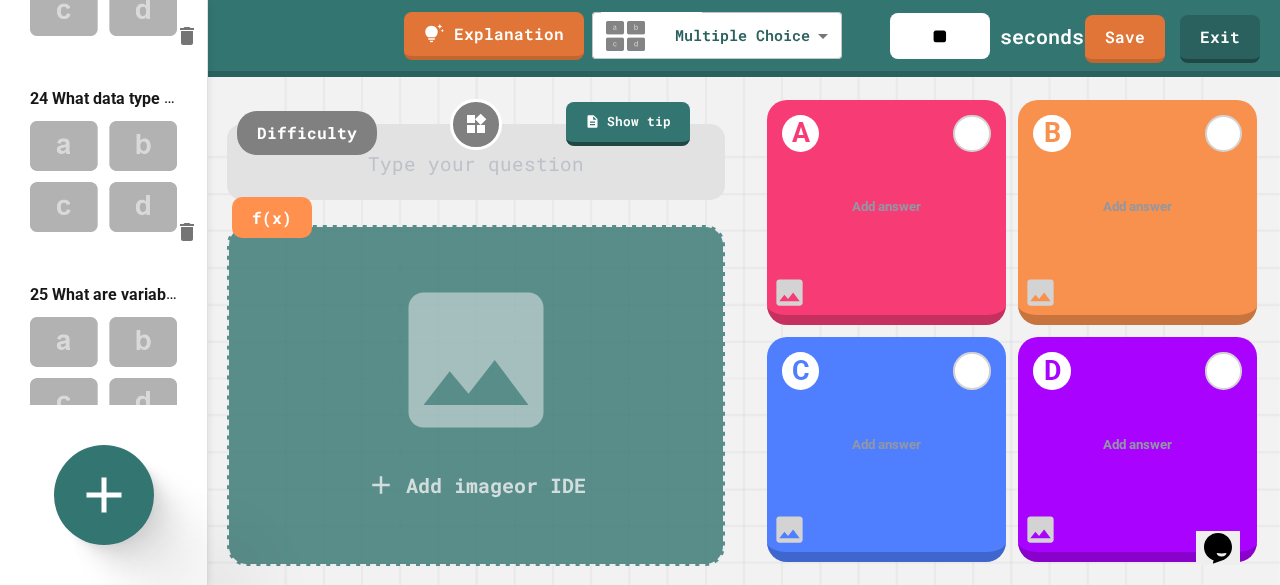 click at bounding box center [476, 165] 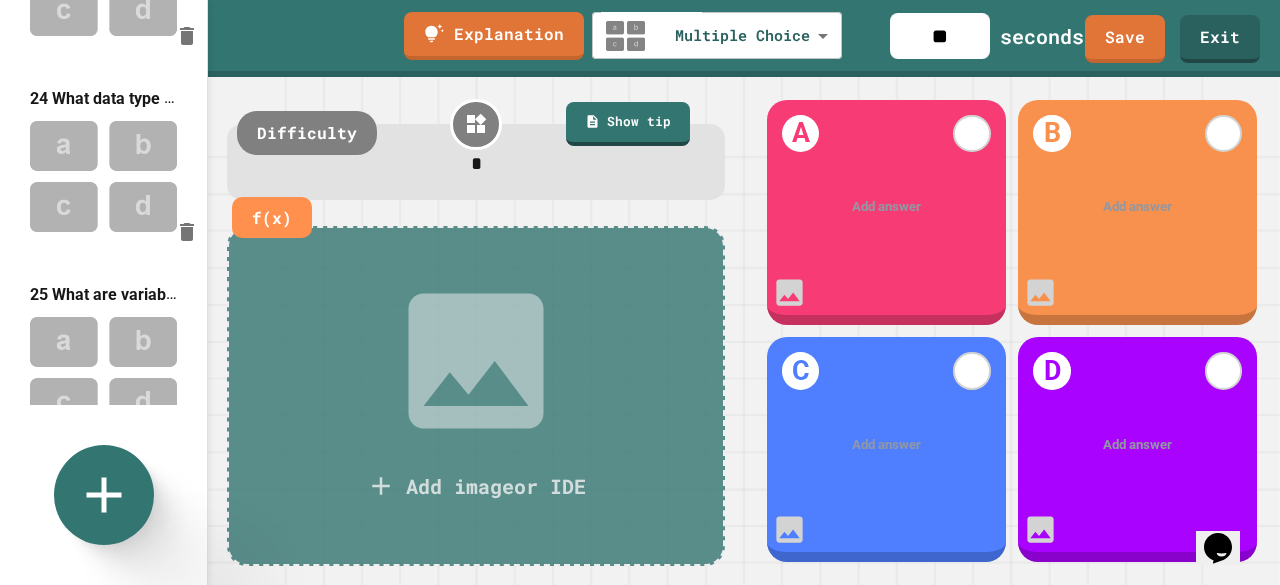 type 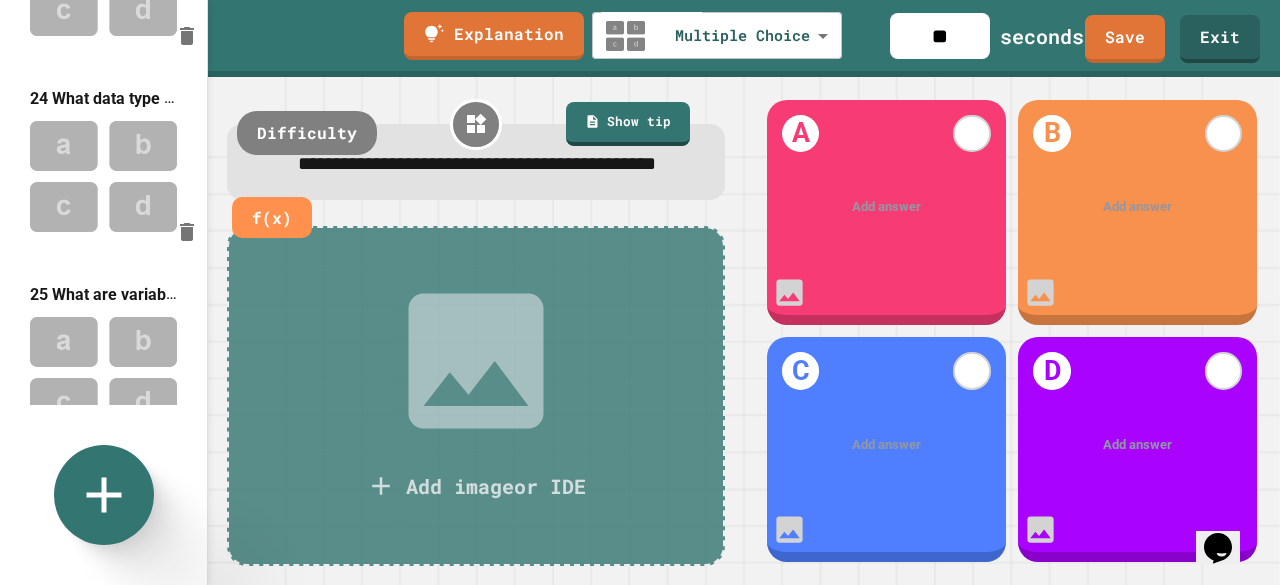 click on "Add image  or IDE" at bounding box center (476, 396) 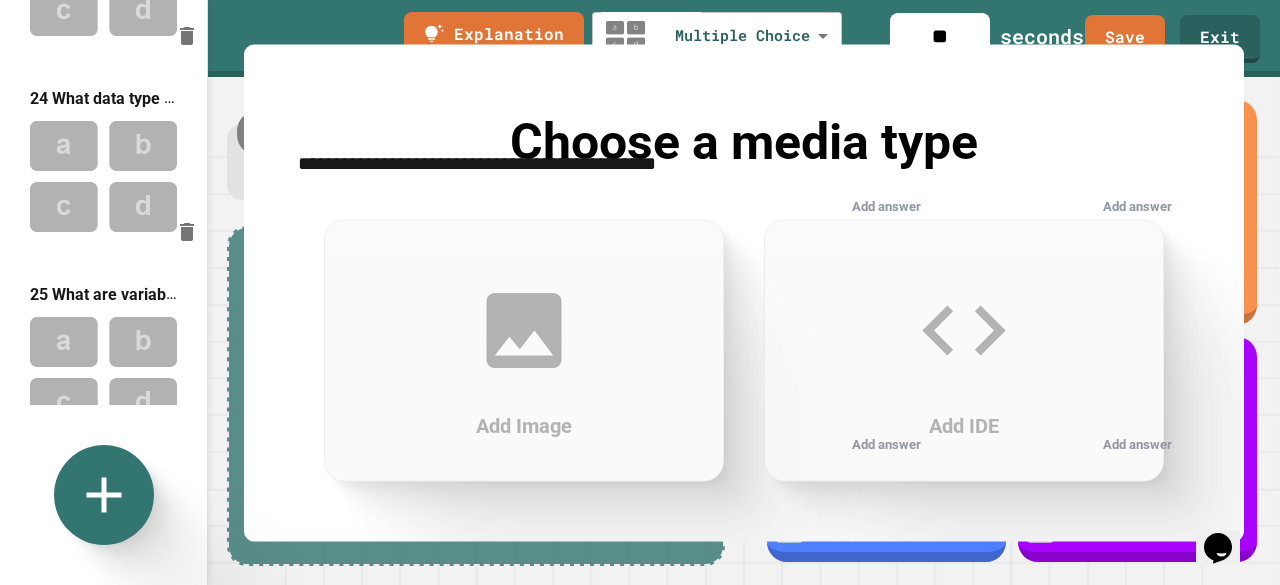 click at bounding box center (640, 585) 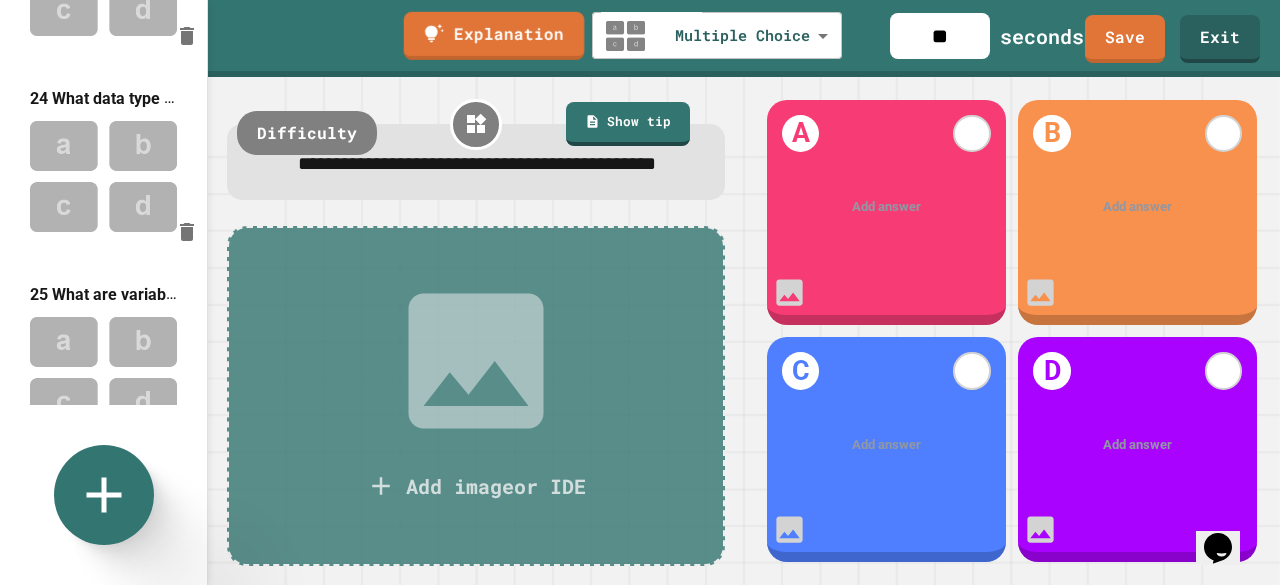 scroll, scrollTop: 7, scrollLeft: 0, axis: vertical 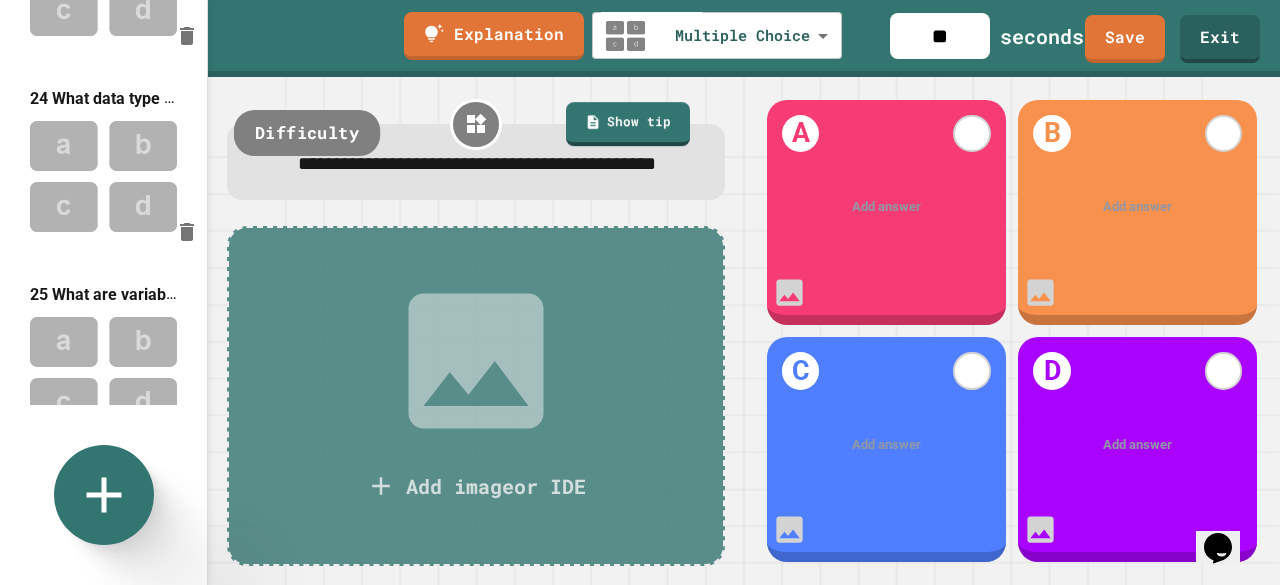 click on "Difficulty" at bounding box center (307, 133) 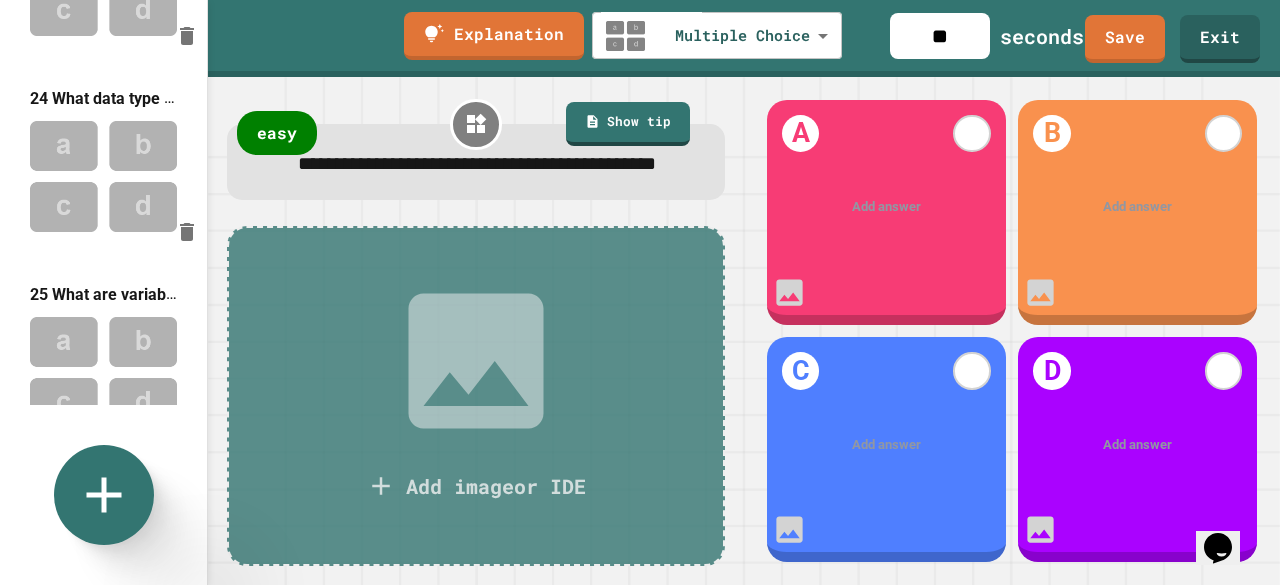 click on "A Add answer" at bounding box center (886, 212) 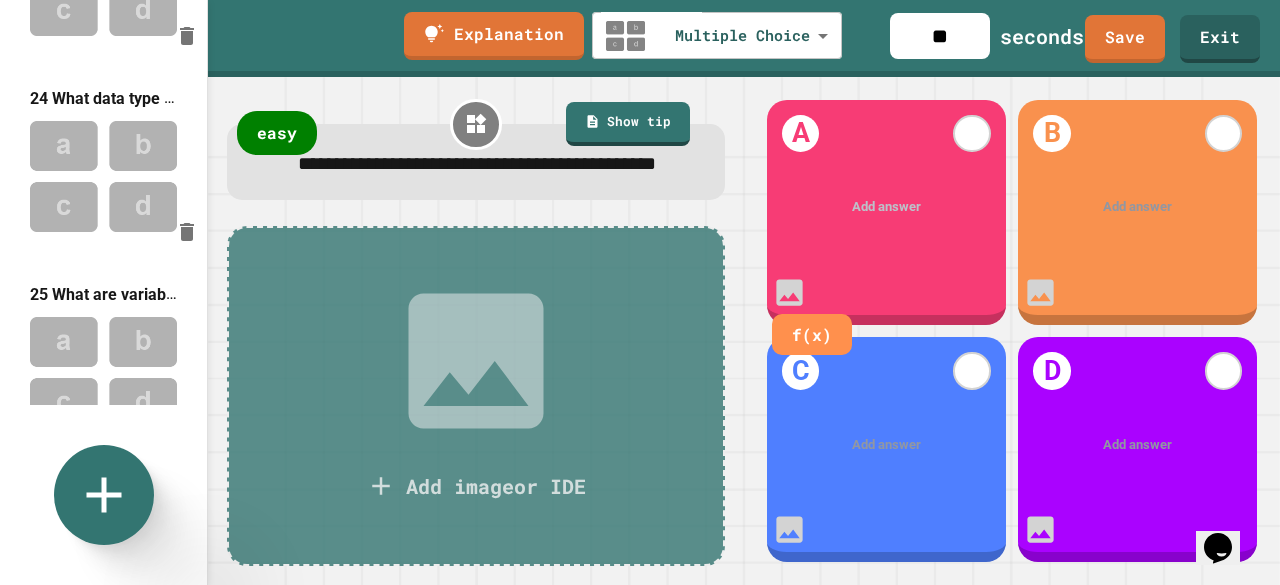 click at bounding box center (887, 207) 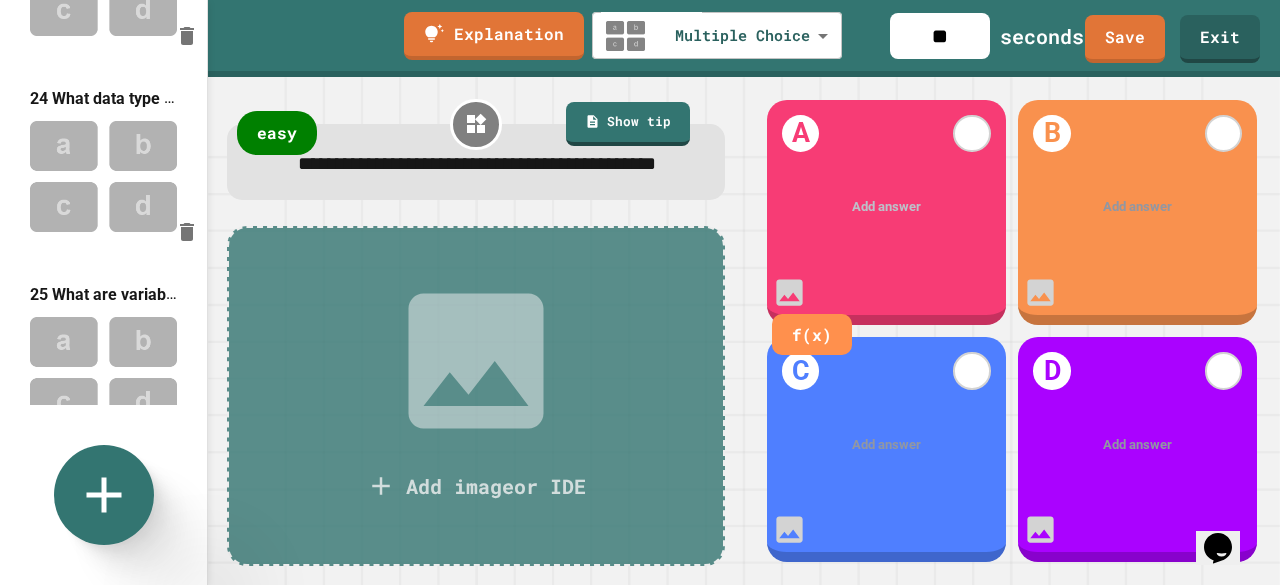 type 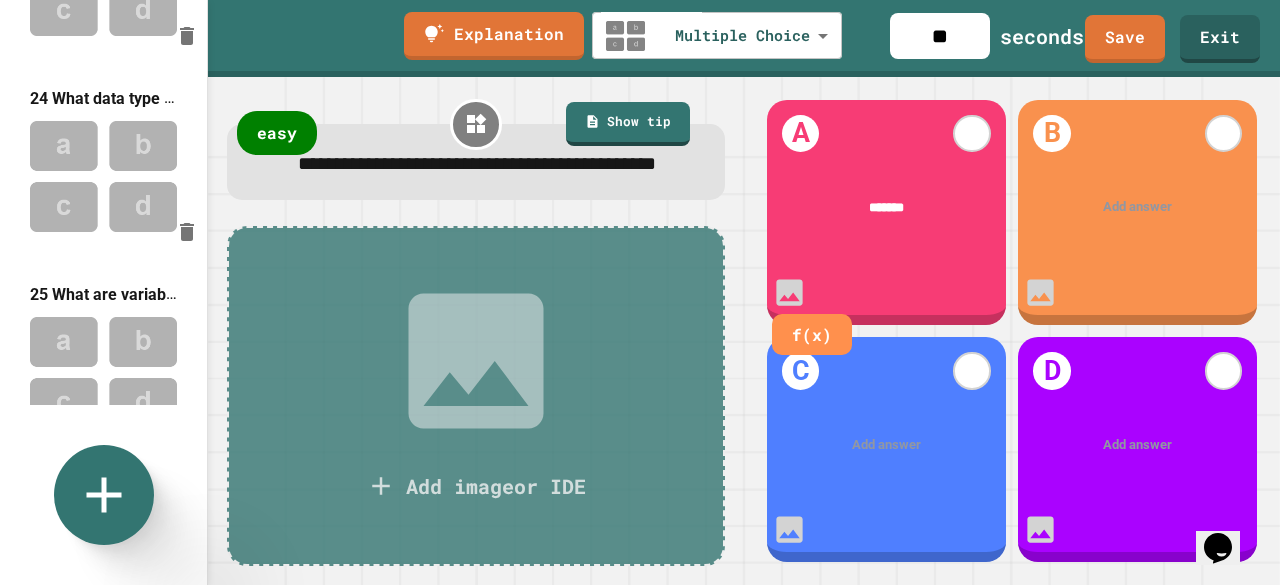 click on "**********" at bounding box center (476, 162) 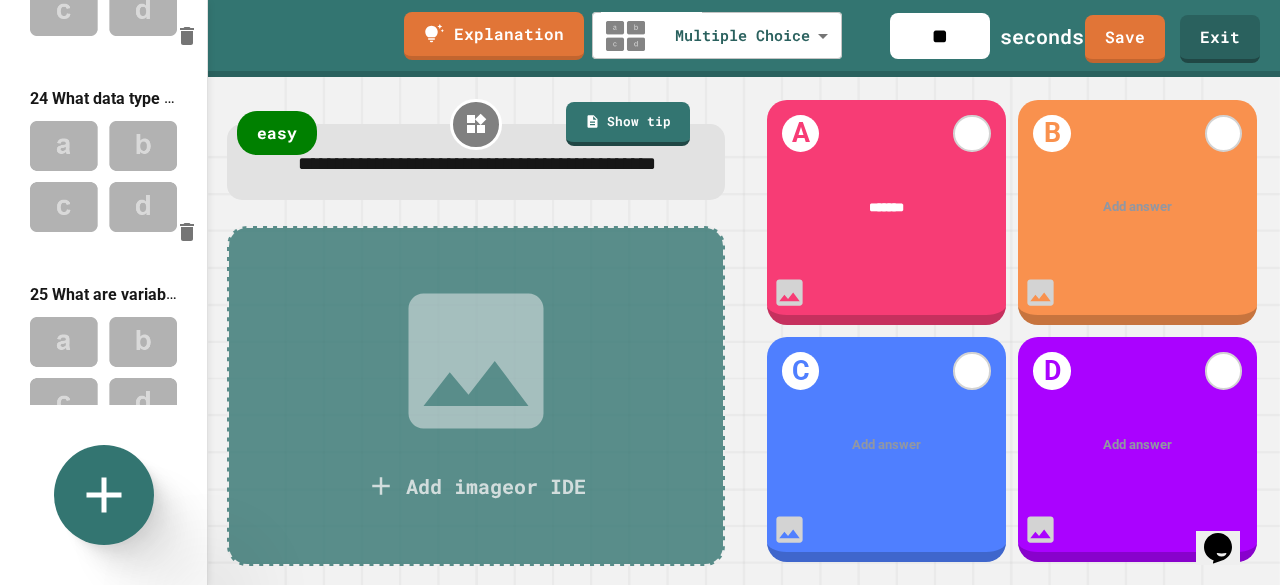 click on "**********" at bounding box center [476, 162] 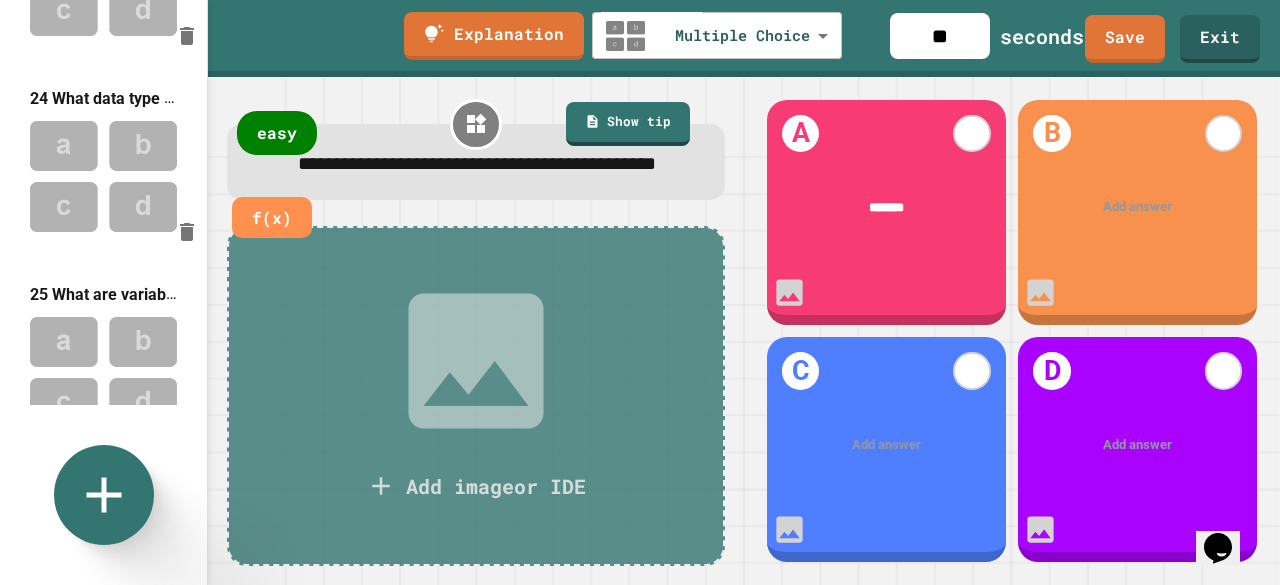 click on "**********" at bounding box center (476, 165) 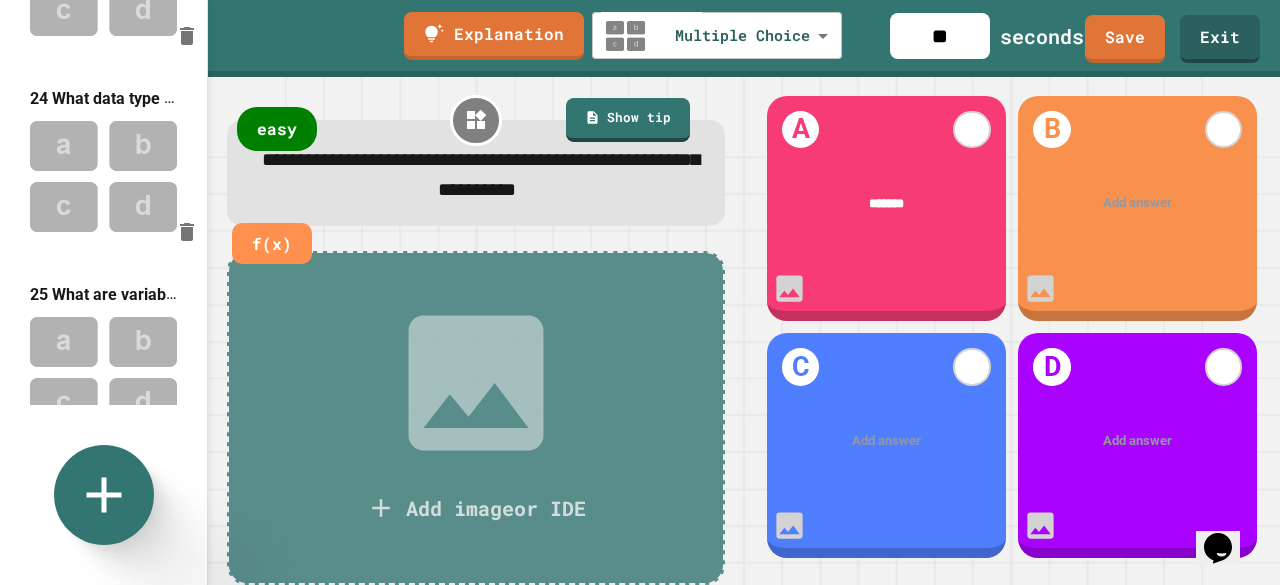 click on "**********" at bounding box center (481, 174) 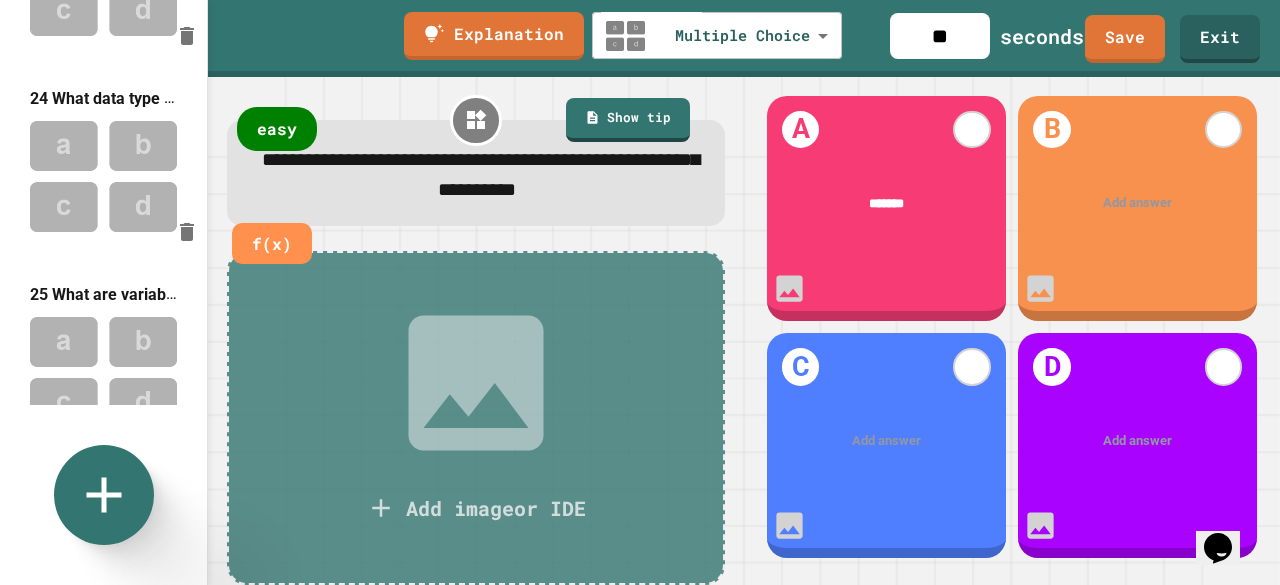 click on "******" at bounding box center (886, 203) 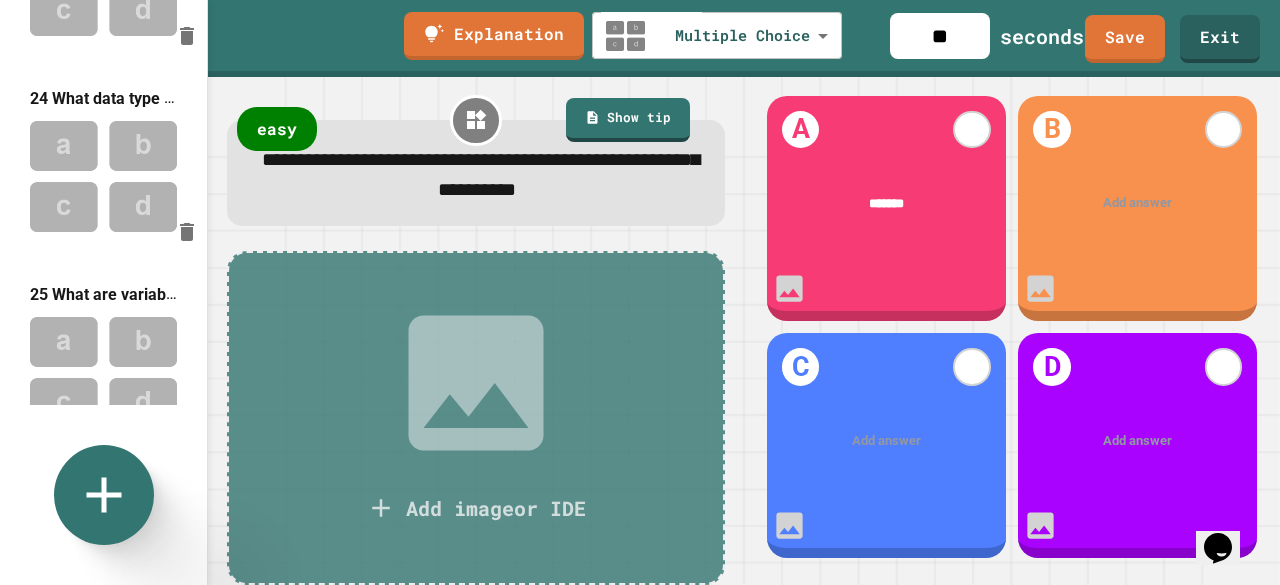 click on "******" at bounding box center (887, 203) 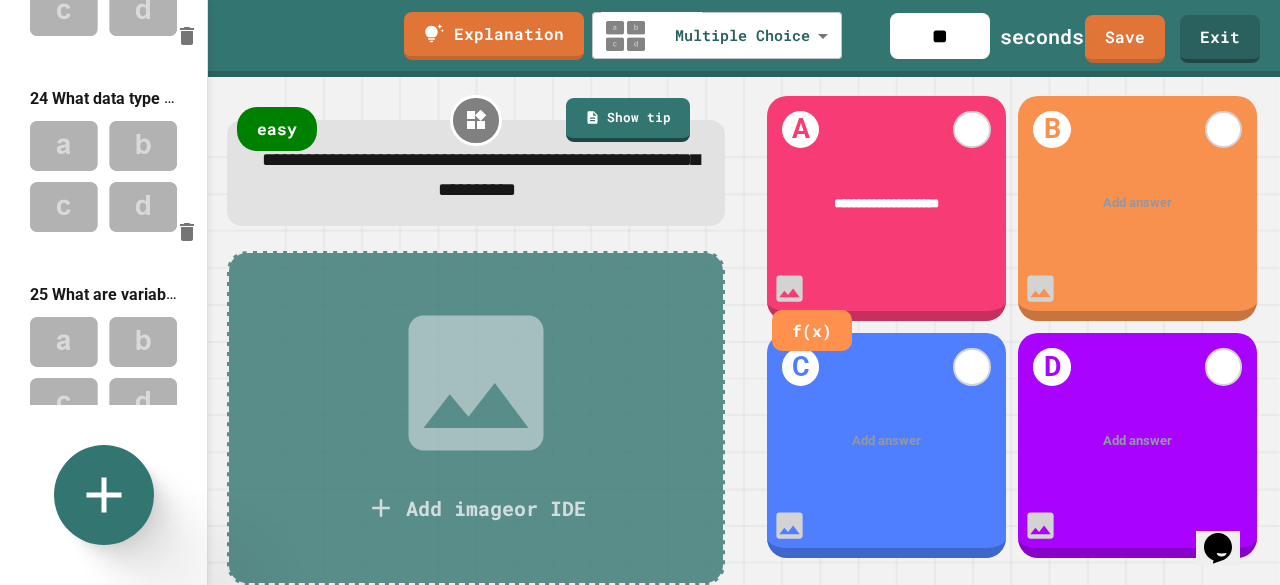 click on "Add answer" at bounding box center (1137, 203) 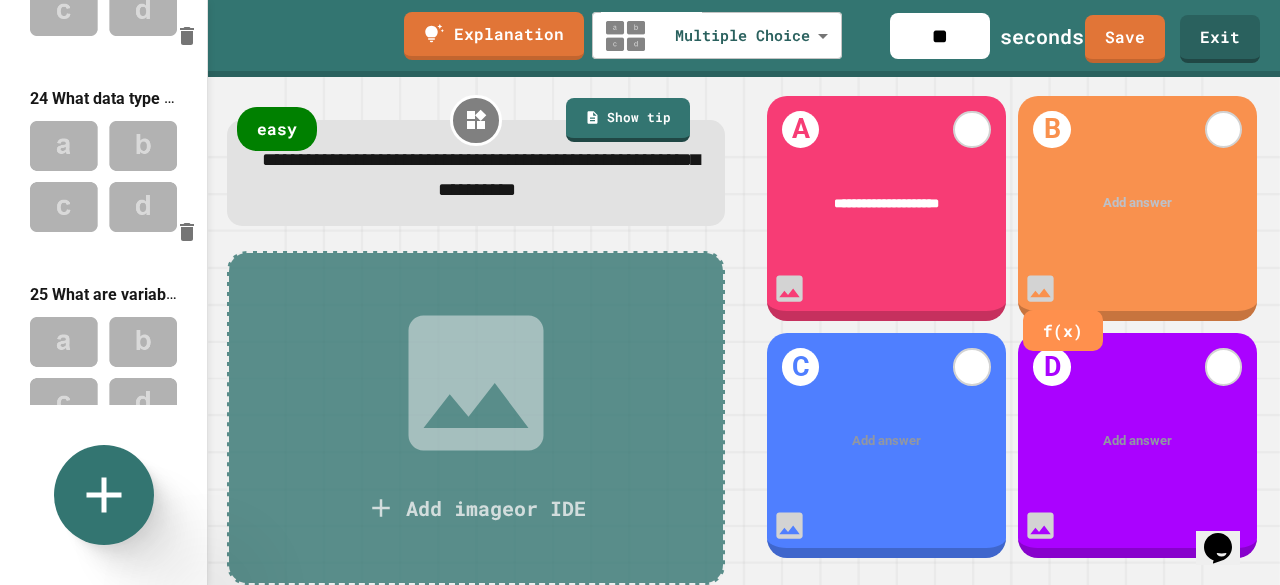 click at bounding box center (1139, 203) 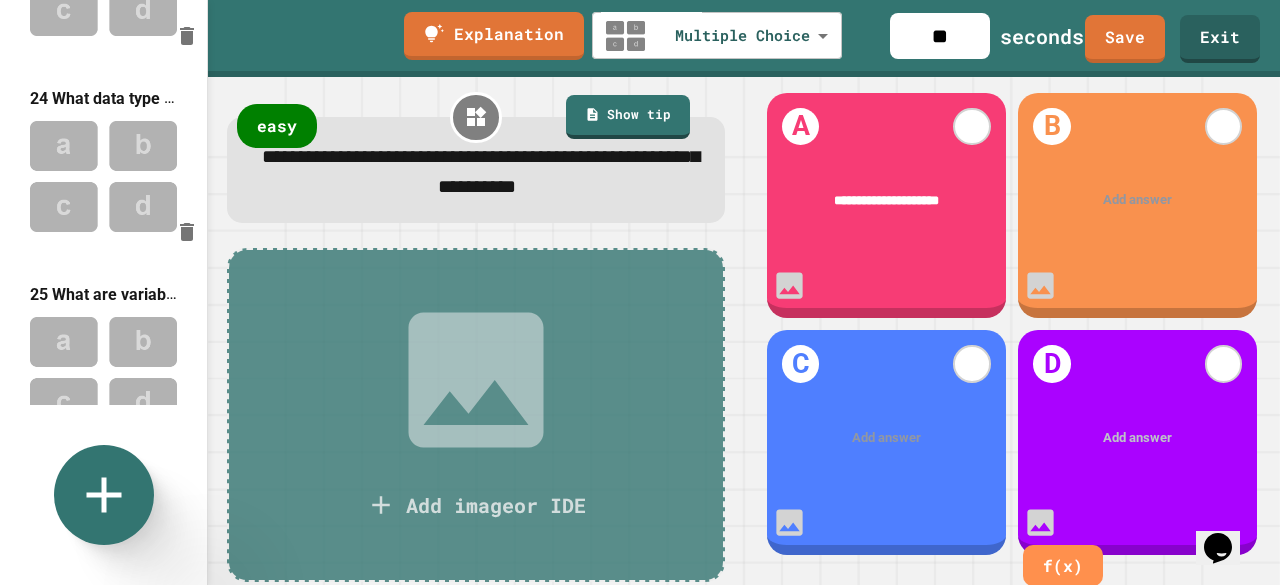 click at bounding box center (1139, 438) 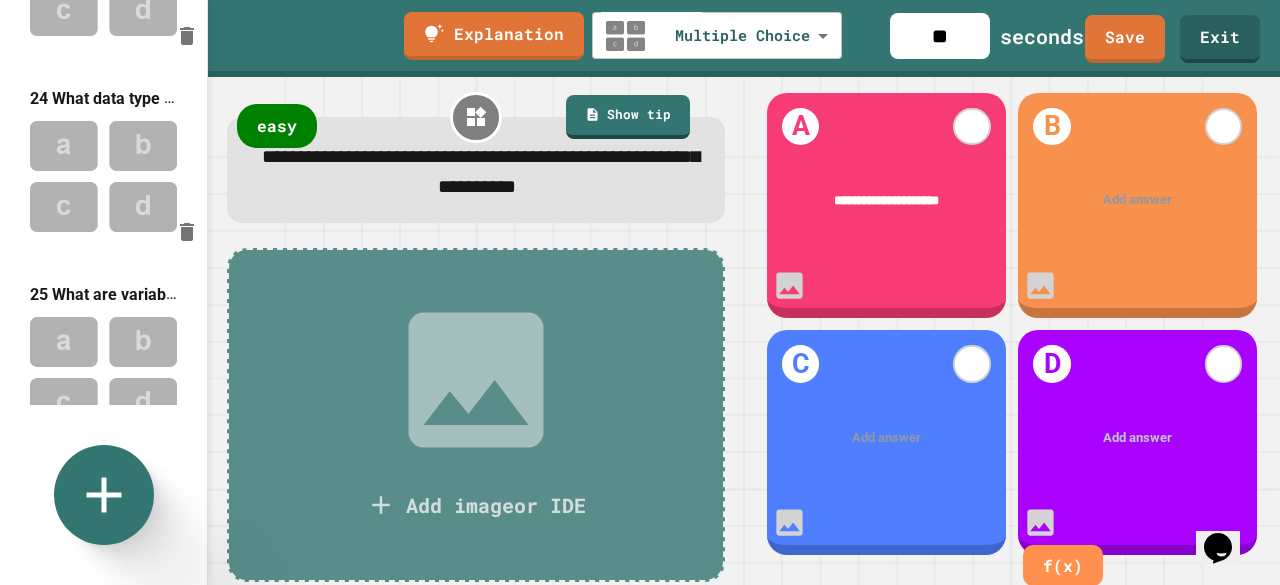 type 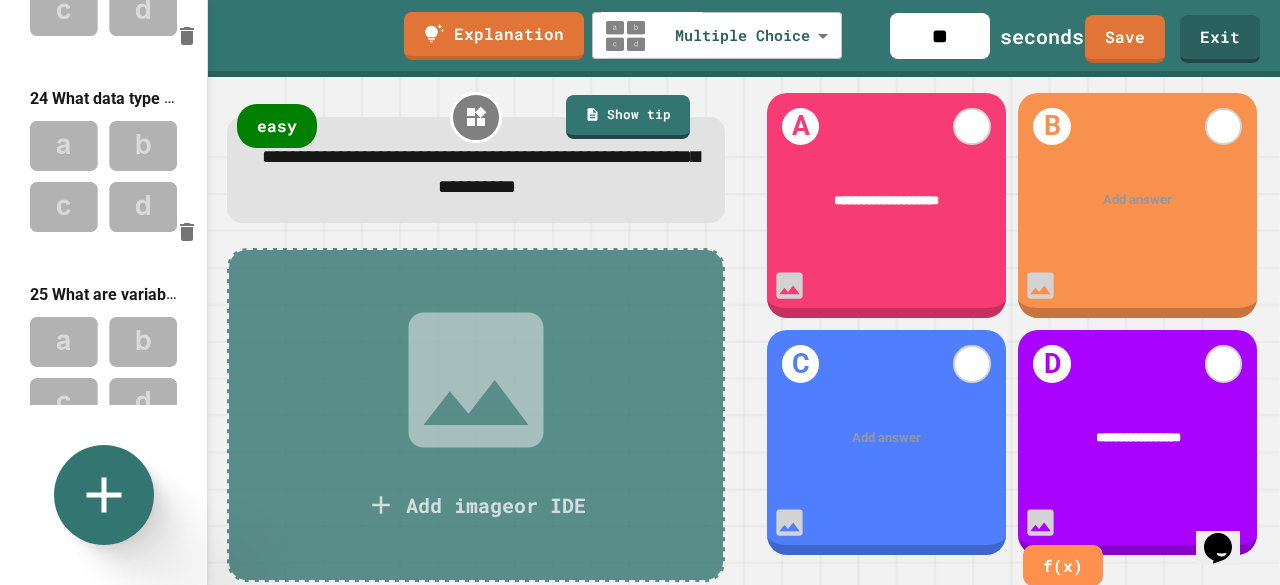 click on "**********" at bounding box center (1138, 437) 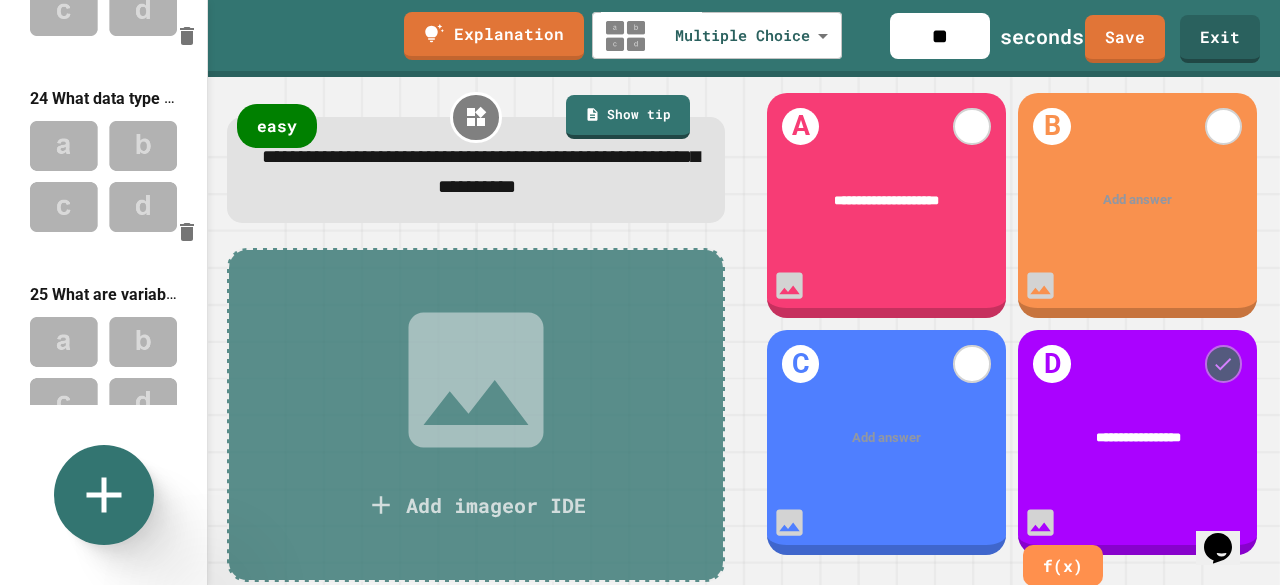 click at bounding box center [1224, 364] 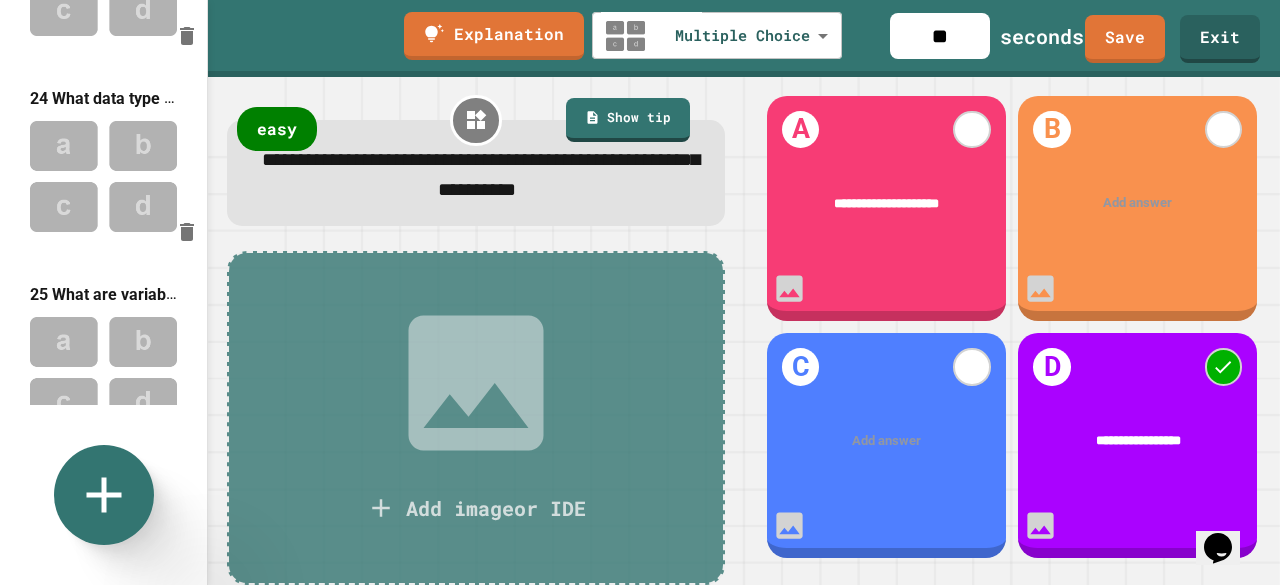 click on "Add answer" at bounding box center (886, 441) 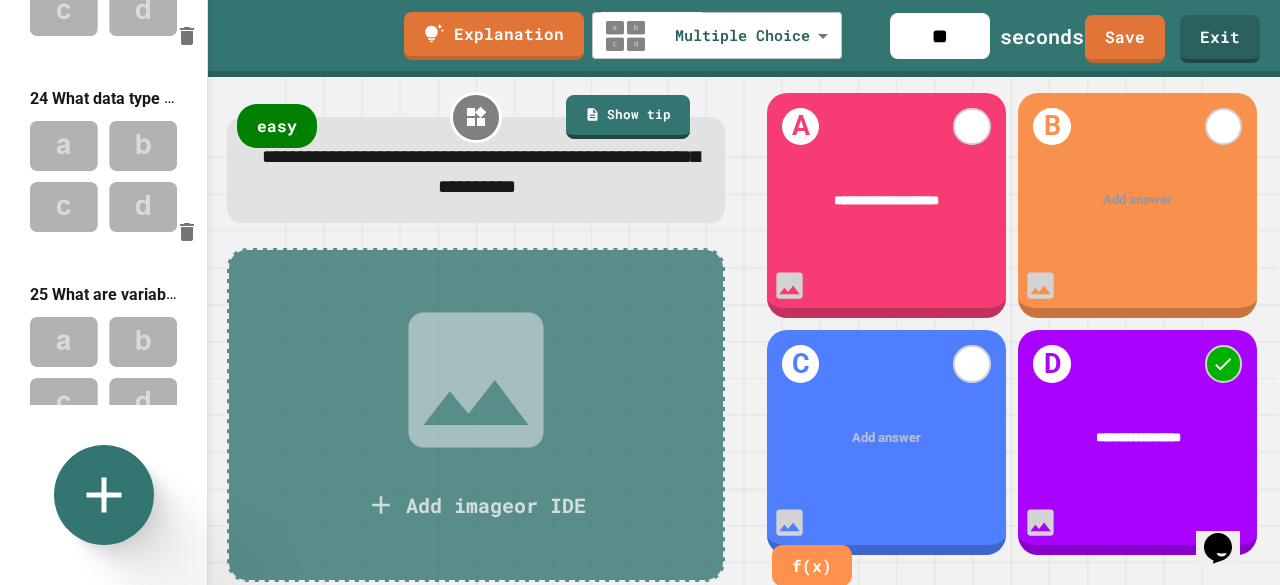 click at bounding box center (887, 438) 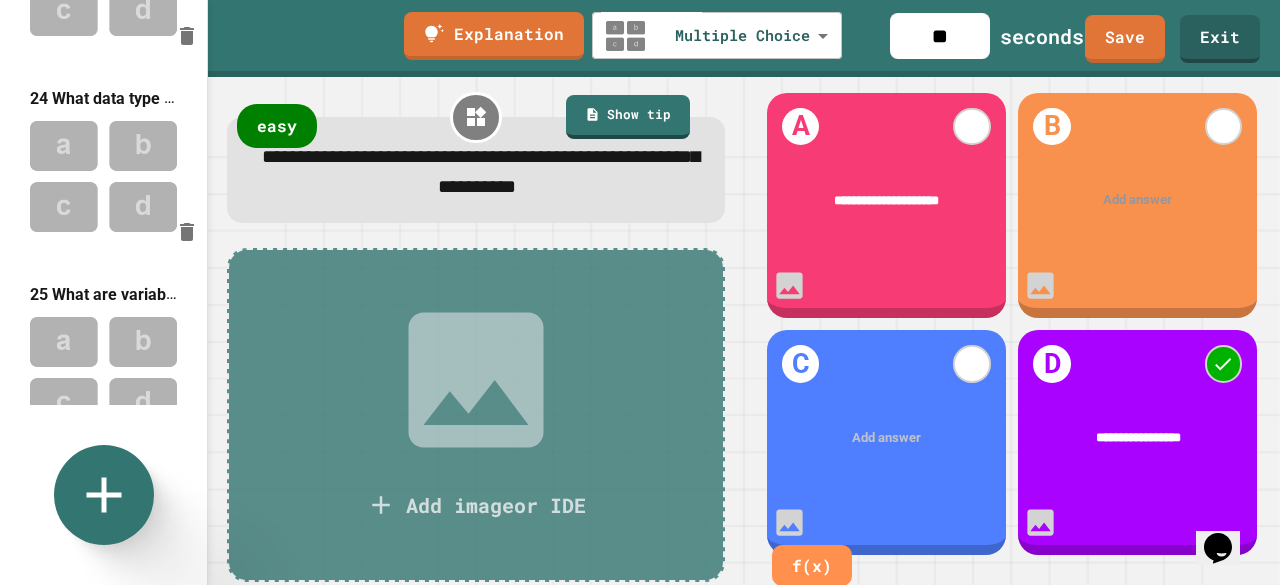 type 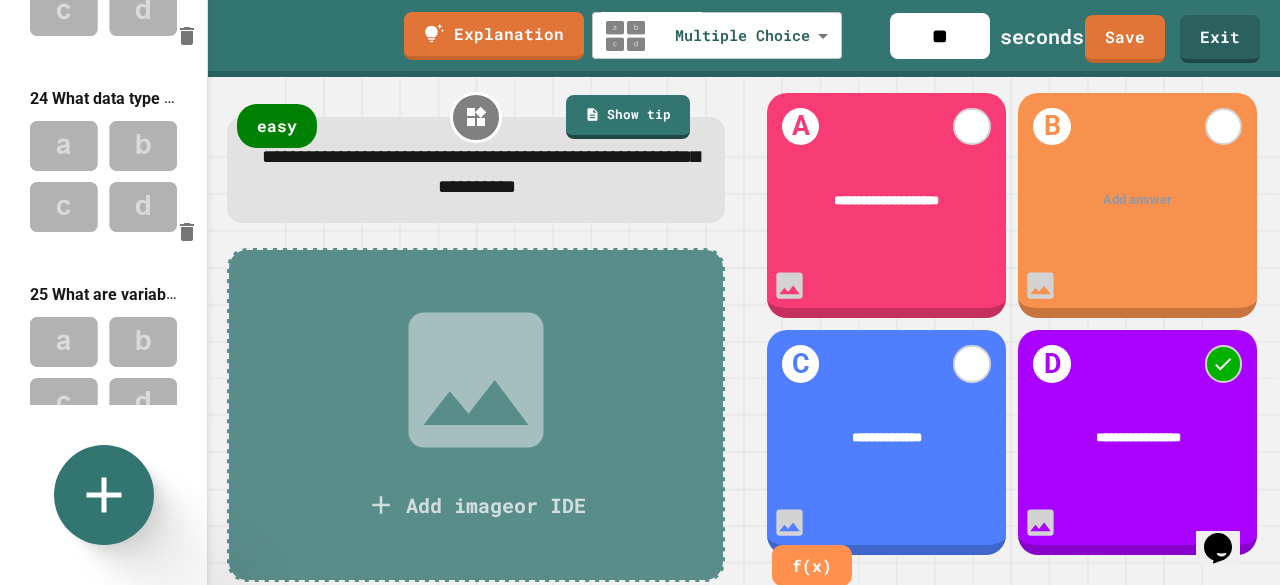 click on "**********" at bounding box center [887, 437] 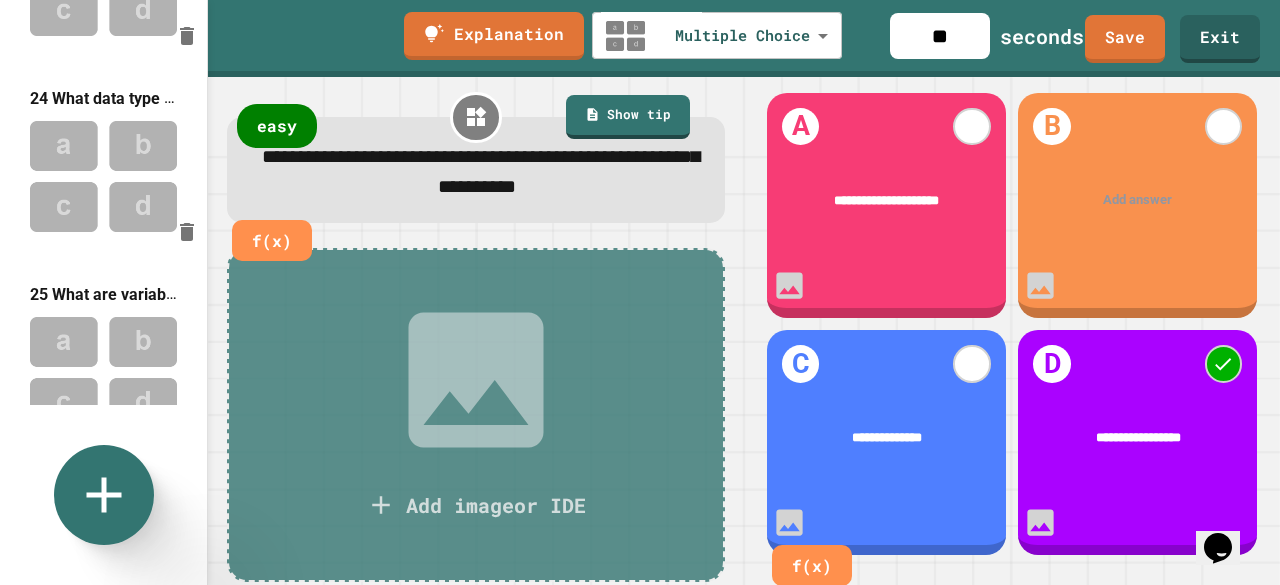 click on "**********" at bounding box center (481, 171) 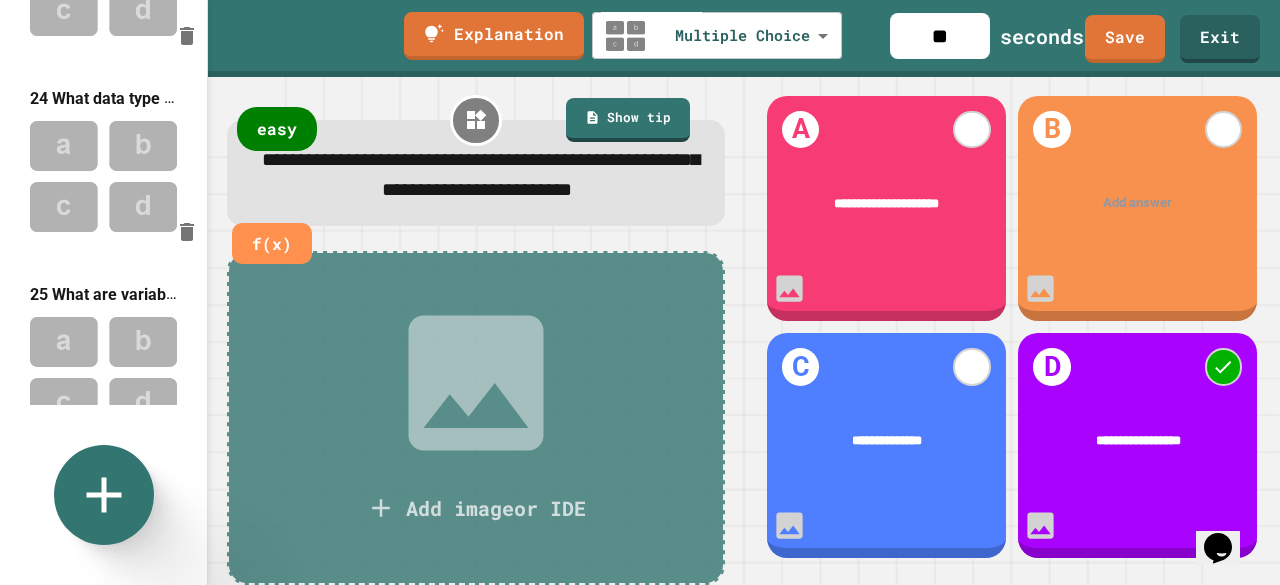 click on "**********" at bounding box center (476, 176) 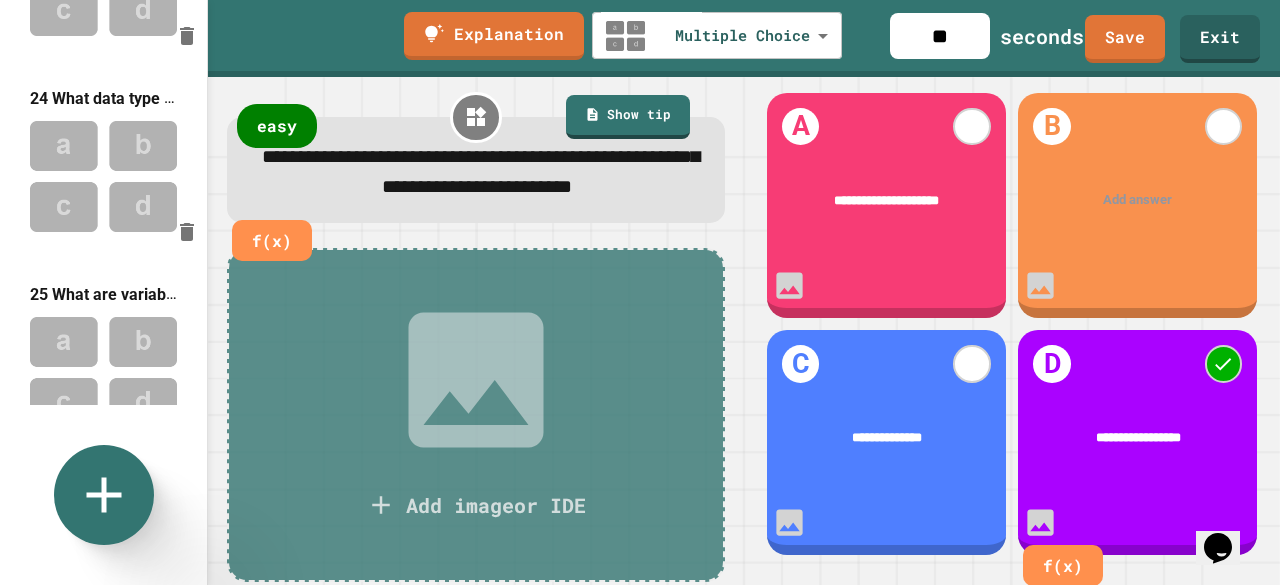 click on "**********" at bounding box center (1138, 437) 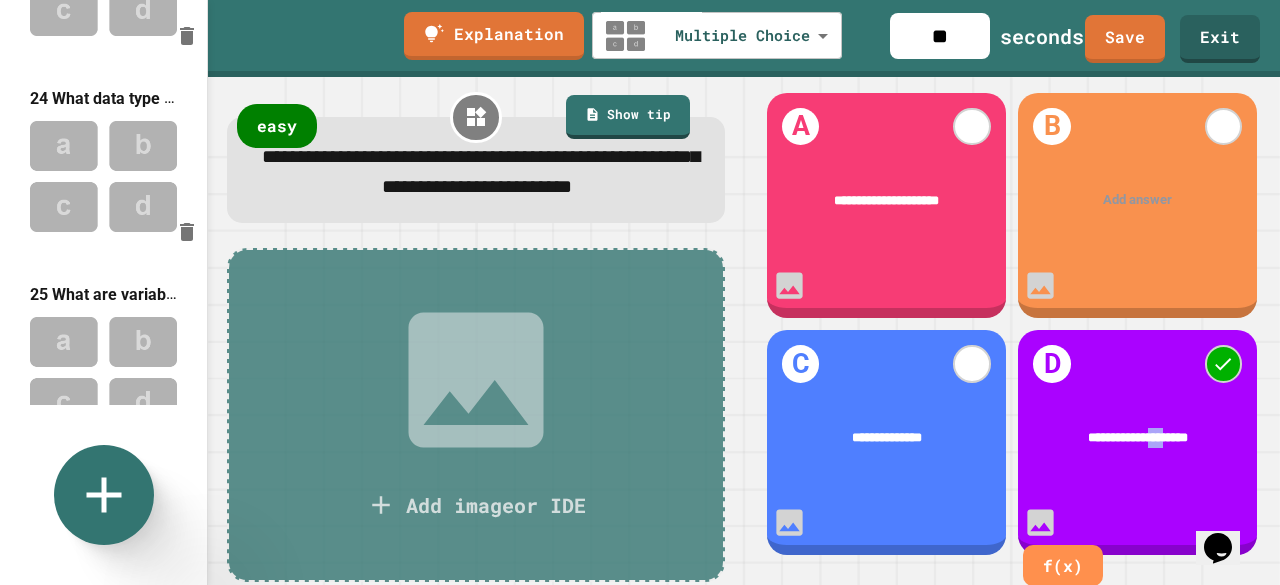 drag, startPoint x: 1142, startPoint y: 437, endPoint x: 1148, endPoint y: 423, distance: 15.231546 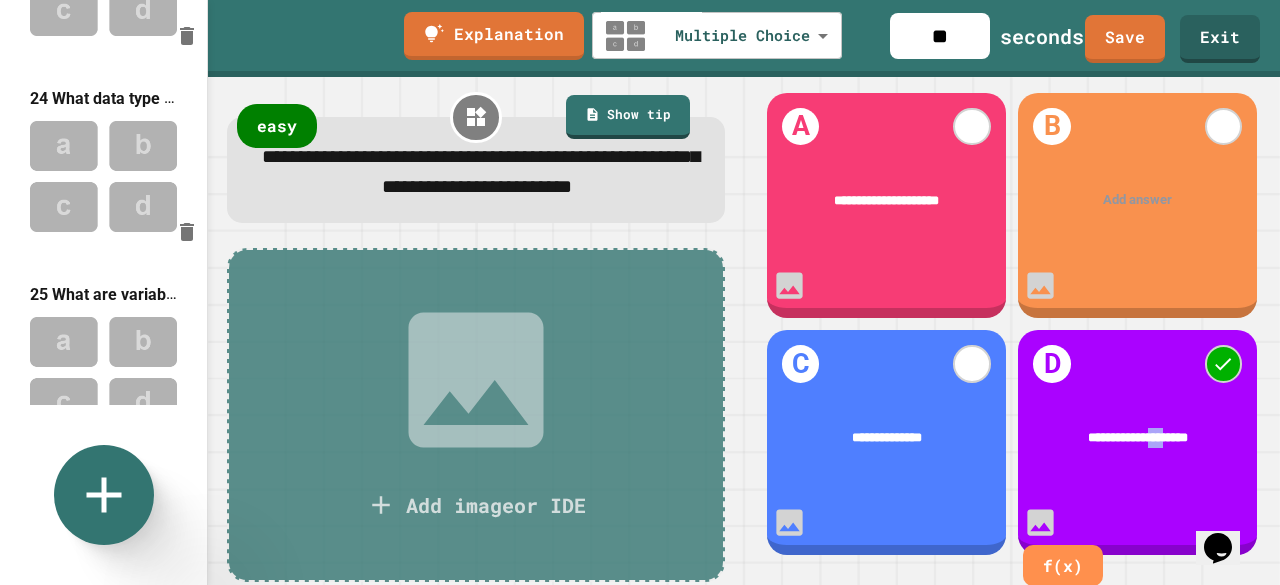 click on "**********" at bounding box center [1137, 438] 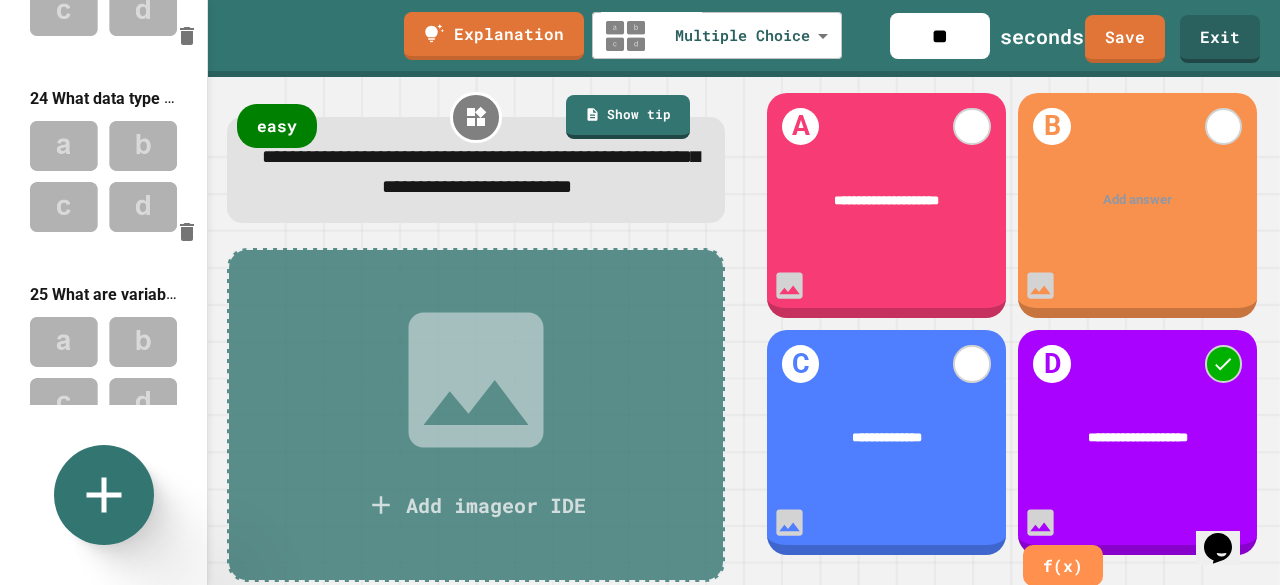 click on "**********" at bounding box center [1138, 437] 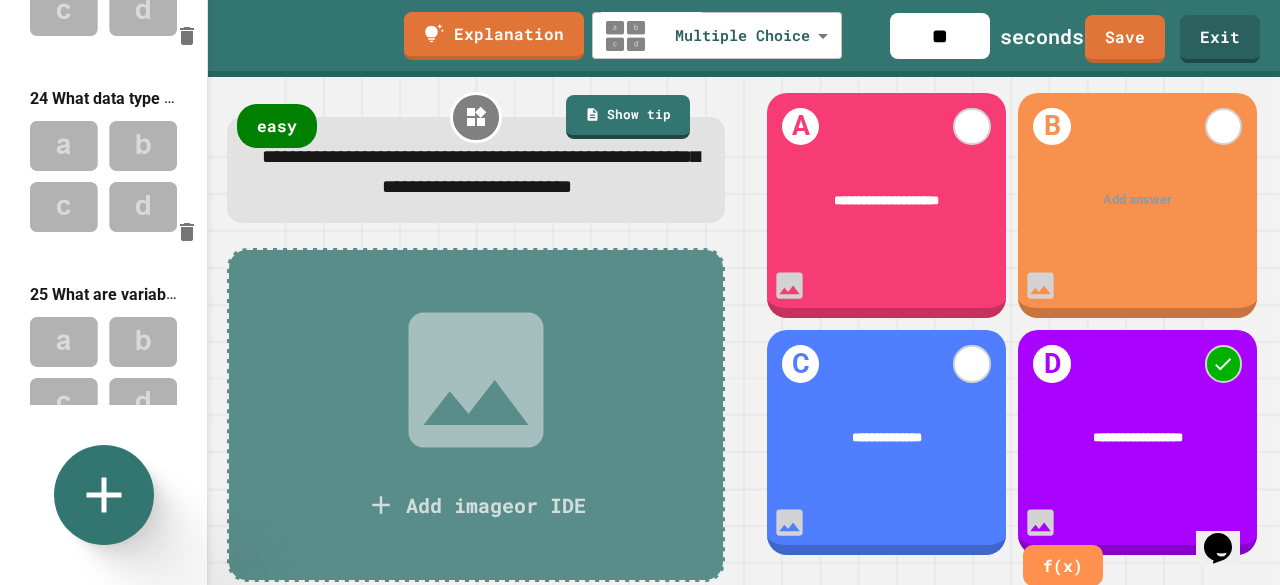 click on "**********" at bounding box center (1138, 437) 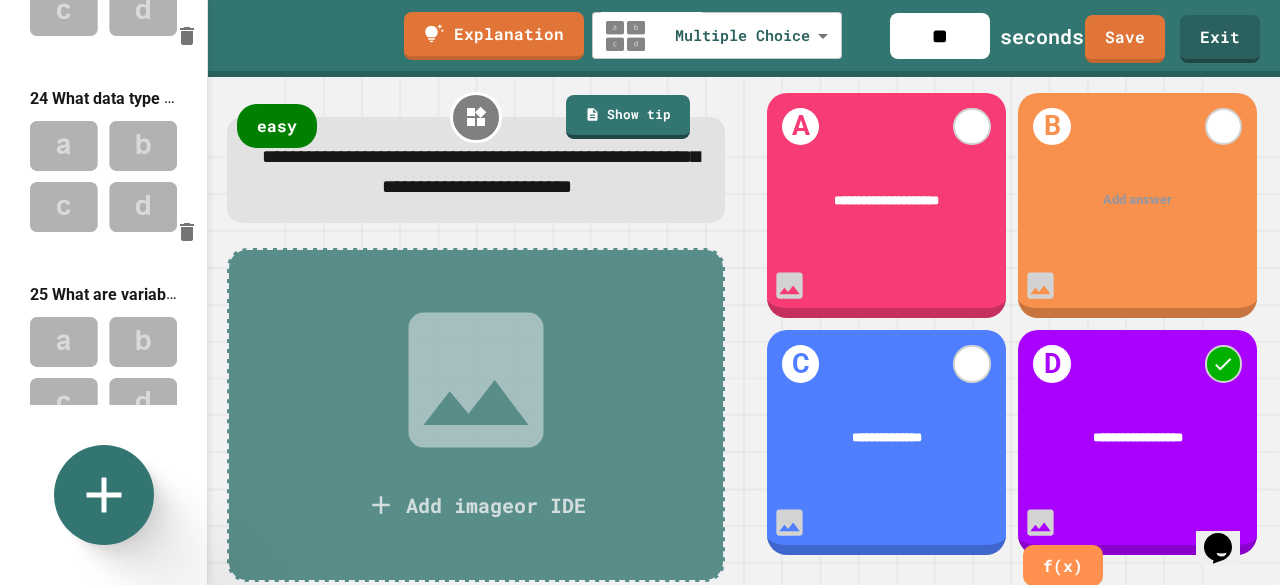 click on "Add answer" at bounding box center (1137, 200) 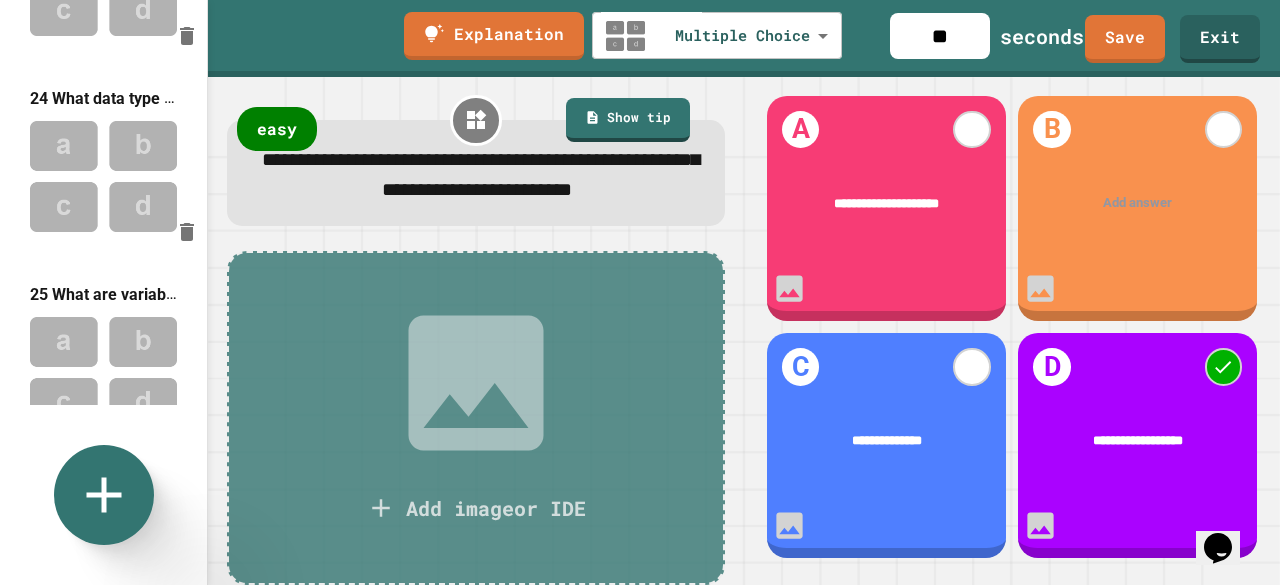 click at bounding box center (1139, 203) 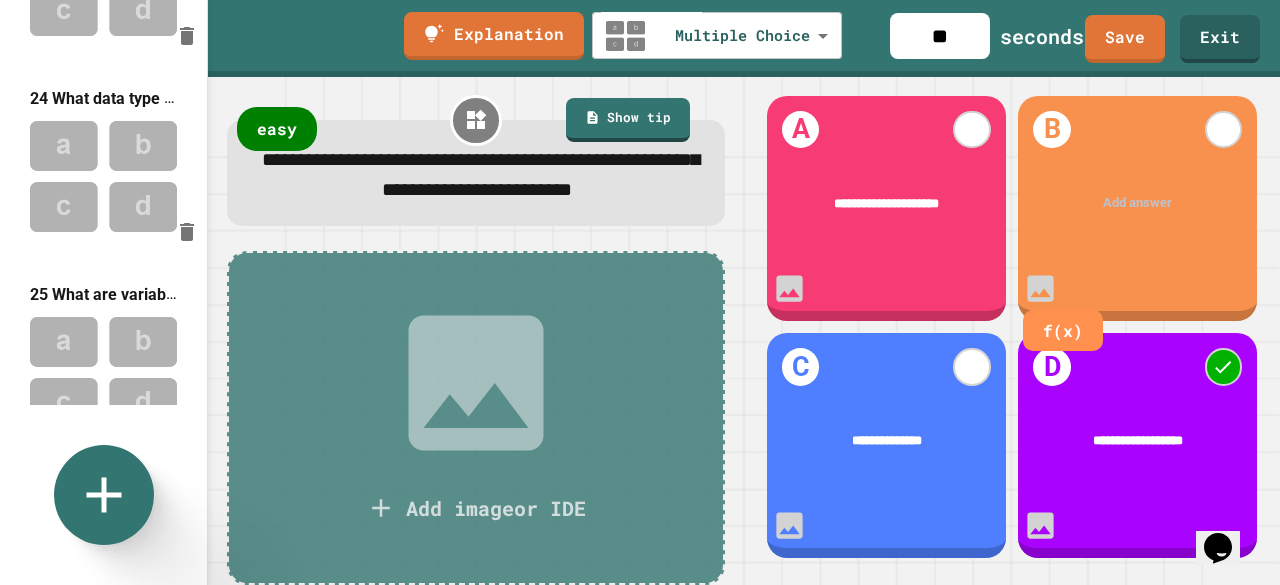 type 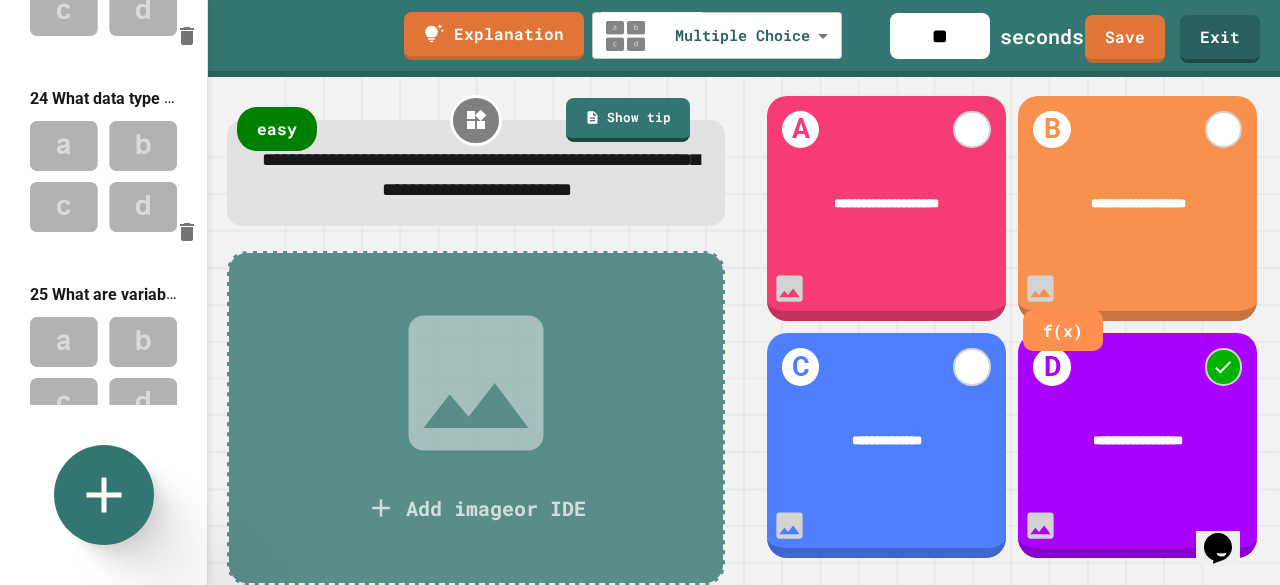 click on "**********" at bounding box center [1139, 203] 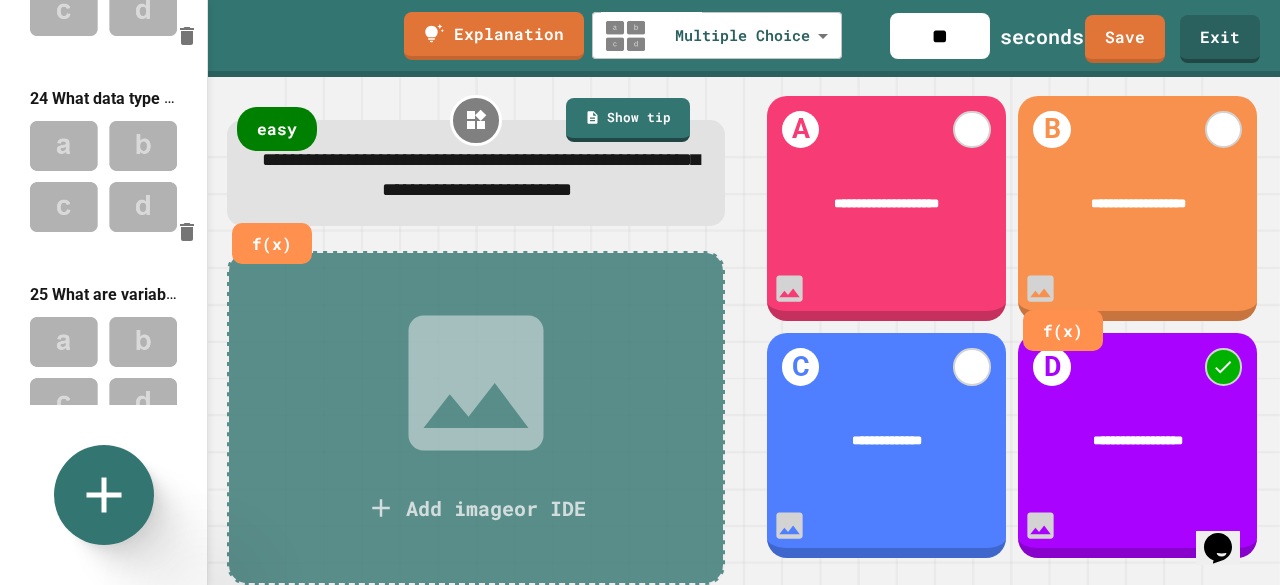 click on "**********" at bounding box center [481, 174] 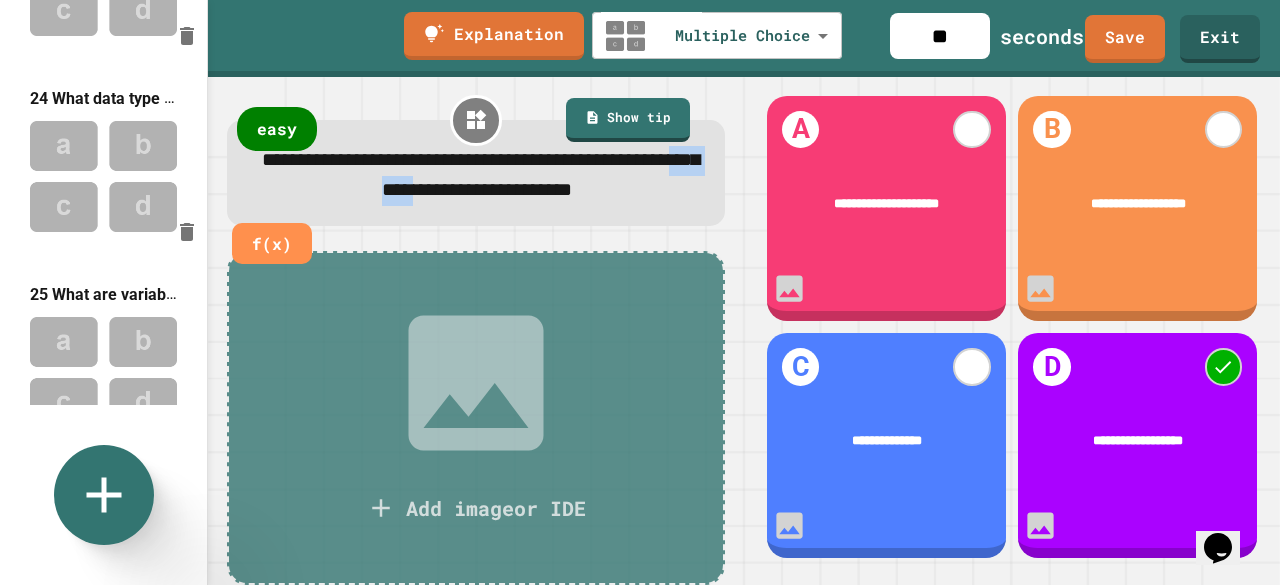 drag, startPoint x: 544, startPoint y: 196, endPoint x: 456, endPoint y: 192, distance: 88.09086 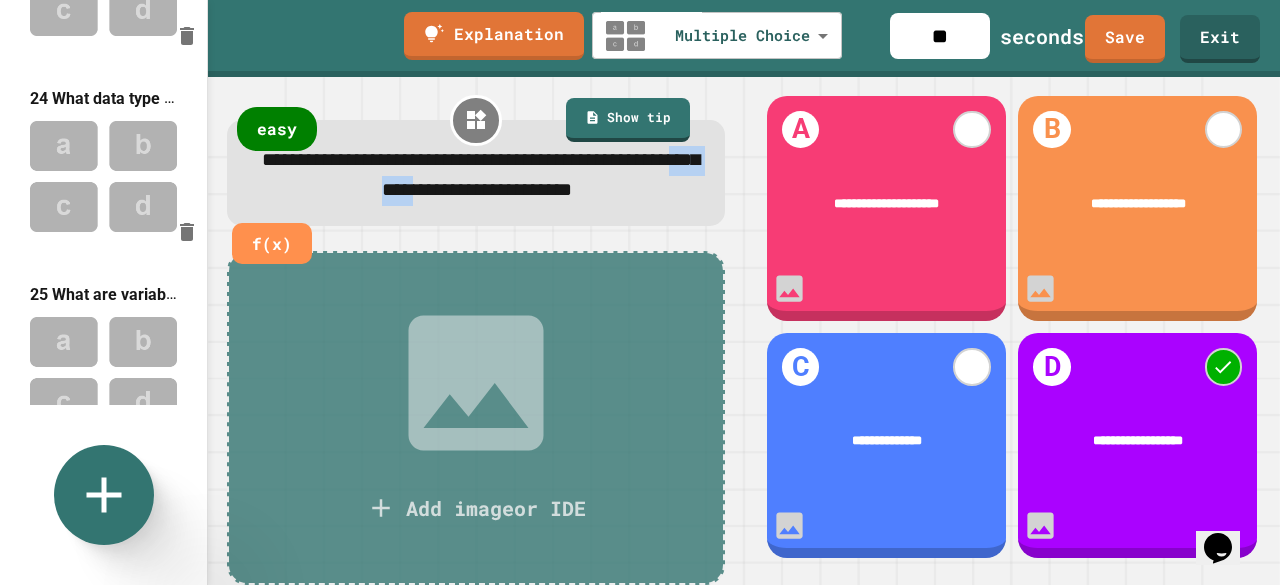 click on "**********" at bounding box center [481, 174] 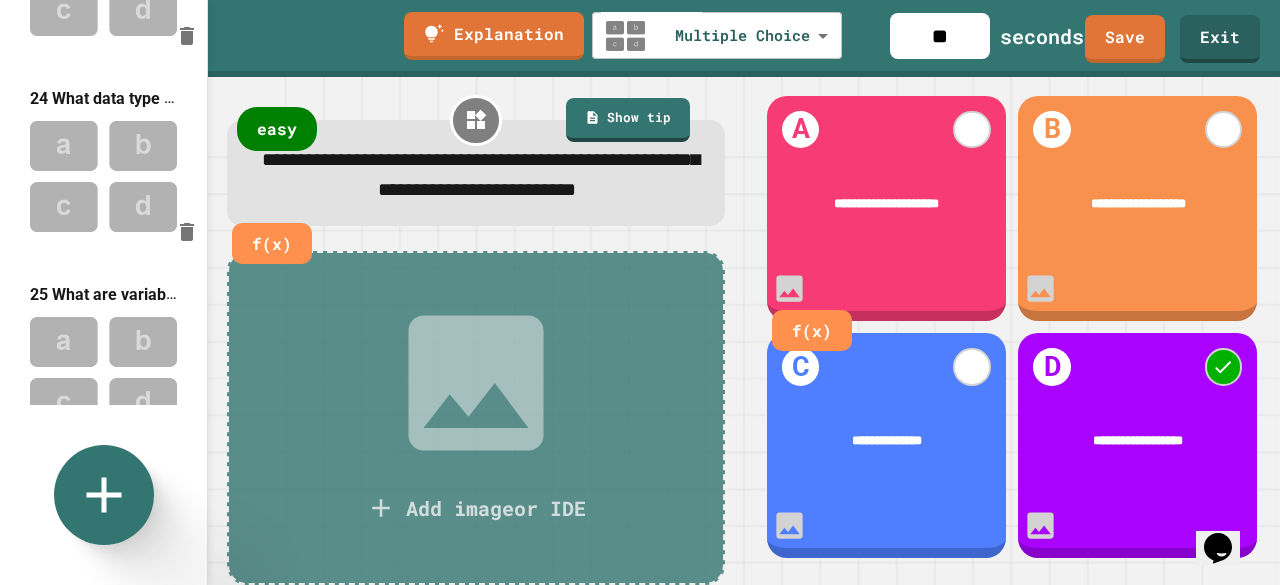 click on "**********" at bounding box center [886, 202] 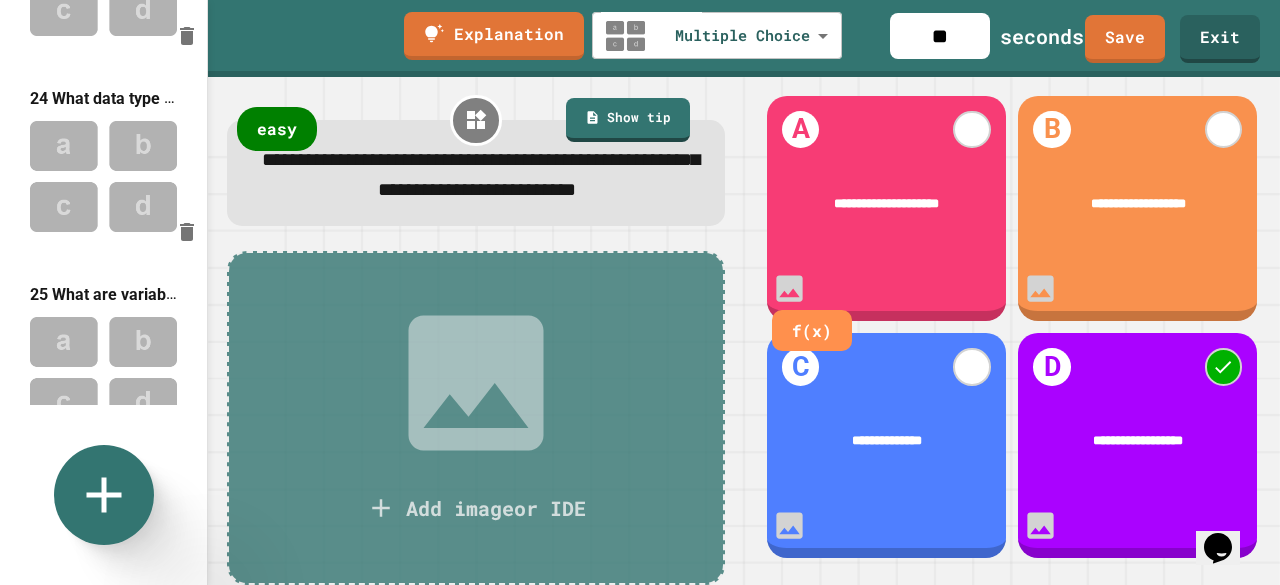 click on "**********" at bounding box center (886, 202) 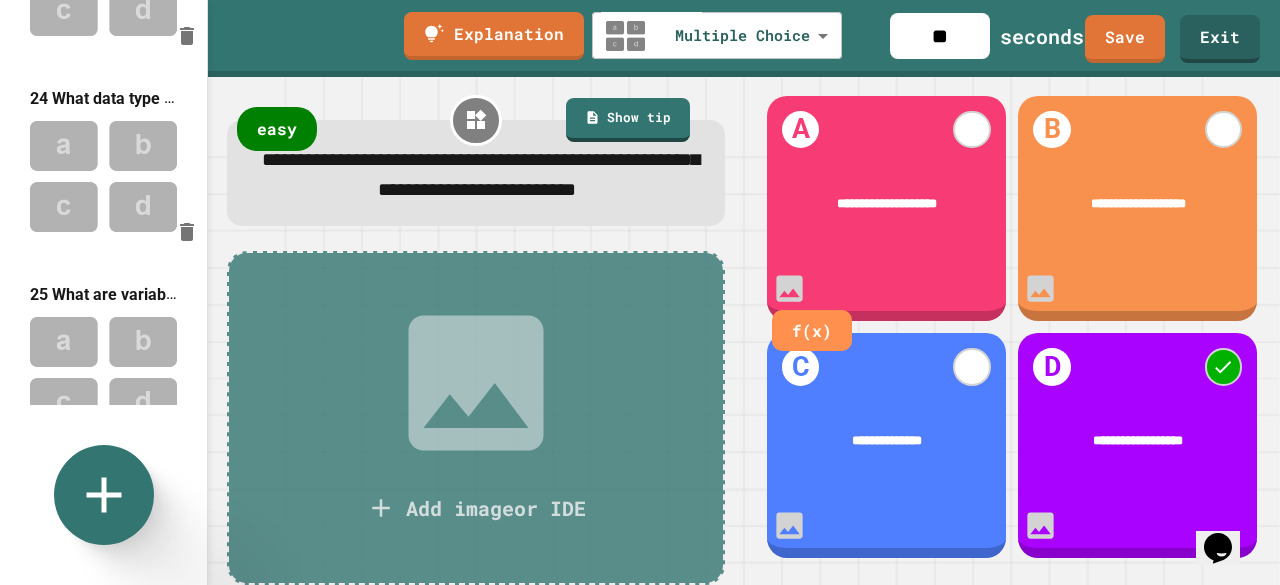 click on "**********" at bounding box center (887, 202) 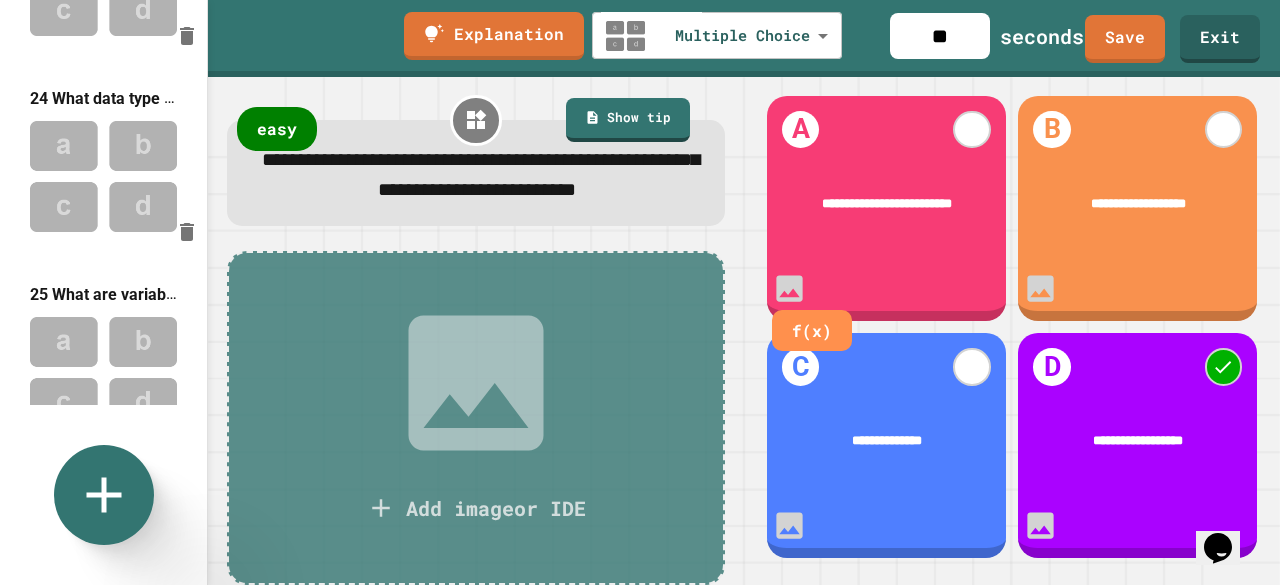 click on "**********" at bounding box center [1138, 208] 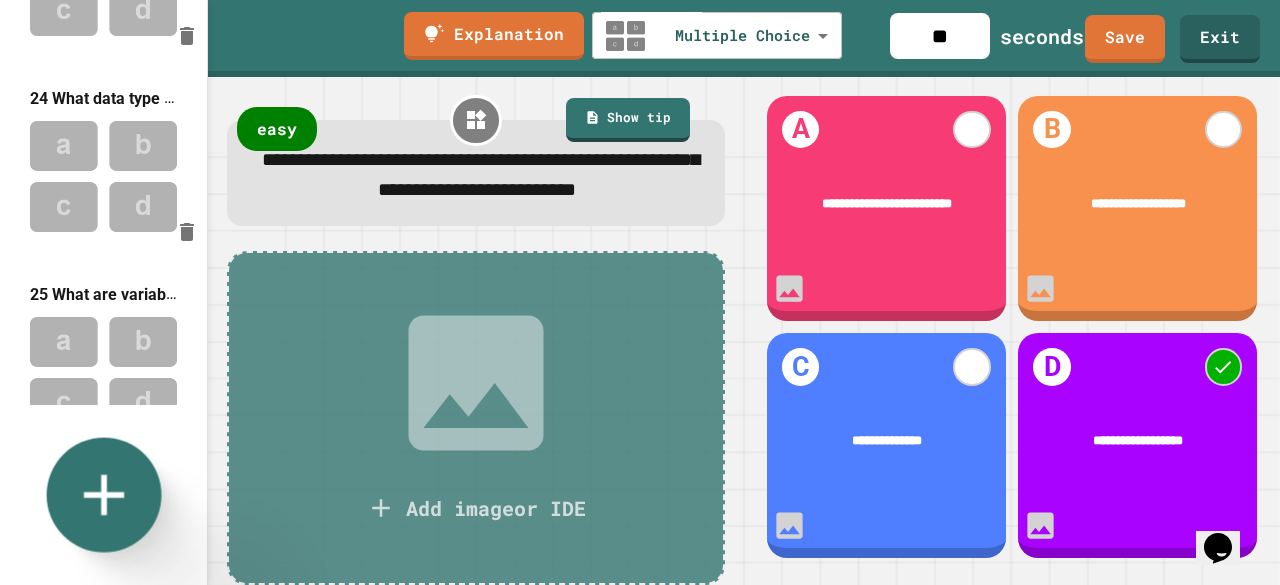 click at bounding box center [103, 495] 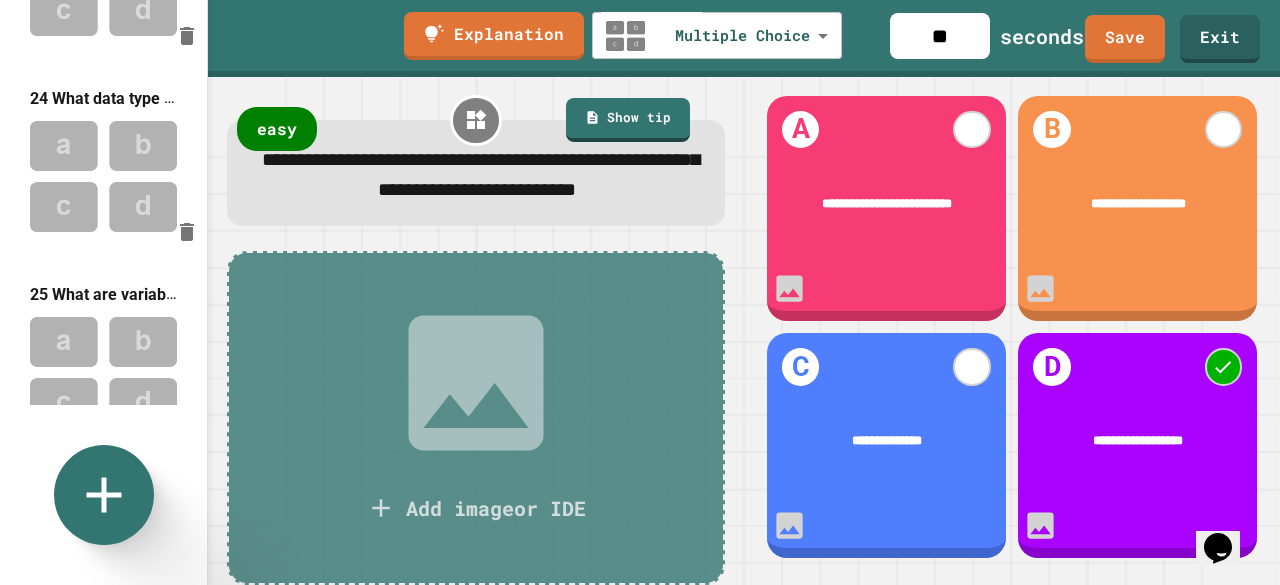 click on "Multiple Choice" at bounding box center (274, 834) 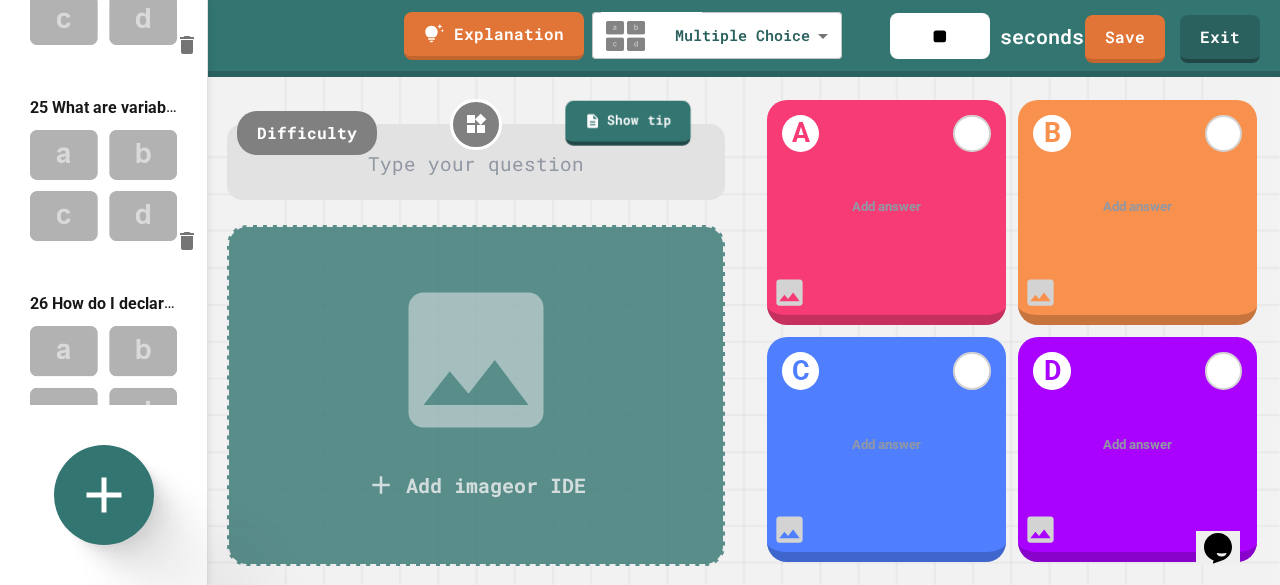 click at bounding box center [476, 165] 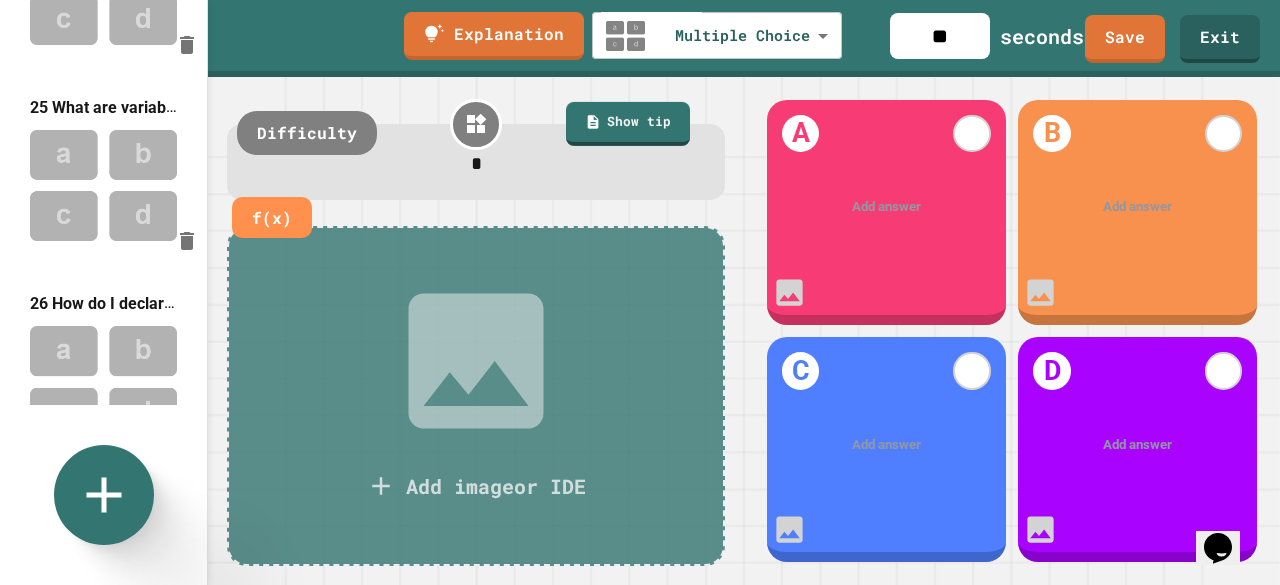 type 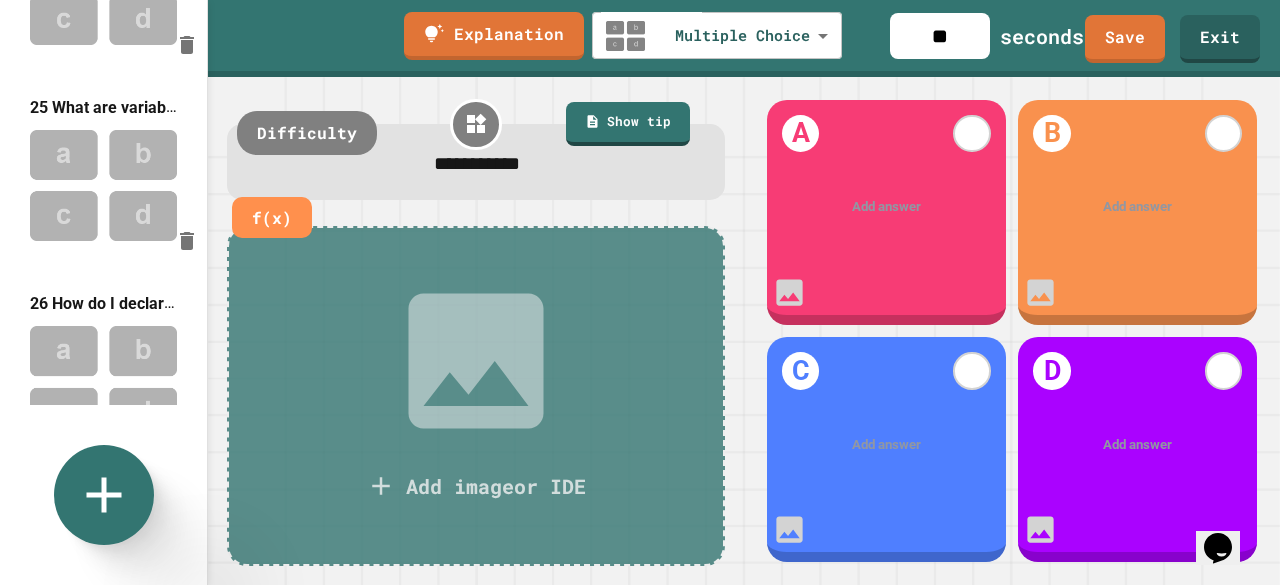 click on "**" at bounding box center [940, 36] 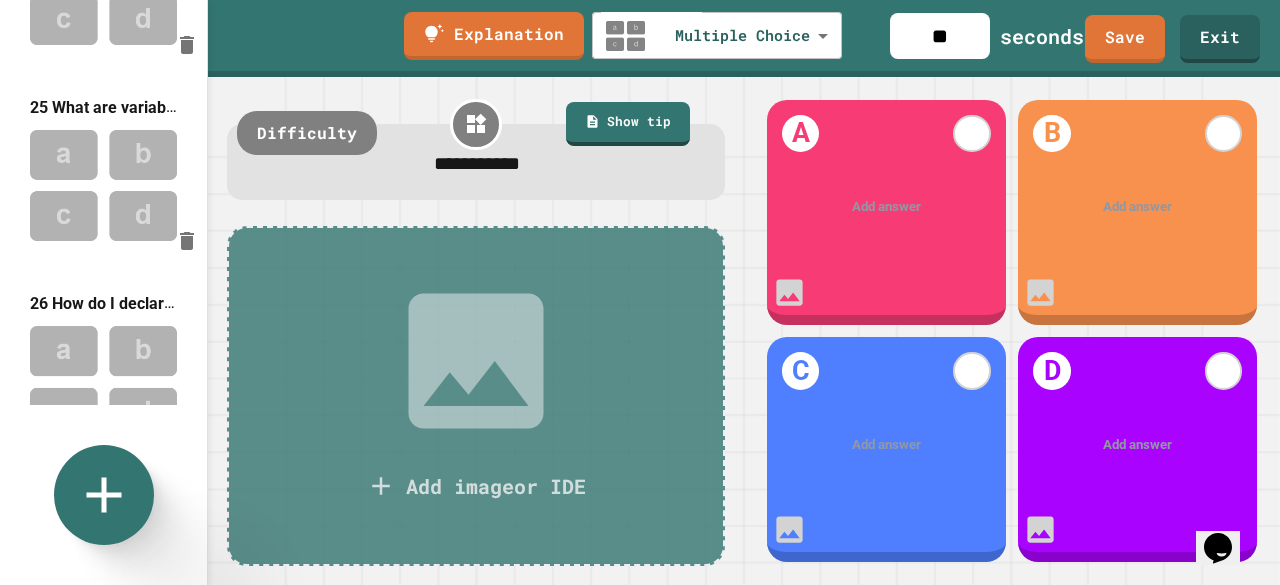 click on "**" at bounding box center [940, 36] 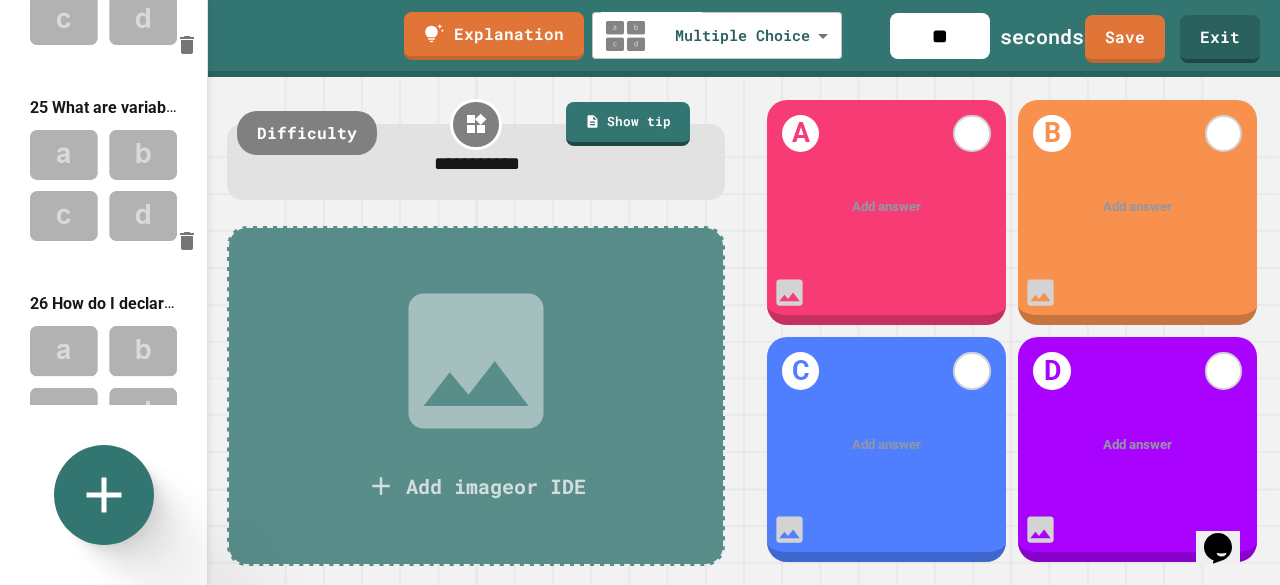type on "*" 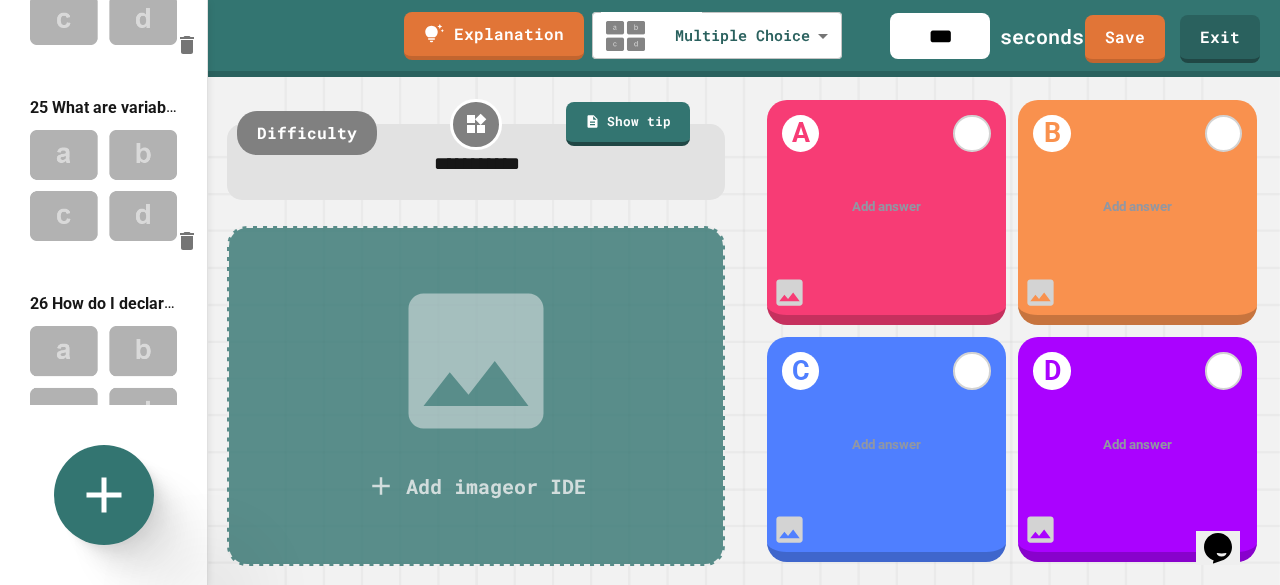 click on "***" at bounding box center (940, 36) 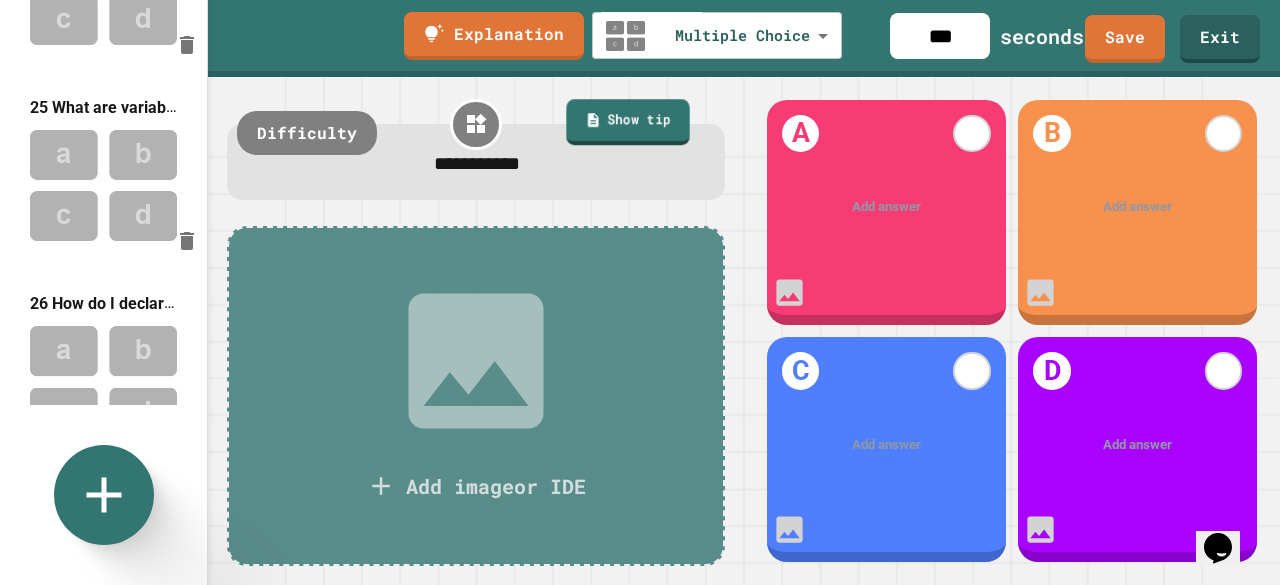 click on "**********" at bounding box center (476, 165) 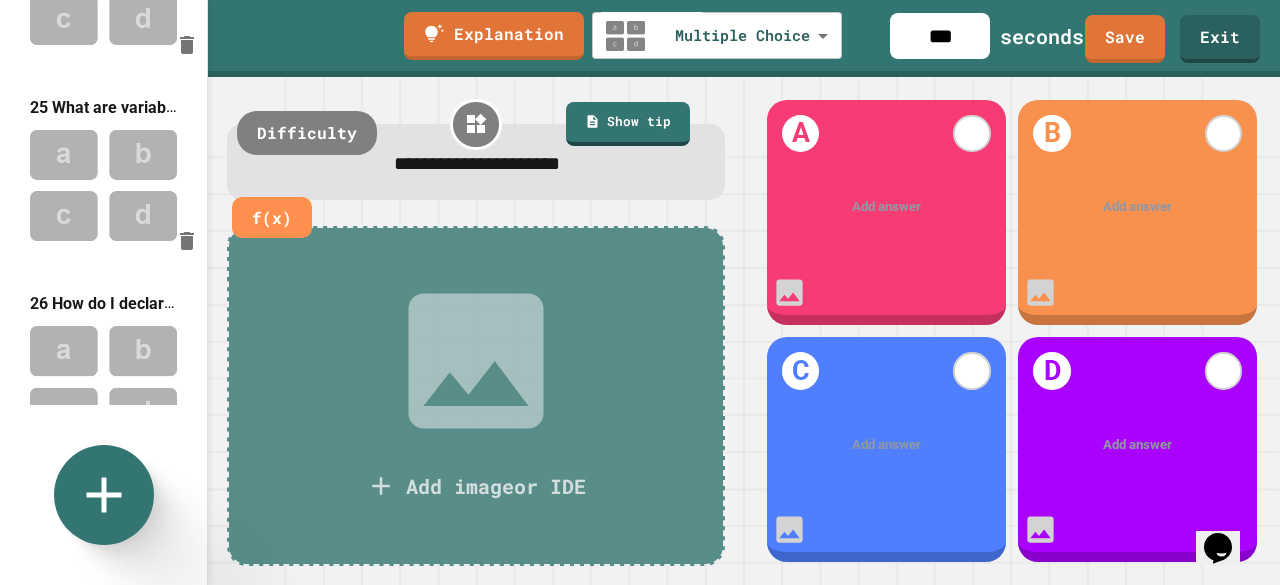 click on "**********" at bounding box center [477, 163] 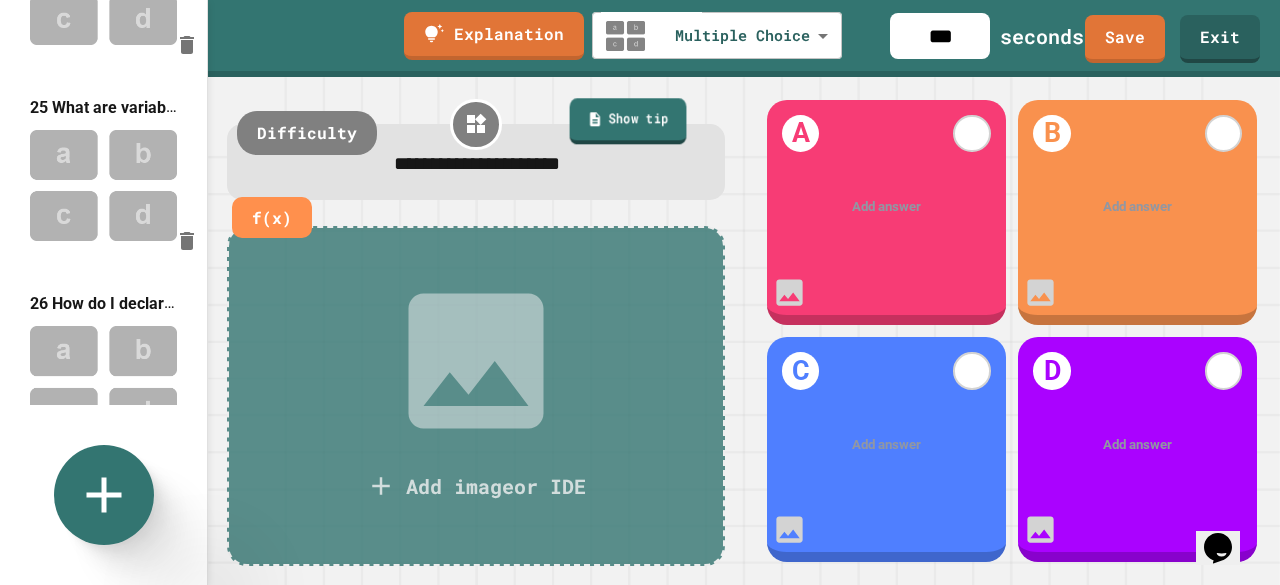 click on "Show tip" at bounding box center [627, 121] 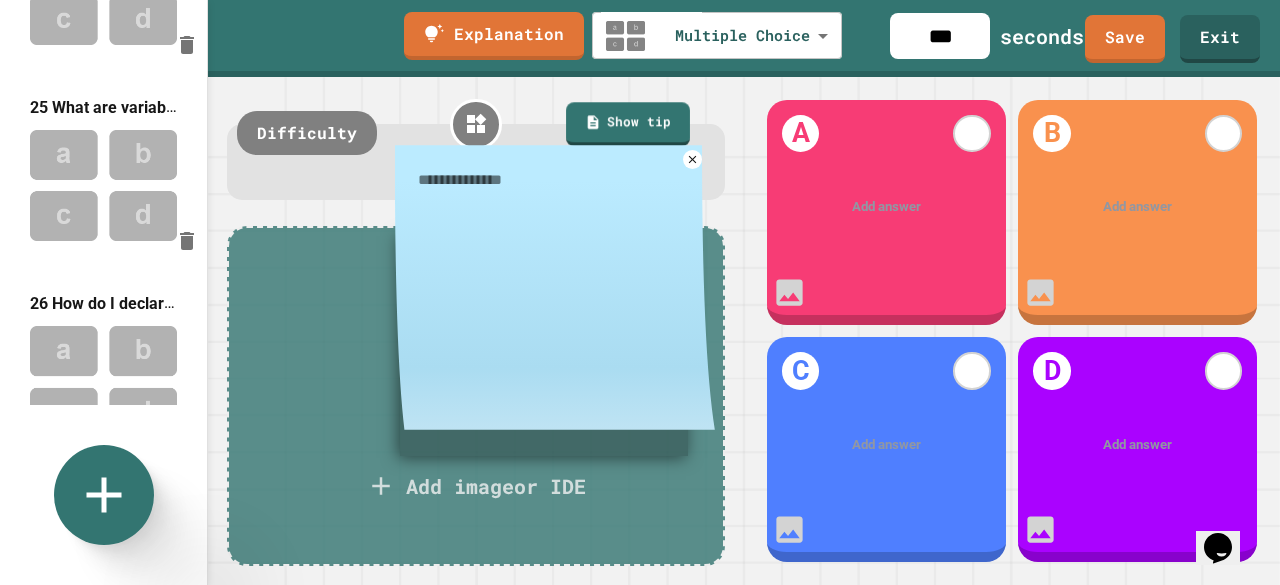 click at bounding box center (555, 293) 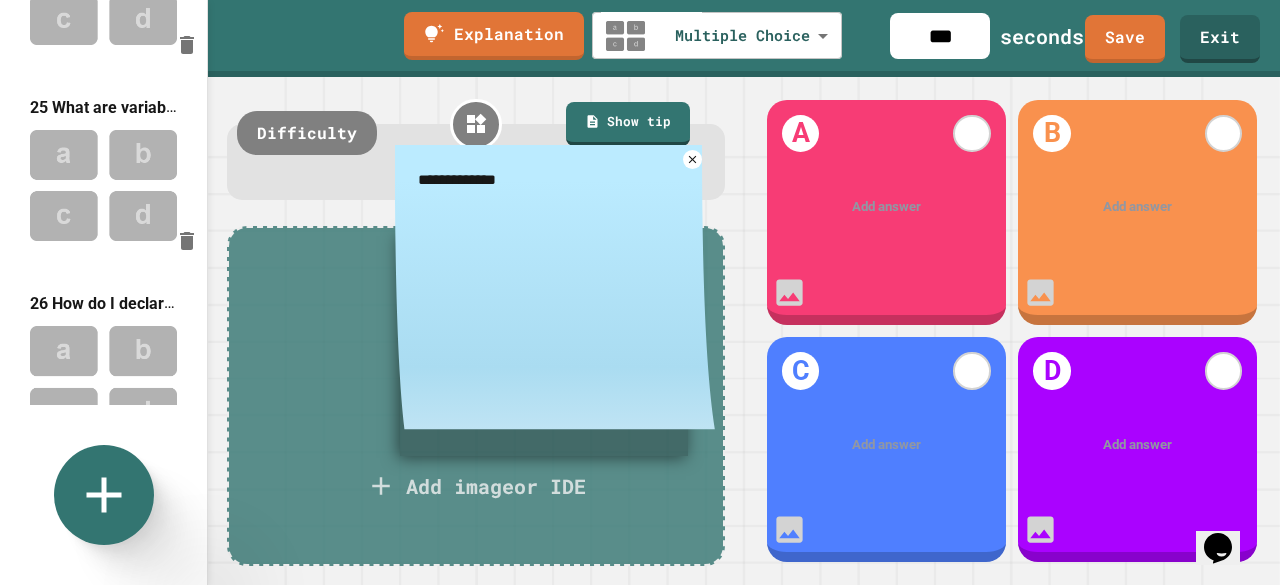 paste on "**********" 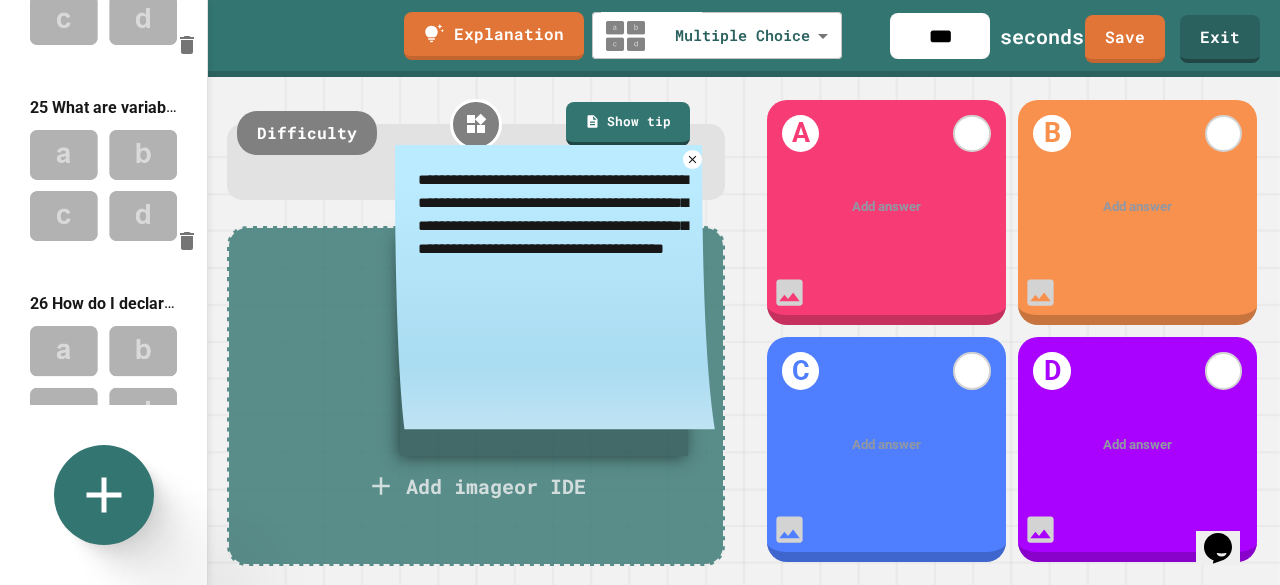 click on "**********" at bounding box center (555, 225) 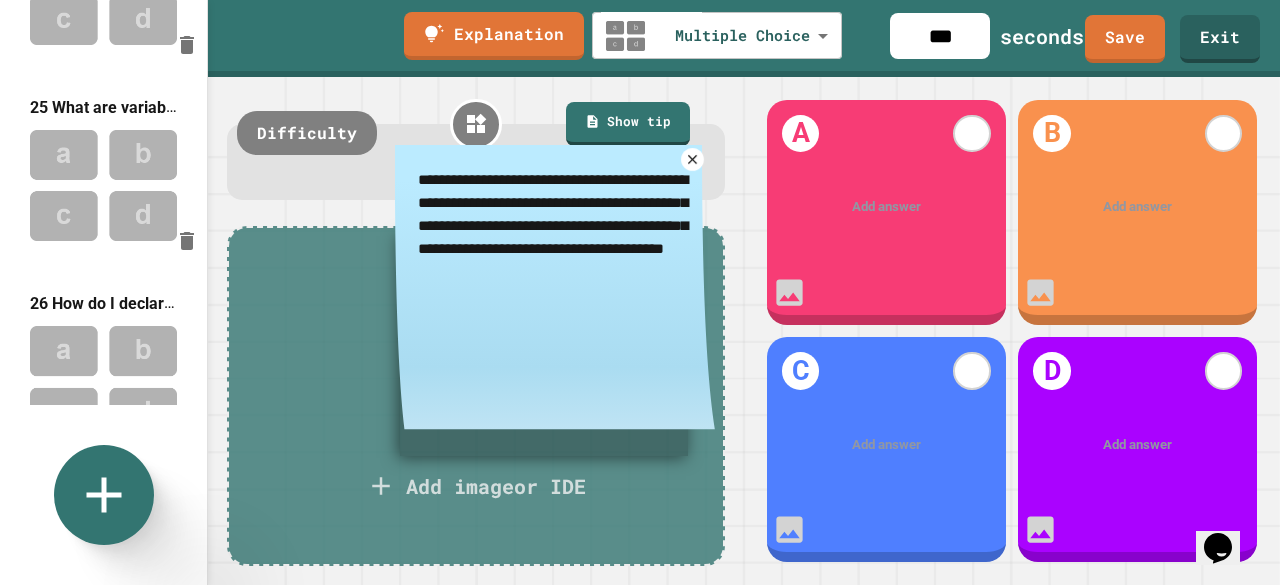 click 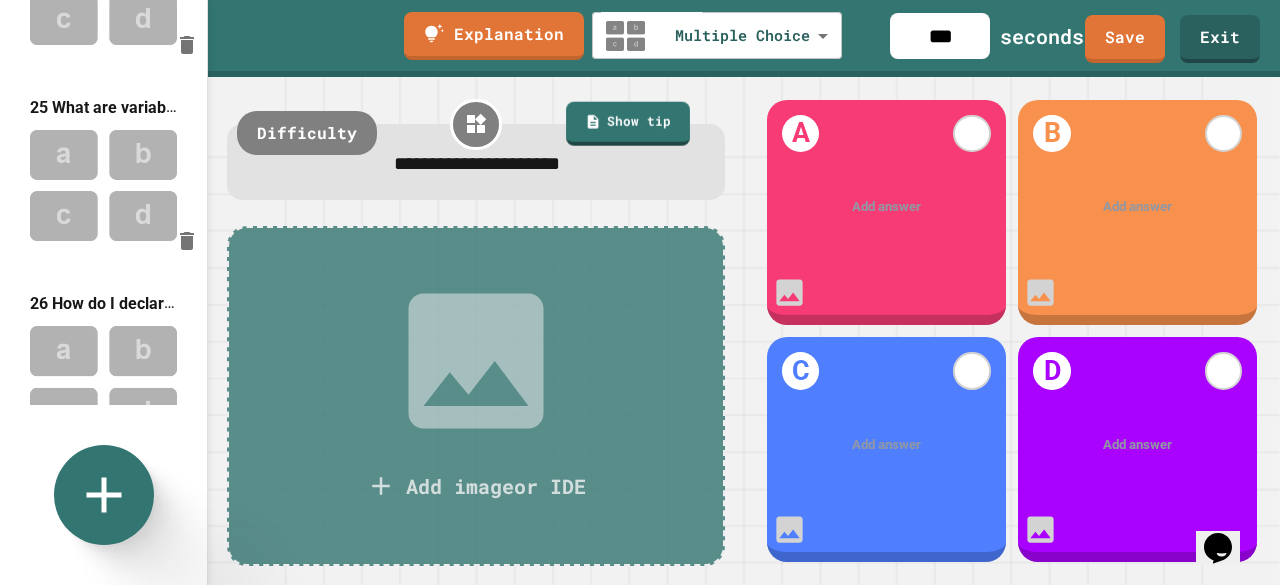 click 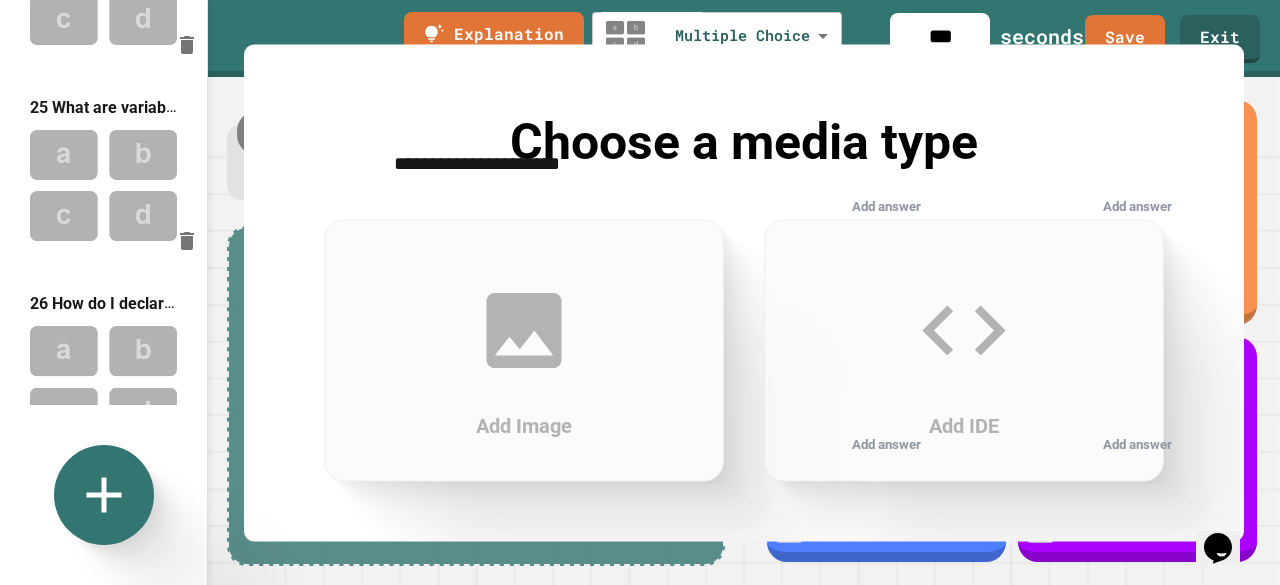 click on "Add Image" at bounding box center (524, 350) 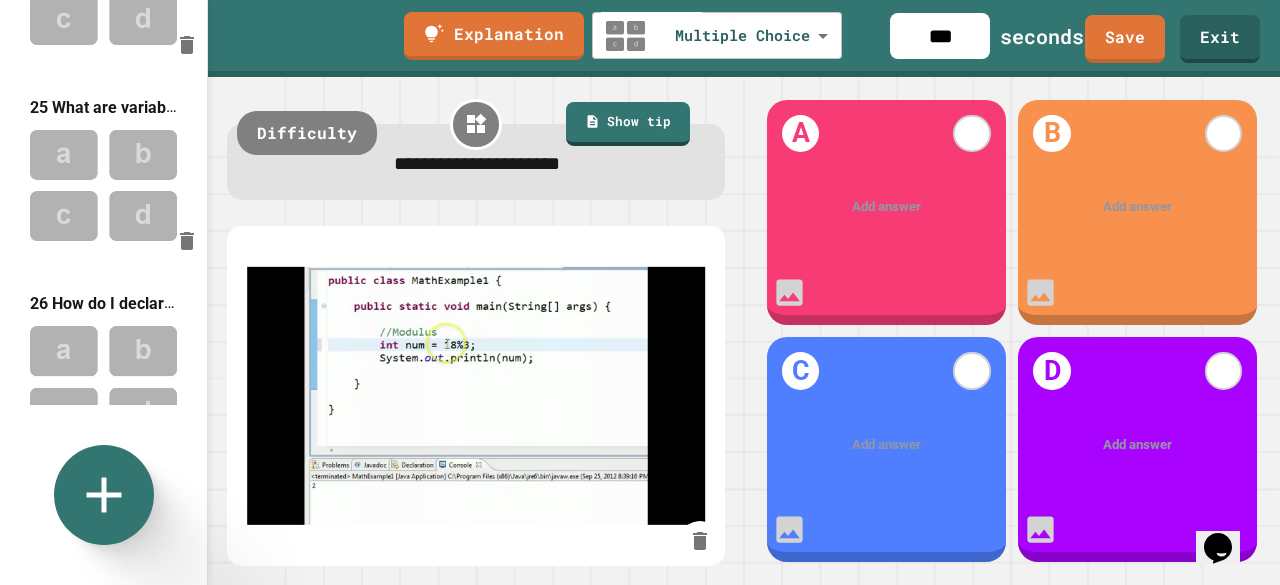 click at bounding box center [476, 396] 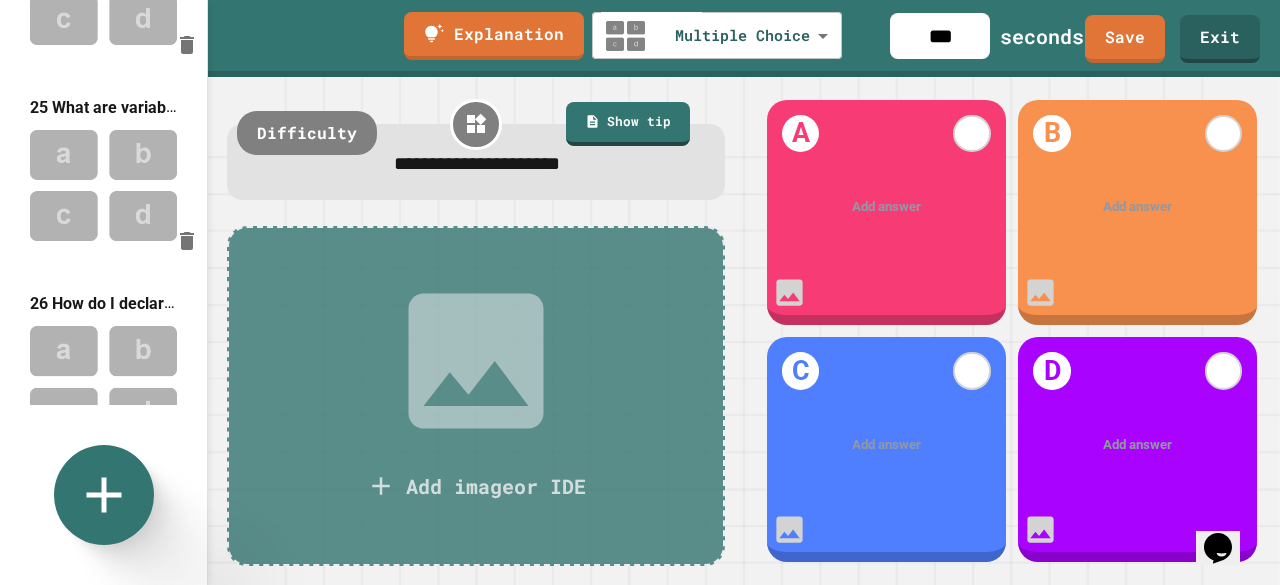 click 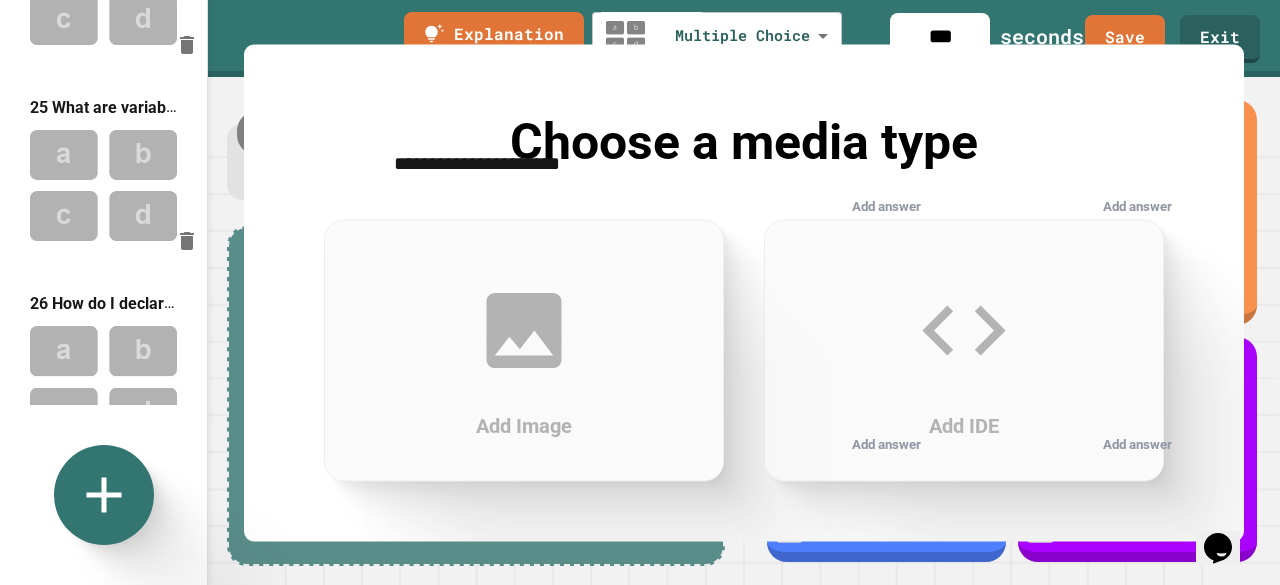 click on "Add Image" at bounding box center (524, 425) 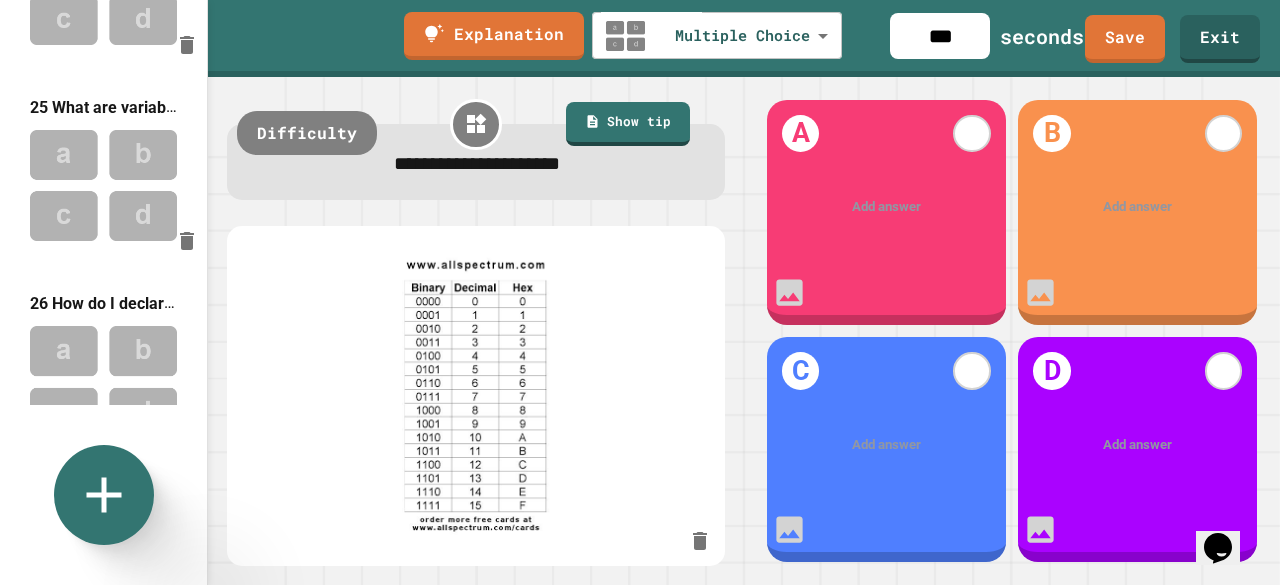 click on "Add answer" at bounding box center [886, 207] 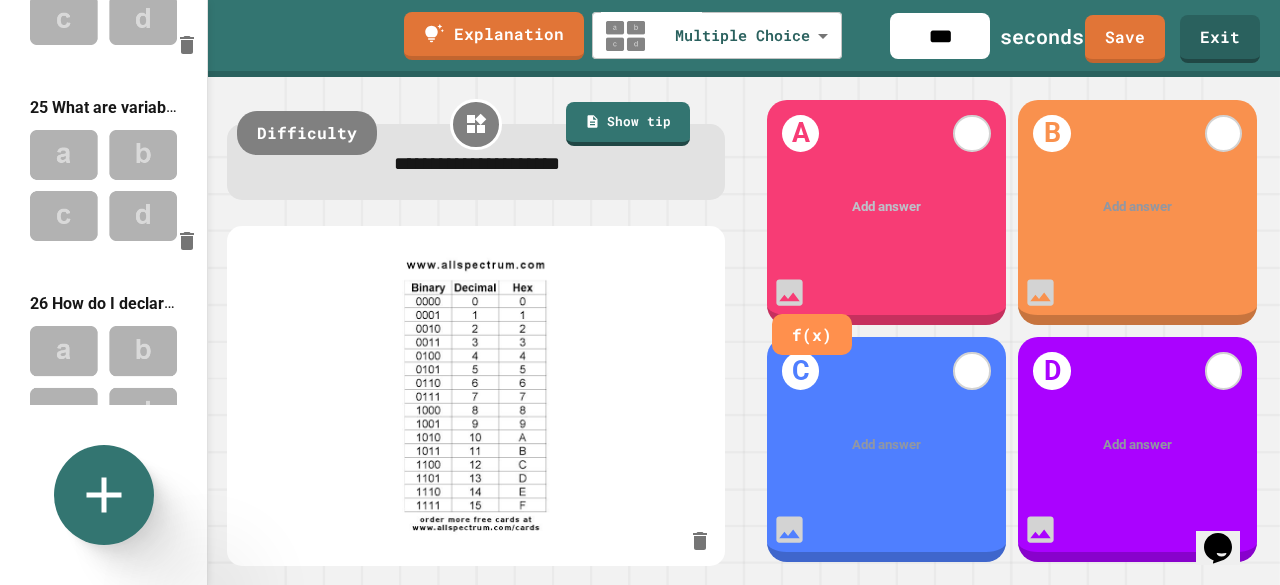 click at bounding box center [1138, 207] 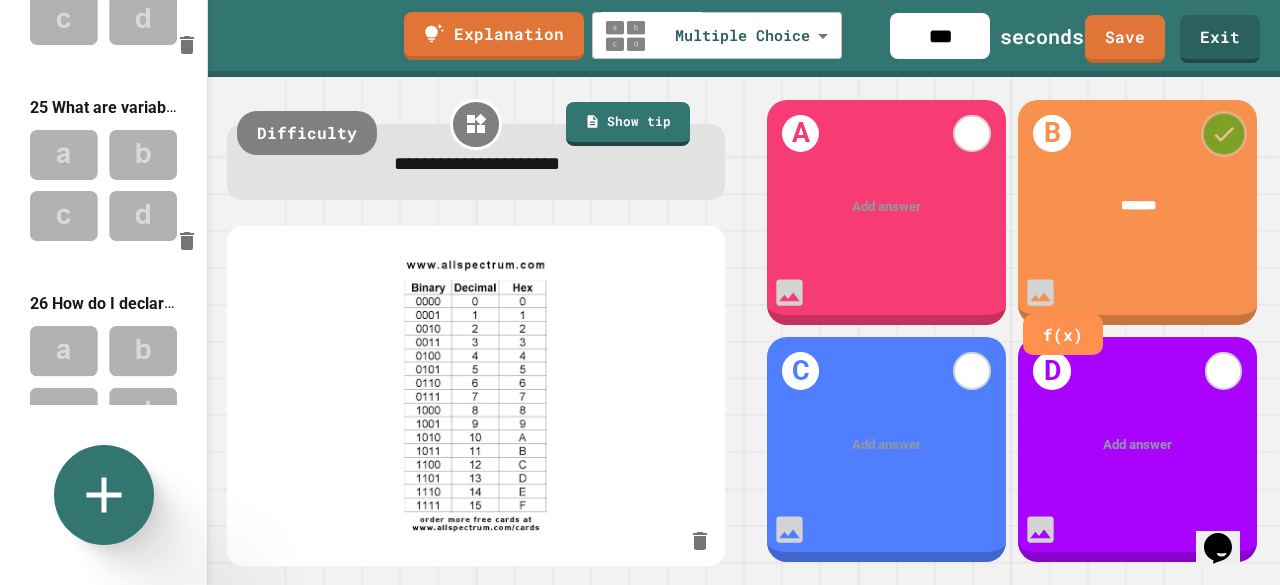 click at bounding box center (1223, 133) 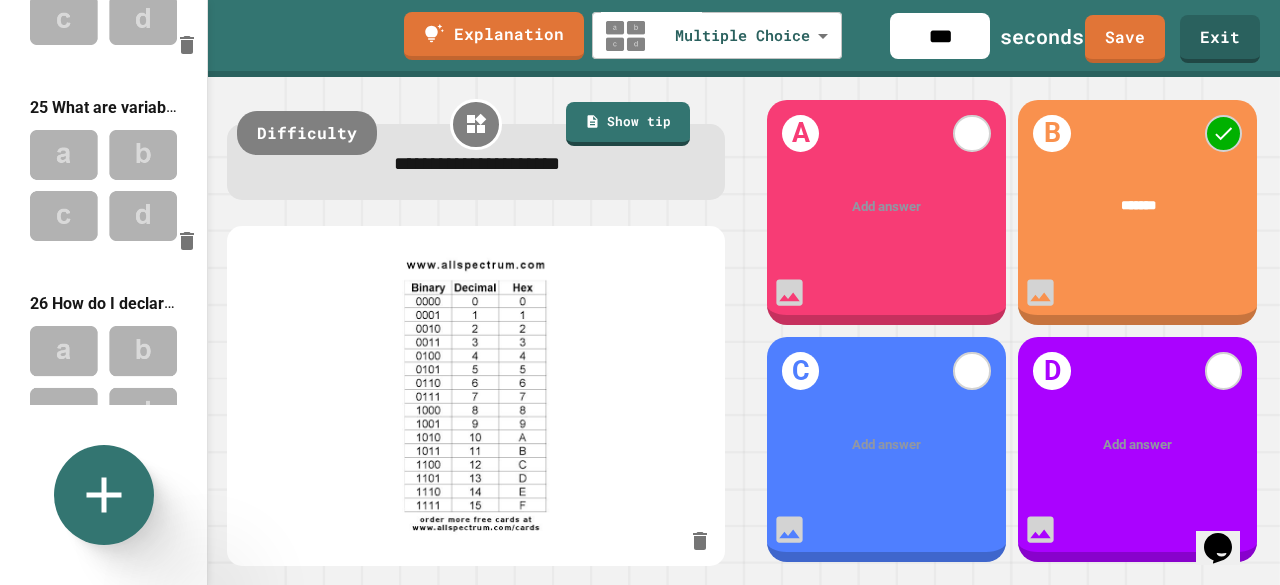 click on "Add answer" at bounding box center (886, 207) 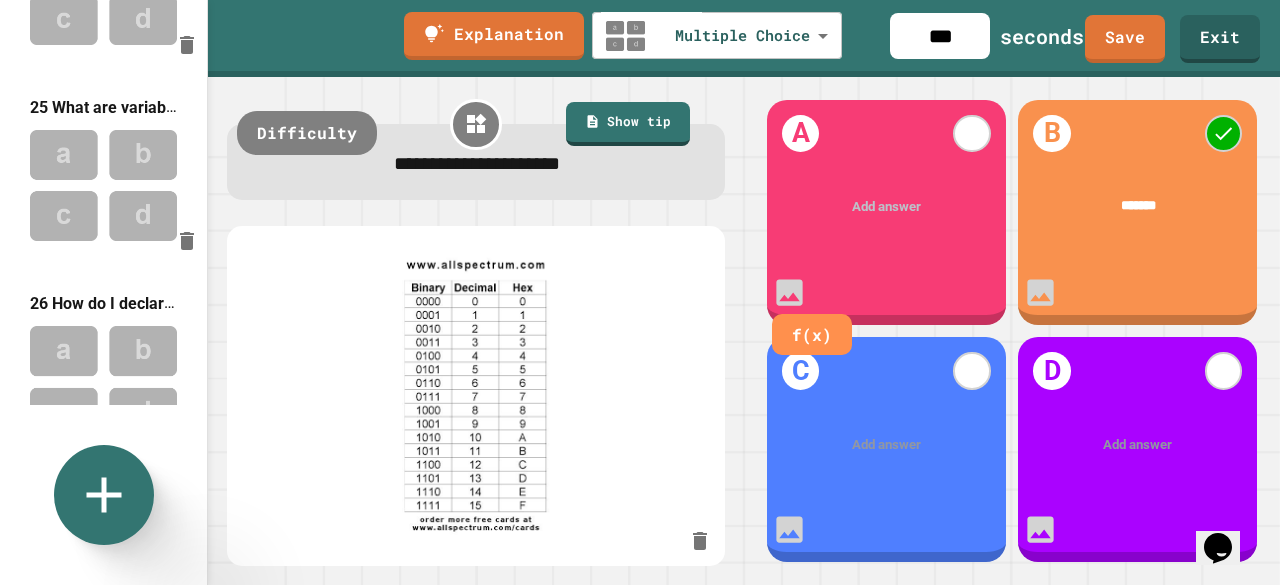 click at bounding box center [886, 207] 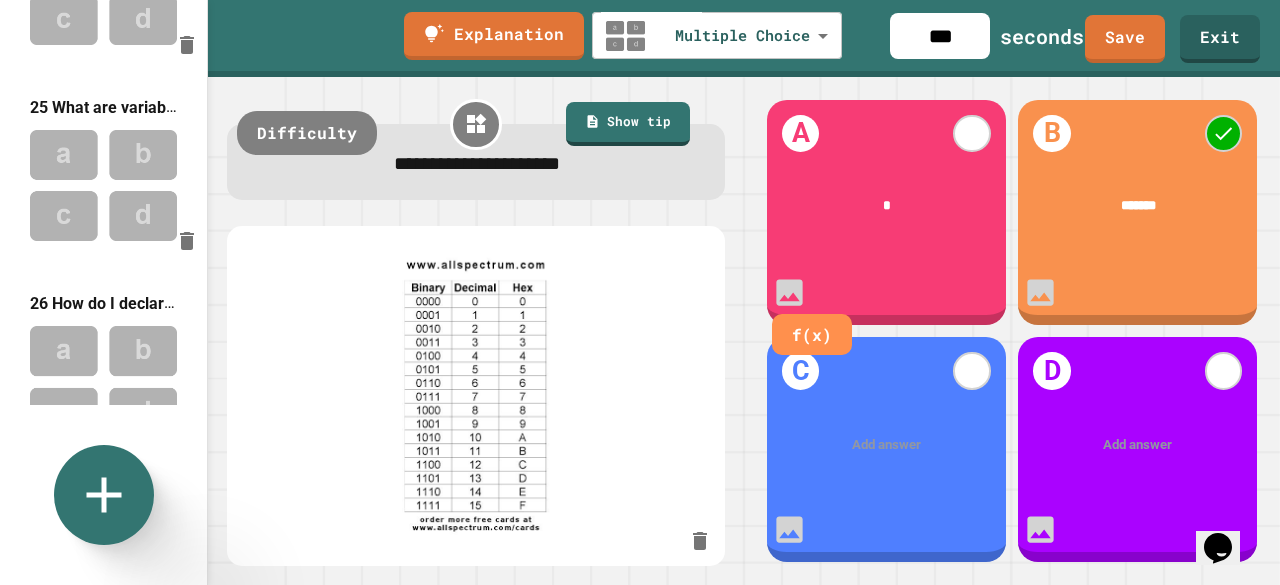 type 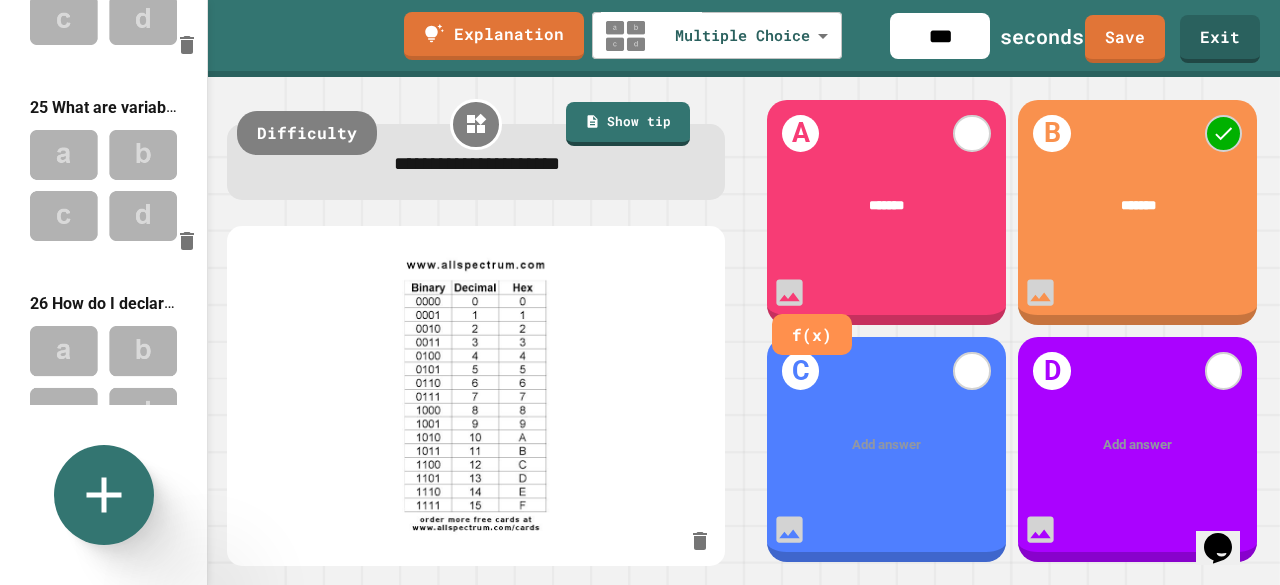 click on "*******" at bounding box center (886, 207) 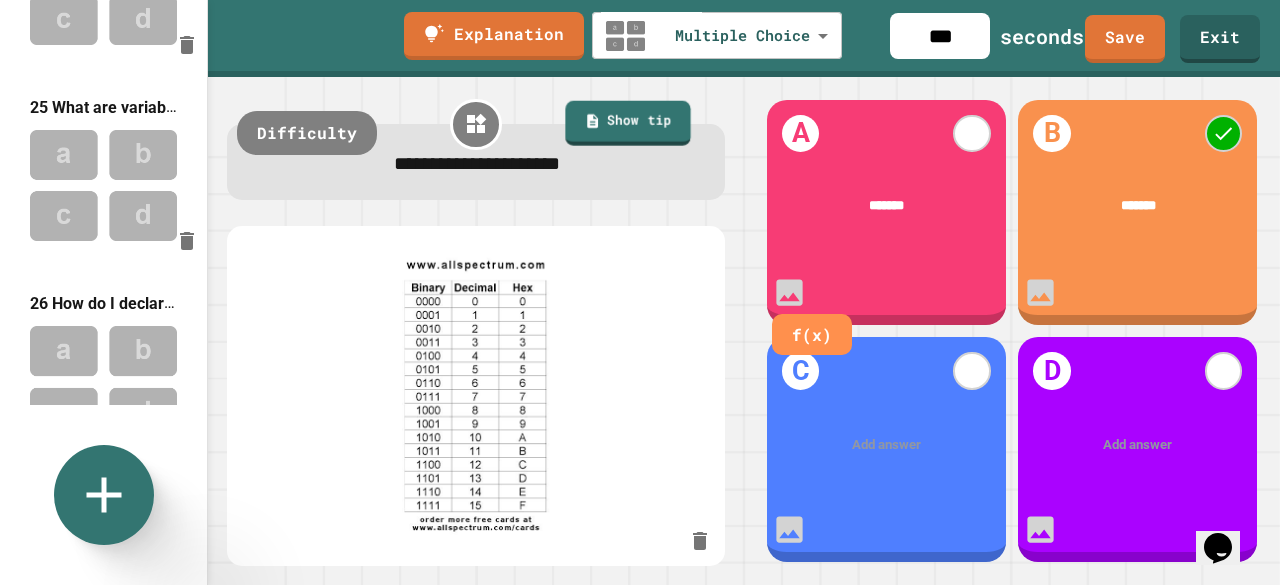 click on "Show tip" at bounding box center [627, 123] 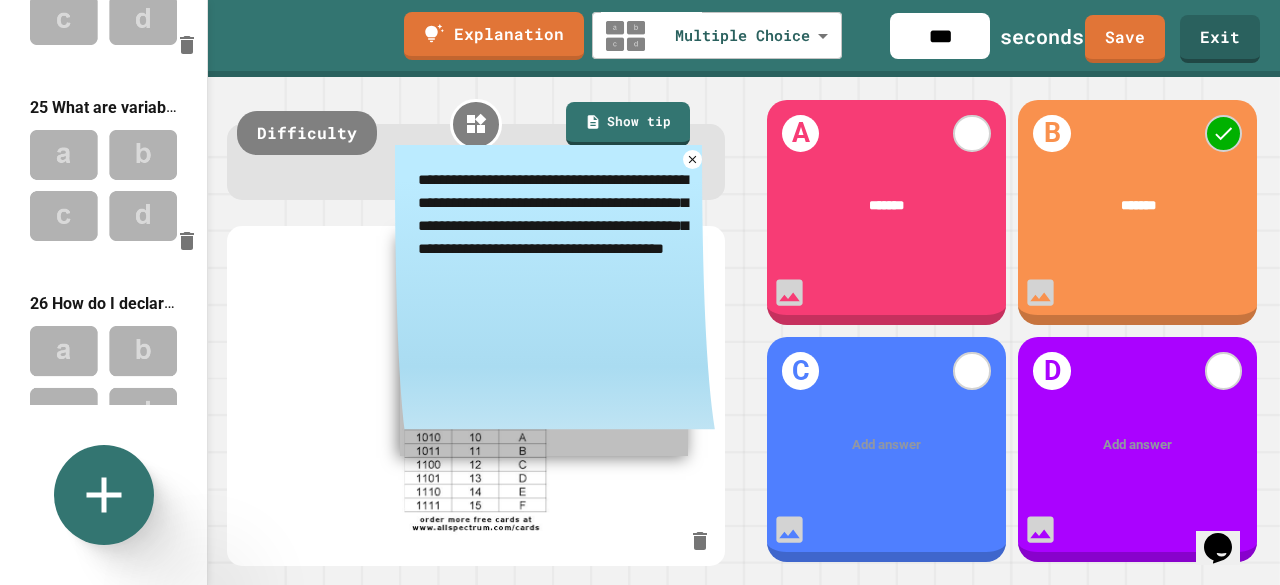 click on "**********" at bounding box center (555, 225) 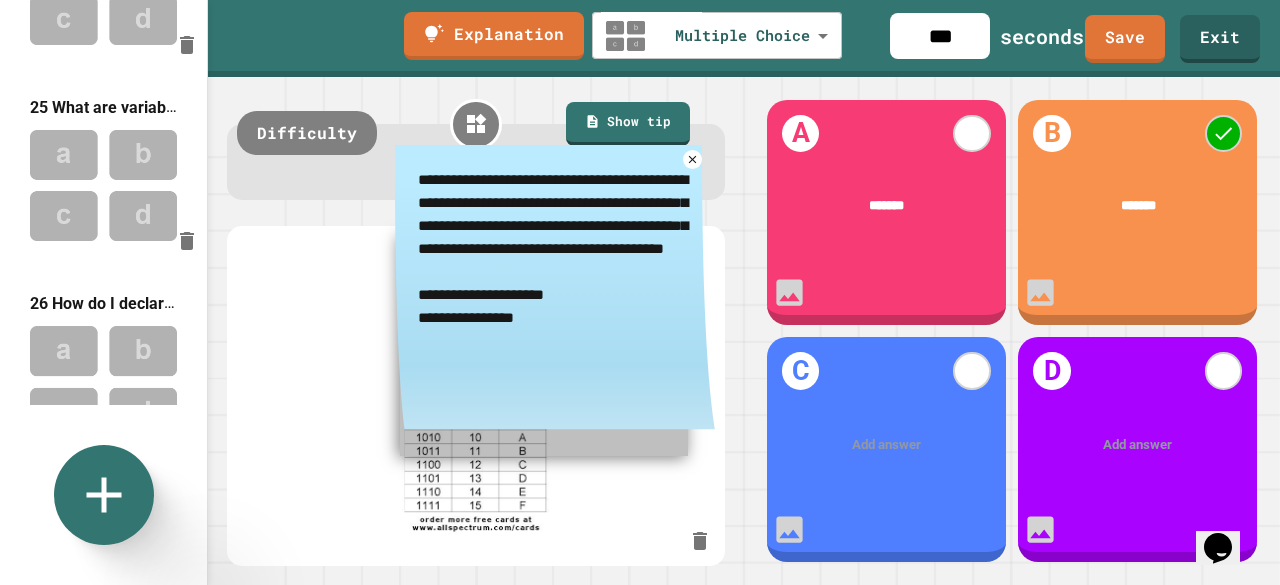 click on "**********" at bounding box center (555, 260) 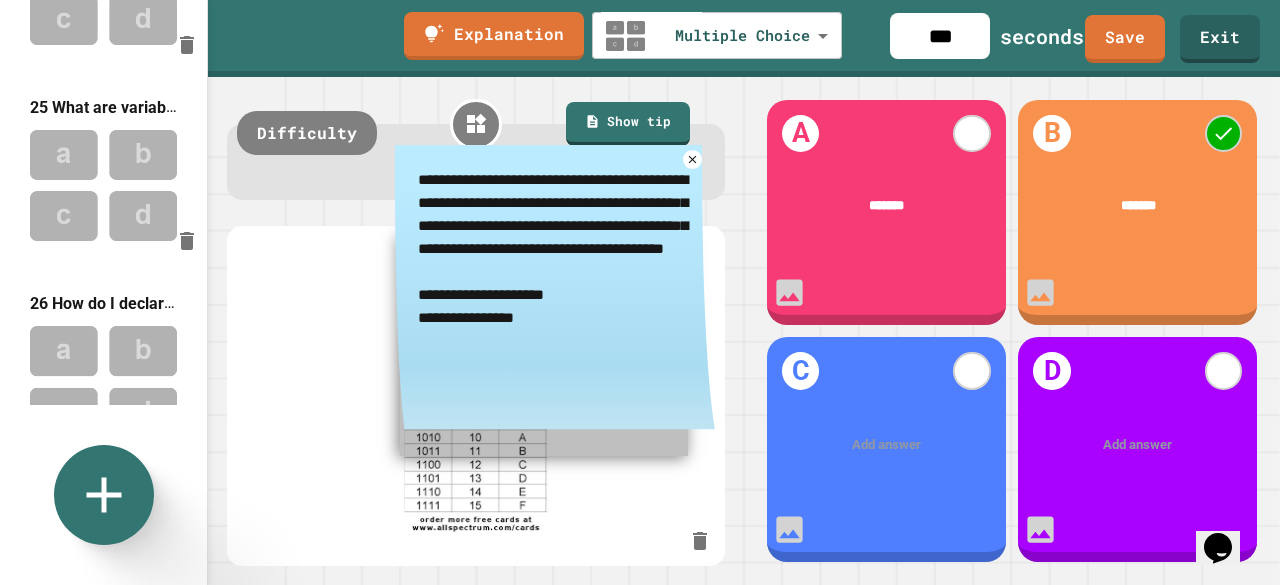 type on "**********" 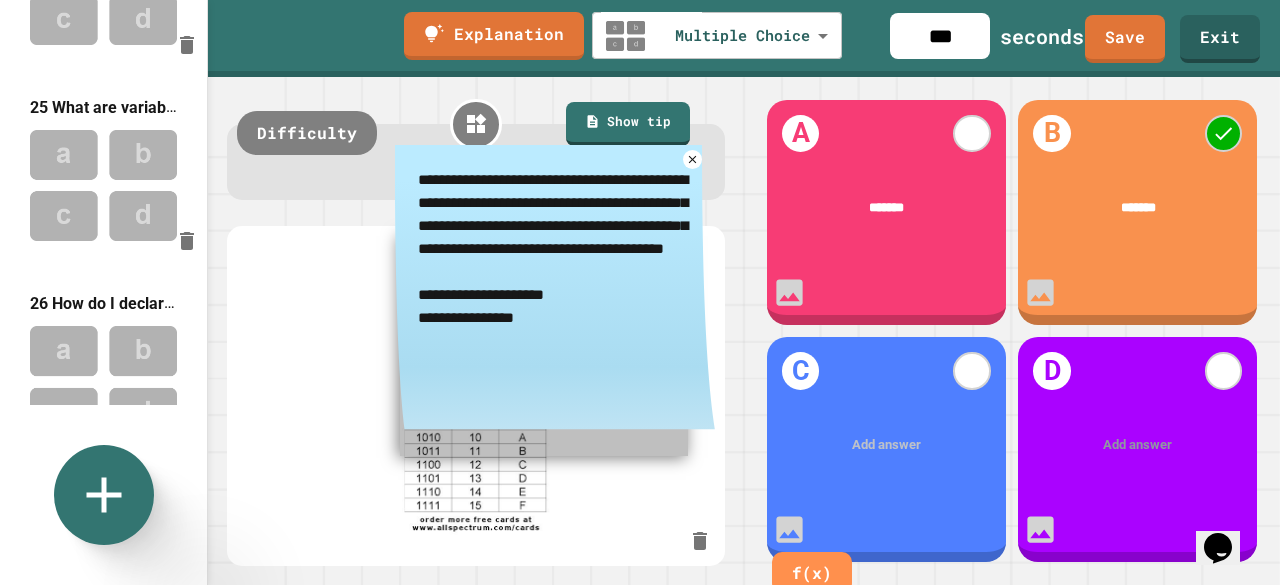 type 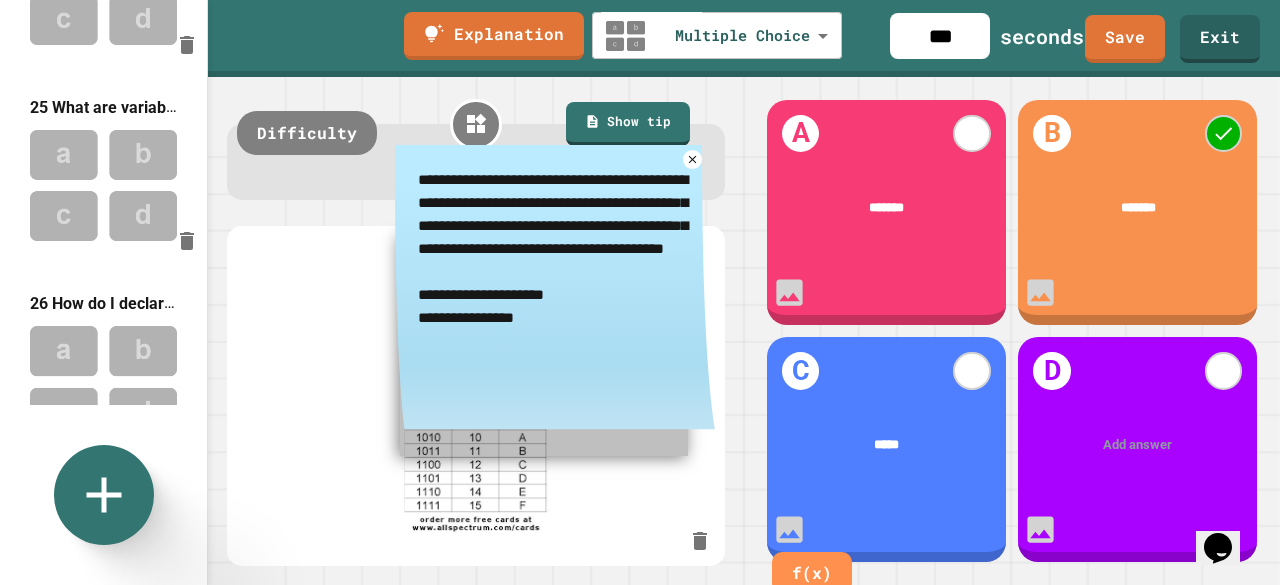click on "Add answer" at bounding box center [1137, 445] 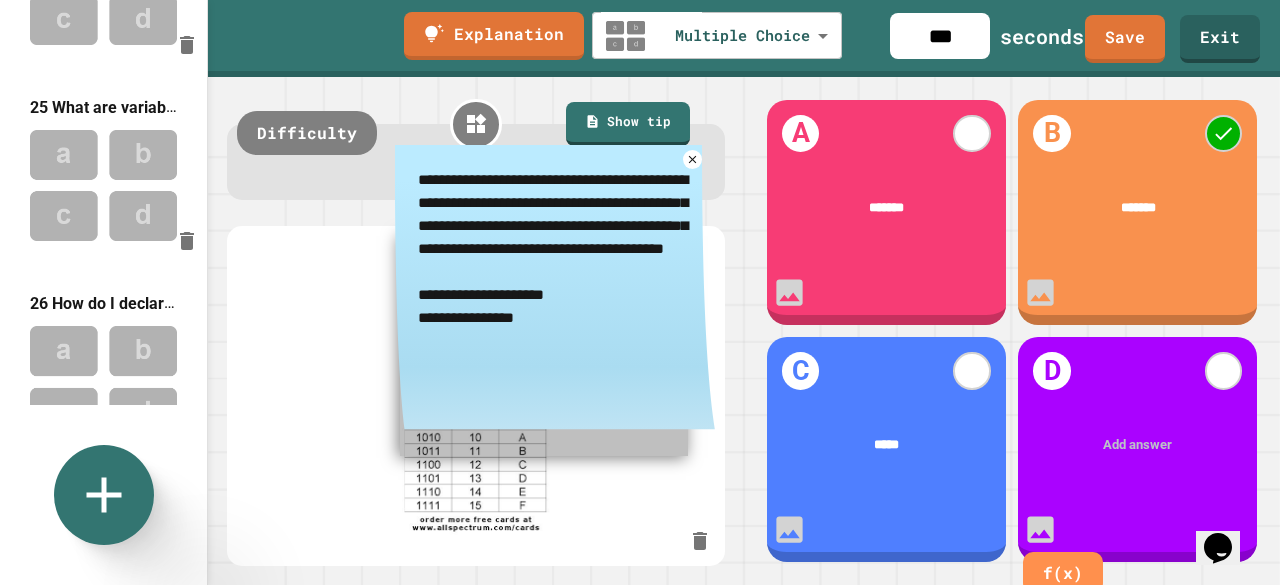 click at bounding box center (1139, 445) 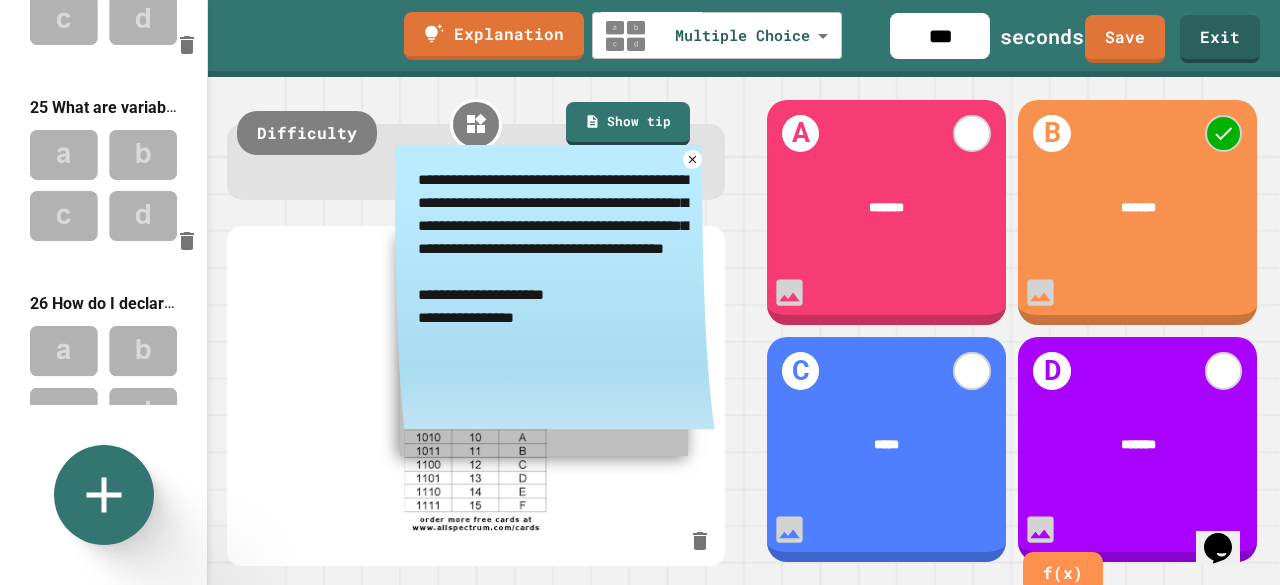 click on "*******" at bounding box center (1138, 444) 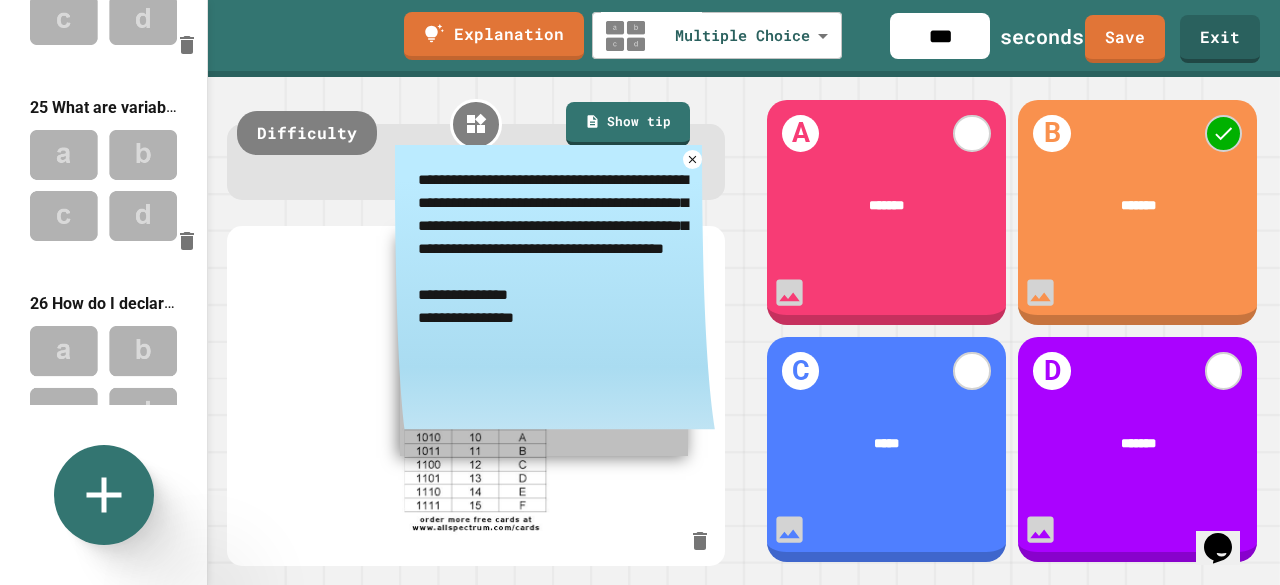 click on "**********" at bounding box center (555, 260) 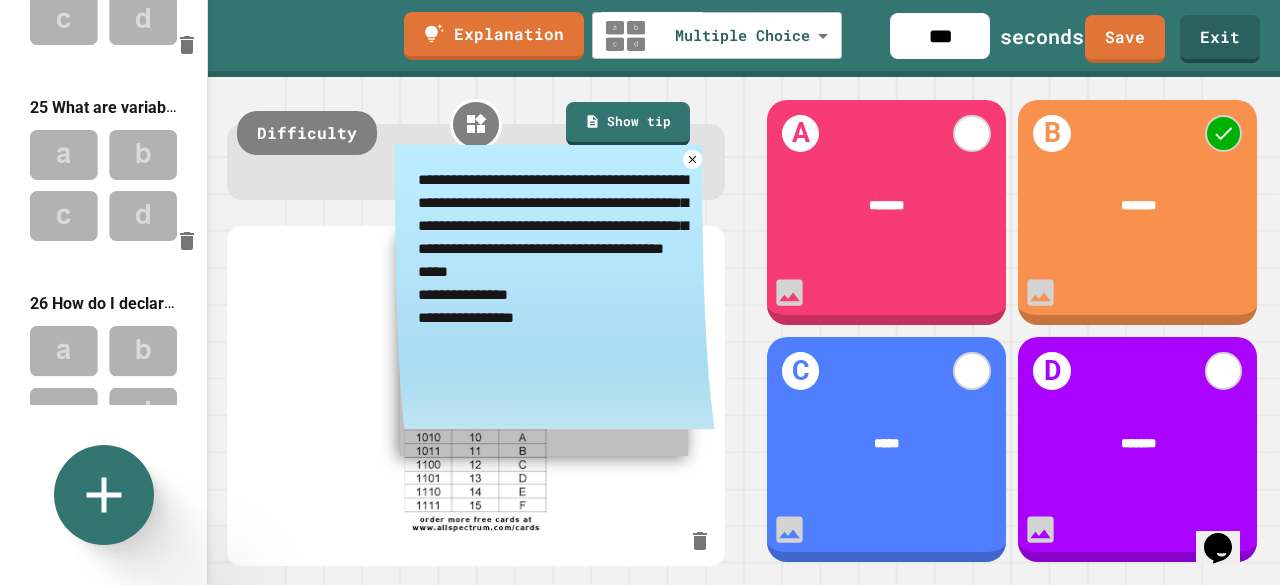 click on "**********" at bounding box center (555, 260) 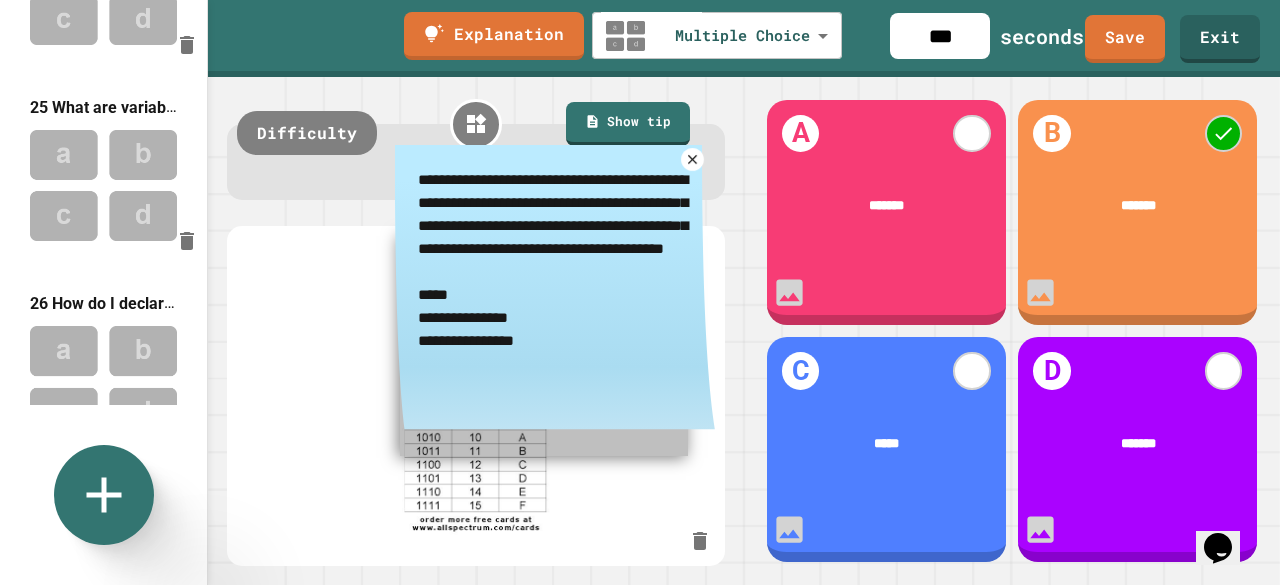 type on "**********" 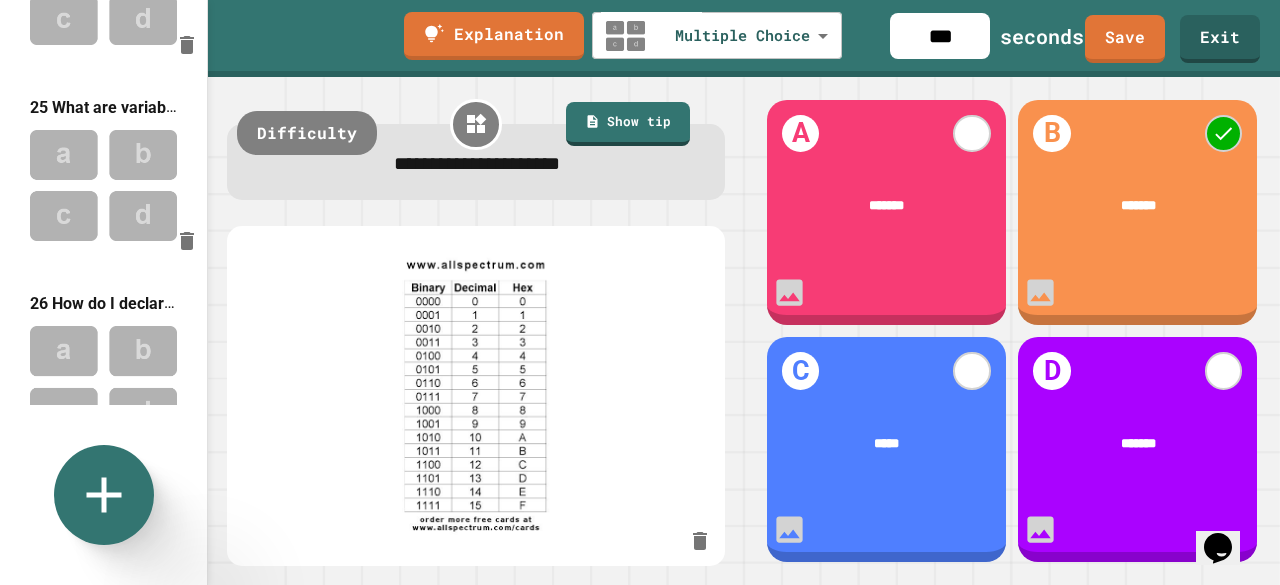 drag, startPoint x: 117, startPoint y: 316, endPoint x: 834, endPoint y: 61, distance: 760.9954 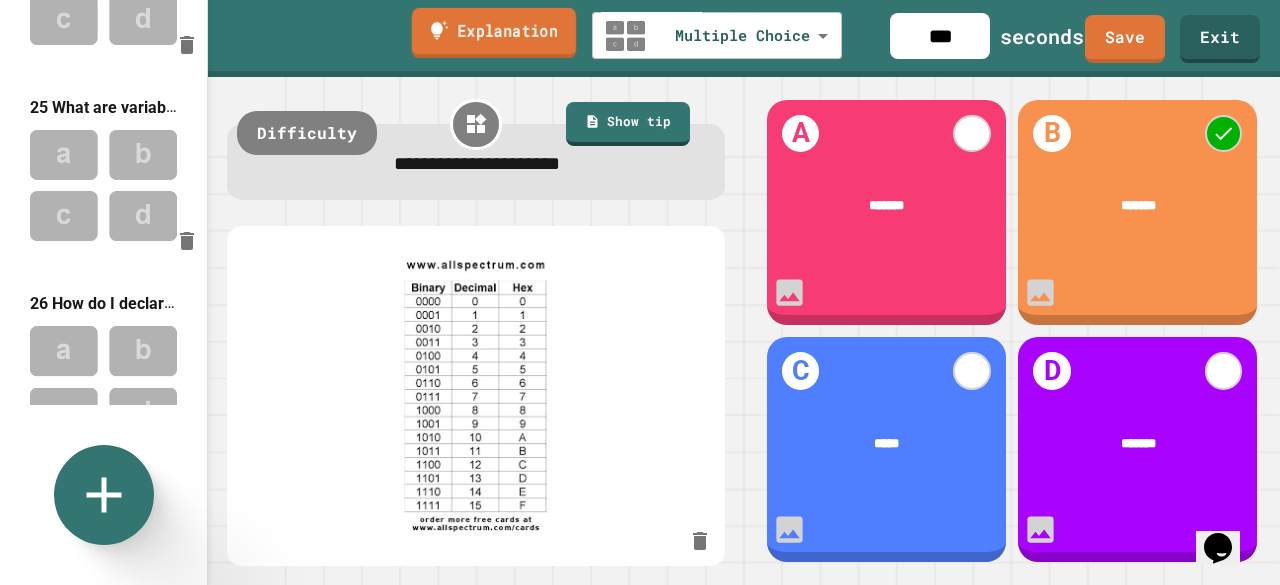click on "Explanation" at bounding box center (493, 32) 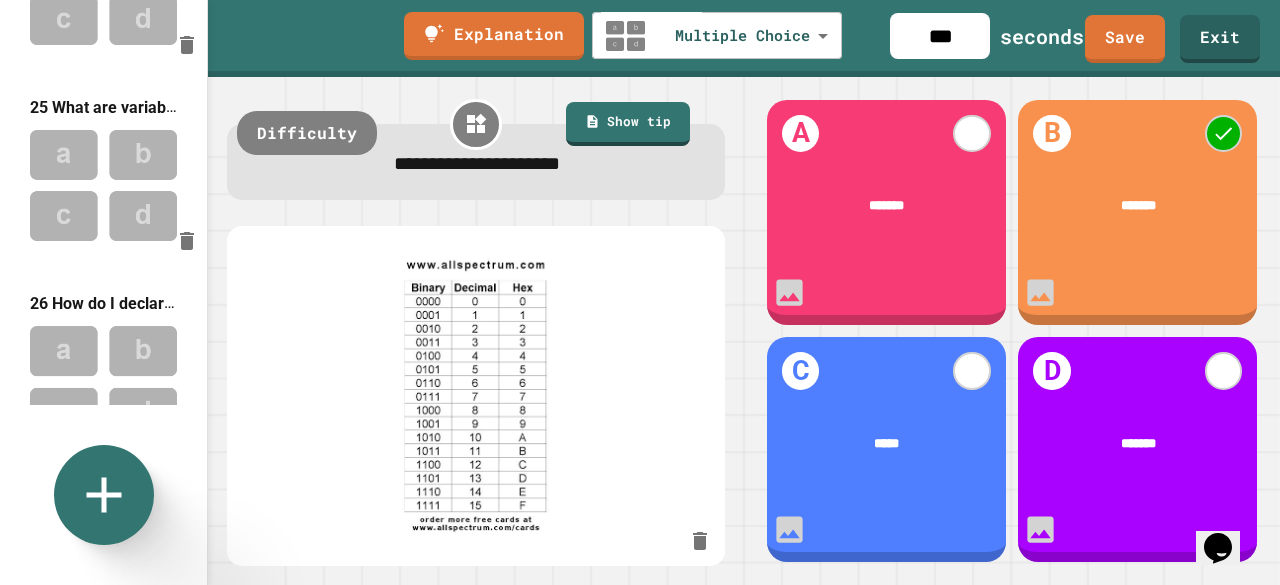 click at bounding box center (640, 717) 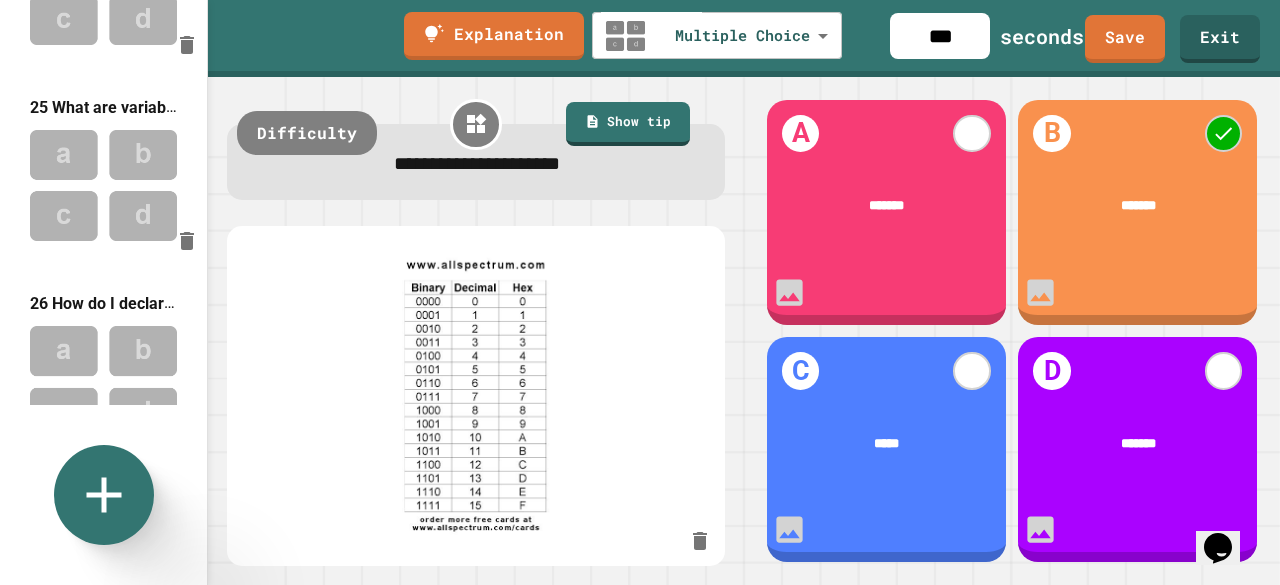 type on "**********" 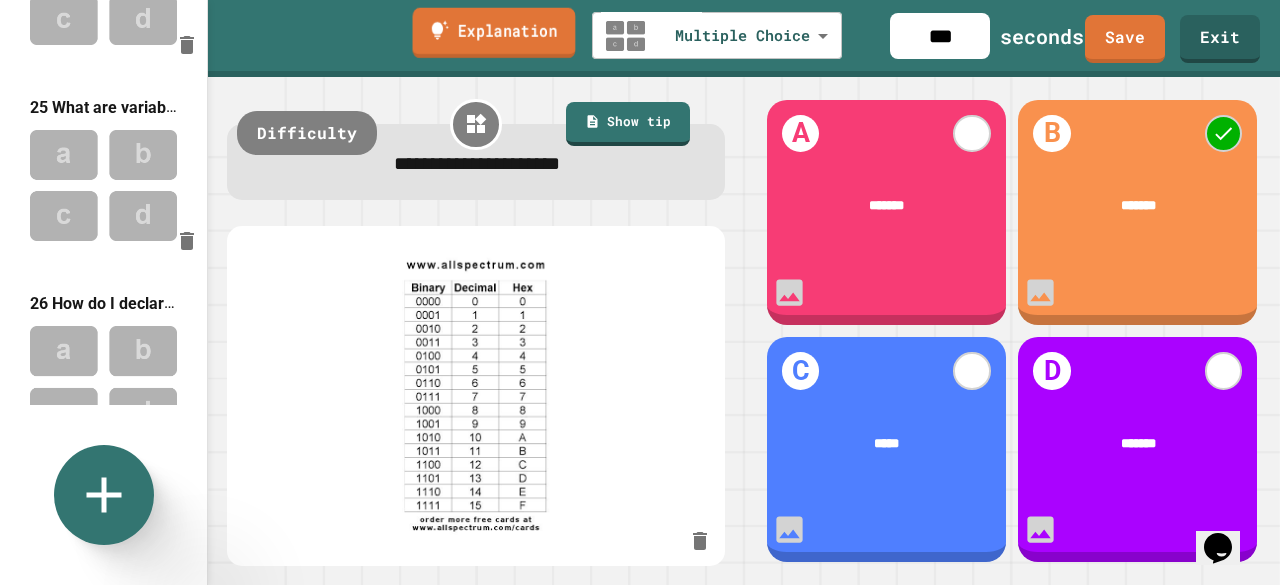 click on "Explanation" at bounding box center (493, 32) 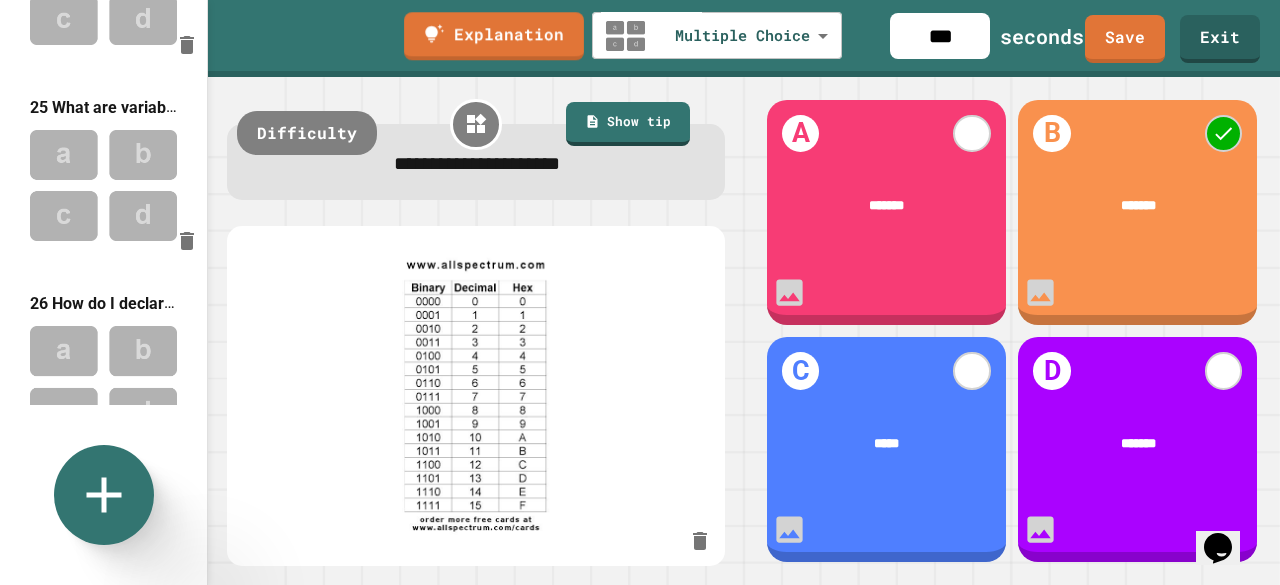 click at bounding box center (320, 693) 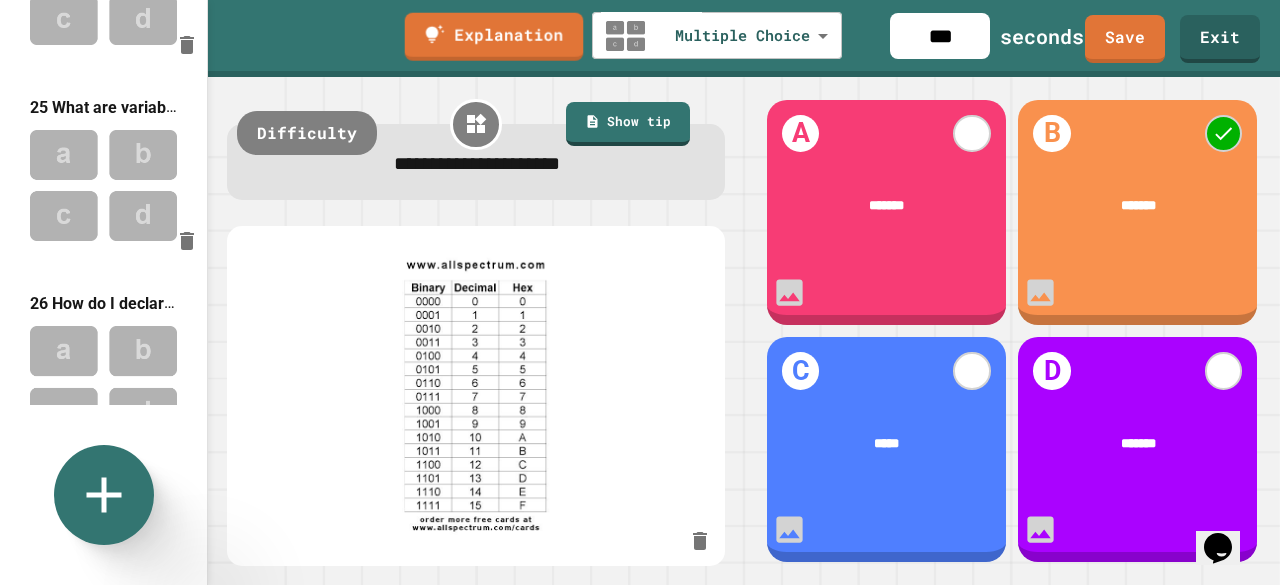click at bounding box center [103, 381] 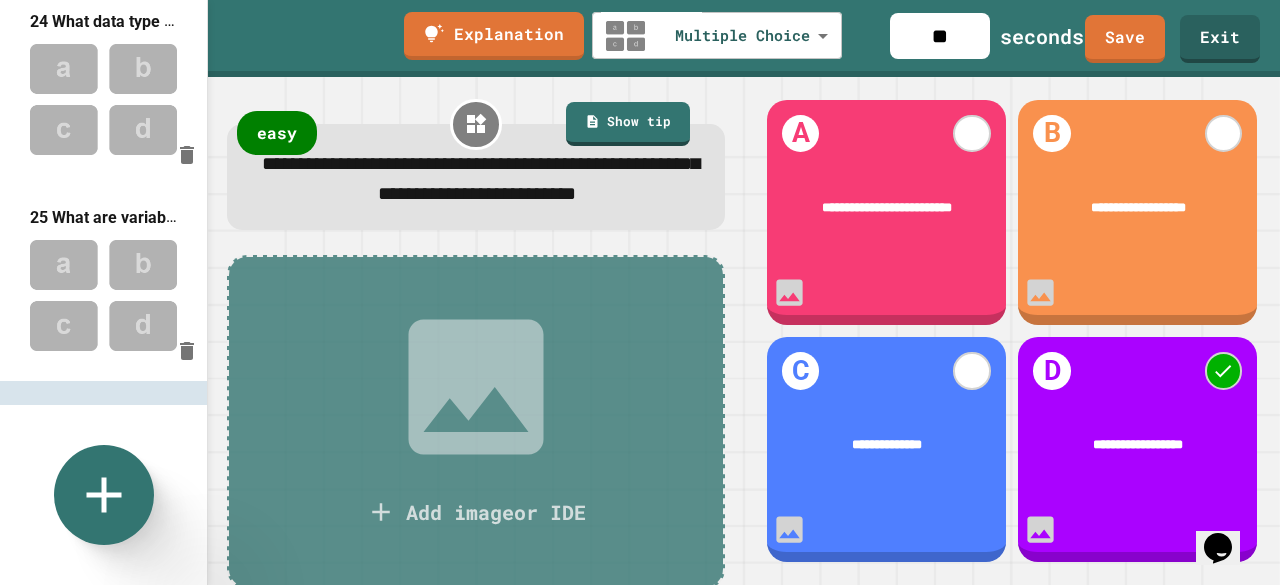 scroll, scrollTop: 4547, scrollLeft: 0, axis: vertical 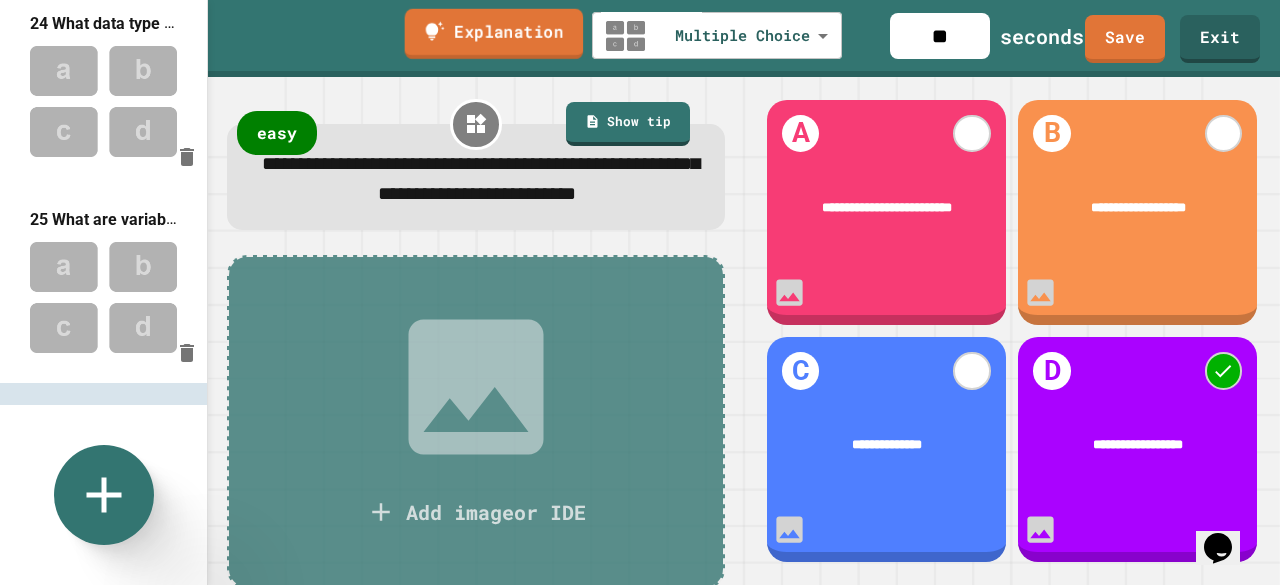 click on "Explanation" at bounding box center [493, 33] 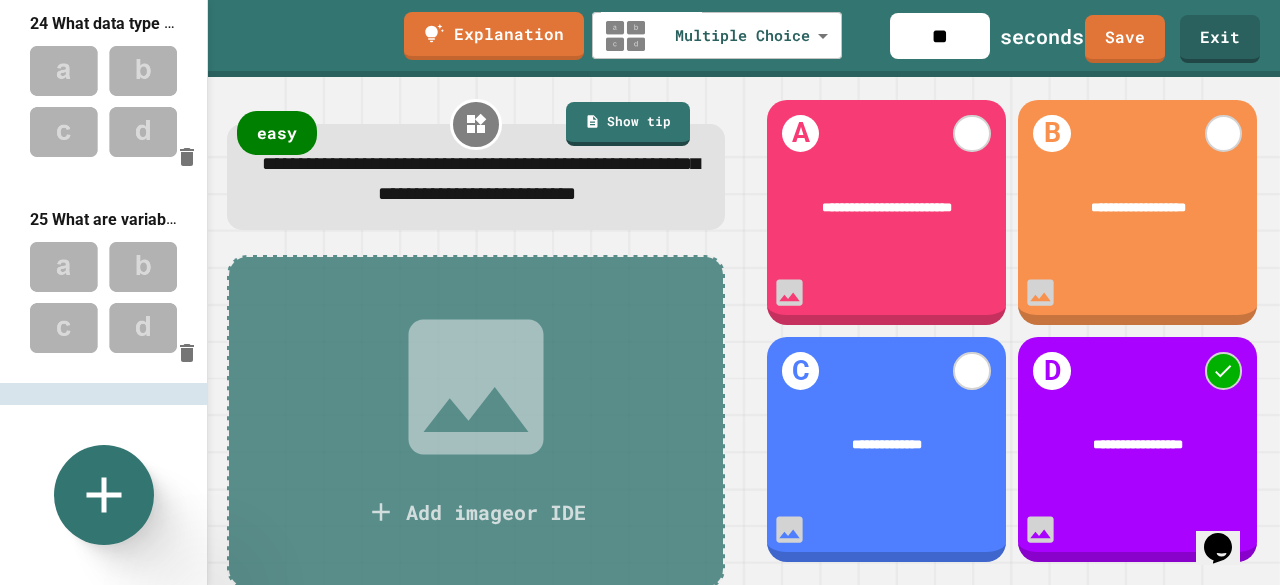 click at bounding box center [320, 693] 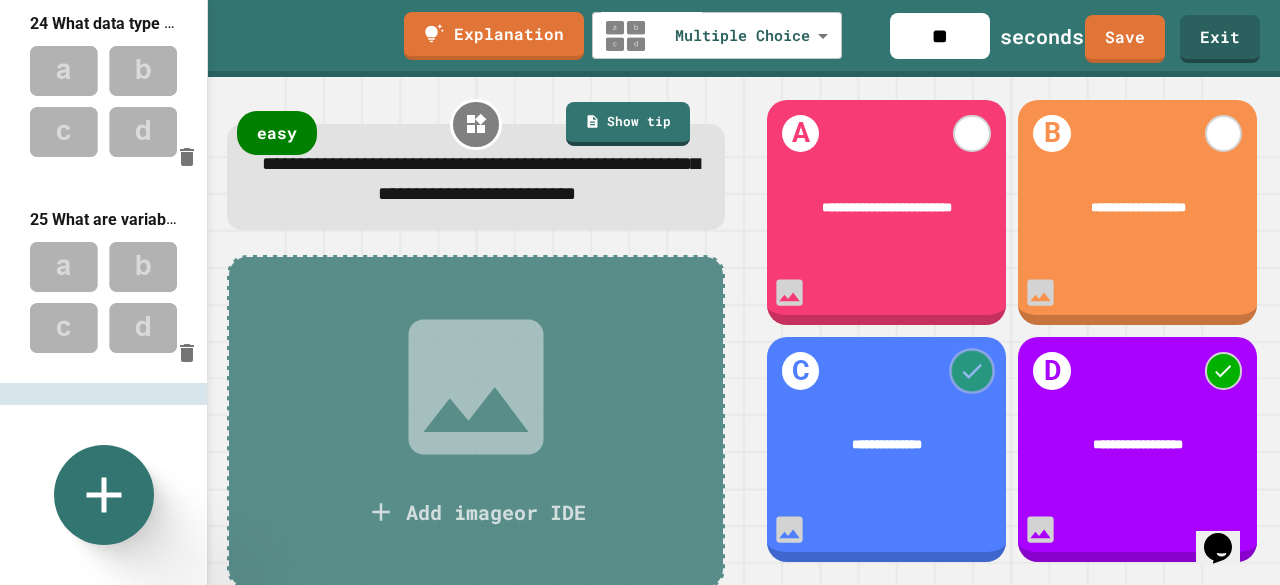 click 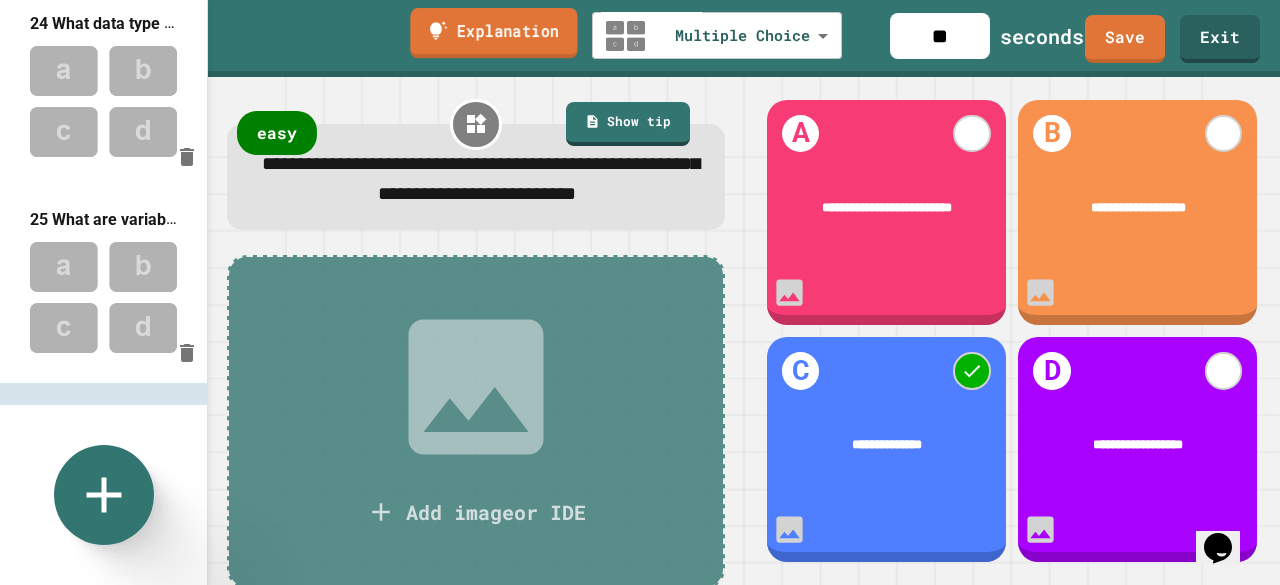 click on "Explanation" at bounding box center (493, 33) 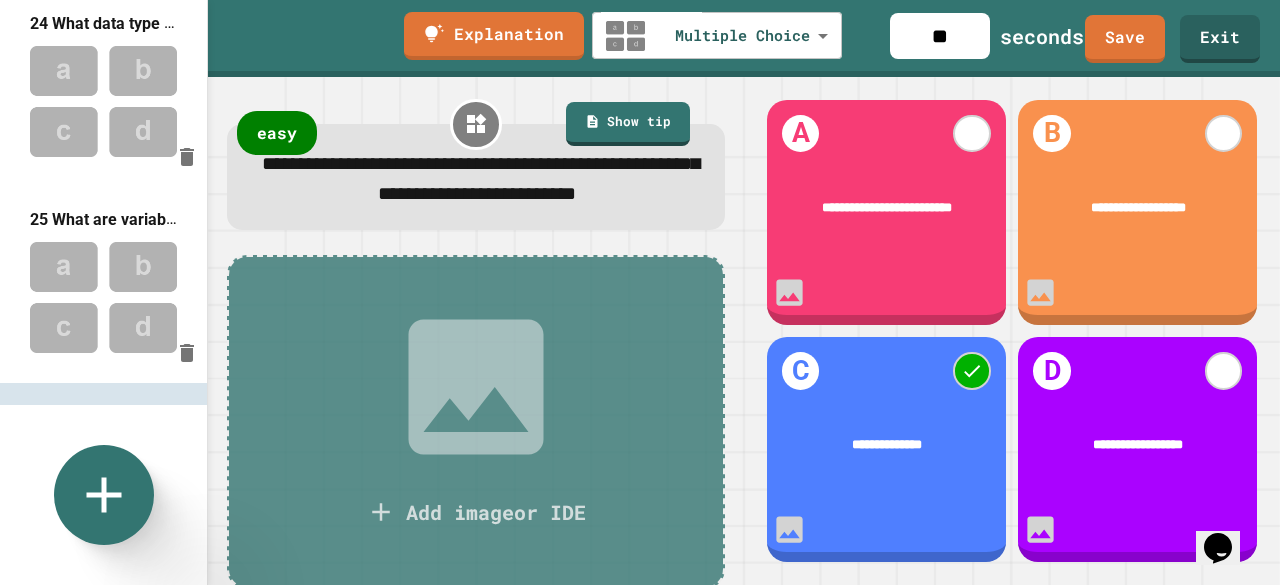 click at bounding box center (640, 717) 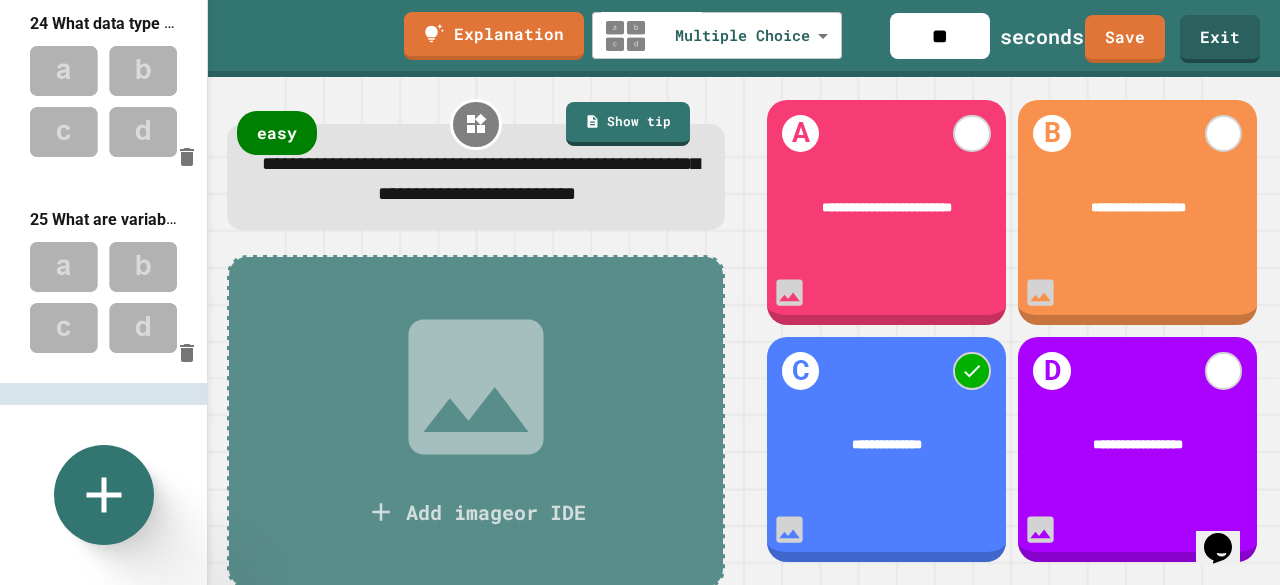 type on "**********" 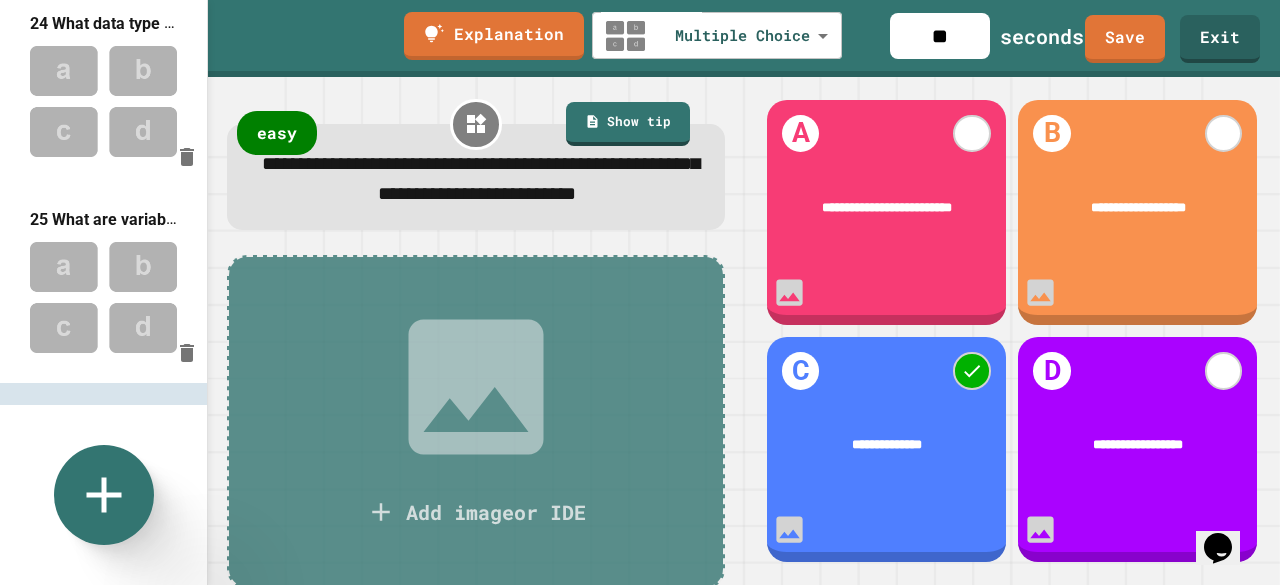 click at bounding box center (320, 705) 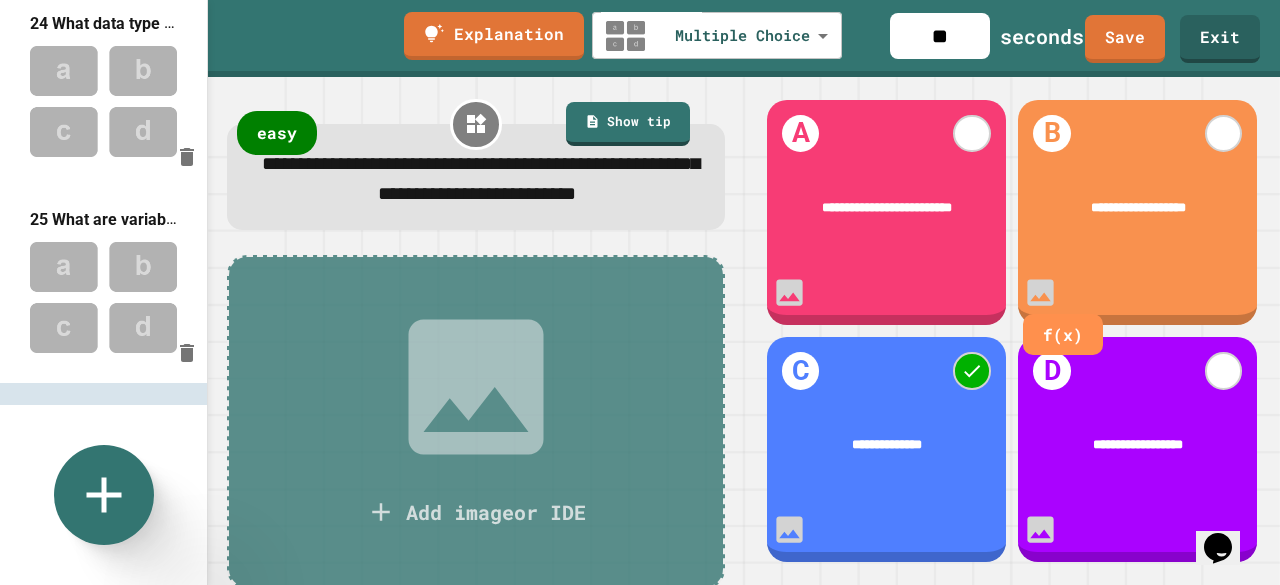 click on "**********" at bounding box center (1138, 206) 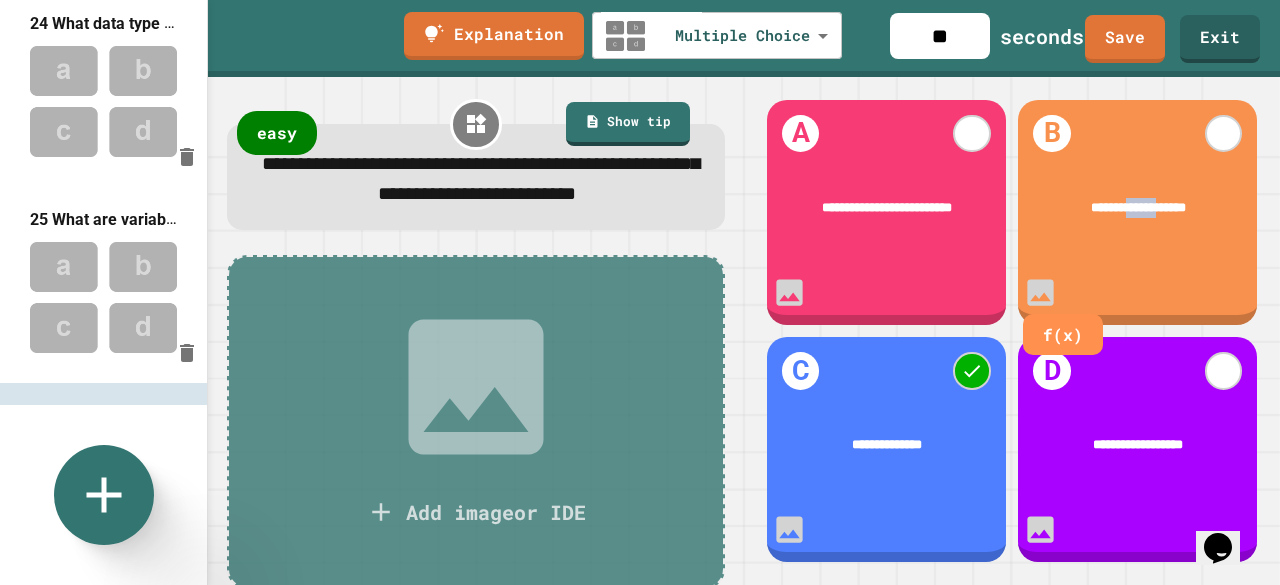 click on "**********" at bounding box center (1138, 206) 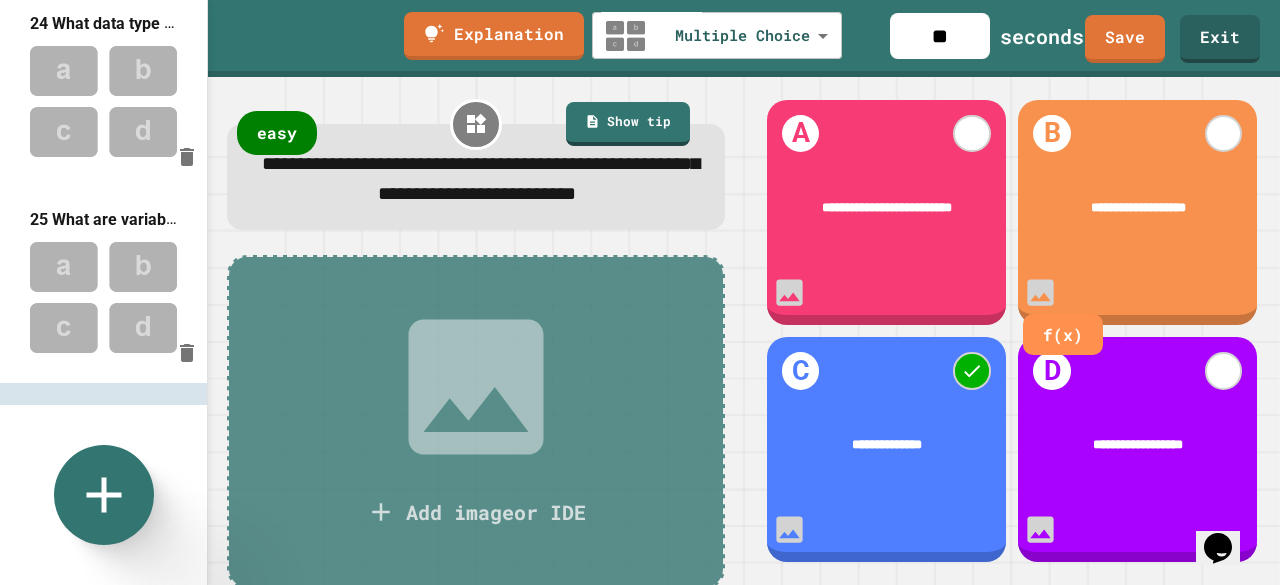 click on "**********" at bounding box center [886, 207] 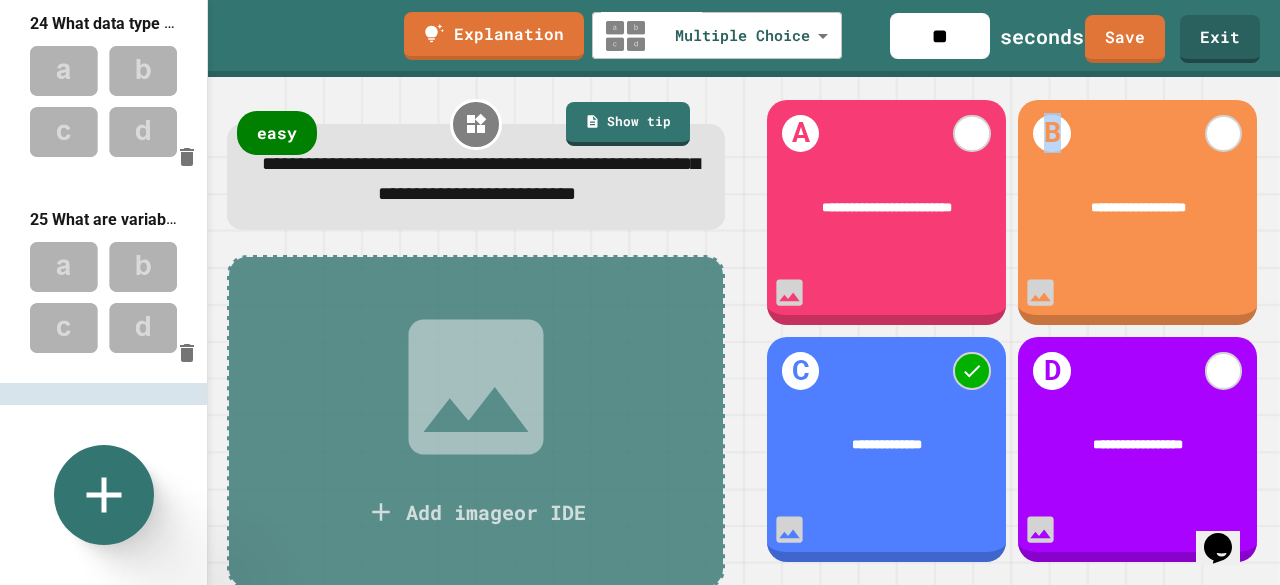 click on "**********" at bounding box center [886, 207] 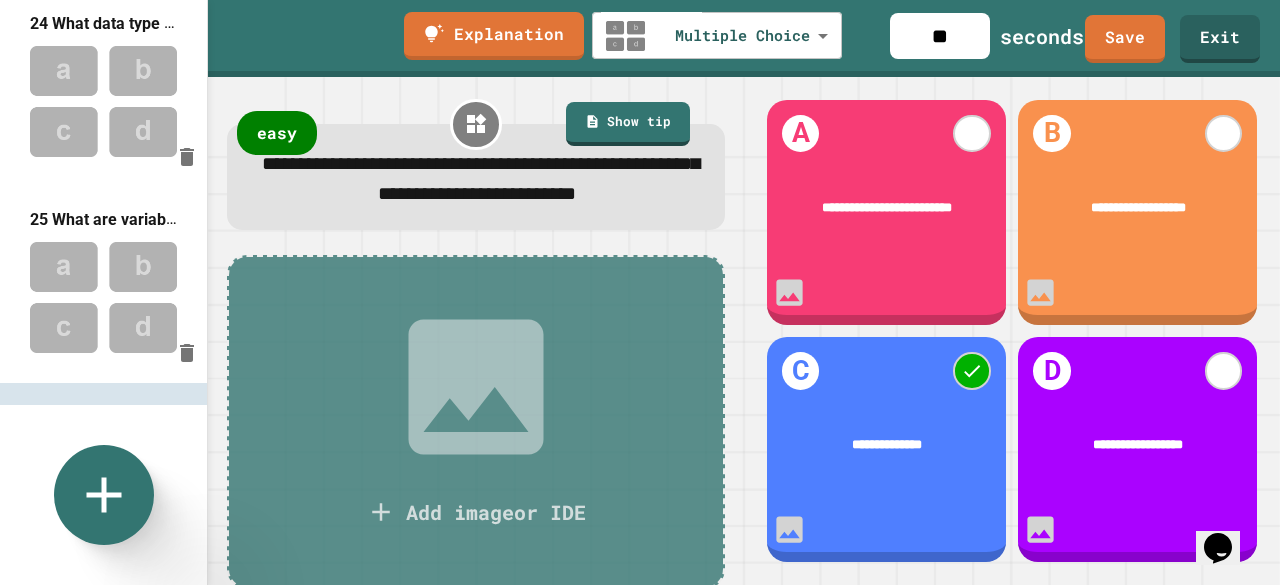 click on "**********" at bounding box center (886, 207) 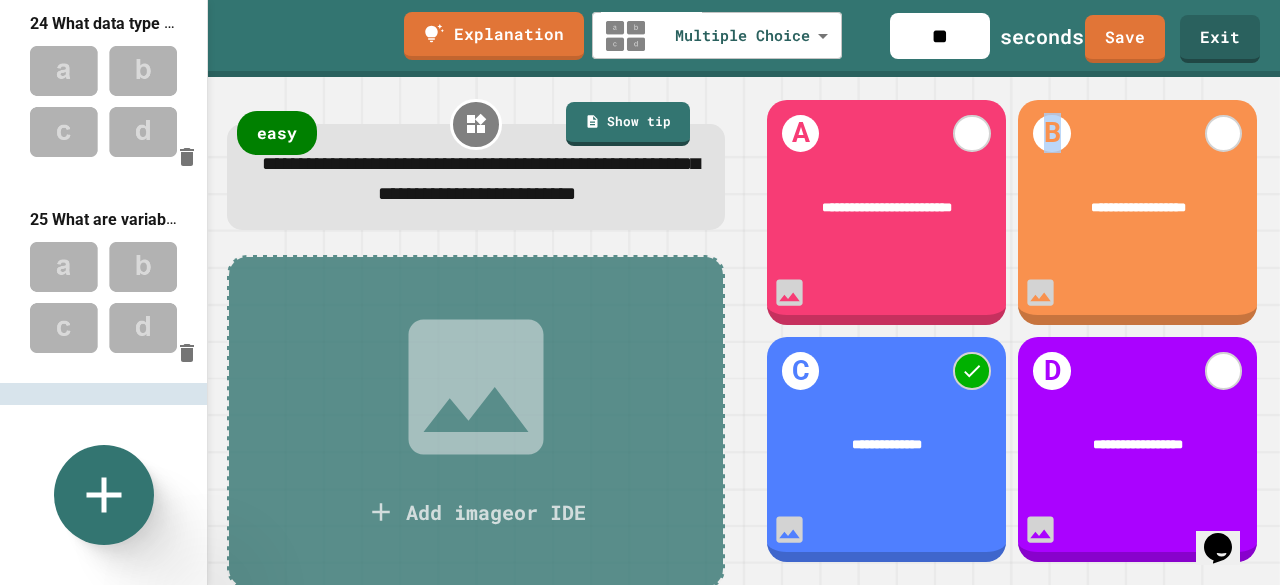 click on "**********" at bounding box center (886, 207) 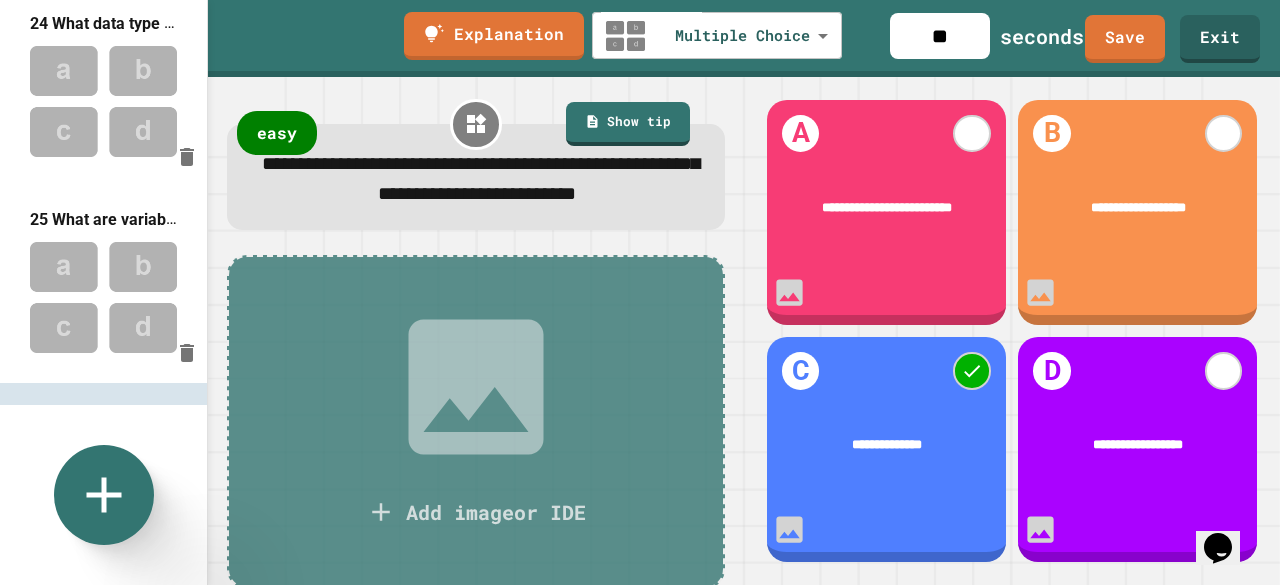 click on "**********" at bounding box center [886, 207] 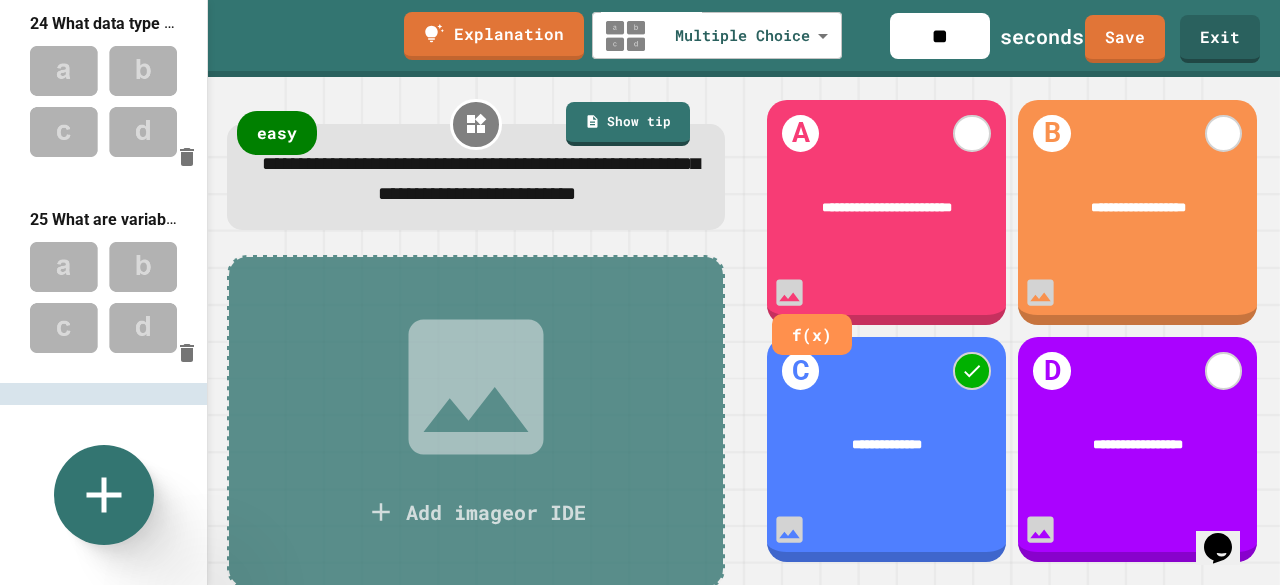 click on "**********" at bounding box center [887, 206] 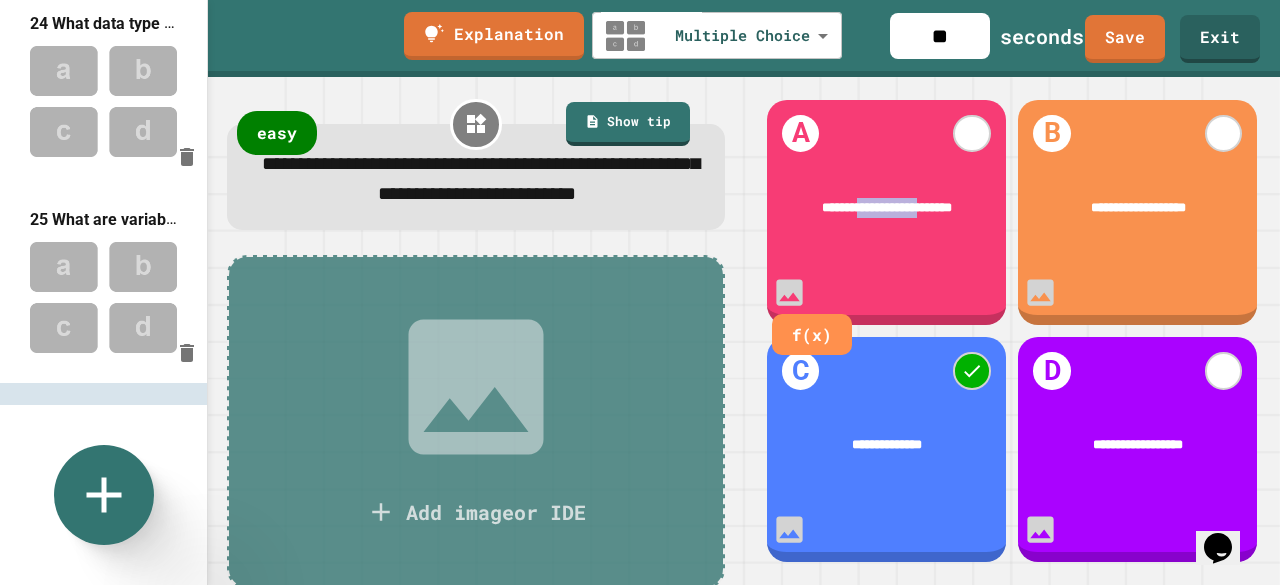 click on "**********" at bounding box center [887, 206] 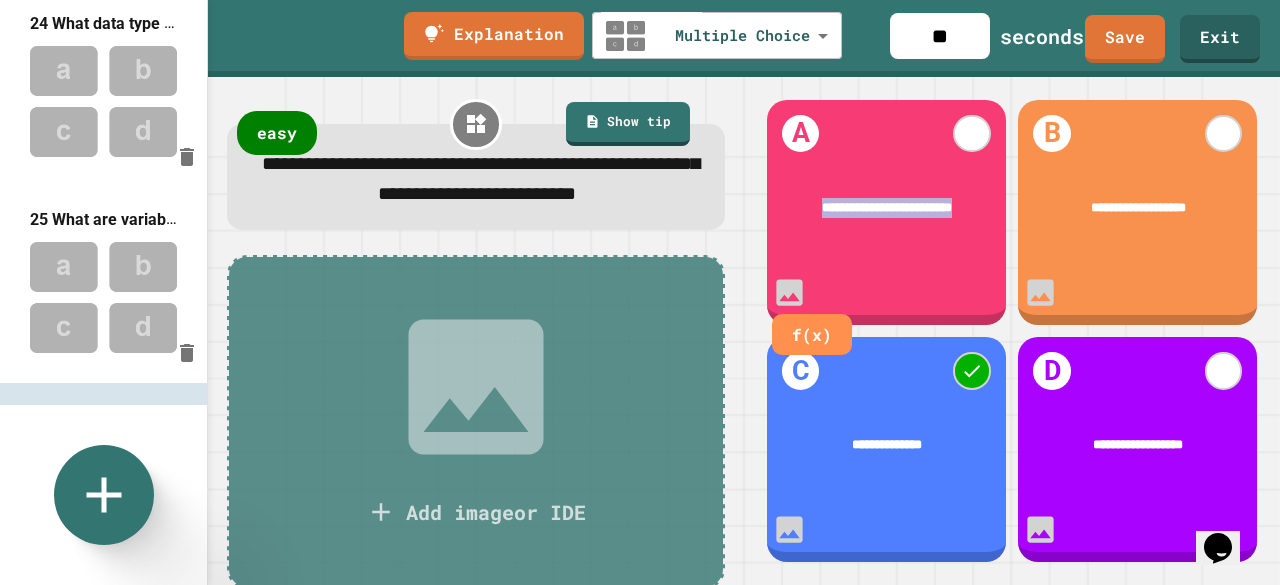 click on "**********" at bounding box center (887, 206) 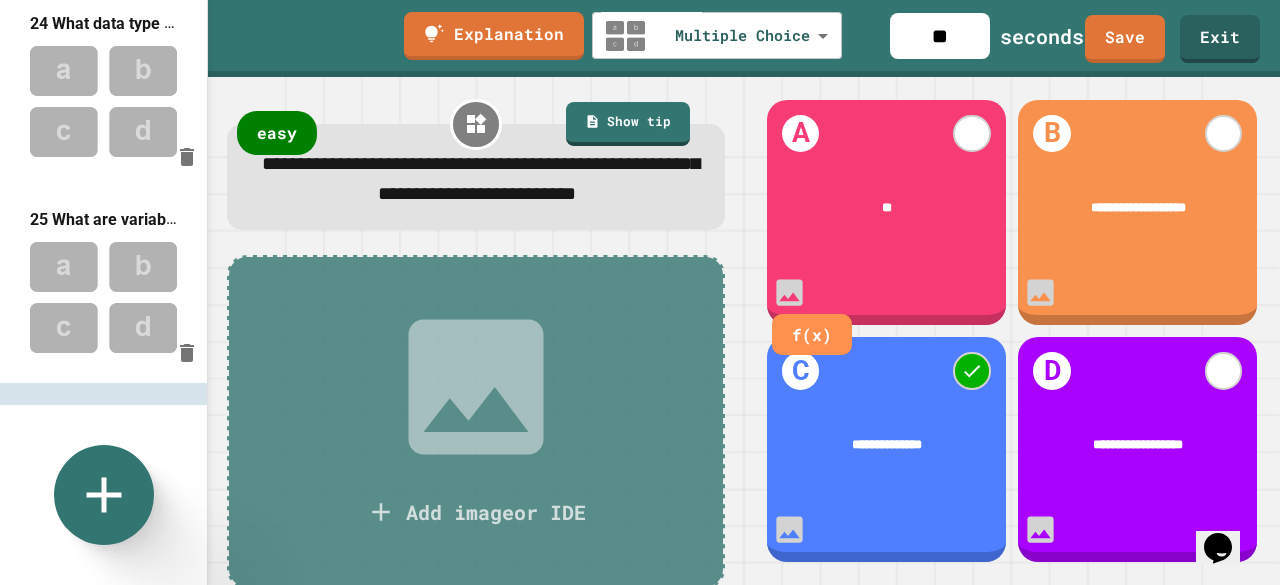 type 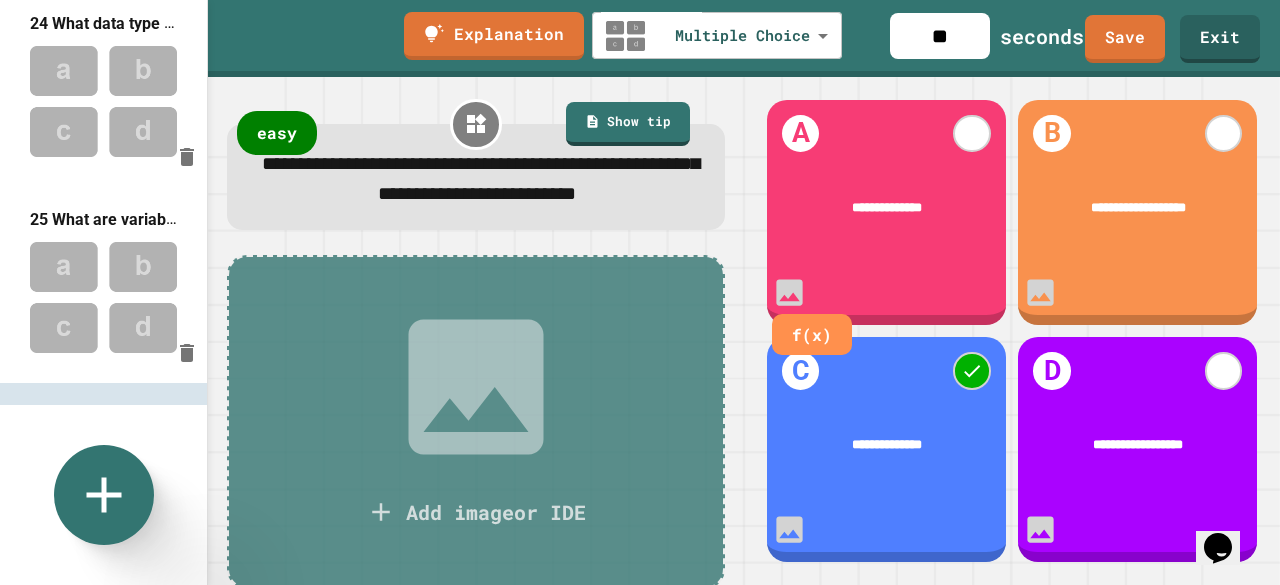 click on "**********" at bounding box center [887, 207] 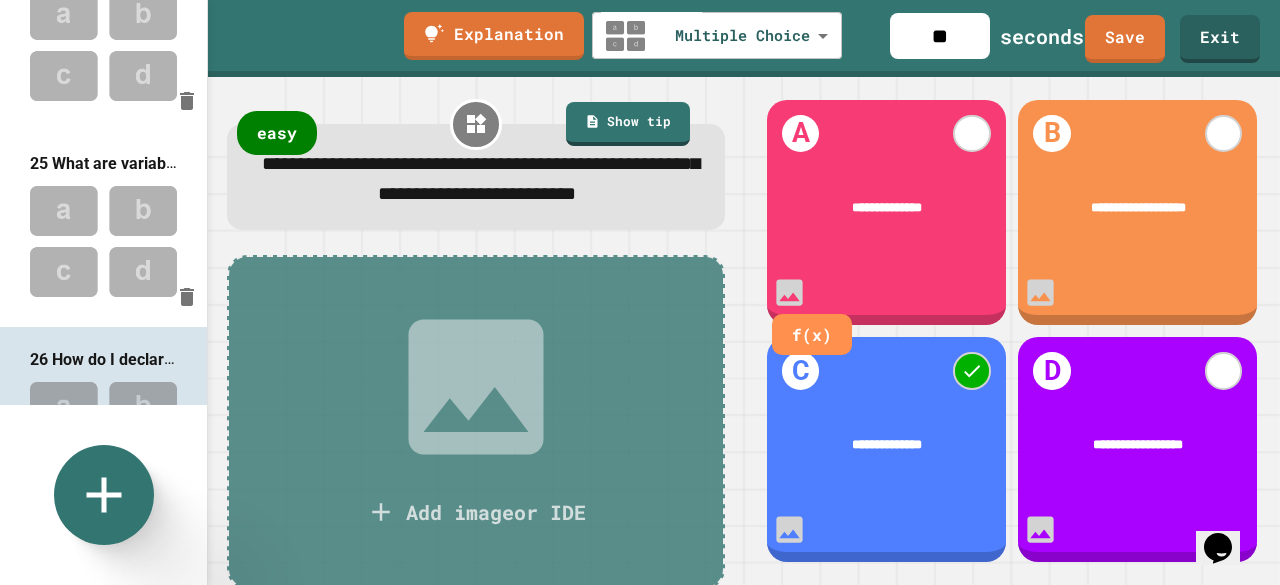 scroll, scrollTop: 4659, scrollLeft: 0, axis: vertical 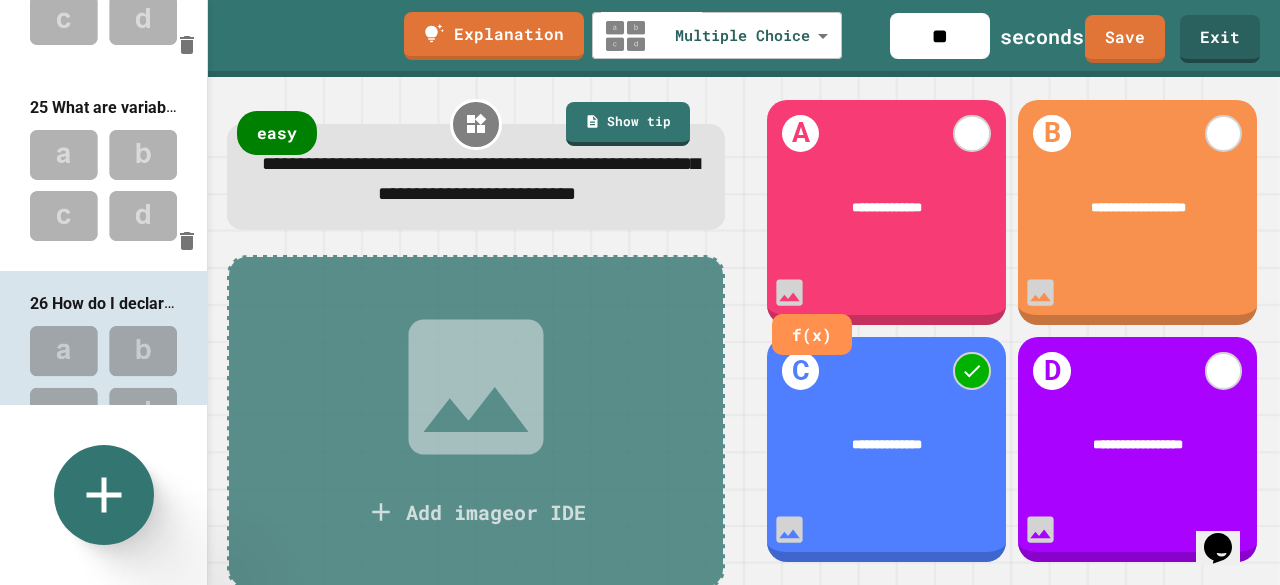 click at bounding box center [103, 577] 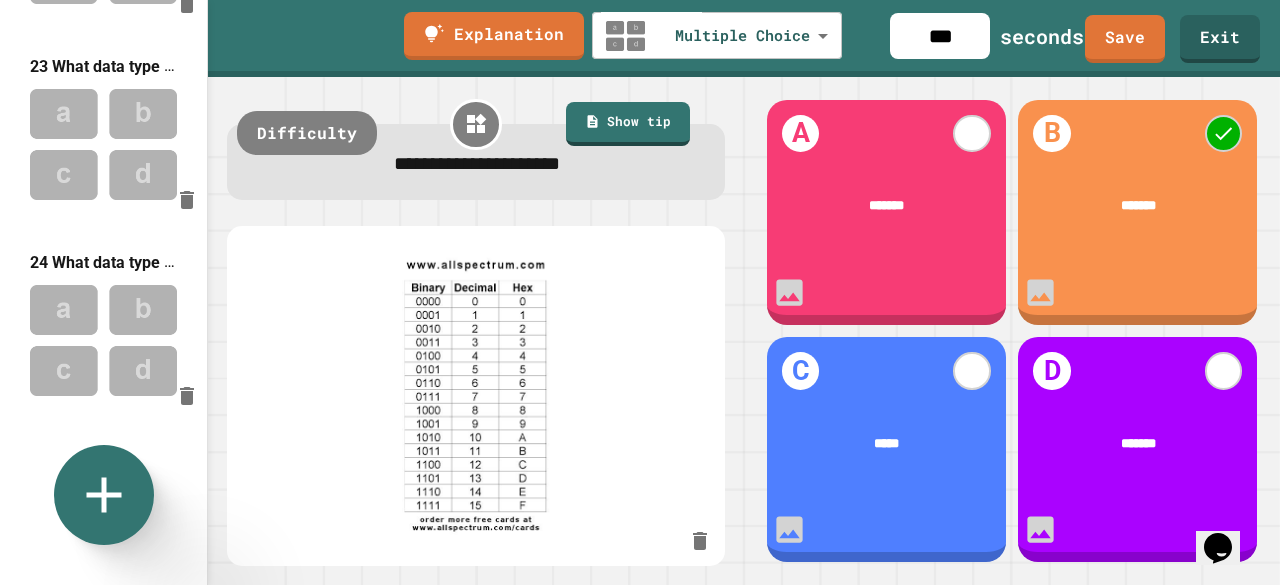 scroll, scrollTop: 4297, scrollLeft: 0, axis: vertical 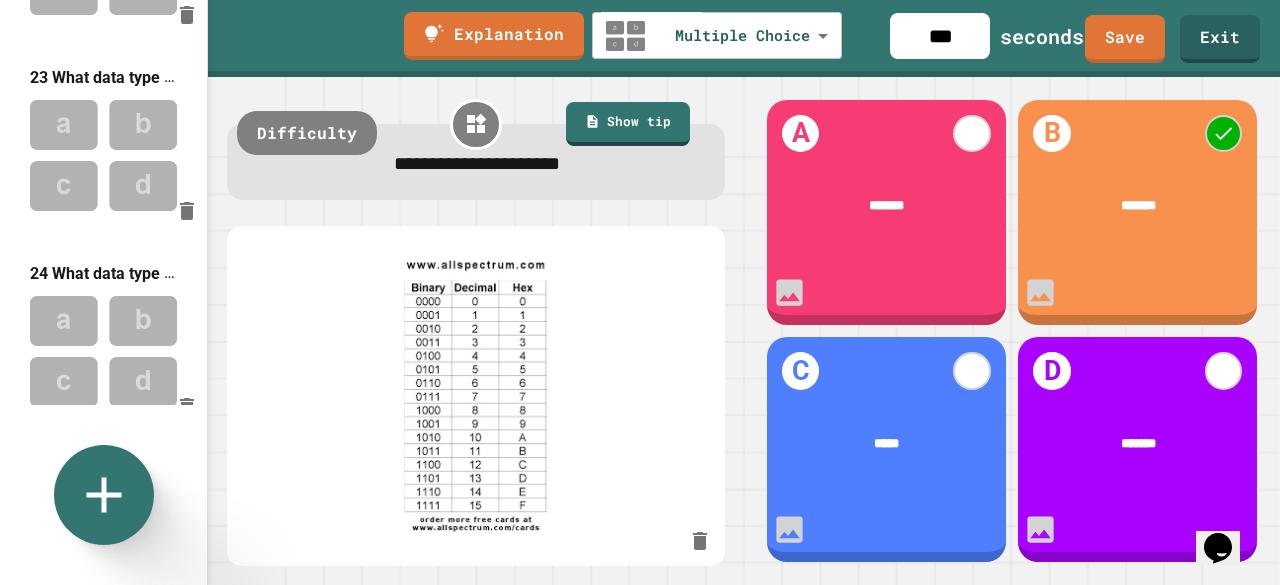 click at bounding box center [103, 547] 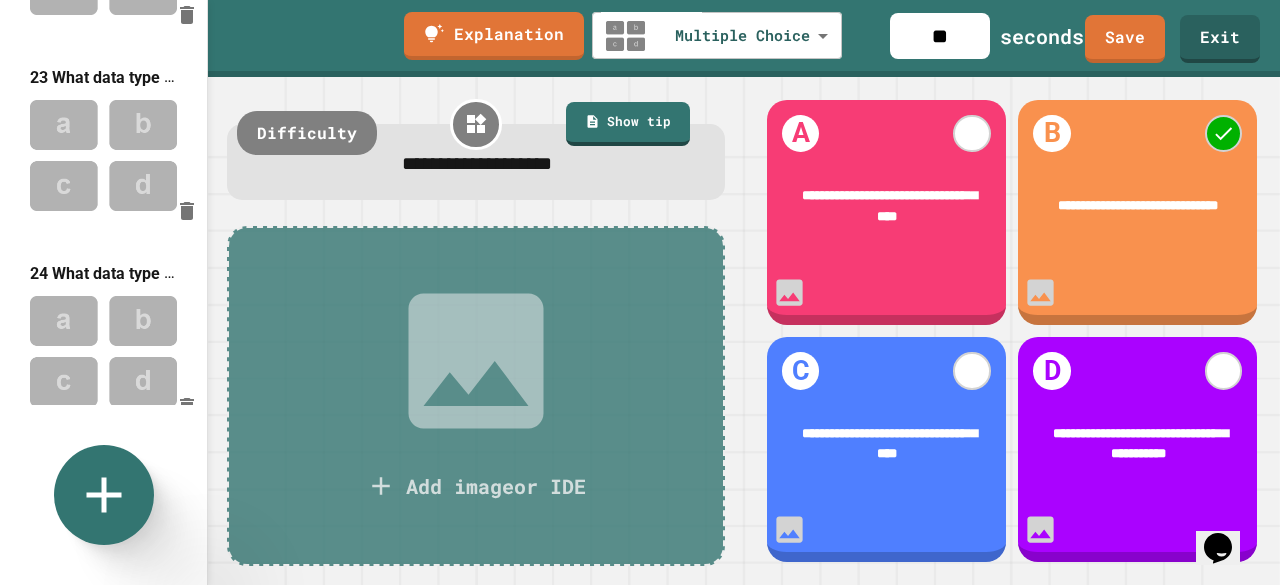 scroll, scrollTop: 4341, scrollLeft: 0, axis: vertical 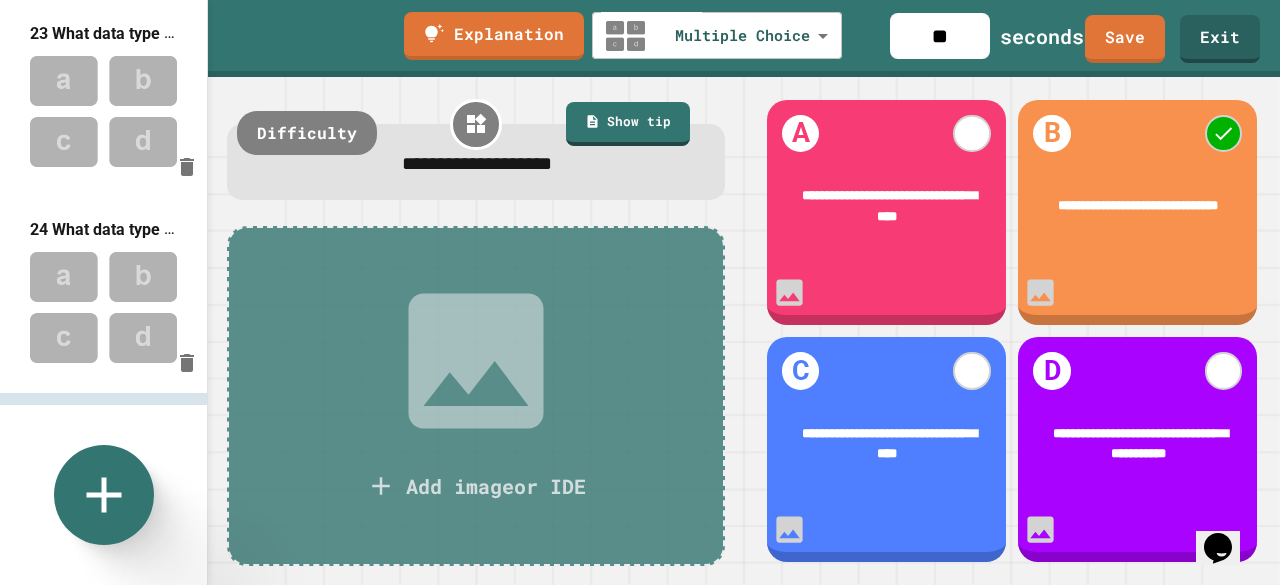 click on "Show tip" at bounding box center (628, 124) 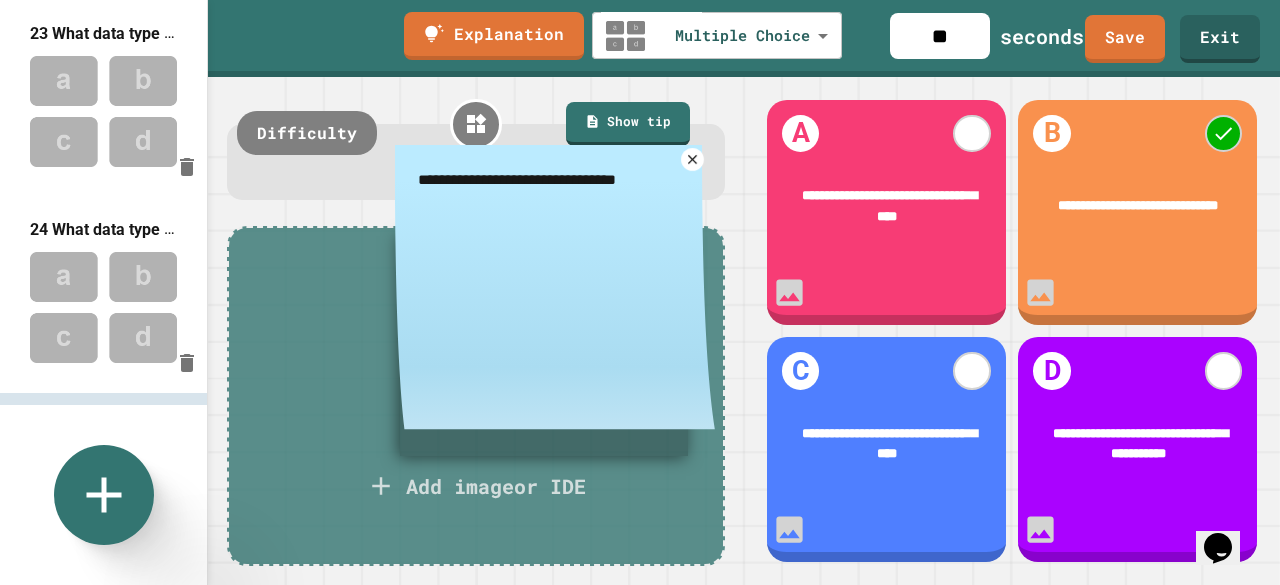 click 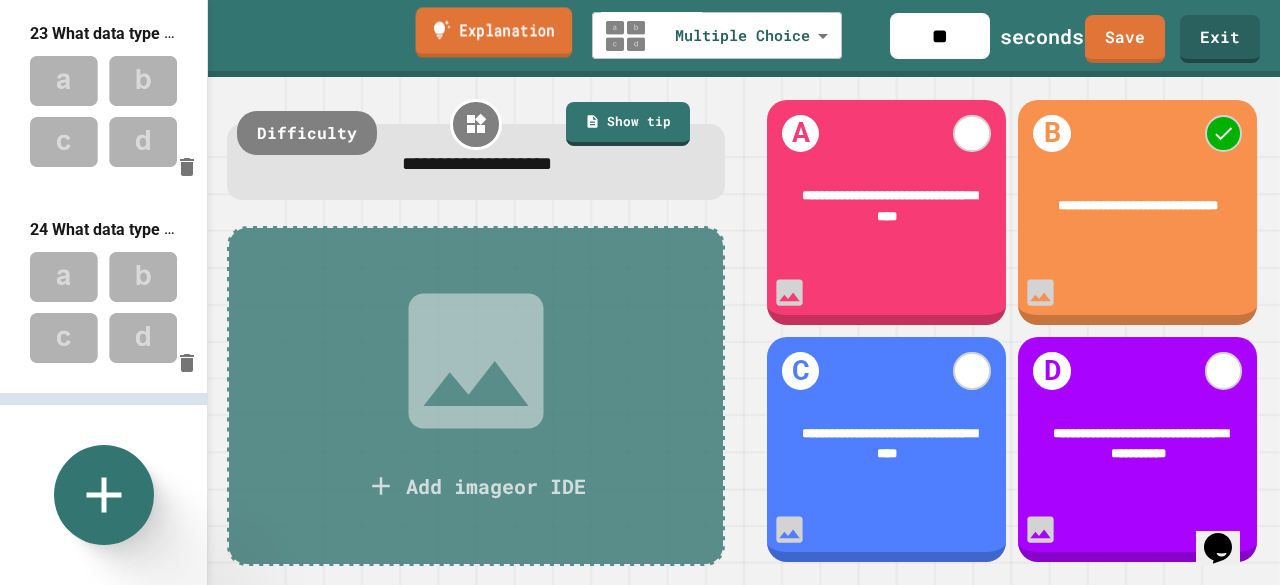 click on "**********" at bounding box center (744, 38) 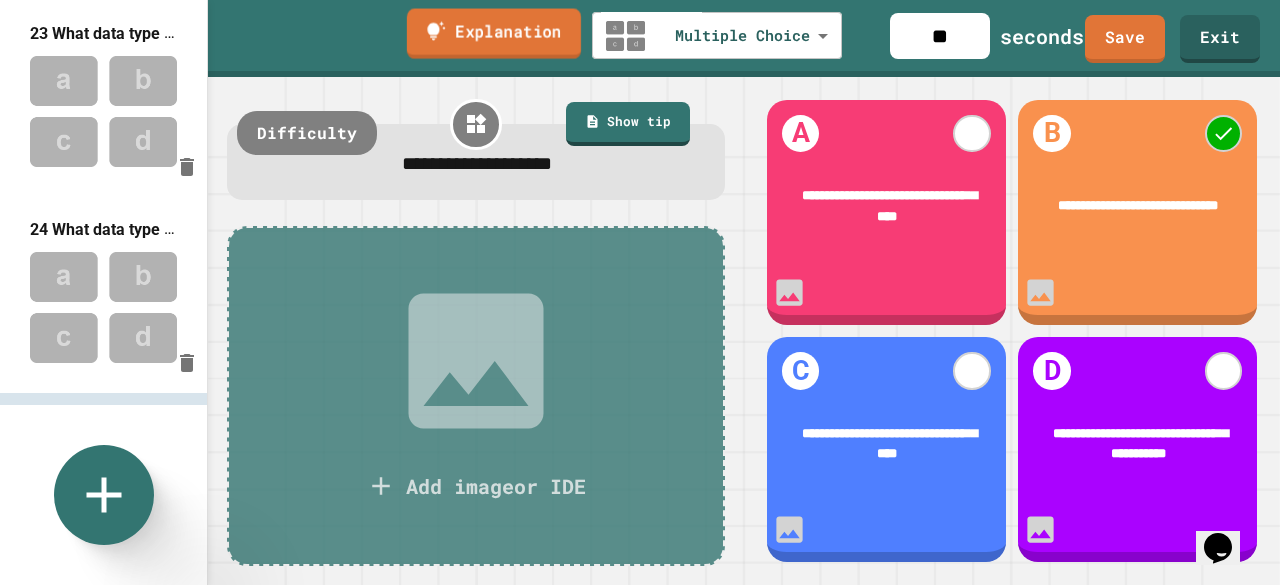 click on "Explanation" at bounding box center [494, 33] 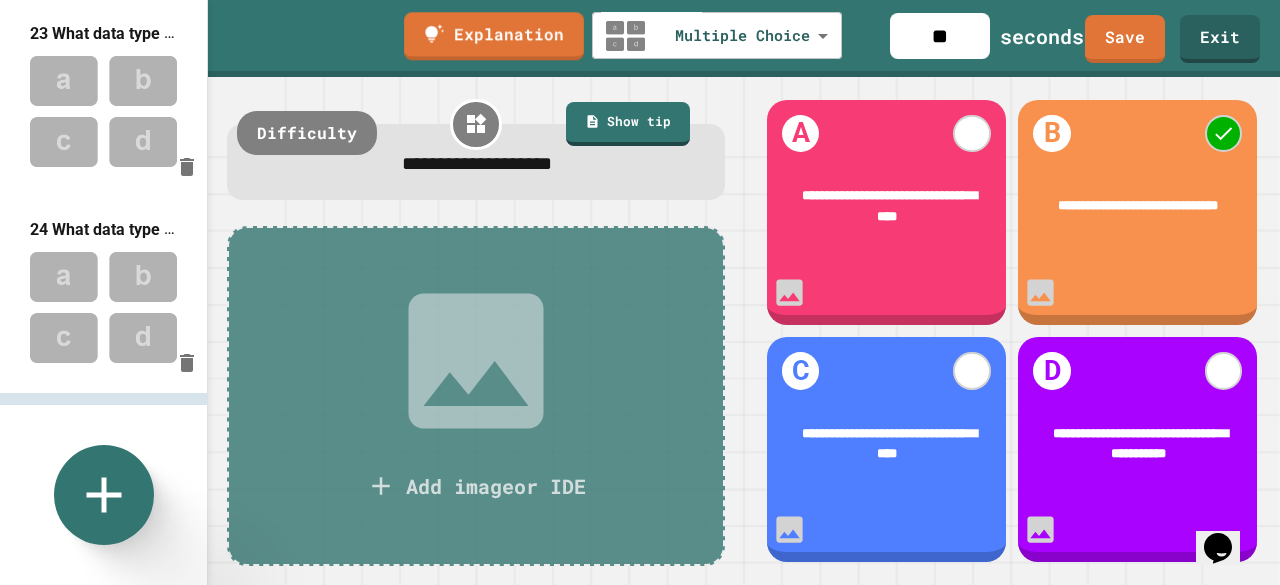 click at bounding box center [640, 717] 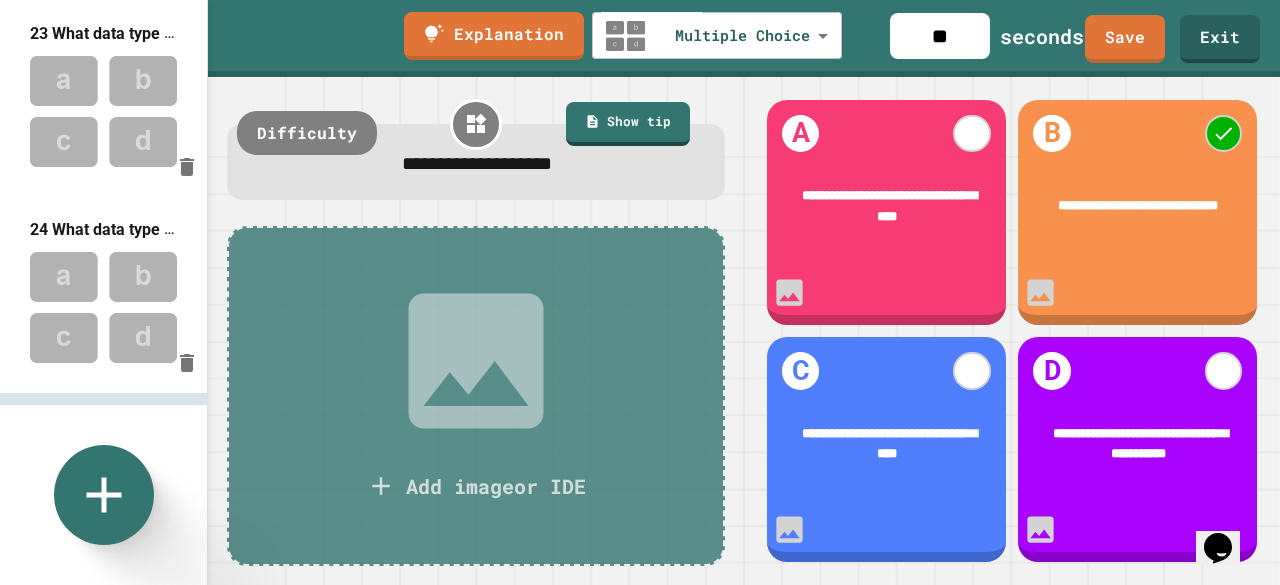 click on "**********" at bounding box center [640, 729] 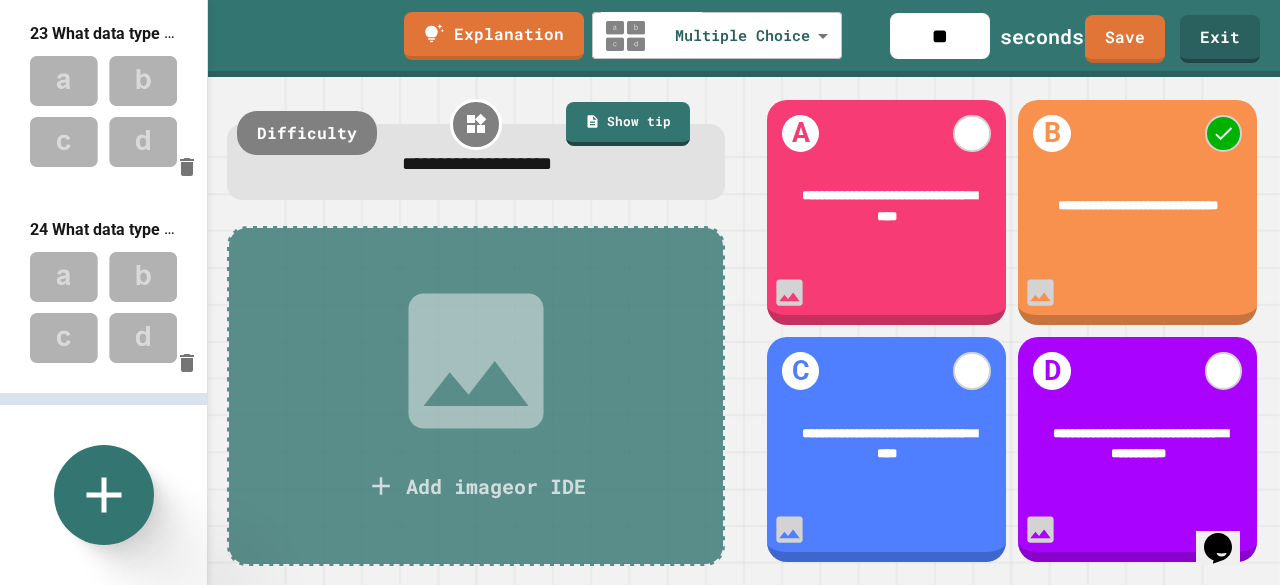 type on "**********" 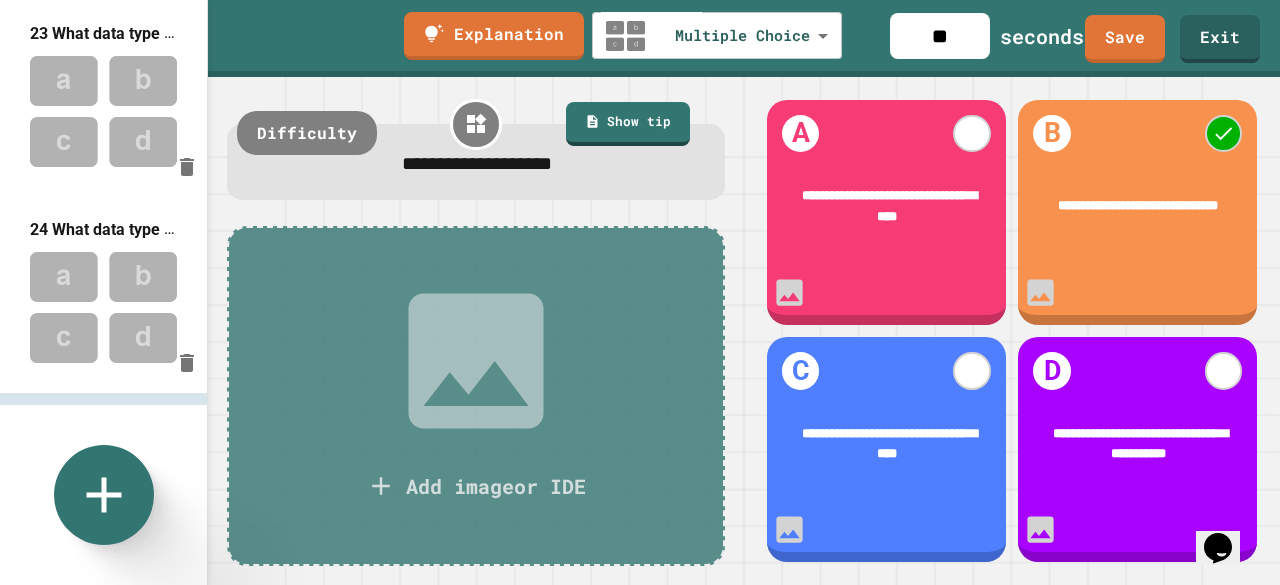 click at bounding box center [103, 307] 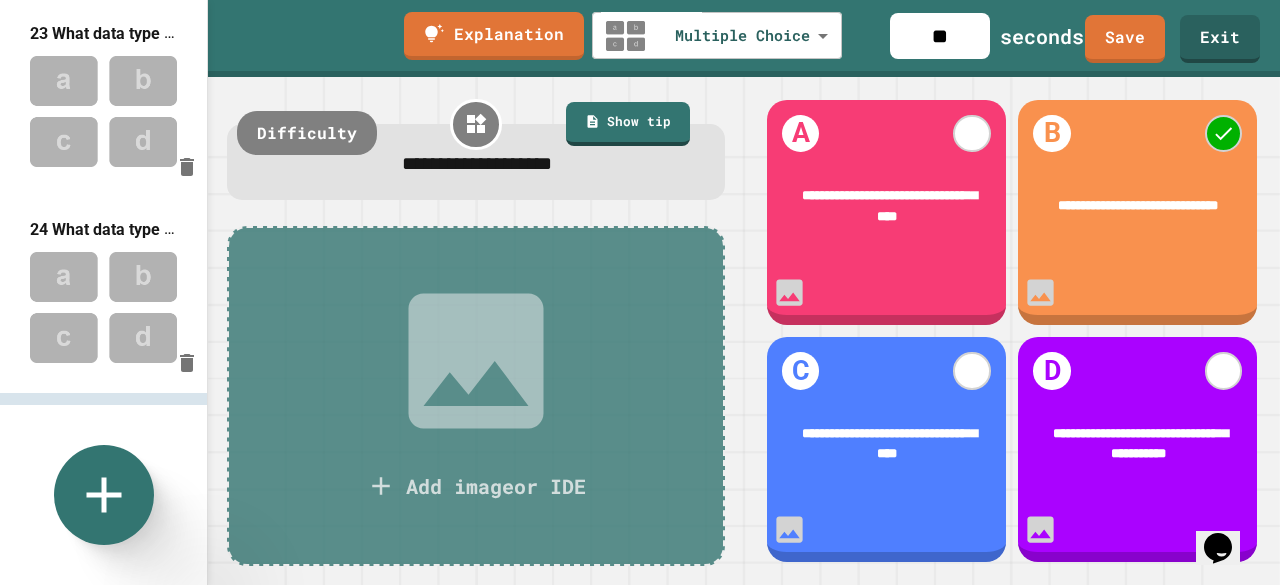 type on "**" 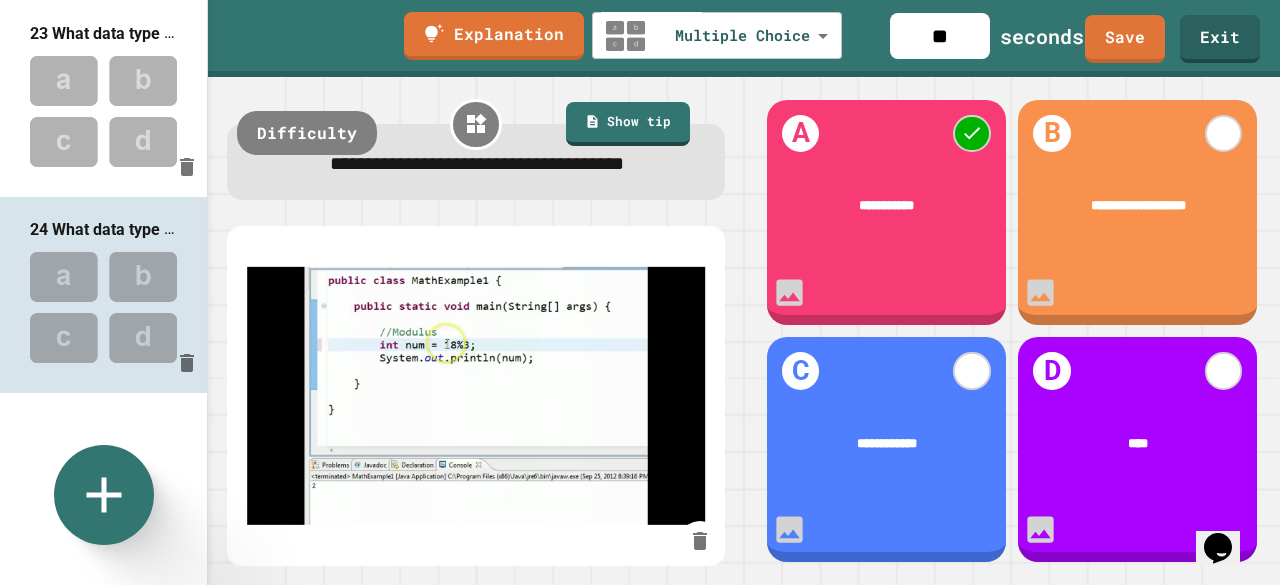 scroll, scrollTop: 4236, scrollLeft: 0, axis: vertical 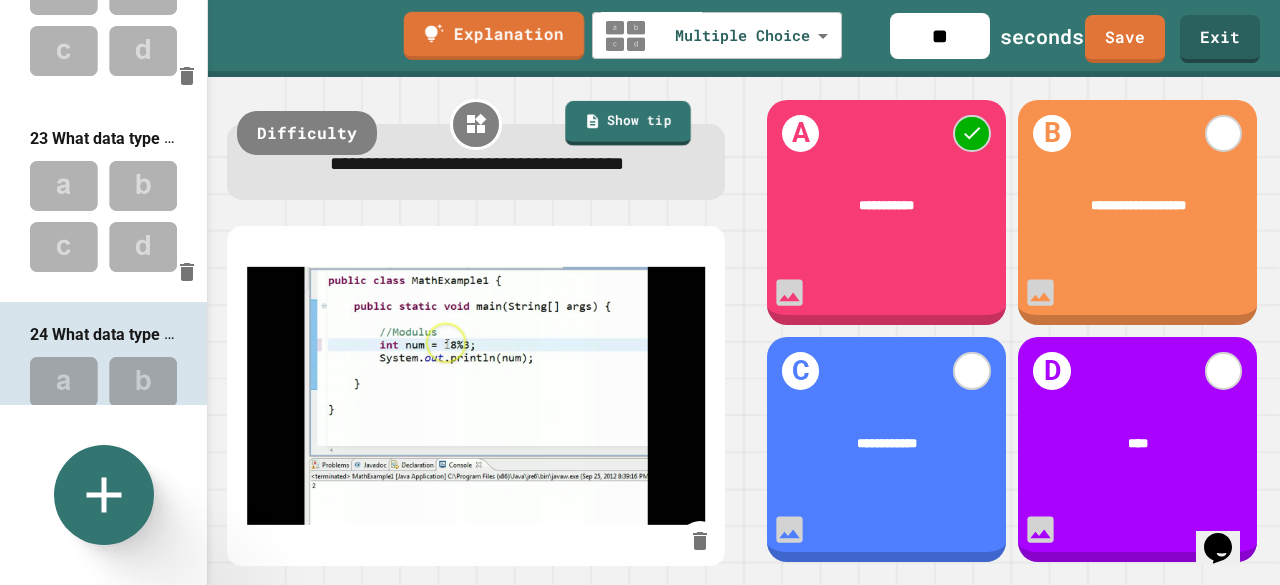 click on "Explanation" at bounding box center (493, 35) 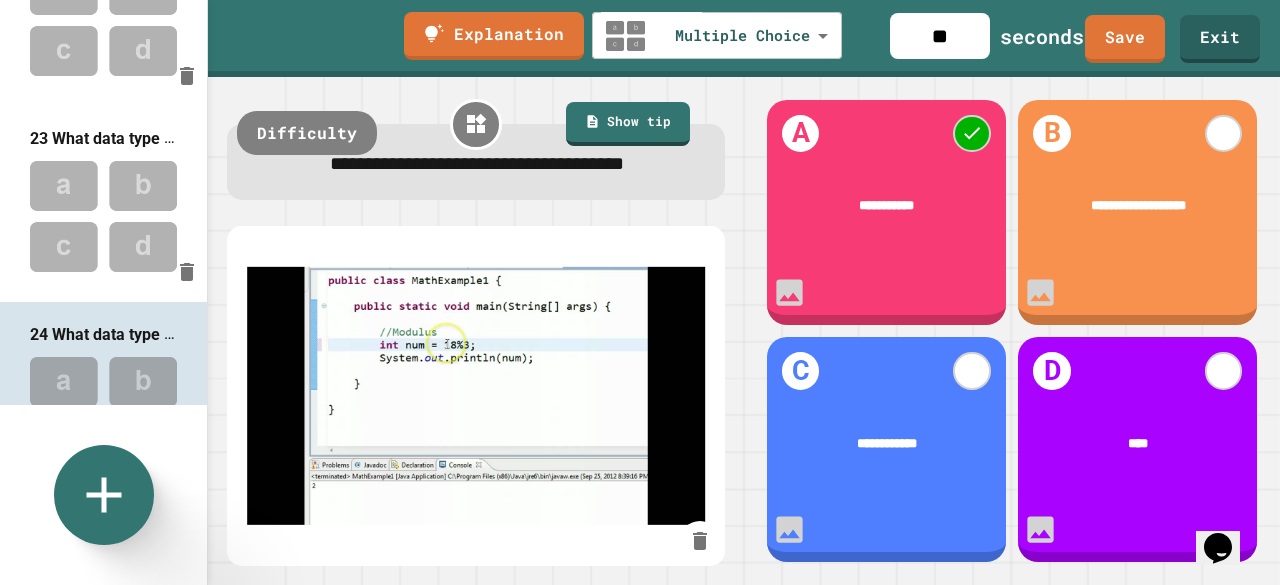 click at bounding box center [640, 717] 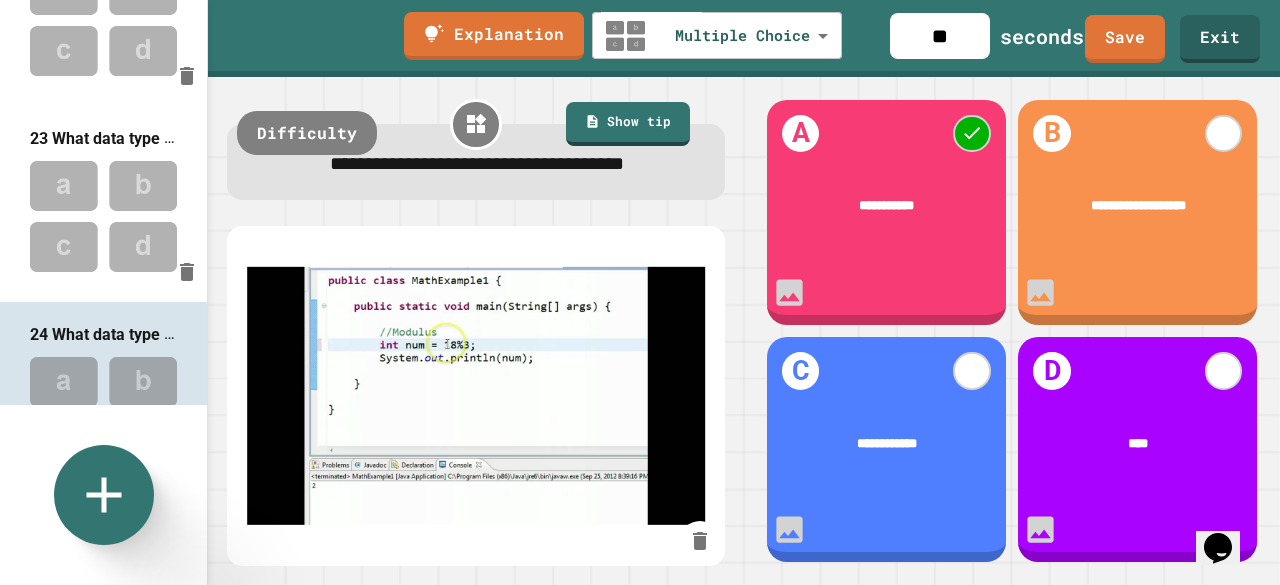 type on "*" 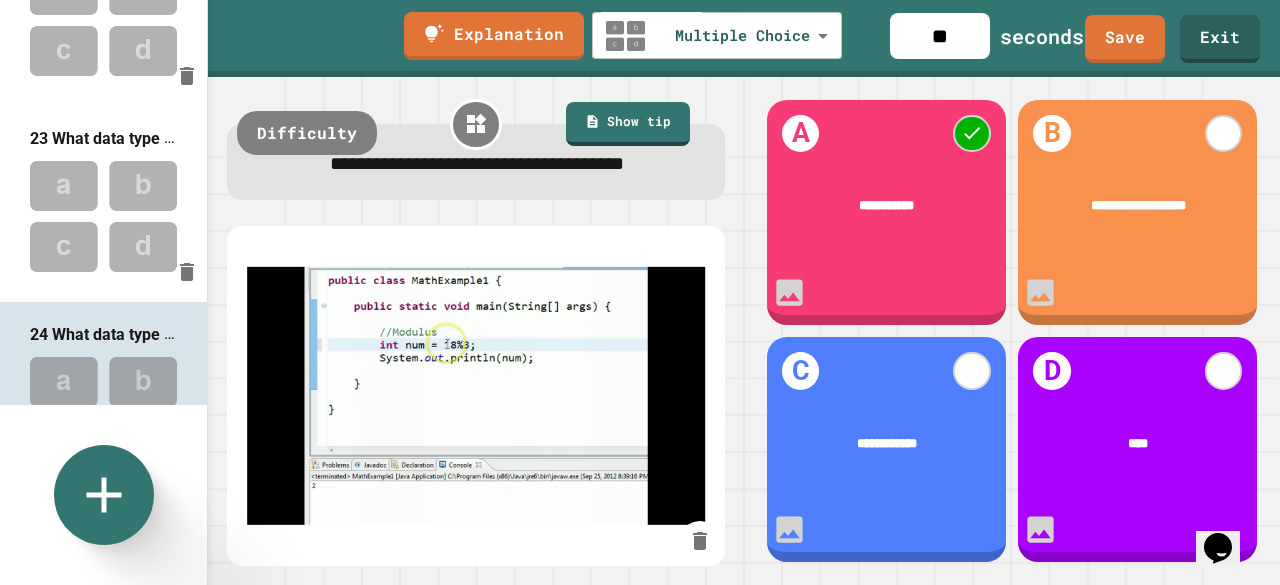 type on "**********" 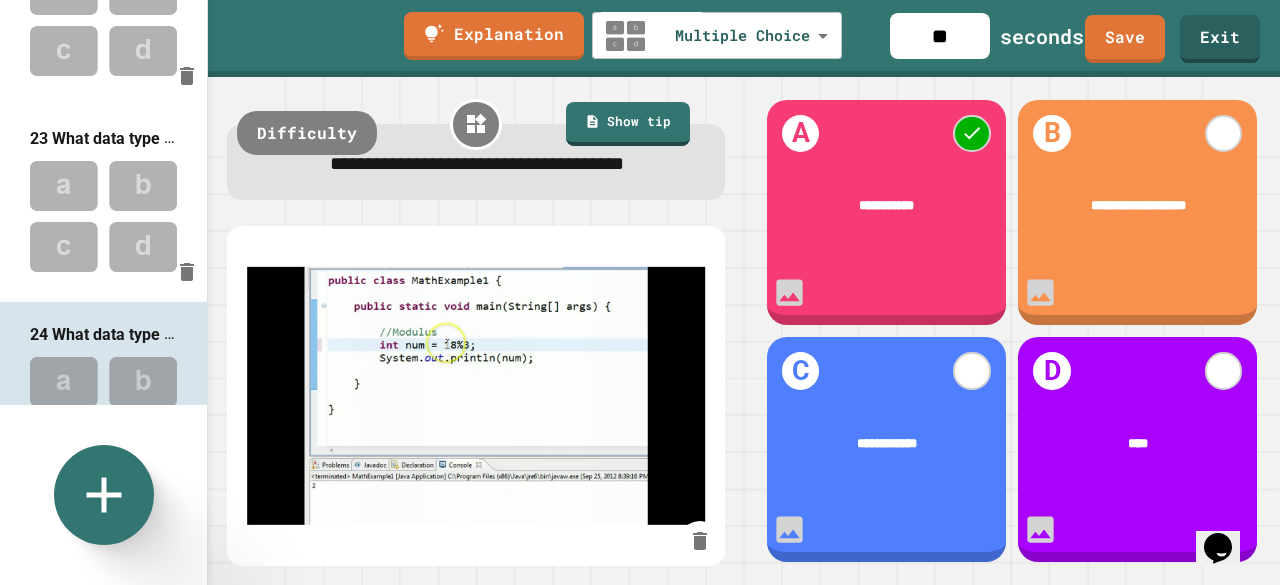 click at bounding box center (320, 693) 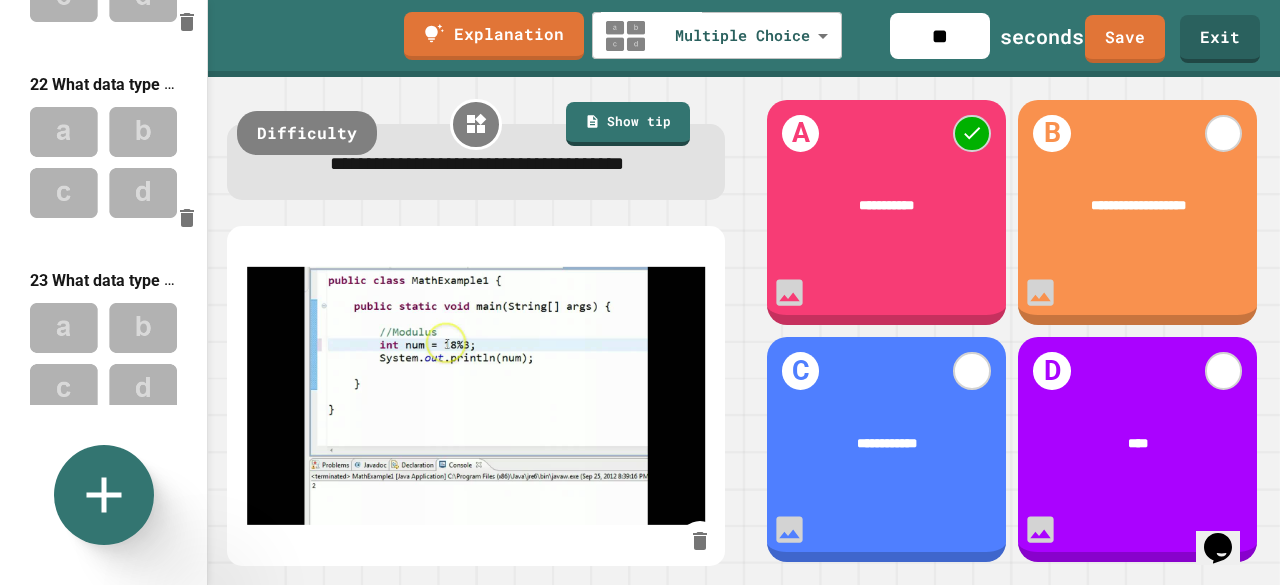 scroll, scrollTop: 4066, scrollLeft: 0, axis: vertical 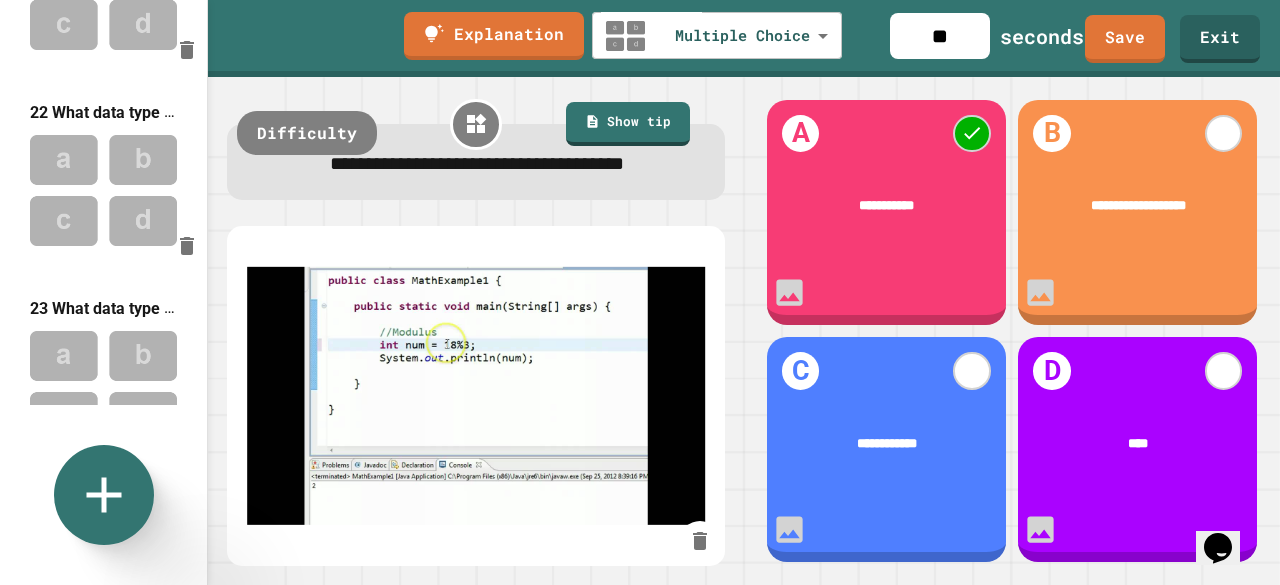 click at bounding box center (103, 386) 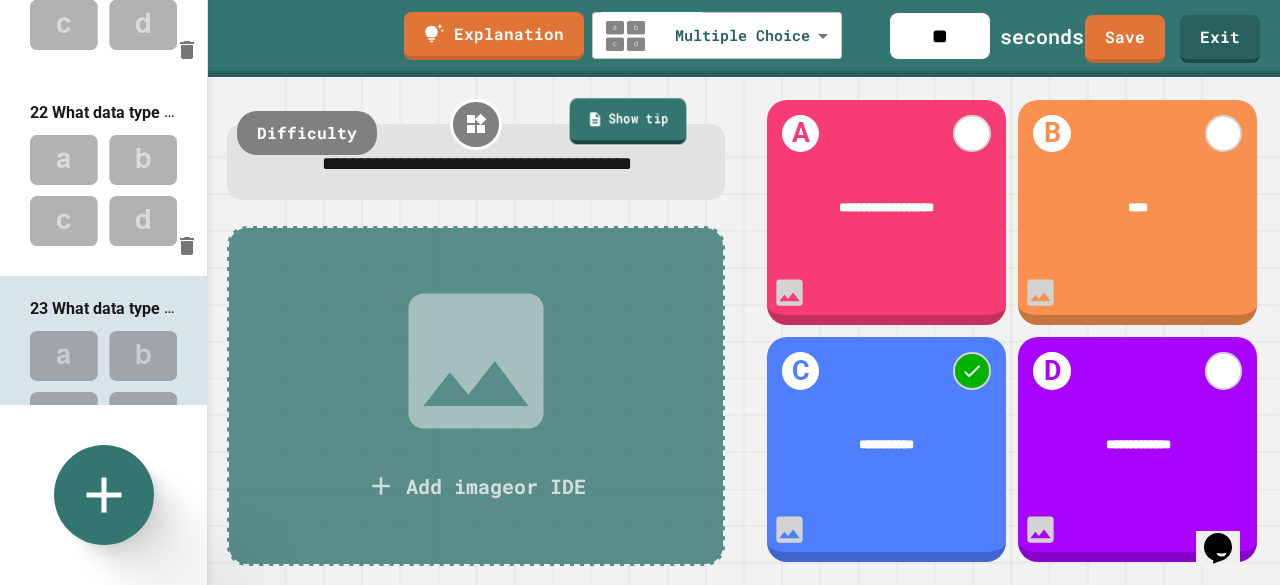 click on "Show tip" at bounding box center (627, 121) 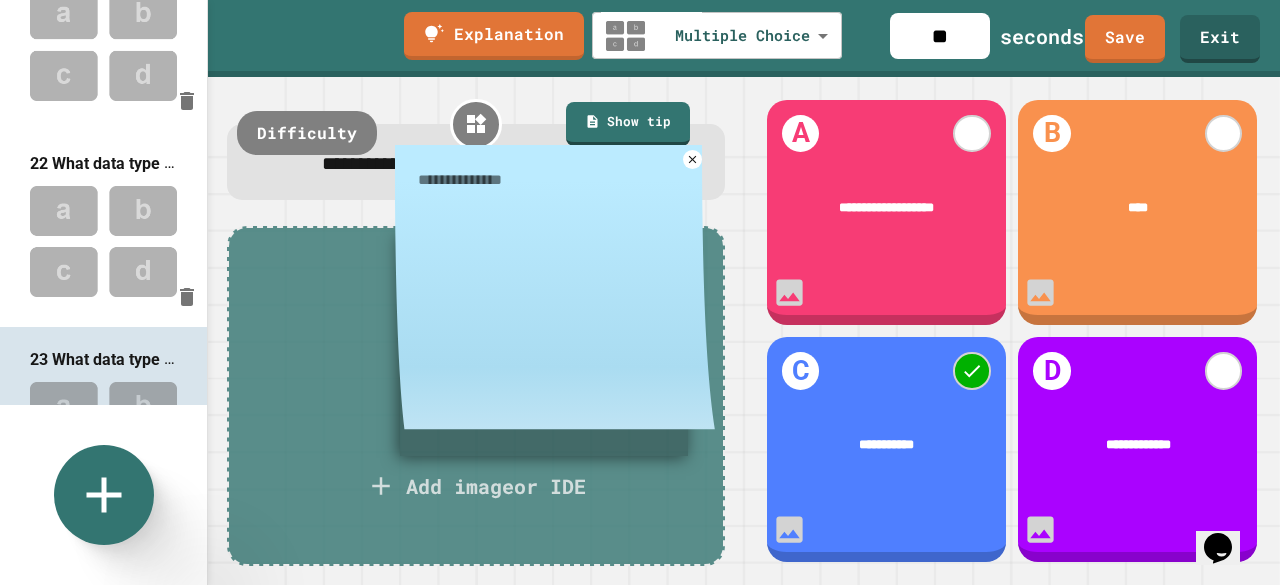 scroll, scrollTop: 4014, scrollLeft: 0, axis: vertical 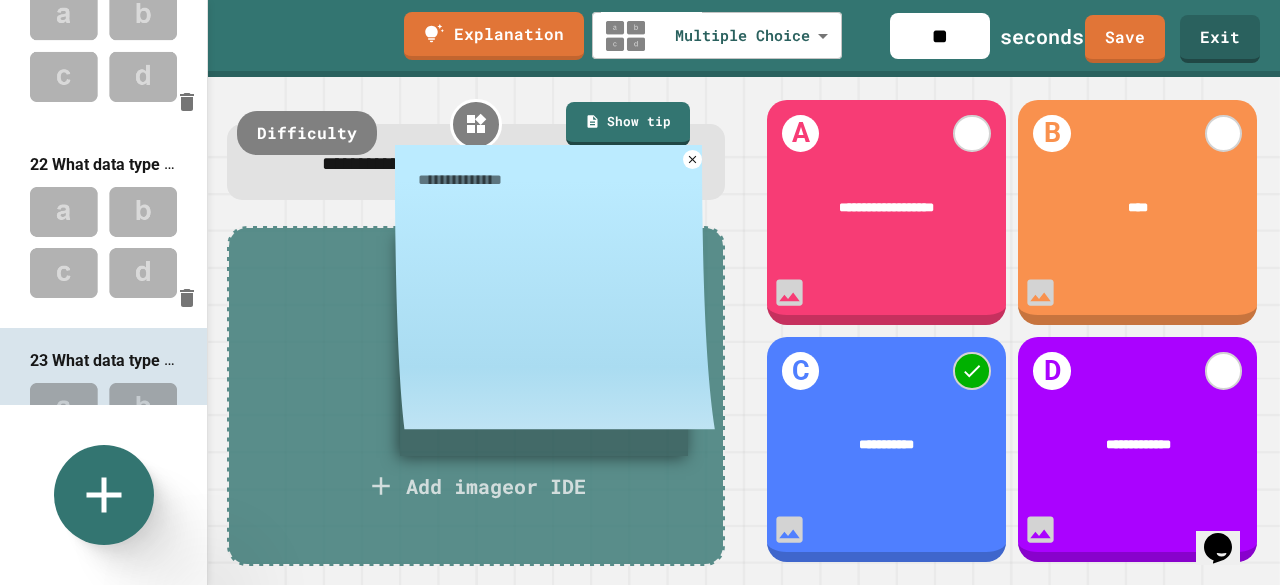 click at bounding box center (555, 179) 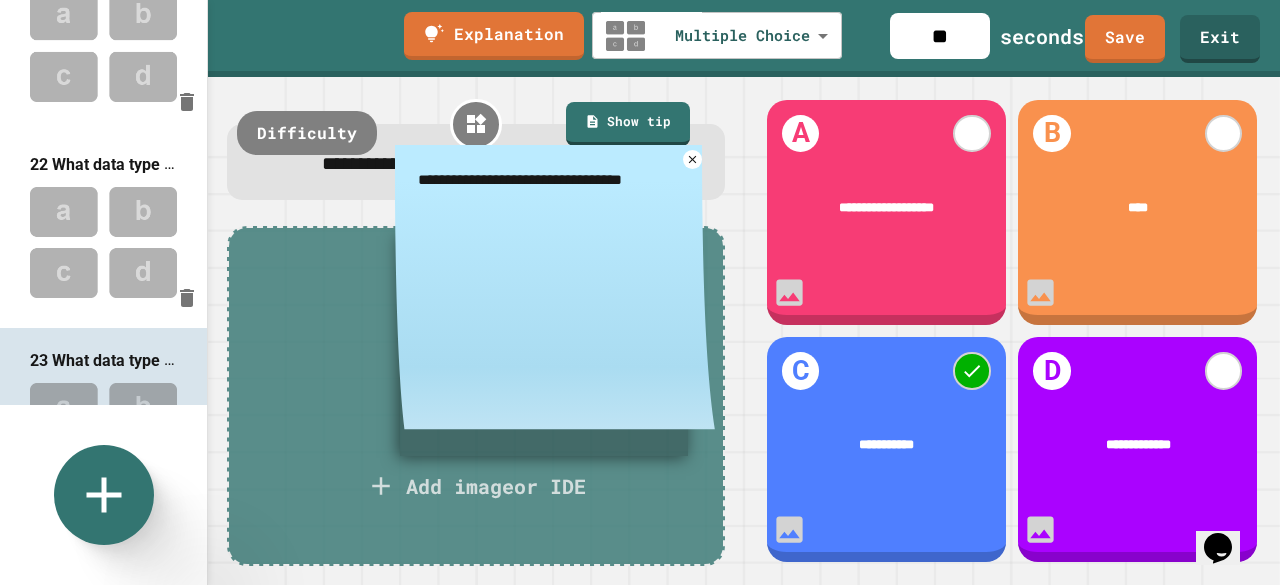 click on "**********" at bounding box center (555, 179) 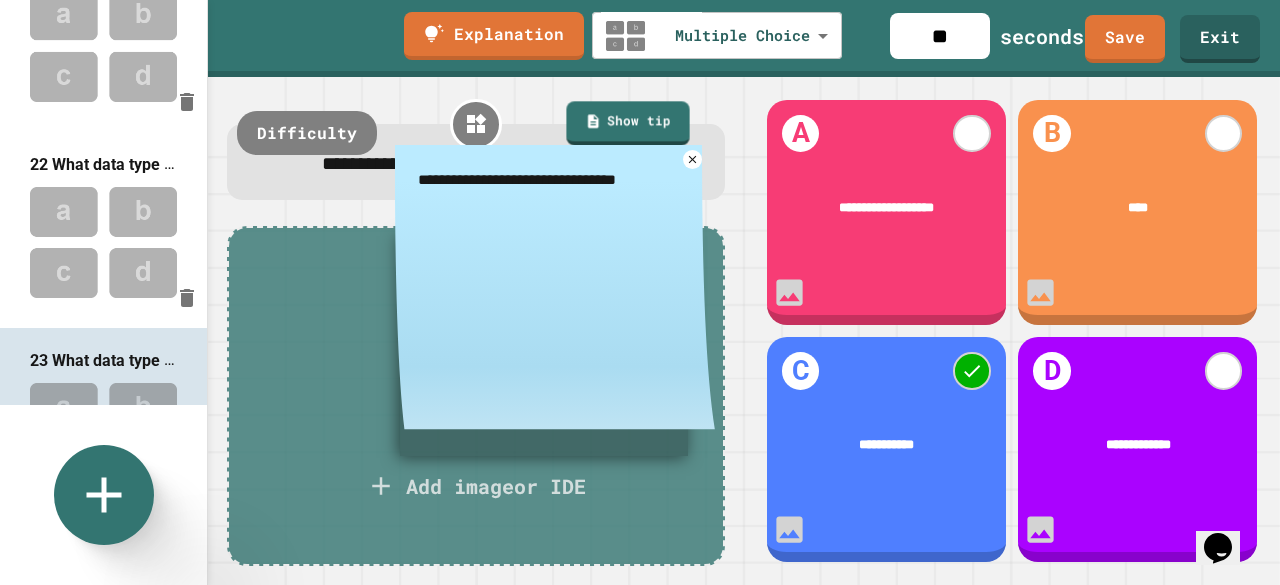 click on "**********" at bounding box center [555, 179] 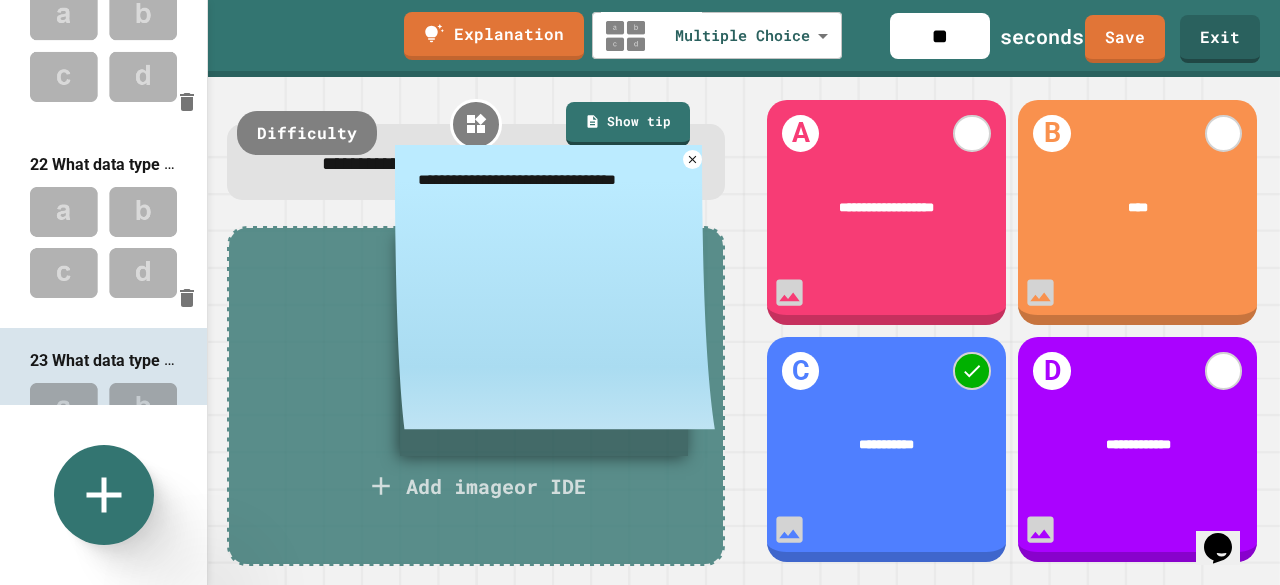drag, startPoint x: 661, startPoint y: 215, endPoint x: 402, endPoint y: 208, distance: 259.09457 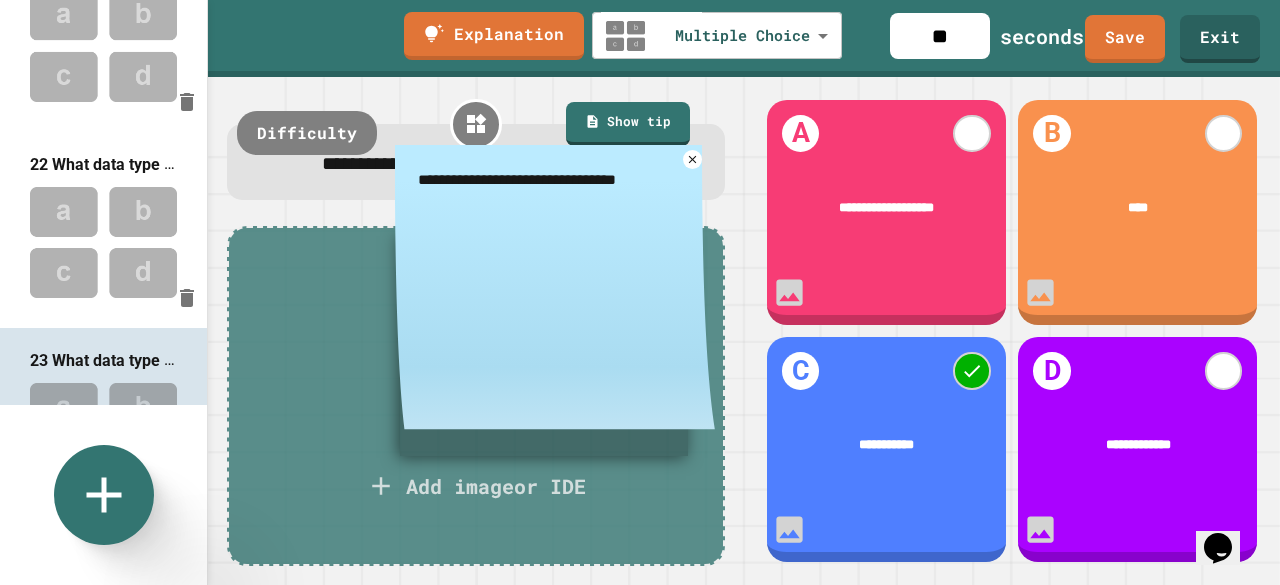 click on "**********" at bounding box center [555, 179] 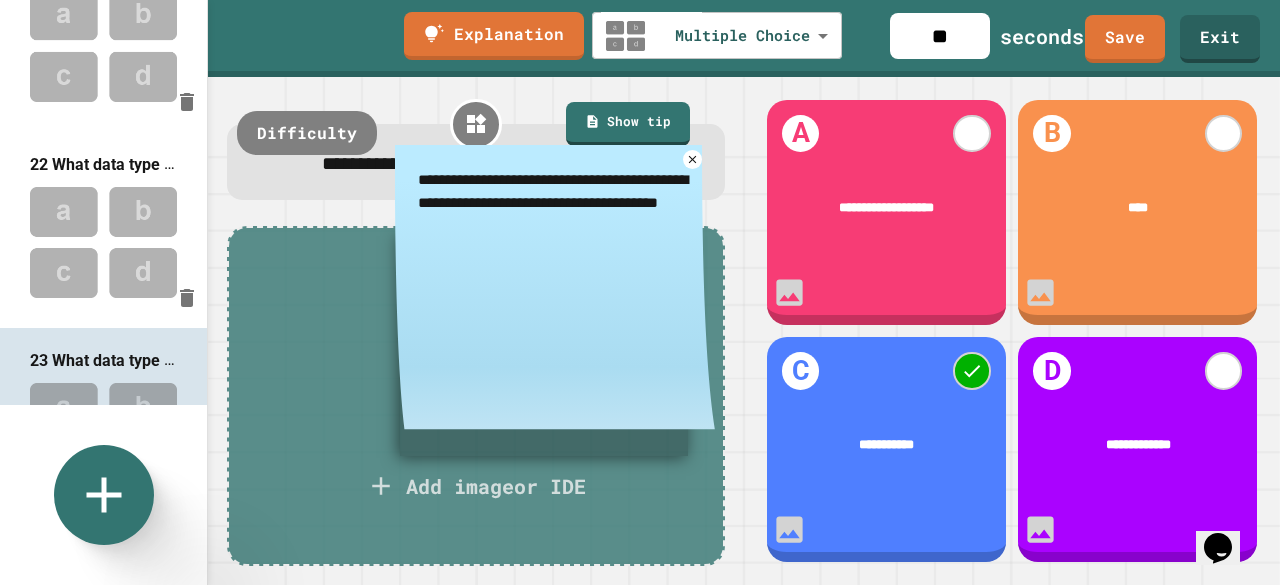 type on "**********" 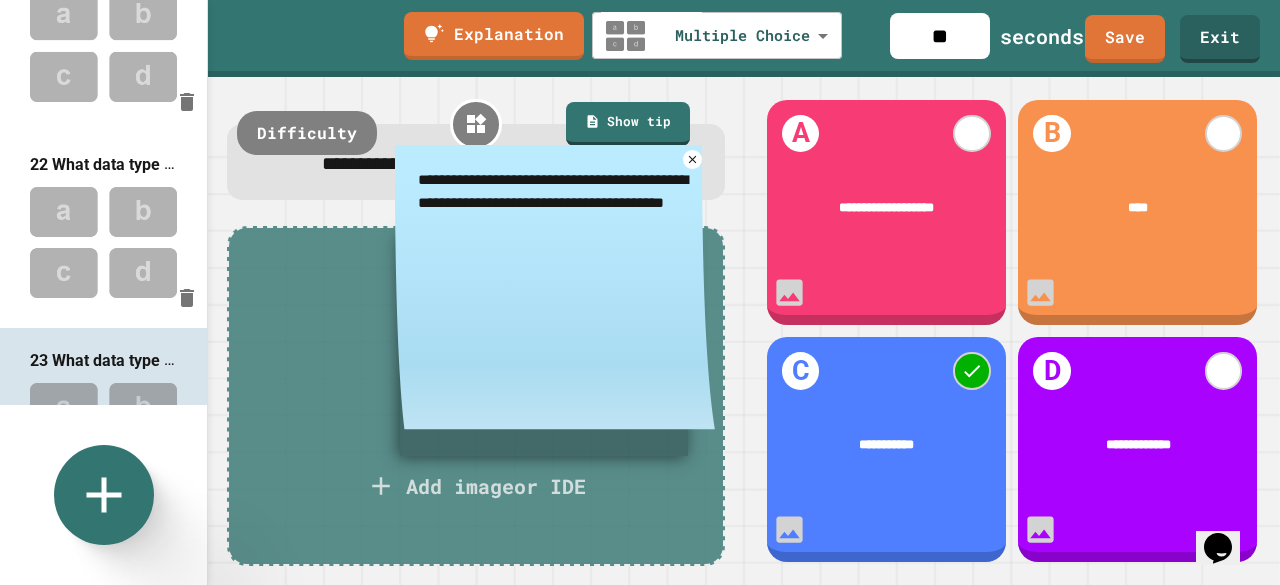 click on "**********" at bounding box center (555, 202) 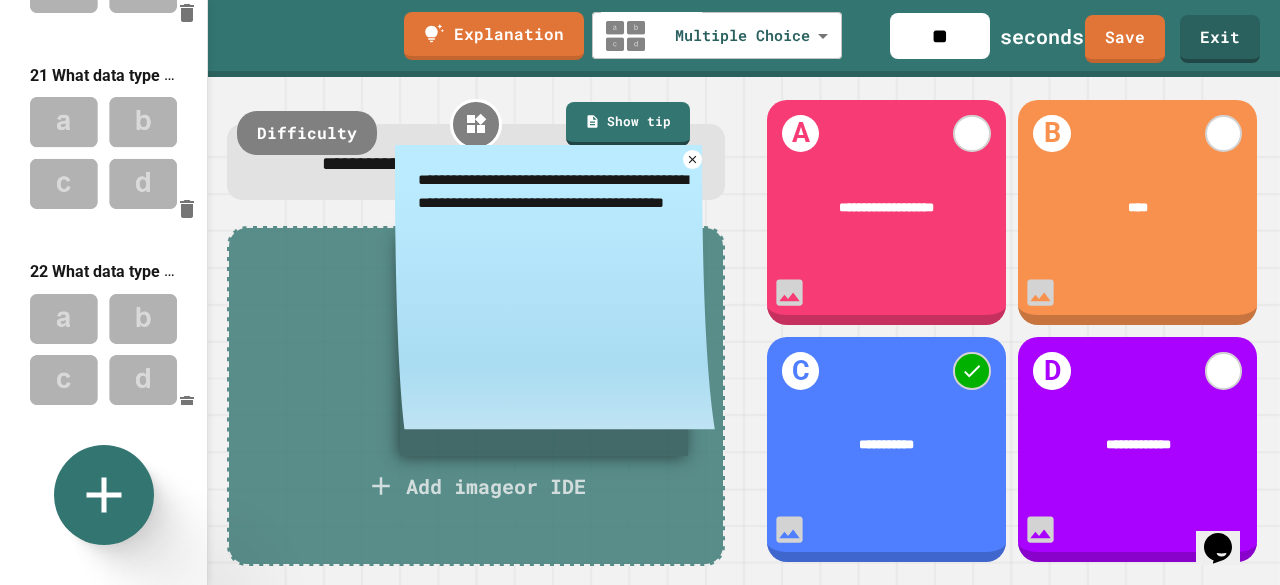 scroll, scrollTop: 3906, scrollLeft: 0, axis: vertical 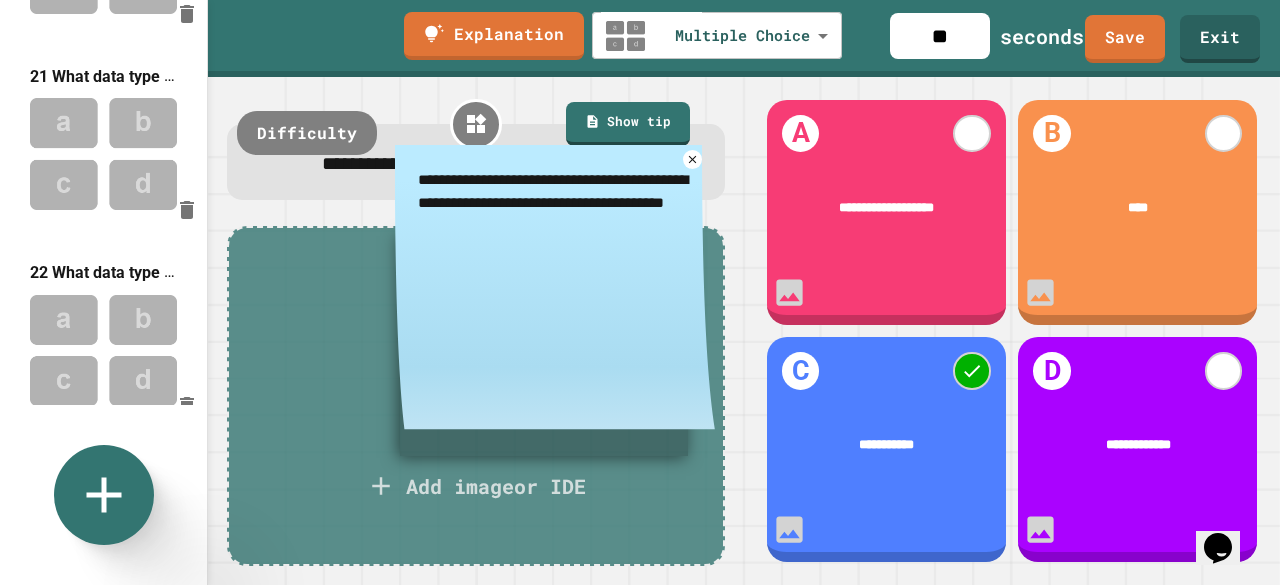 click at bounding box center (103, 350) 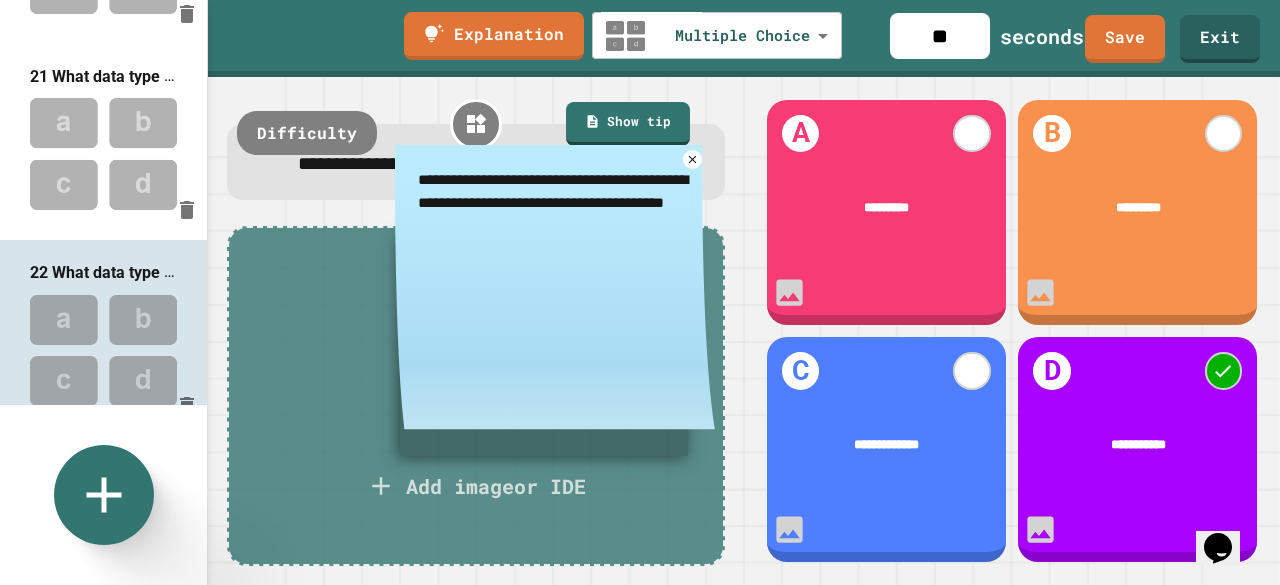 drag, startPoint x: 604, startPoint y: 189, endPoint x: 700, endPoint y: 220, distance: 100.88112 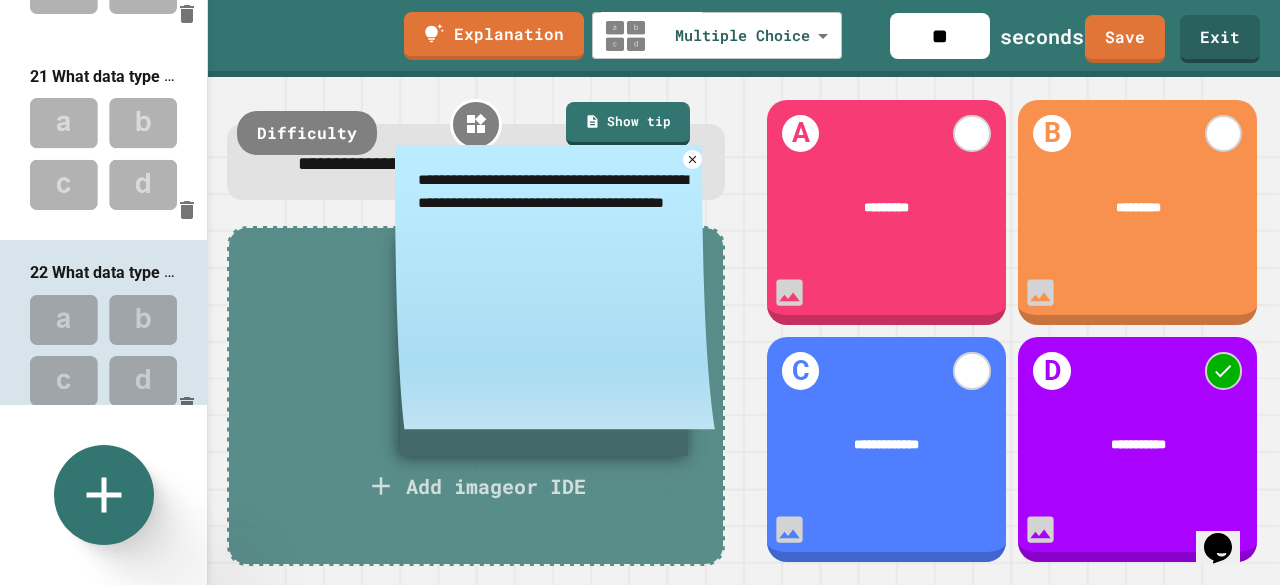 click on "**********" at bounding box center (555, 293) 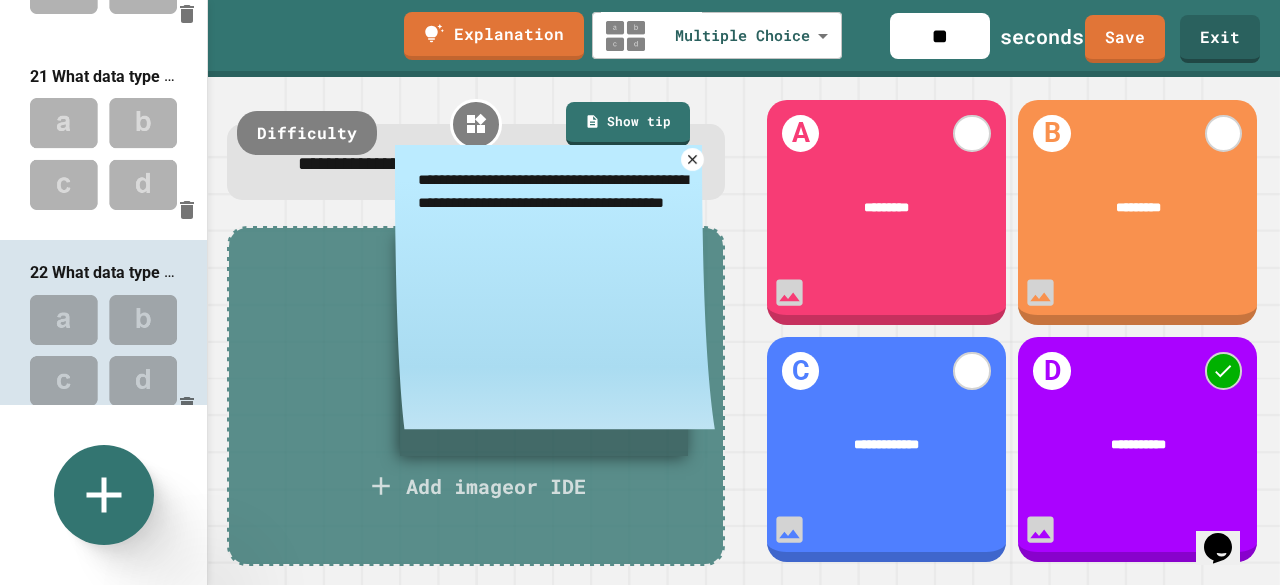 click 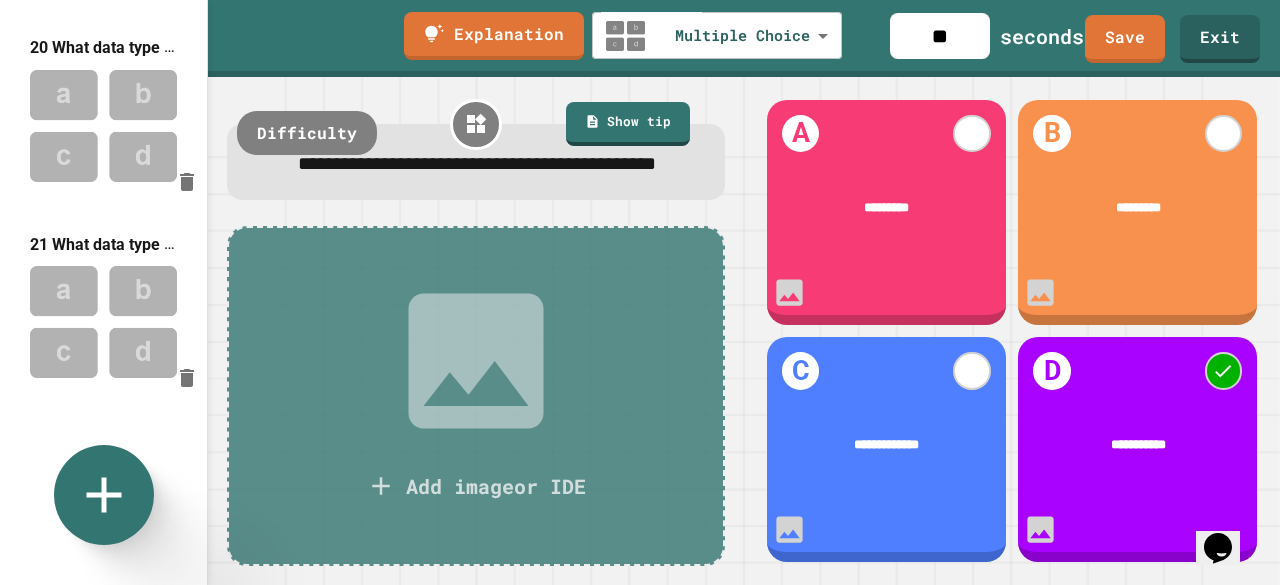 click on "21   What data type is relevant to subtraction?" at bounding box center [103, 310] 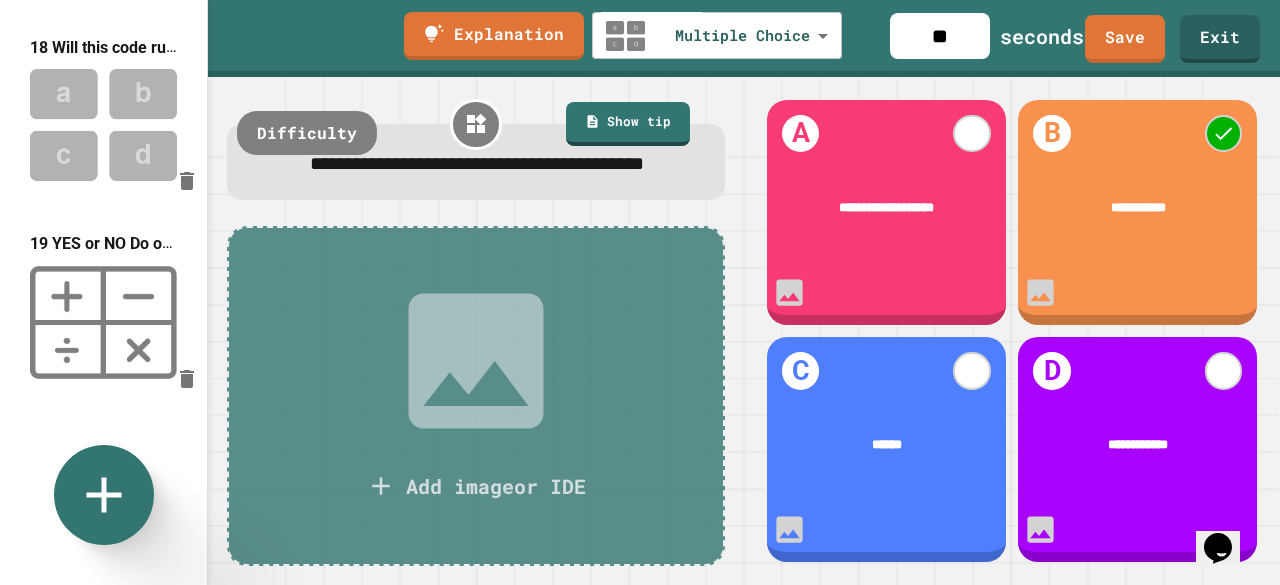click at bounding box center (103, 323) 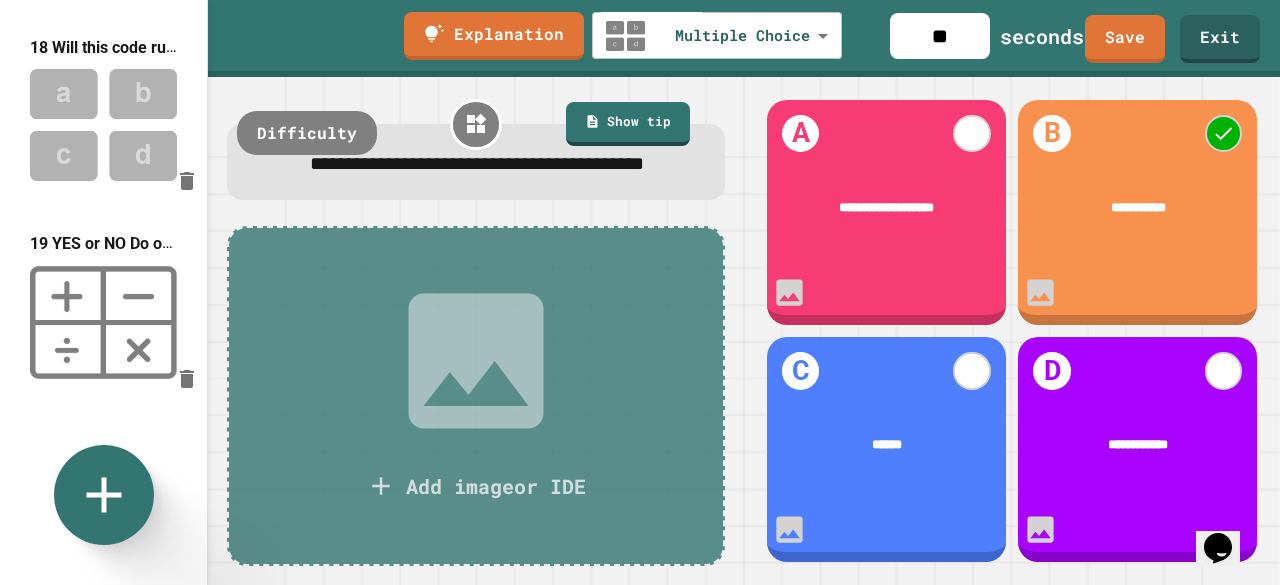 type on "**********" 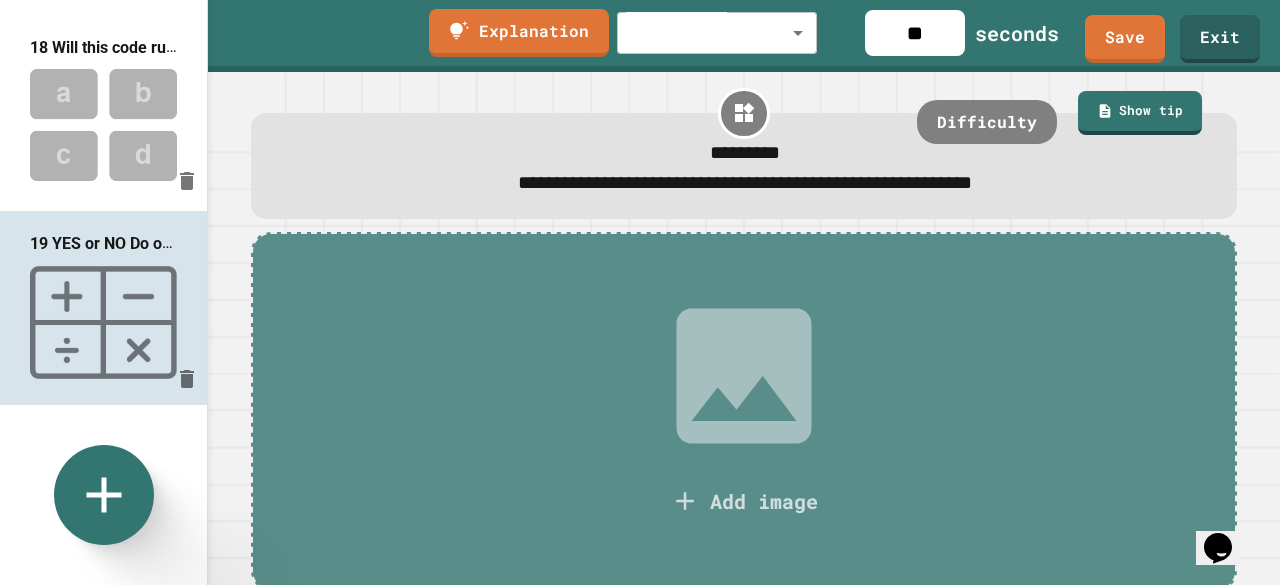 scroll, scrollTop: 3167, scrollLeft: 0, axis: vertical 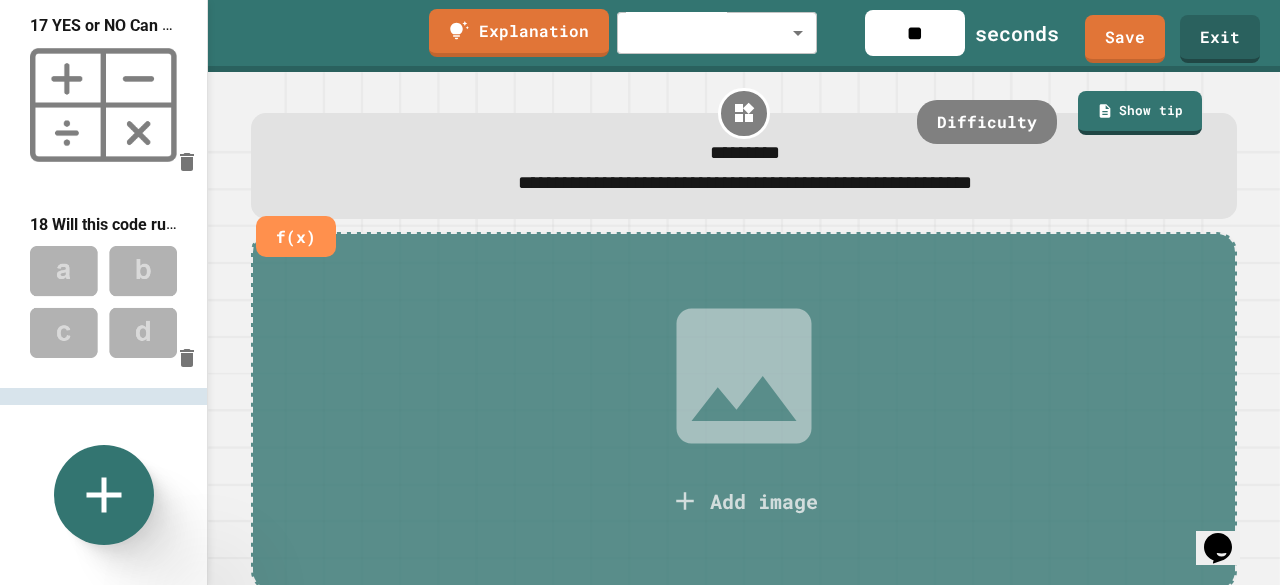click on "**********" at bounding box center (744, 184) 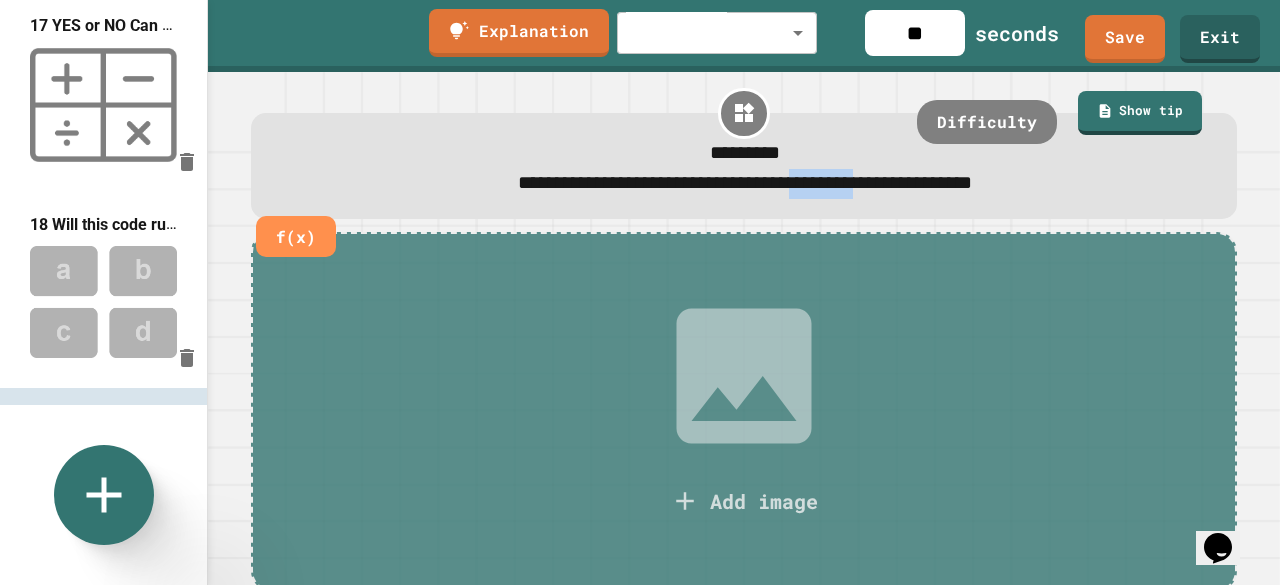 click on "**********" at bounding box center (744, 184) 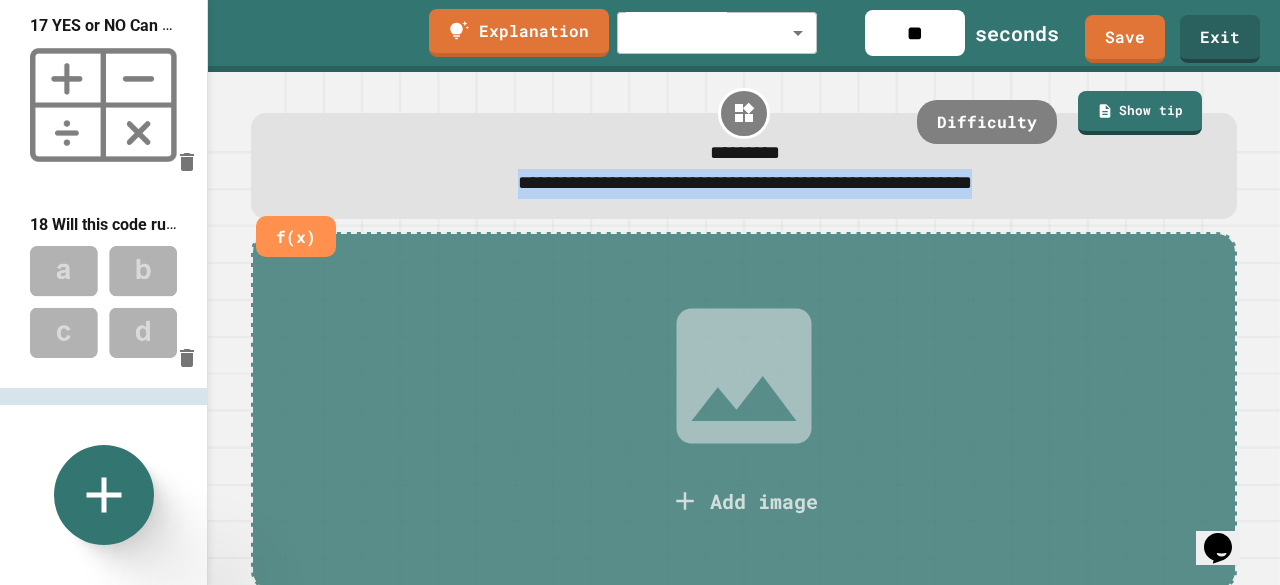 click on "**********" at bounding box center [744, 184] 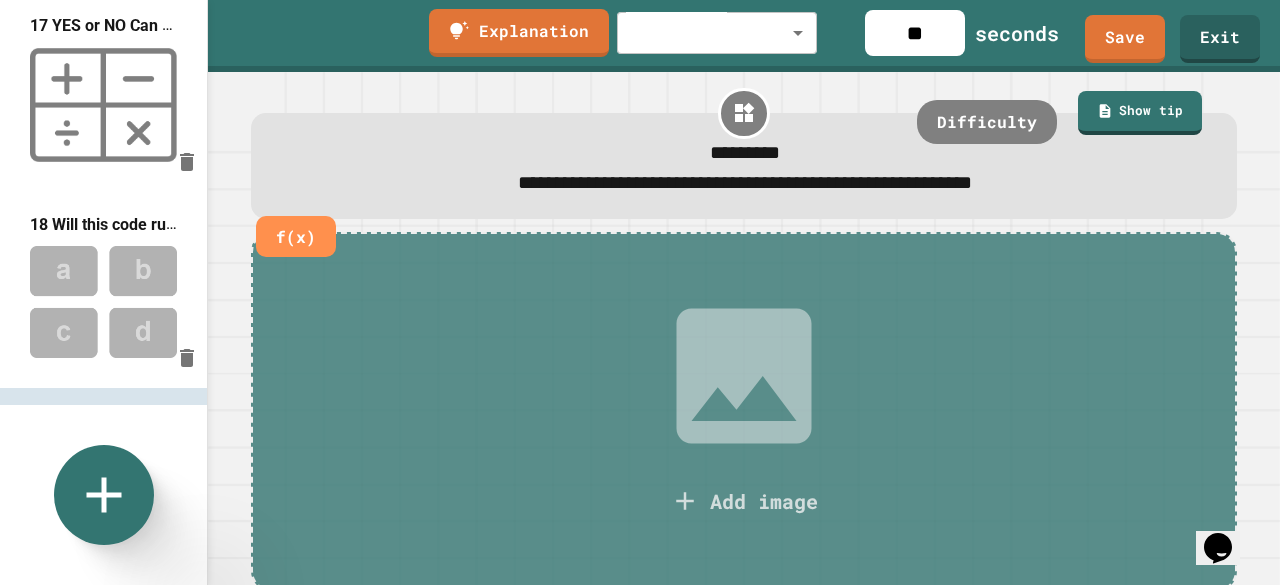 click 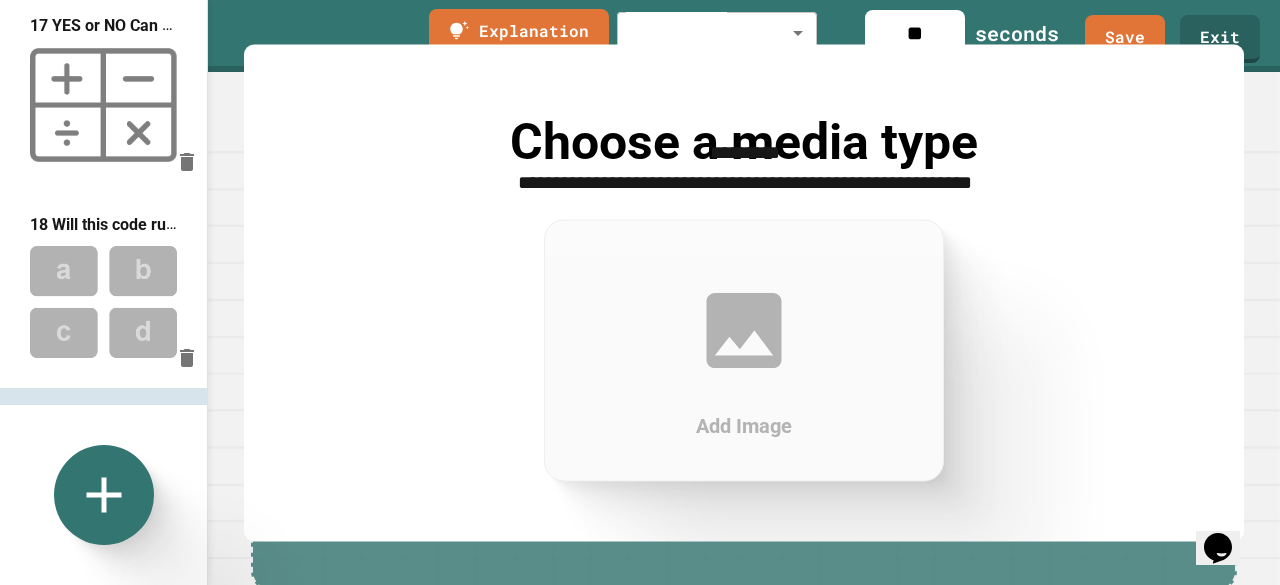 click on "Add Image" at bounding box center (744, 350) 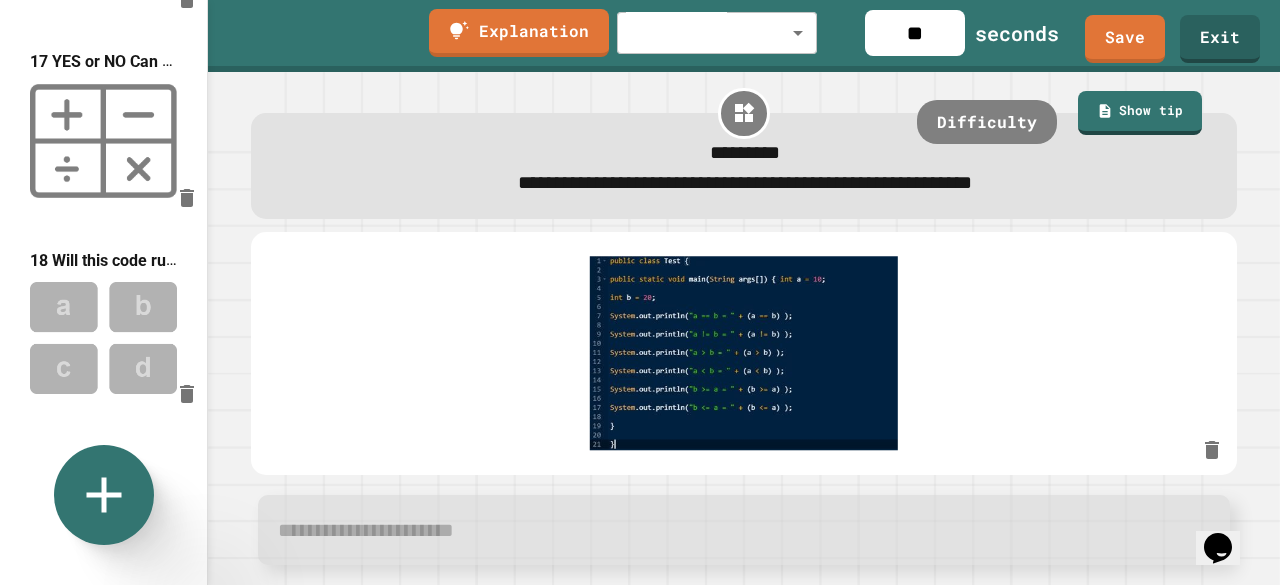 click at bounding box center (103, 337) 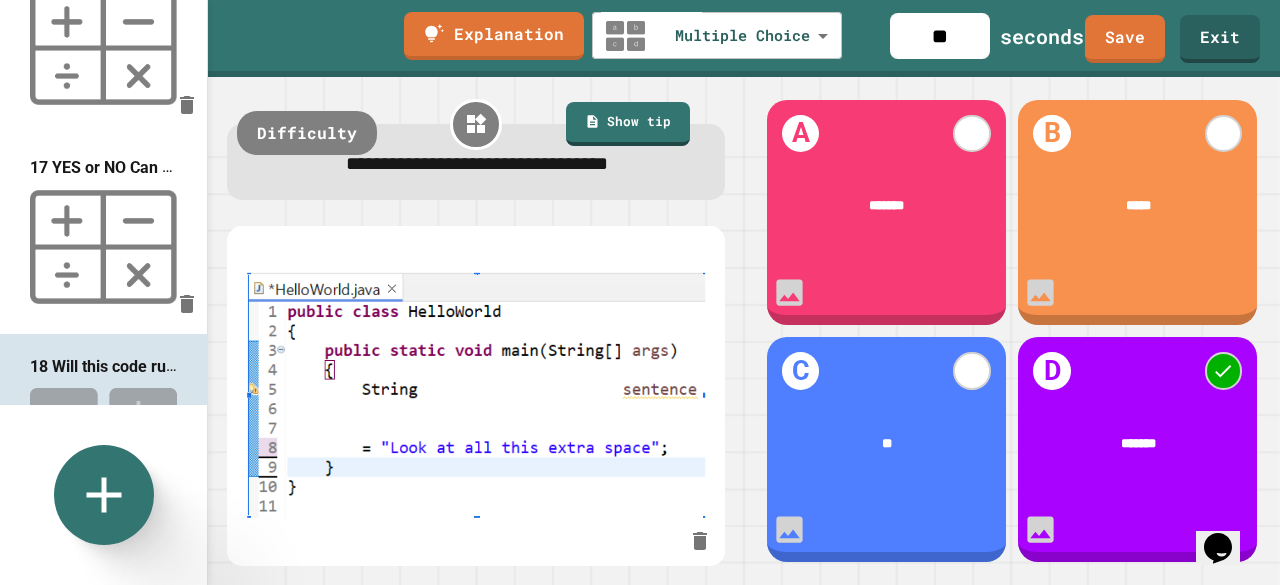 scroll, scrollTop: 3023, scrollLeft: 0, axis: vertical 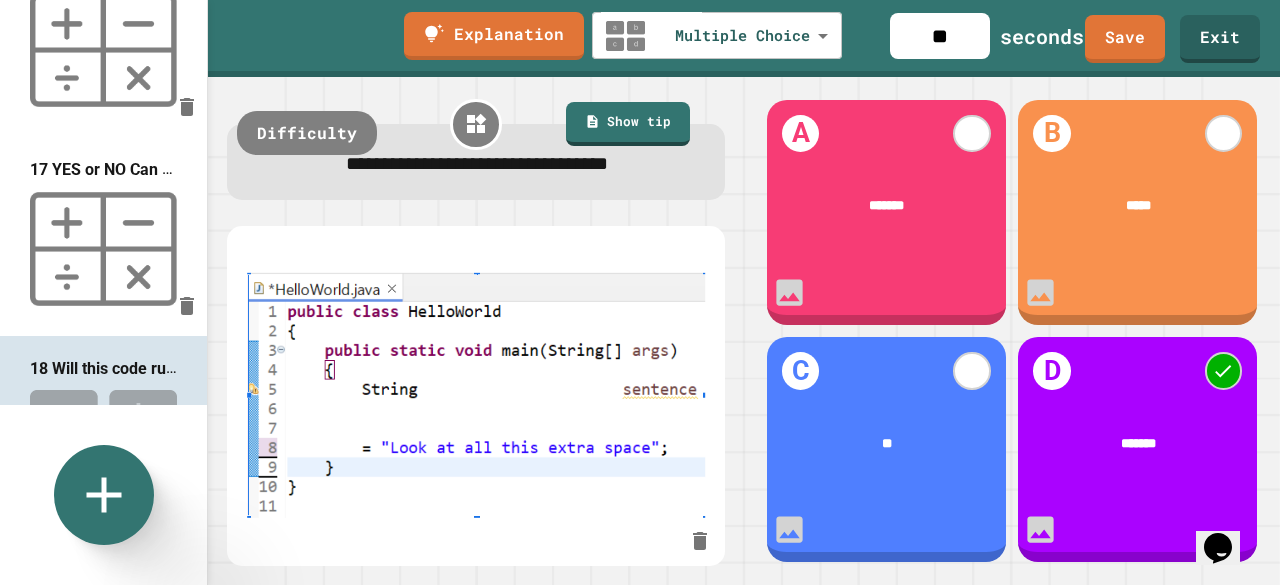 click at bounding box center [103, 249] 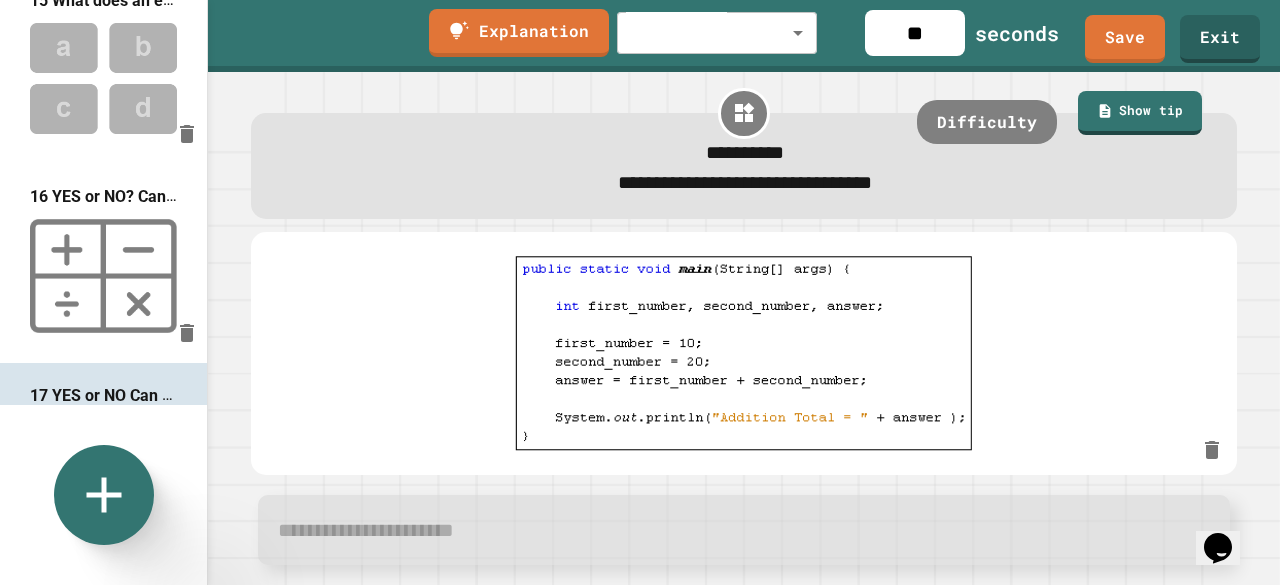 scroll, scrollTop: 2796, scrollLeft: 0, axis: vertical 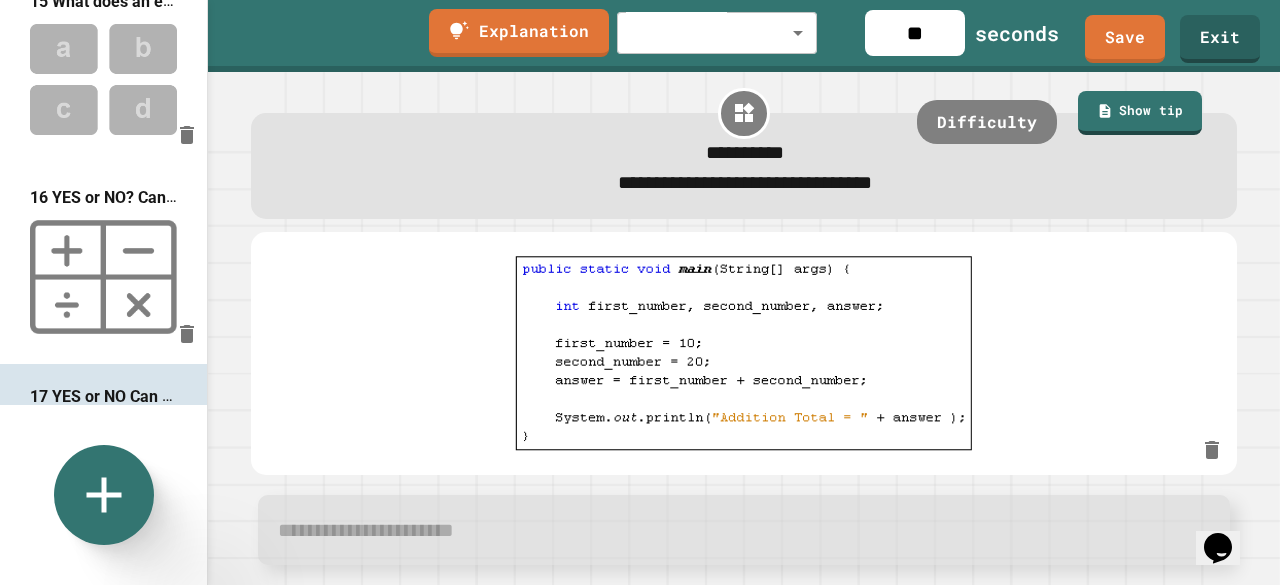 click at bounding box center (103, 277) 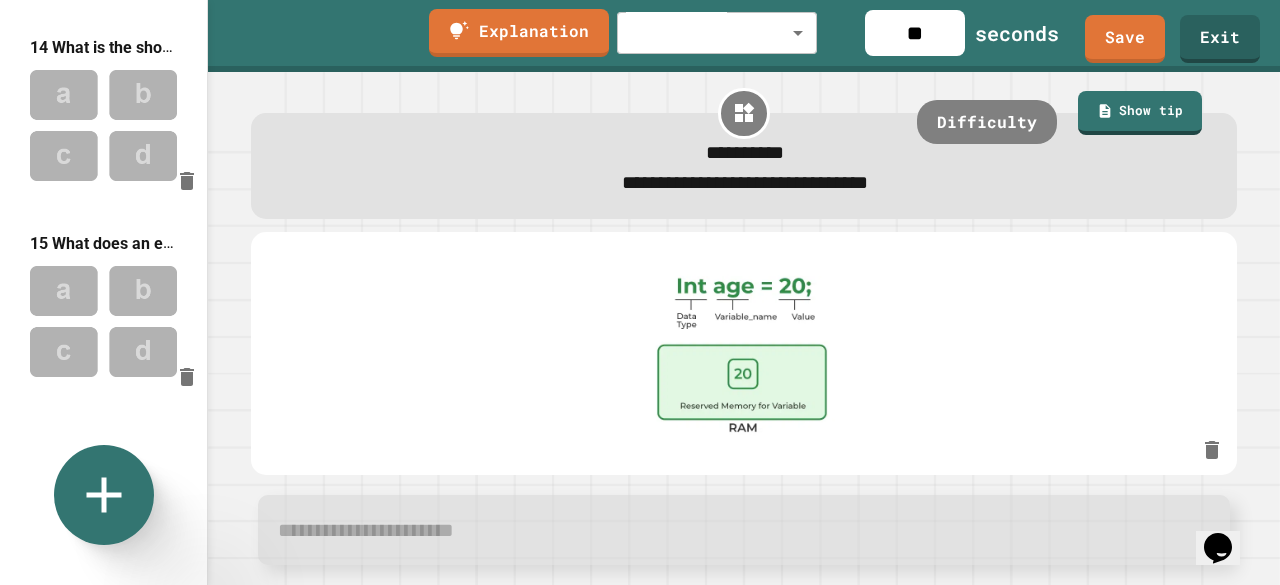 click at bounding box center [103, 321] 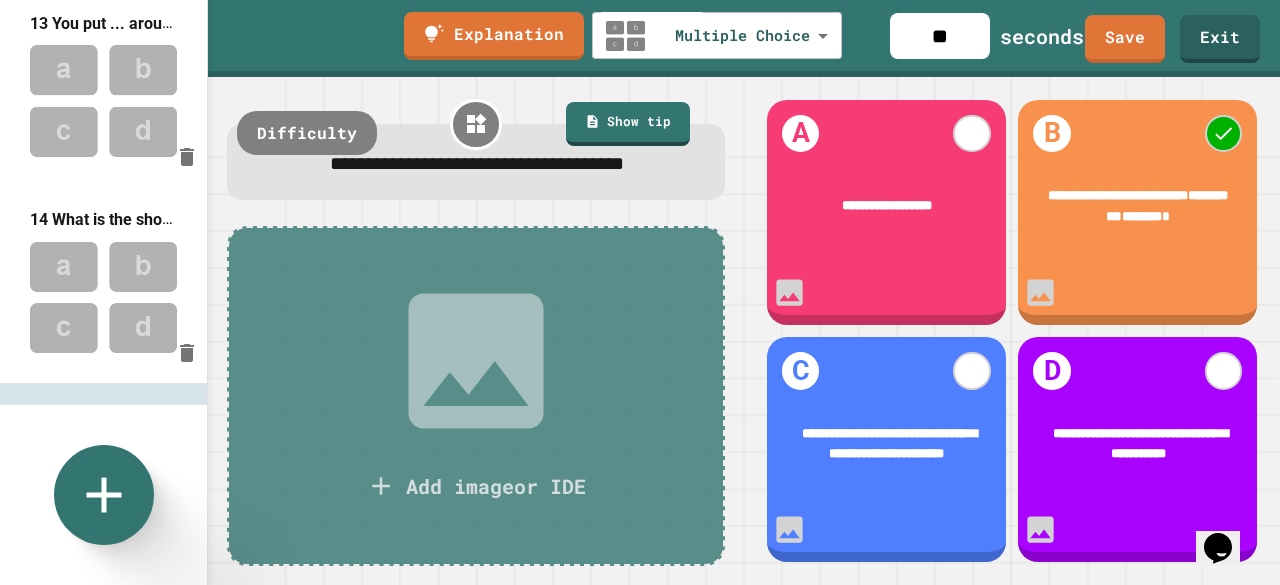 scroll, scrollTop: 2379, scrollLeft: 0, axis: vertical 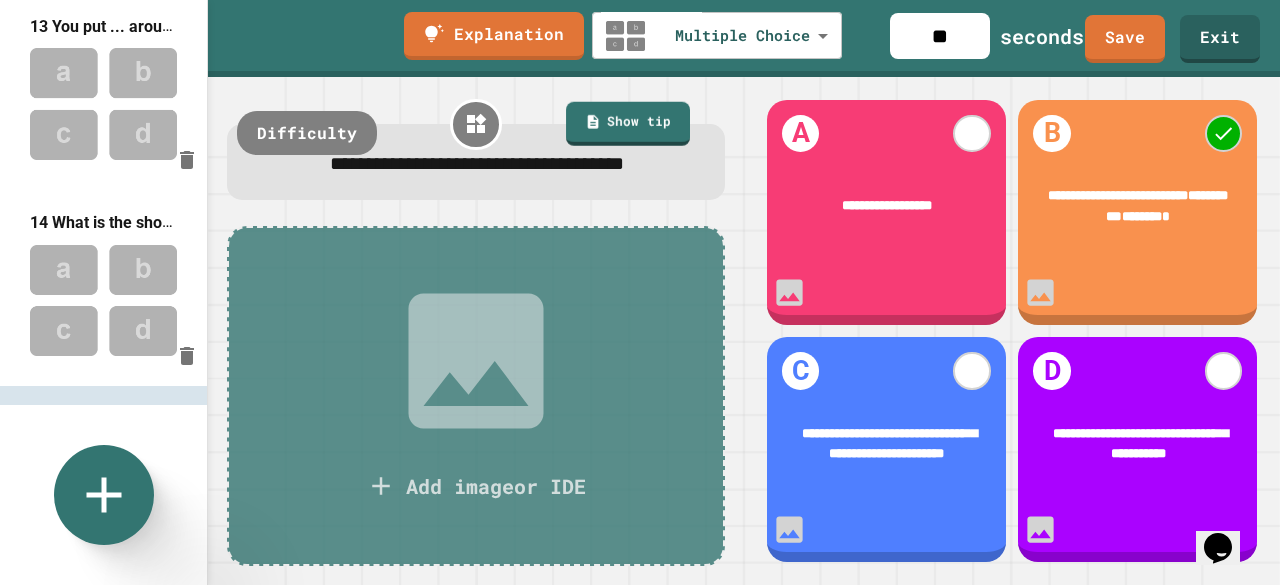 click on "**********" at bounding box center [476, 331] 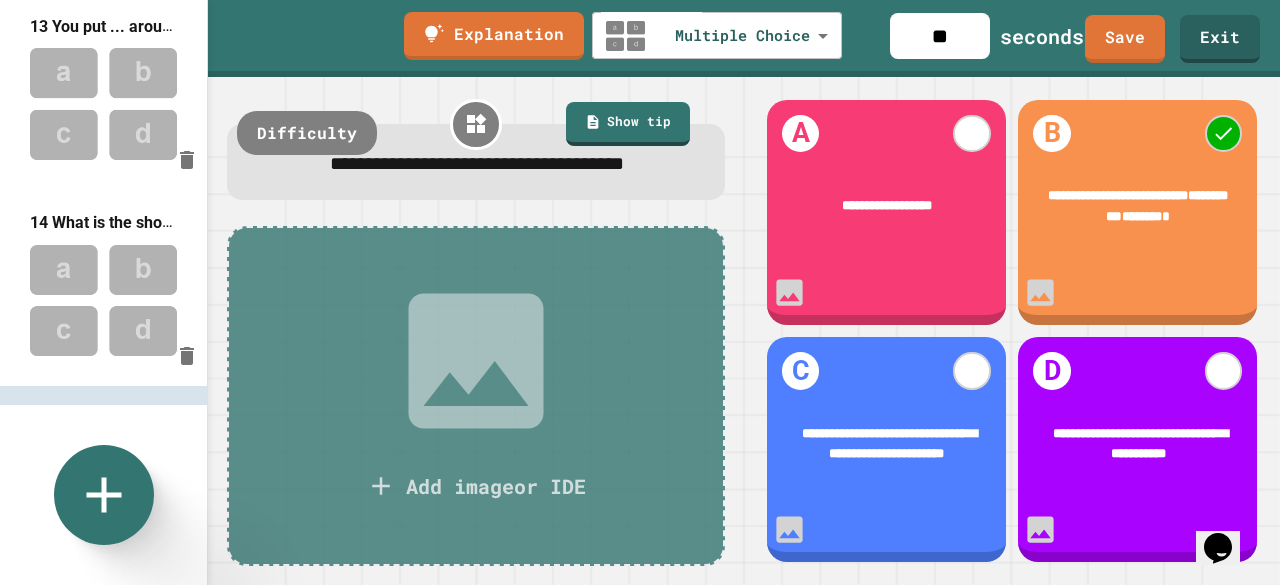 click on "Add image  or IDE" at bounding box center (476, 396) 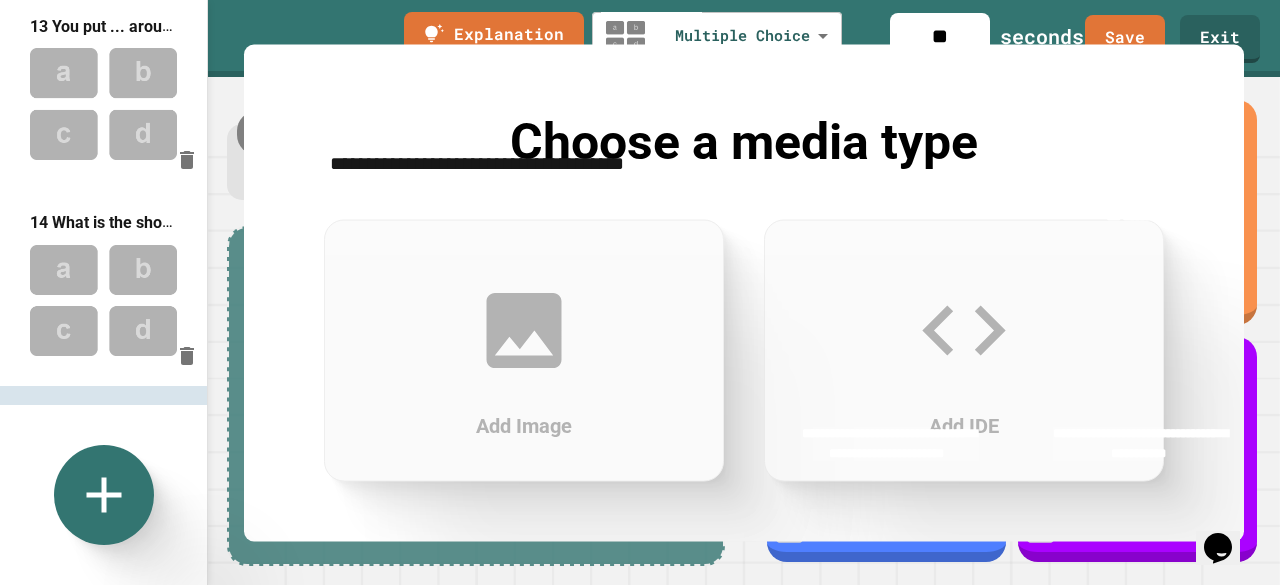 click on "Add Image" at bounding box center [524, 350] 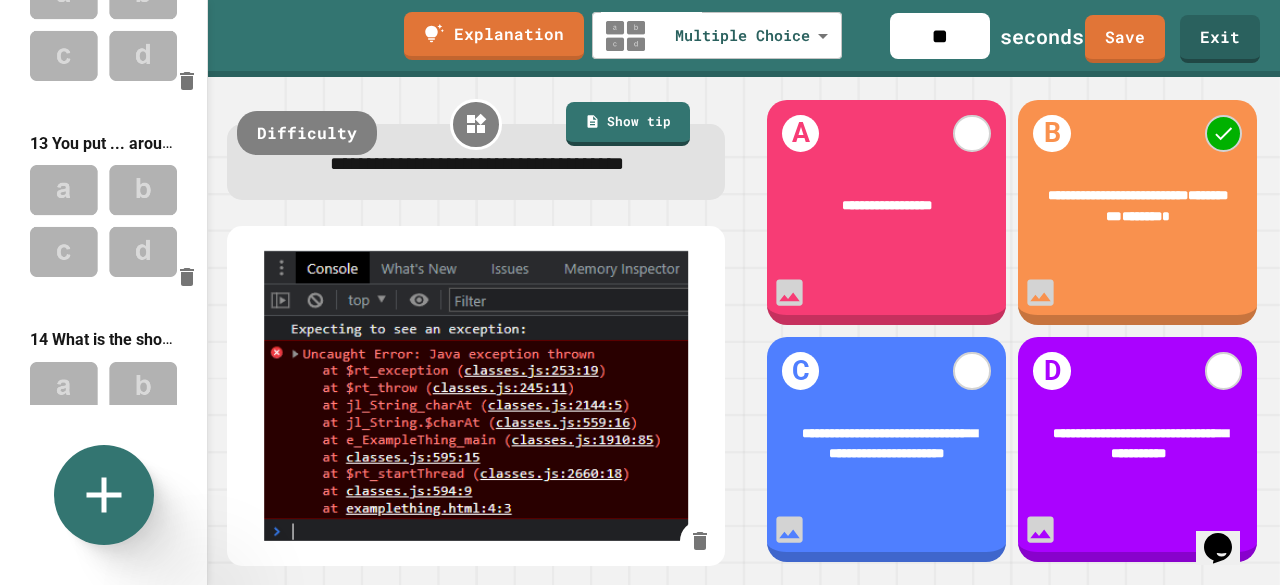 scroll, scrollTop: 2259, scrollLeft: 0, axis: vertical 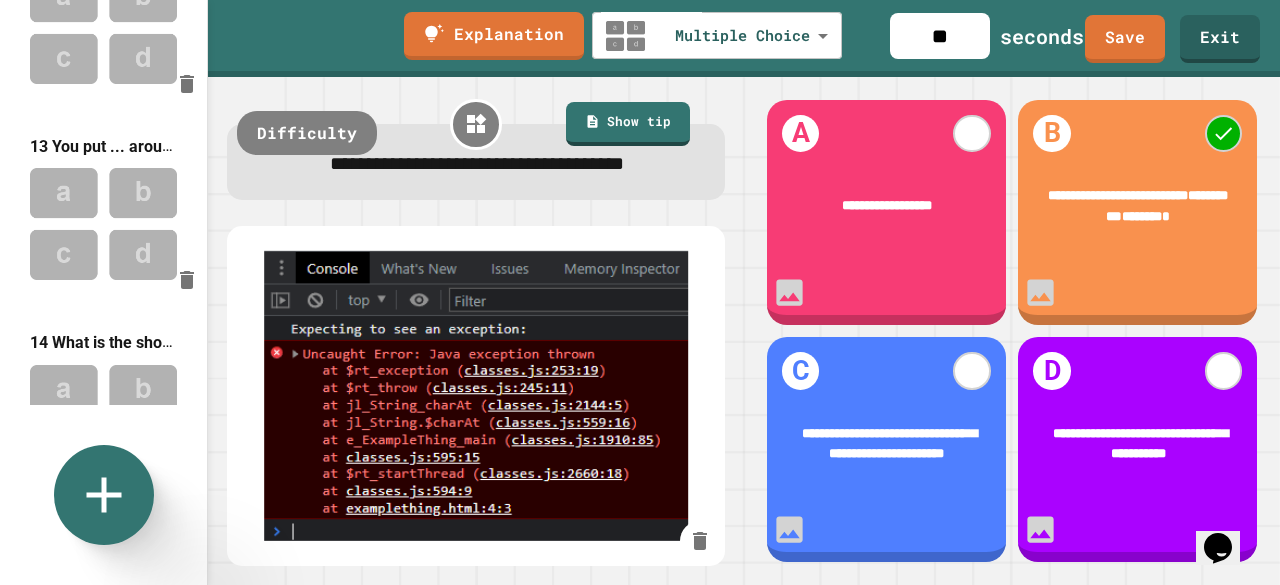 click at bounding box center (103, 420) 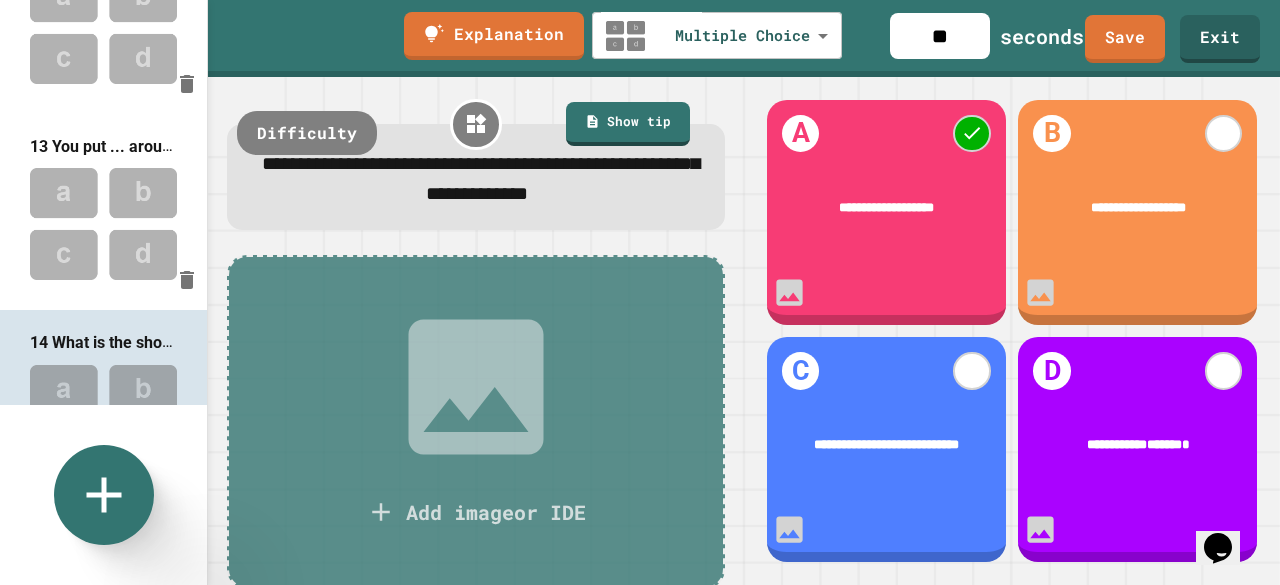 click at bounding box center [103, 420] 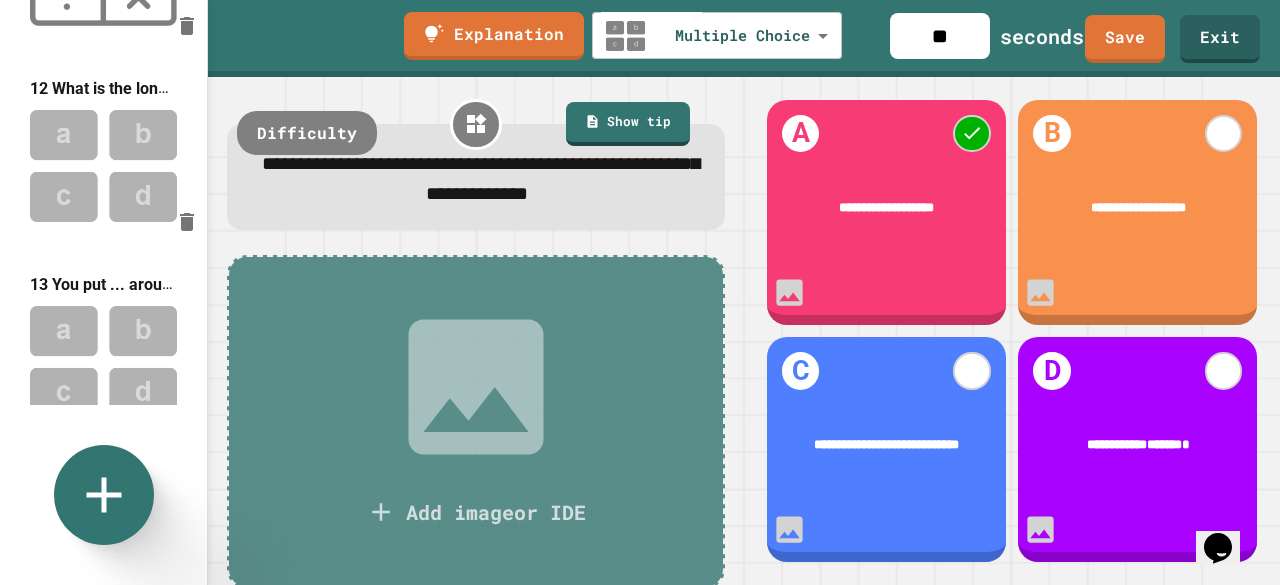 scroll, scrollTop: 2123, scrollLeft: 0, axis: vertical 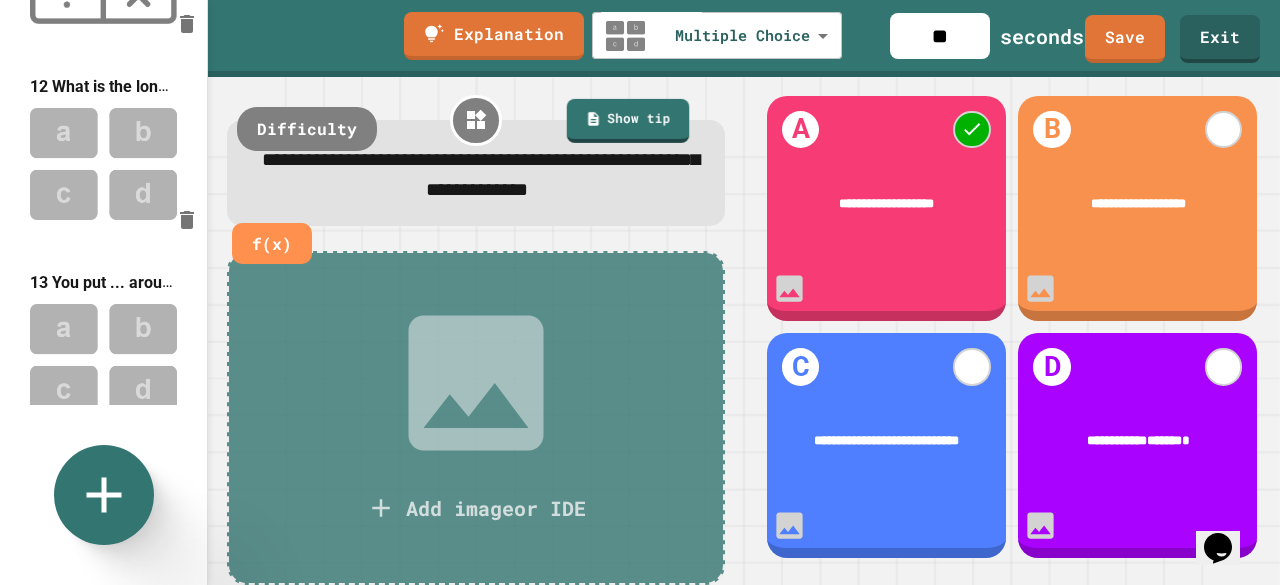 click on "**********" at bounding box center [476, 176] 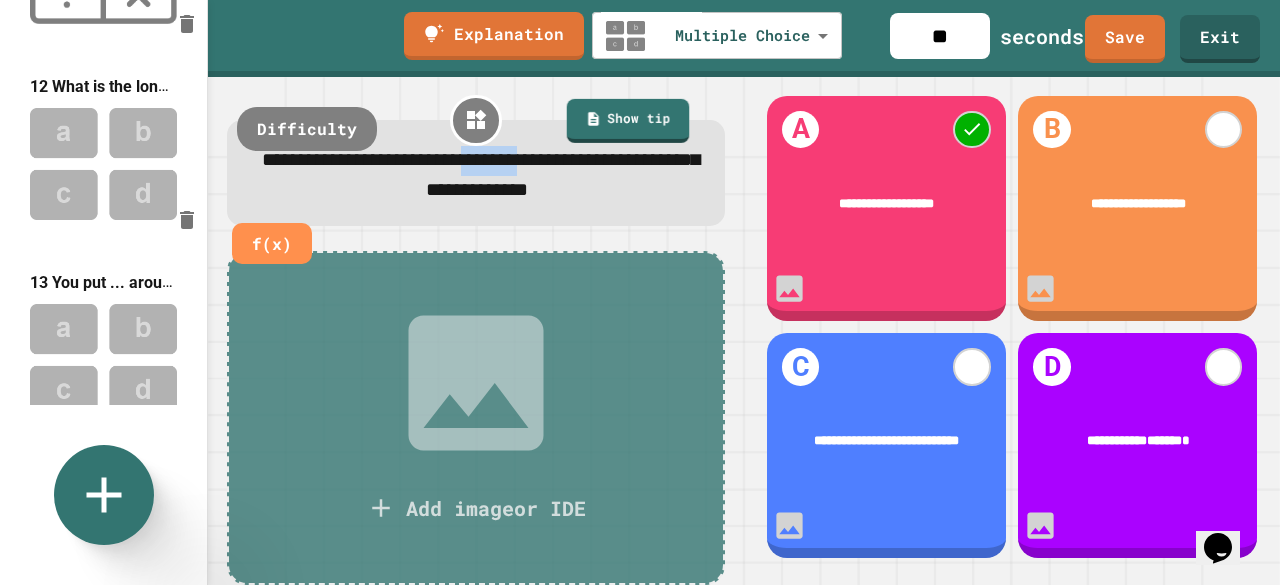 click on "**********" at bounding box center [476, 176] 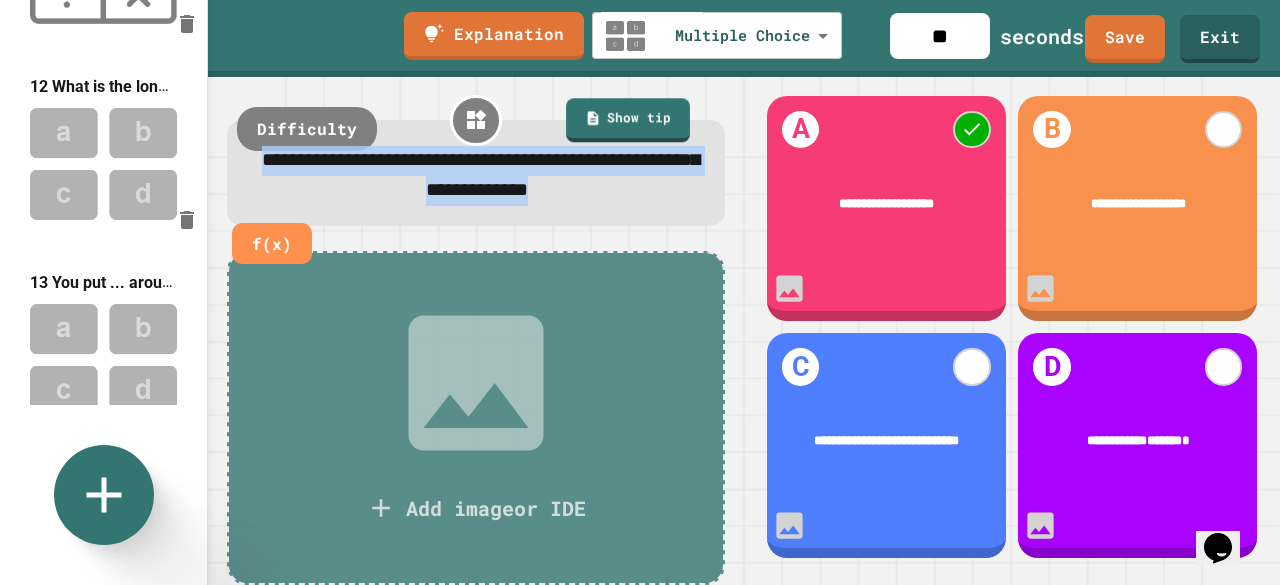 click on "**********" at bounding box center [476, 176] 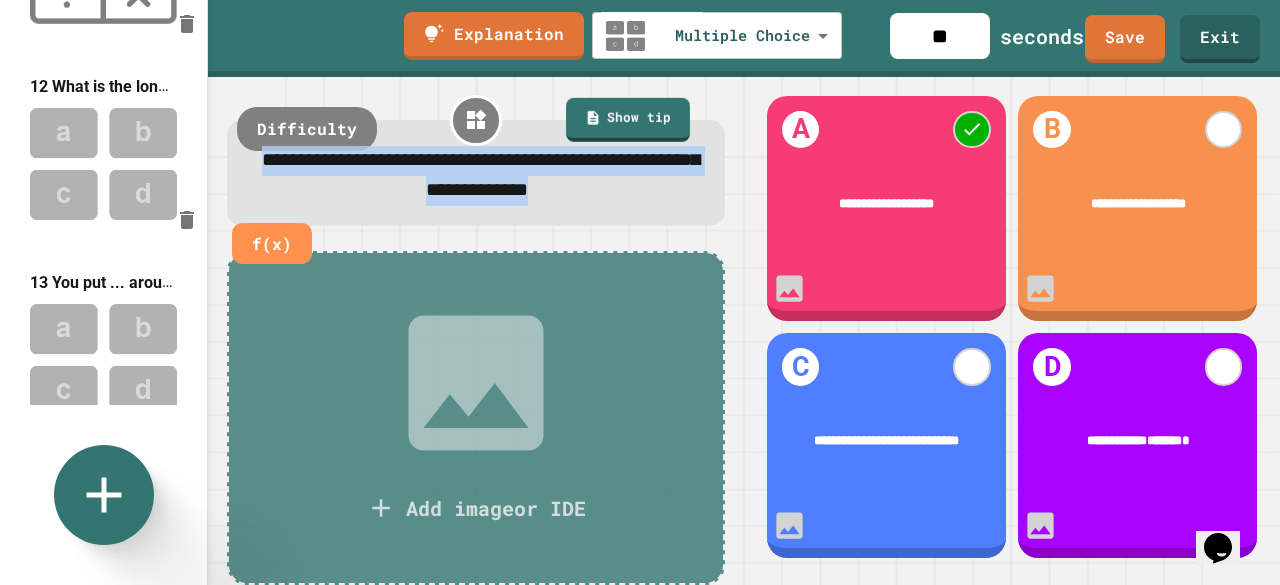 copy on "**********" 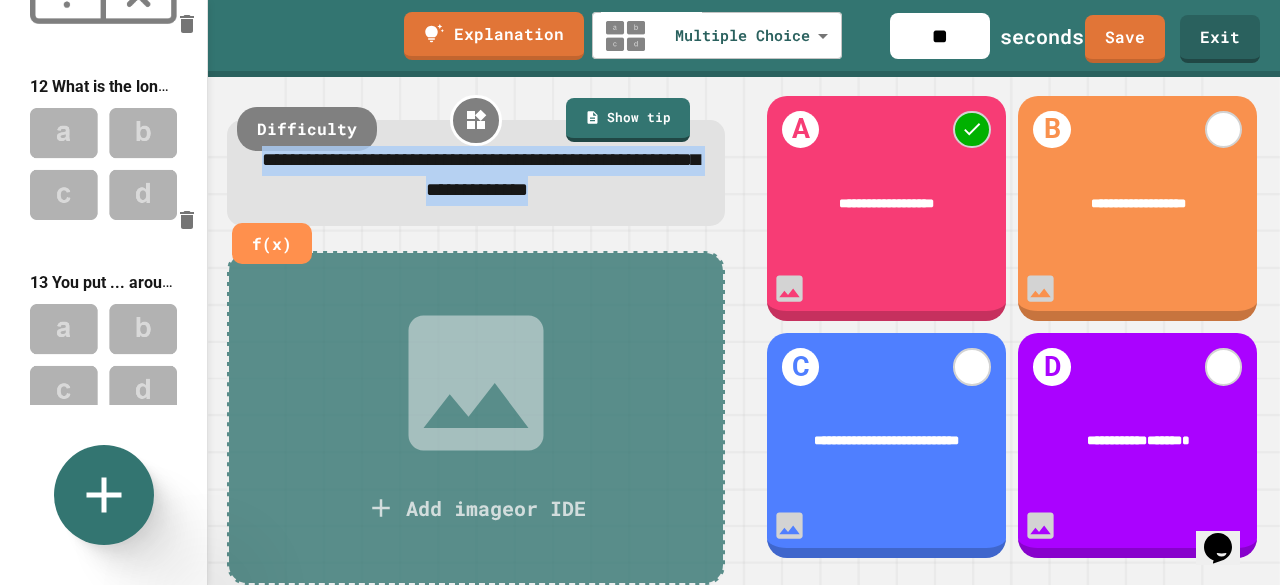 click on "**********" at bounding box center (481, 174) 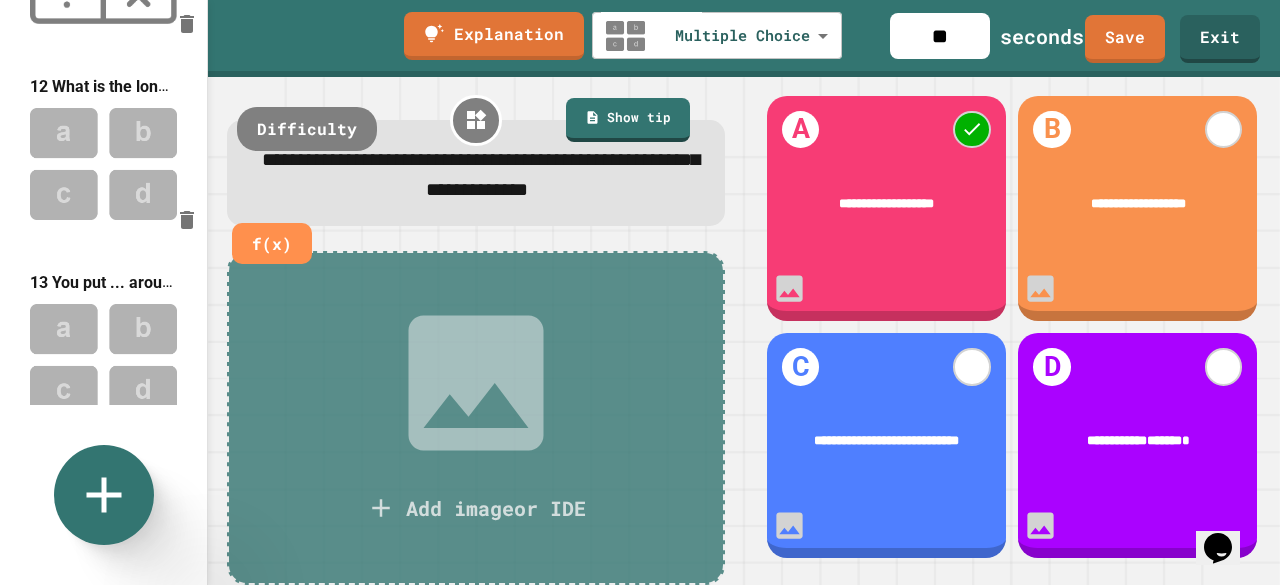 scroll, scrollTop: 7, scrollLeft: 0, axis: vertical 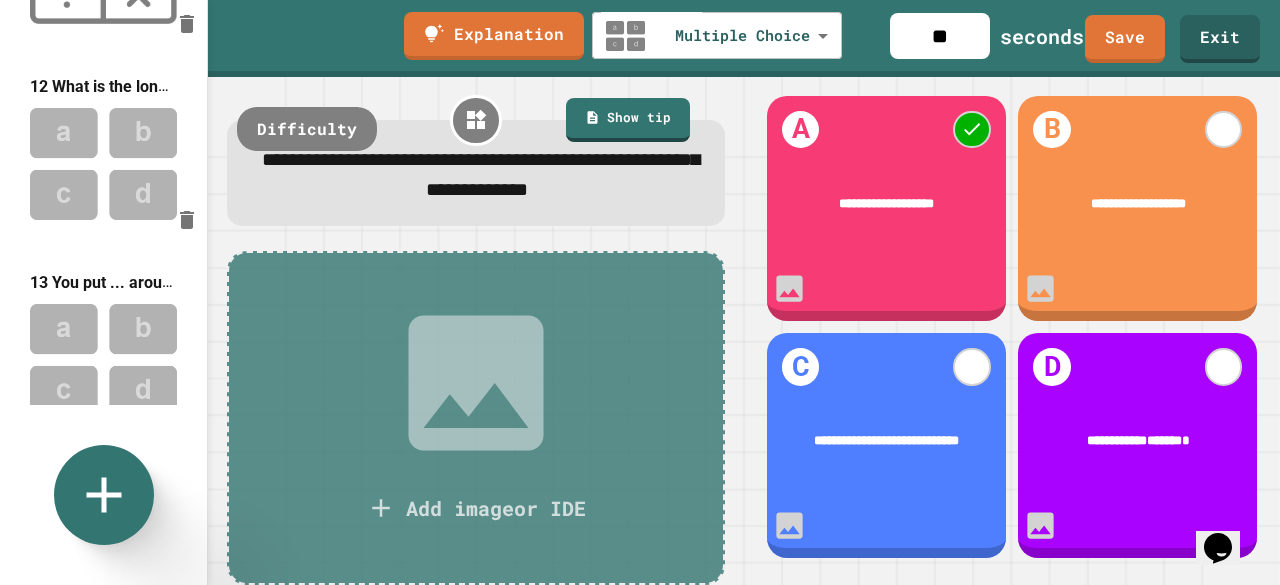 click on "Add image  or IDE" at bounding box center (476, 418) 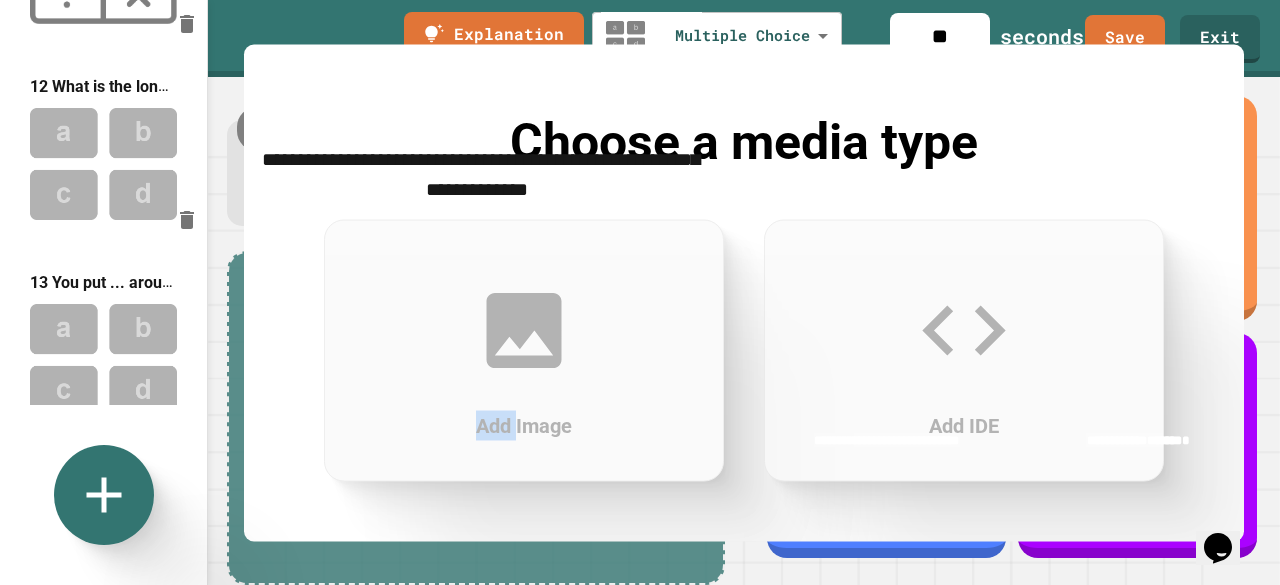 click on "Add Image" at bounding box center [524, 350] 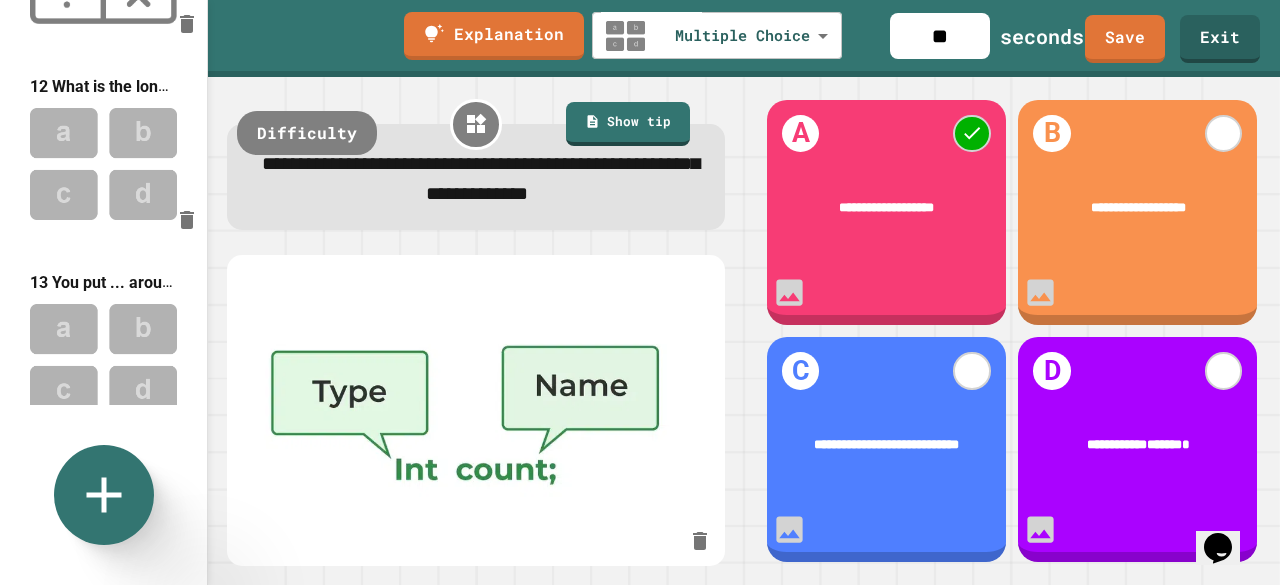 scroll, scrollTop: 0, scrollLeft: 0, axis: both 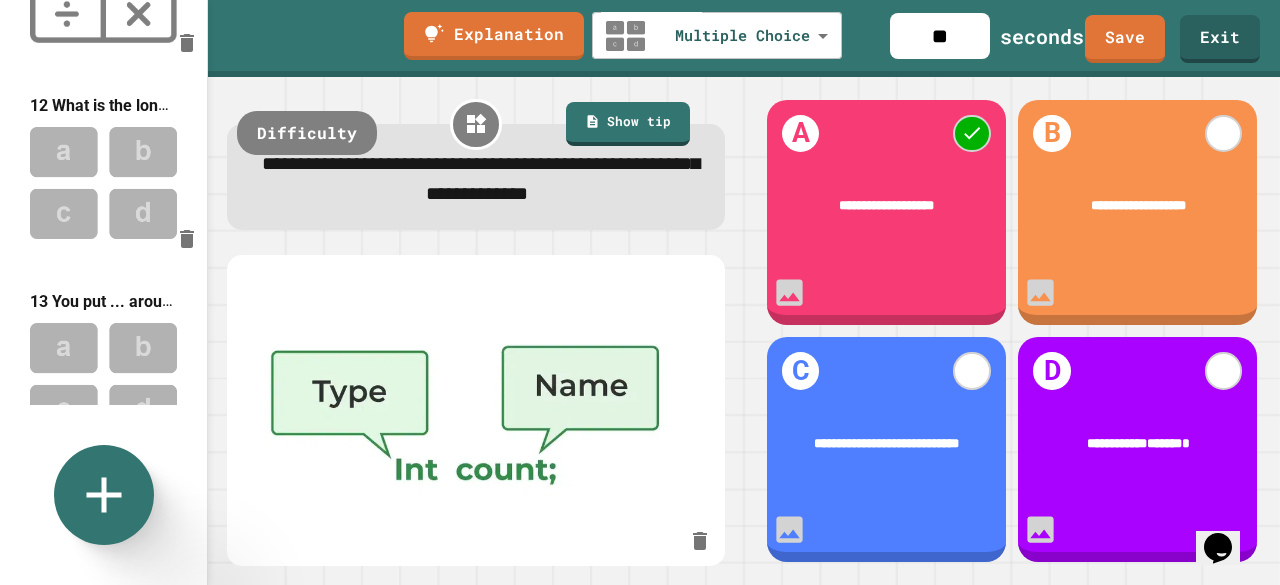 click at bounding box center [103, 378] 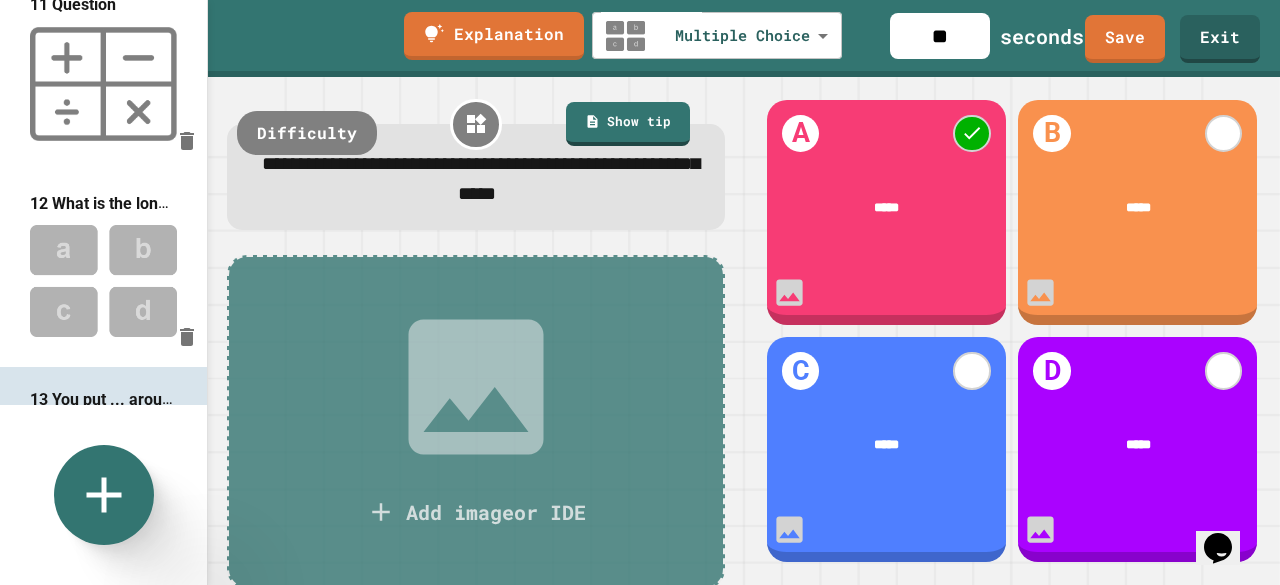 scroll, scrollTop: 2005, scrollLeft: 0, axis: vertical 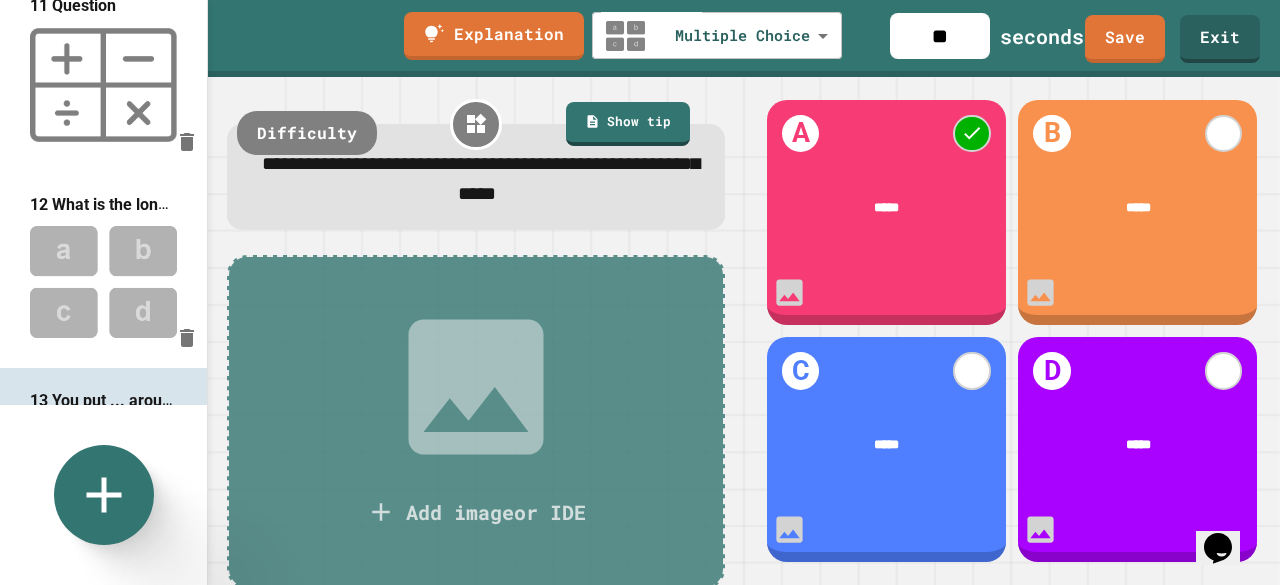 click at bounding box center [103, 281] 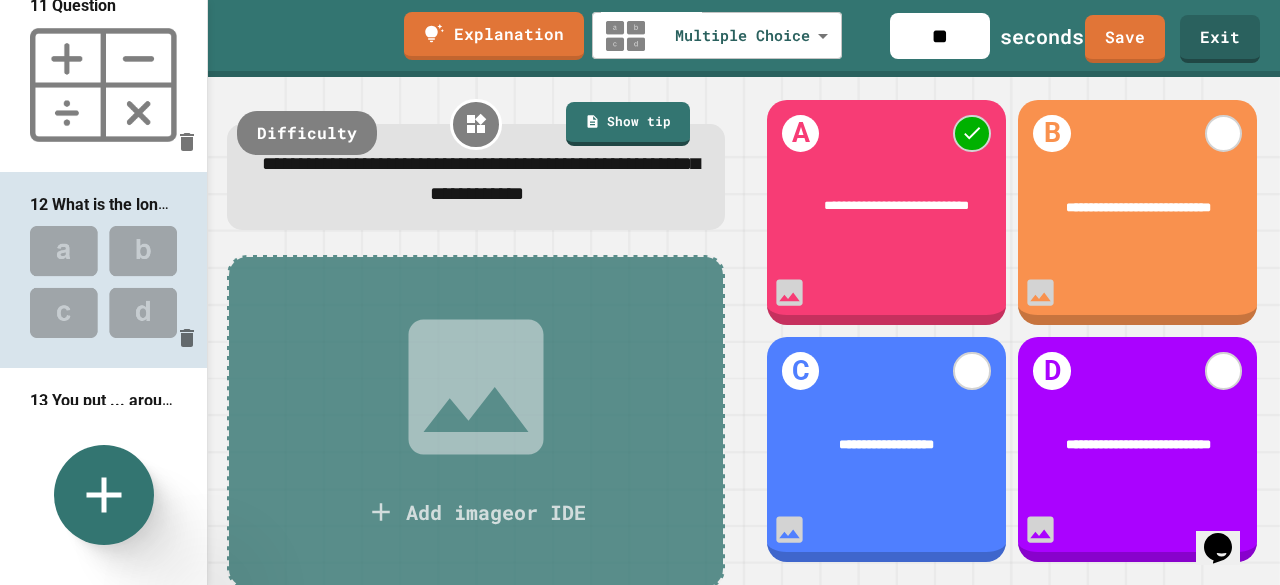 click on "13   You put ... around a variable when assigning it to a string." at bounding box center [103, 466] 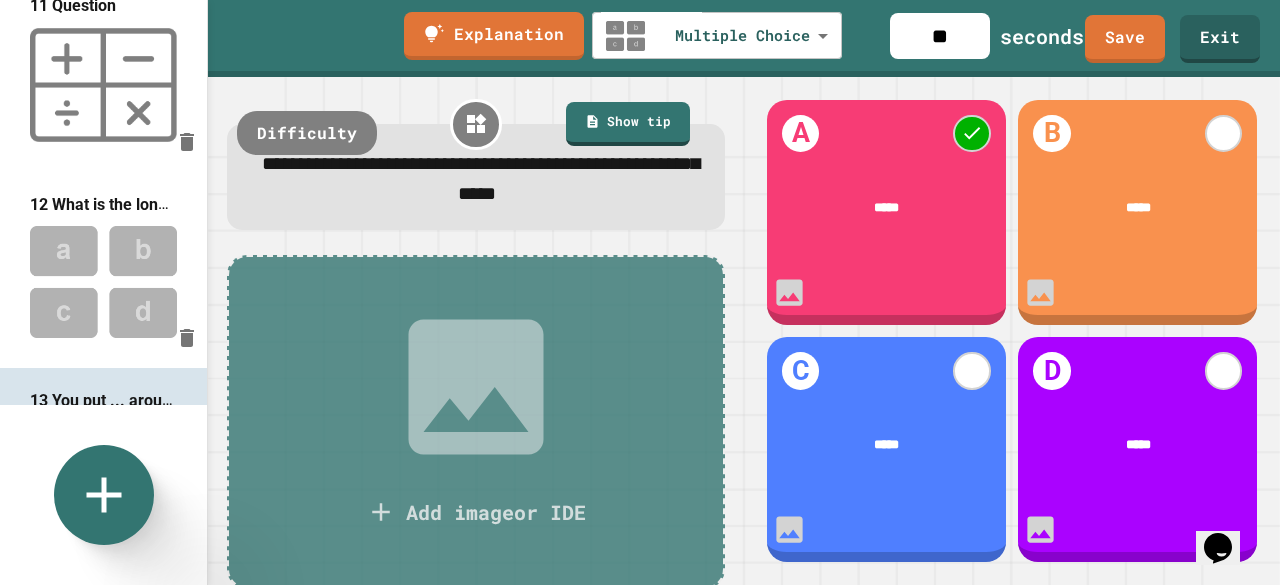 scroll, scrollTop: 1897, scrollLeft: 0, axis: vertical 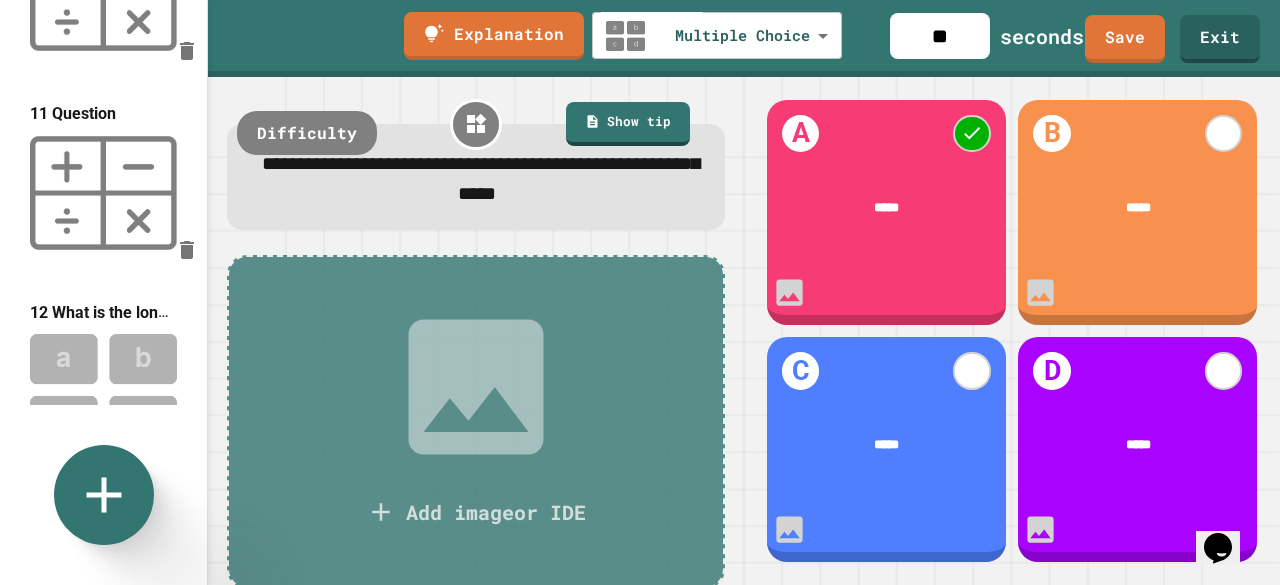click at bounding box center [103, 389] 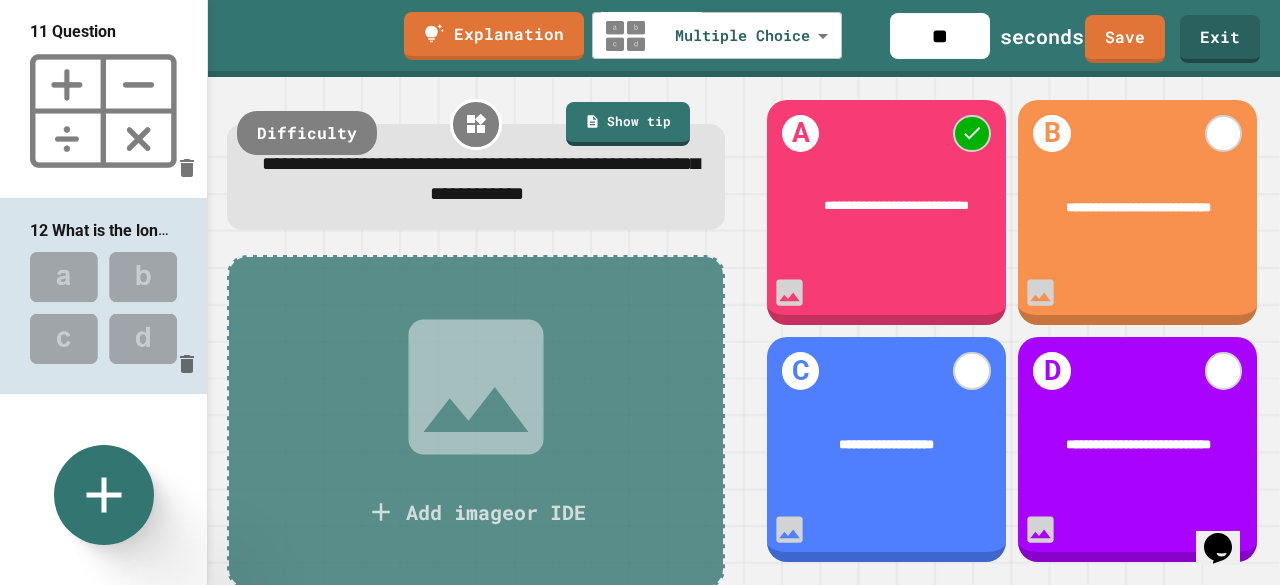 scroll, scrollTop: 1978, scrollLeft: 0, axis: vertical 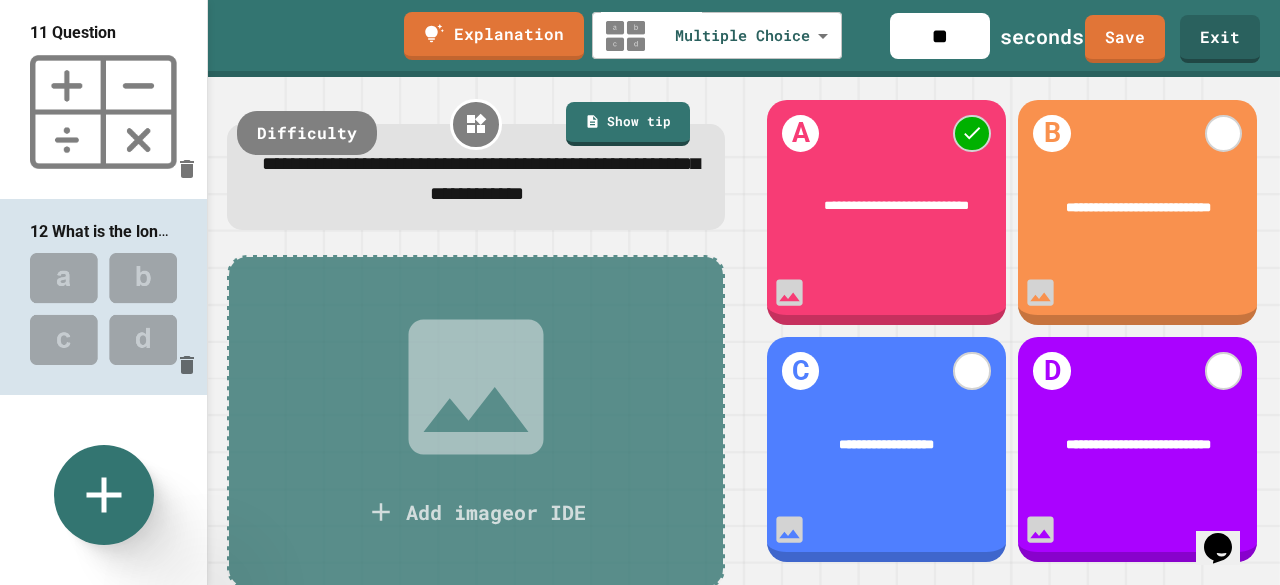 click on "13   You put ... around a variable when assigning it to a string." at bounding box center [103, 493] 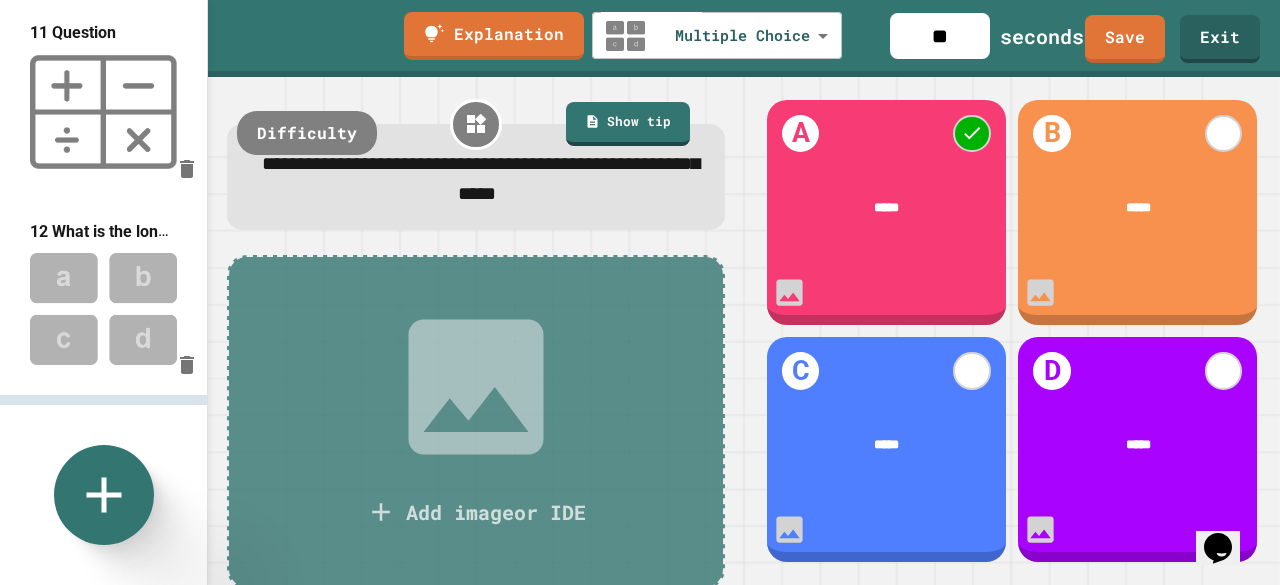 click on "*****" at bounding box center [886, 206] 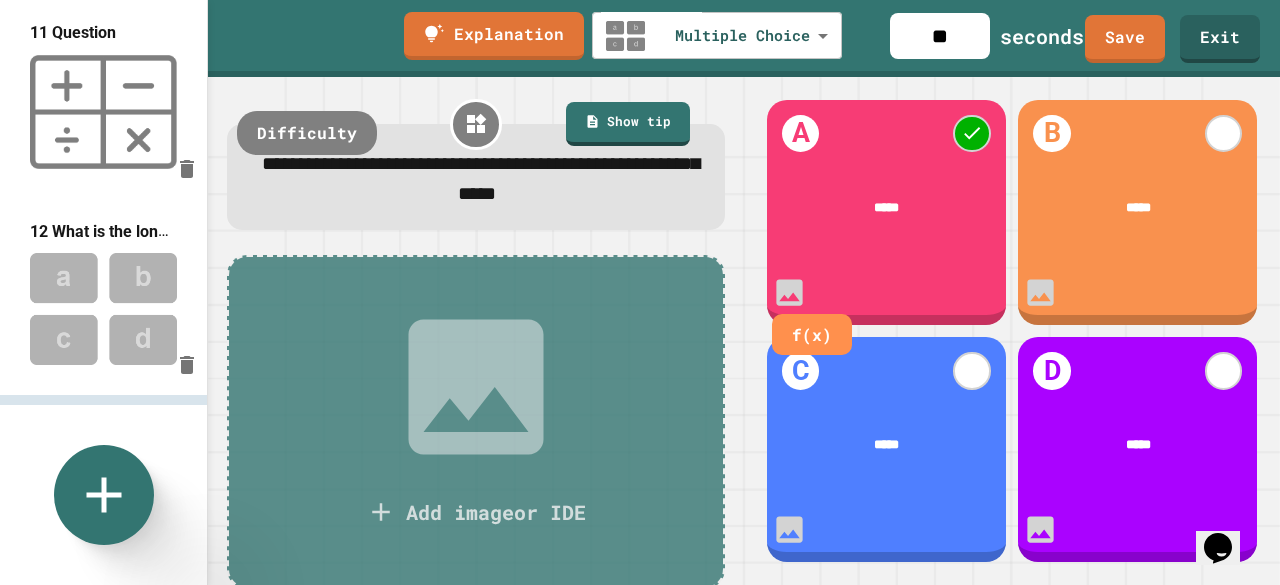 click on "*****" at bounding box center (886, 206) 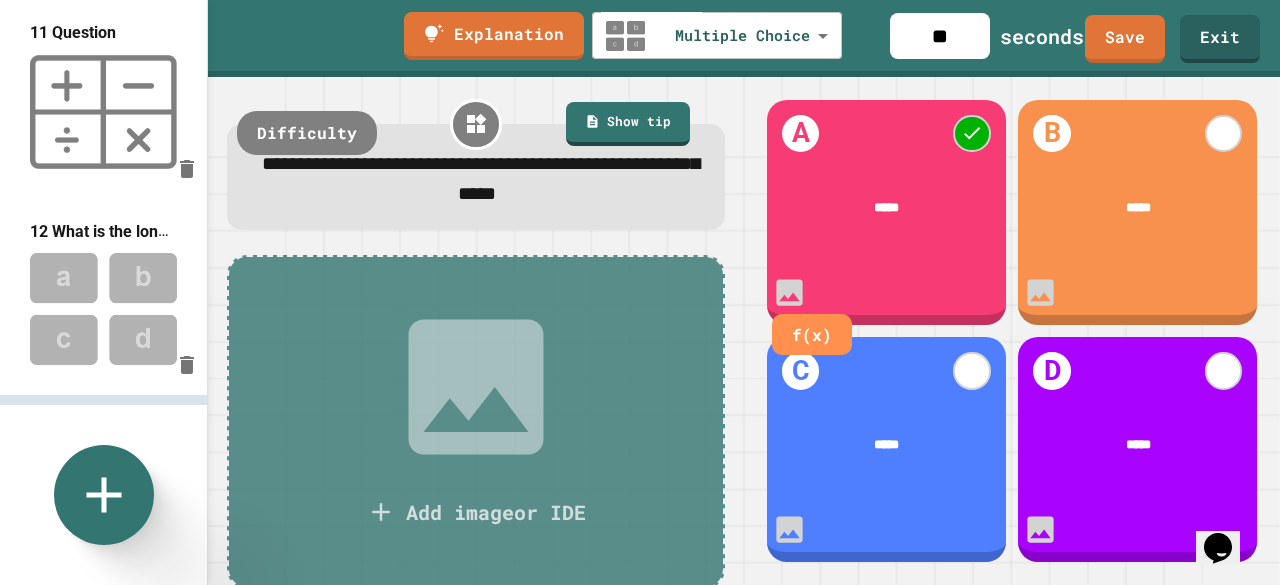 click at bounding box center (103, 308) 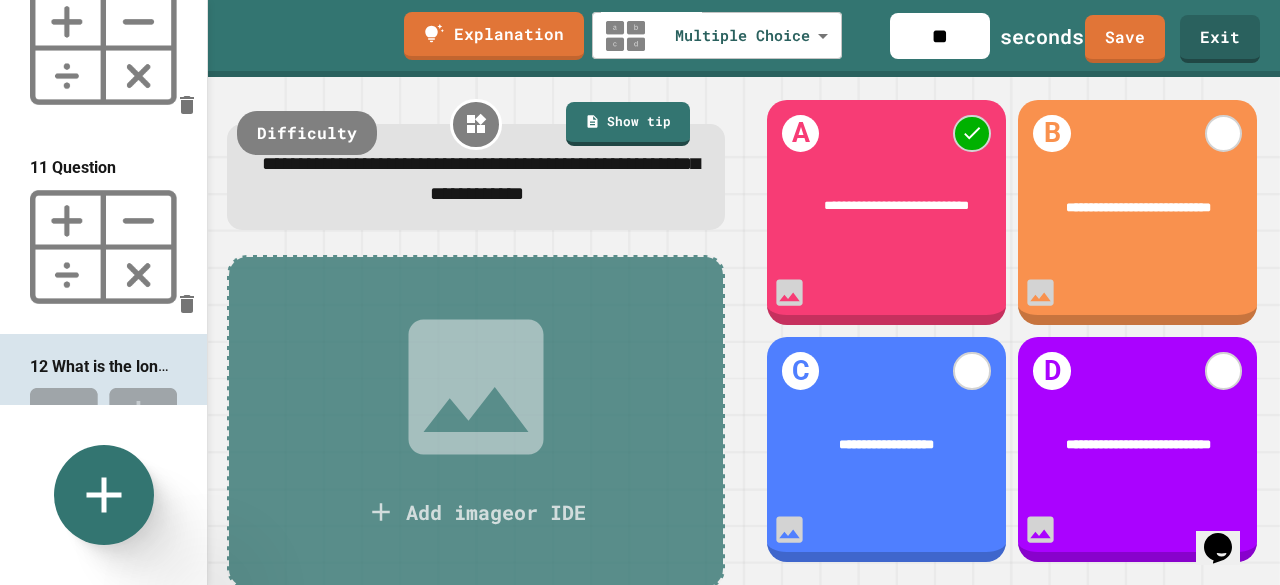 scroll, scrollTop: 1776, scrollLeft: 0, axis: vertical 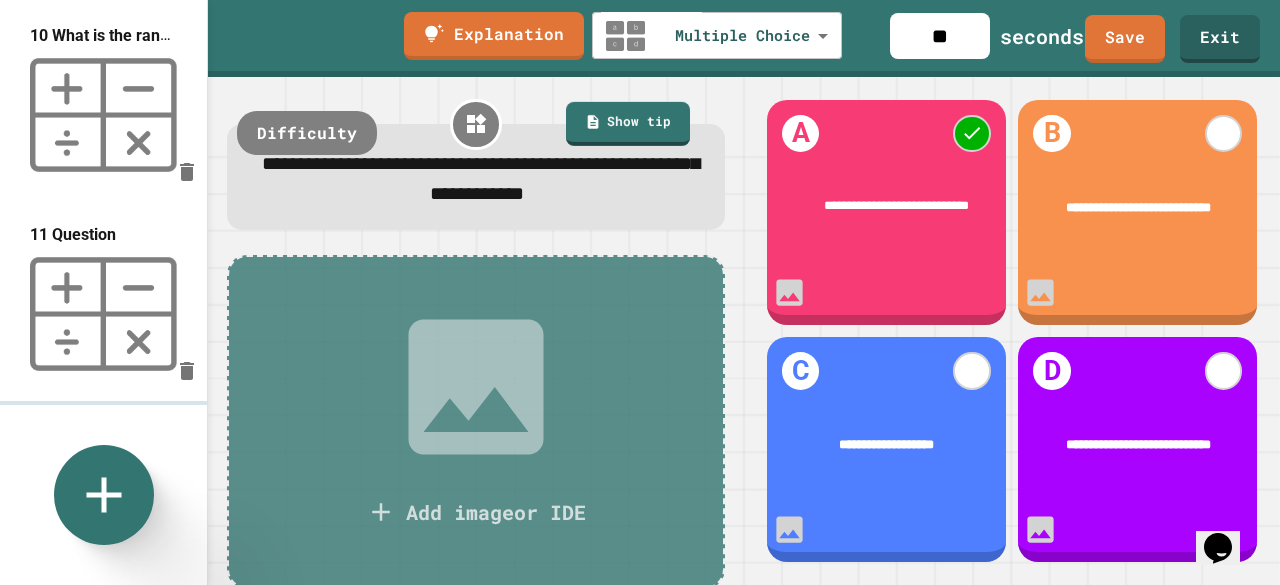 click 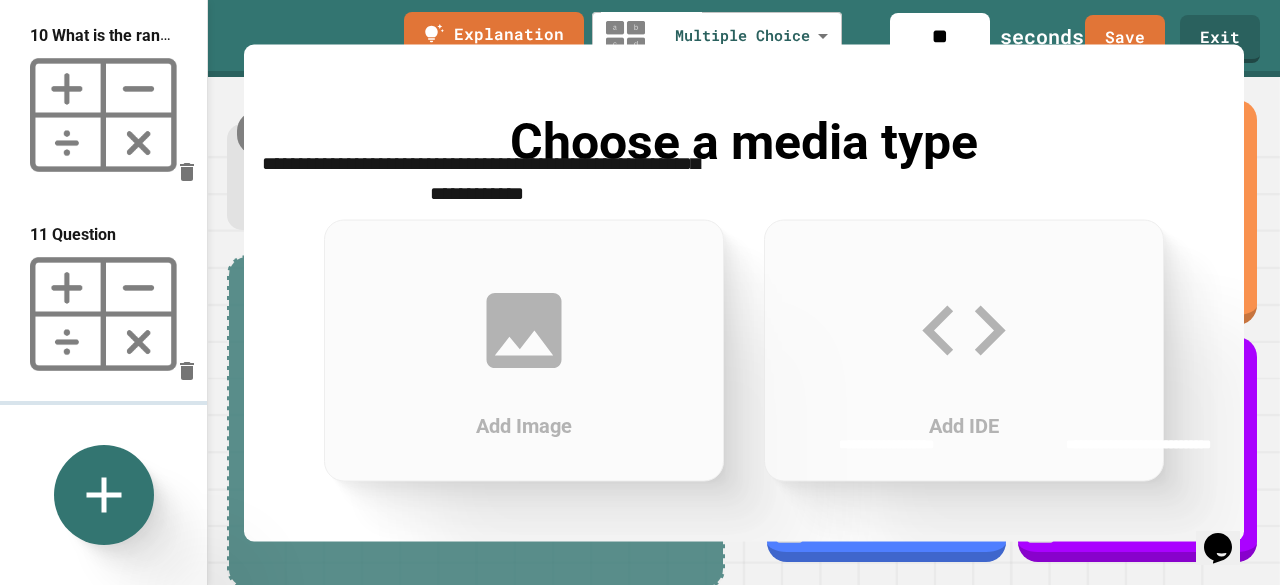 click on "Add Image" at bounding box center [524, 350] 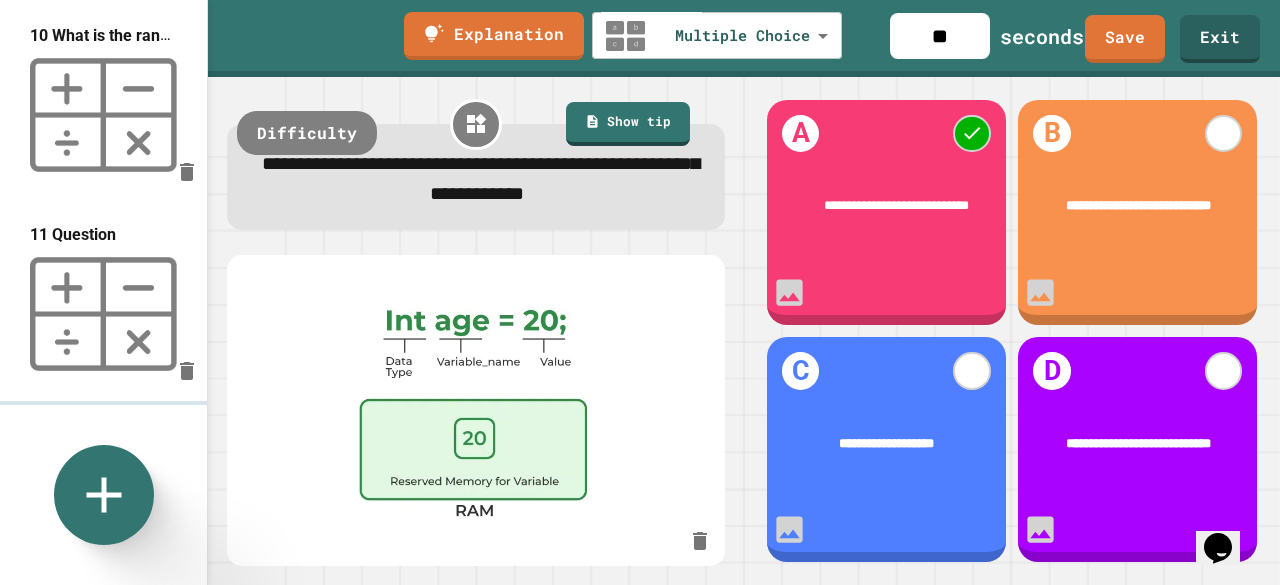 scroll, scrollTop: 0, scrollLeft: 0, axis: both 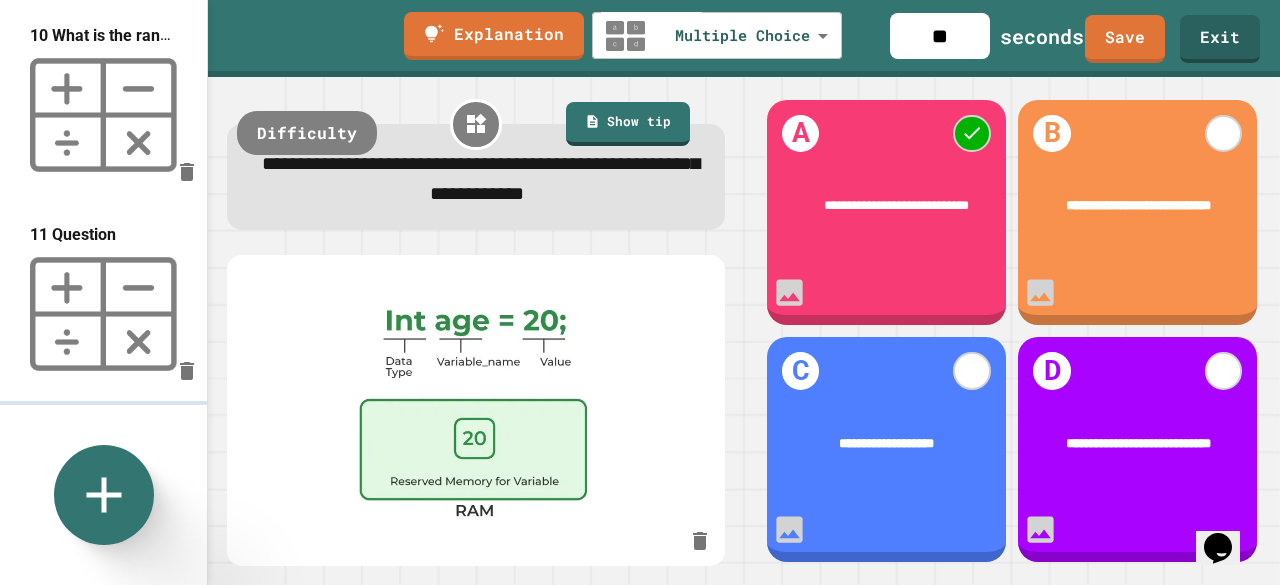 click at bounding box center (103, 314) 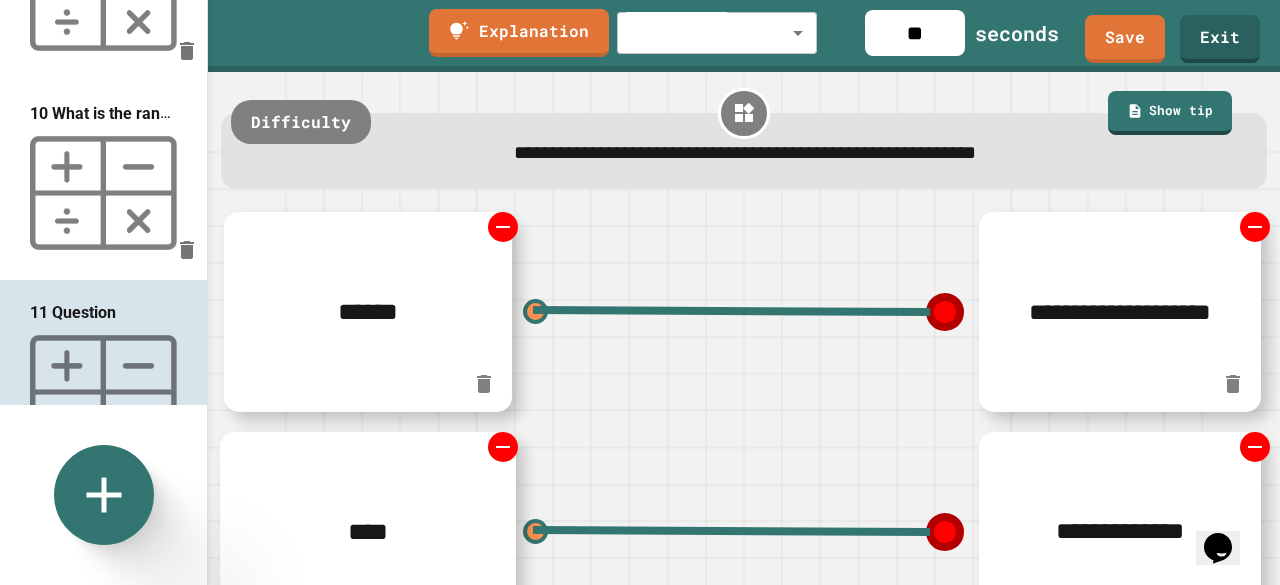 scroll, scrollTop: 1693, scrollLeft: 0, axis: vertical 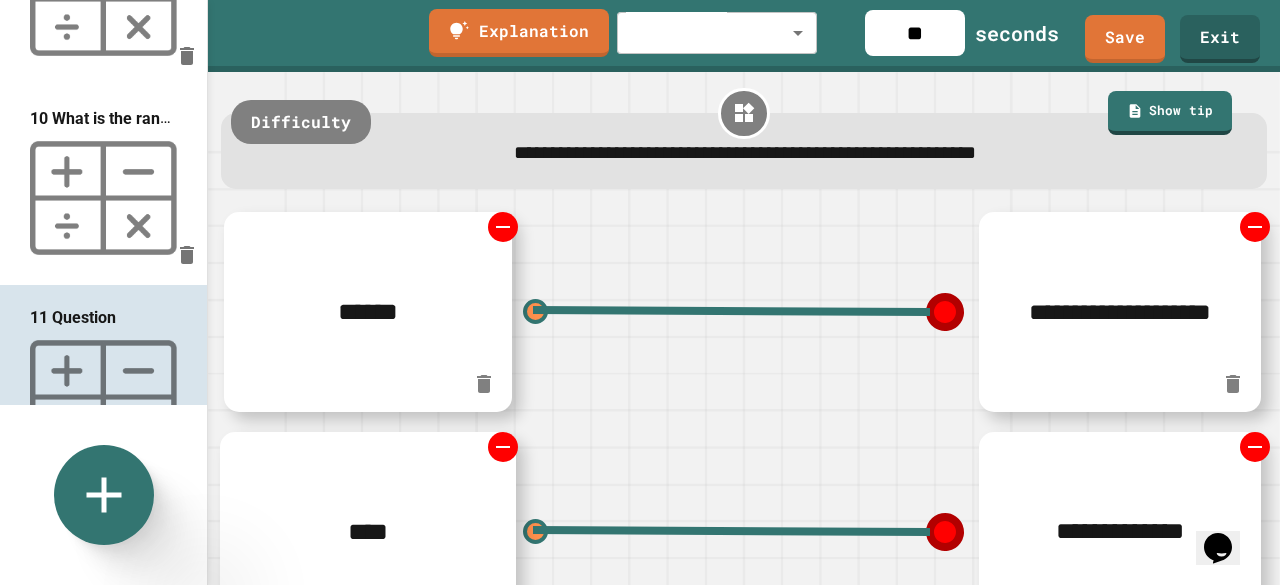 click at bounding box center [103, 198] 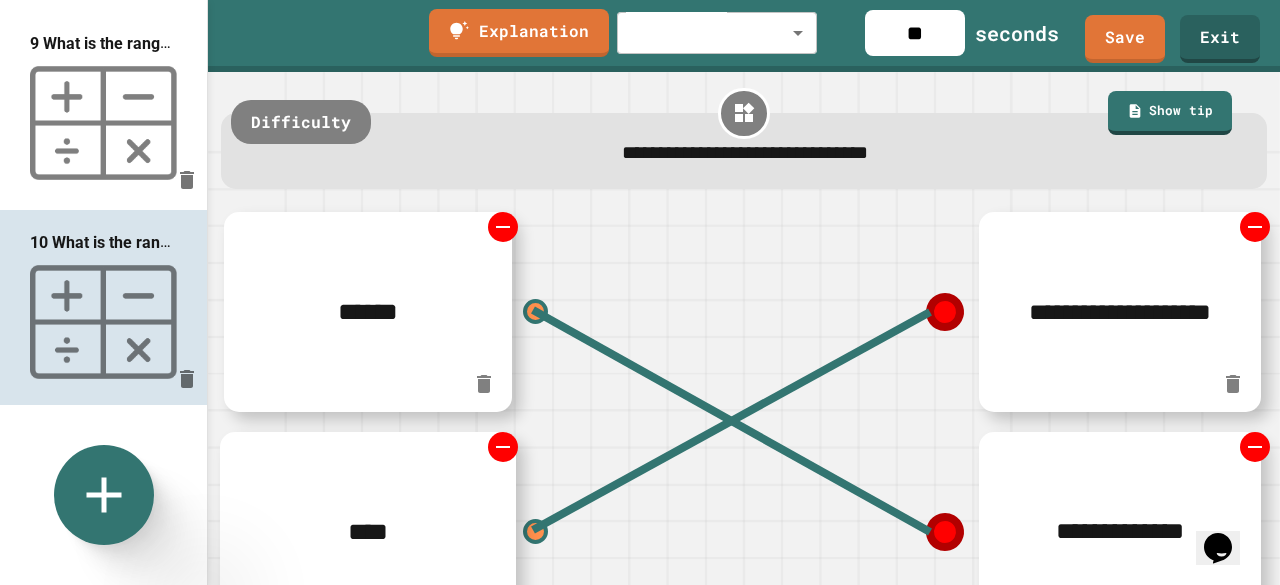 click at bounding box center (103, 123) 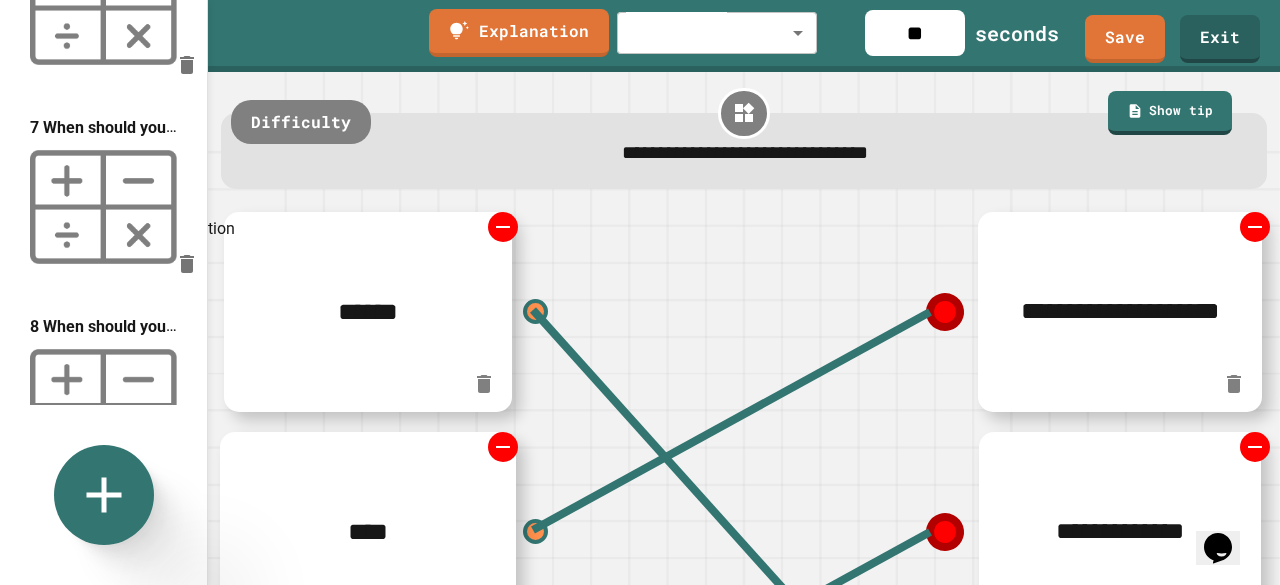 scroll, scrollTop: 1087, scrollLeft: 0, axis: vertical 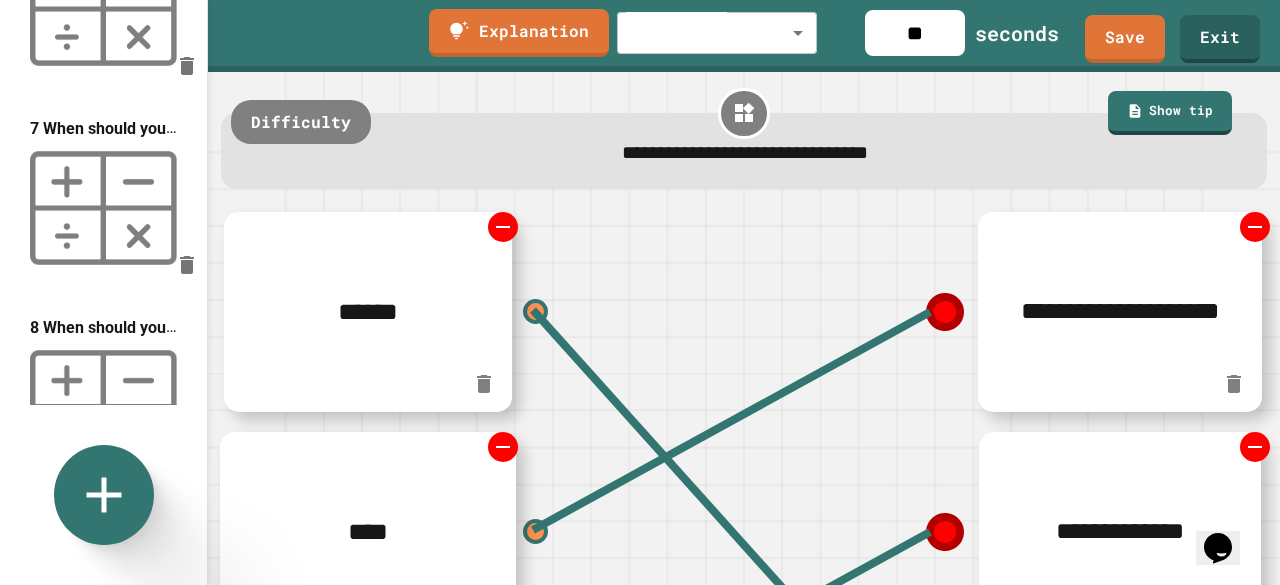 click at bounding box center [103, 208] 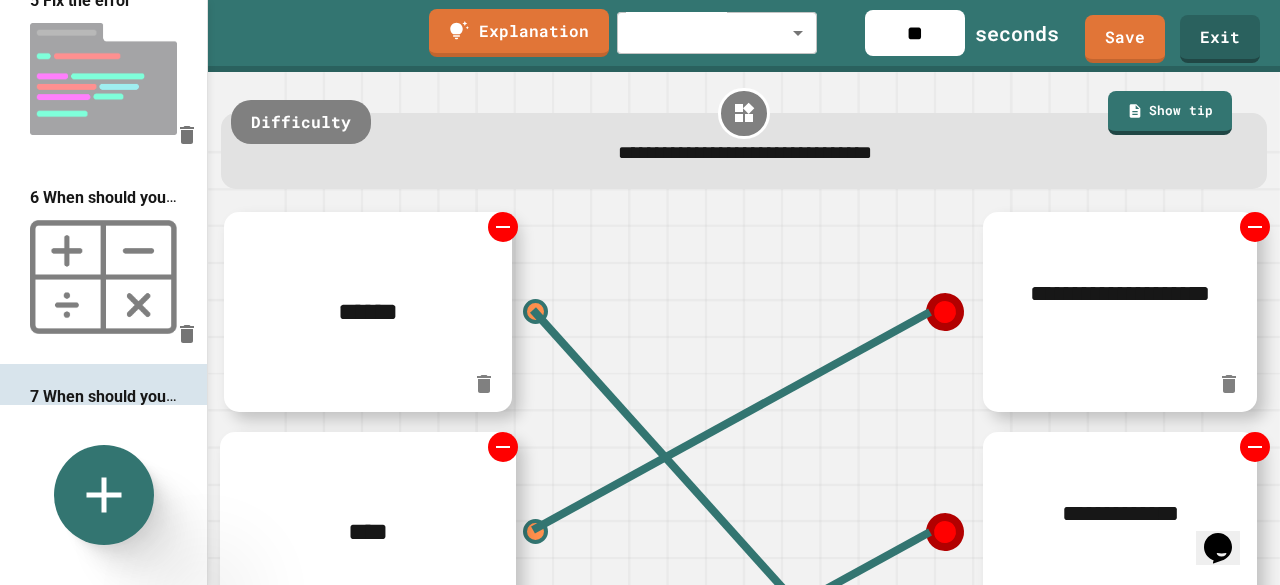 scroll, scrollTop: 818, scrollLeft: 0, axis: vertical 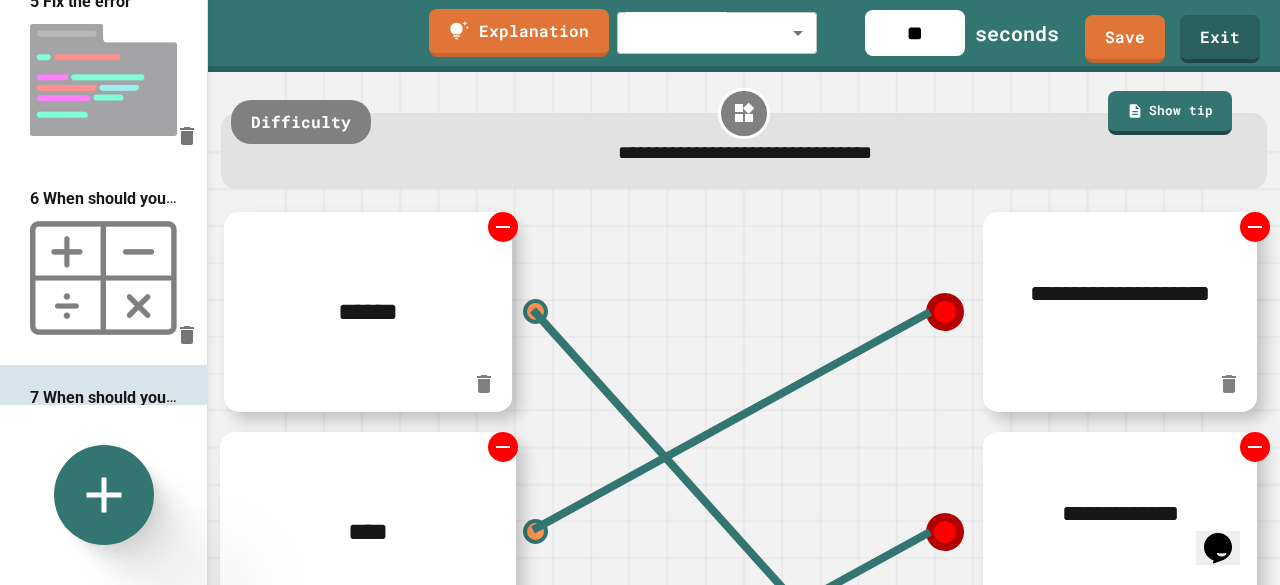click at bounding box center (103, 278) 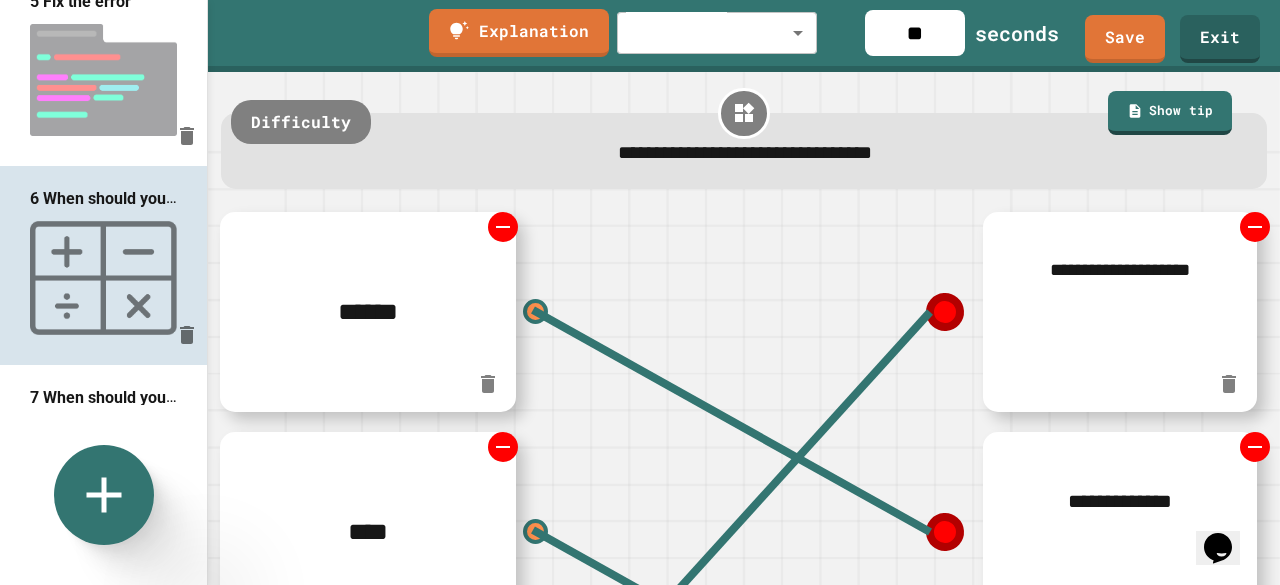 scroll, scrollTop: 658, scrollLeft: 0, axis: vertical 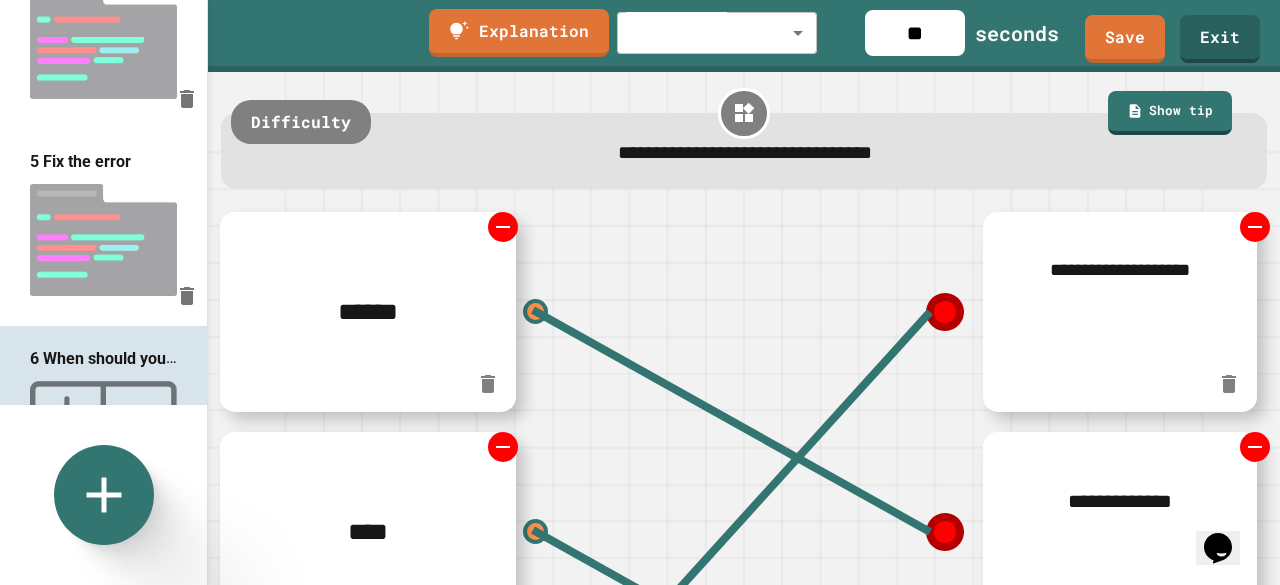 click at bounding box center [103, 240] 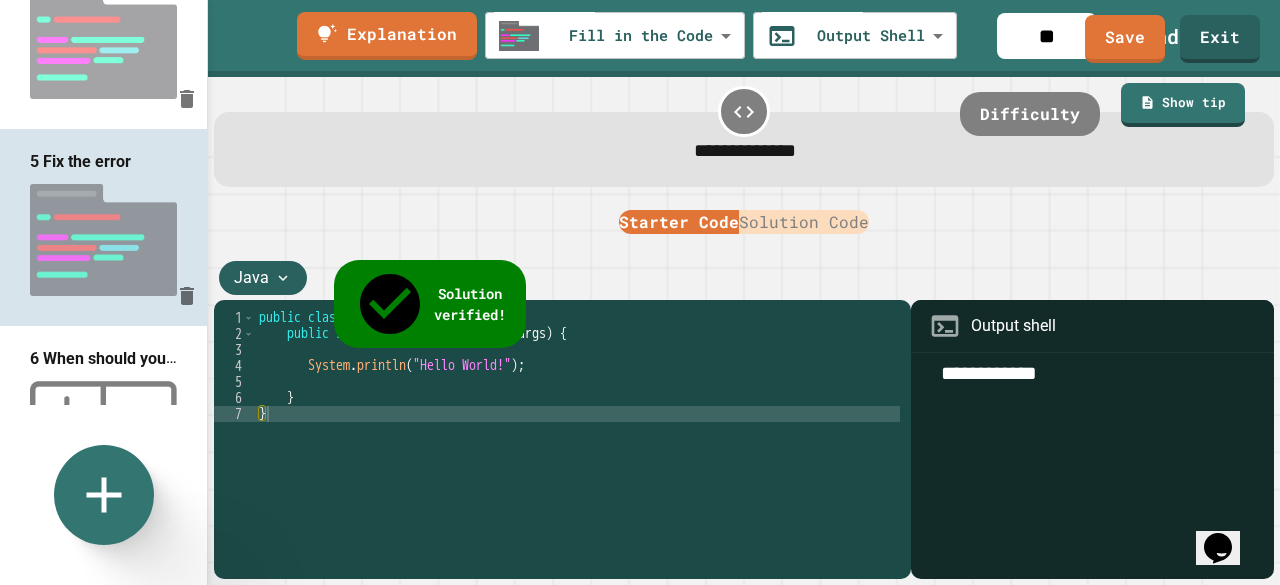 click at bounding box center [103, 240] 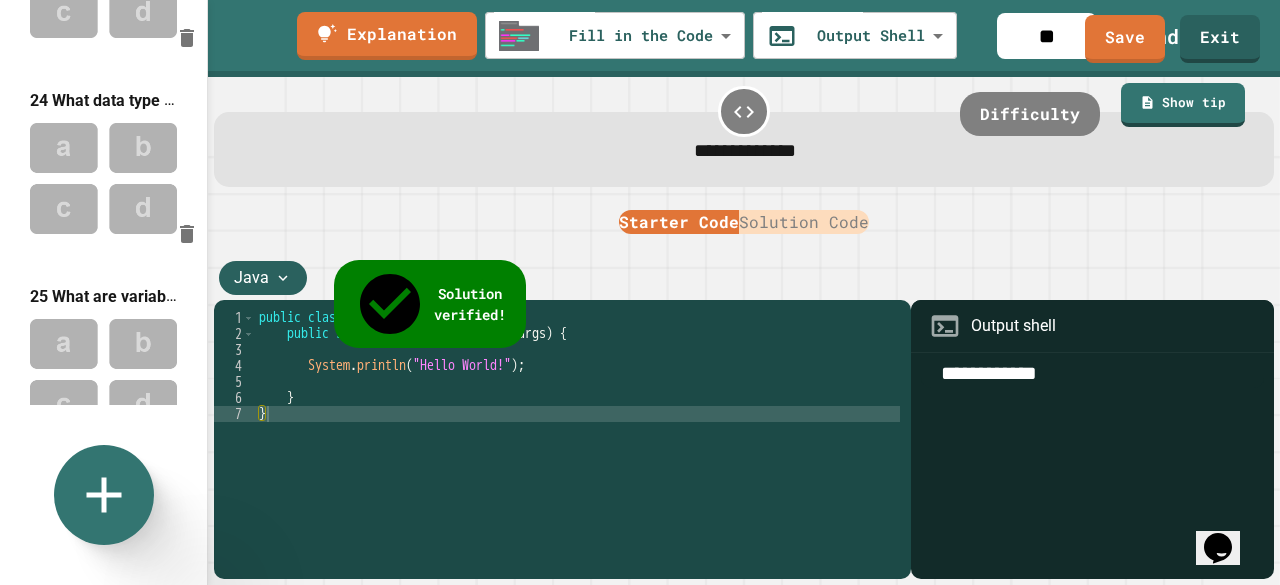 scroll, scrollTop: 4659, scrollLeft: 0, axis: vertical 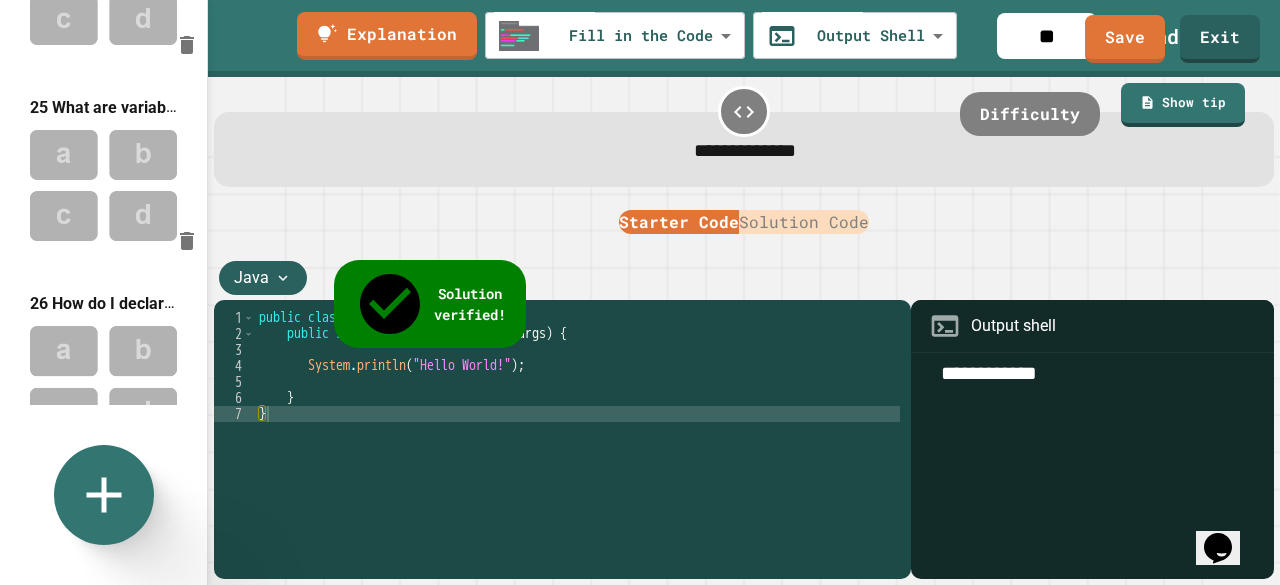 click on "27   What is 64 in binary?" at bounding box center (115, 500) 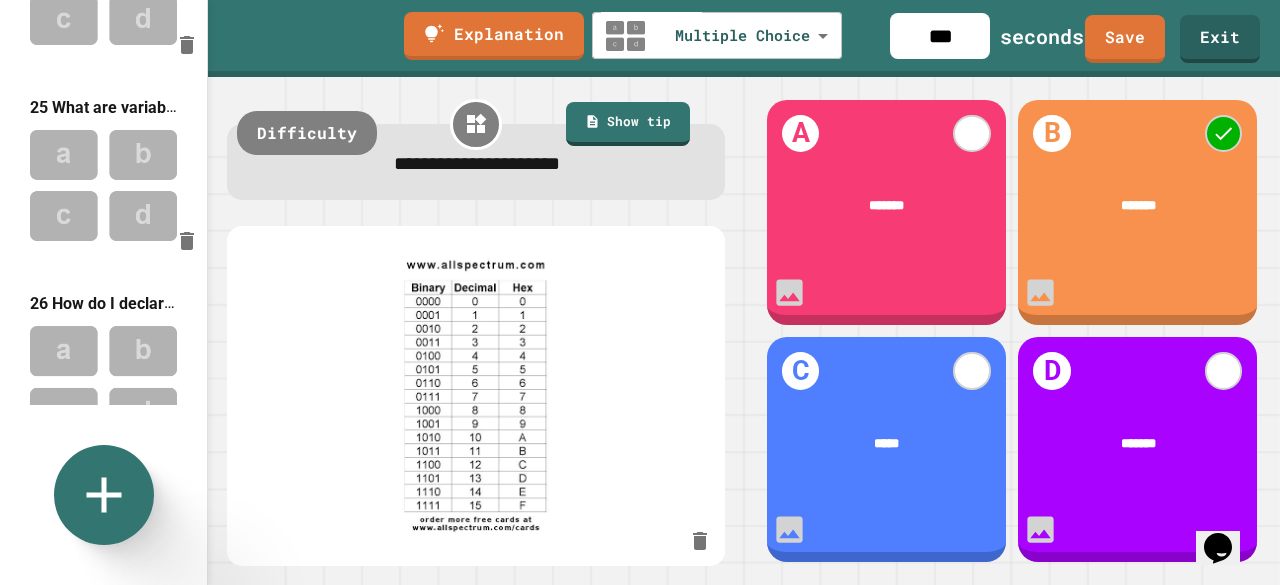 click at bounding box center (103, 381) 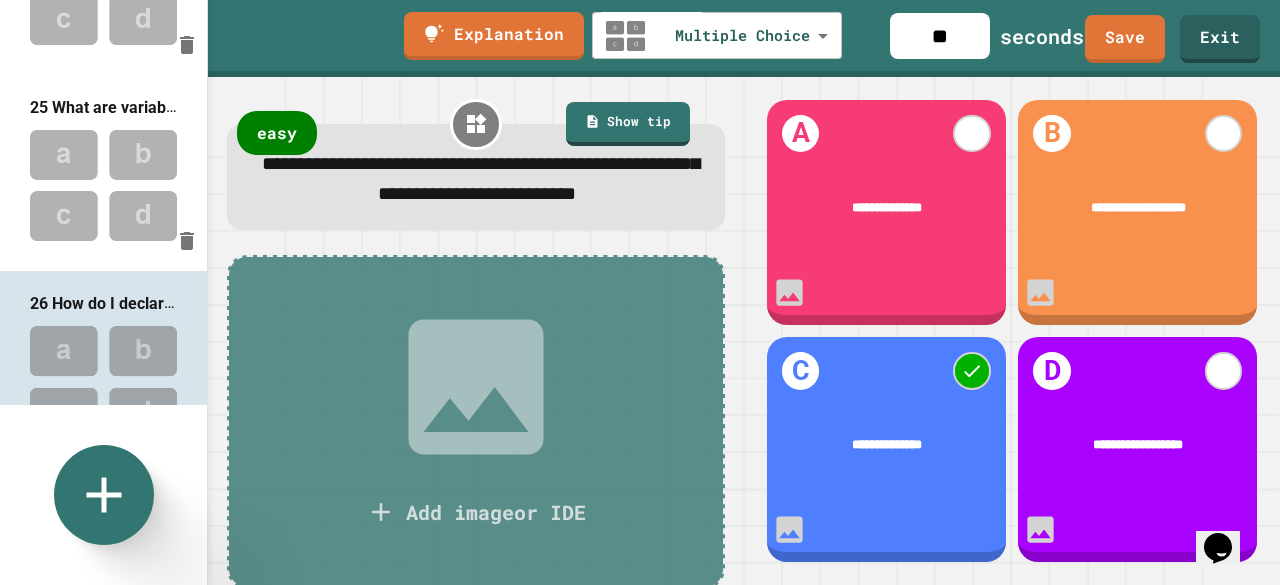 click on "27   What is 64 in binary?" at bounding box center [115, 500] 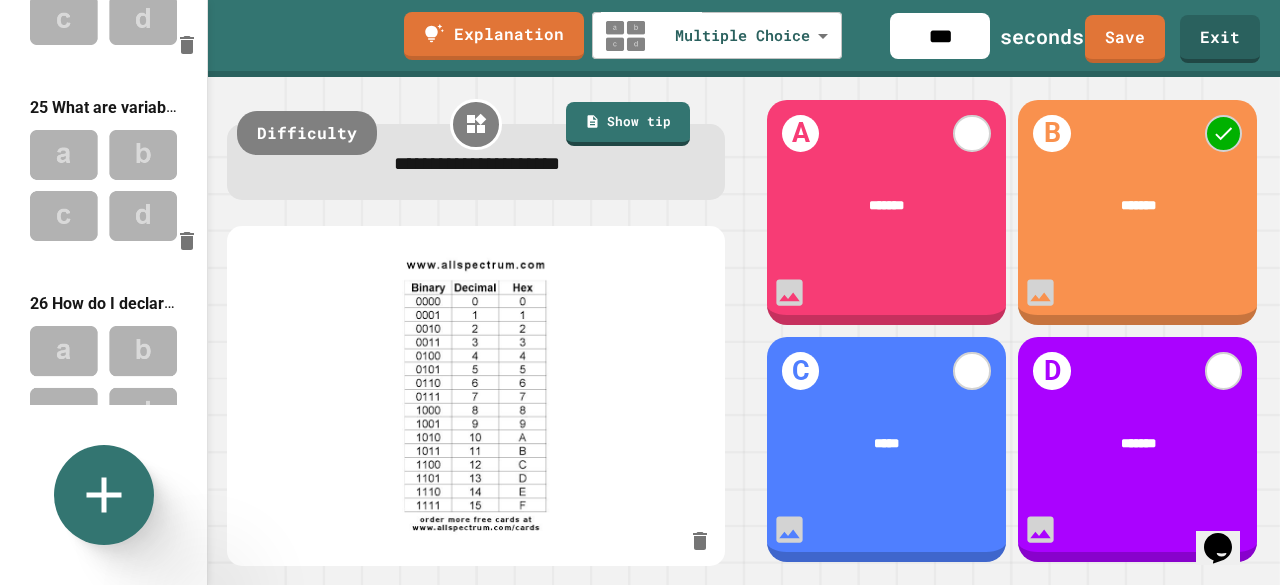 click 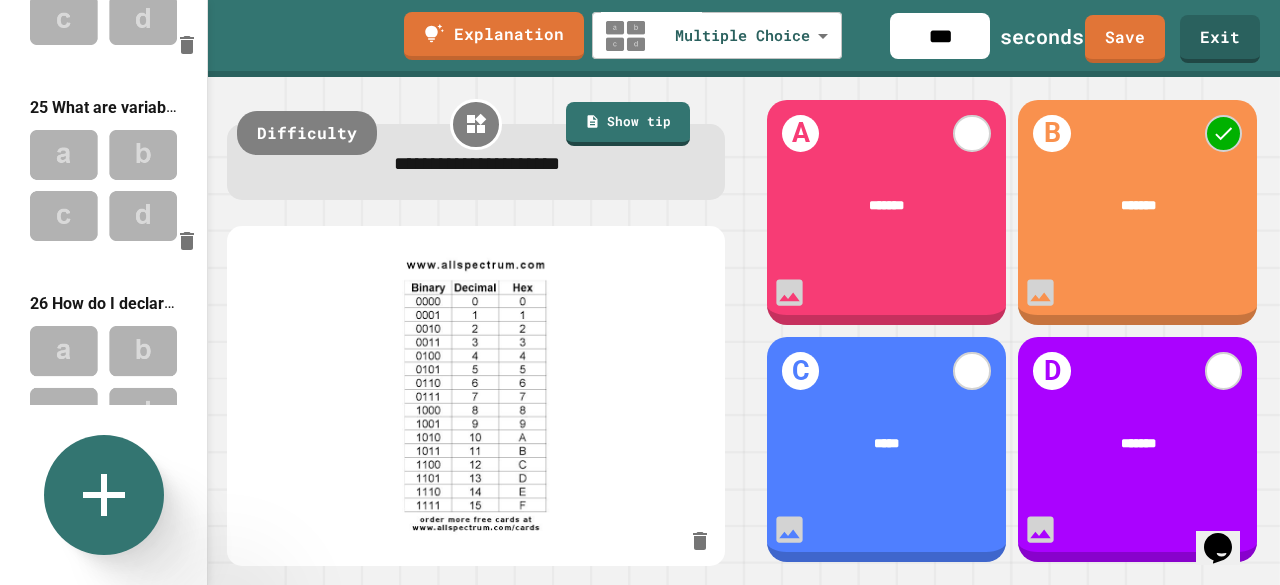 click 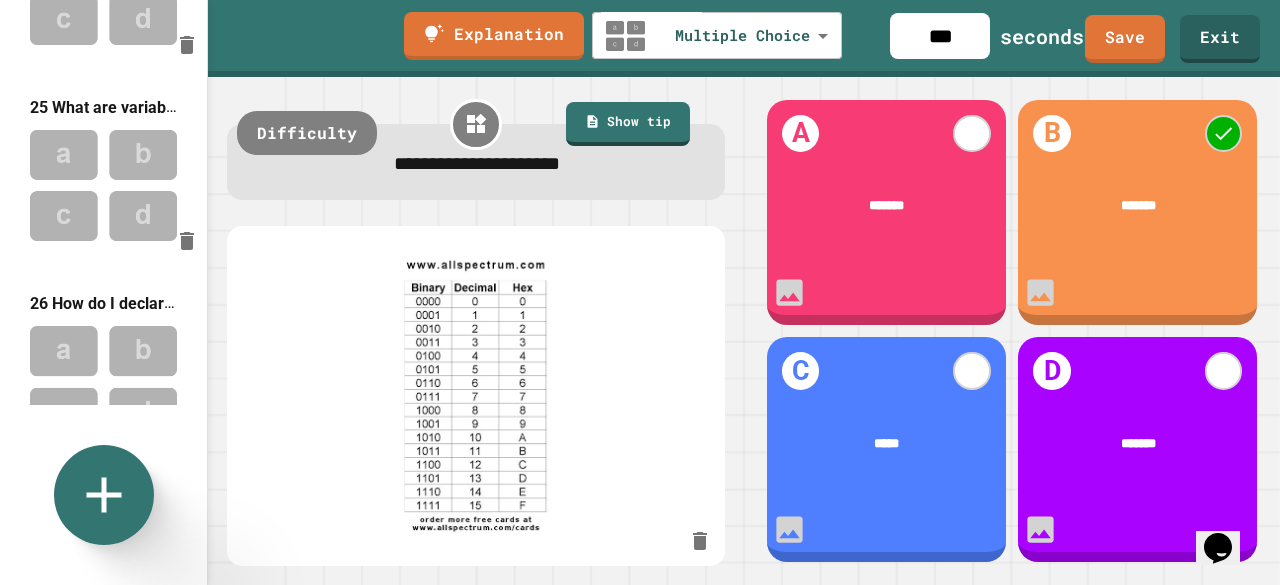 click on "Multiple Choice" at bounding box center [275, 835] 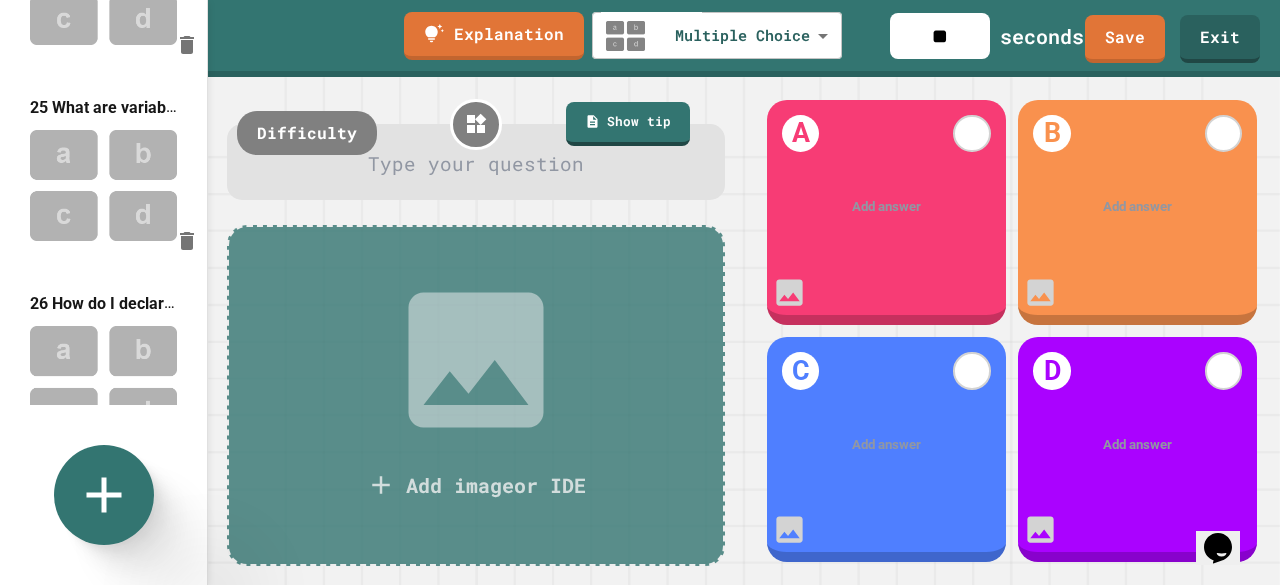 scroll, scrollTop: 4846, scrollLeft: 0, axis: vertical 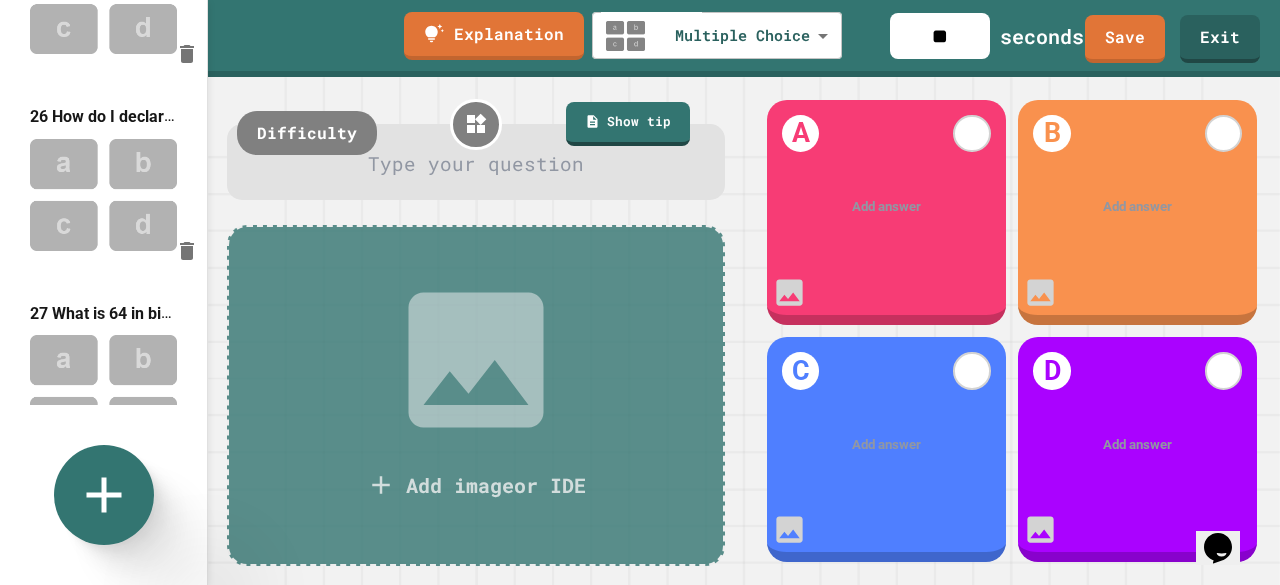 click 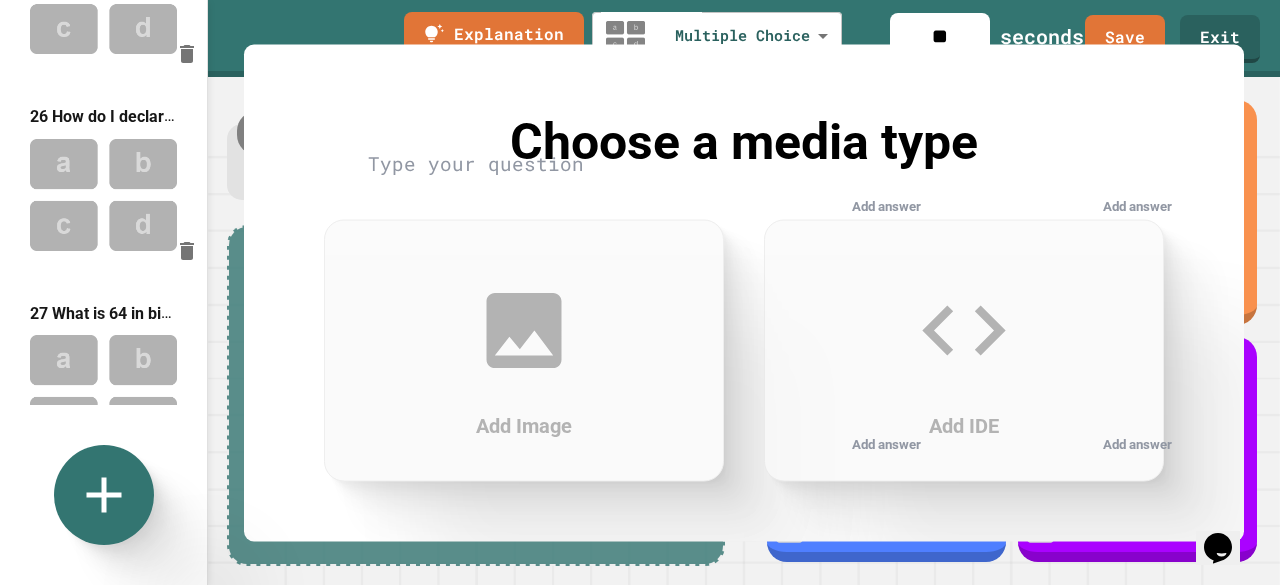 click 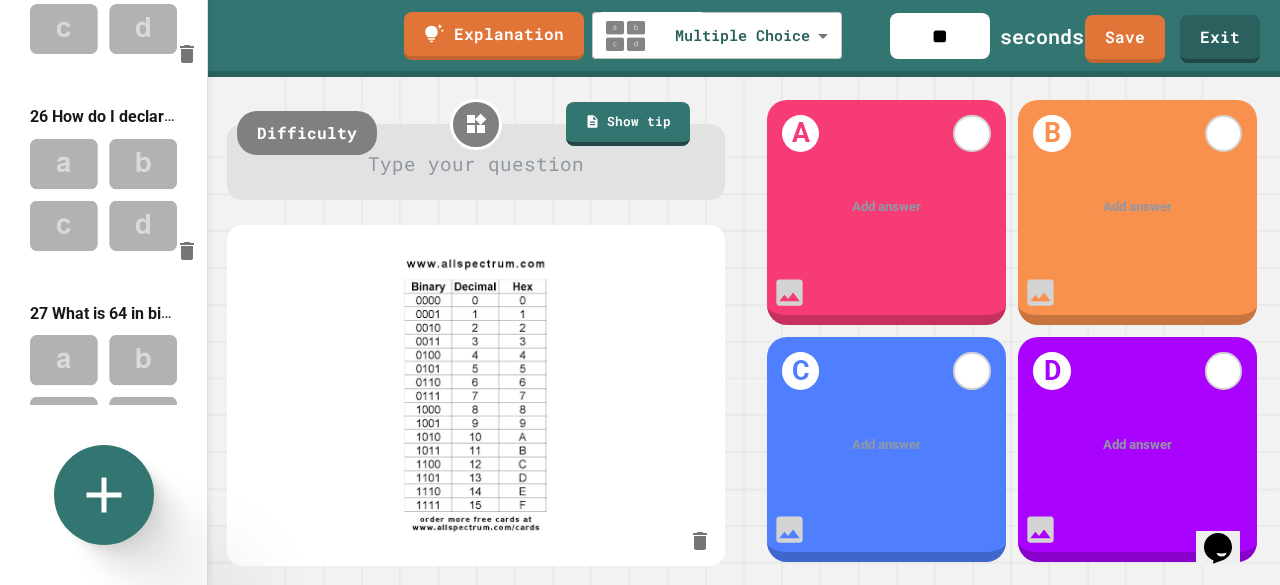 click on "Type your question   Show tip Difficulty" at bounding box center (476, 331) 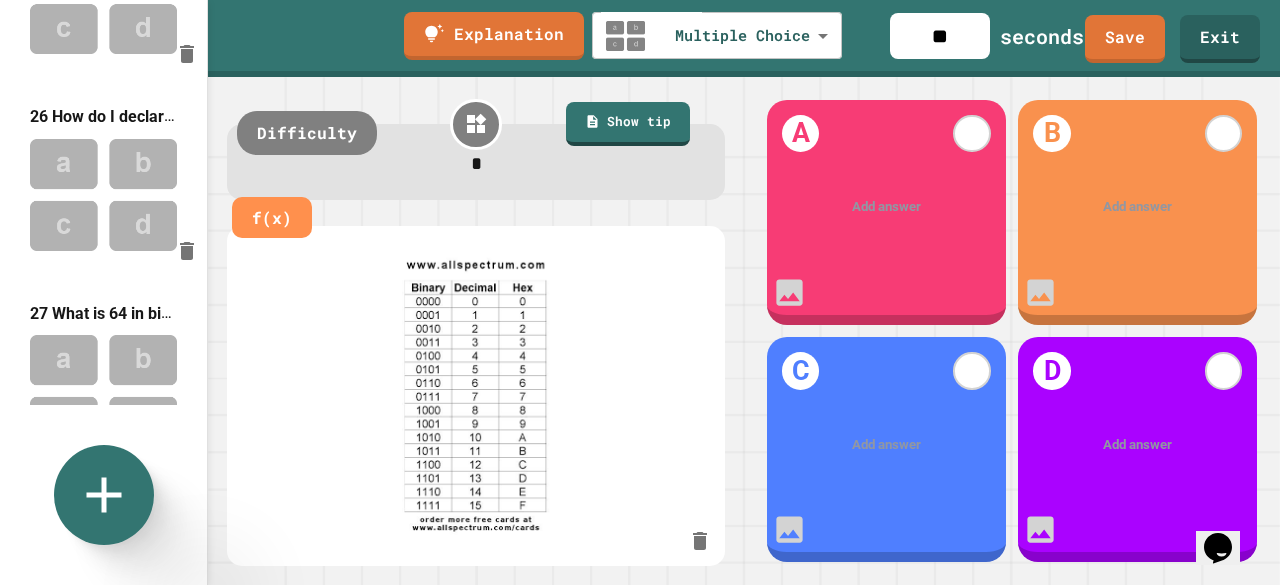 type 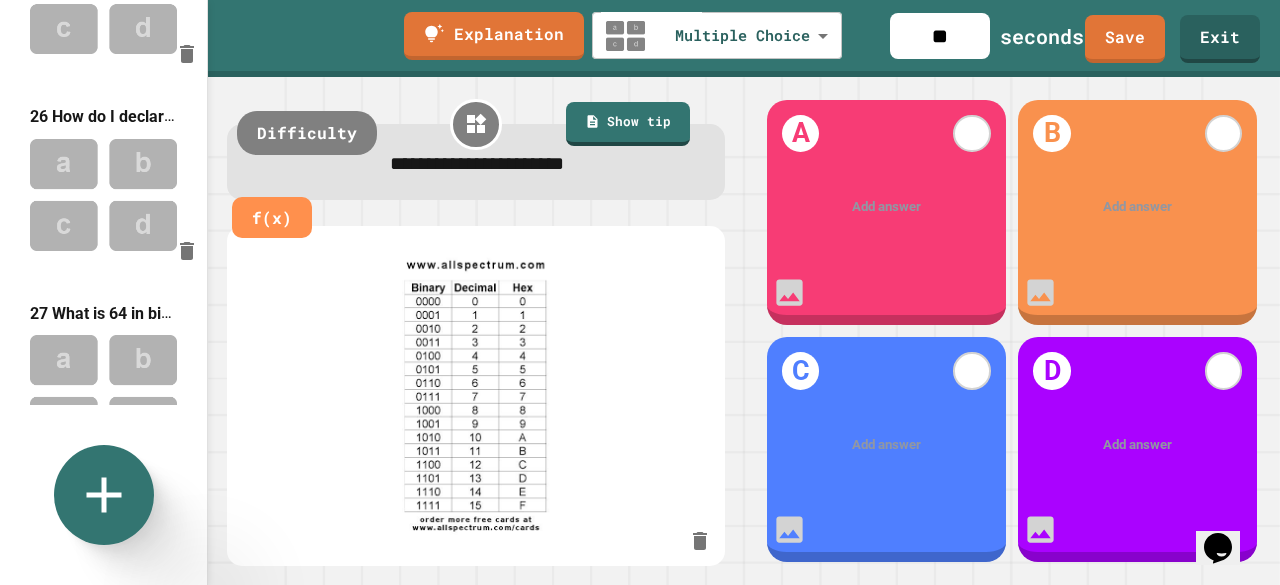 click at bounding box center (103, 390) 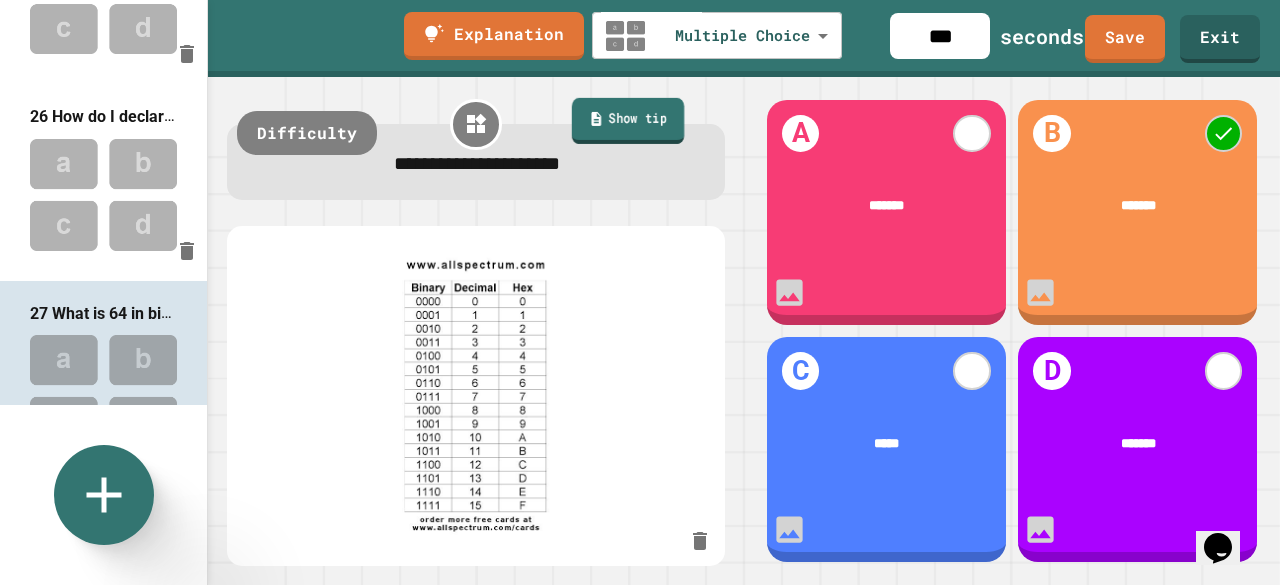 click on "Show tip" at bounding box center (627, 121) 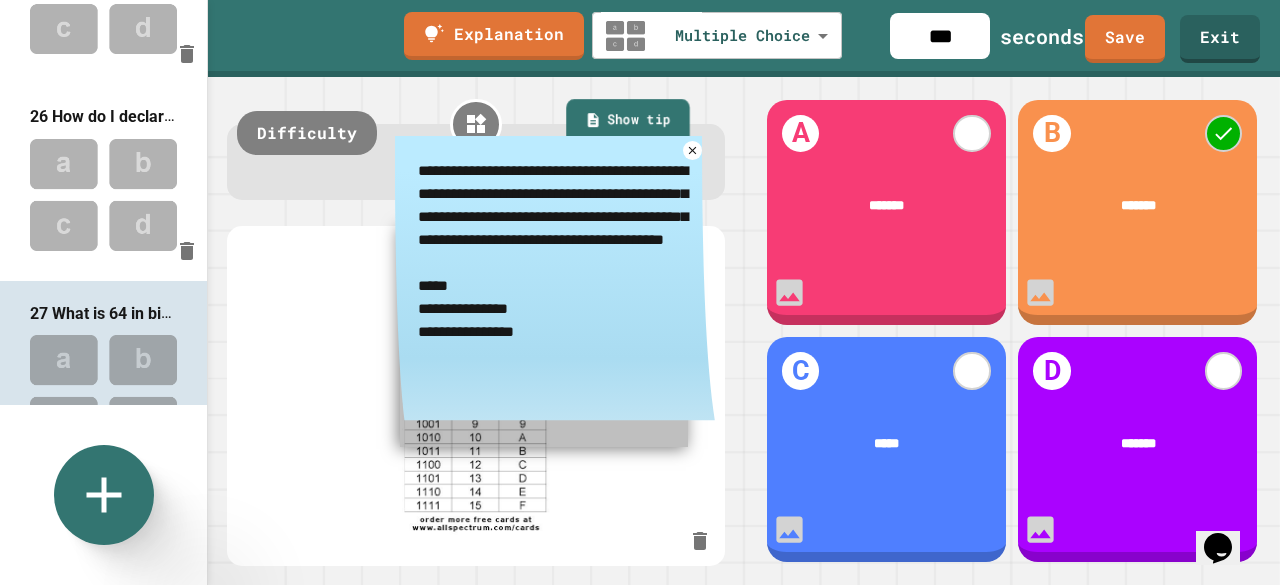 click on "**********" at bounding box center [555, 262] 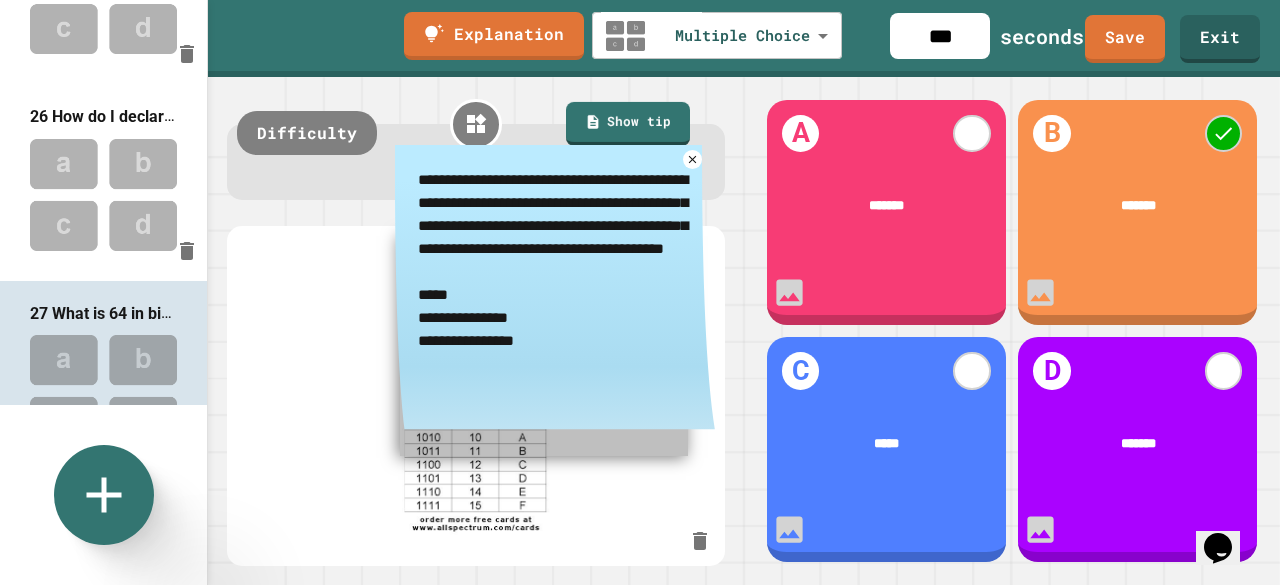 click on "**********" at bounding box center (555, 271) 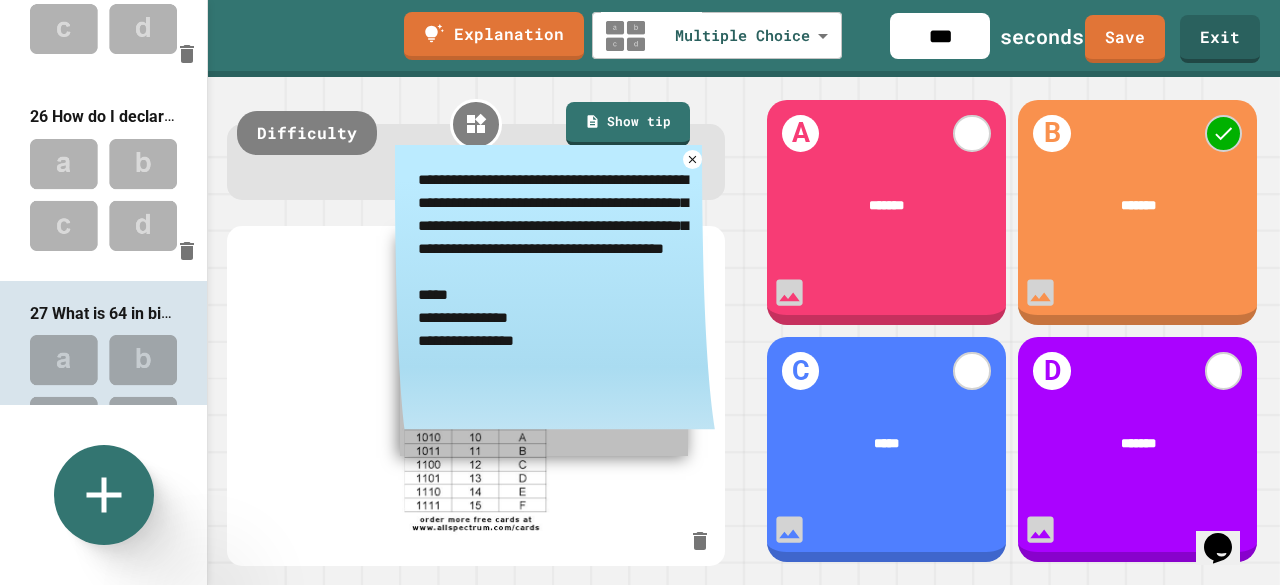 click at bounding box center (103, 587) 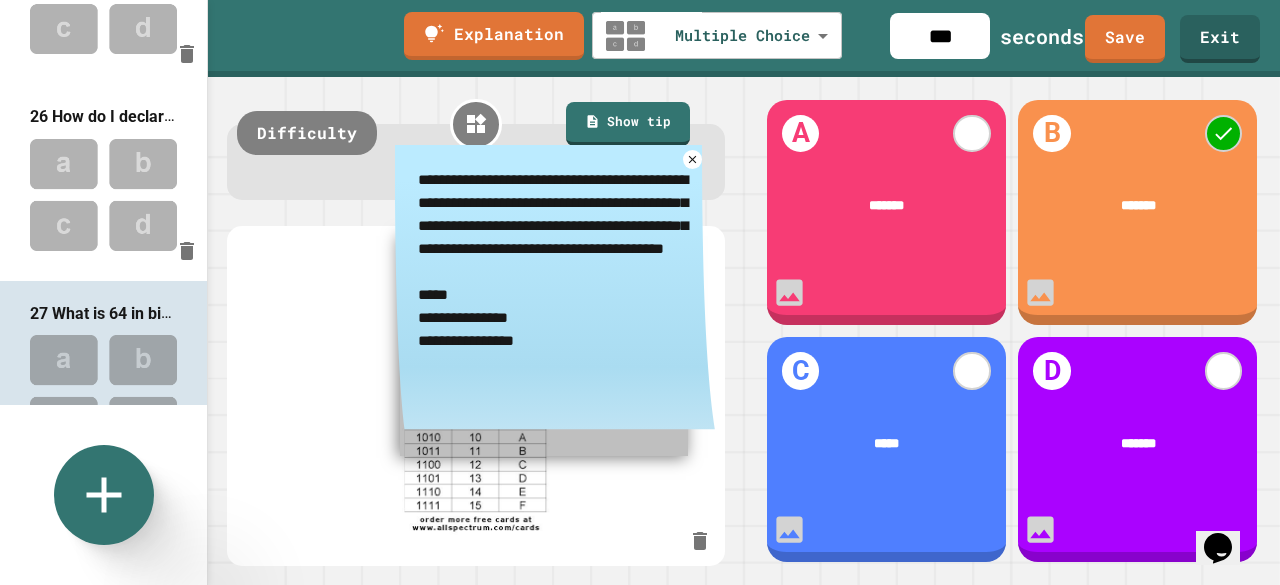 type on "**" 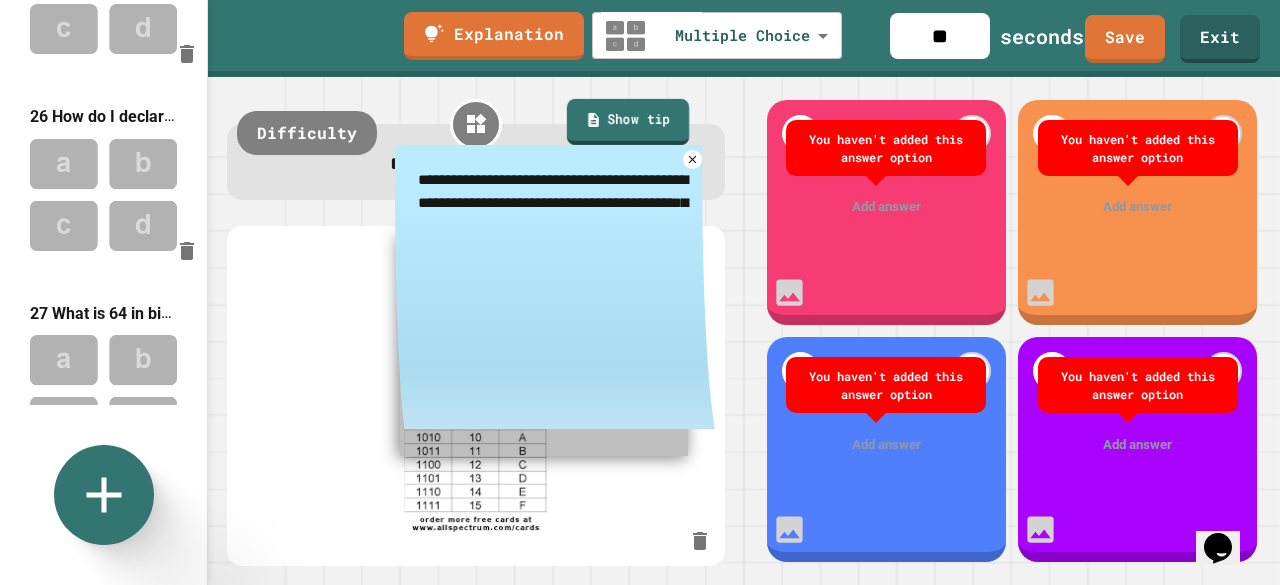 click on "Show tip" at bounding box center (628, 122) 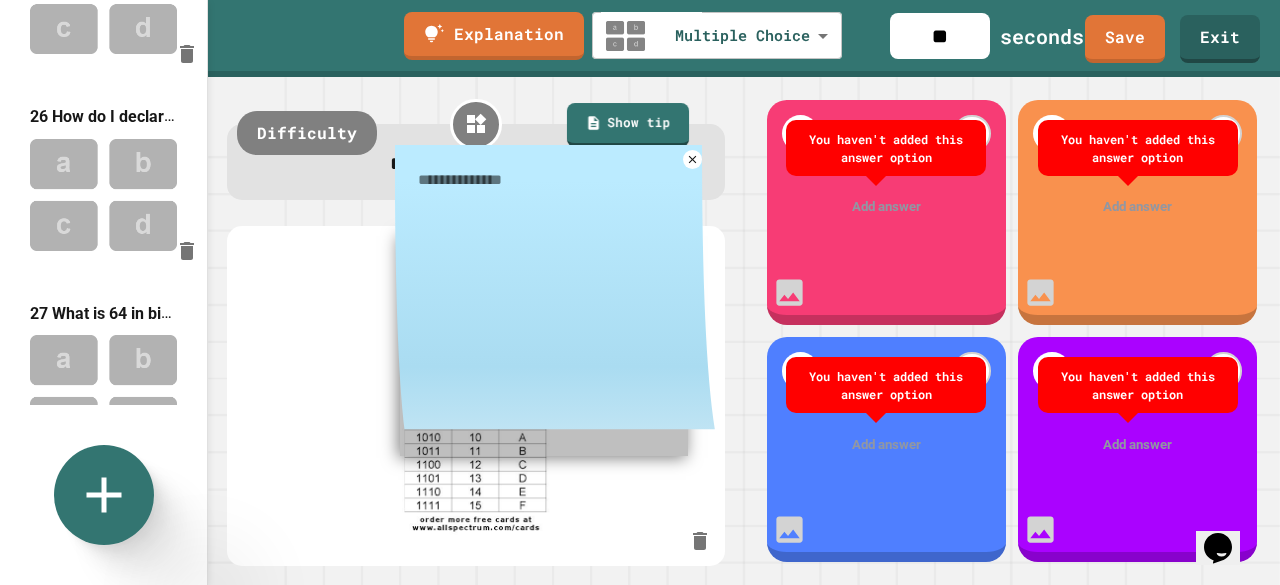 click at bounding box center (555, 179) 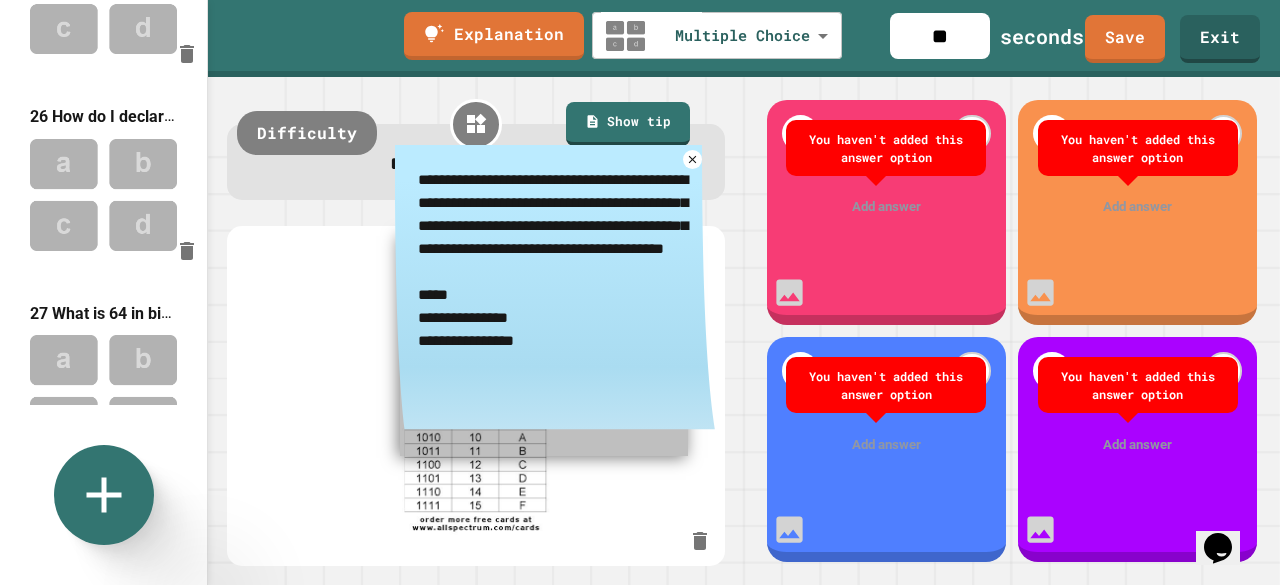 type on "**********" 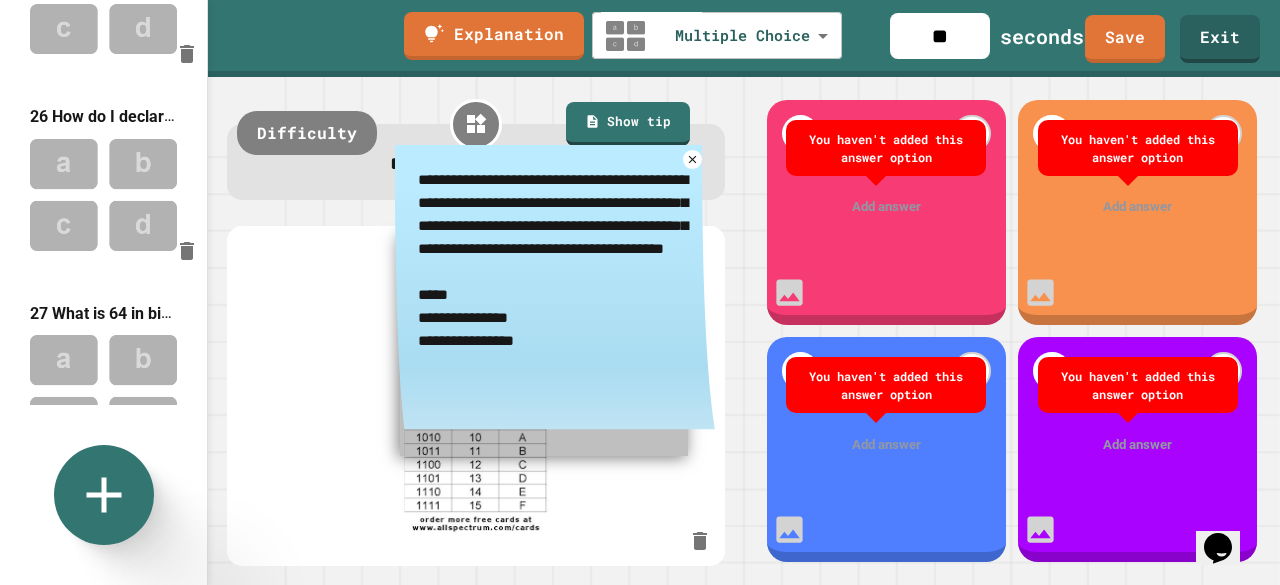 click at bounding box center (476, 396) 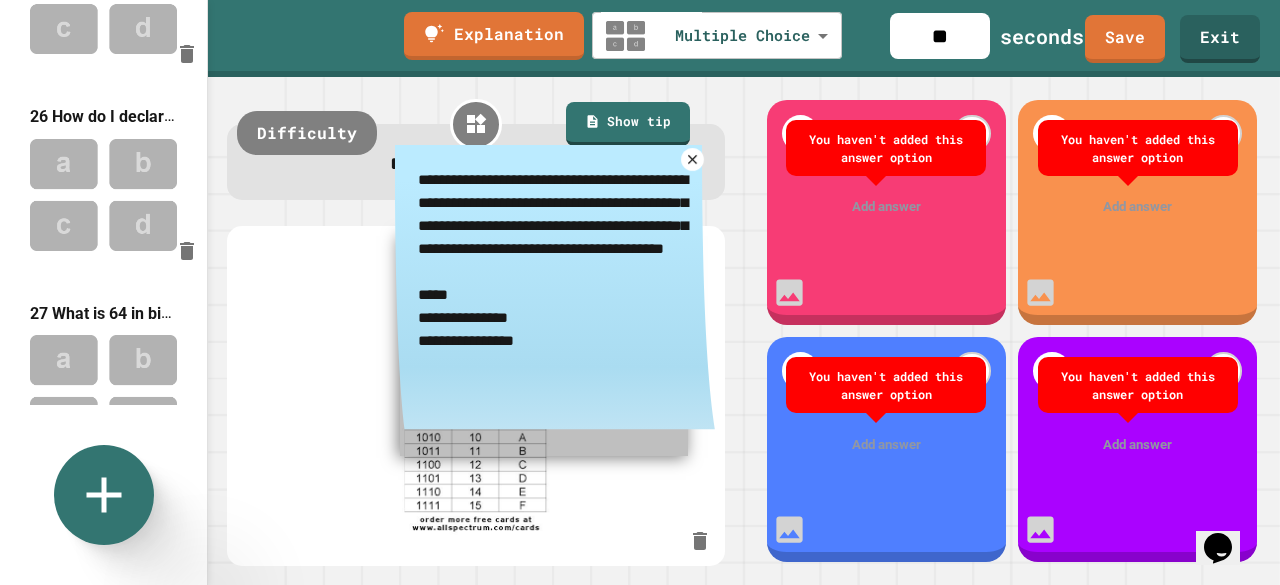click 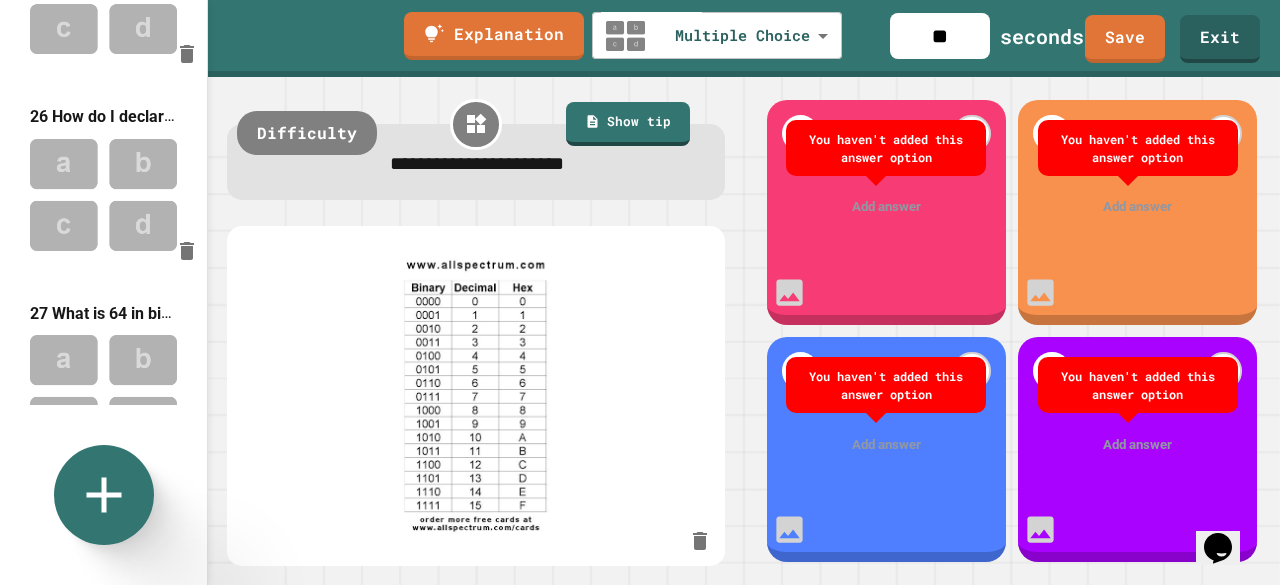 click at bounding box center (886, 207) 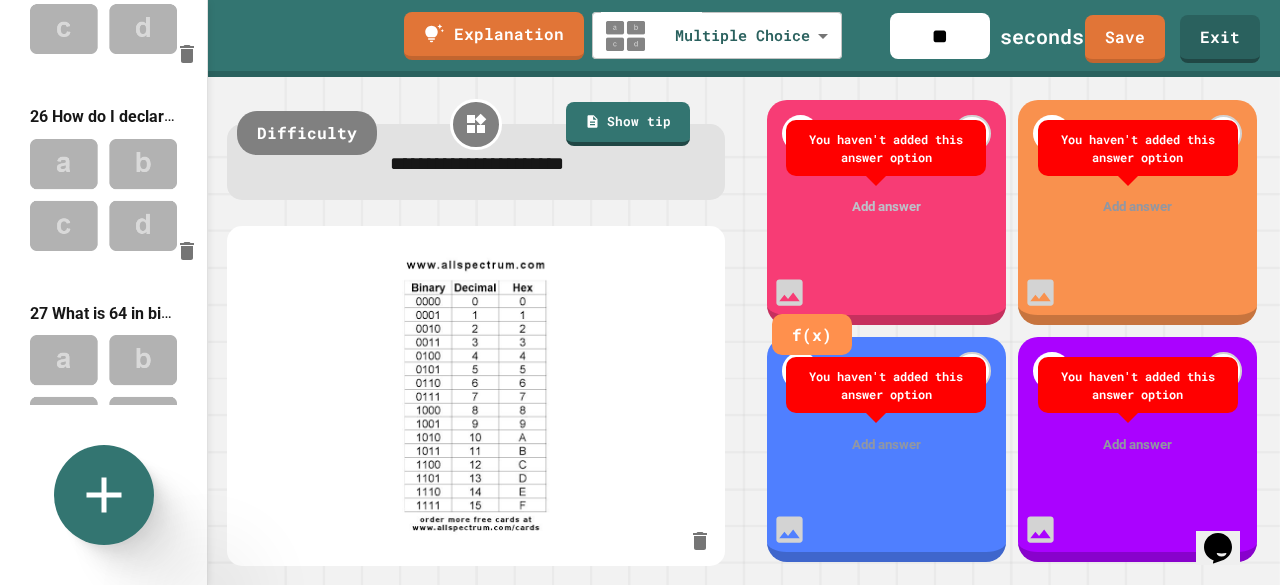 click at bounding box center (886, 207) 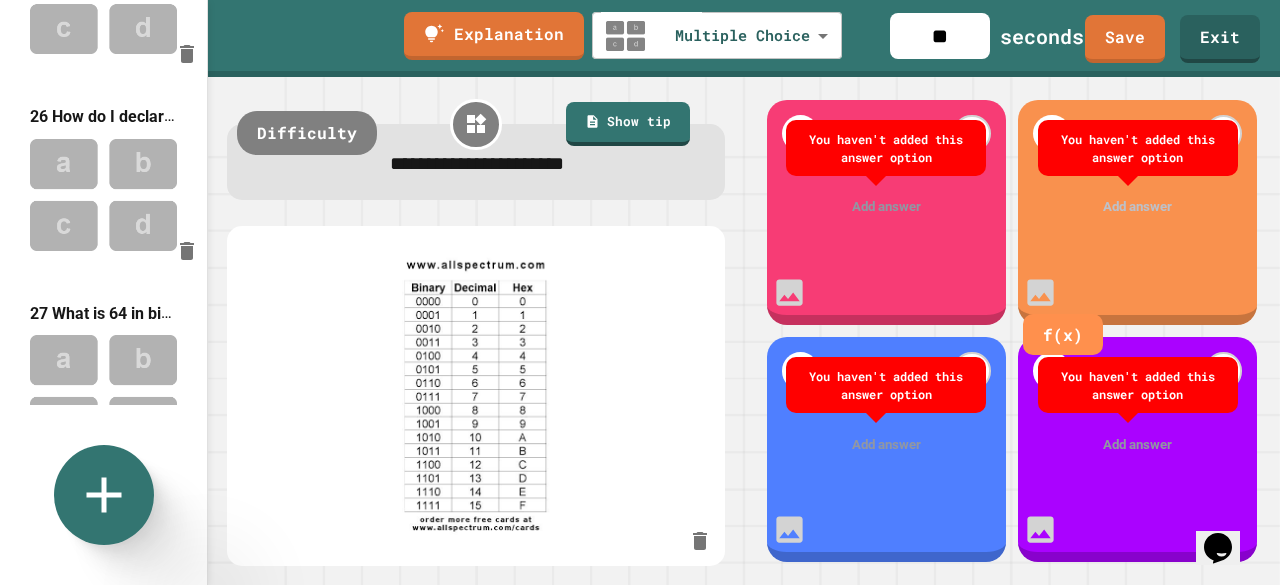 click at bounding box center [1138, 207] 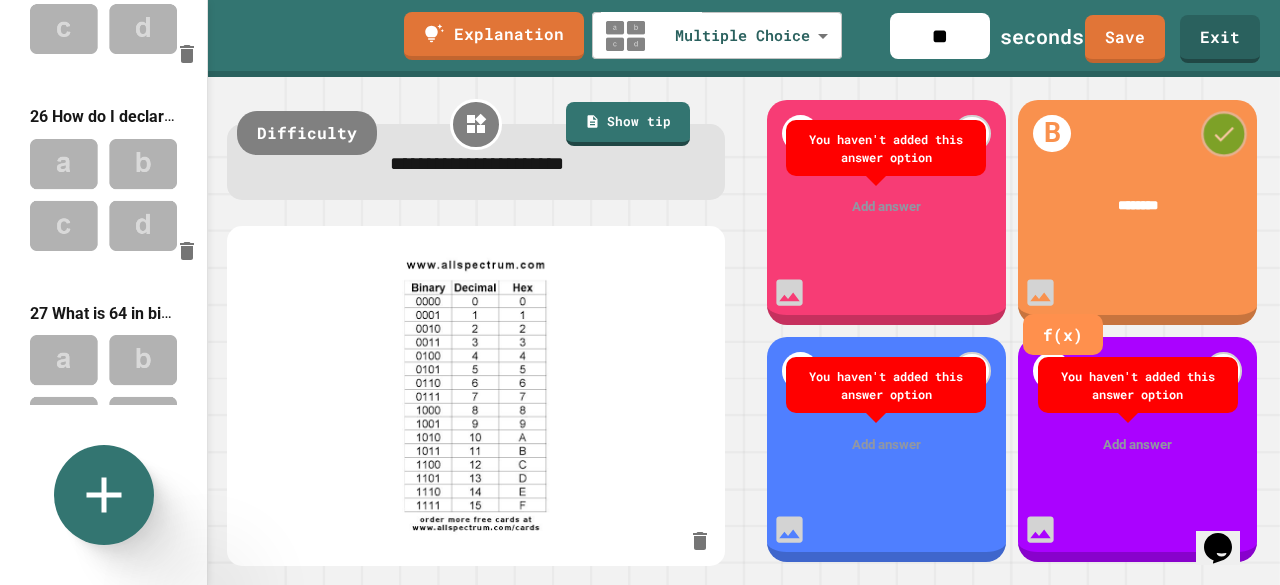 click 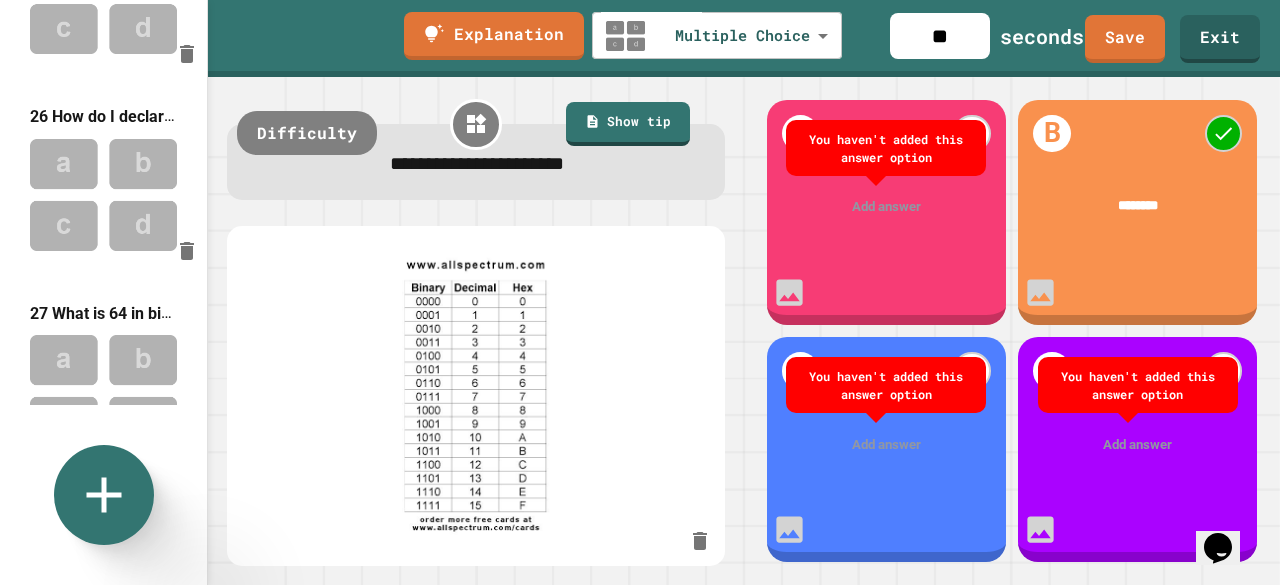 click on "**" at bounding box center (940, 36) 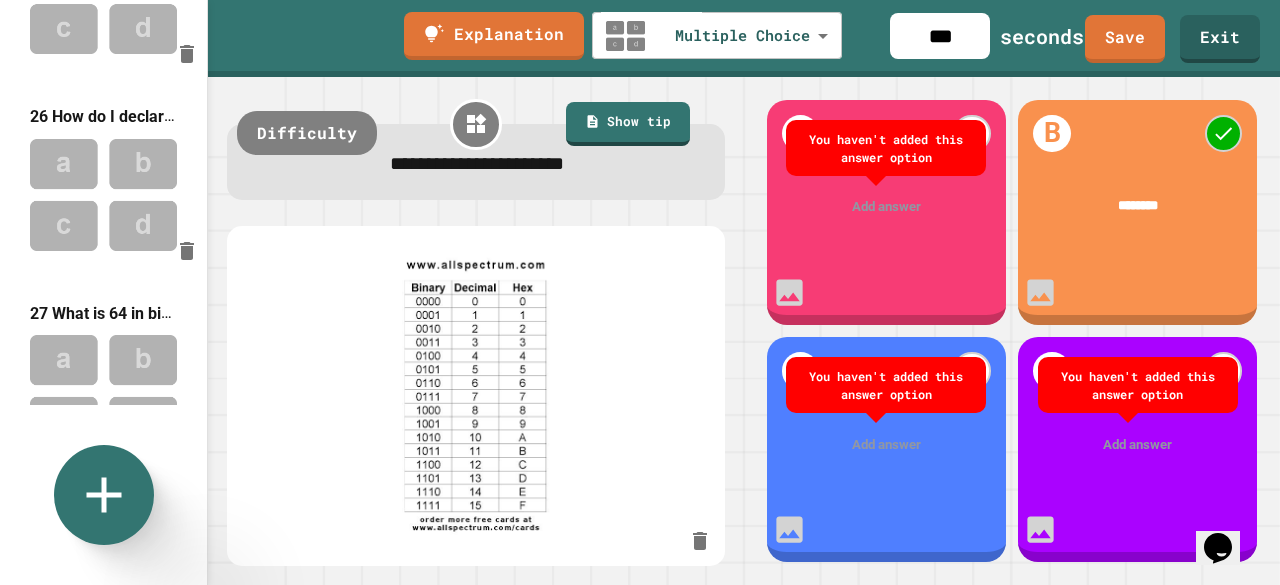 type on "***" 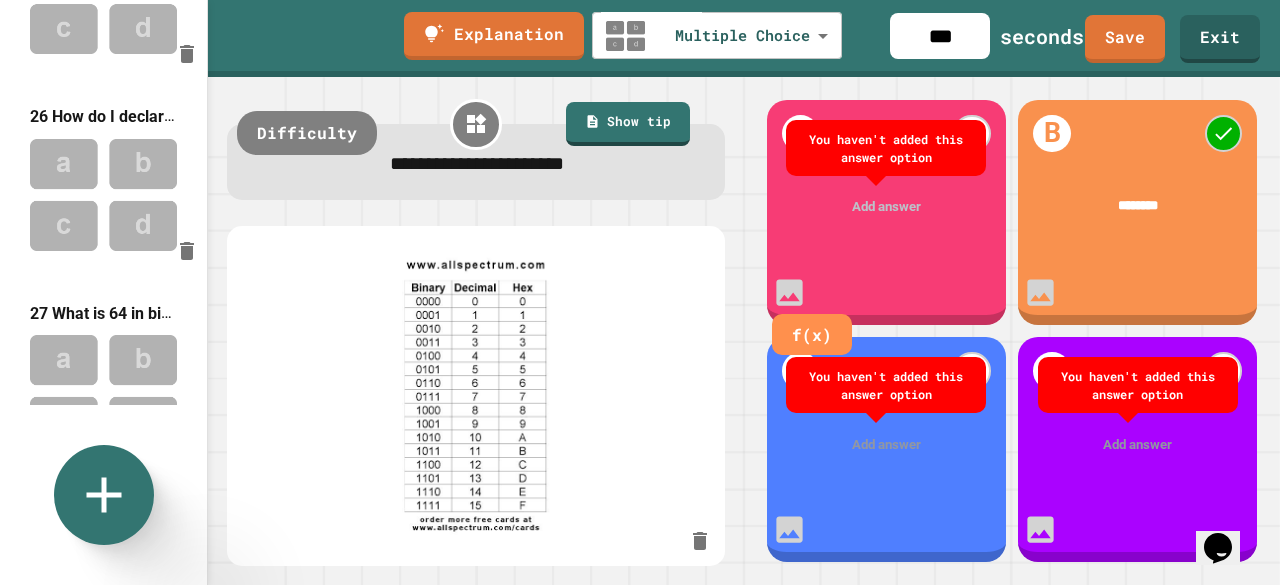 click at bounding box center (886, 207) 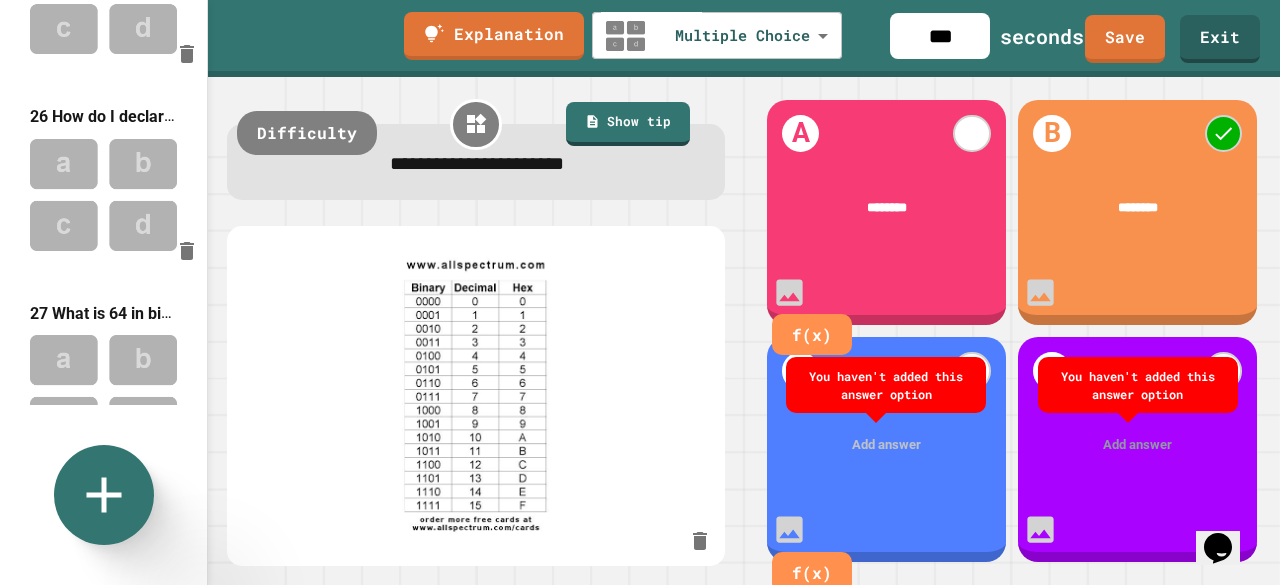 click at bounding box center (887, 445) 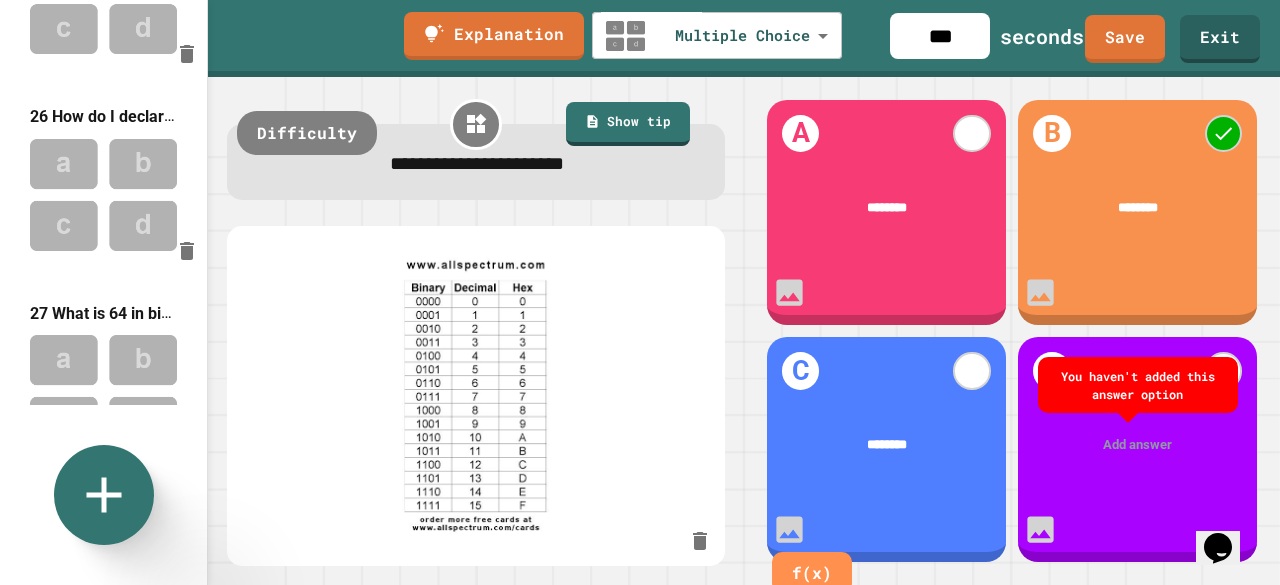 click at bounding box center (1139, 445) 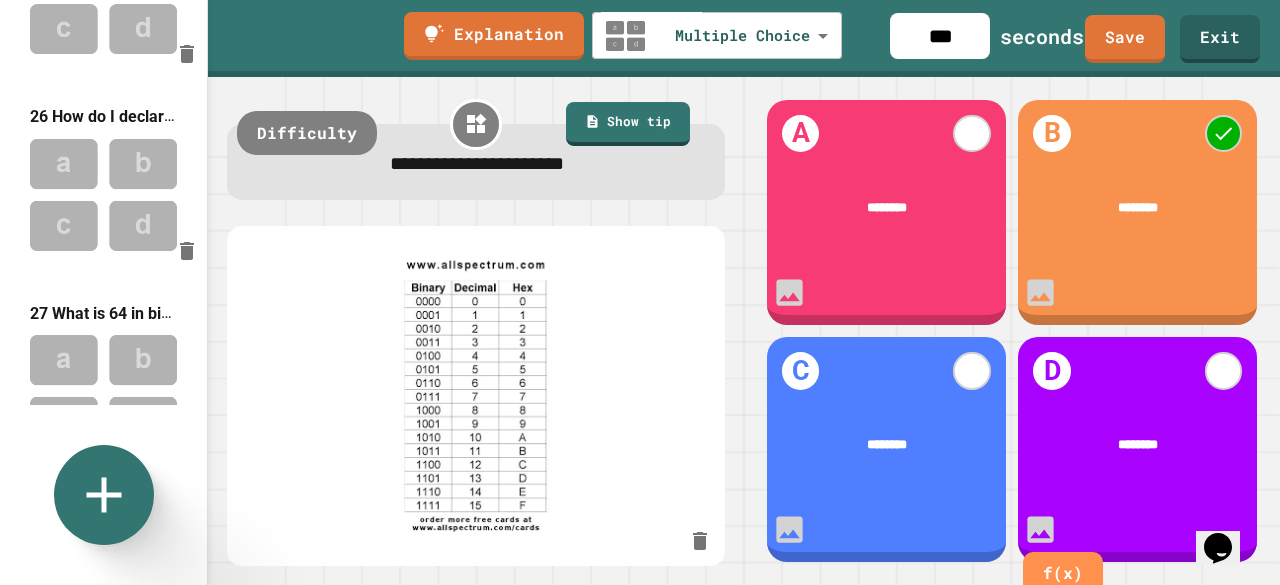 click on "Show tip" at bounding box center (628, 124) 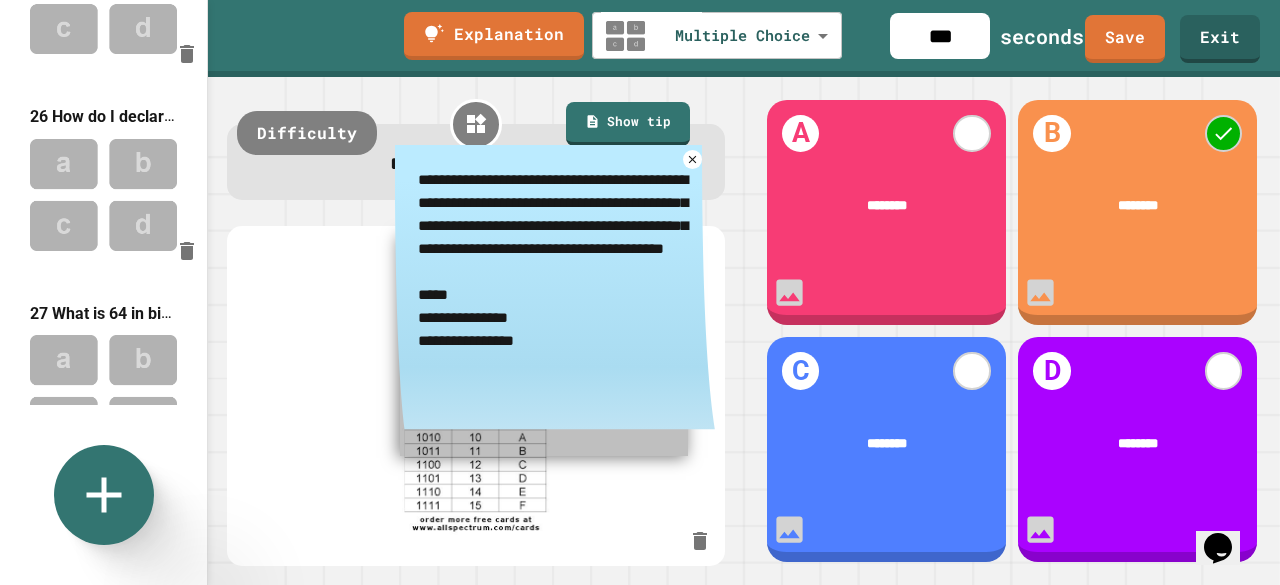drag, startPoint x: 579, startPoint y: 389, endPoint x: 410, endPoint y: 343, distance: 175.14851 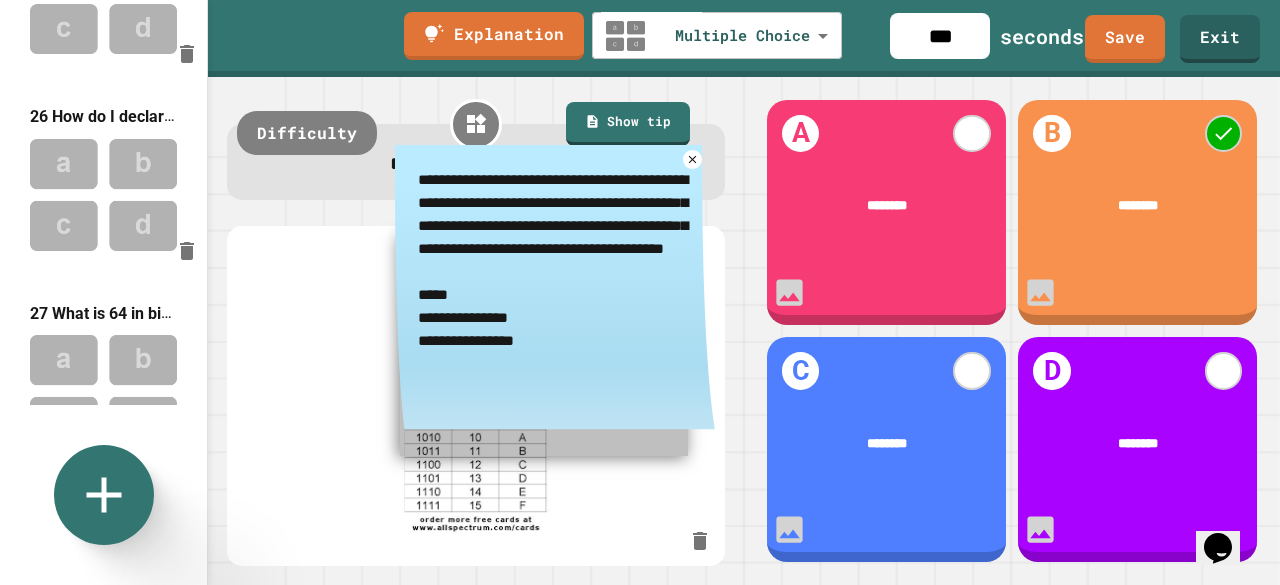 click on "**********" at bounding box center [555, 271] 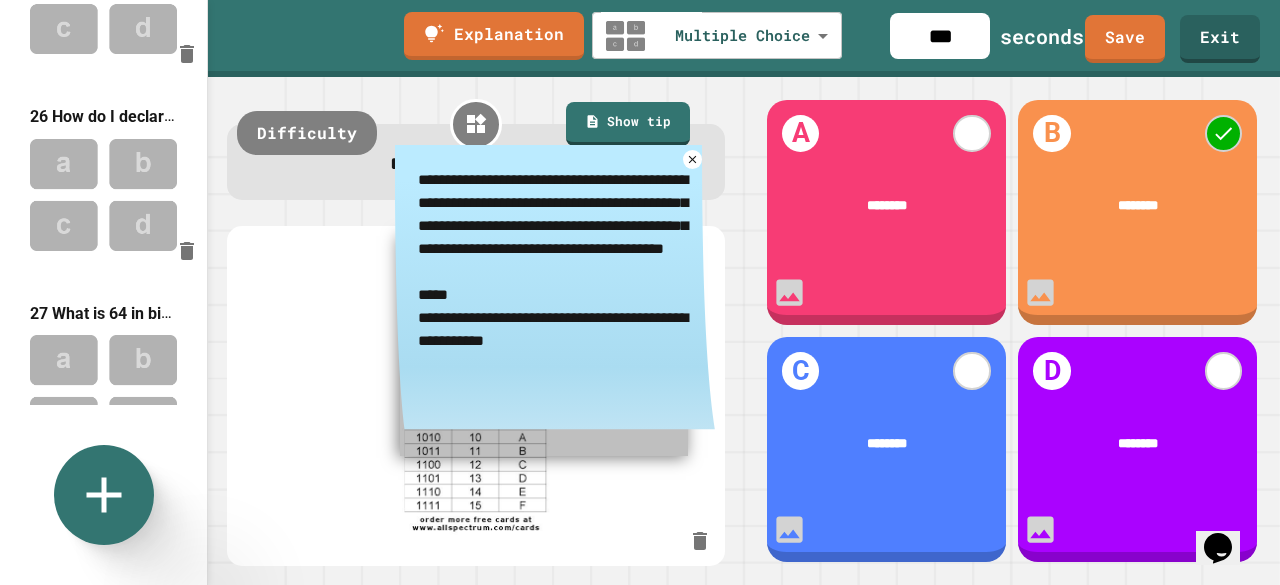 click on "**********" at bounding box center [555, 271] 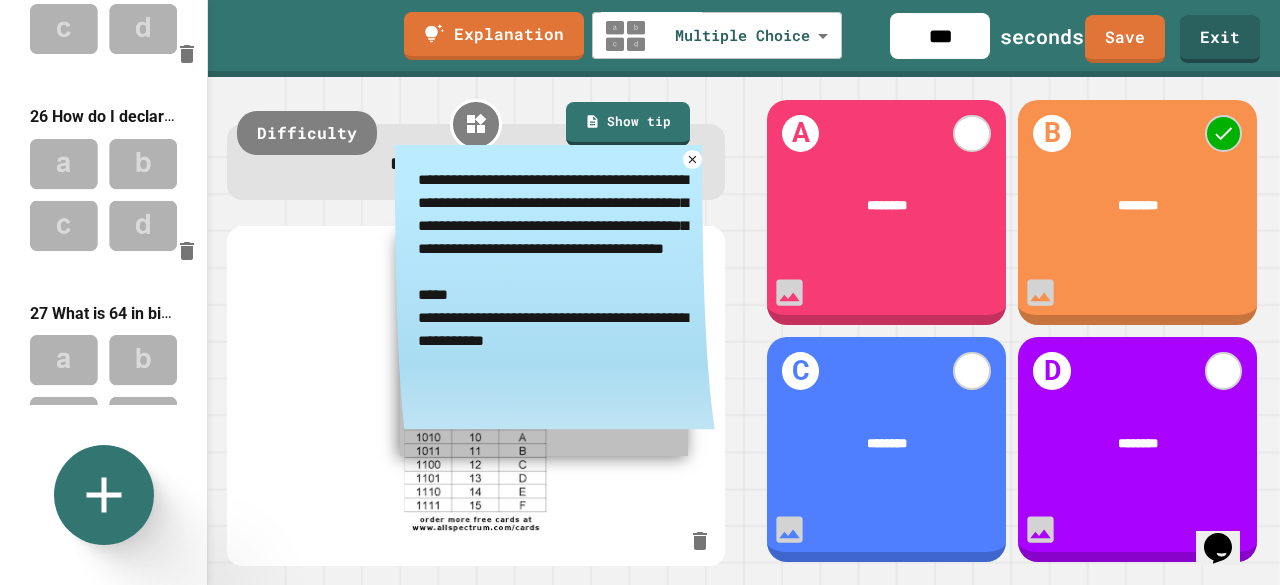 type on "**********" 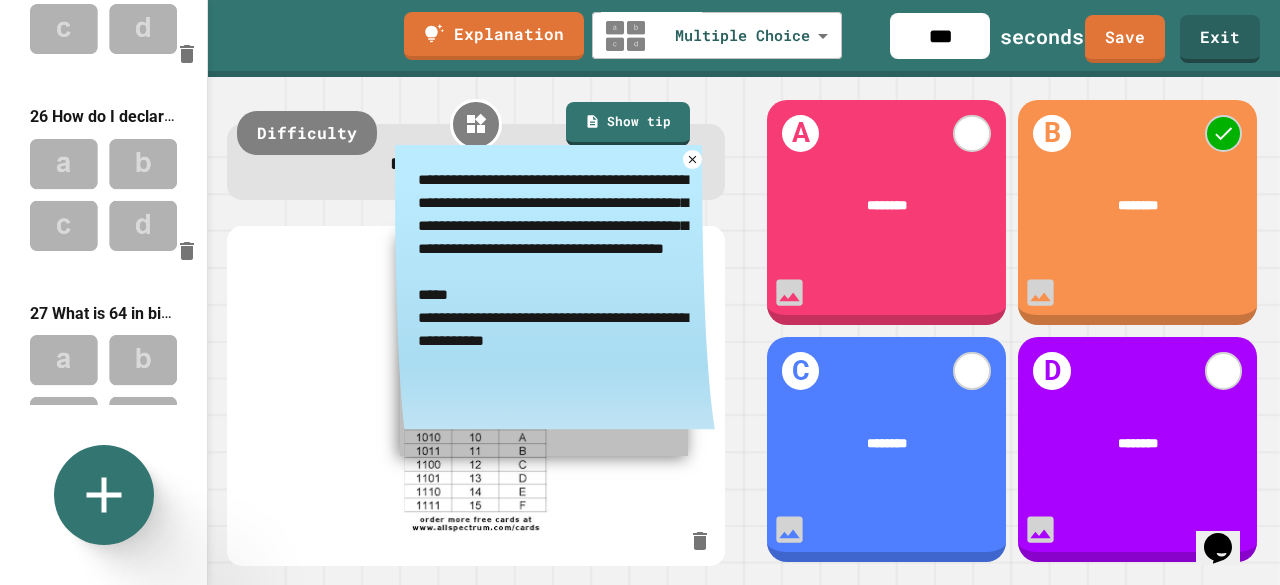 click at bounding box center [476, 396] 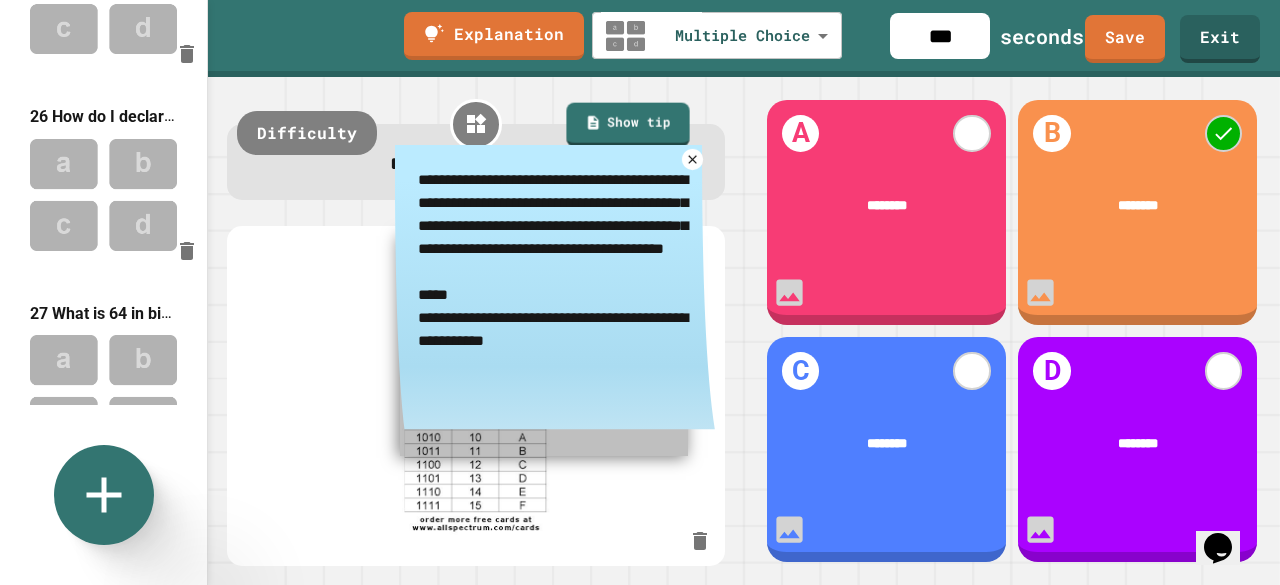 click 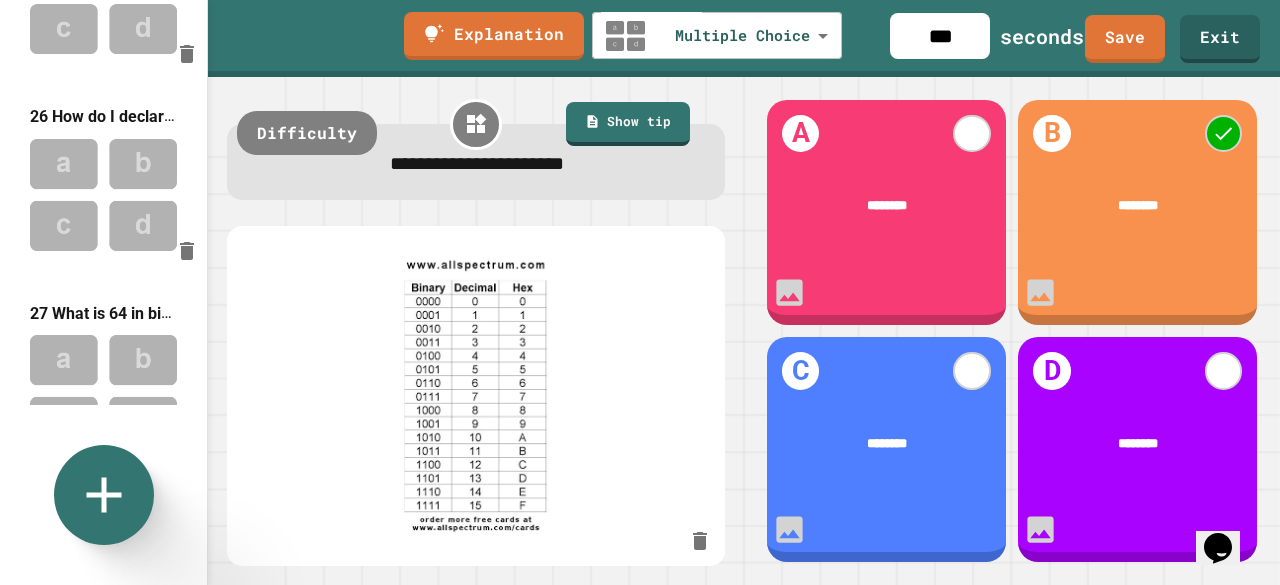 click 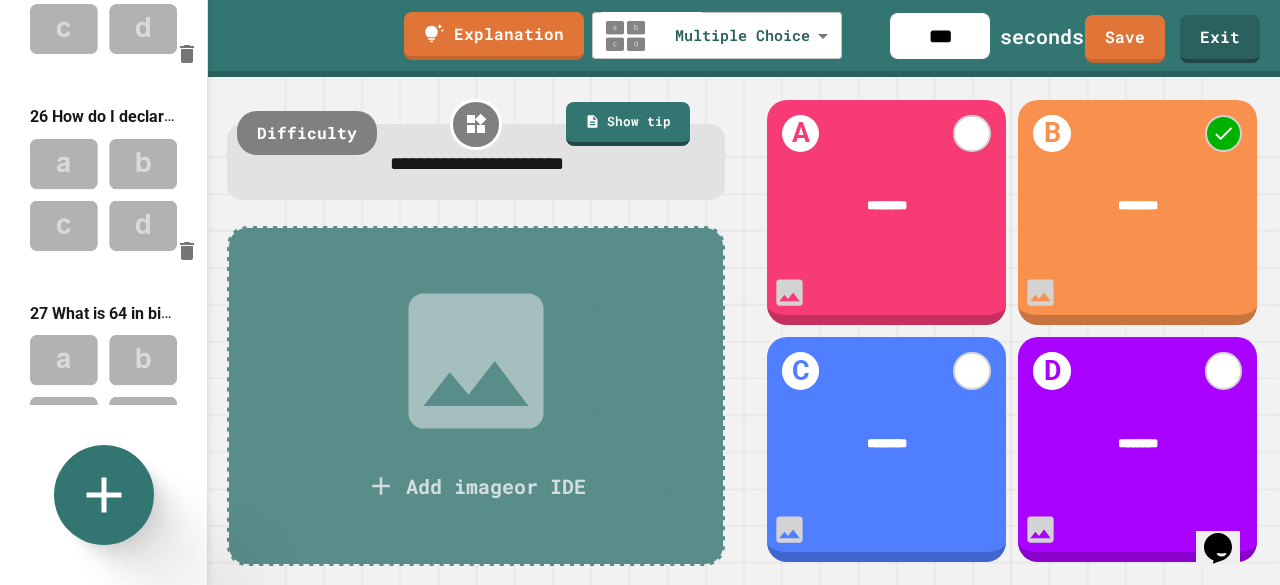click 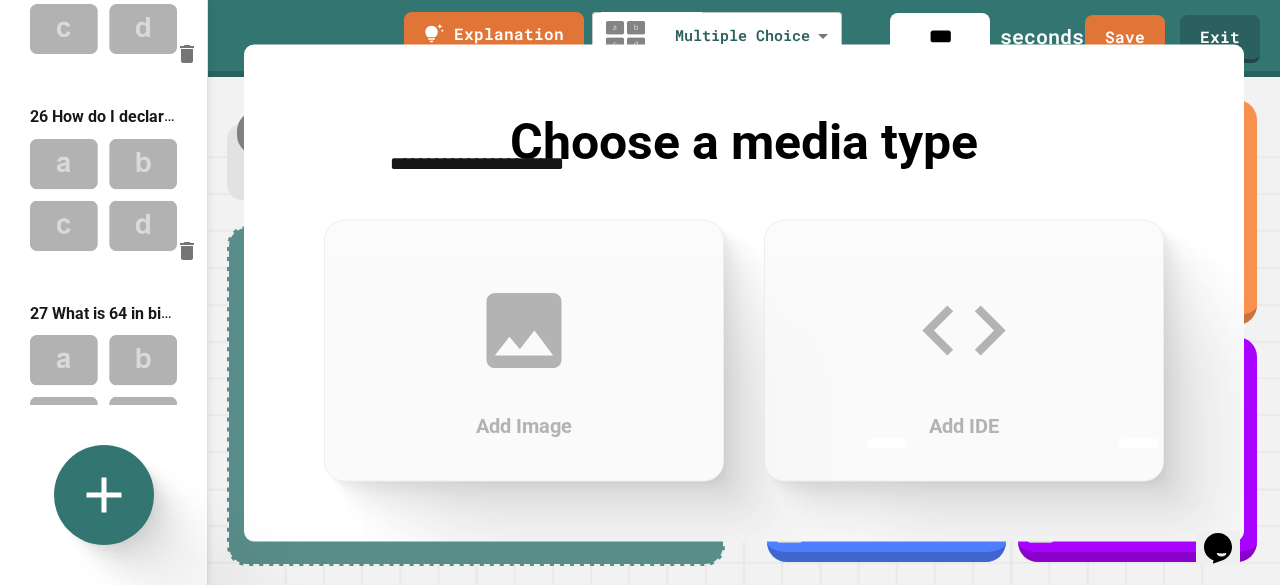 click 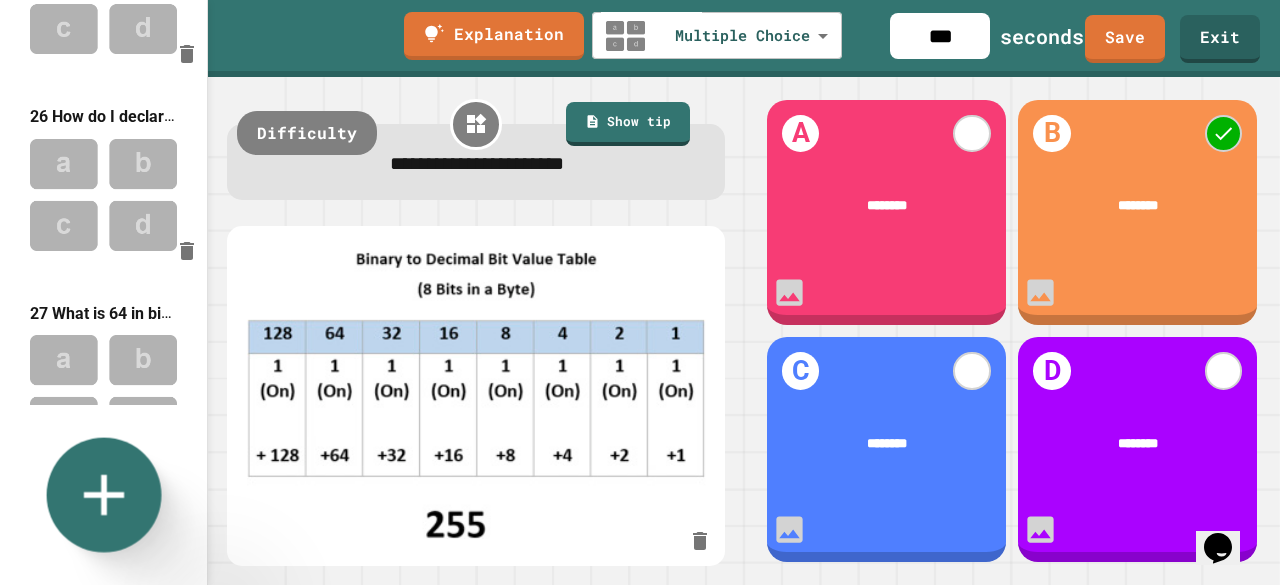 click 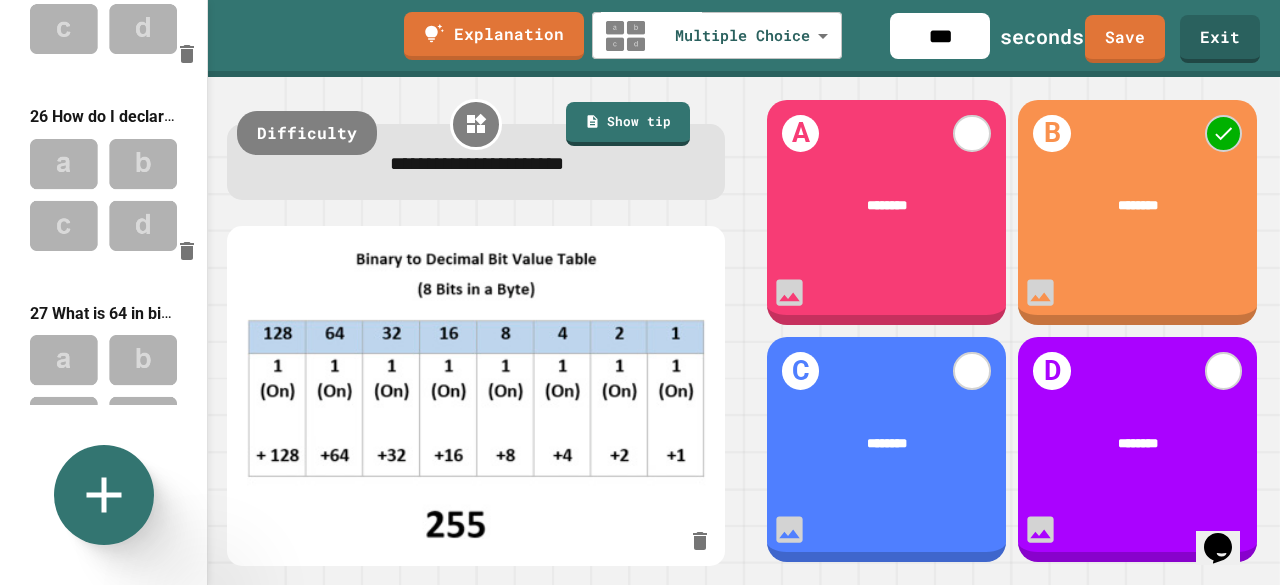 click on "Multiple Choice" at bounding box center [274, 834] 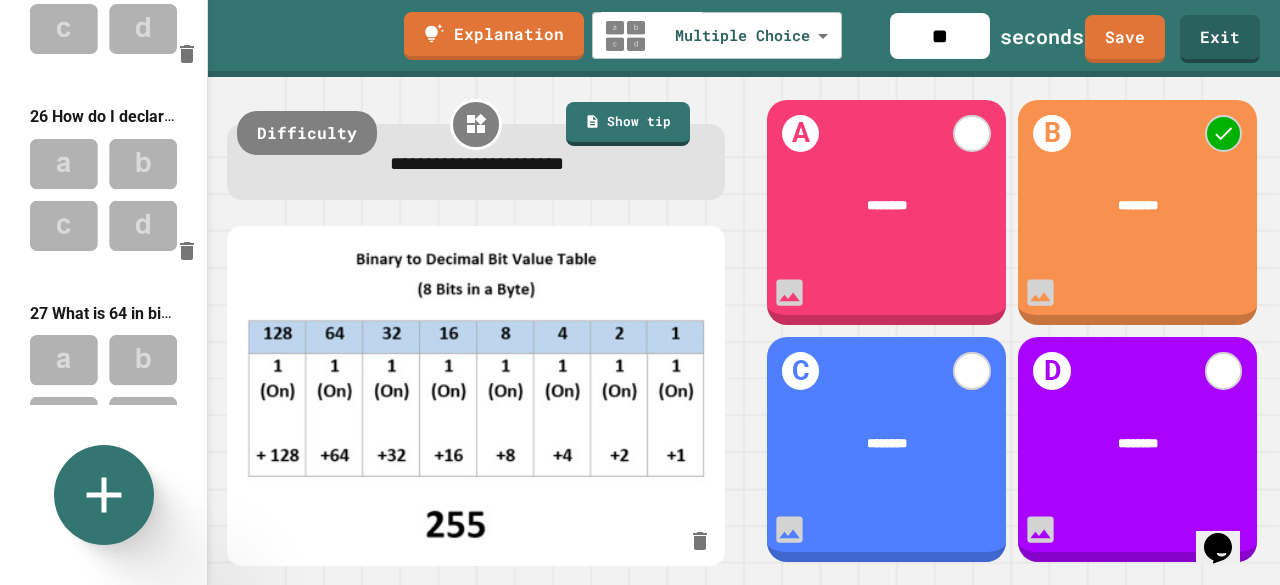 scroll, scrollTop: 5032, scrollLeft: 0, axis: vertical 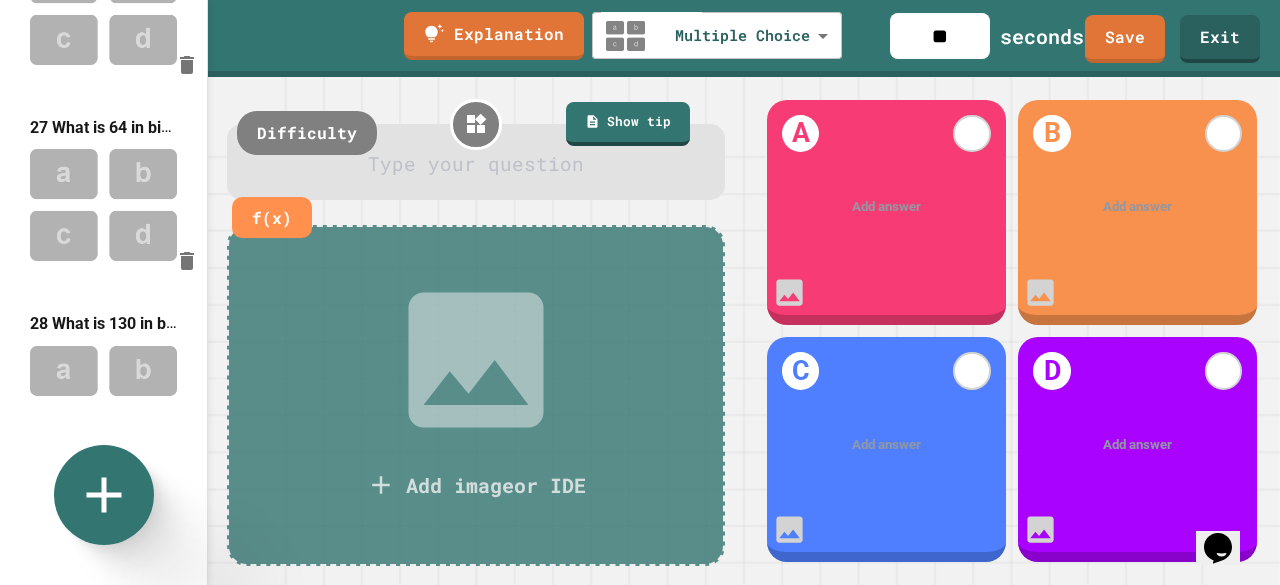 click at bounding box center (476, 165) 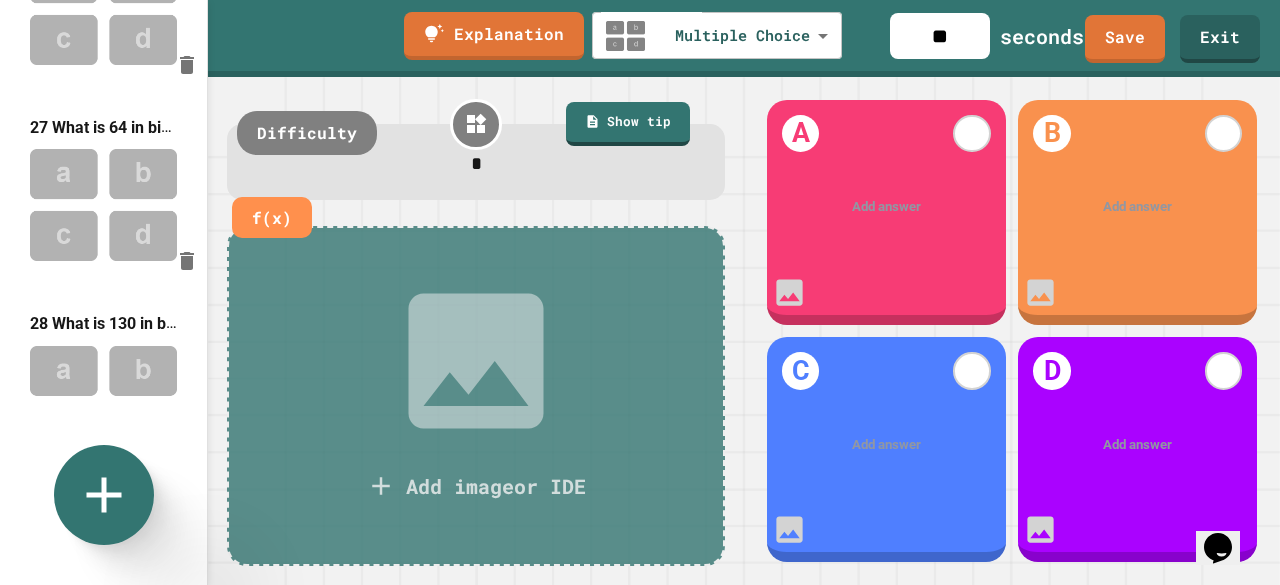type 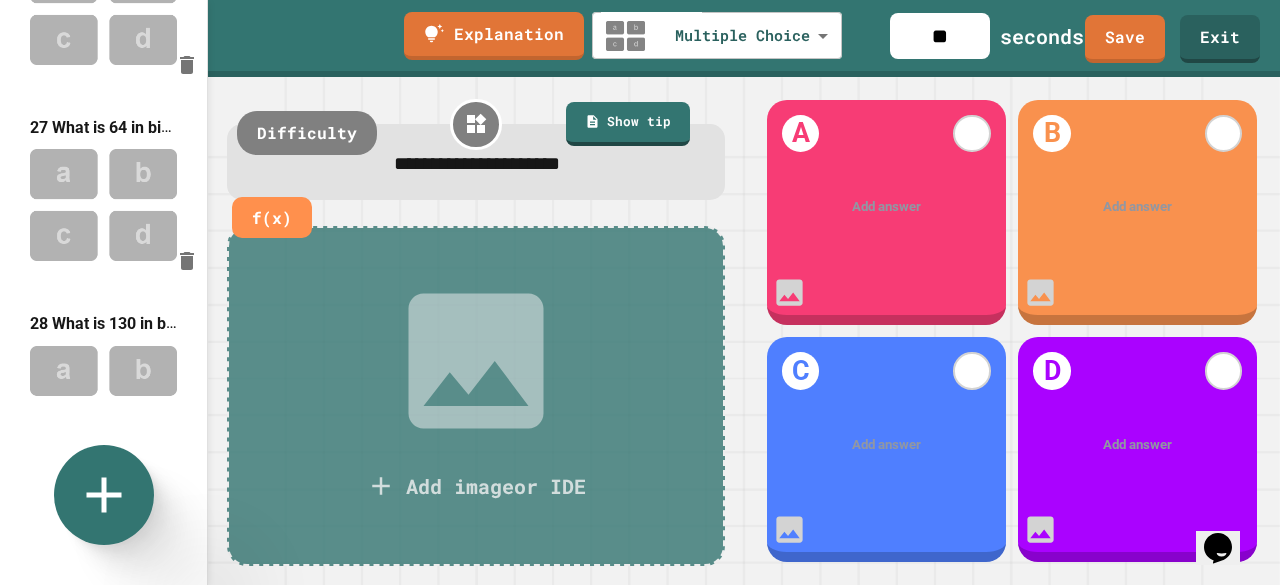 click on "Add image  or IDE" at bounding box center (476, 396) 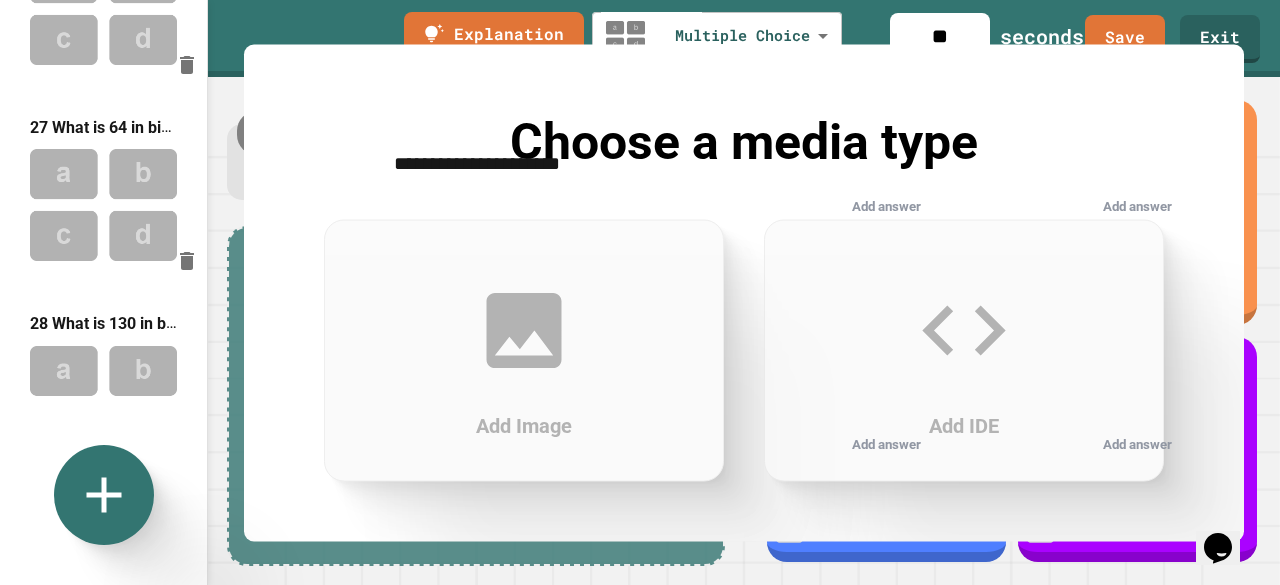 click on "Add Image" at bounding box center (524, 350) 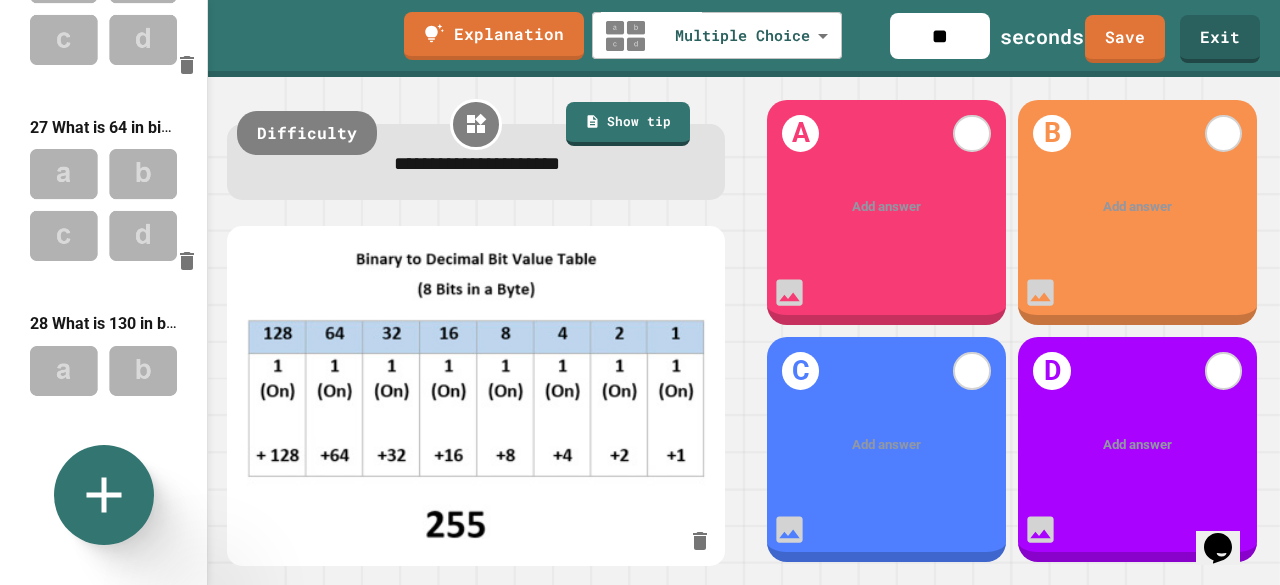 click on "A Add answer" at bounding box center [886, 212] 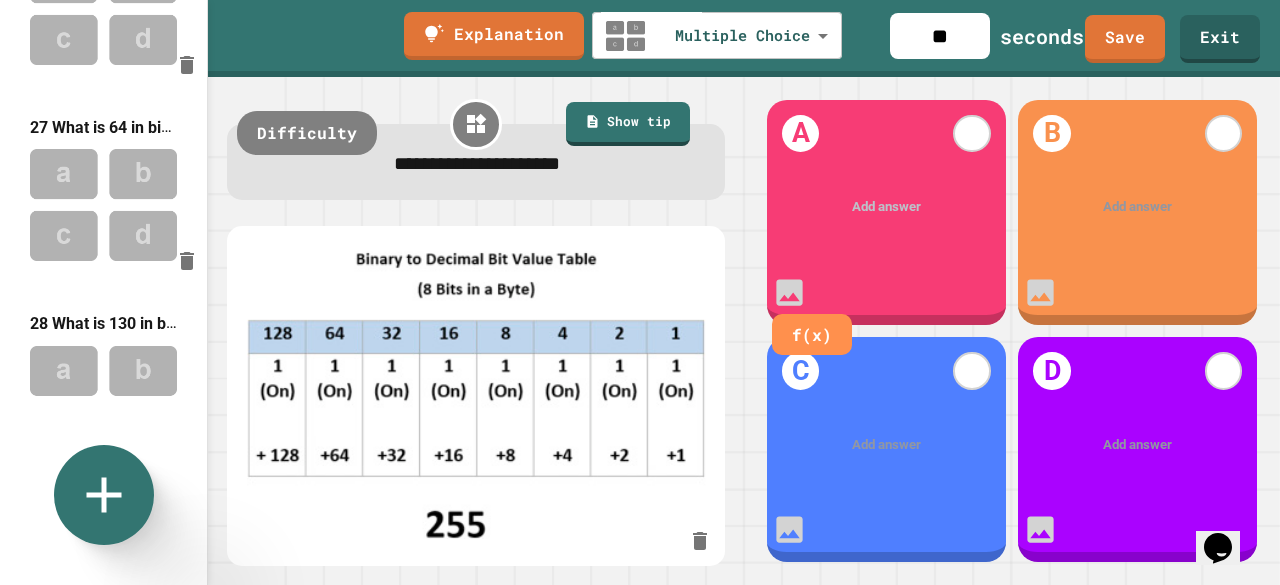 type 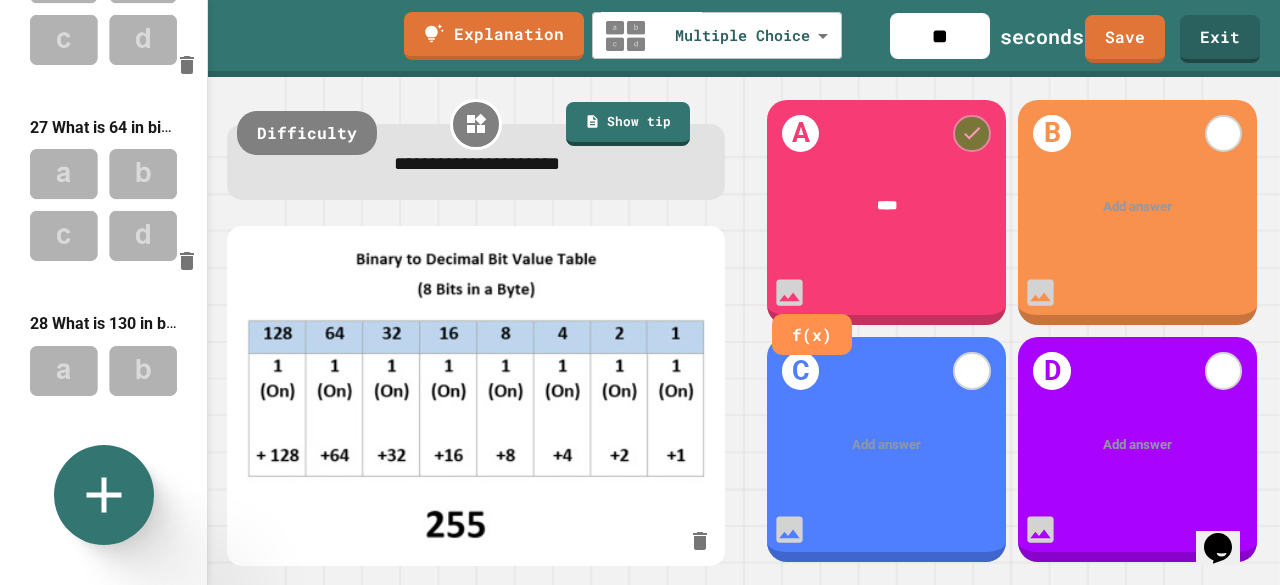 click at bounding box center [972, 134] 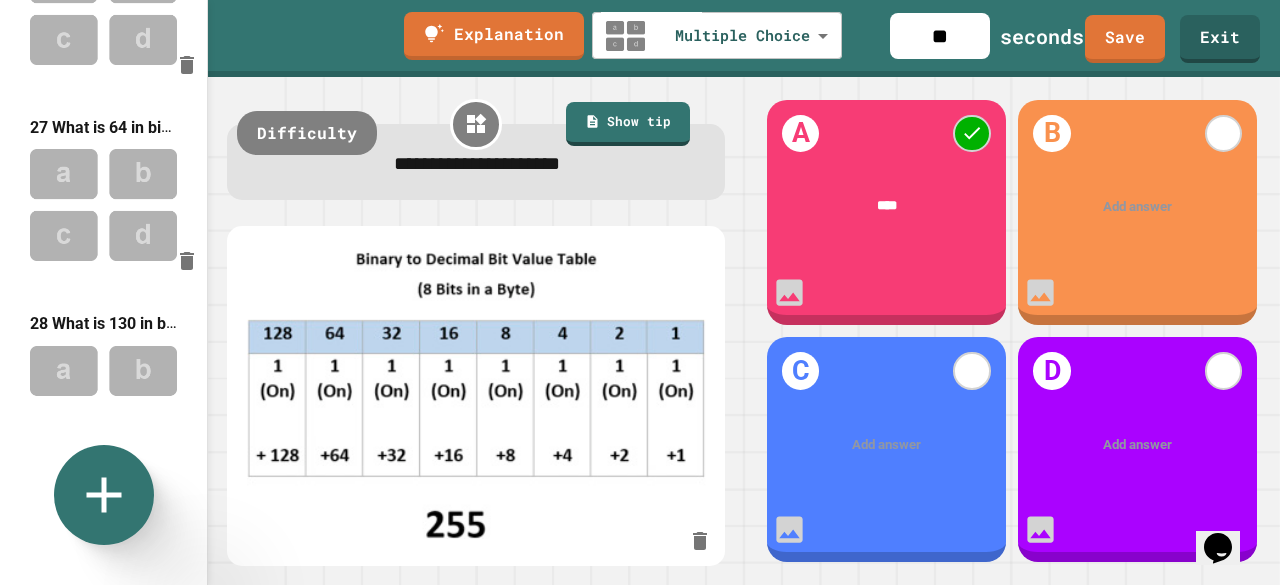 click on "Add answer" at bounding box center [1137, 207] 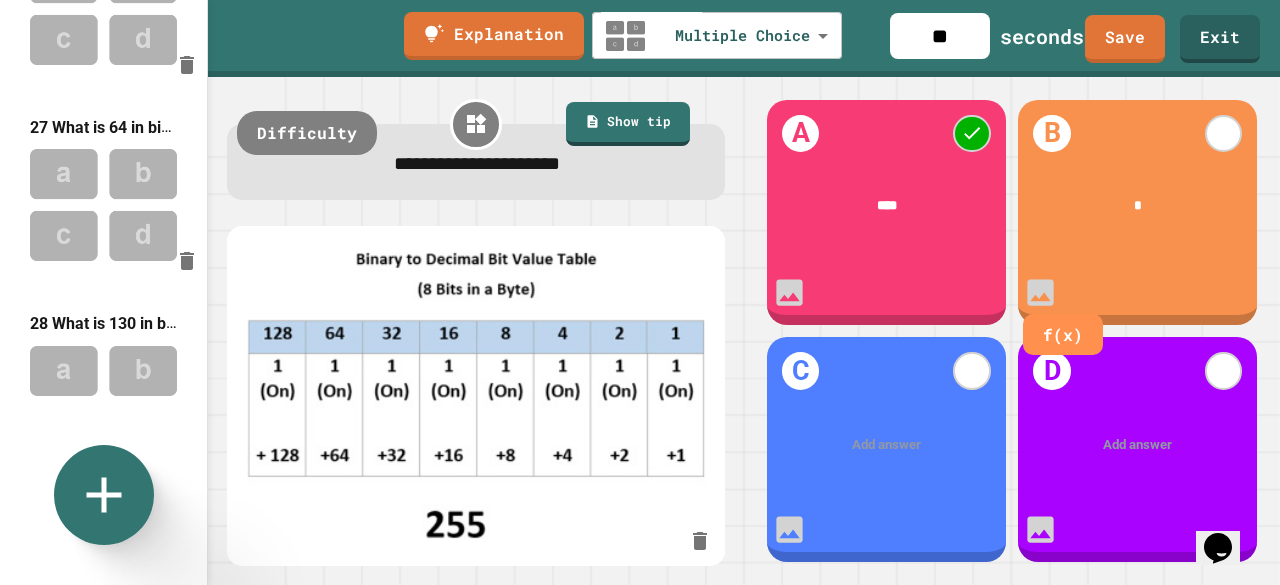 type 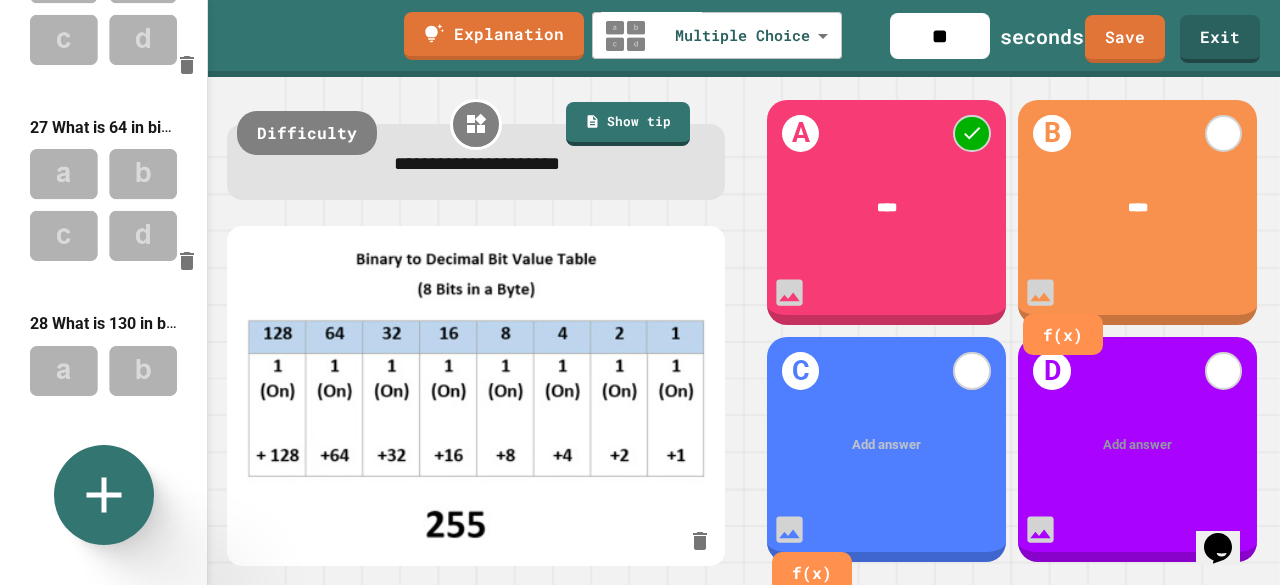 click at bounding box center (887, 445) 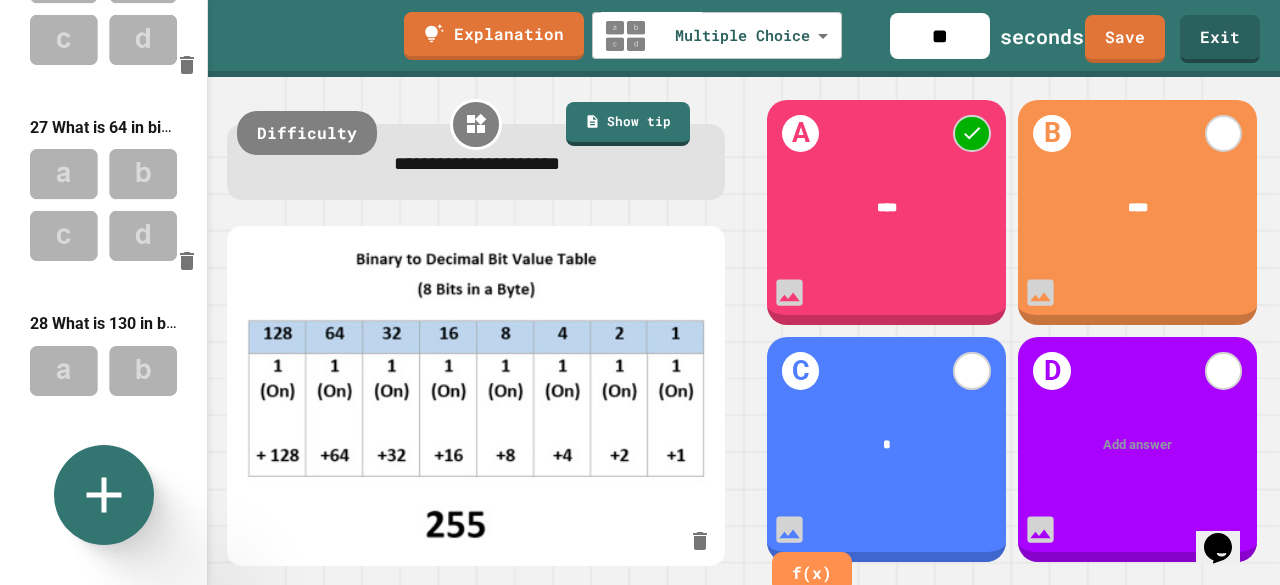 type 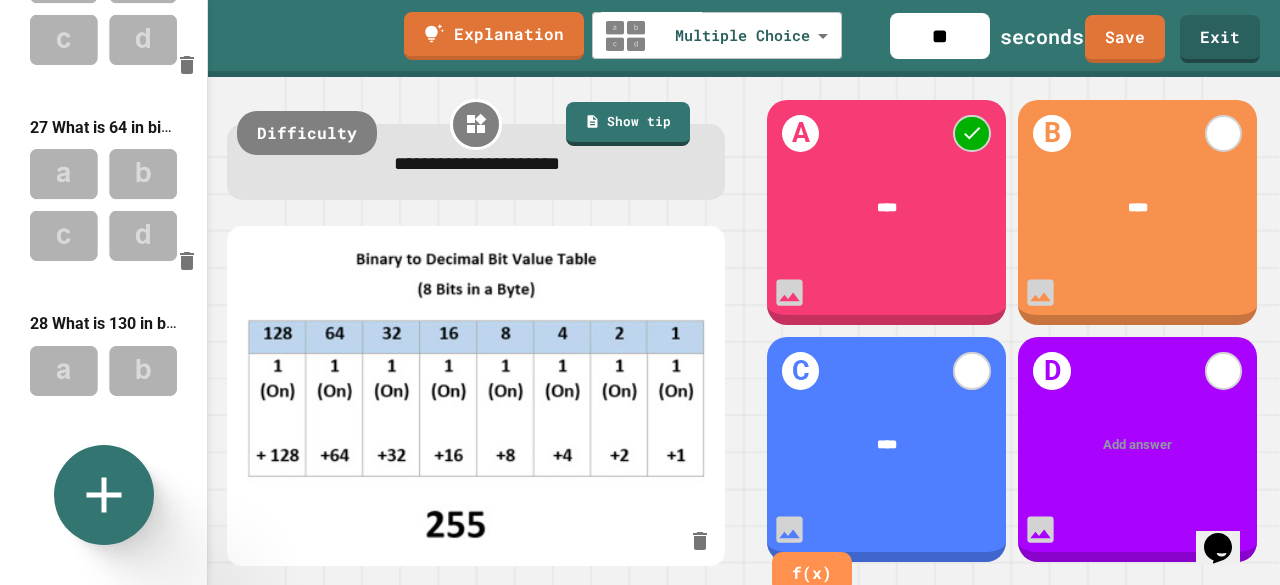 click on "****" at bounding box center (887, 445) 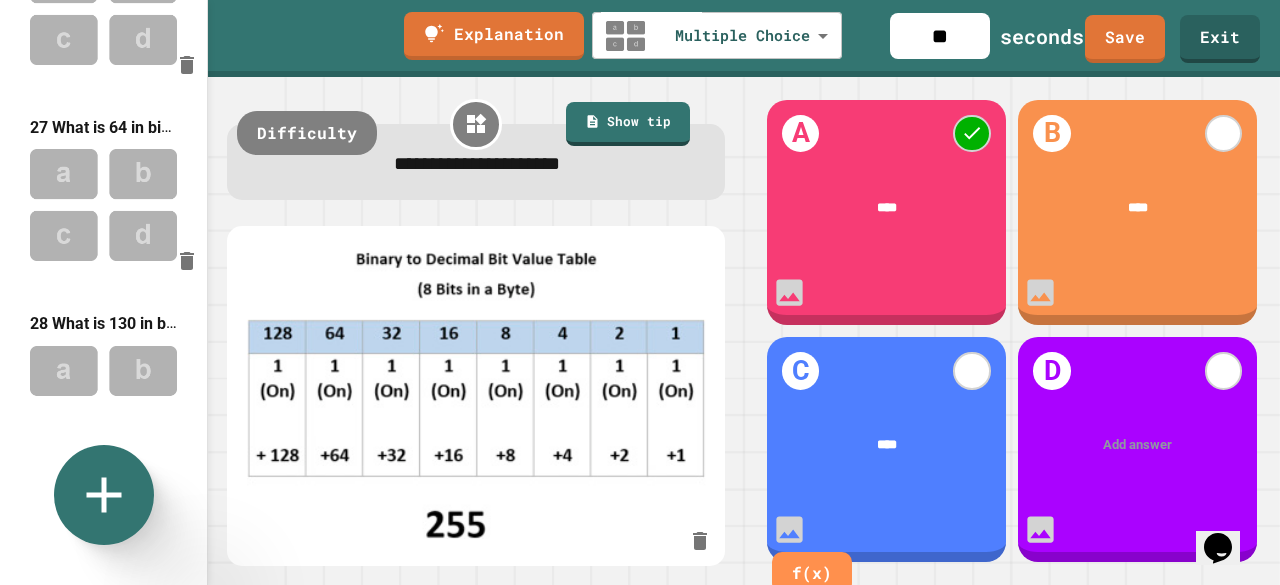 click on "Add answer" at bounding box center [1137, 445] 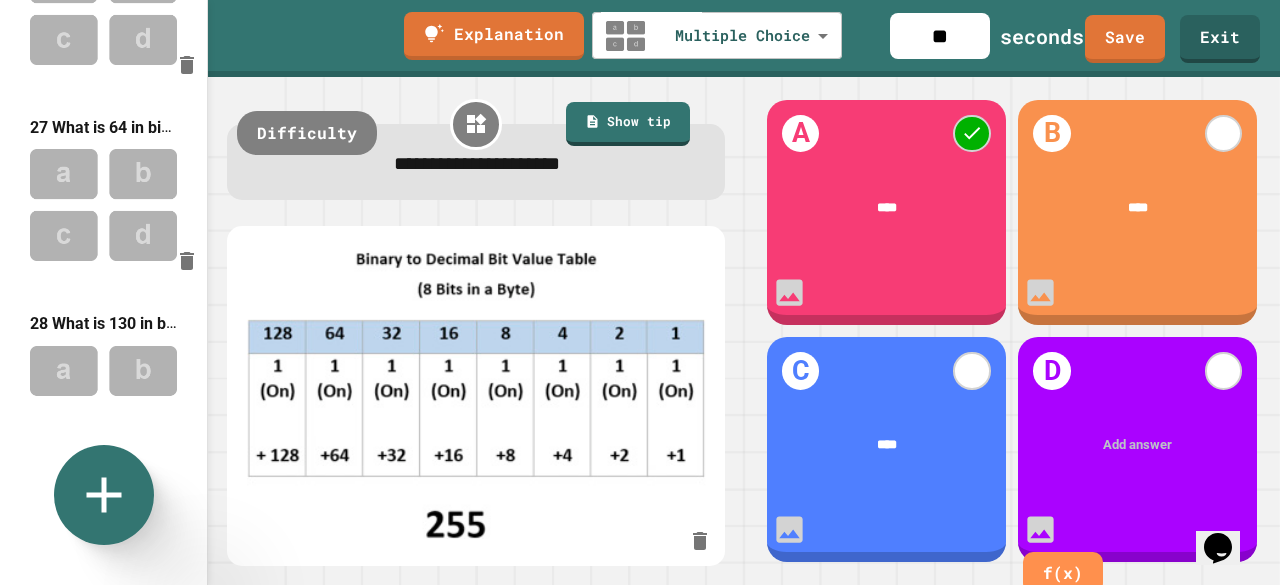 click at bounding box center [1139, 445] 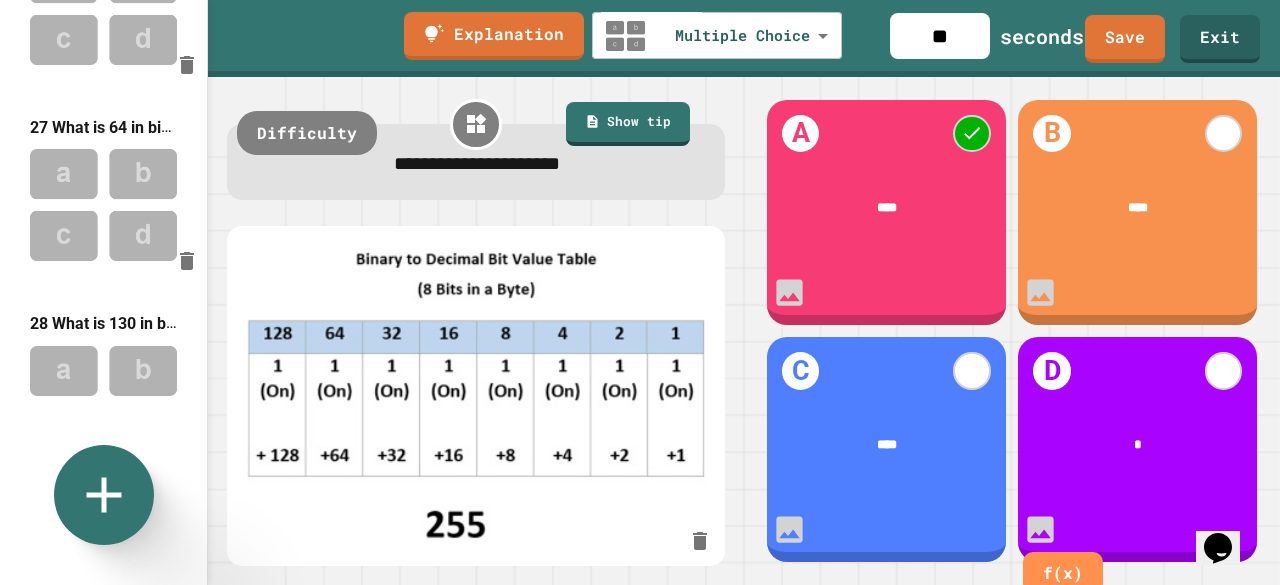 type 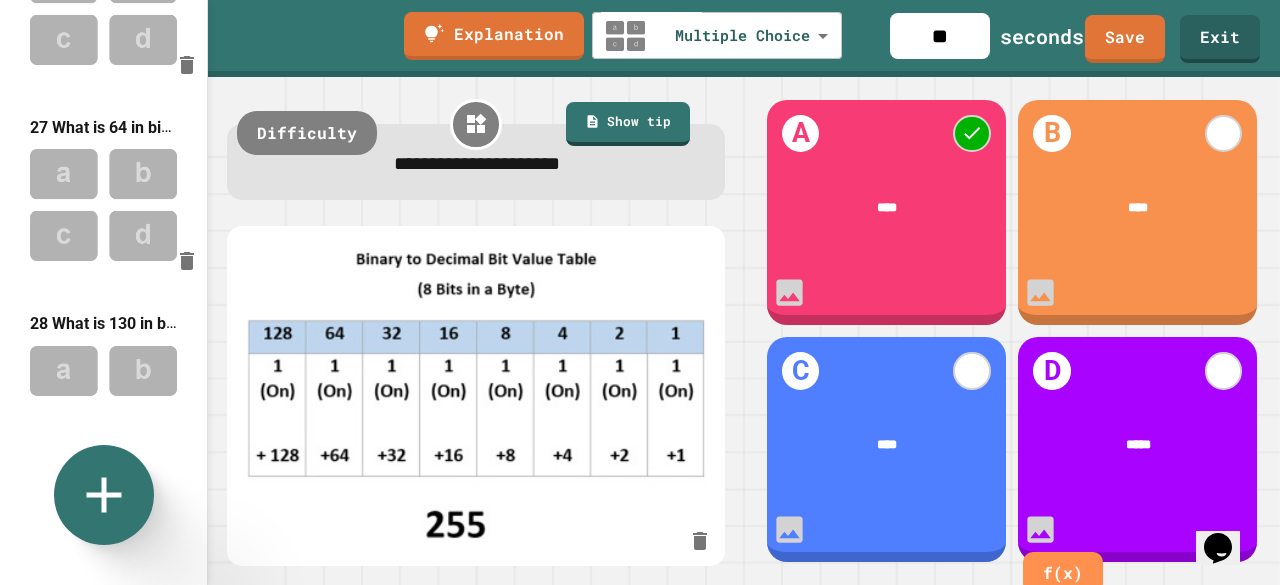 click on "*****" at bounding box center [1138, 444] 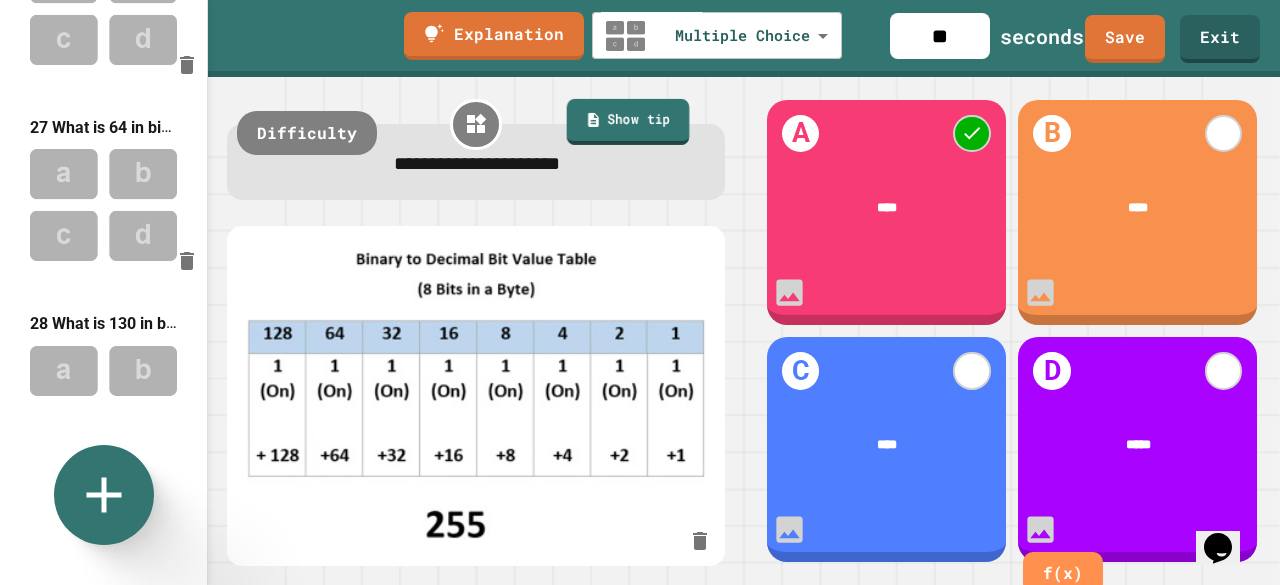 click on "Show tip" at bounding box center [627, 122] 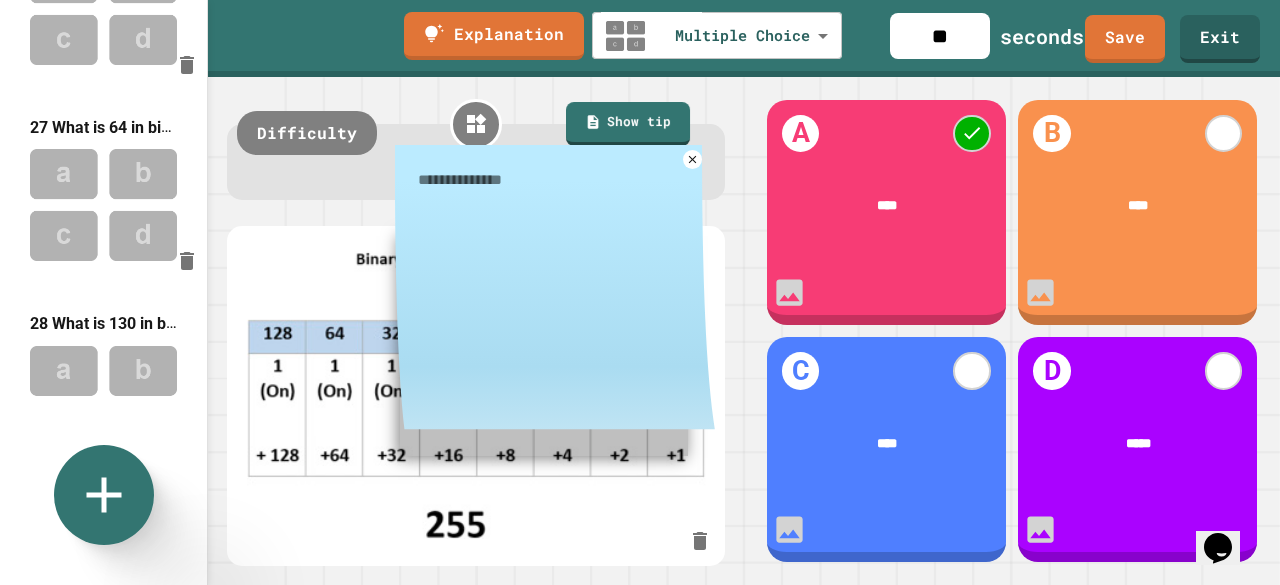 click at bounding box center [555, 293] 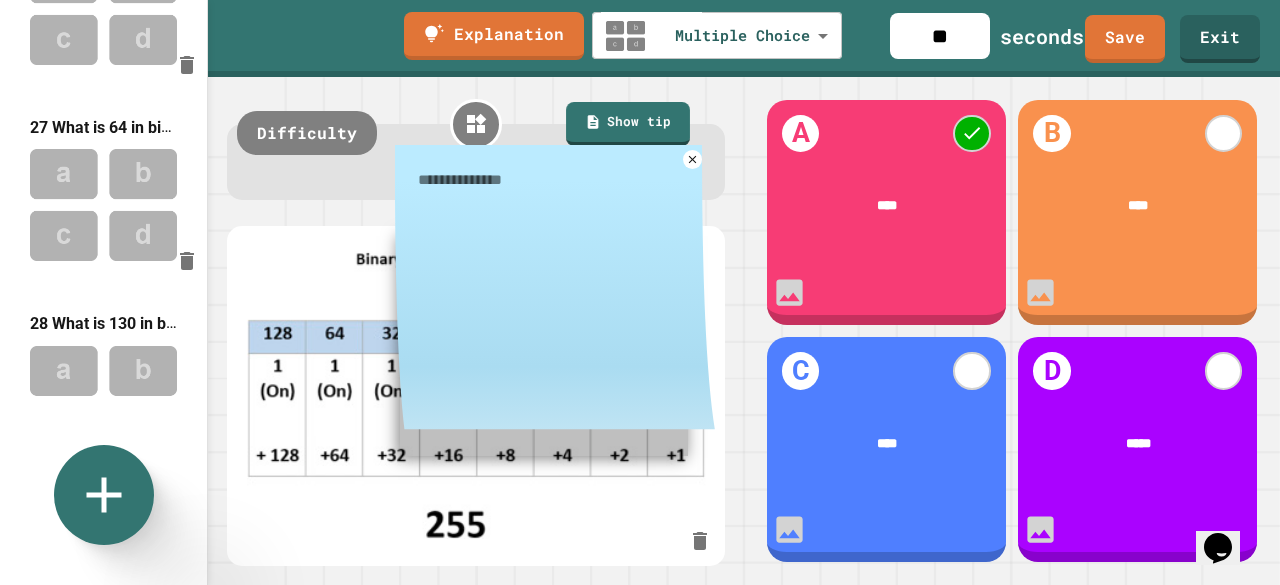 paste on "**********" 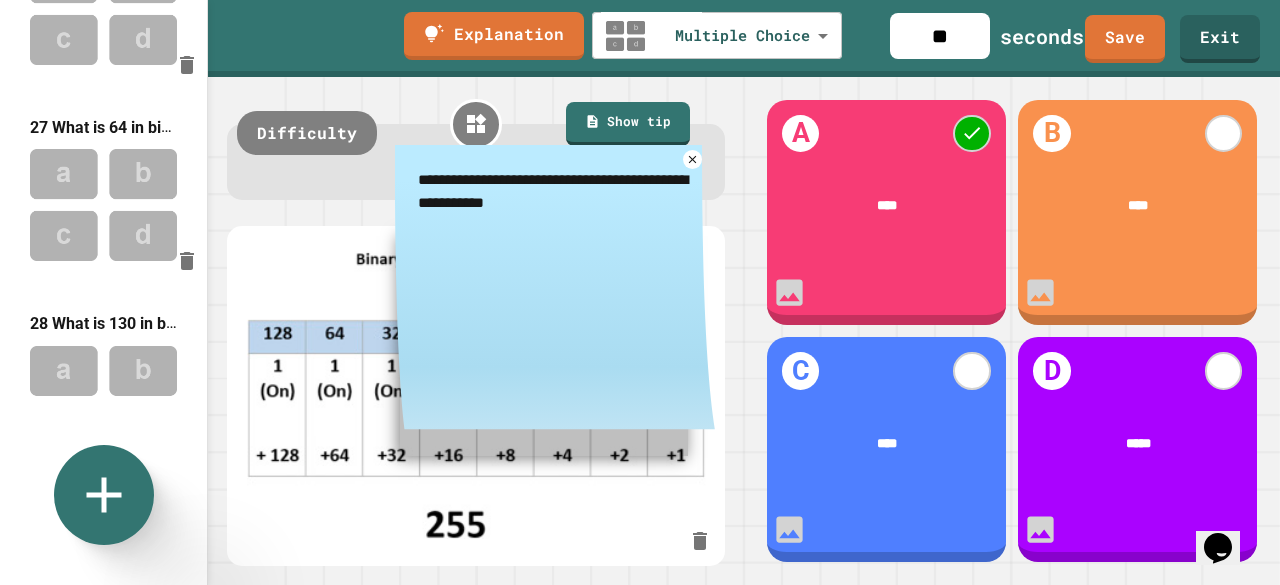 type 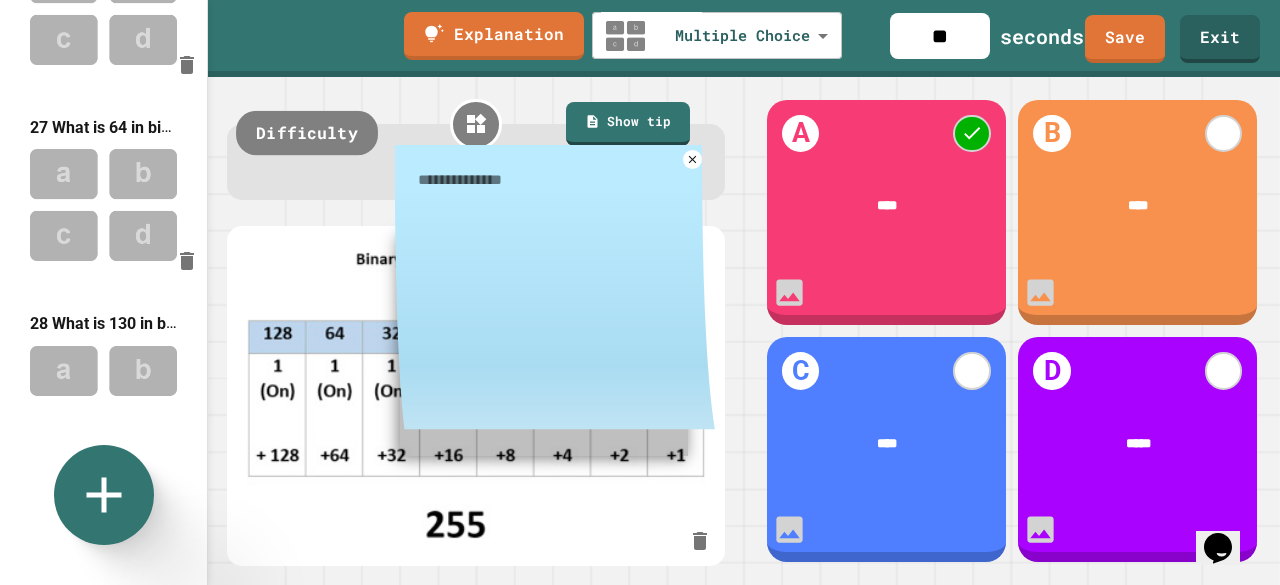 click at bounding box center [103, 401] 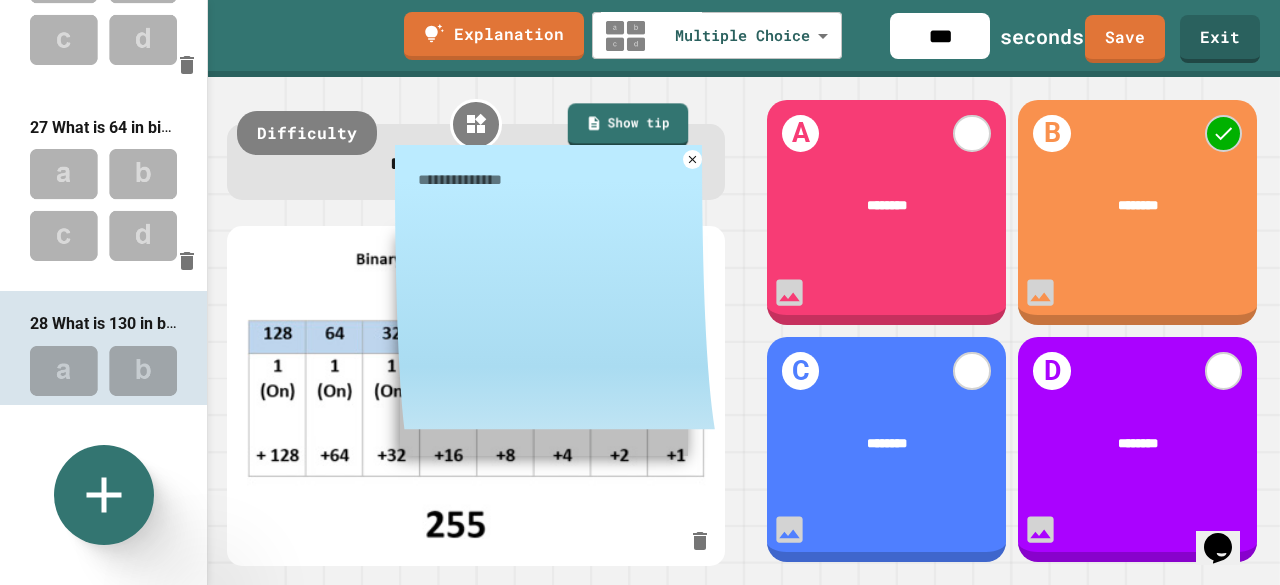 click on "**********" at bounding box center (555, 271) 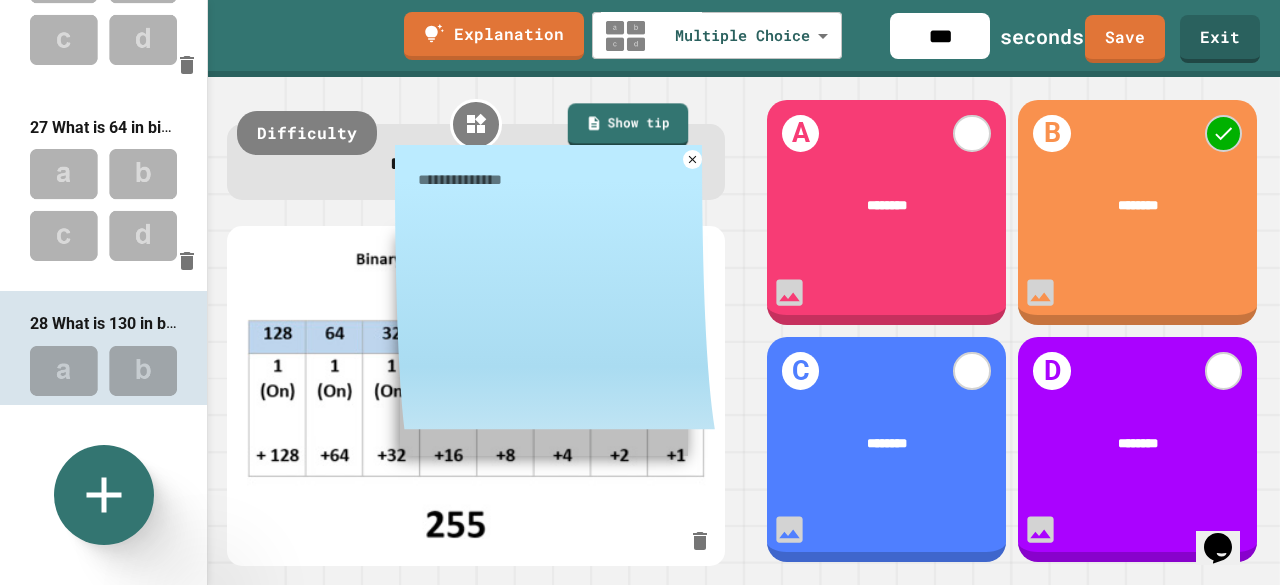 type on "**********" 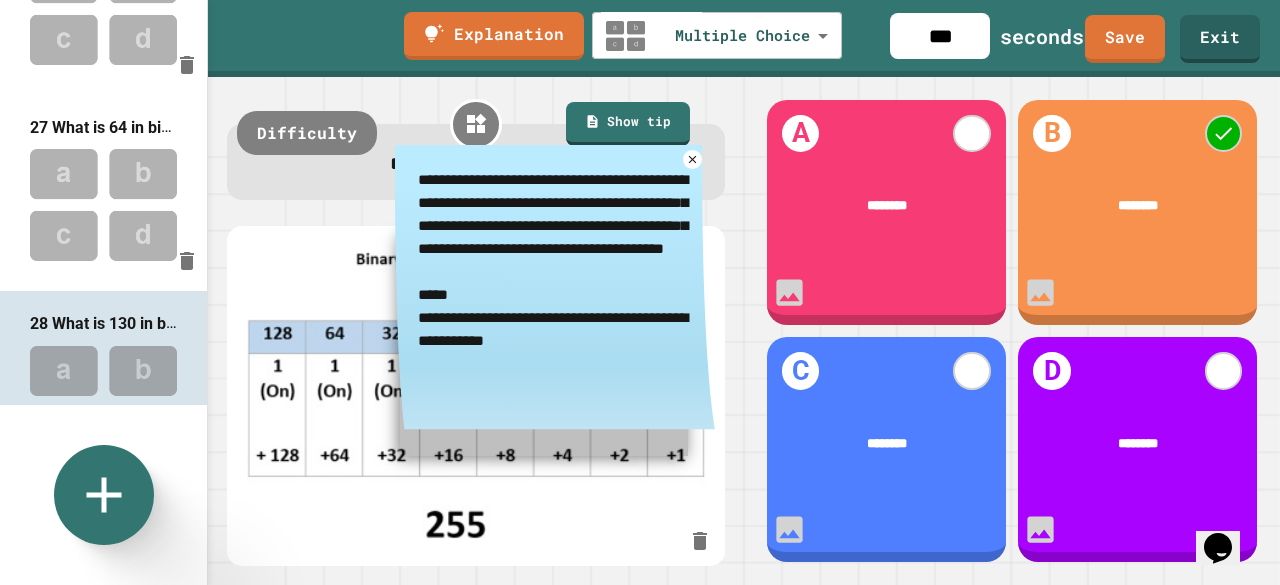 click at bounding box center [103, 597] 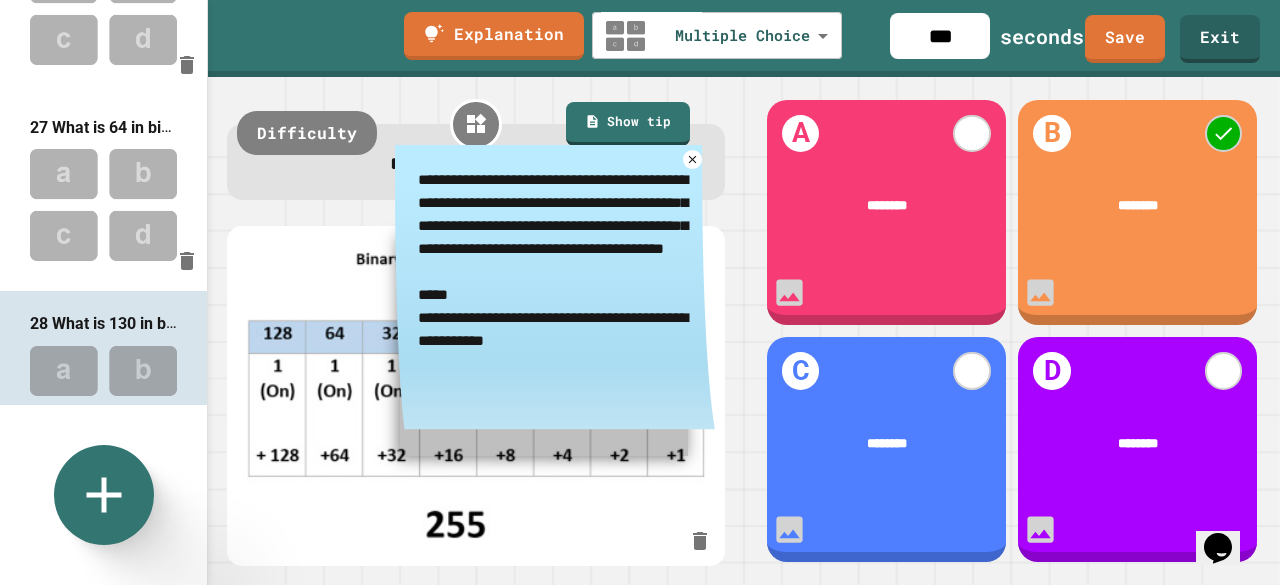 type on "**" 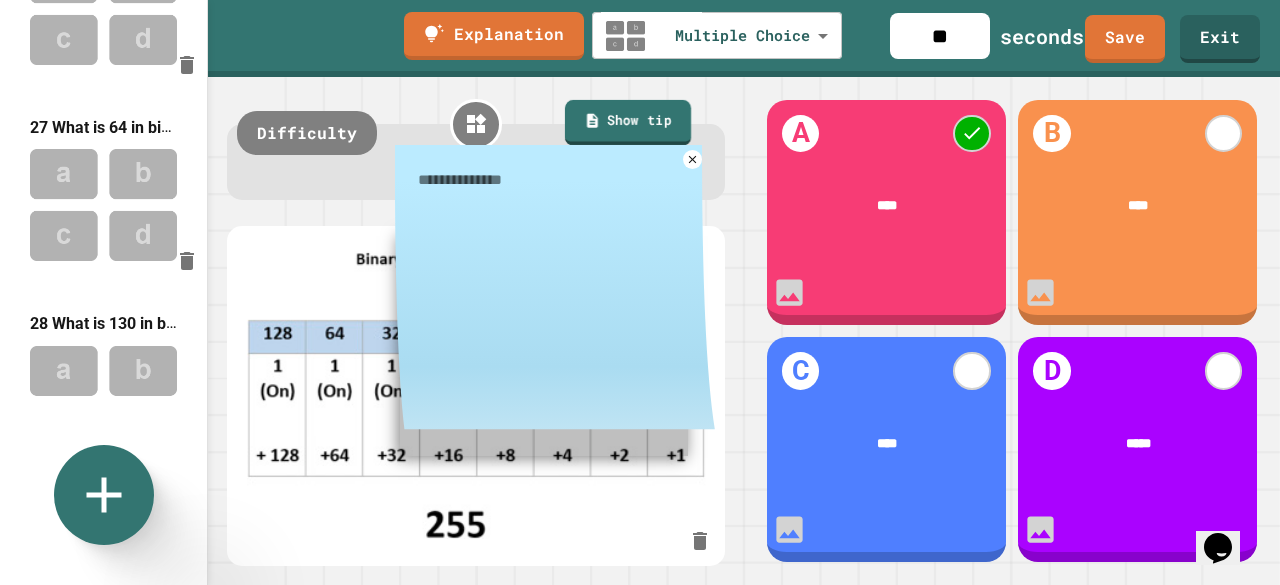 click at bounding box center [555, 179] 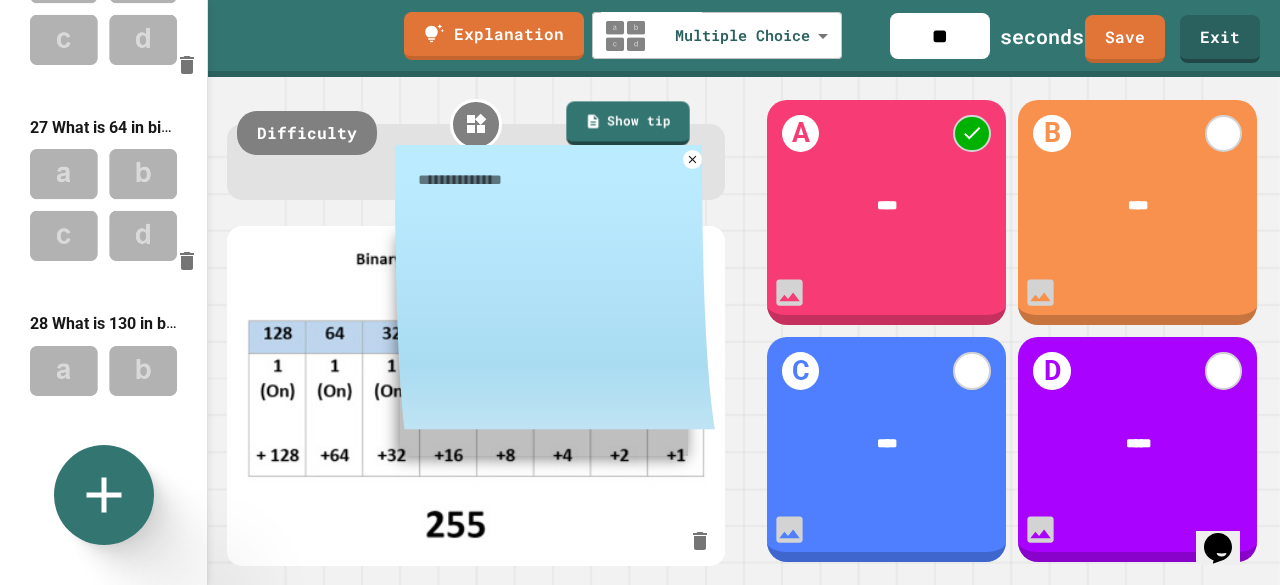 paste on "**********" 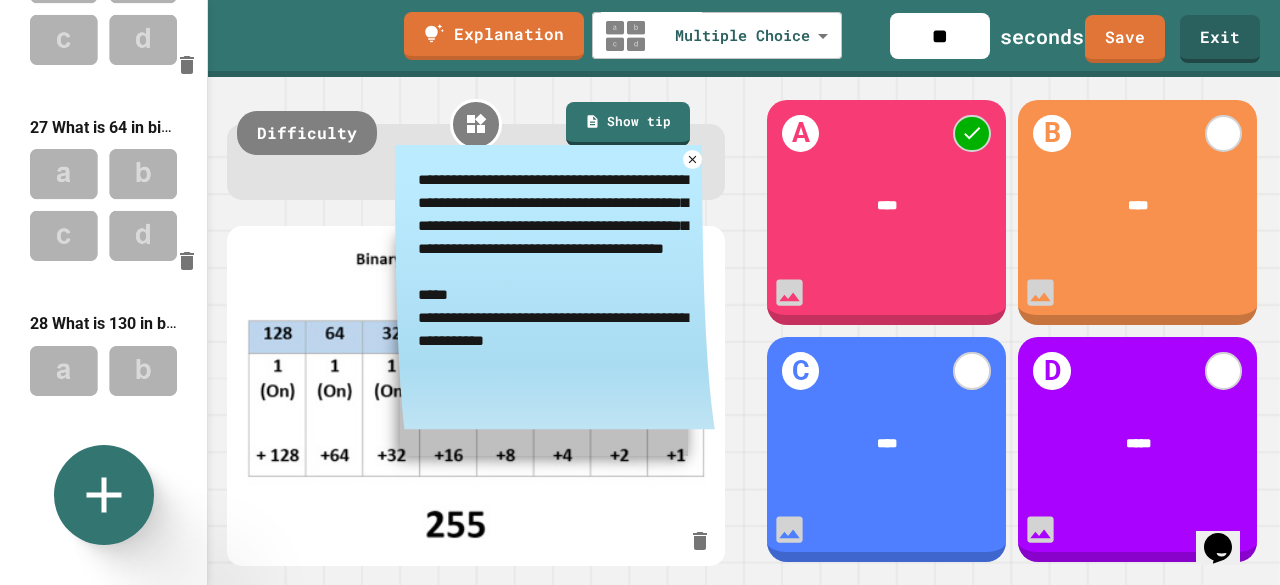 drag, startPoint x: 584, startPoint y: 397, endPoint x: 407, endPoint y: 334, distance: 187.87762 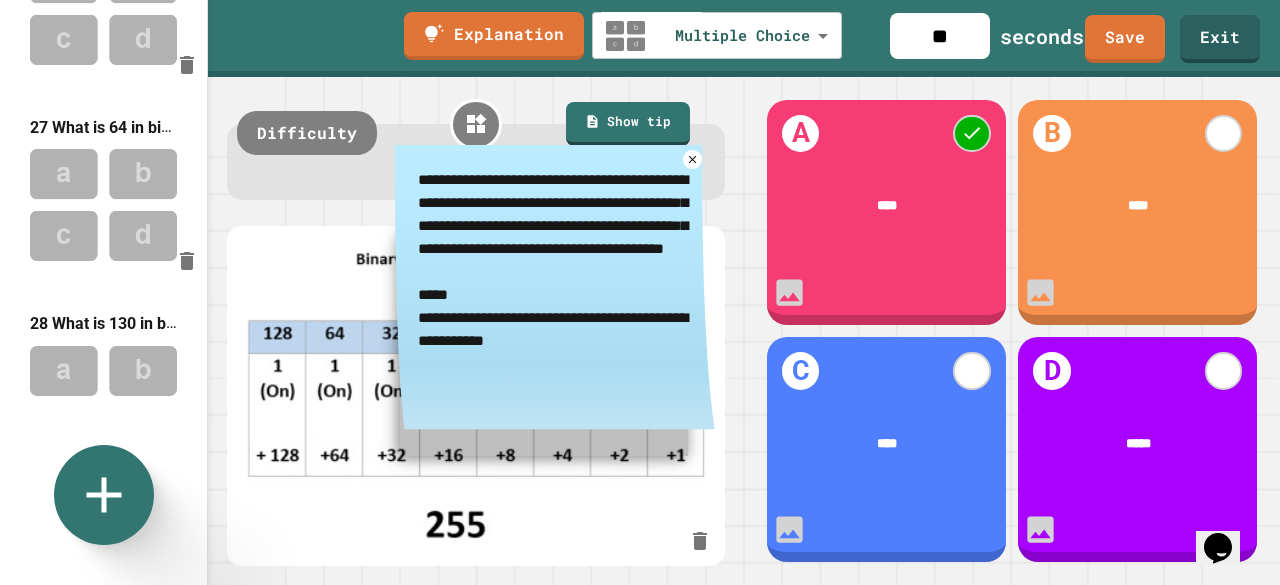 click on "**********" at bounding box center (555, 271) 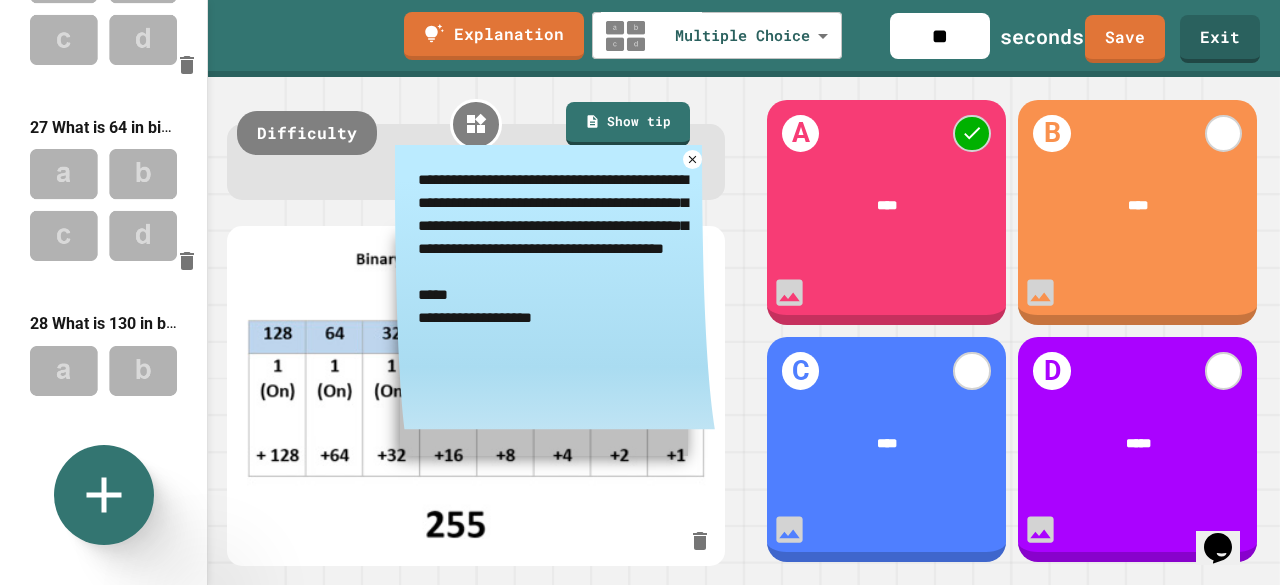 type on "**********" 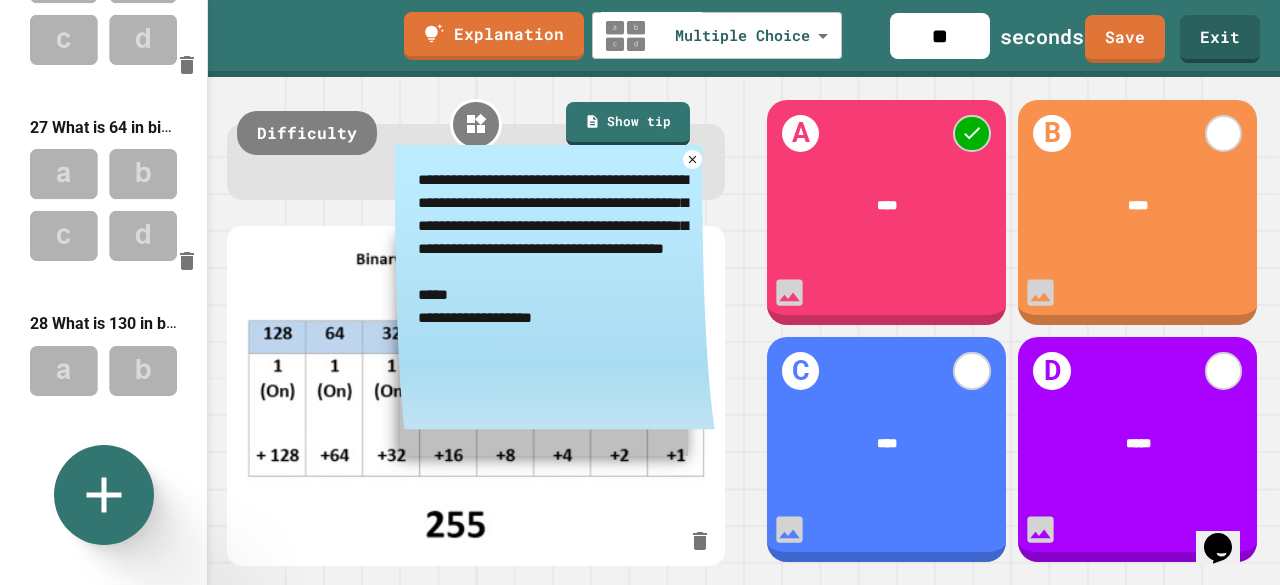 click at bounding box center (476, 396) 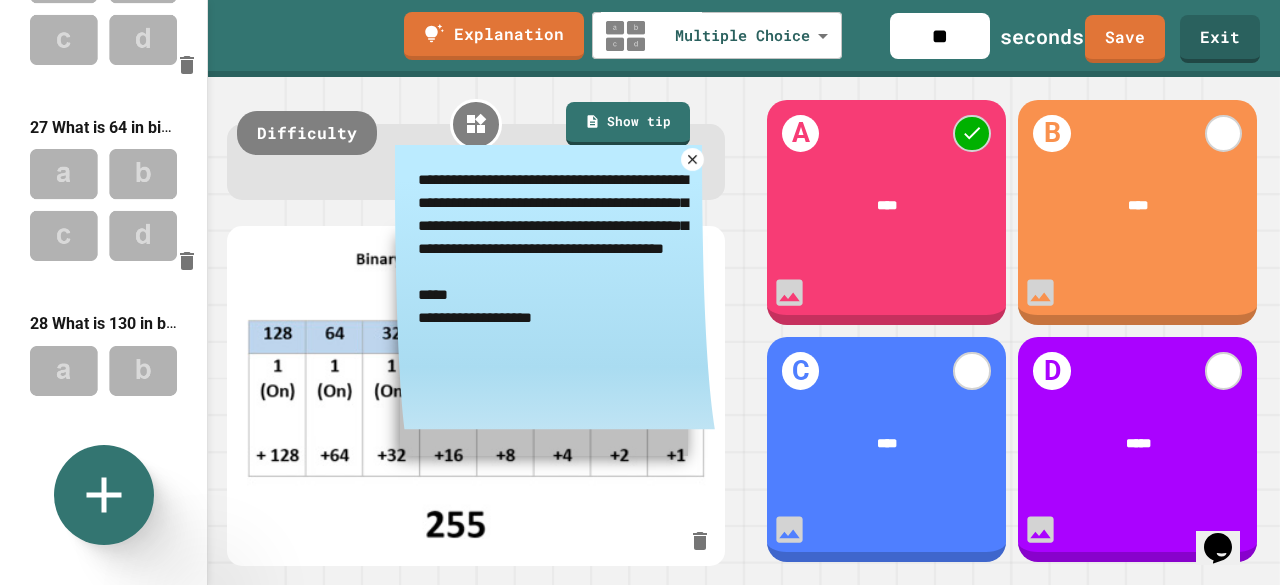 click 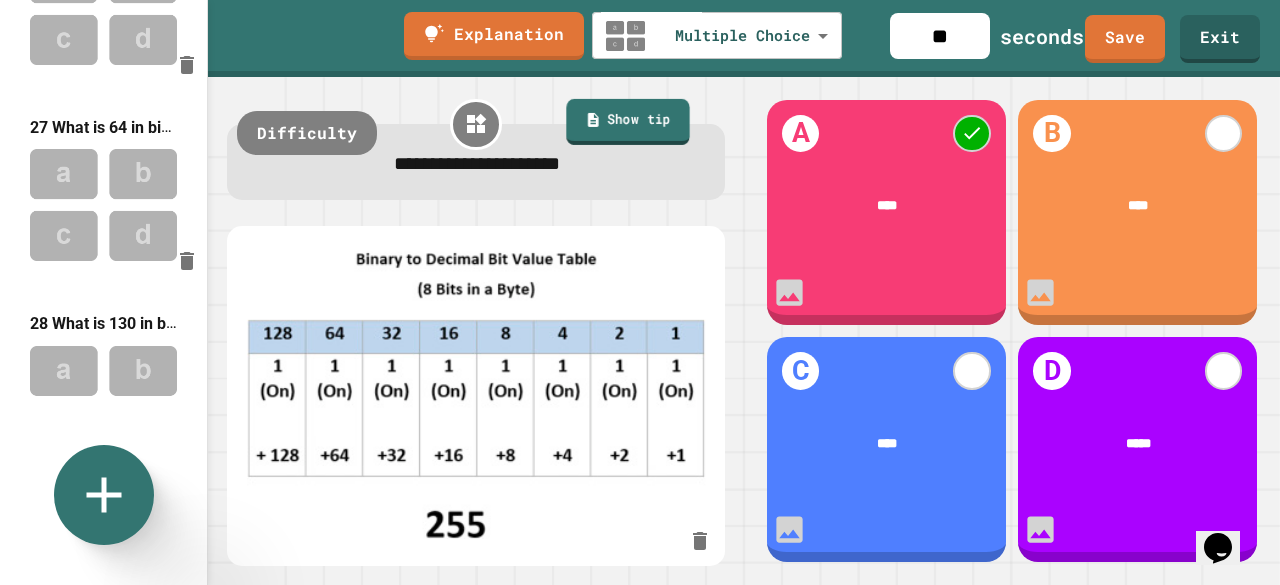 click on "Show tip" at bounding box center (627, 122) 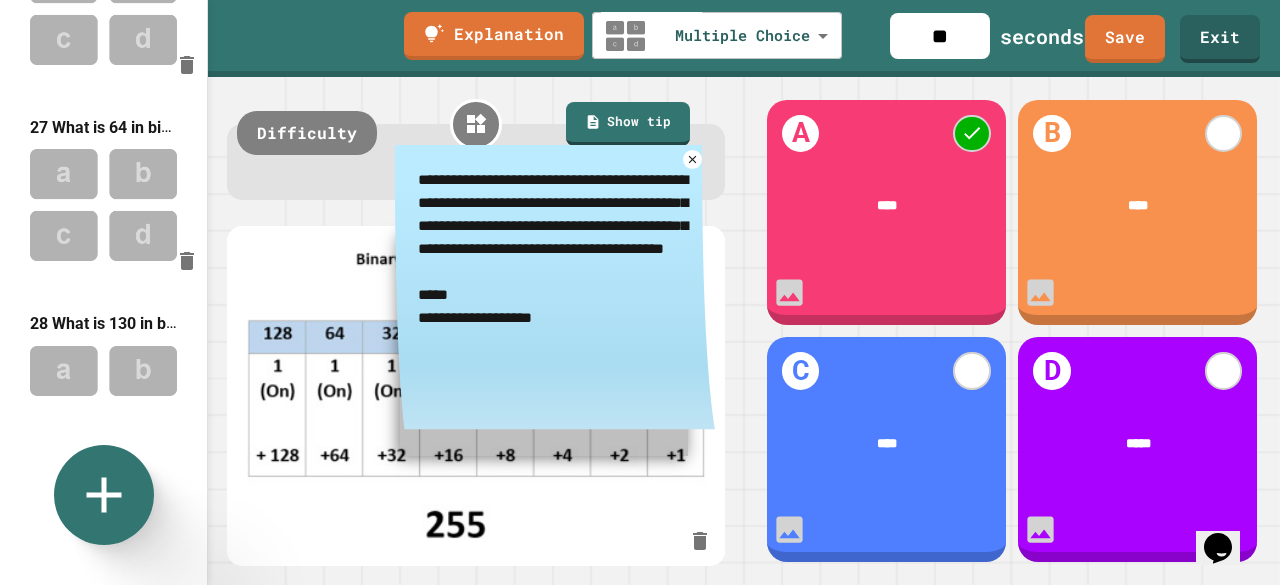 click on "**********" at bounding box center [555, 260] 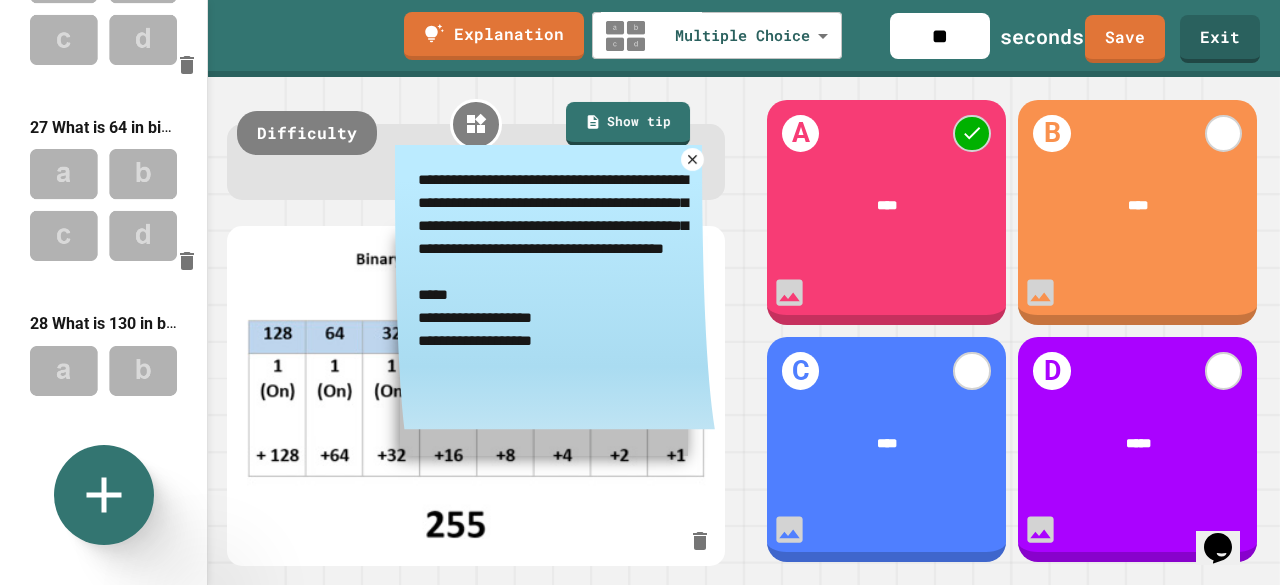 type on "**********" 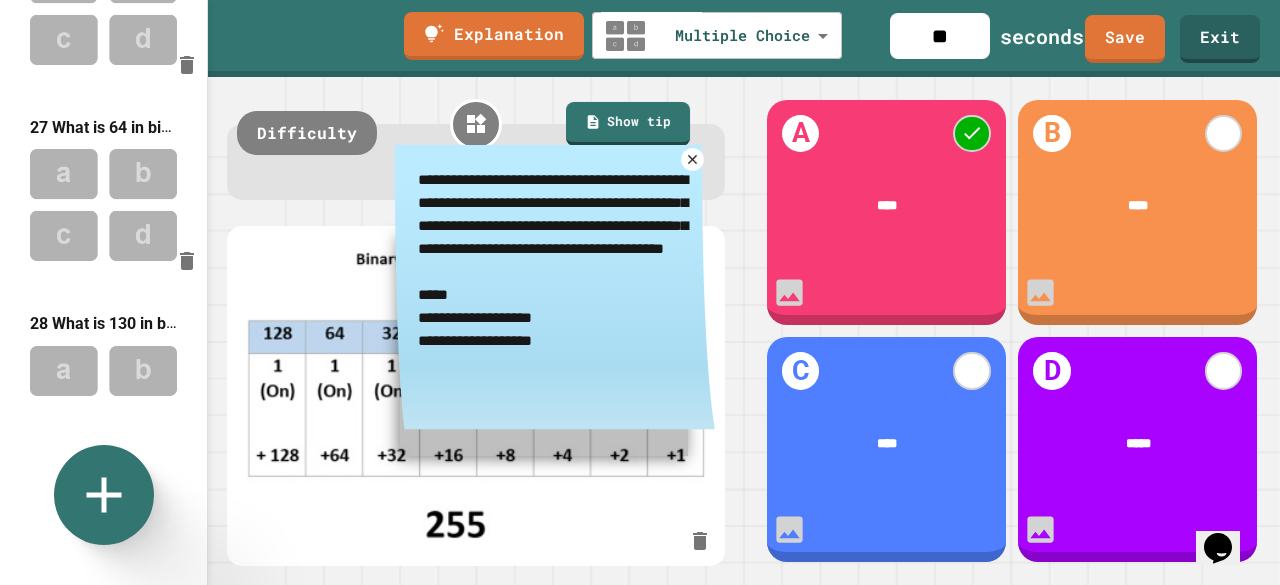 click 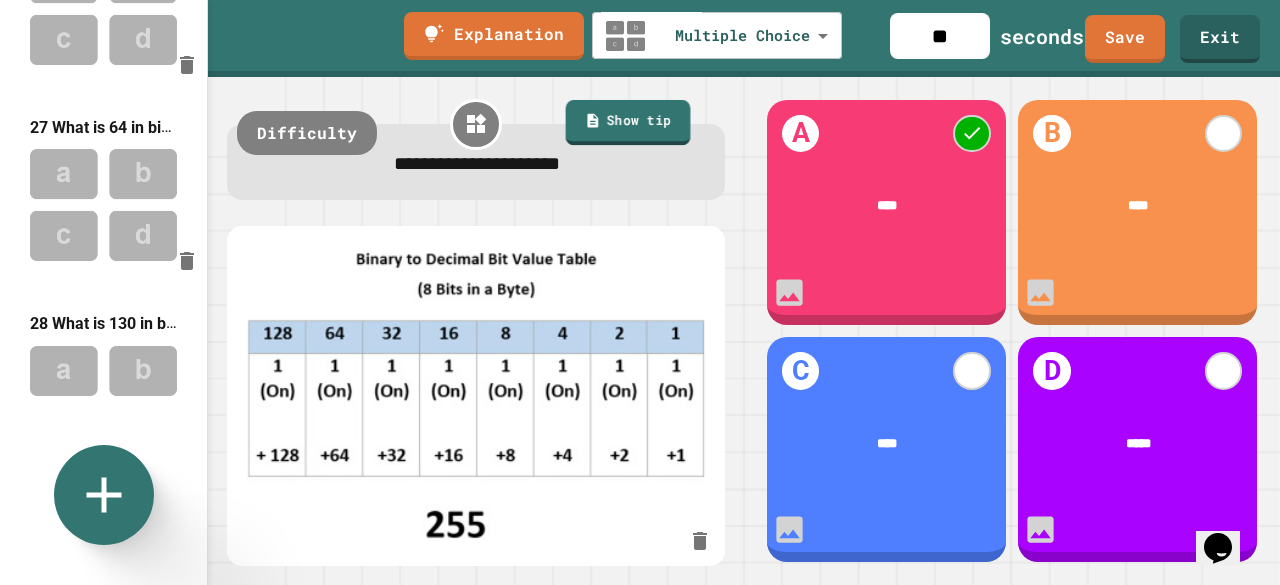 click on "Show tip" at bounding box center (627, 122) 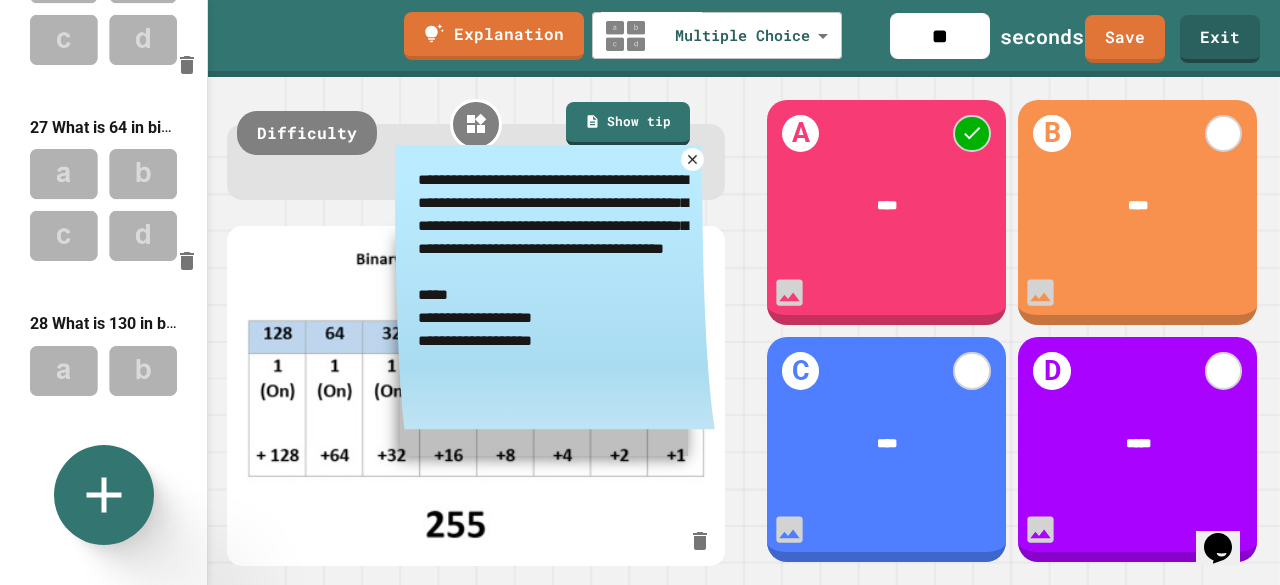 click 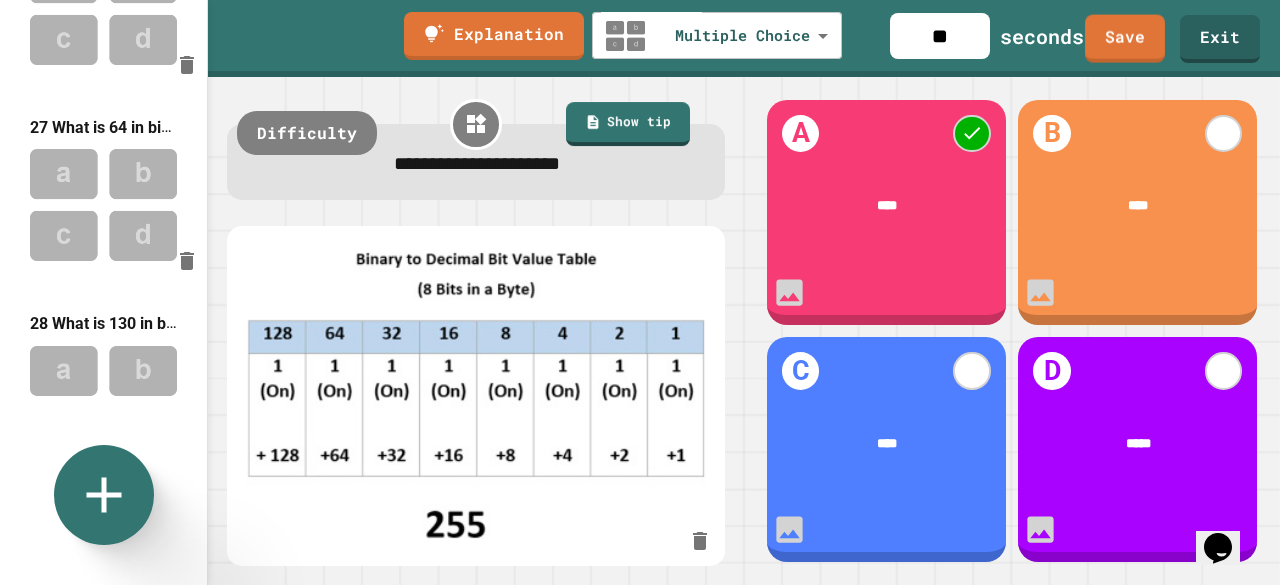 drag, startPoint x: 974, startPoint y: 46, endPoint x: 776, endPoint y: 61, distance: 198.56737 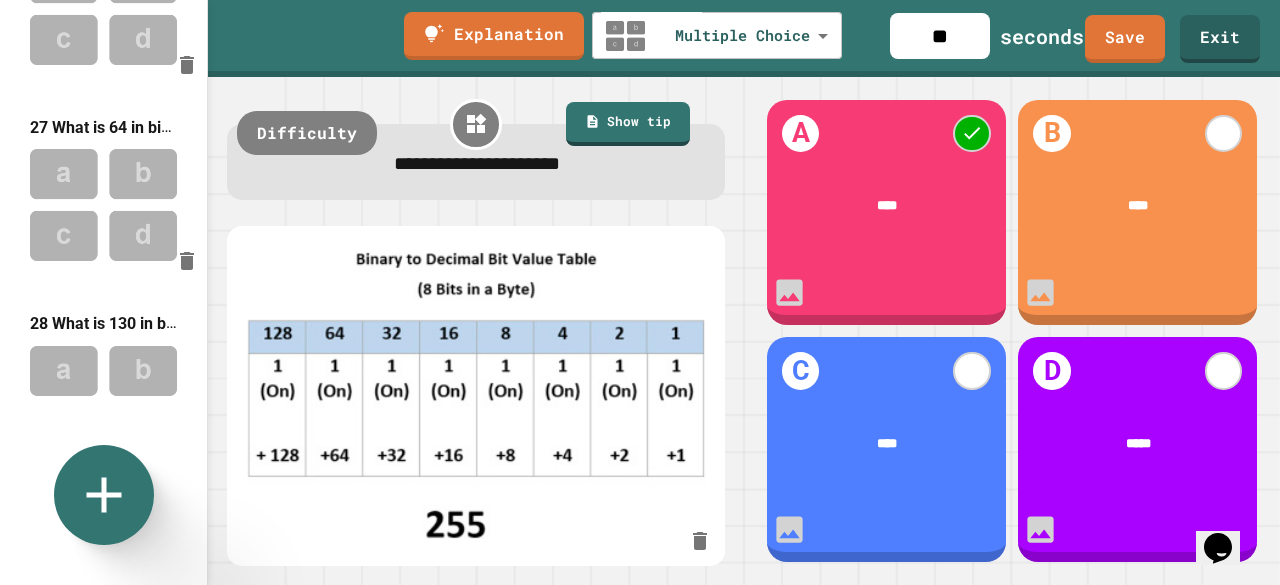click on "**********" at bounding box center [744, 38] 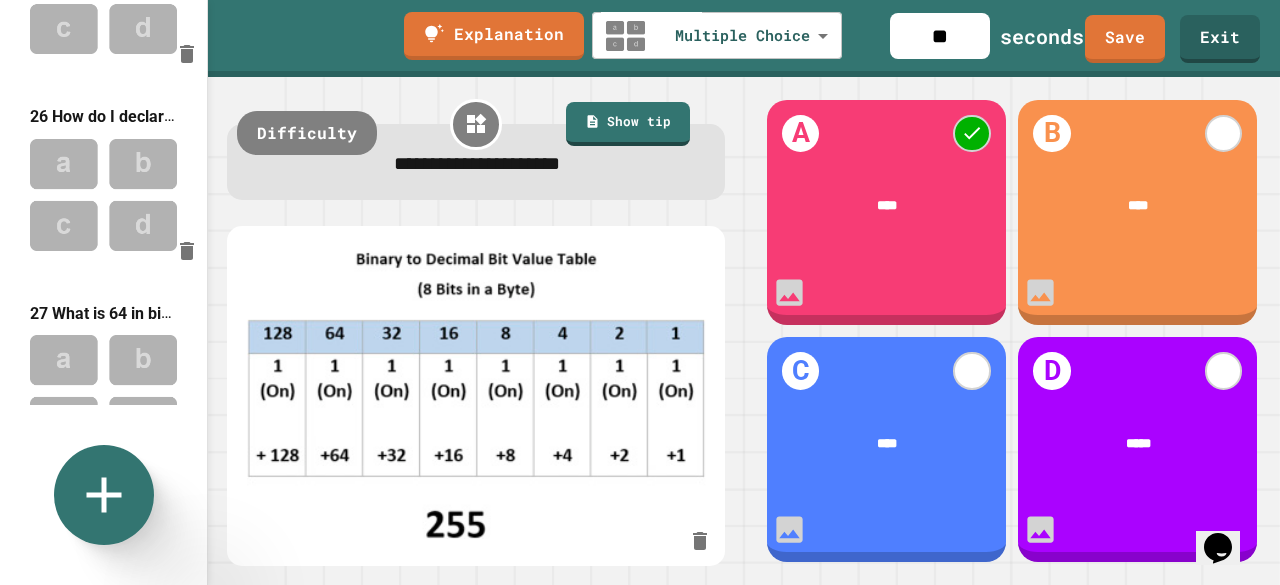 scroll, scrollTop: 4844, scrollLeft: 0, axis: vertical 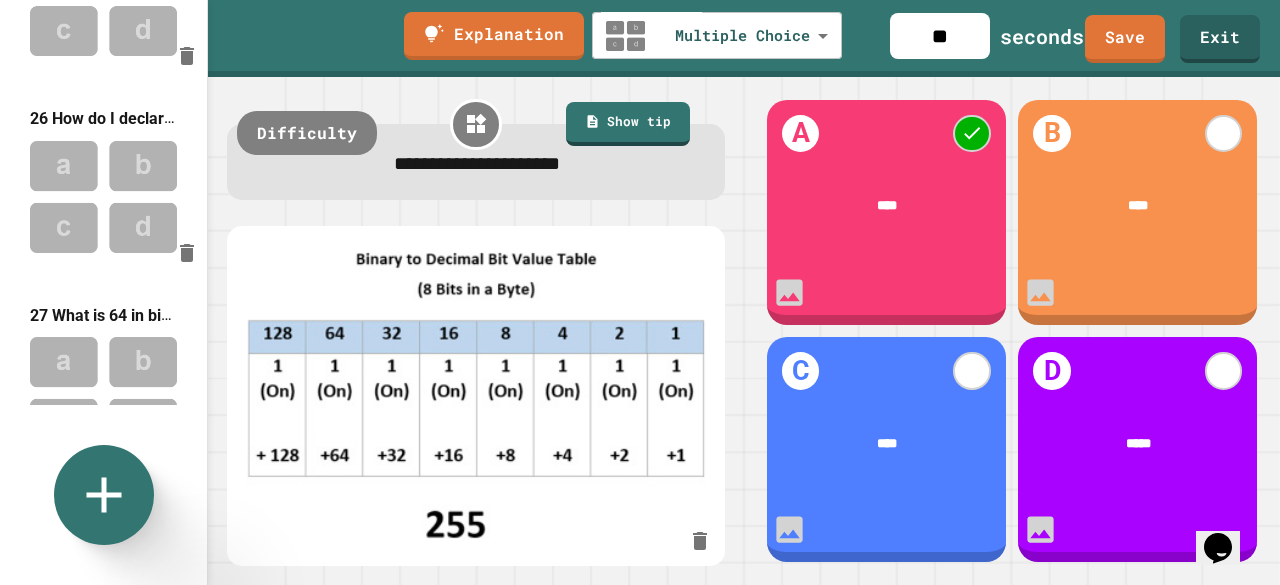 click at bounding box center (103, 392) 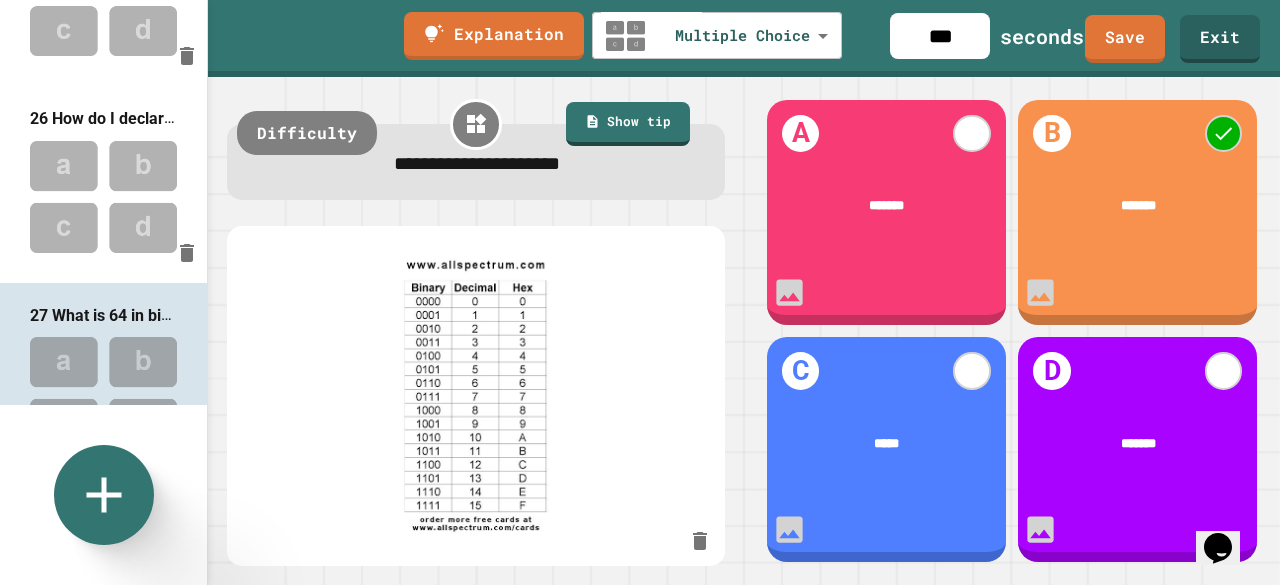 click at bounding box center (476, 396) 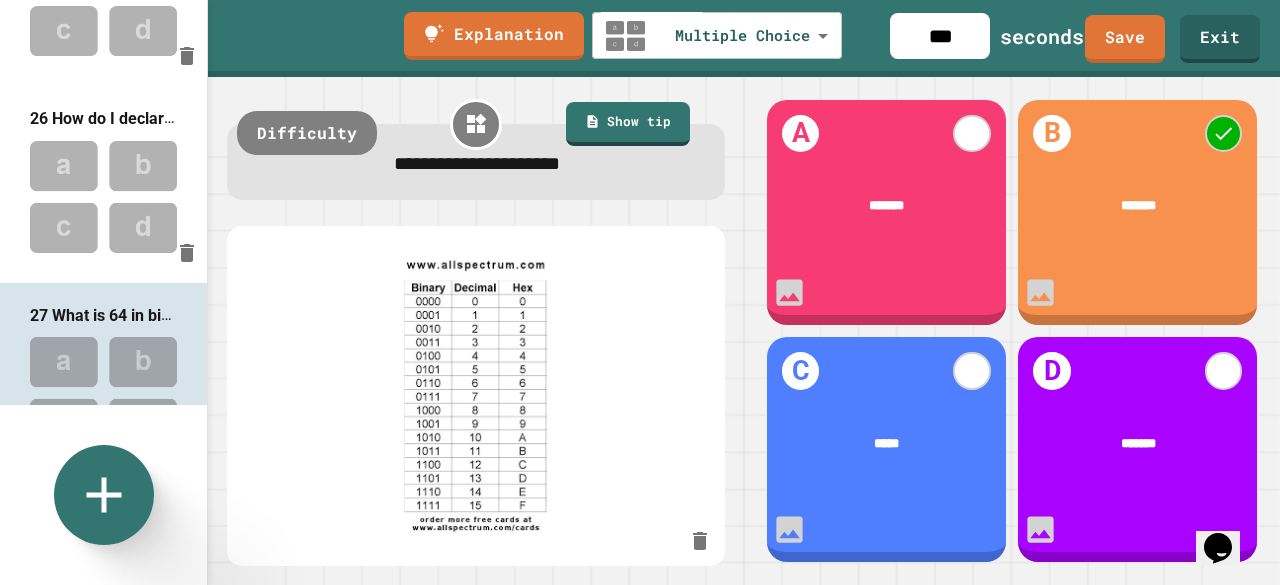 click 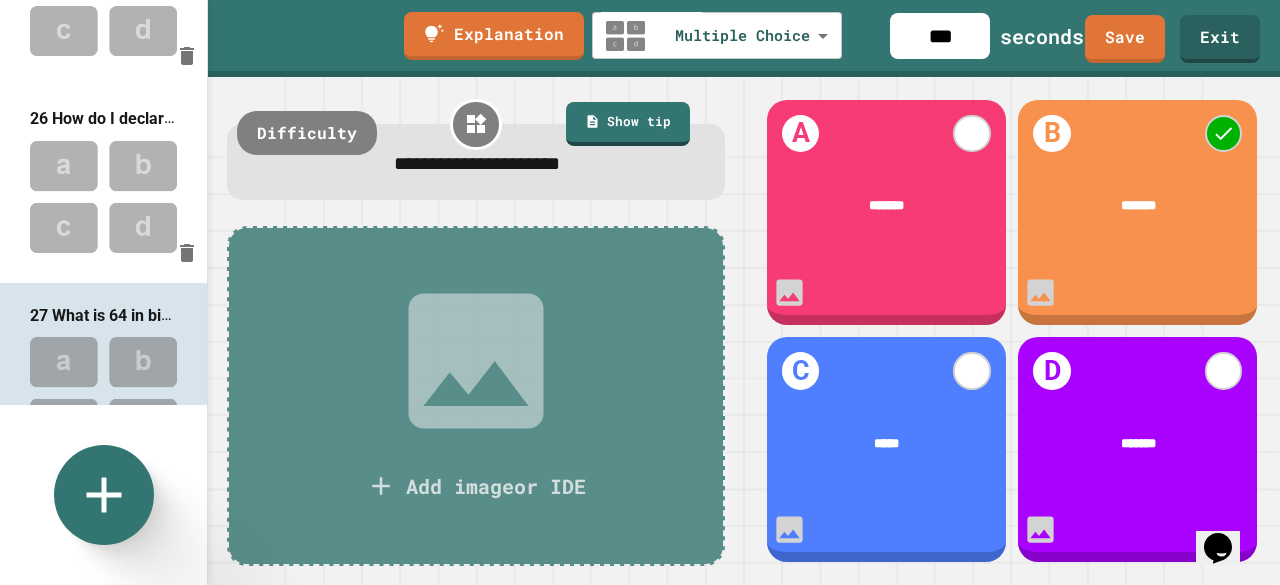 click 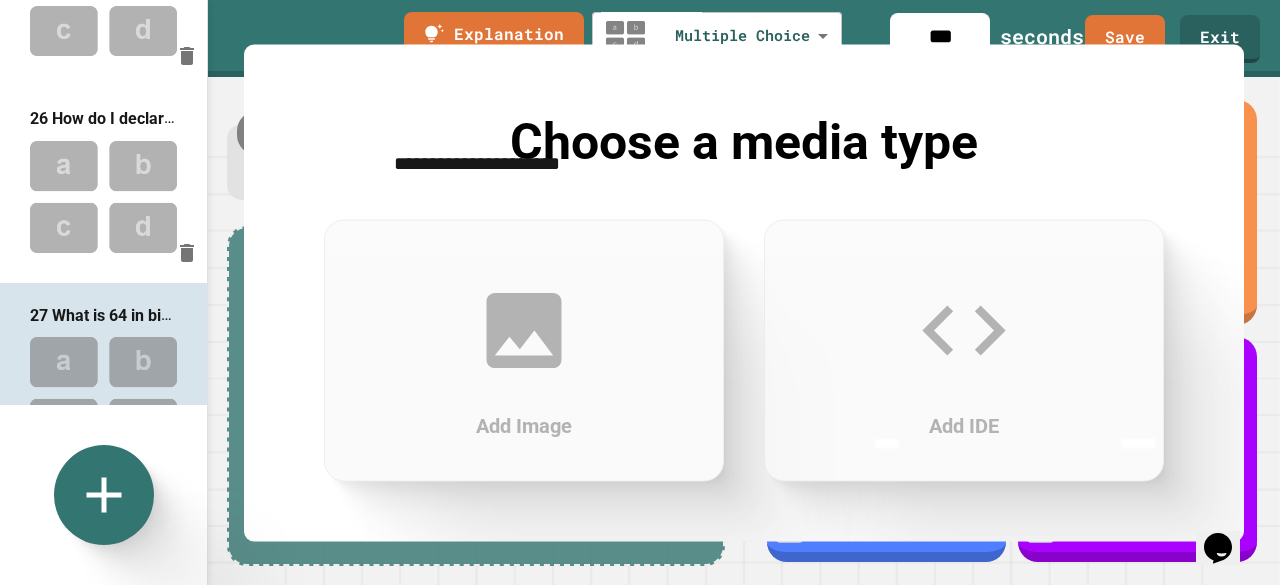 click on "Add Image" at bounding box center [524, 350] 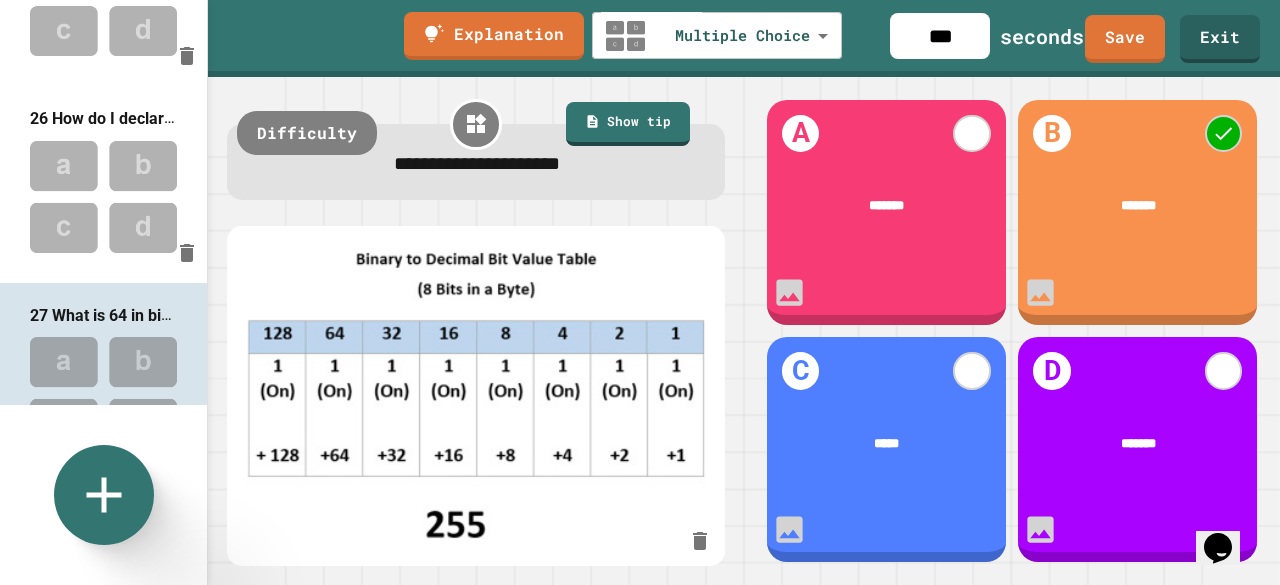 click at bounding box center [103, 589] 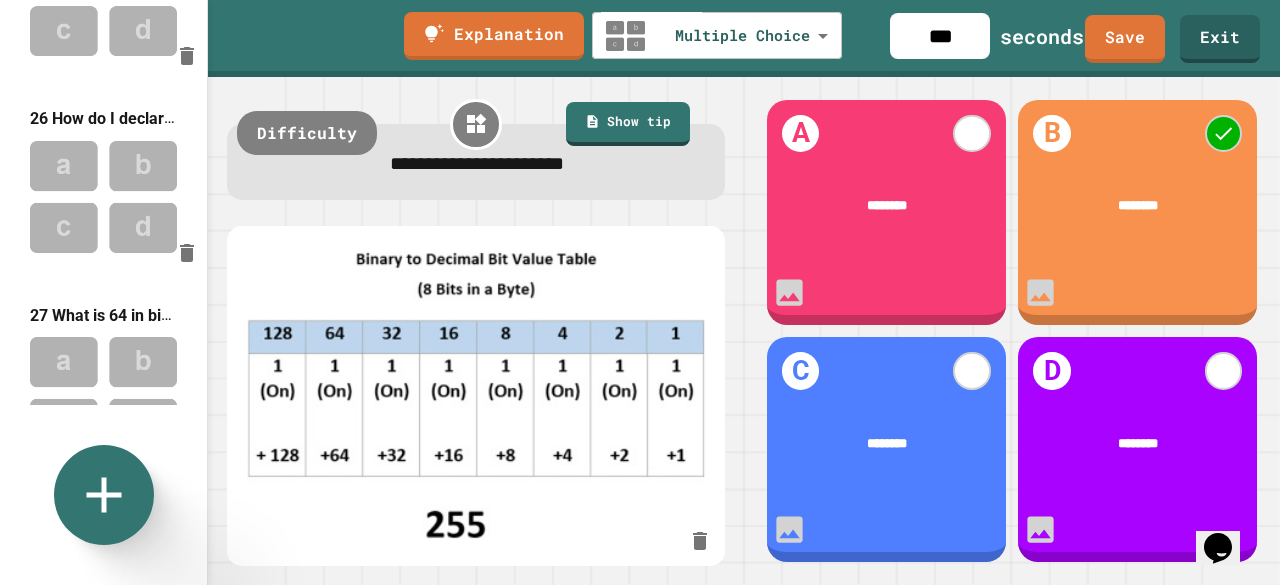 click at bounding box center (103, 392) 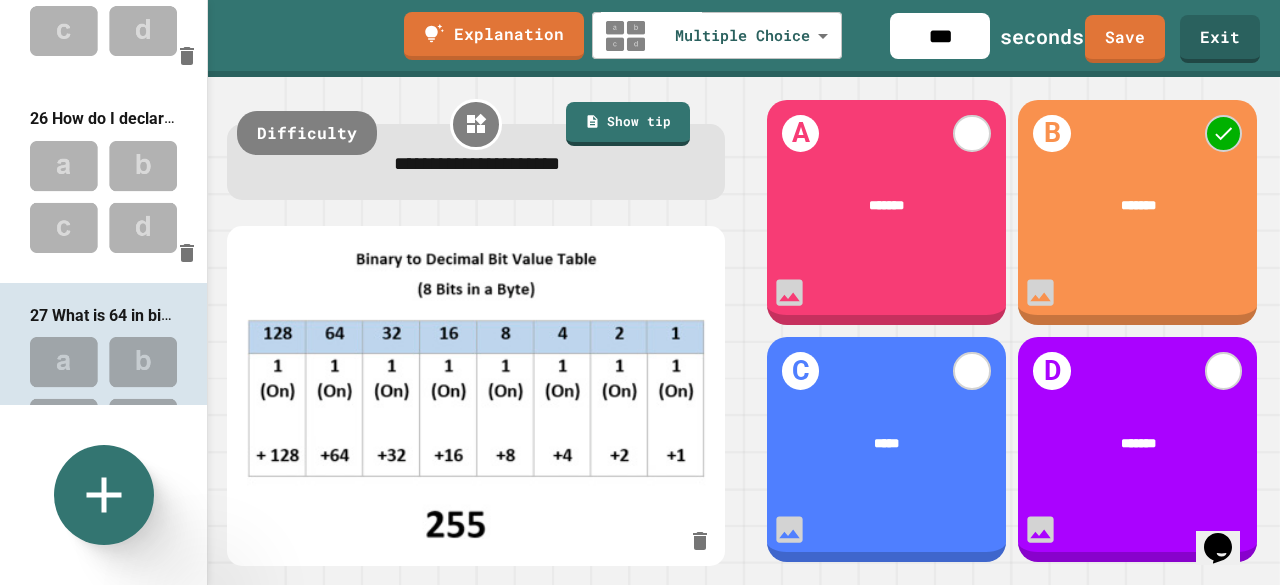 scroll, scrollTop: 4740, scrollLeft: 0, axis: vertical 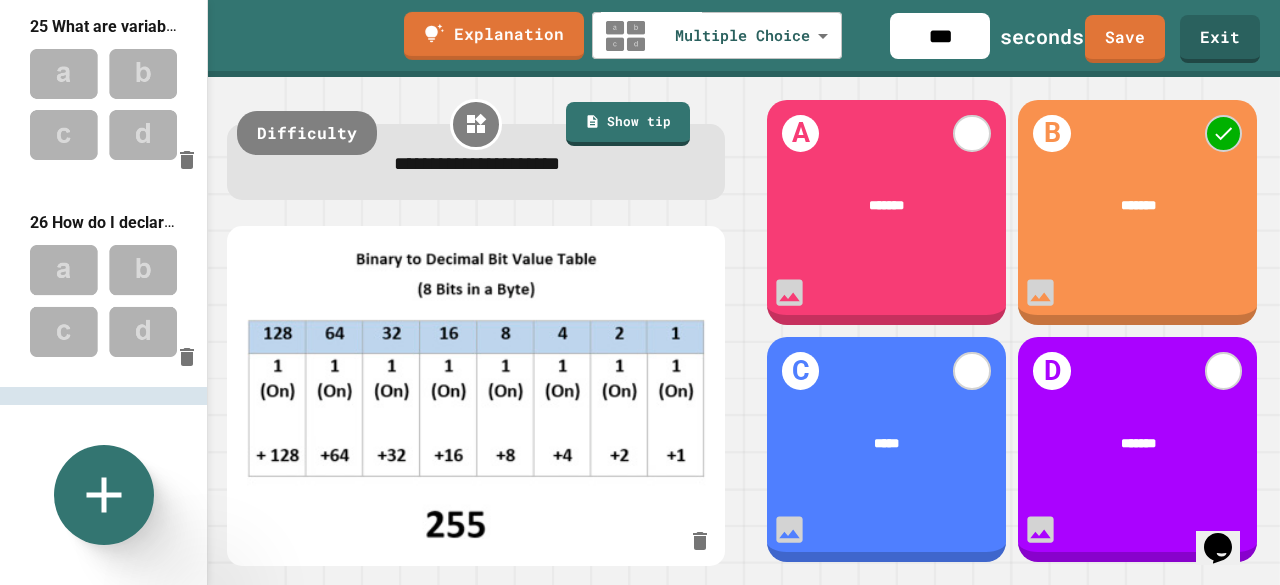 click on "***" at bounding box center (940, 36) 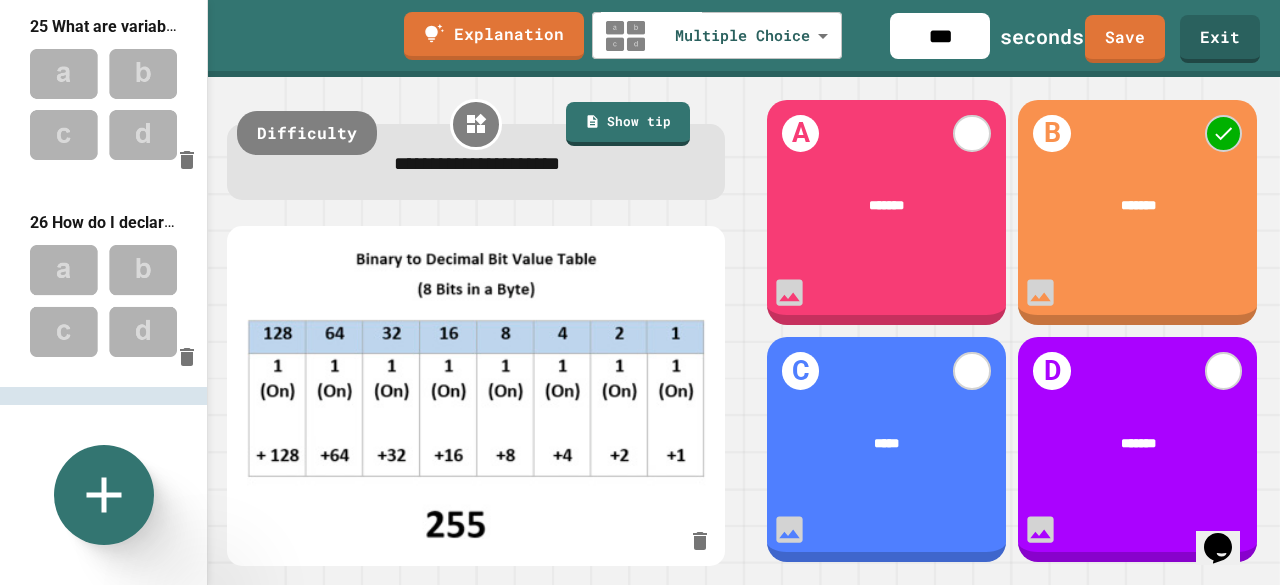 click on "***" at bounding box center (940, 36) 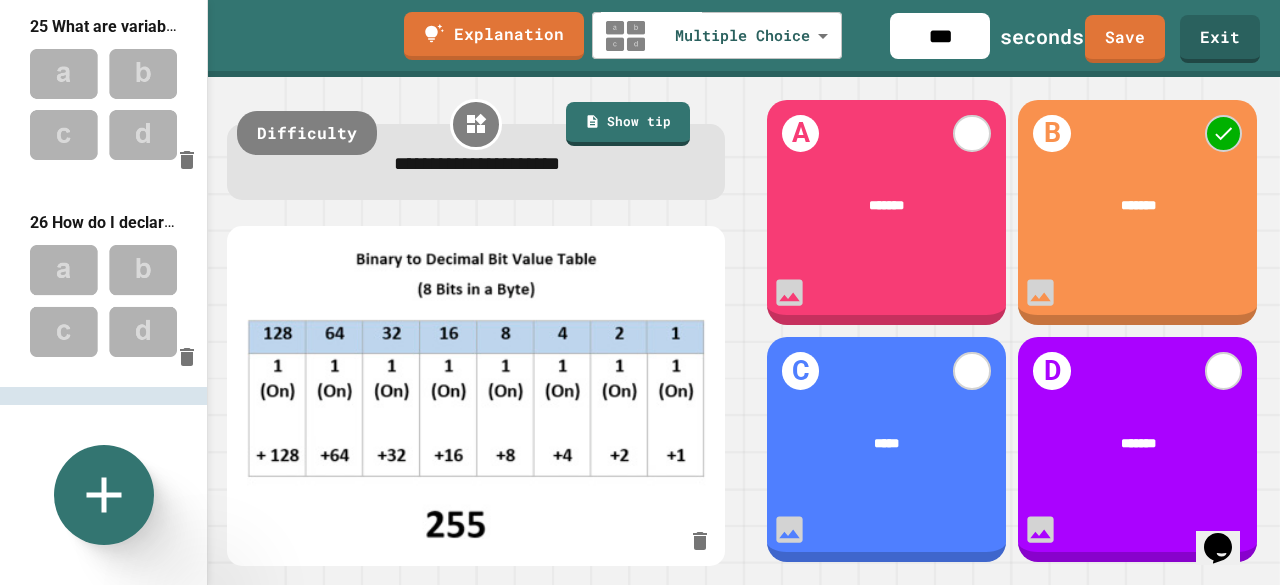 type on "*" 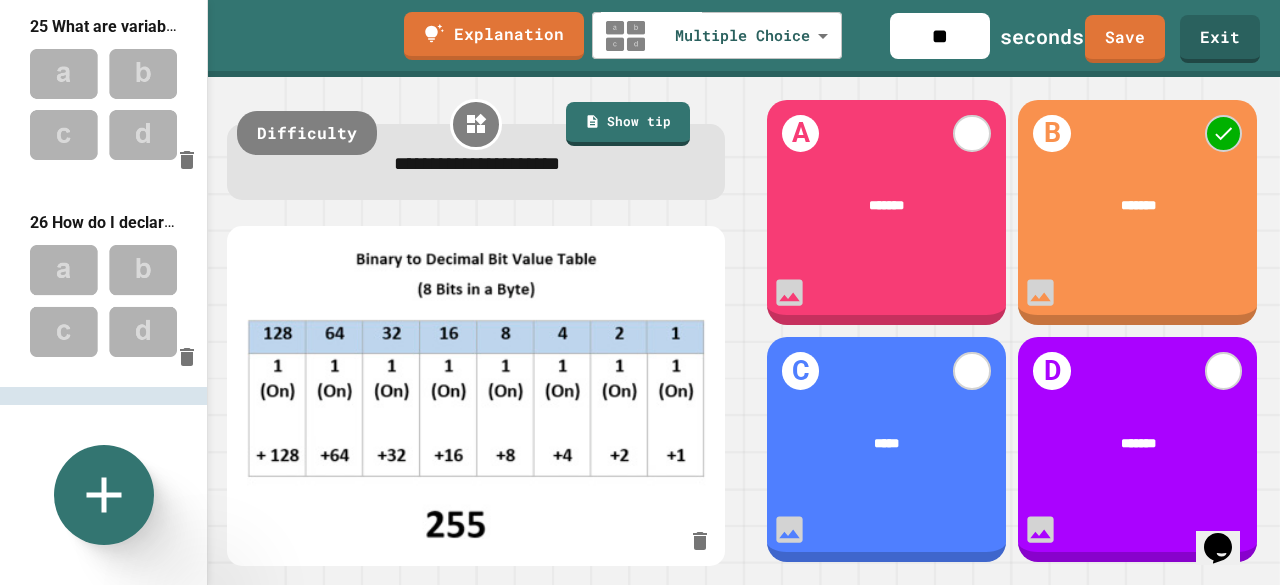click on "**" at bounding box center (940, 36) 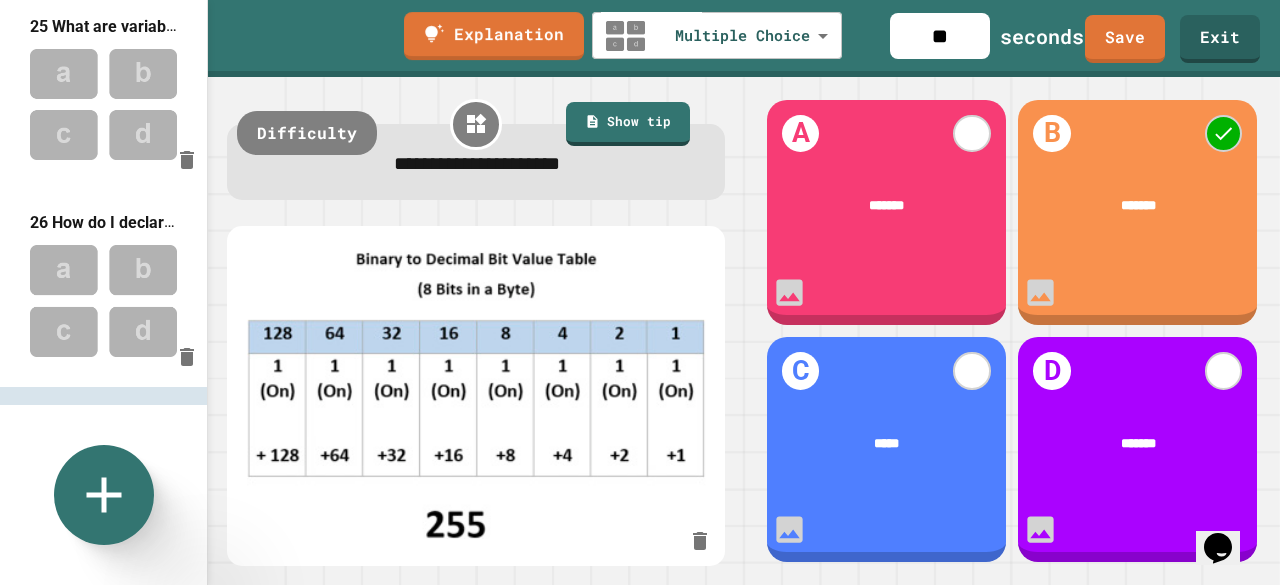 click at bounding box center [103, 300] 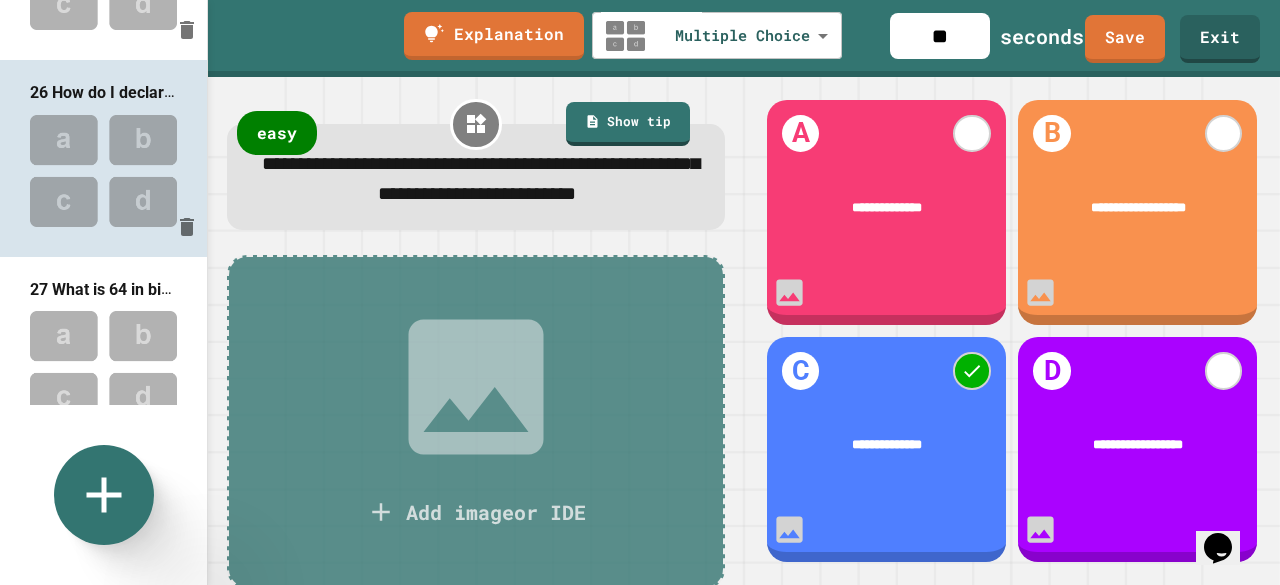 scroll, scrollTop: 5032, scrollLeft: 0, axis: vertical 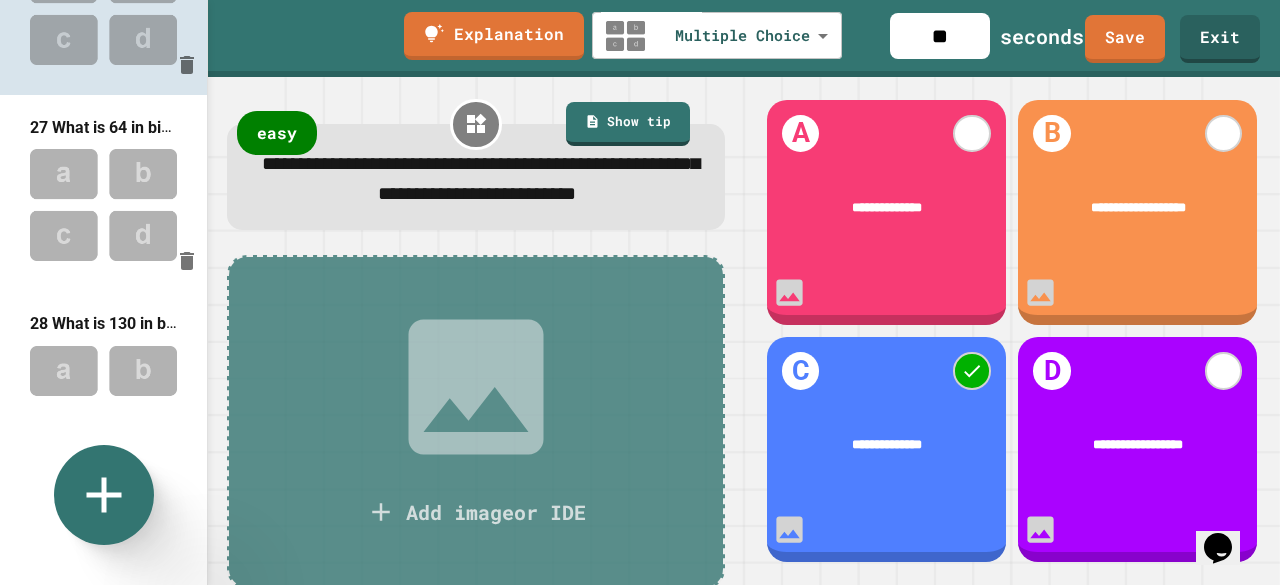 click at bounding box center (103, 401) 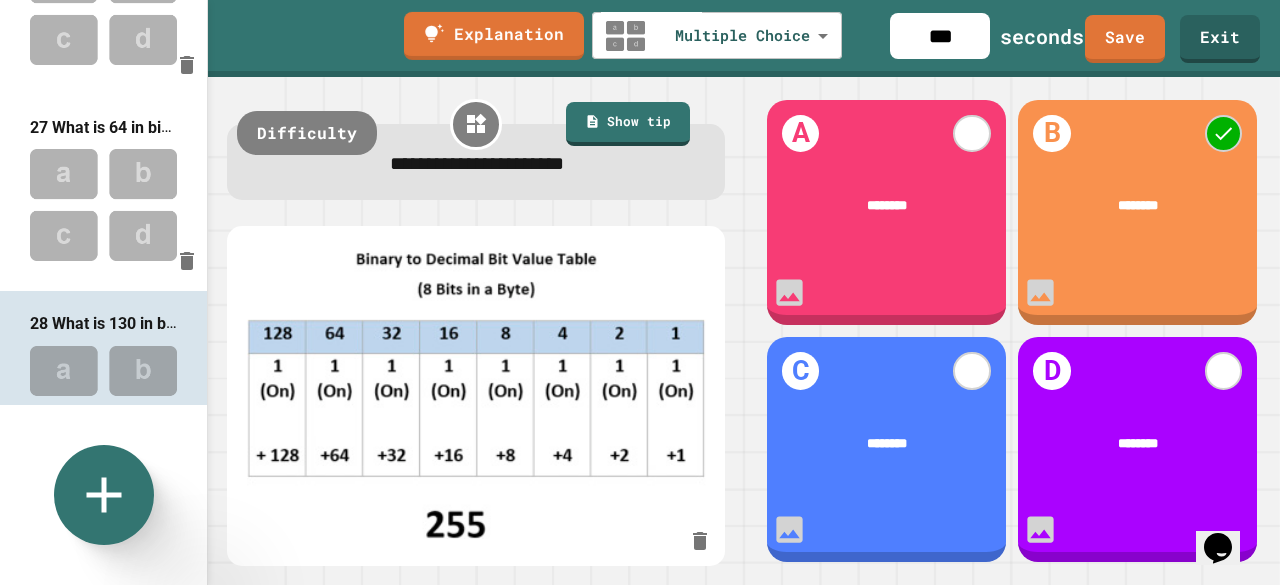 click on "***" at bounding box center (940, 36) 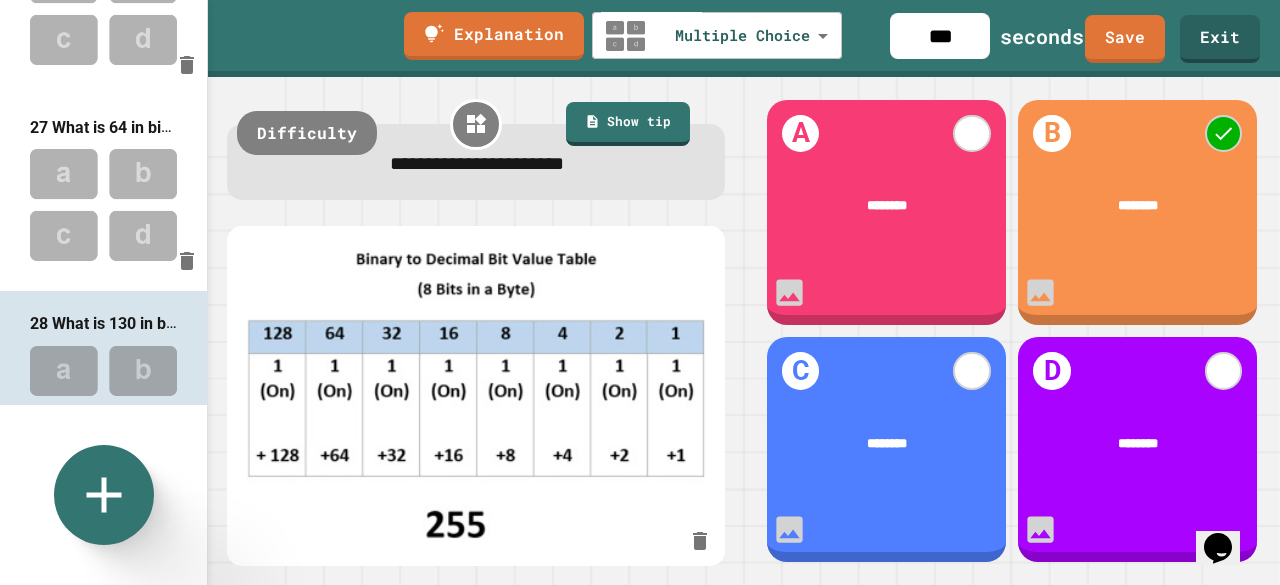 click on "***" at bounding box center (940, 36) 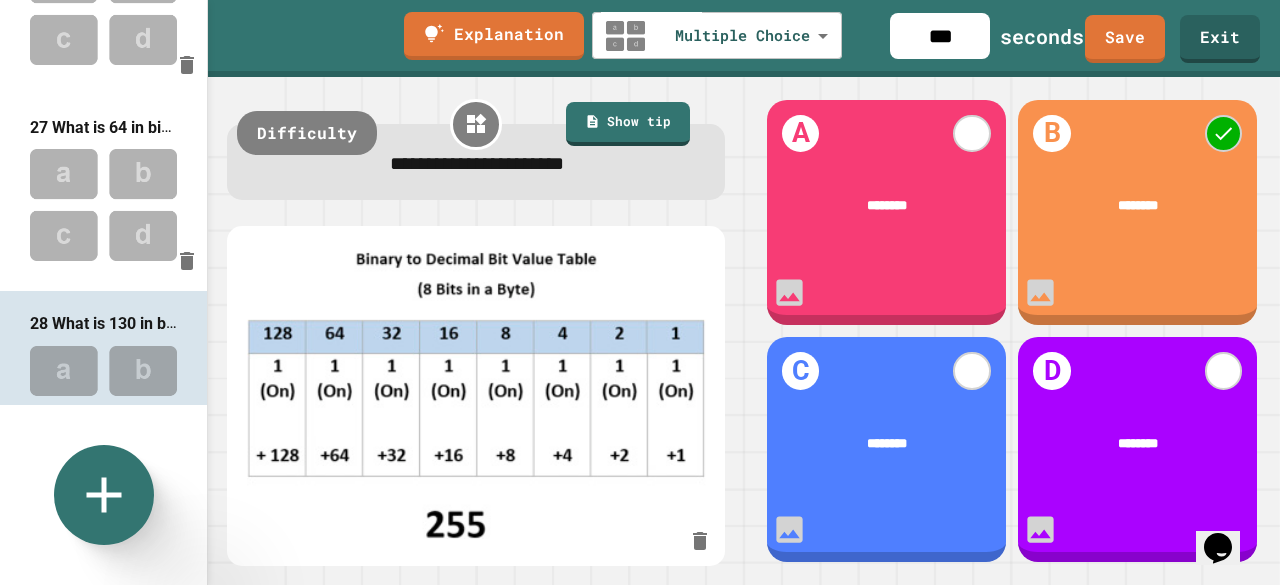 click on "***" at bounding box center [940, 36] 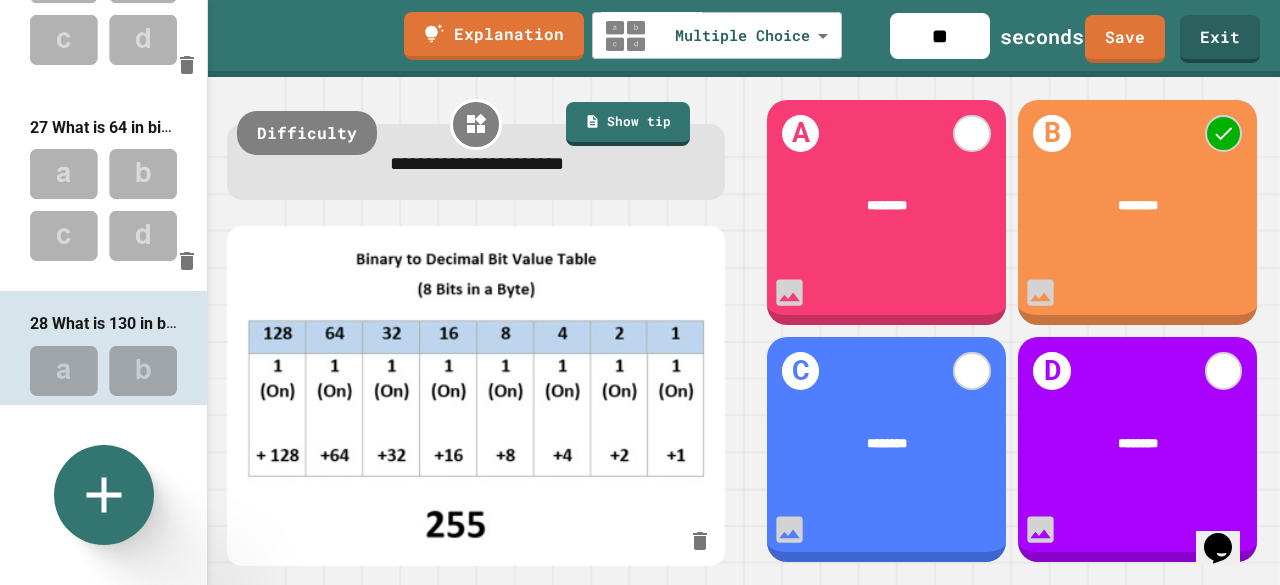 type on "*" 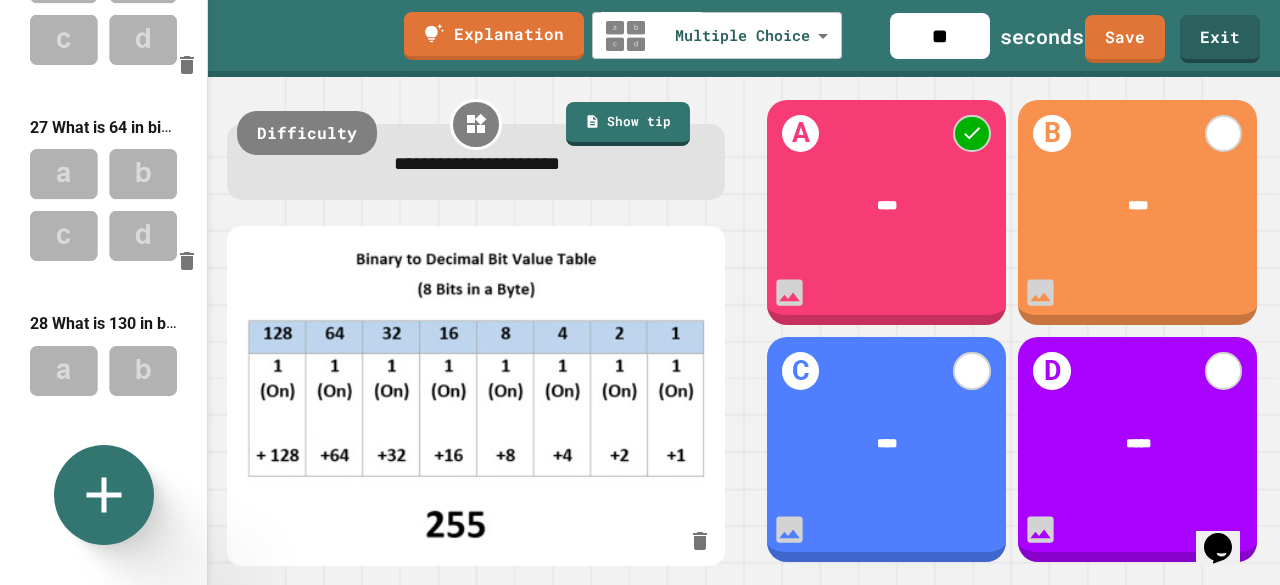click on "1   Java programs are collections of files with the ... extension 2   Java is a programming language that is ...oriented. 3   Fix the error 4   Fix the error 5   Fix the error 6   When should you use these types? 7   When should you use these types? 8   When should you use these types? 9   What is the range of the types? 10   What is the range of the types? 11   Question 12   What is the long way to assign a variable a value using the syntax. 13   You put ... around a variable when assigning it to a string. 14   What is the short way to assign a variable a value using the syntax. 15   What does an error tell a programer.  16   YES or NO?
Can variable names have spaces? 17   YES or NO
Can variable values have spaces? 18   Will this code run? (white space) 19   YES or NO
Do operators allow you to perform actions with variables? 20   What data type is relevant to addition? 21   What data type is relevant to subtraction? 22   What data type is relevant to multiplication? 23   24   25   What are variables? 26" at bounding box center (104, 292) 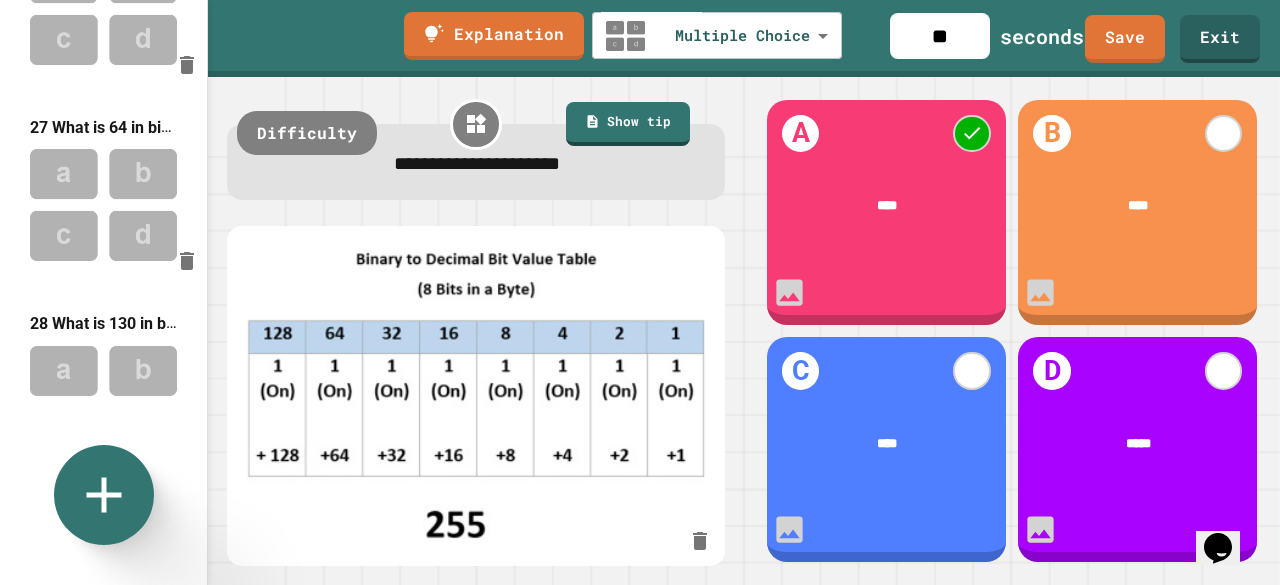 click 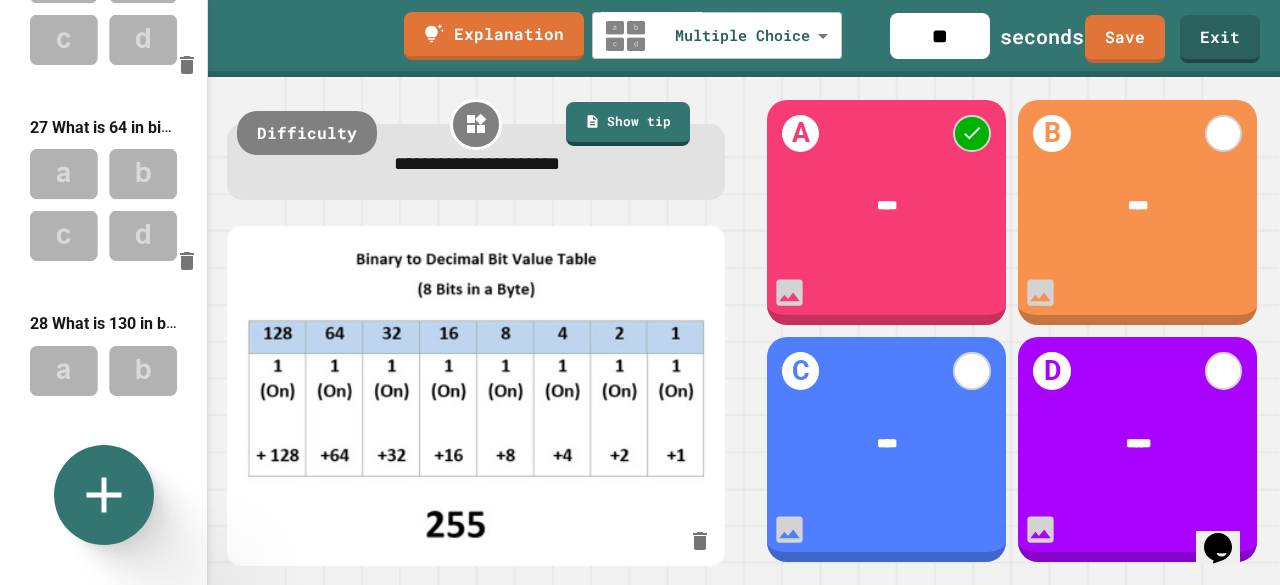 click on "Multiple Choice" at bounding box center (274, 836) 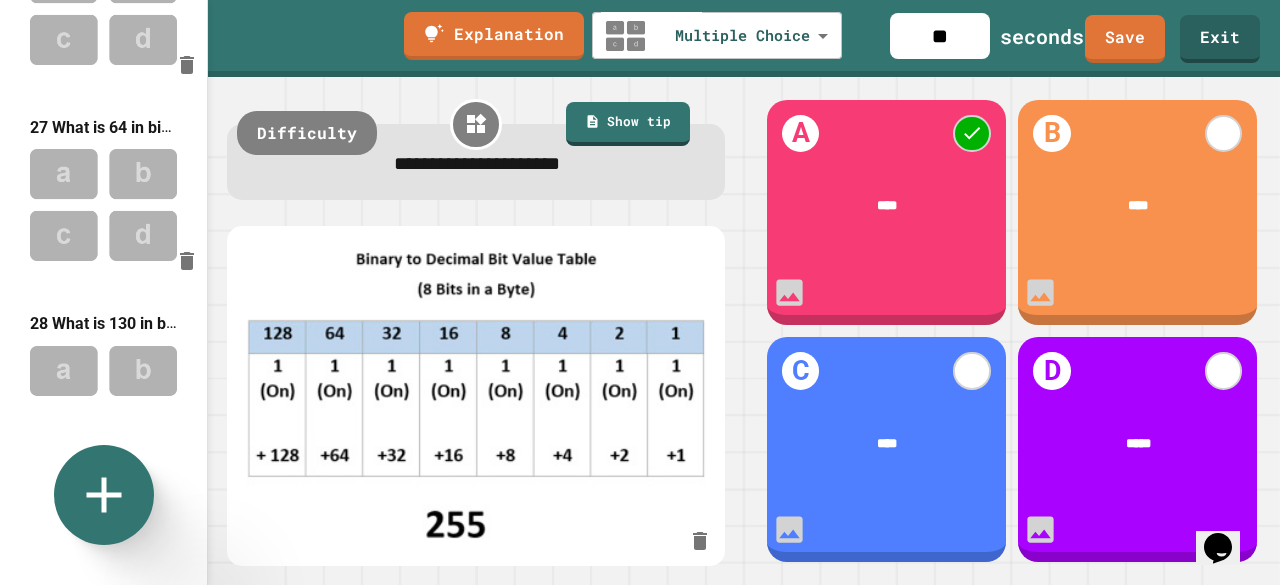 type on "**" 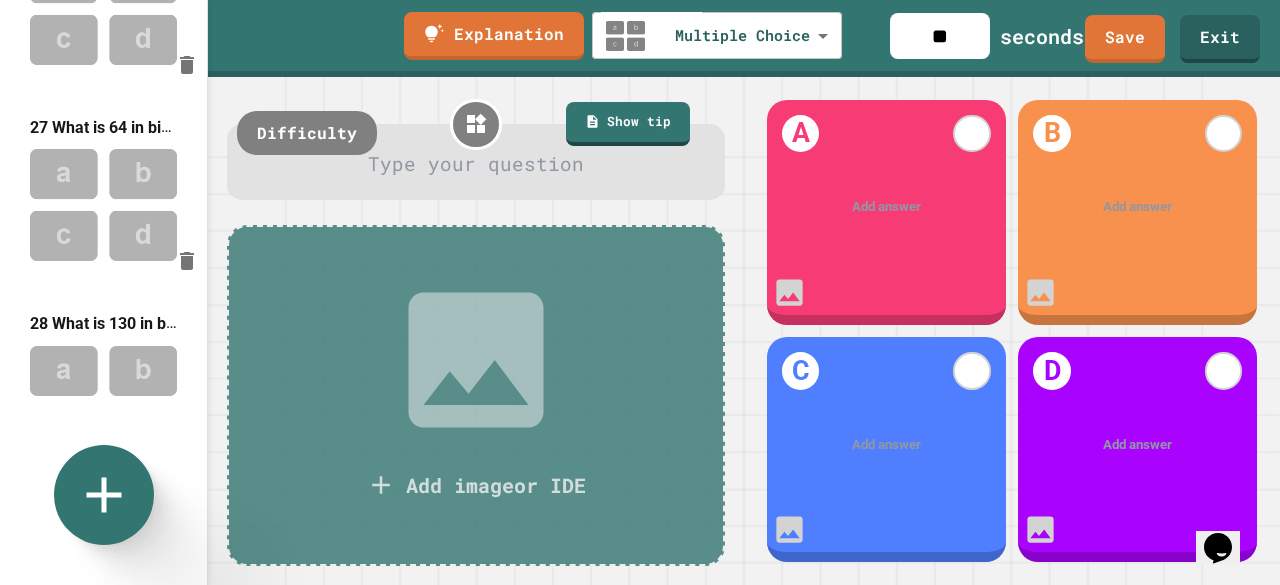 scroll, scrollTop: 5219, scrollLeft: 0, axis: vertical 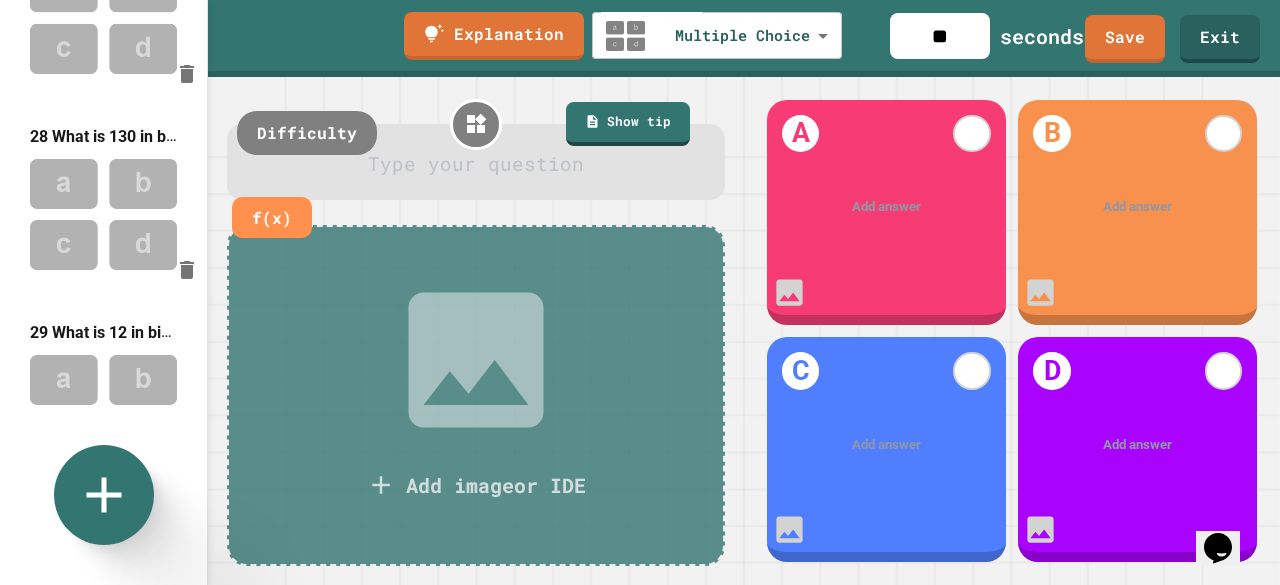 click at bounding box center (476, 165) 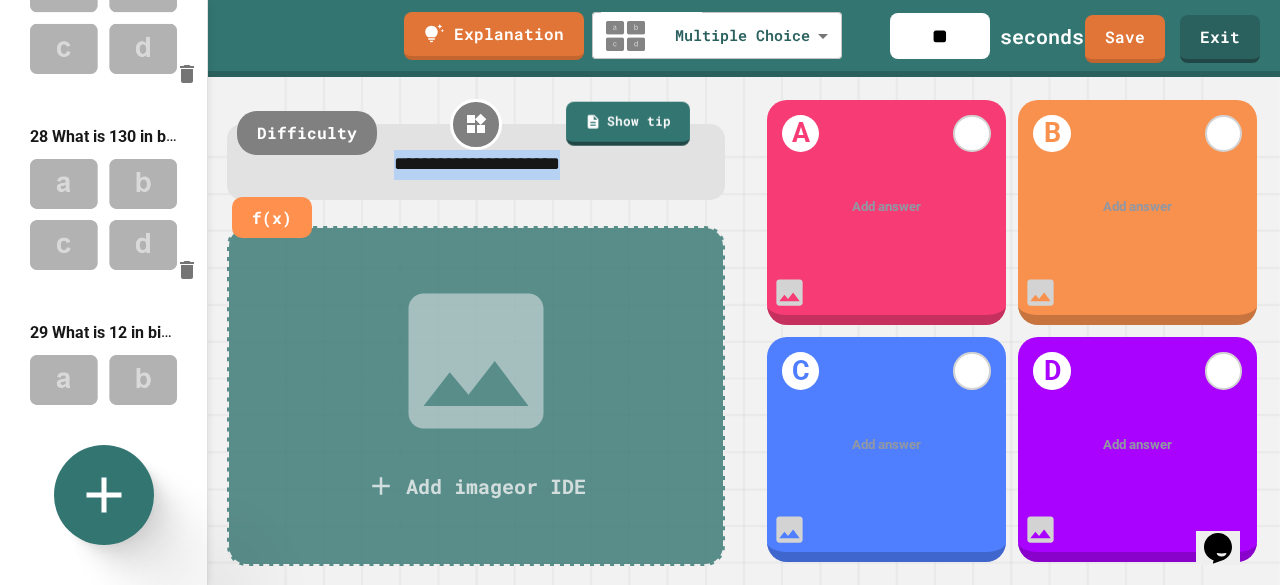 click on "**********" at bounding box center [476, 165] 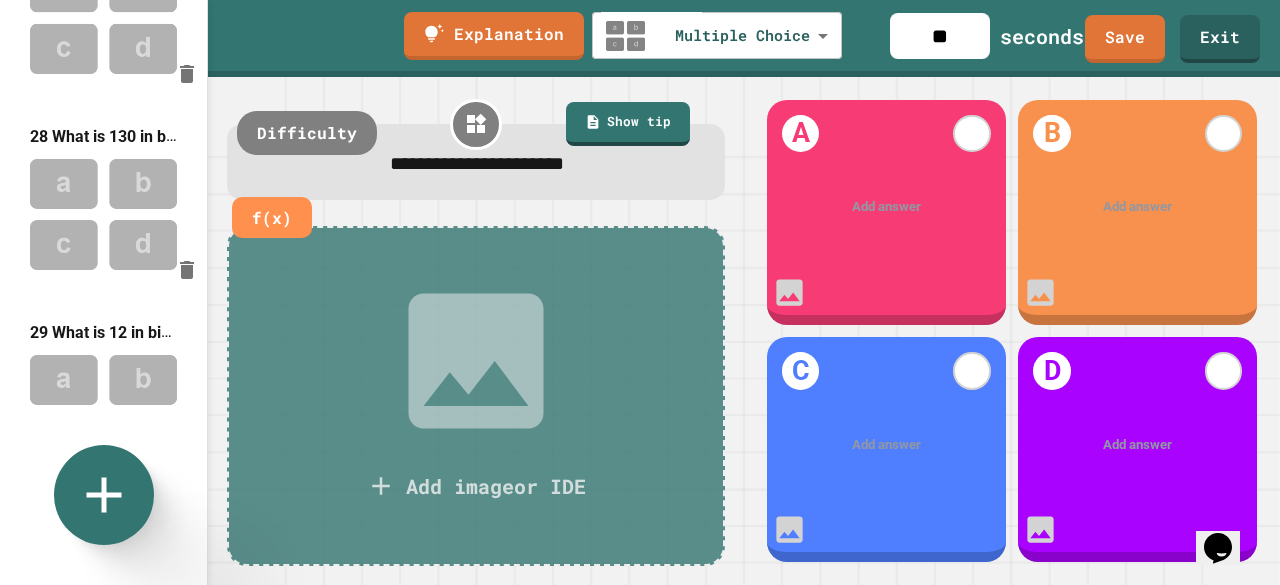 click on "Add image  or IDE" at bounding box center [476, 396] 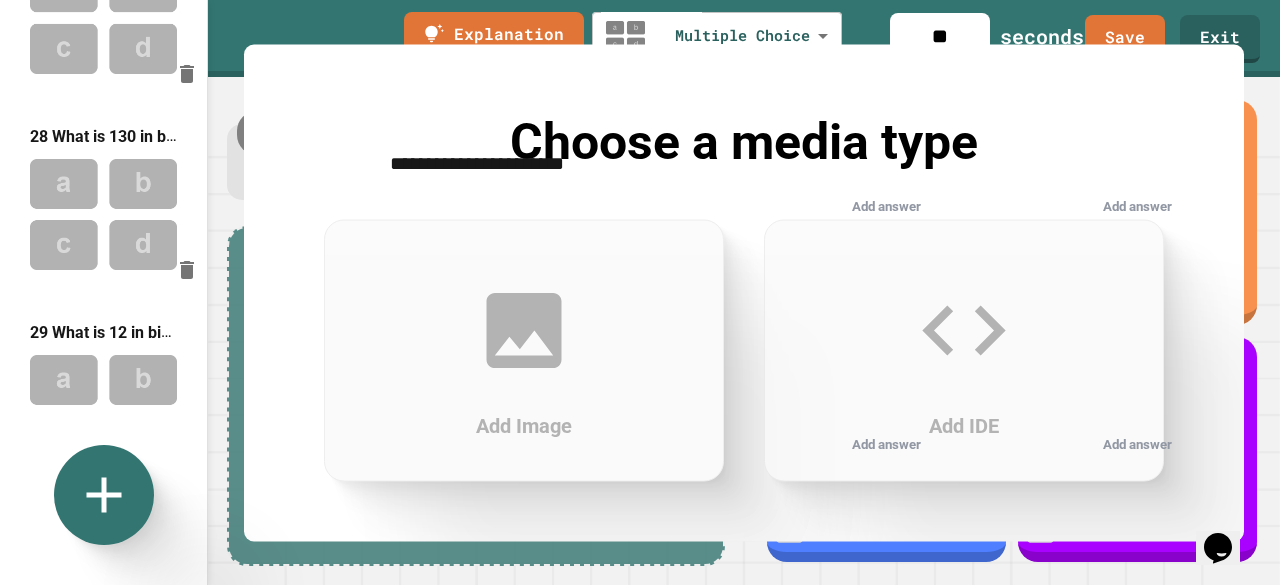 click on "Add Image" at bounding box center [524, 350] 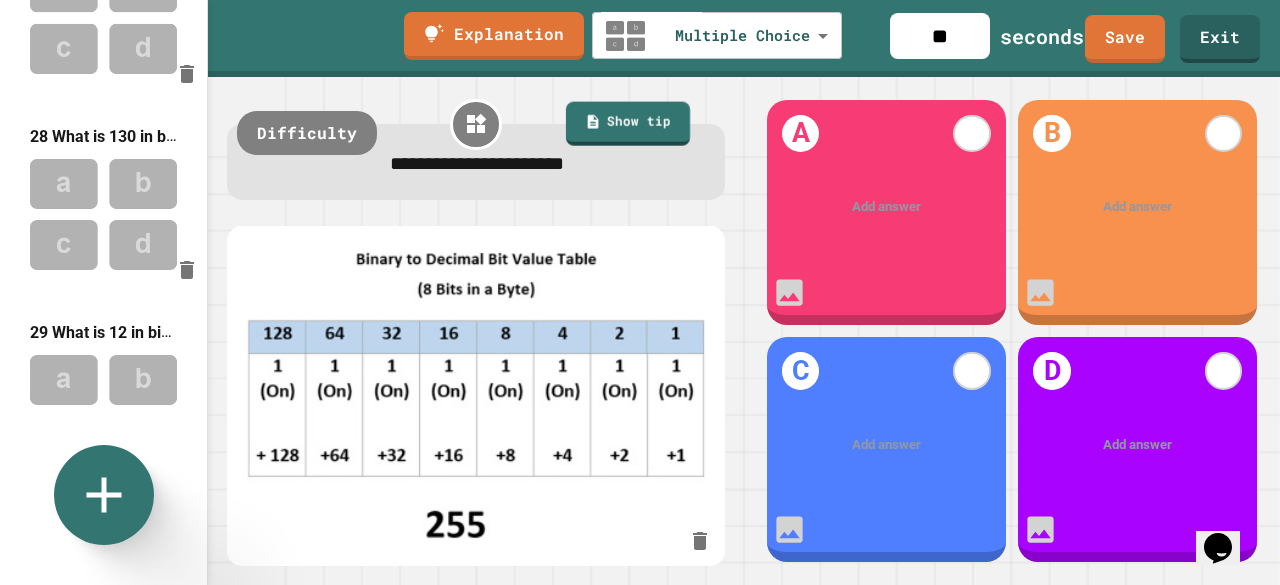 click on "Show tip" at bounding box center (628, 124) 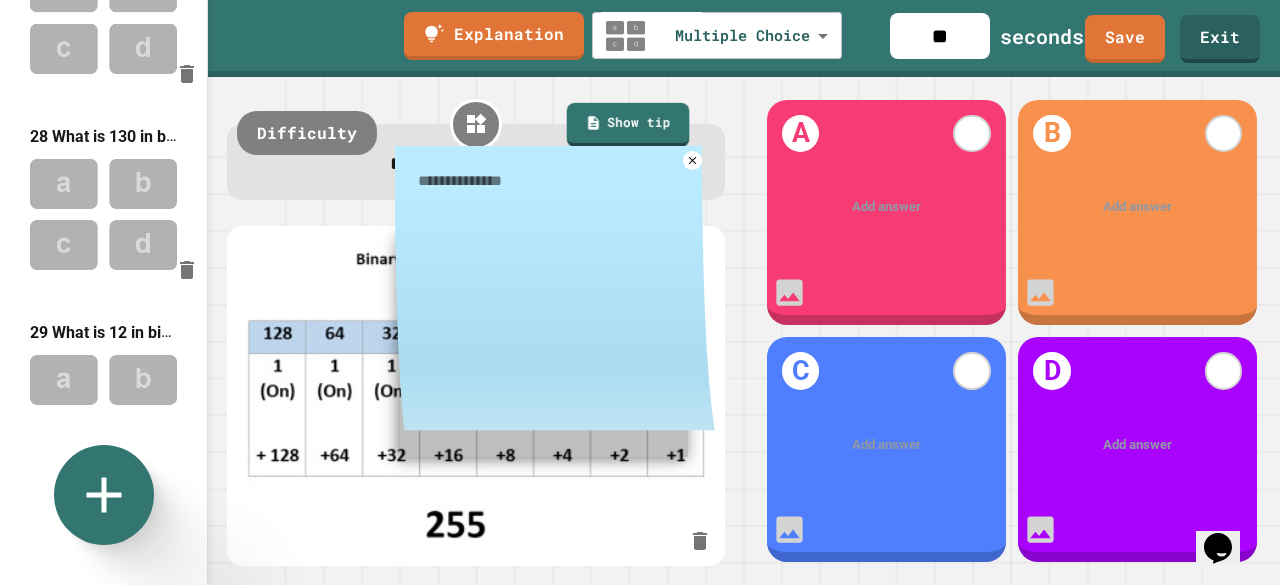 click at bounding box center [555, 294] 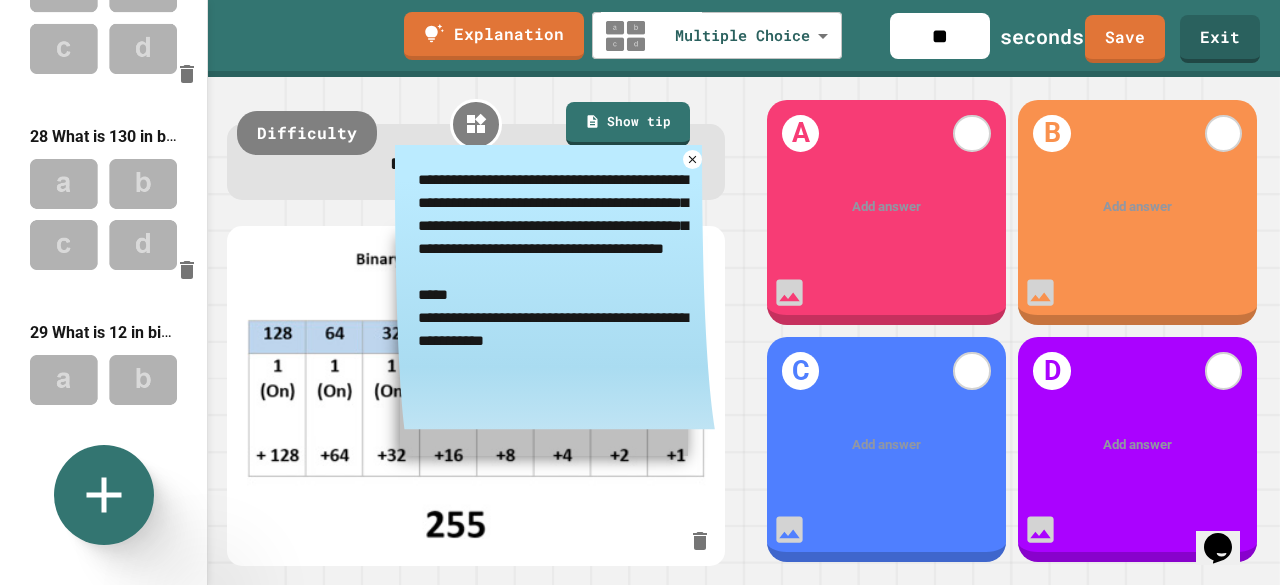 drag, startPoint x: 530, startPoint y: 369, endPoint x: 395, endPoint y: 336, distance: 138.97482 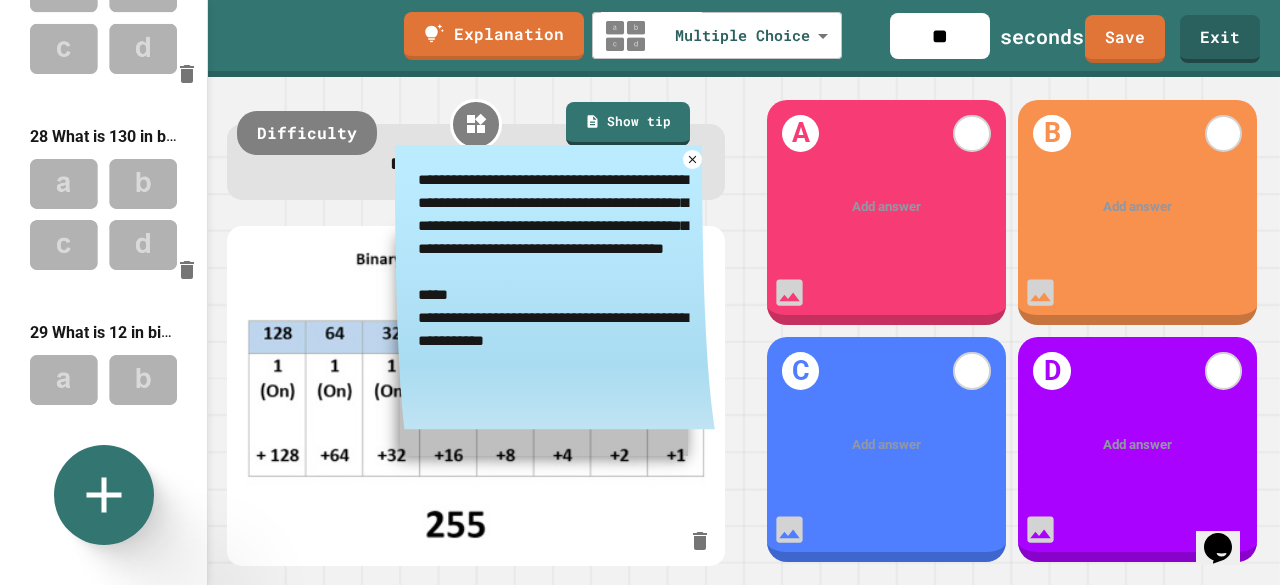 click on "**********" at bounding box center (555, 293) 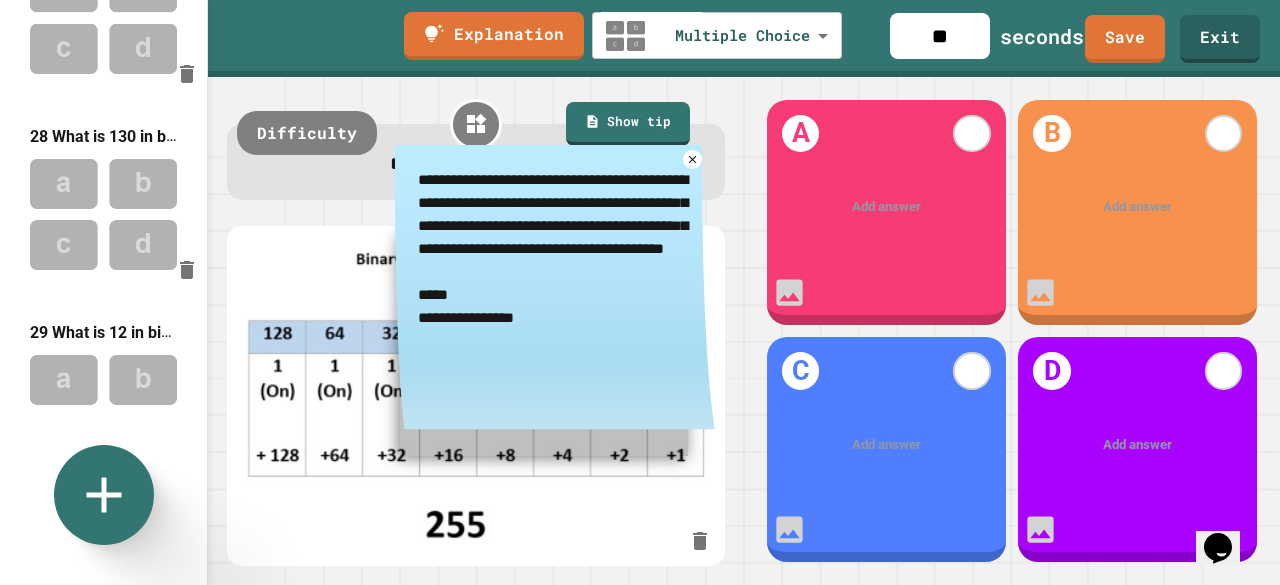 type on "**********" 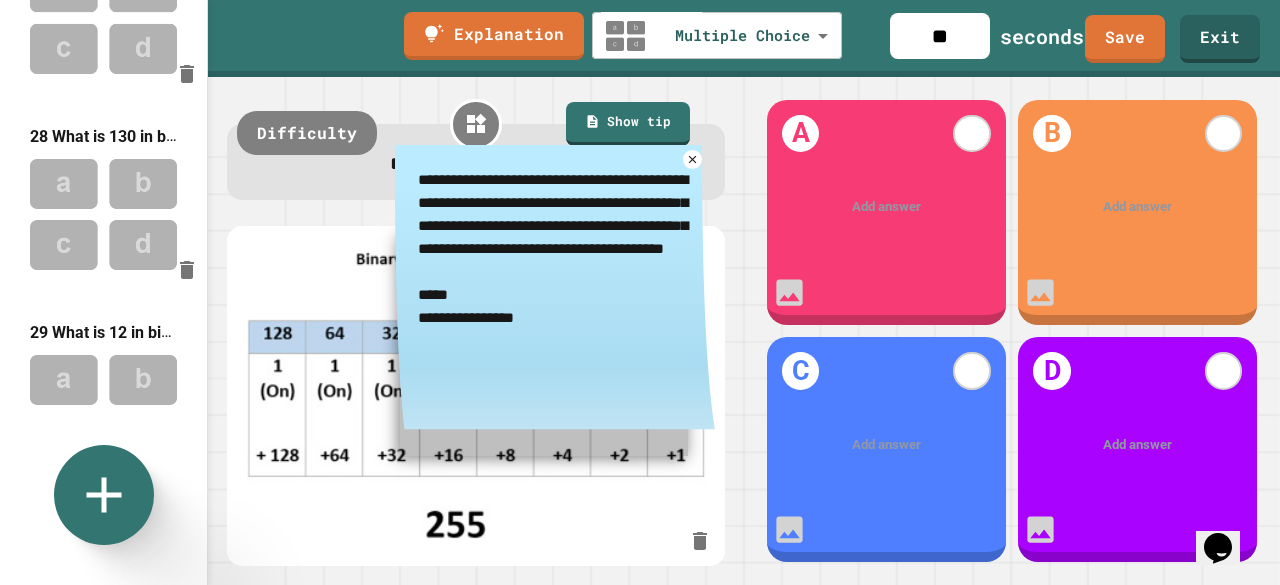 click at bounding box center [476, 396] 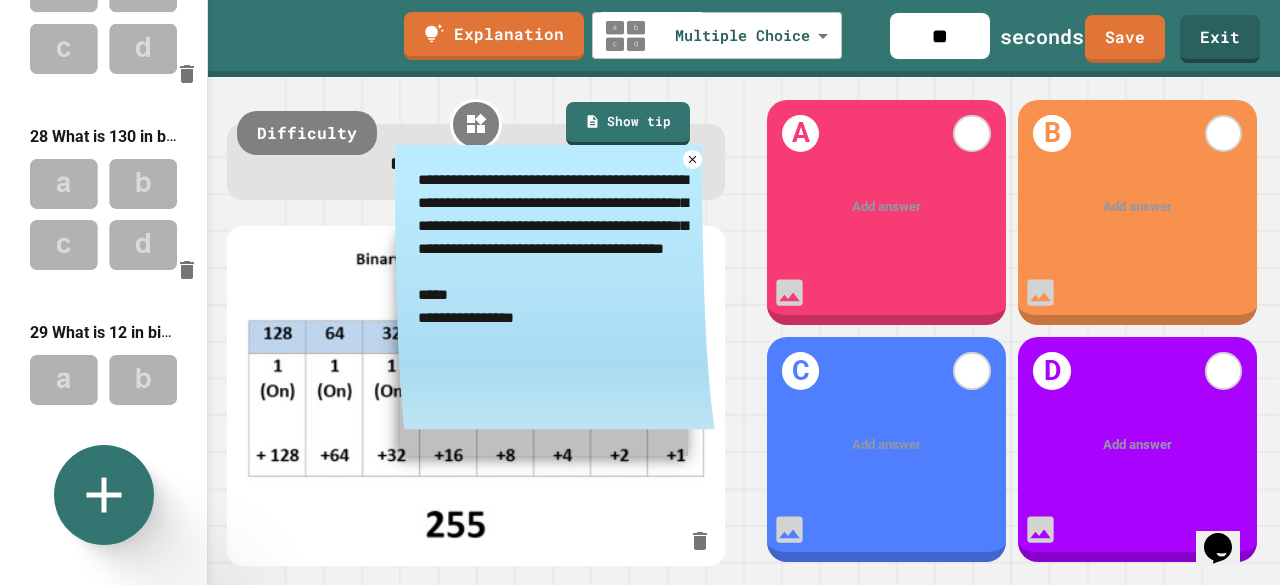 click at bounding box center [692, 159] 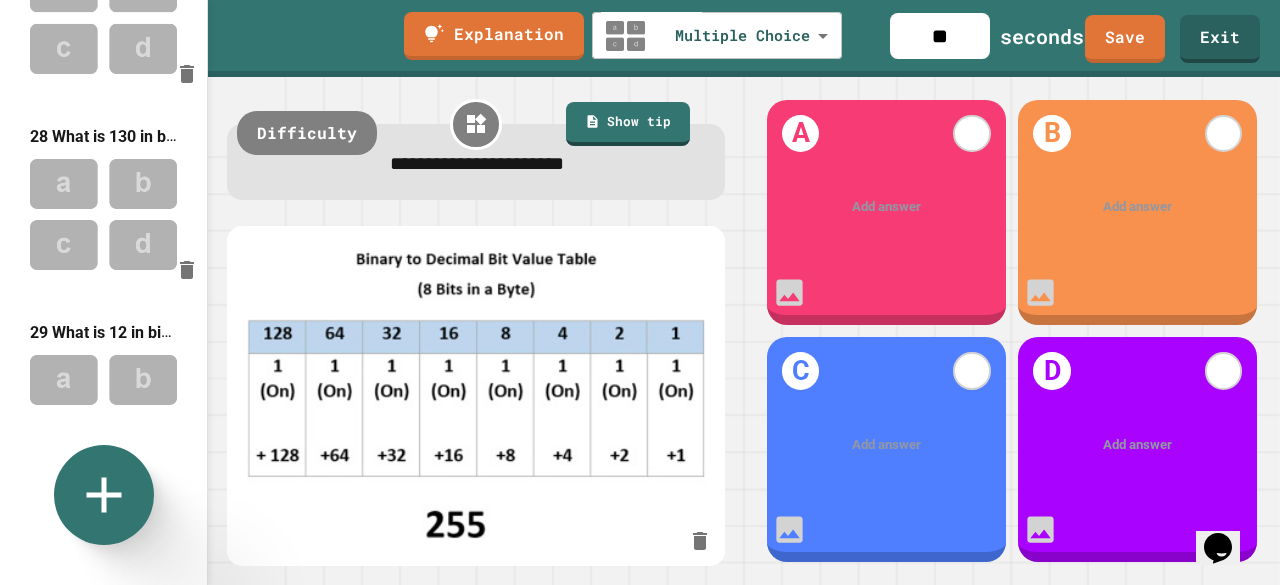 click on "**" at bounding box center [940, 36] 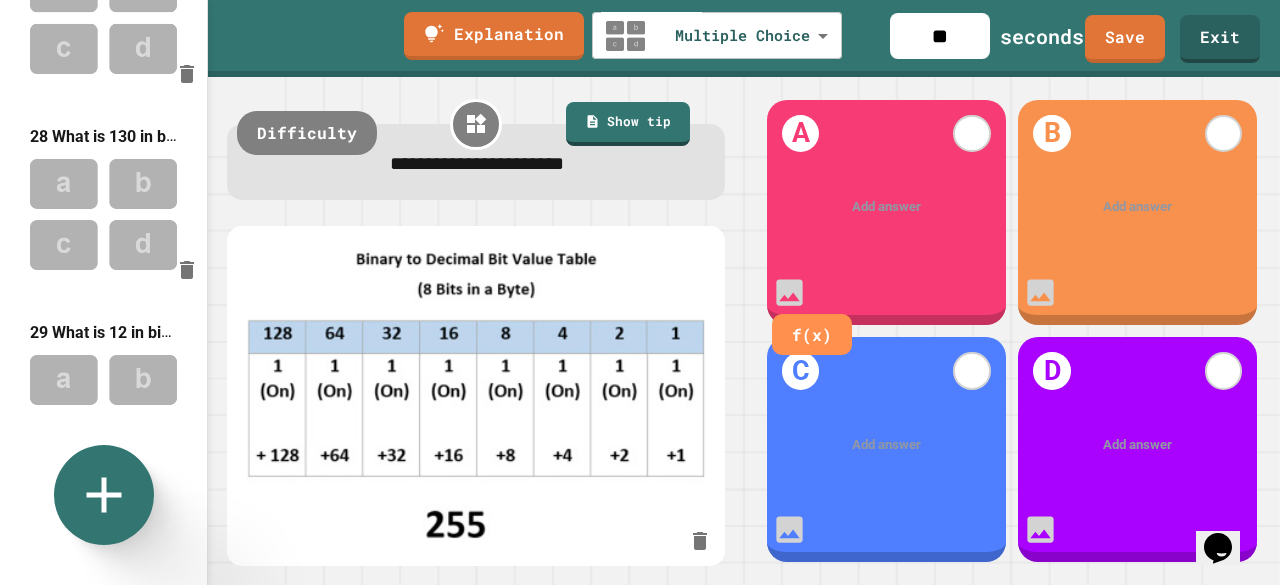 click on "Add answer" at bounding box center (886, 445) 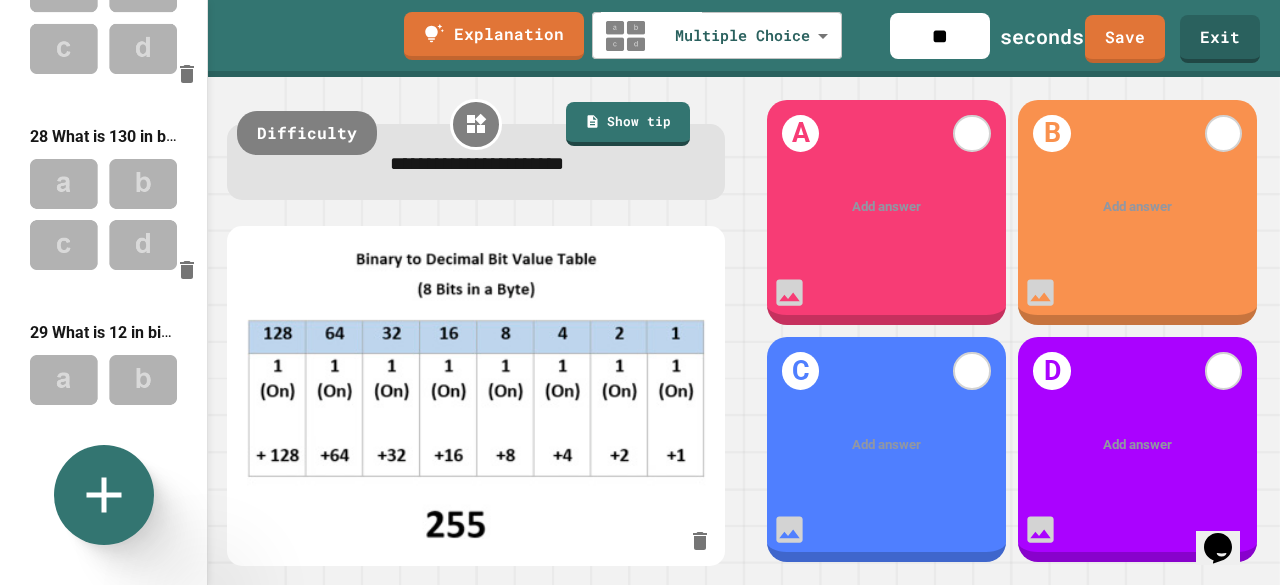 click at bounding box center [886, 445] 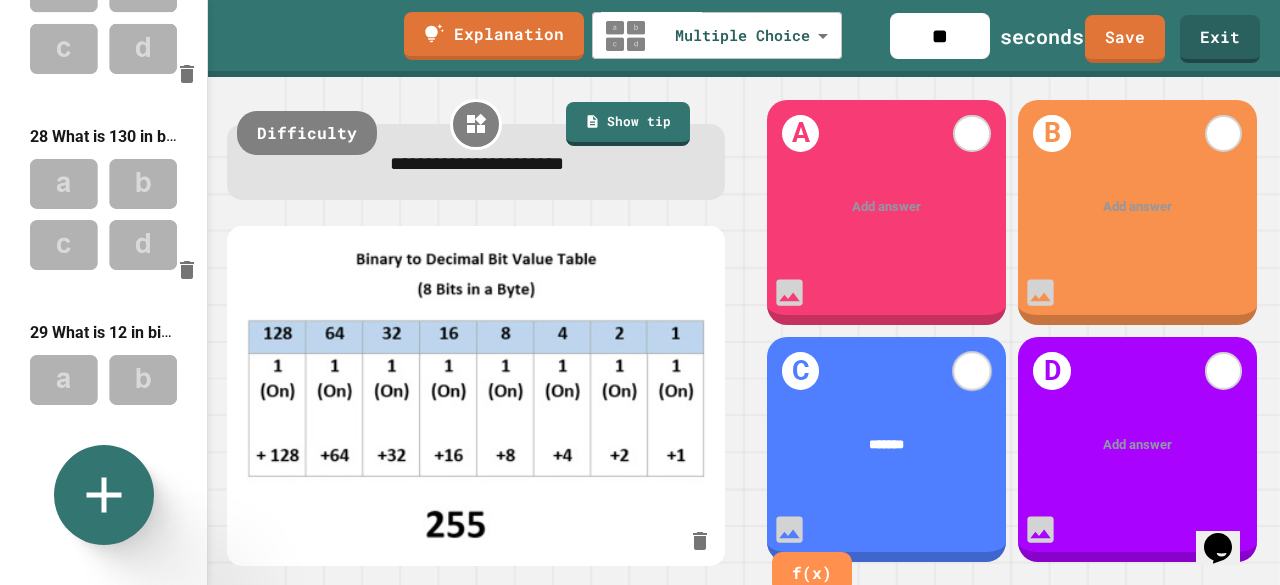 click on "C ******* f(x)" at bounding box center [886, 449] 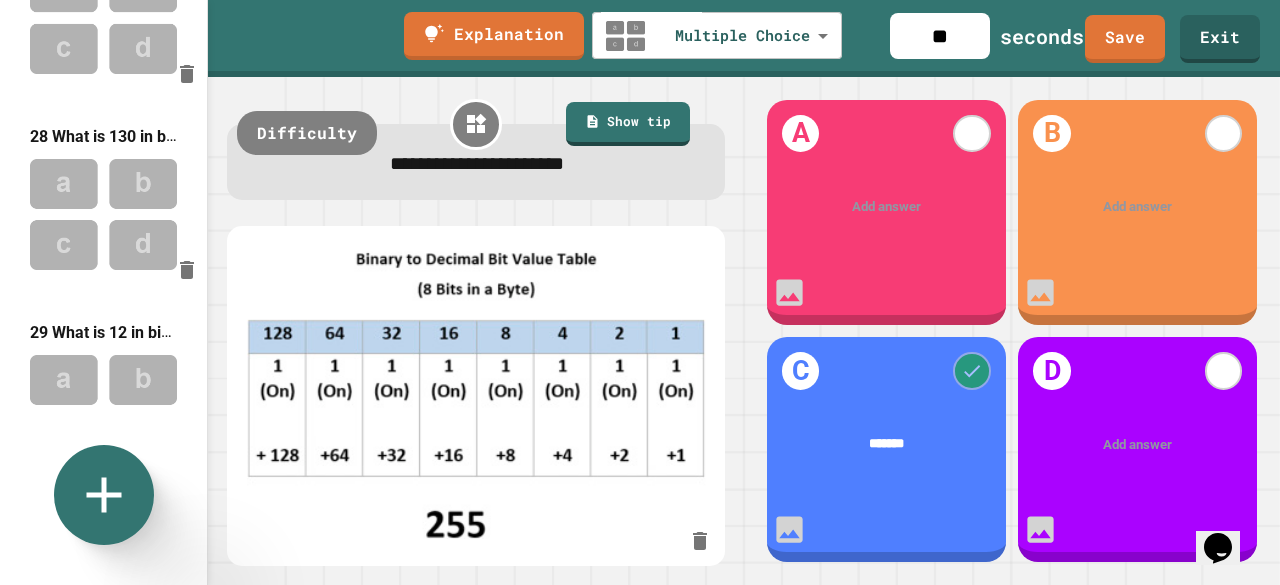 click 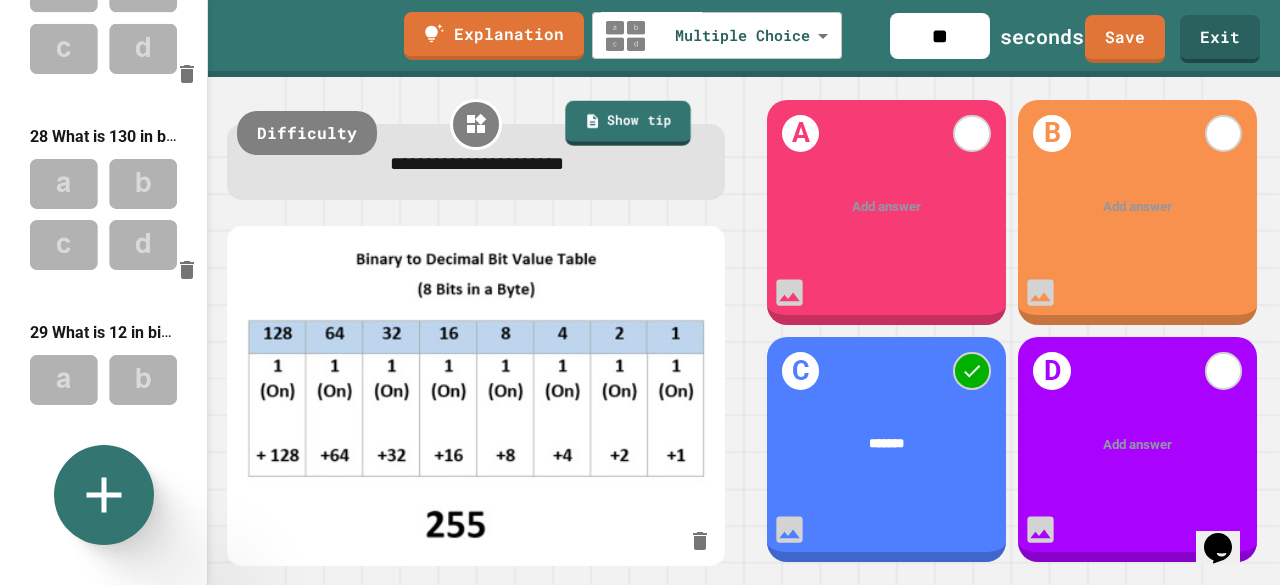 click on "Show tip" at bounding box center [627, 123] 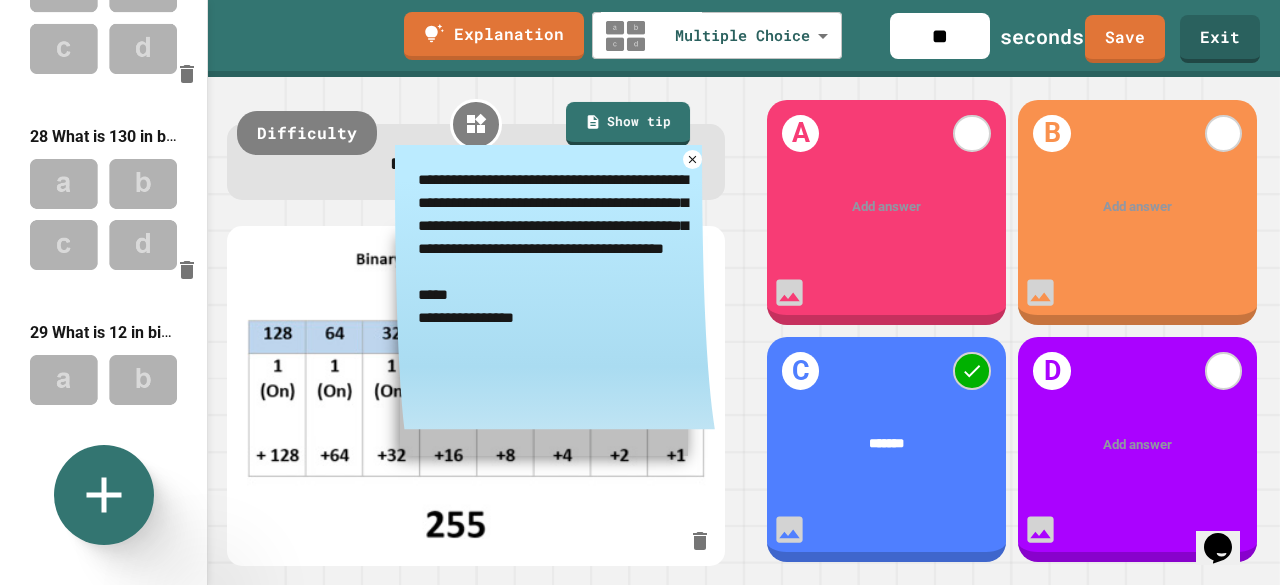 click on "**********" at bounding box center (555, 260) 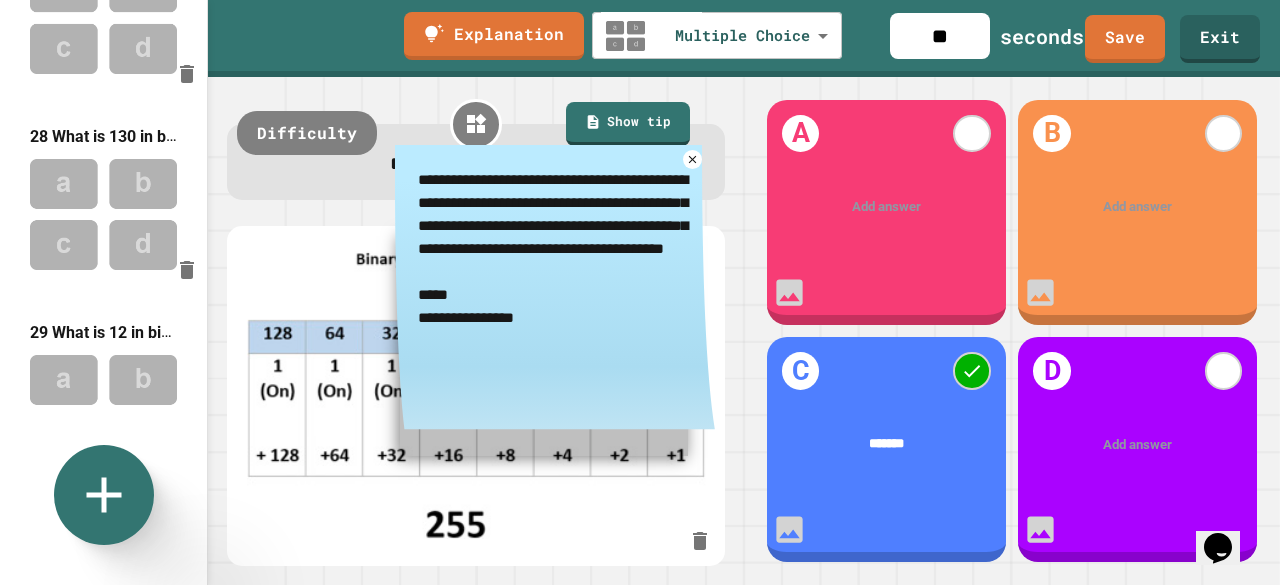 paste on "*******" 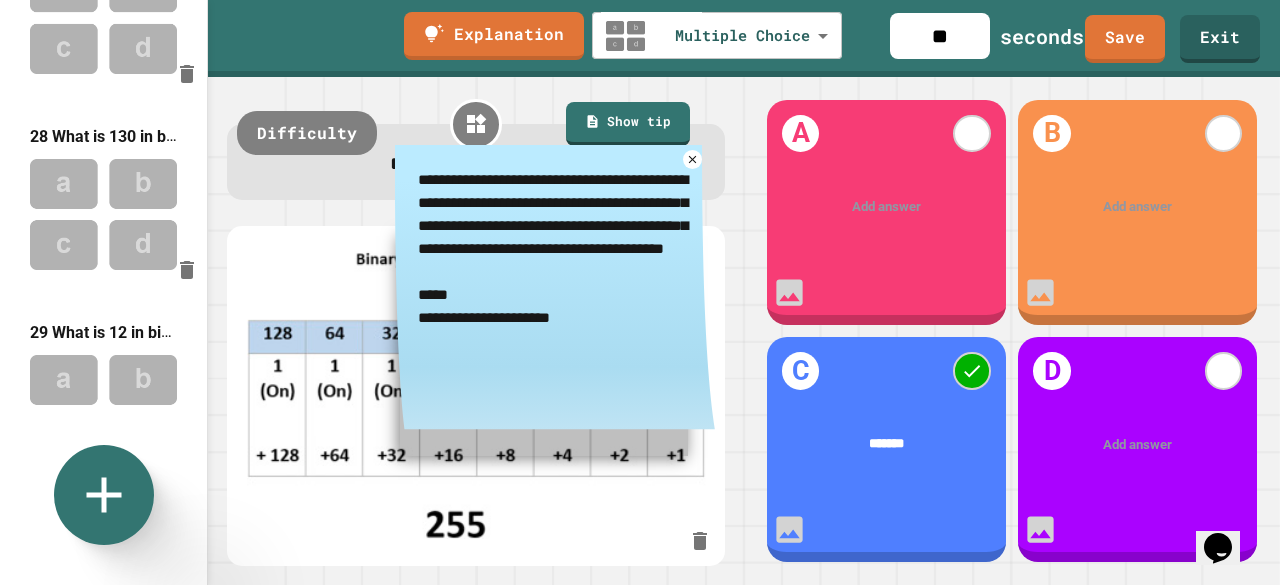 type on "**********" 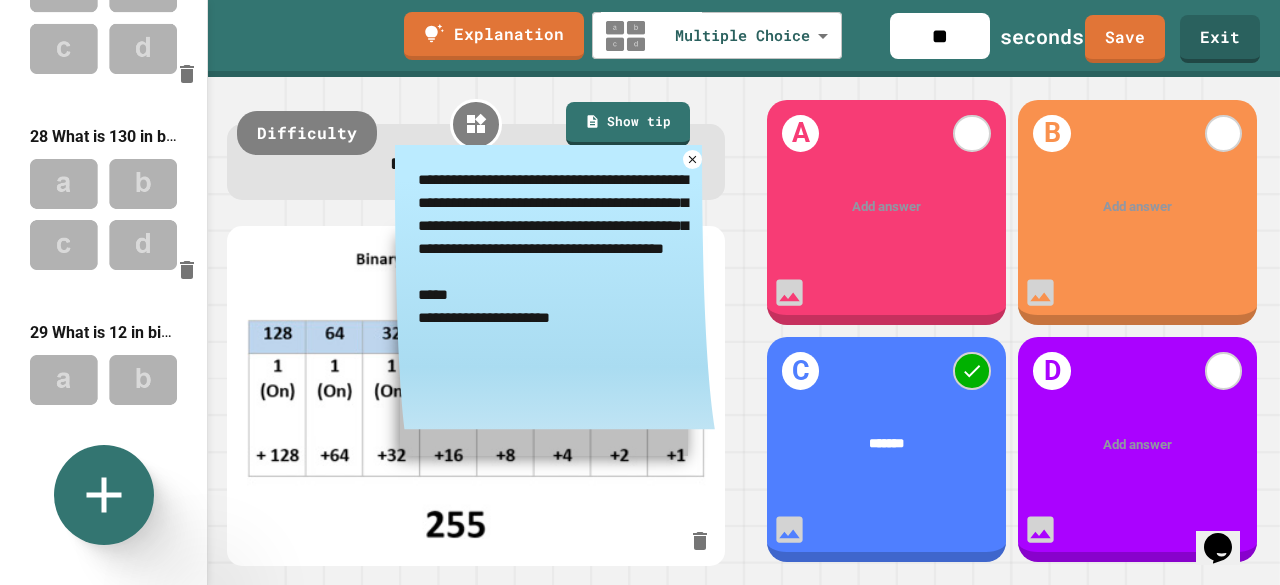 click at bounding box center (476, 396) 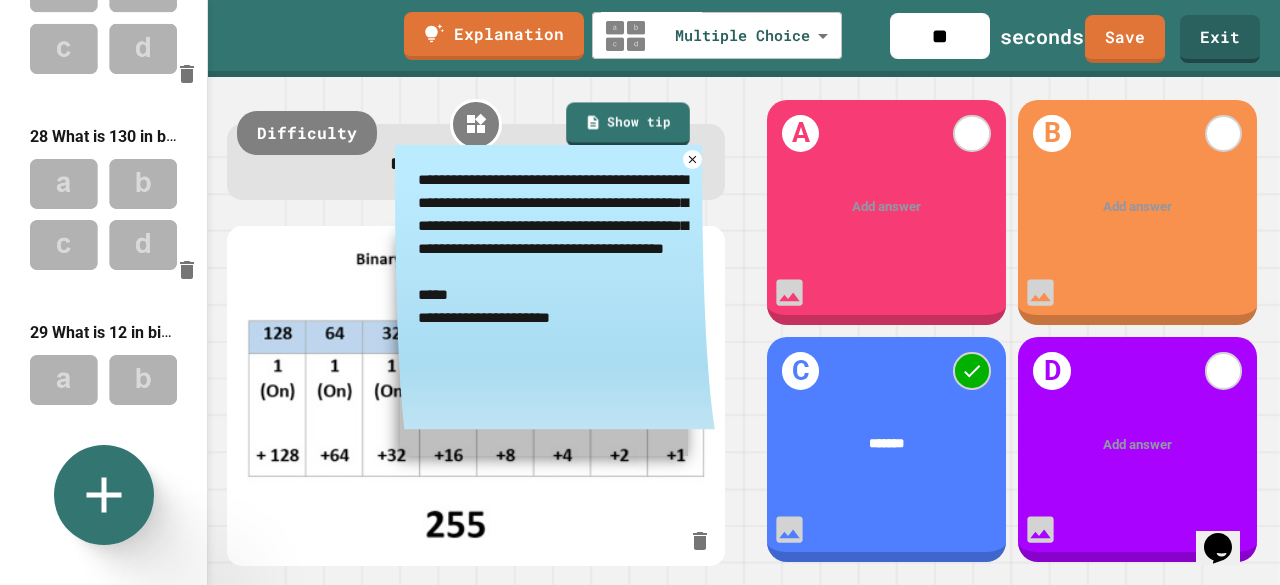 click 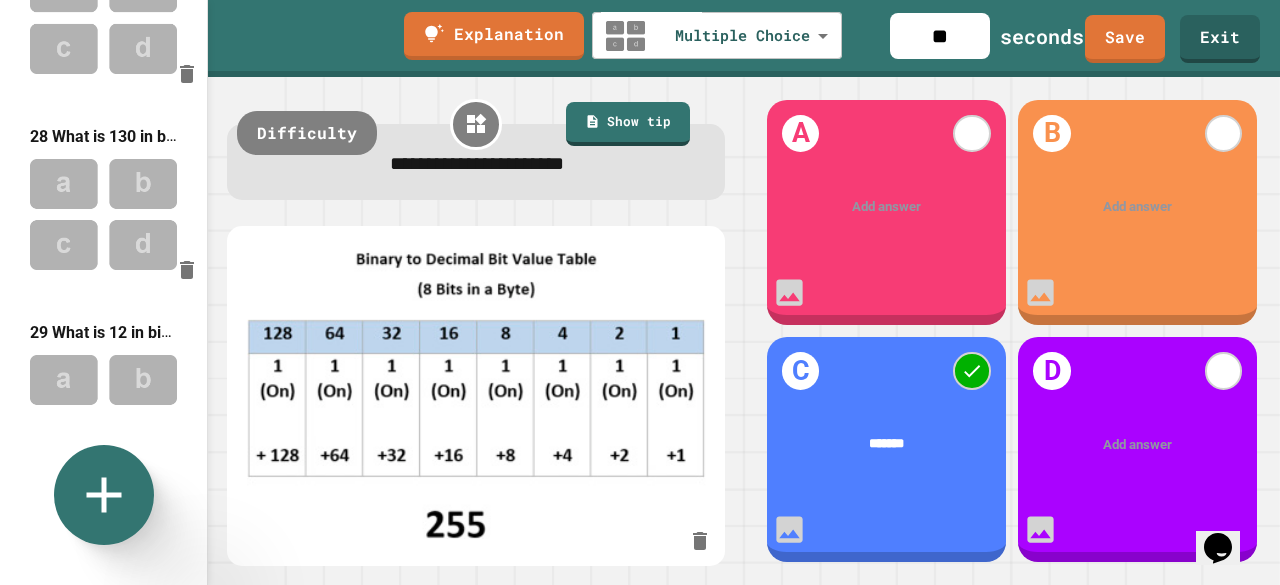 click on "Add answer" at bounding box center (1137, 207) 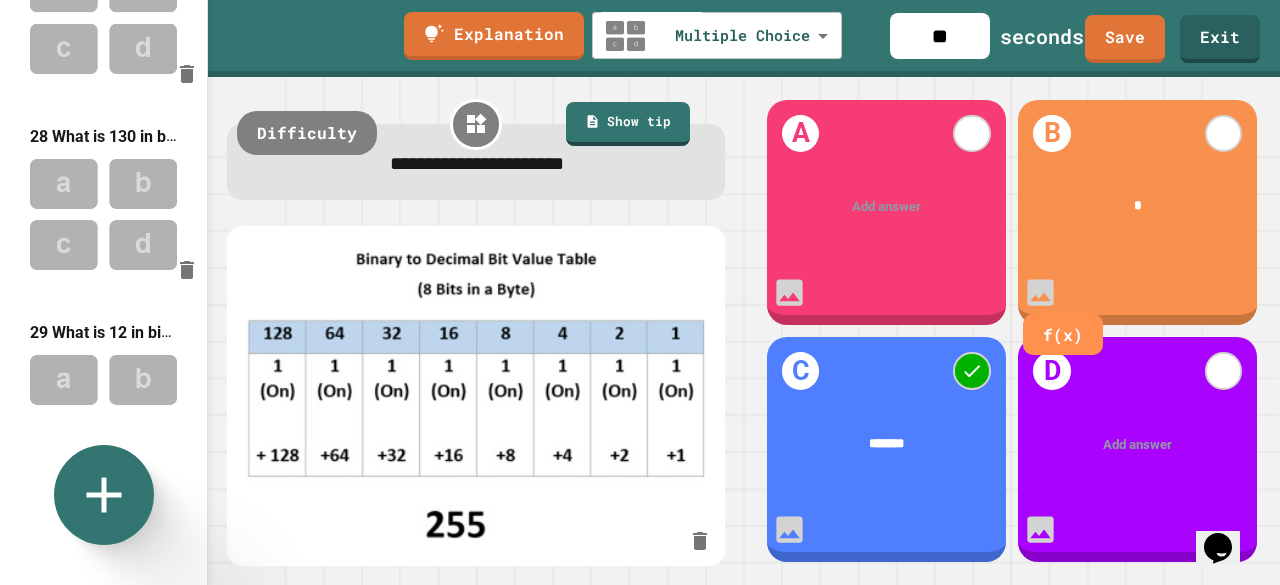type 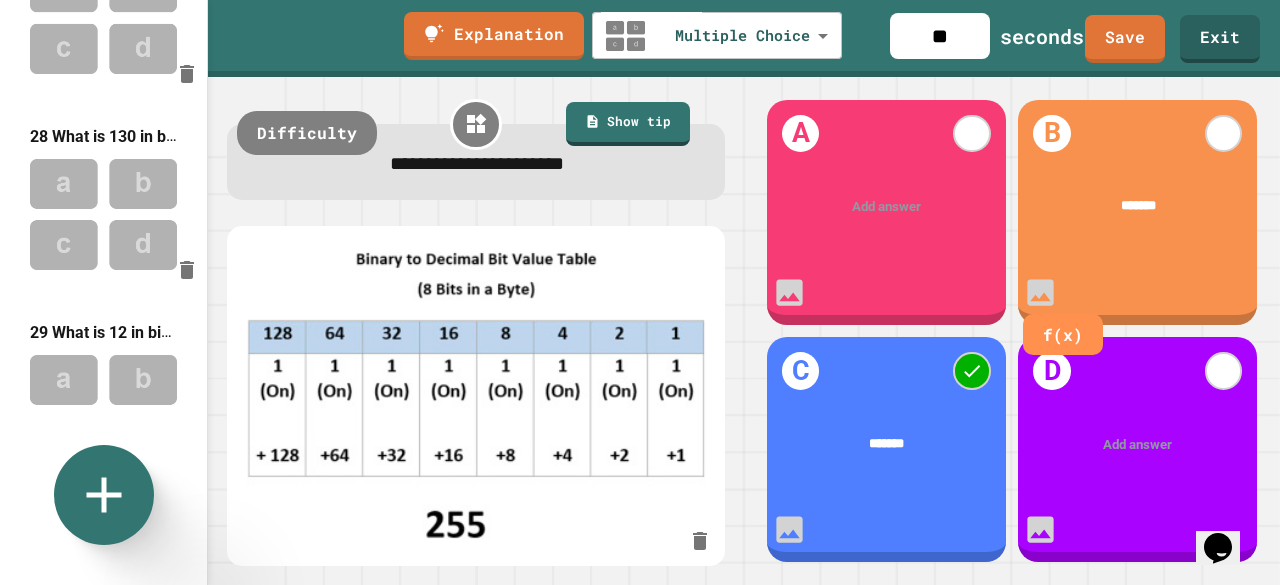 click on "Add answer" at bounding box center (1137, 445) 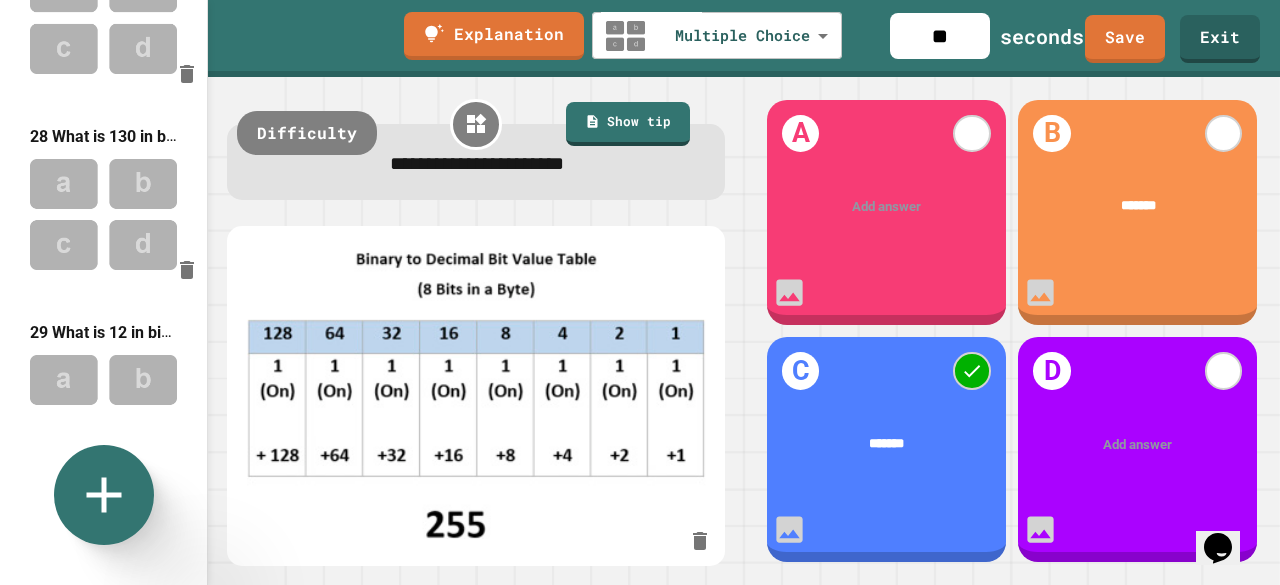 click at bounding box center (1138, 445) 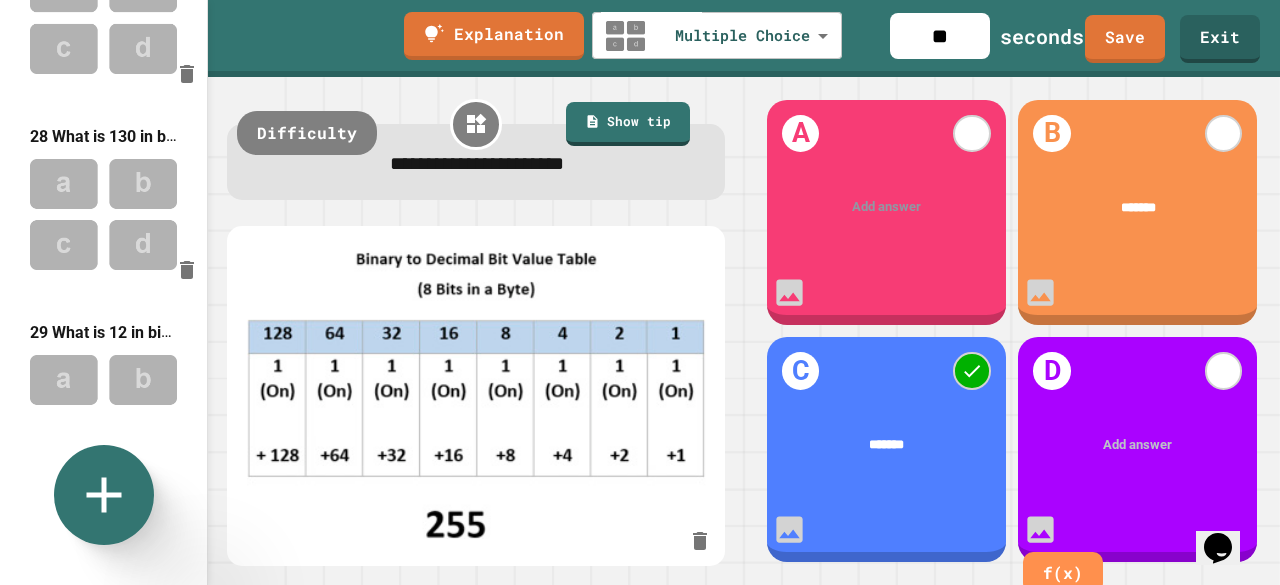 type 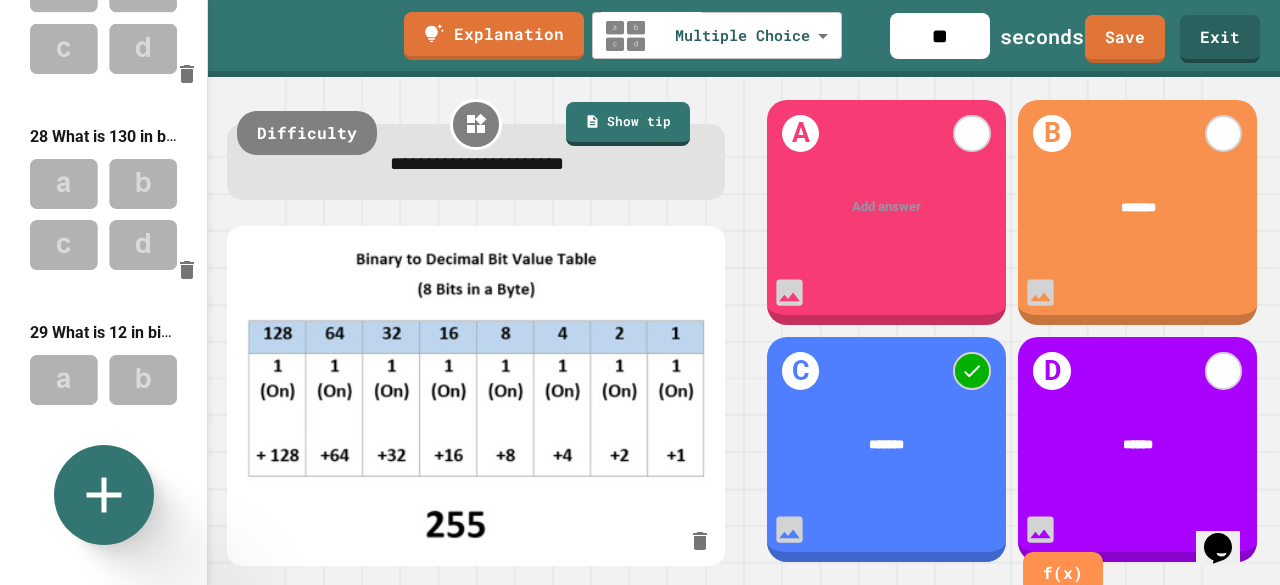 click on "******" at bounding box center [1139, 445] 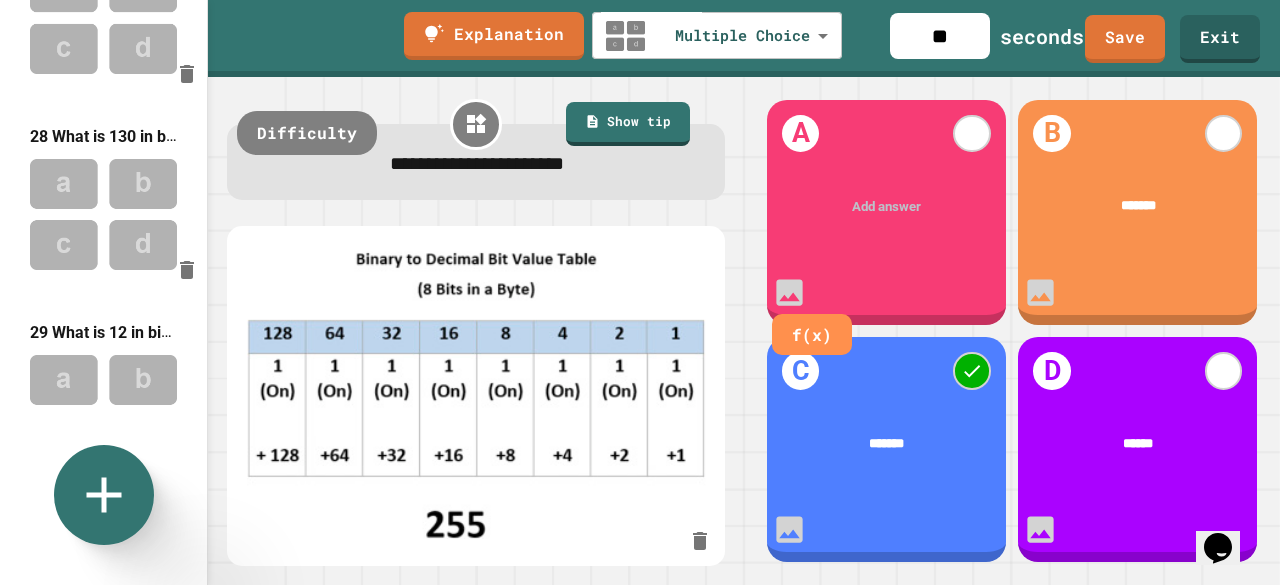 type 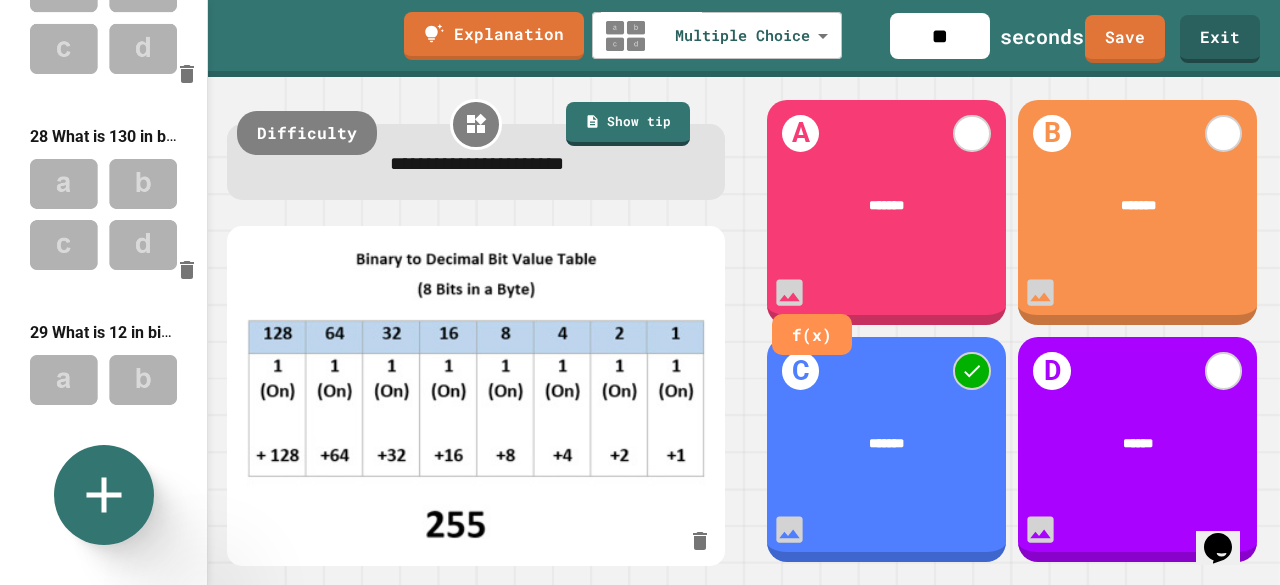 click on "*******" at bounding box center [886, 206] 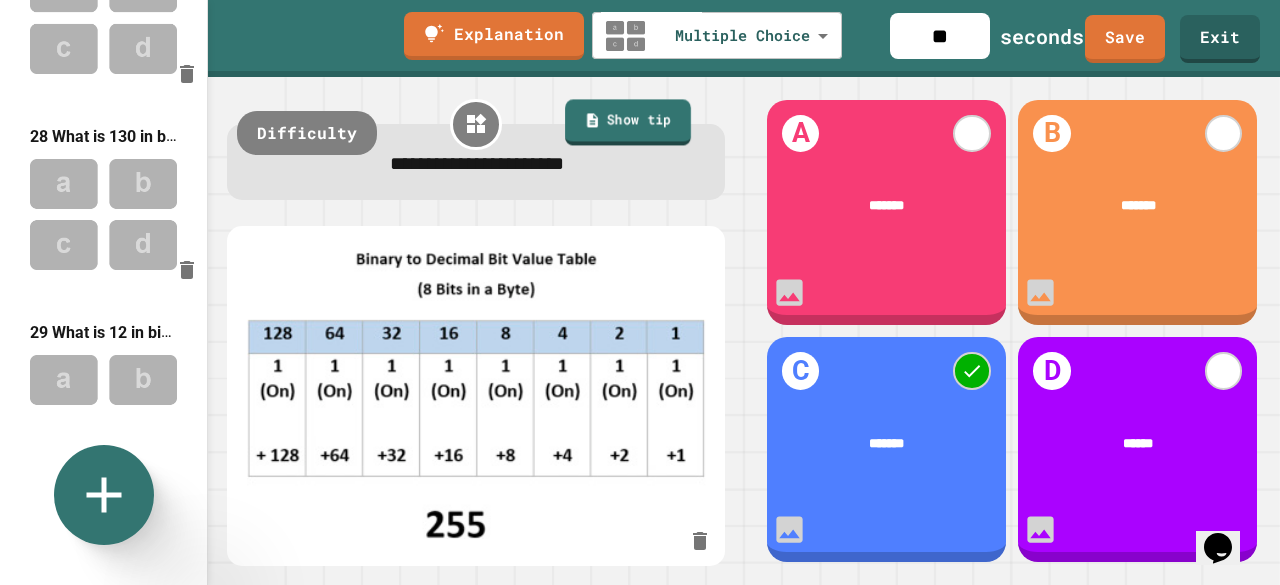 click on "Show tip" at bounding box center [628, 123] 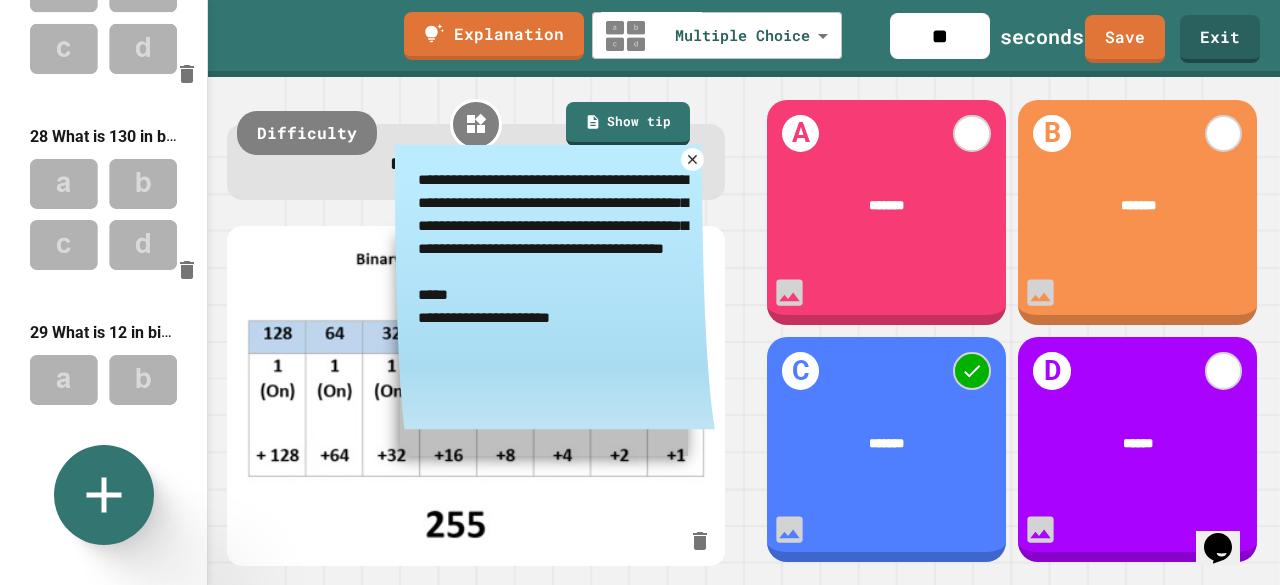 click 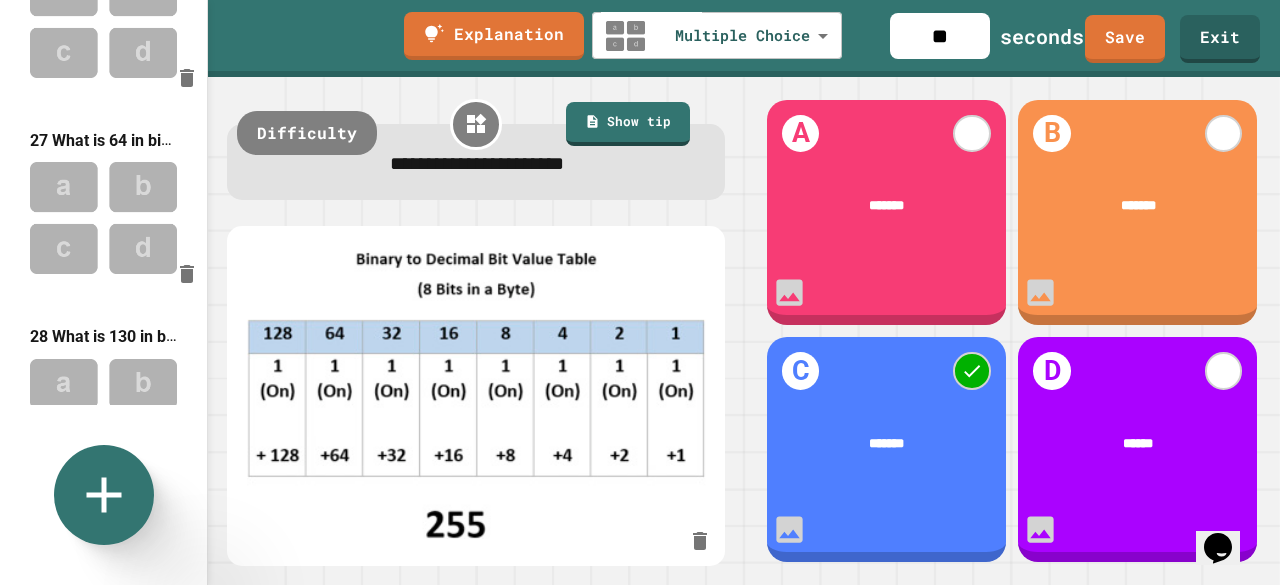 scroll, scrollTop: 4913, scrollLeft: 0, axis: vertical 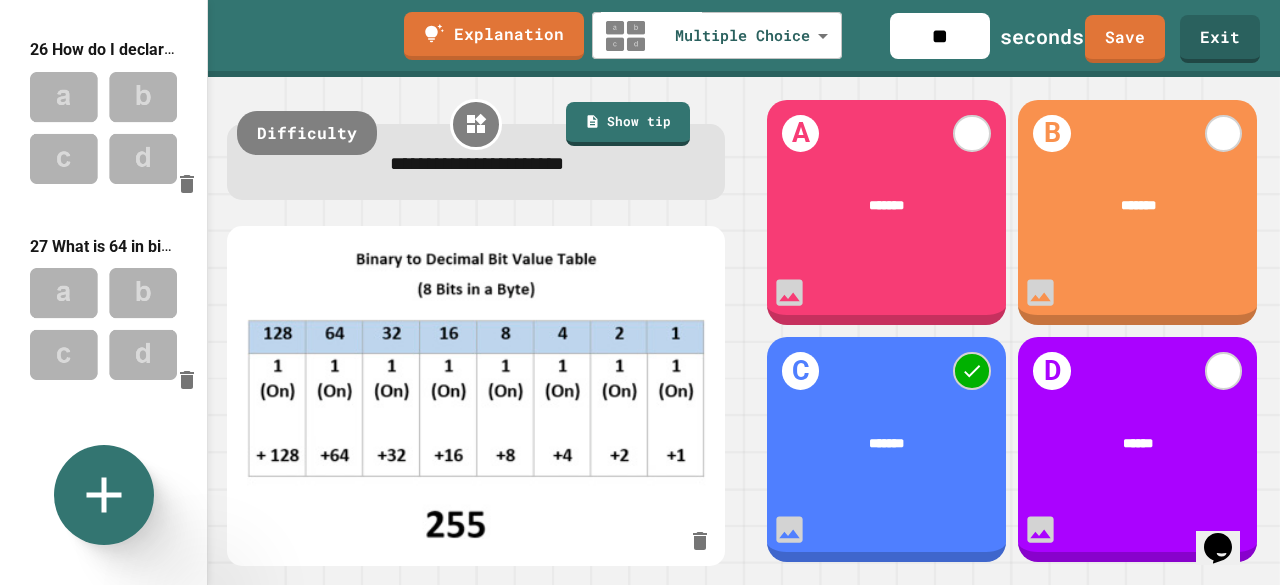 click at bounding box center (103, 520) 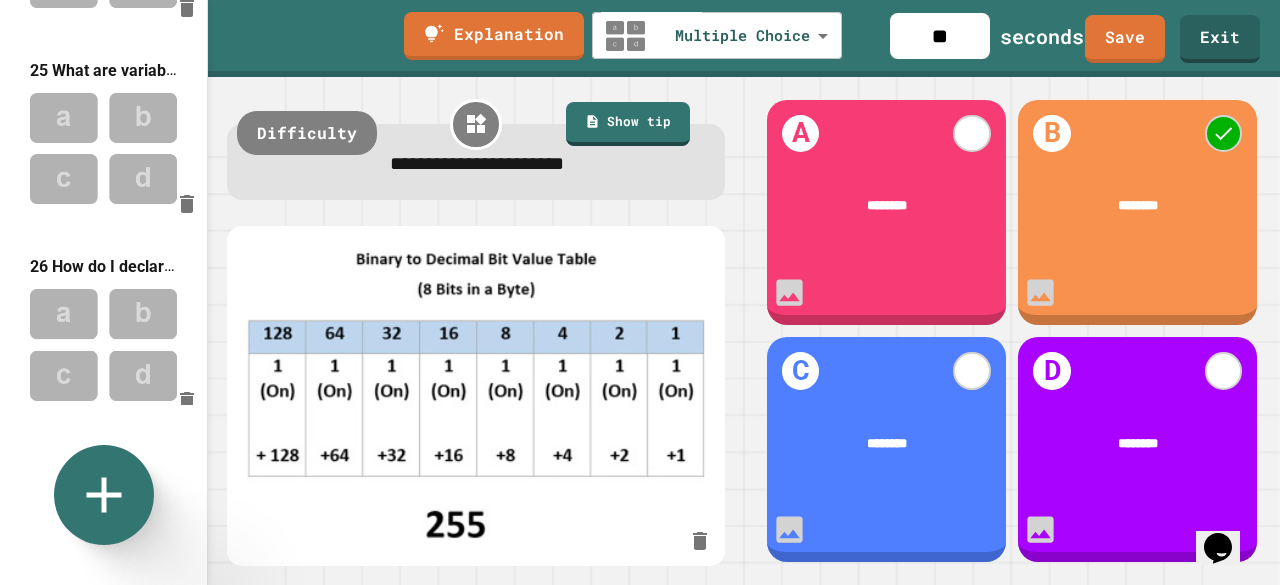 click at bounding box center (103, 540) 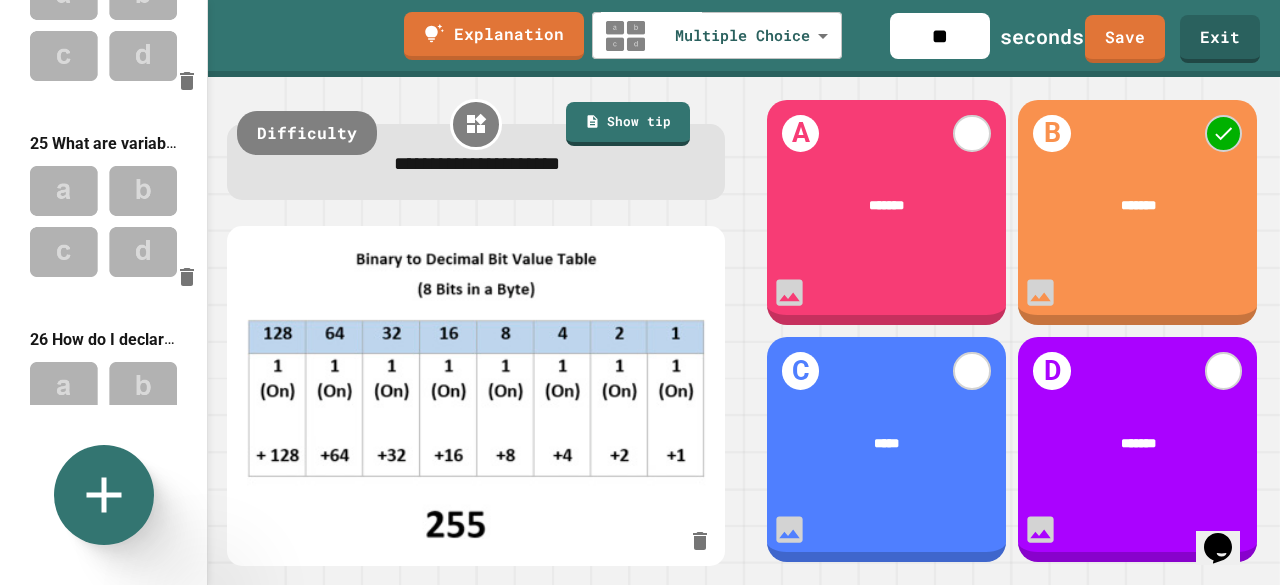 scroll, scrollTop: 4622, scrollLeft: 0, axis: vertical 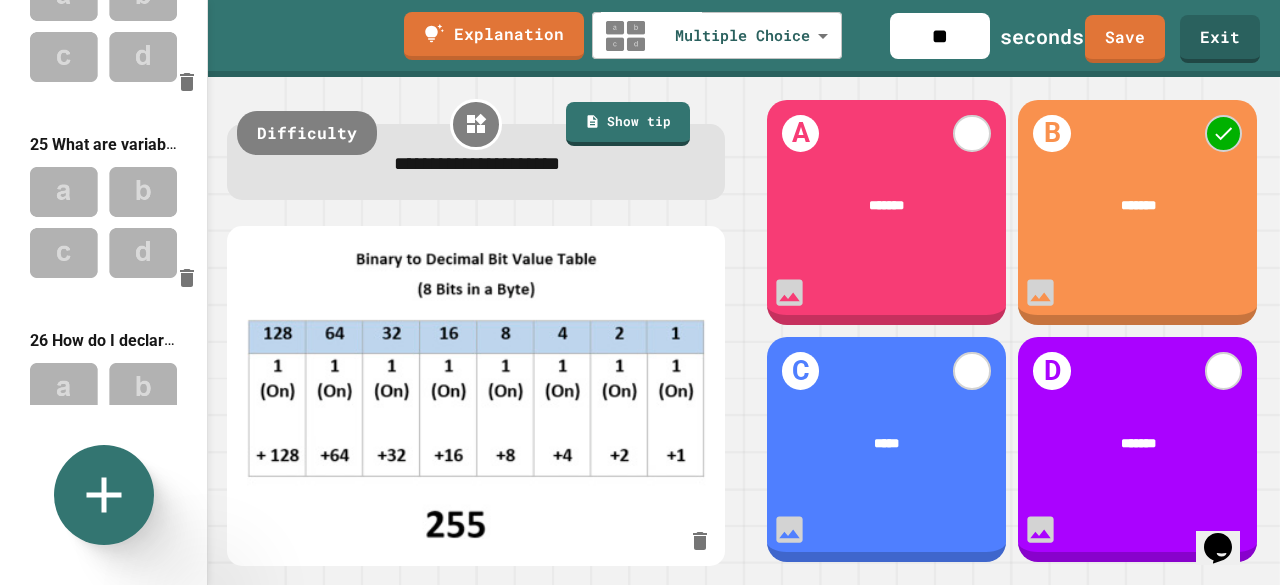 click at bounding box center [103, 418] 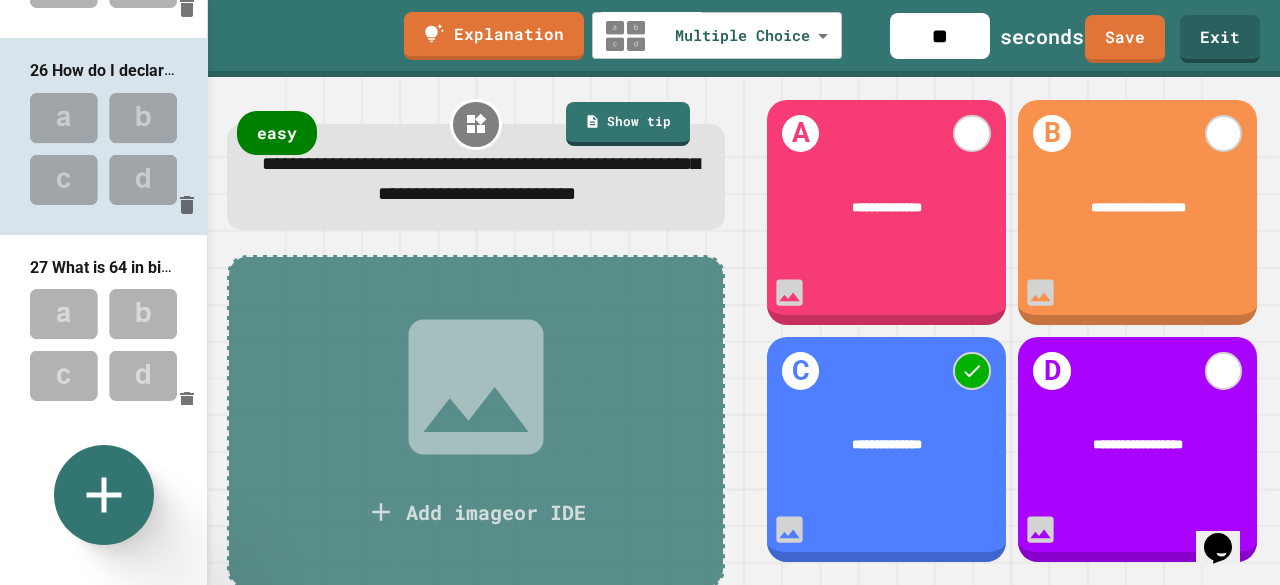 click on "28   What is 130 in binary?" at bounding box center [120, 463] 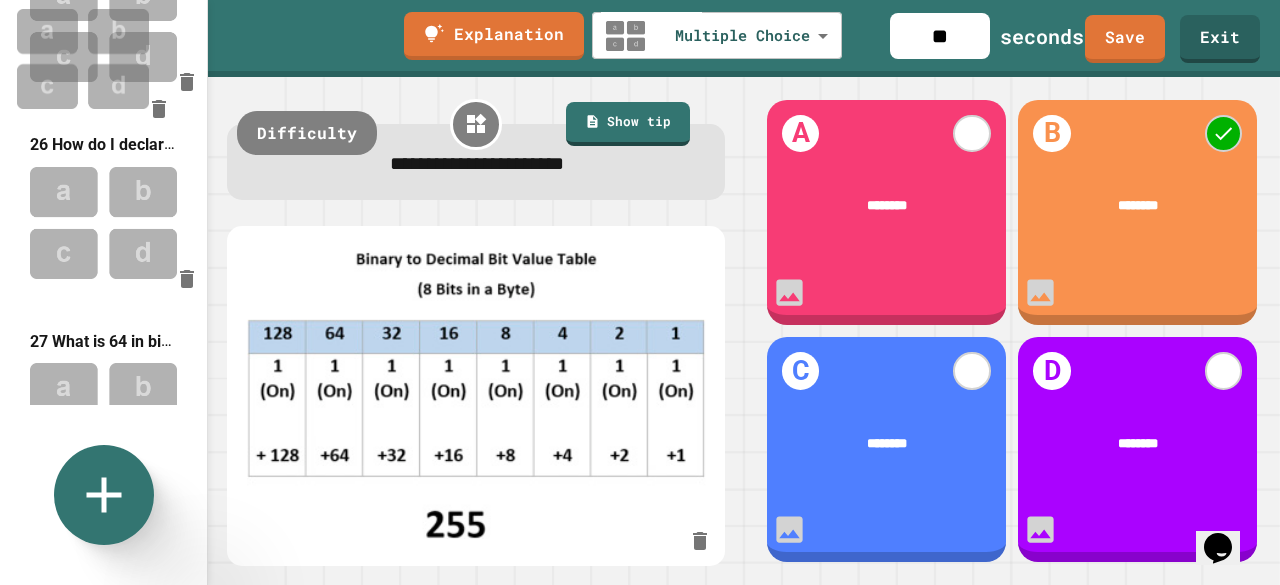 scroll, scrollTop: 4782, scrollLeft: 0, axis: vertical 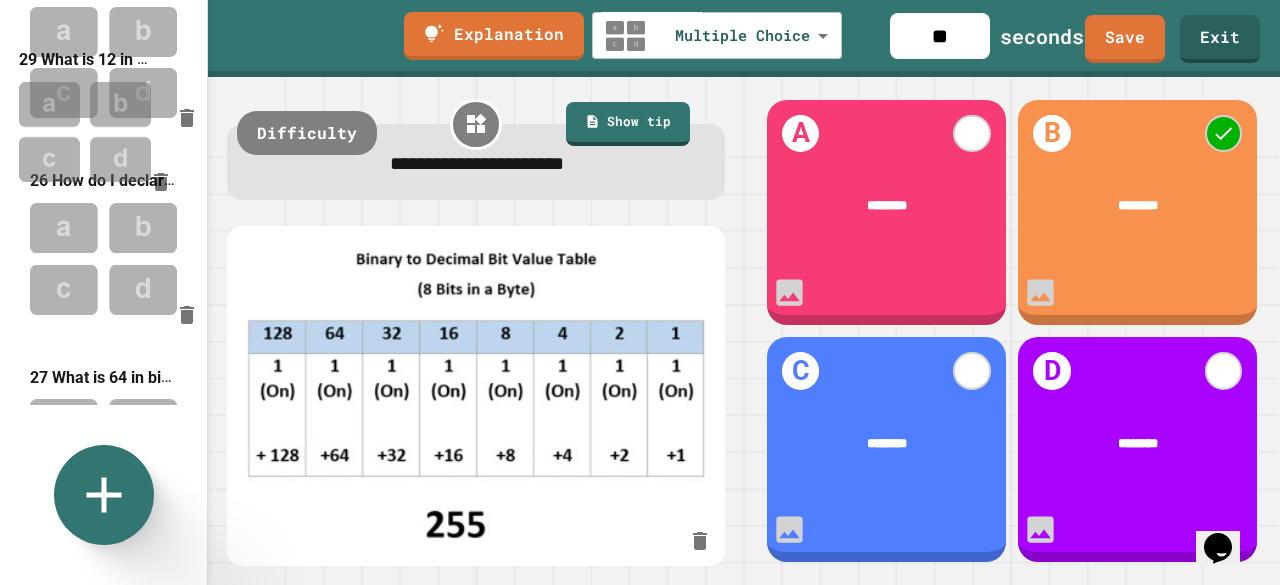 drag, startPoint x: 131, startPoint y: 329, endPoint x: 120, endPoint y: 125, distance: 204.29636 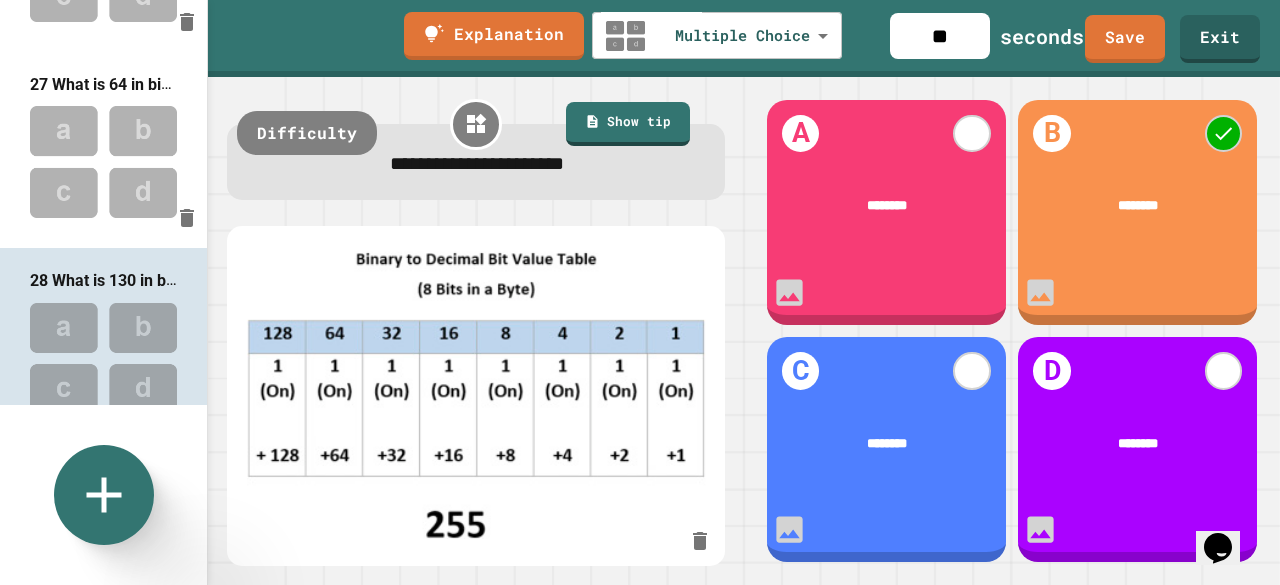 scroll, scrollTop: 5074, scrollLeft: 0, axis: vertical 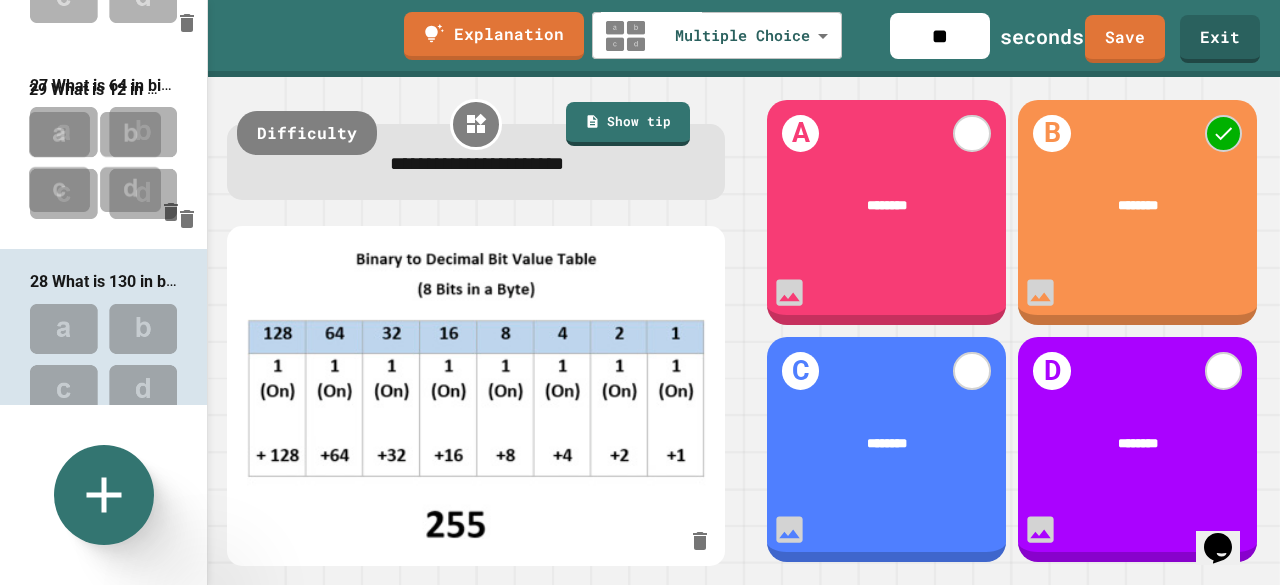 drag, startPoint x: 74, startPoint y: 216, endPoint x: 68, endPoint y: 85, distance: 131.13733 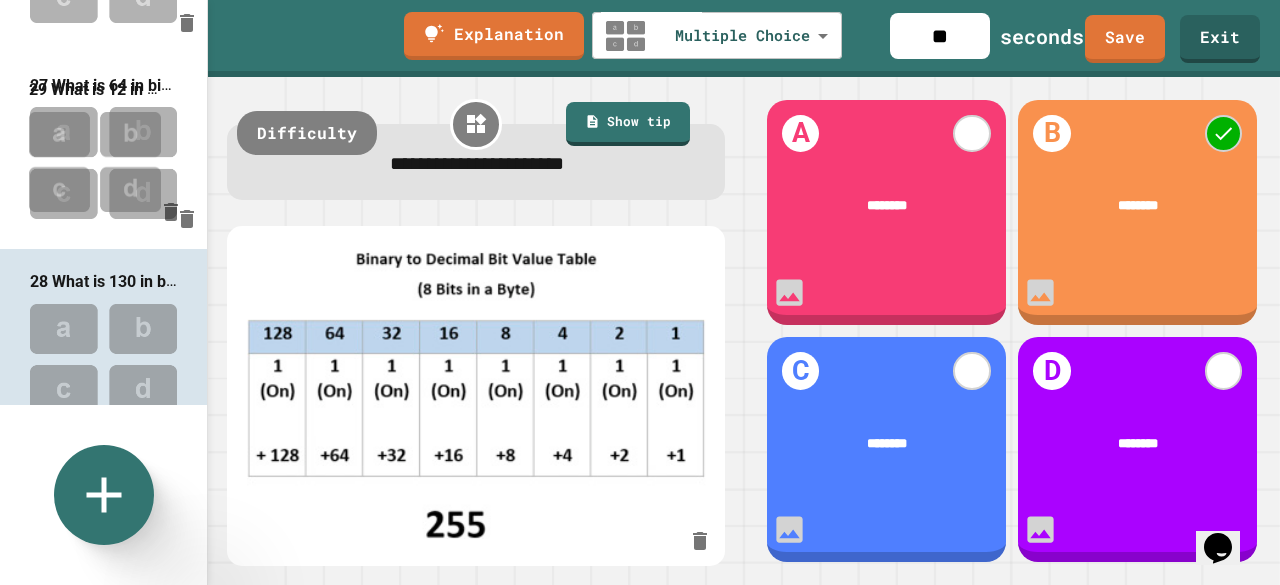 click on "1   Java programs are collections of files with the ... extension 2   Java is a programming language that is ...oriented. 3   Fix the error 4   Fix the error 5   Fix the error 6   When should you use these types? 7   When should you use these types? 8   When should you use these types? 9   What is the range of the types? 10   What is the range of the types? 11   Question 12   What is the long way to assign a variable a value using the syntax. 13   You put ... around a variable when assigning it to a string. 14   What is the short way to assign a variable a value using the syntax. 15   What does an error tell a programer.  16   YES or NO?
Can variable names have spaces? 17   YES or NO
Can variable values have spaces? 18   Will this code run? (white space) 19   YES or NO
Do operators allow you to perform actions with variables? 20   What data type is relevant to addition? 21   What data type is relevant to subtraction? 22   What data type is relevant to multiplication? 23   24   25   What are variables? 26" at bounding box center (103, 202) 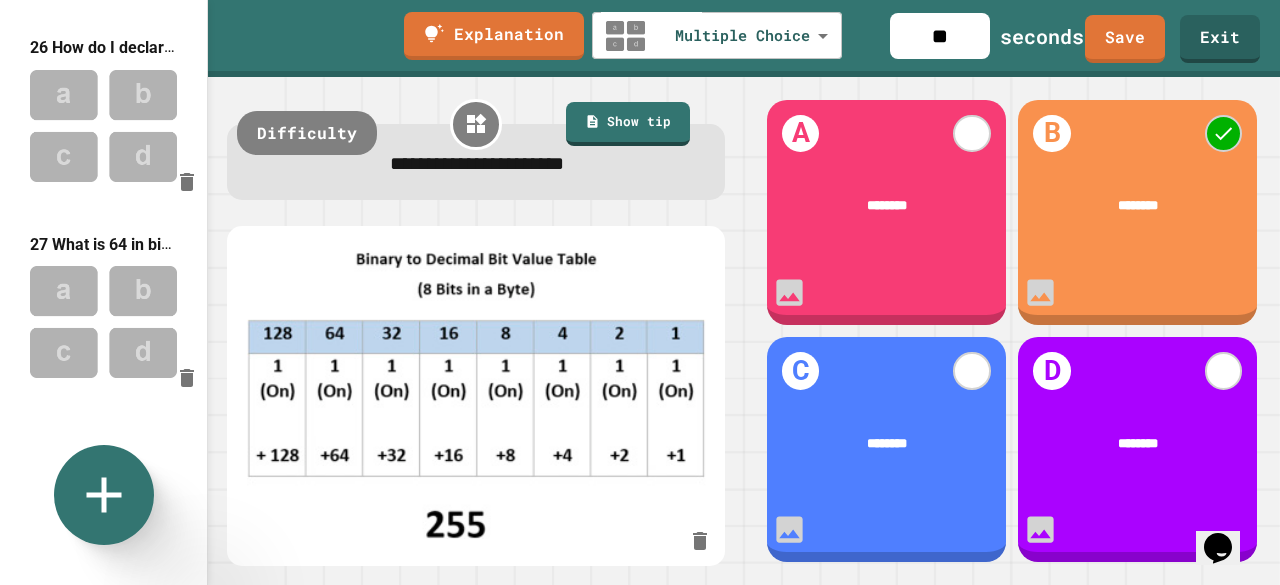 scroll, scrollTop: 4916, scrollLeft: 0, axis: vertical 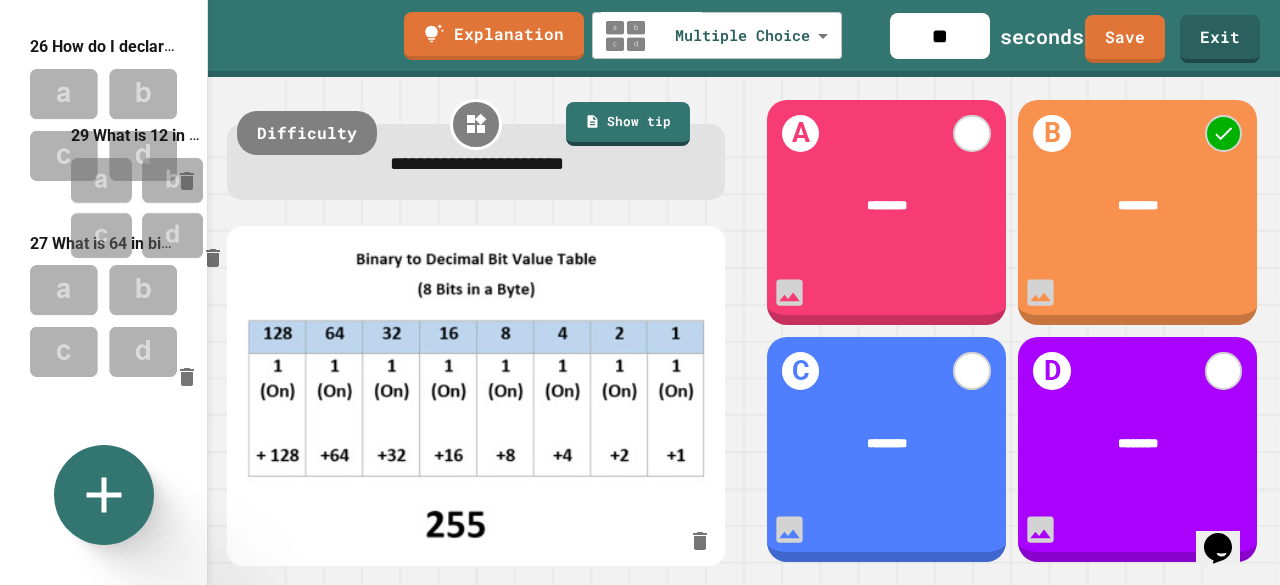drag, startPoint x: 84, startPoint y: 379, endPoint x: 131, endPoint y: 117, distance: 266.18228 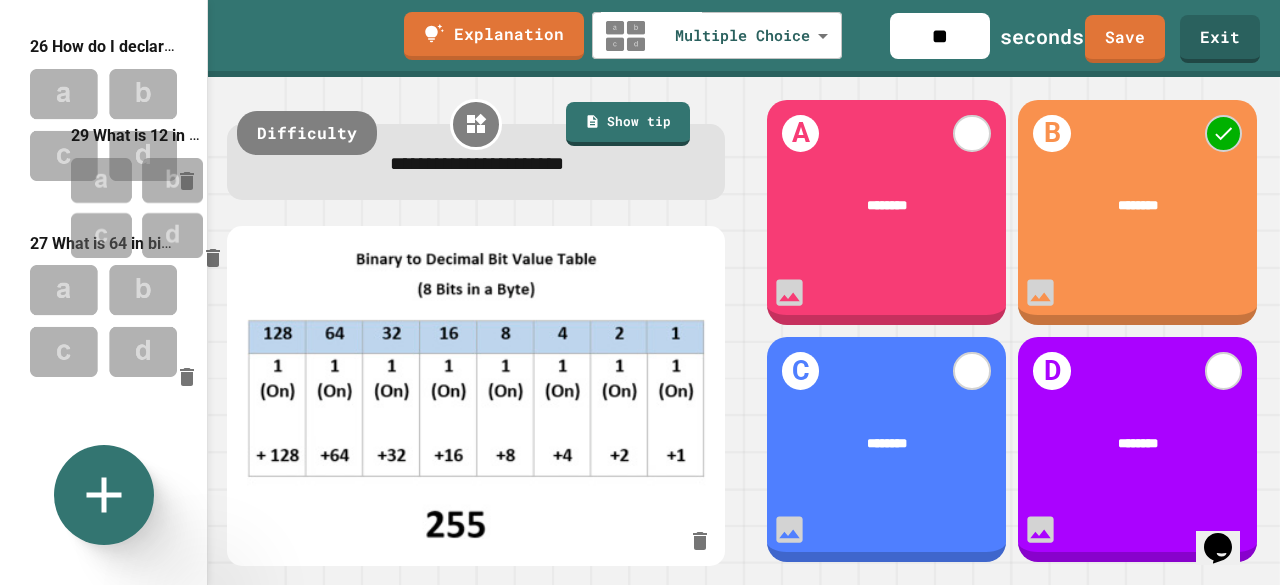 click on "1   Java programs are collections of files with the ... extension 2   Java is a programming language that is ...oriented. 3   Fix the error 4   Fix the error 5   Fix the error 6   When should you use these types? 7   When should you use these types? 8   When should you use these types? 9   What is the range of the types? 10   What is the range of the types? 11   Question 12   What is the long way to assign a variable a value using the syntax. 13   You put ... around a variable when assigning it to a string. 14   What is the short way to assign a variable a value using the syntax. 15   What does an error tell a programer.  16   YES or NO?
Can variable names have spaces? 17   YES or NO
Can variable values have spaces? 18   Will this code run? (white space) 19   YES or NO
Do operators allow you to perform actions with variables? 20   What data type is relevant to addition? 21   What data type is relevant to subtraction? 22   What data type is relevant to multiplication? 23   24   25   What are variables? 26" at bounding box center (103, 202) 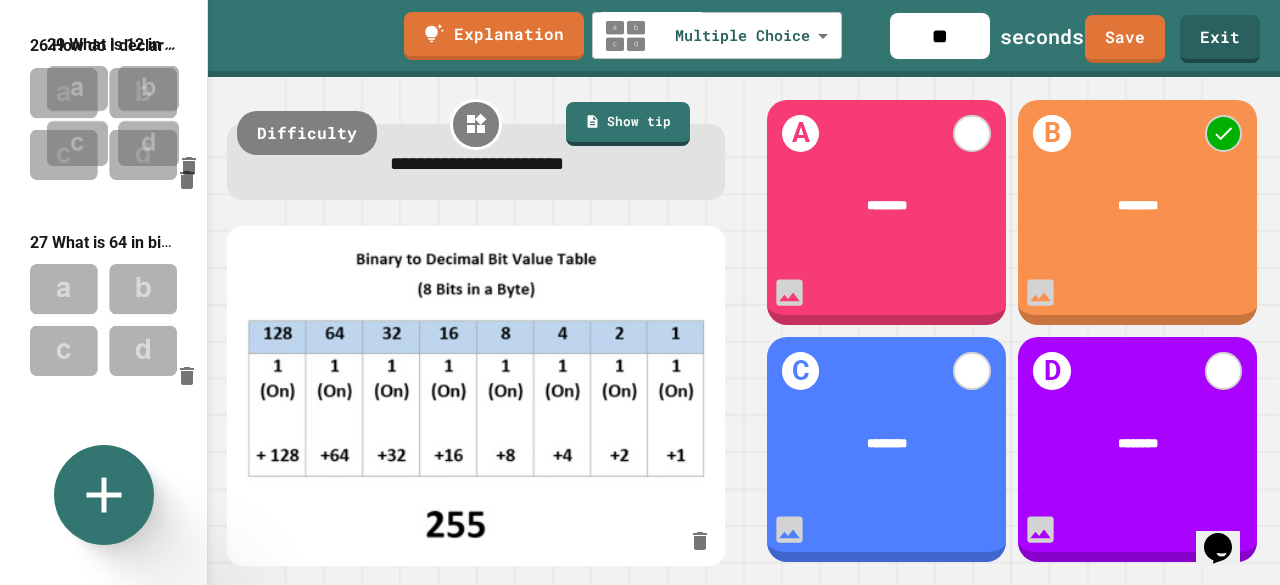drag, startPoint x: 89, startPoint y: 377, endPoint x: 102, endPoint y: 9, distance: 368.22955 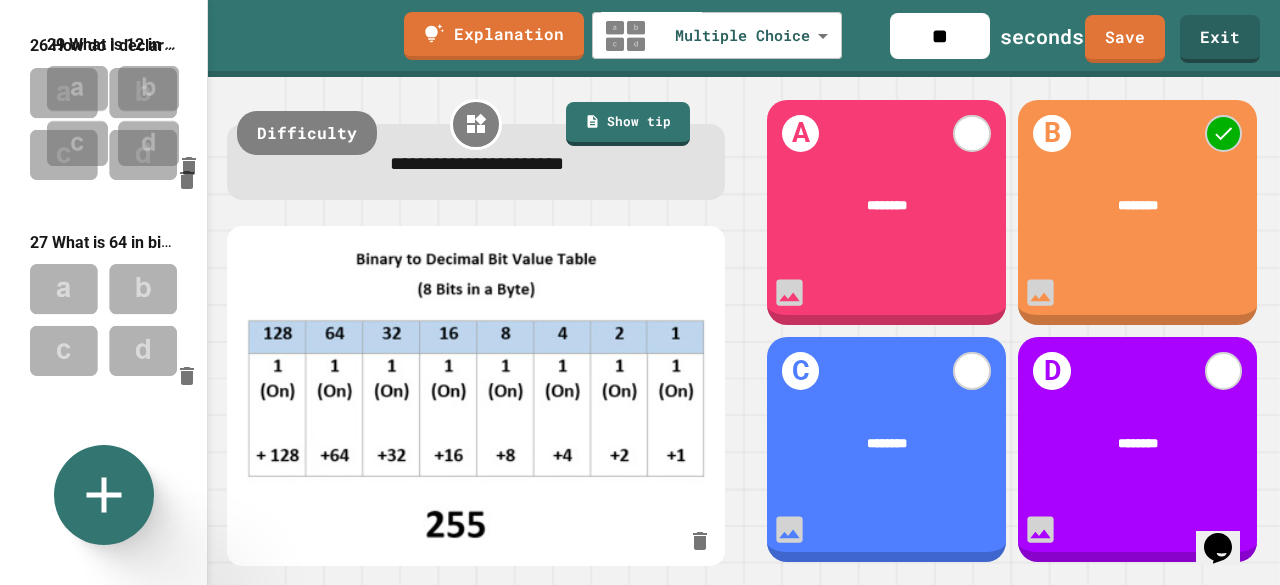 click on "1   Java programs are collections of files with the ... extension 2   Java is a programming language that is ...oriented. 3   Fix the error 4   Fix the error 5   Fix the error 6   When should you use these types? 7   When should you use these types? 8   When should you use these types? 9   What is the range of the types? 10   What is the range of the types? 11   Question 12   What is the long way to assign a variable a value using the syntax. 13   You put ... around a variable when assigning it to a string. 14   What is the short way to assign a variable a value using the syntax. 15   What does an error tell a programer.  16   YES or NO?
Can variable names have spaces? 17   YES or NO
Can variable values have spaces? 18   Will this code run? (white space) 19   YES or NO
Do operators allow you to perform actions with variables? 20   What data type is relevant to addition? 21   What data type is relevant to subtraction? 22   What data type is relevant to multiplication? 23   24   25   What are variables? 26" at bounding box center (103, 202) 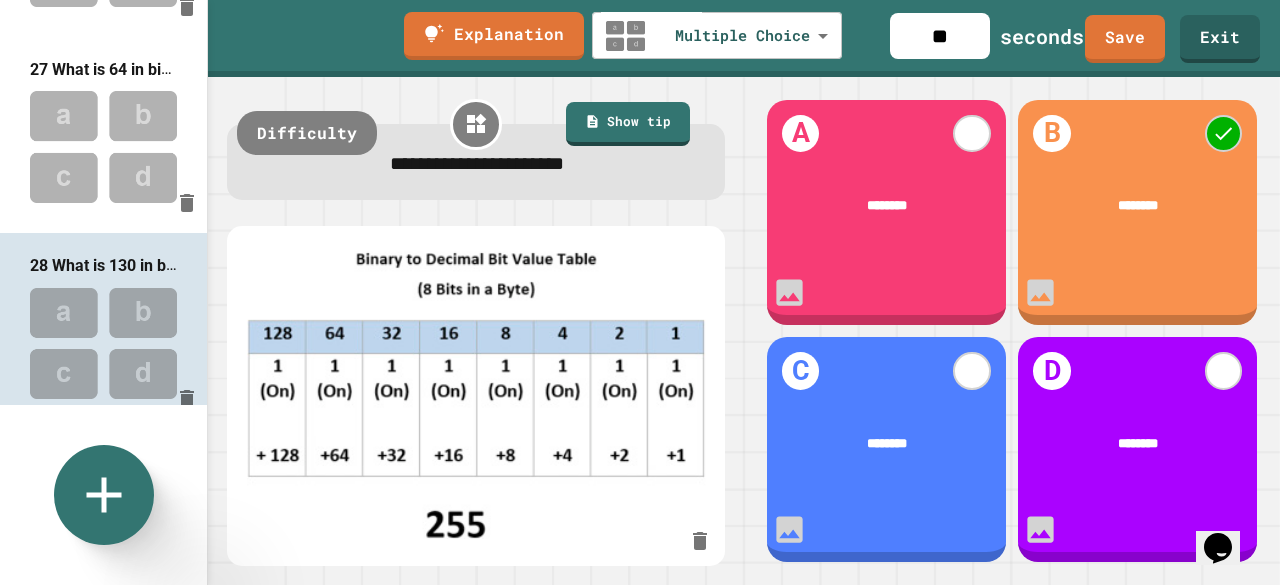 click at bounding box center (103, 539) 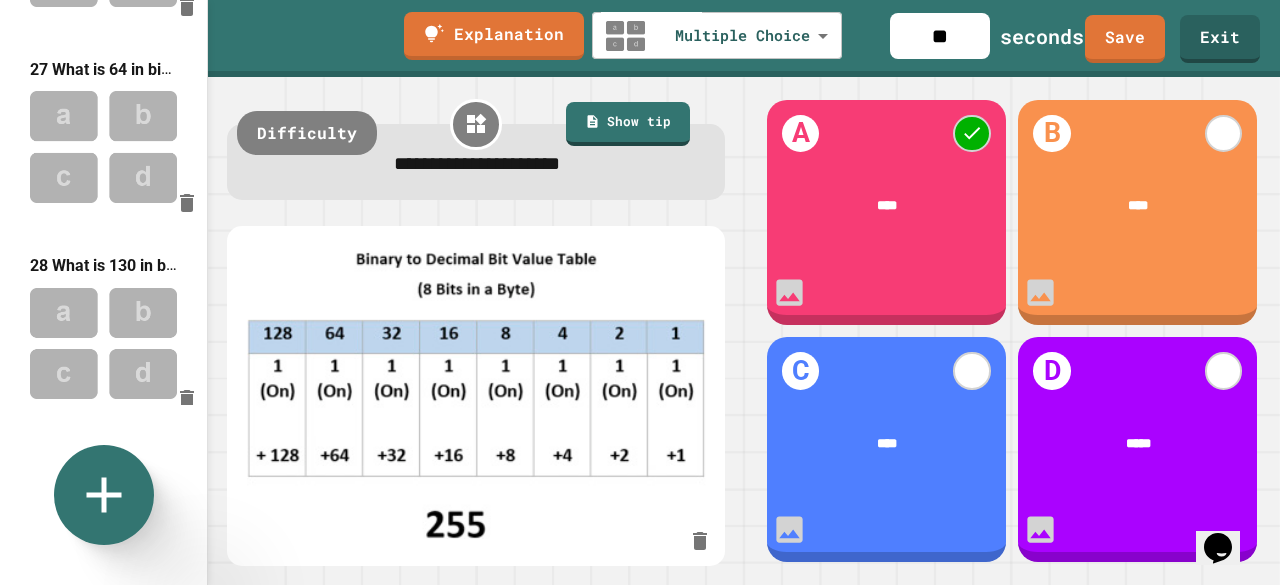 scroll, scrollTop: 5219, scrollLeft: 0, axis: vertical 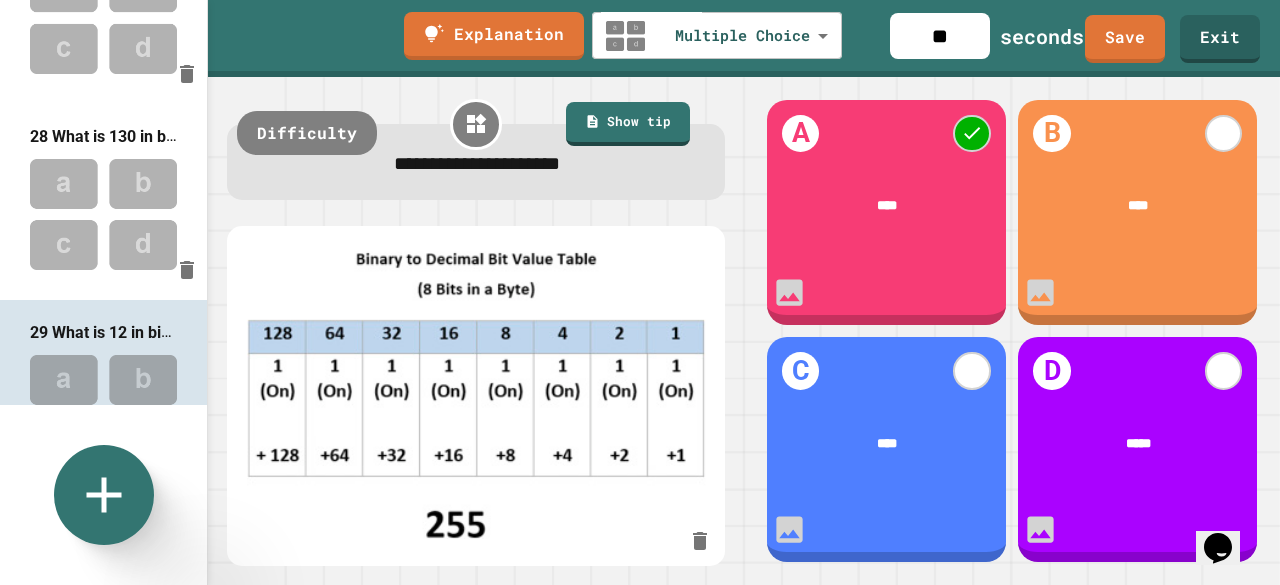 click on "30   What is 100 in binary?" at bounding box center (120, 528) 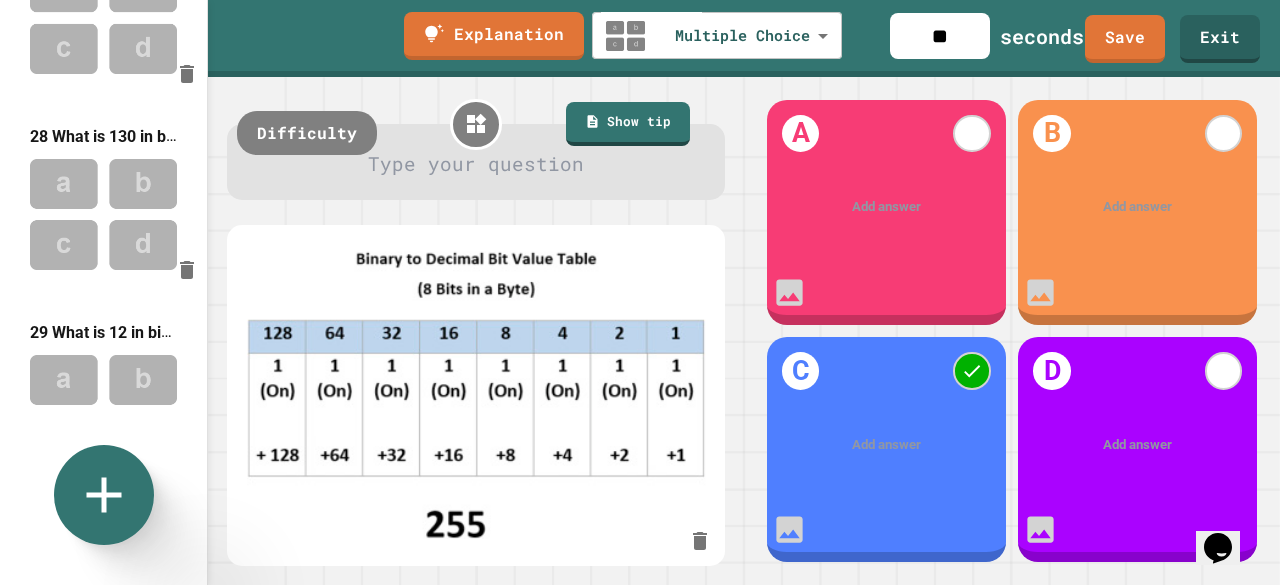 type on "**" 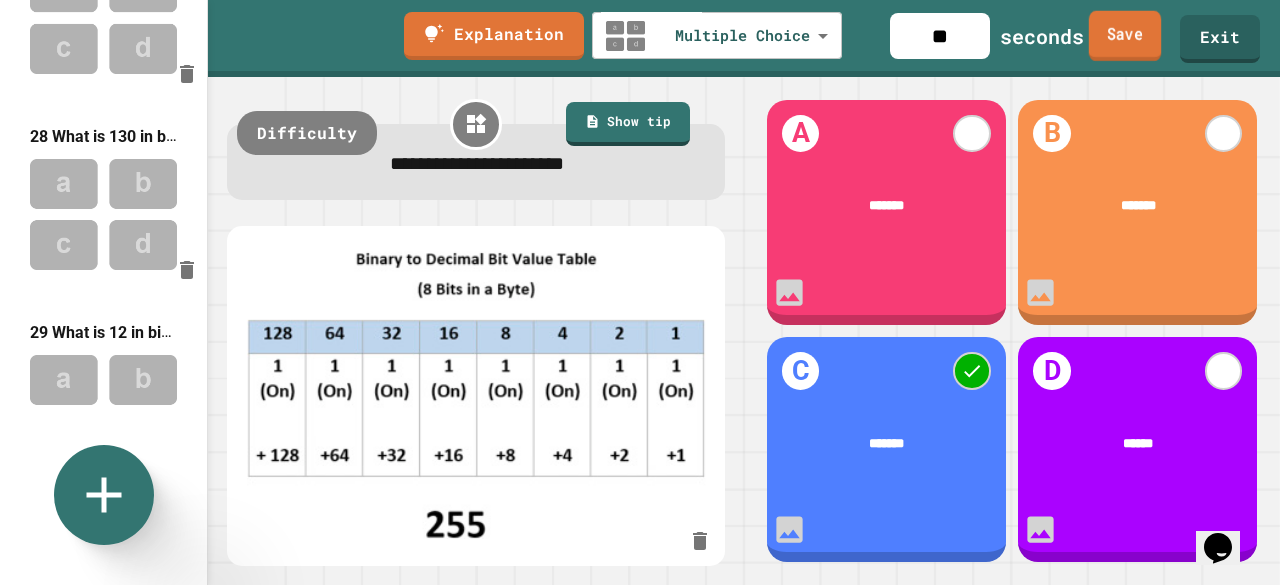 click on "Save" at bounding box center (1125, 36) 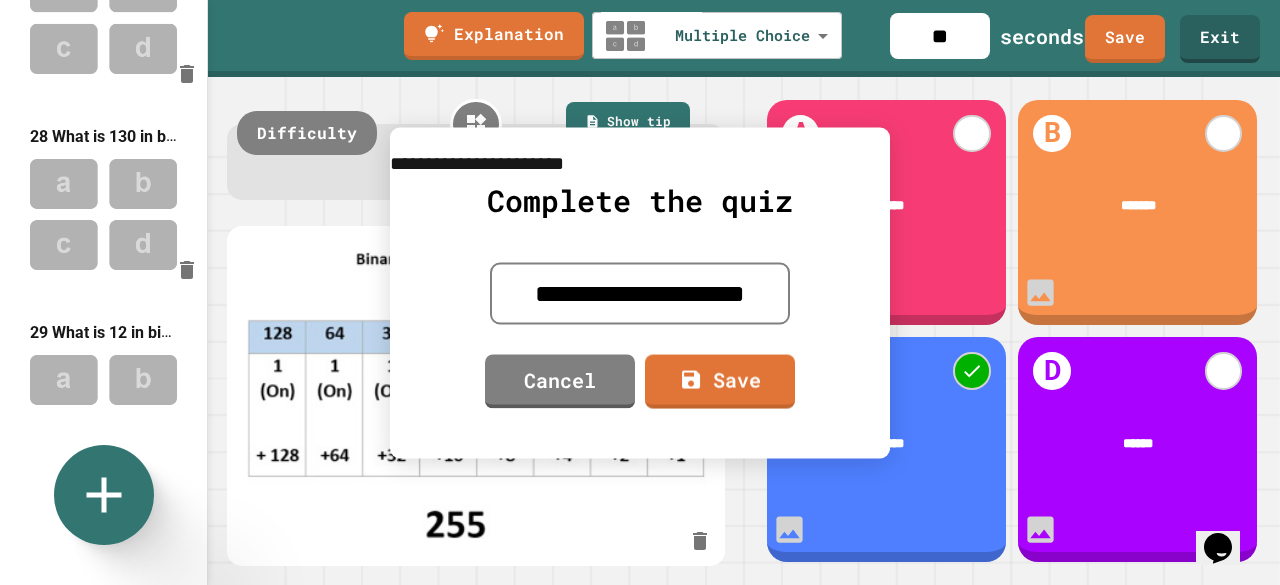 click on "**********" at bounding box center [640, 293] 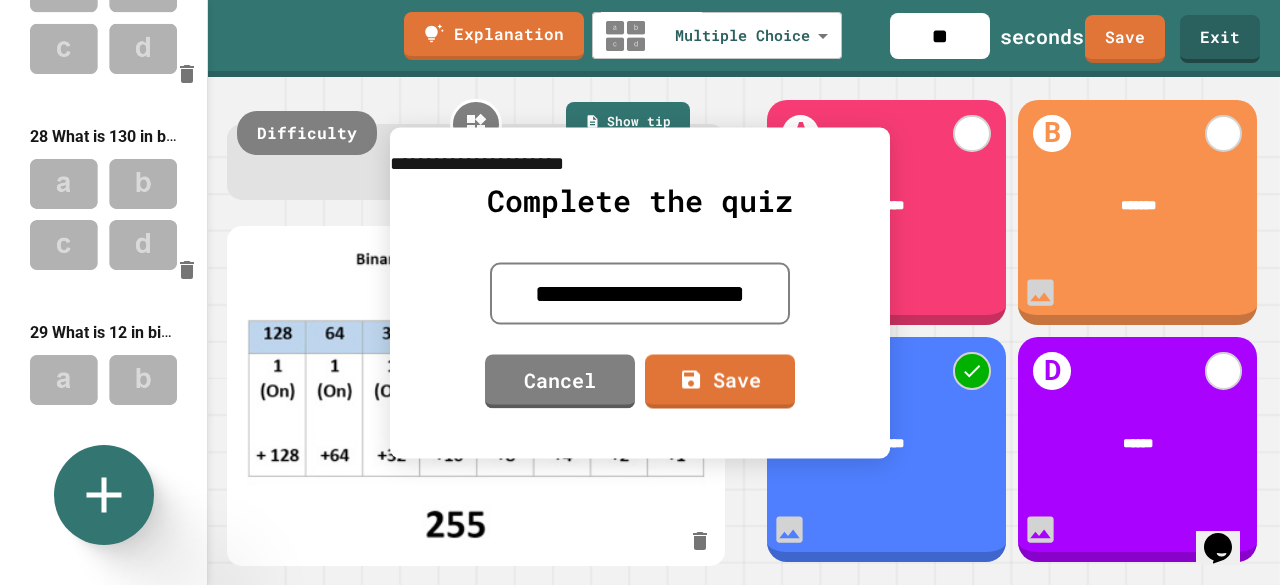 drag, startPoint x: 711, startPoint y: 281, endPoint x: 1143, endPoint y: 237, distance: 434.23495 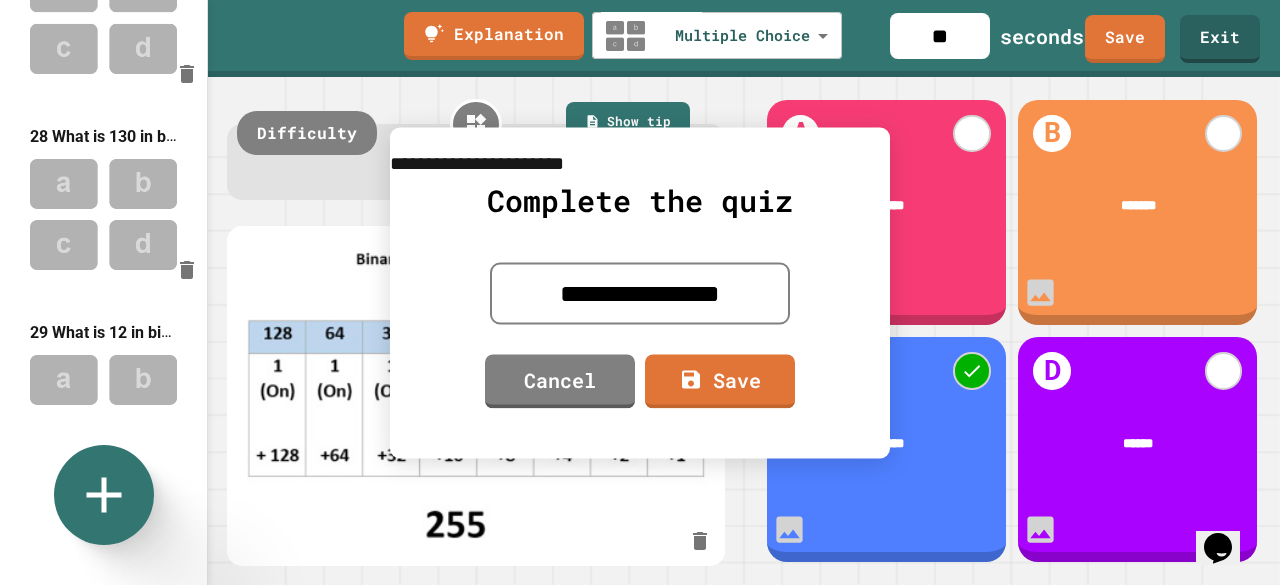 type on "**********" 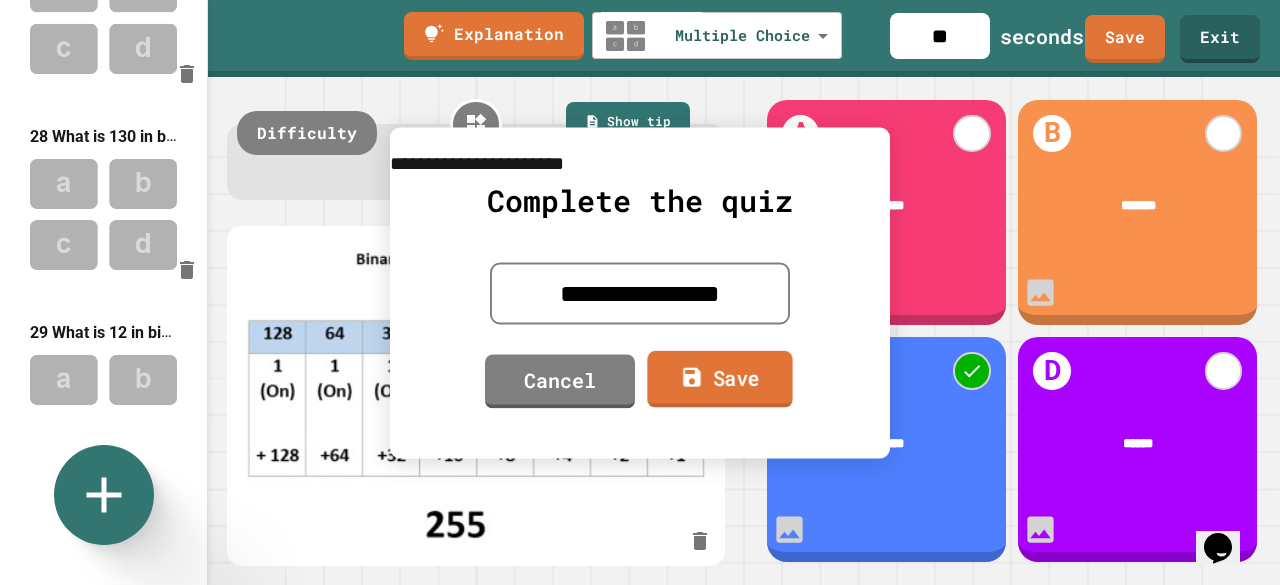 click 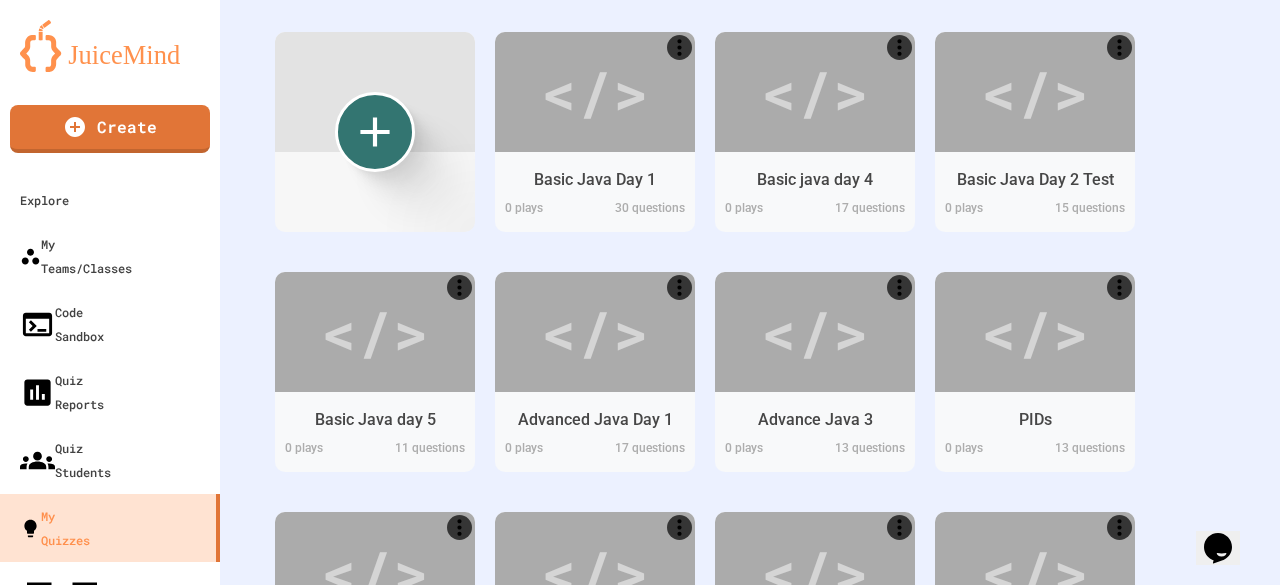 scroll, scrollTop: 368, scrollLeft: 0, axis: vertical 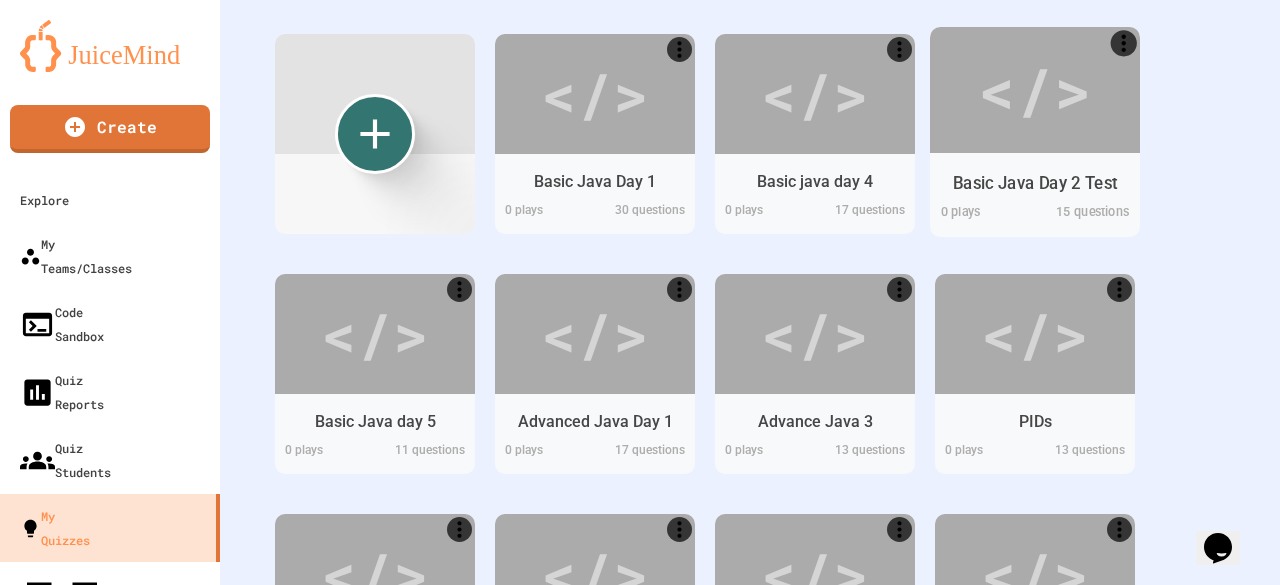 click on "</>" at bounding box center [1034, 89] 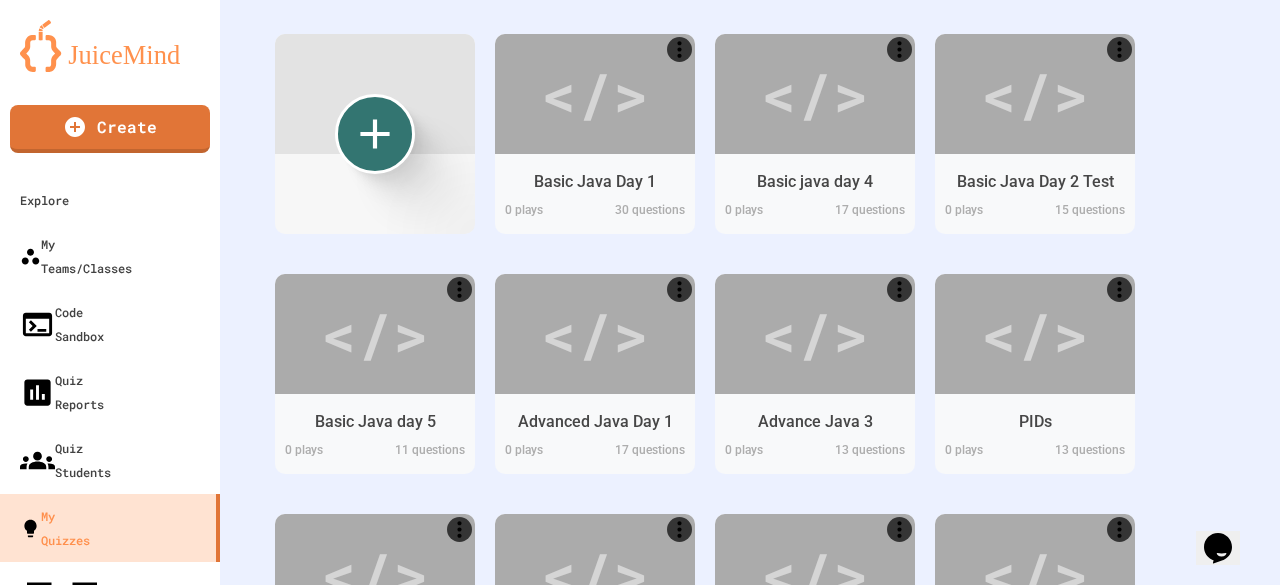 click on "Edit" at bounding box center (594, 717) 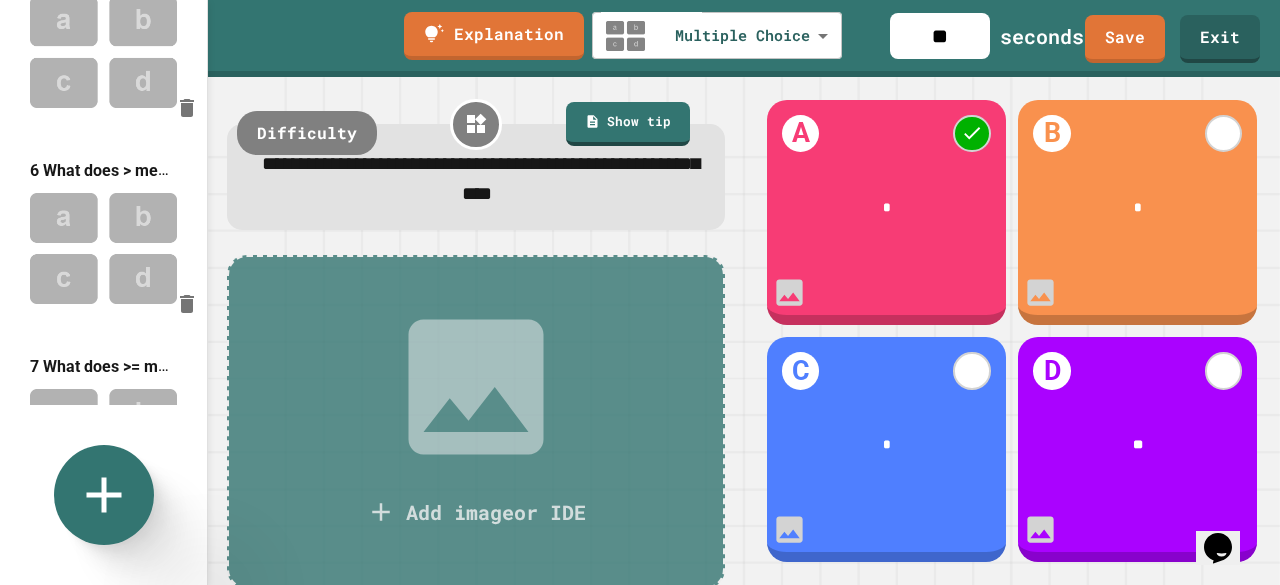 scroll, scrollTop: 0, scrollLeft: 0, axis: both 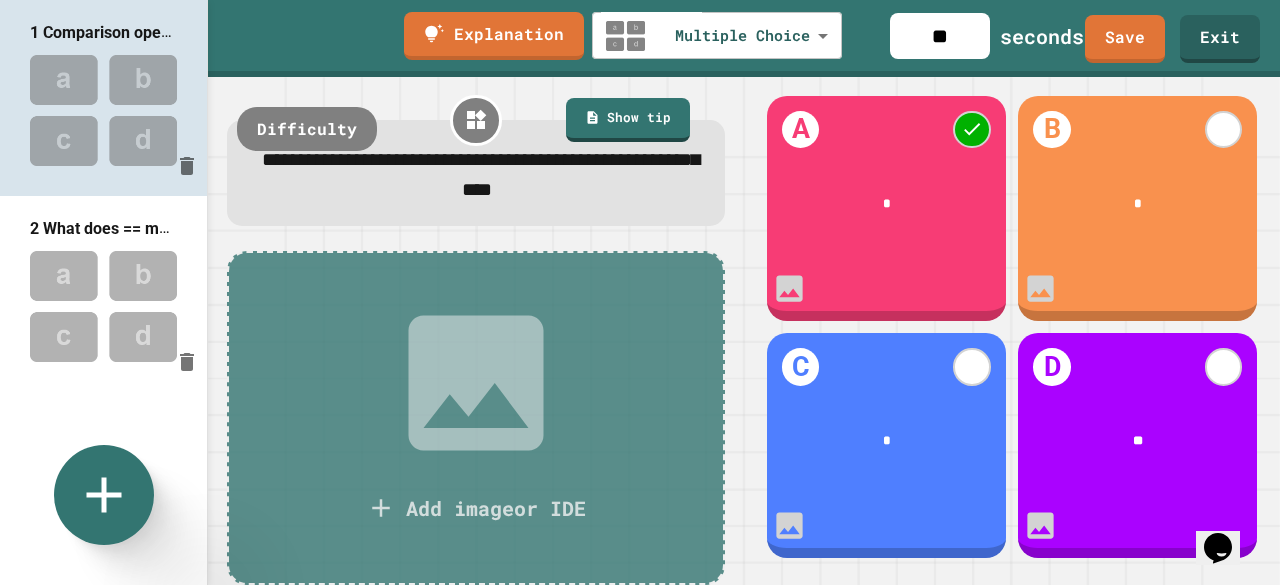 drag, startPoint x: 543, startPoint y: 425, endPoint x: 548, endPoint y: 375, distance: 50.24938 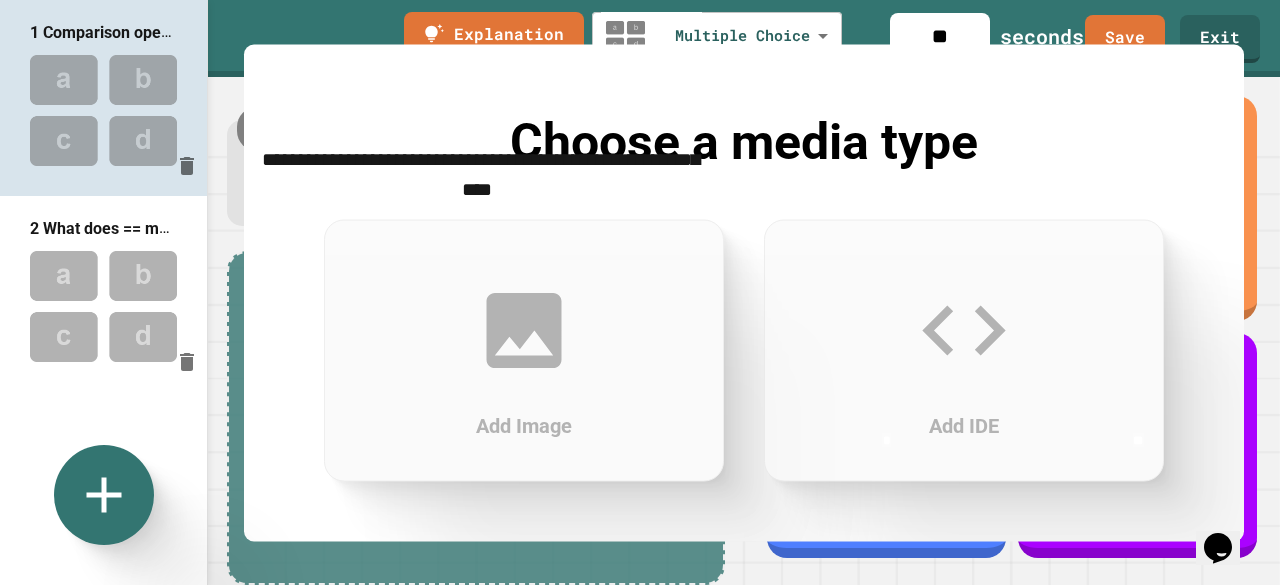 click on "Add IDE" at bounding box center (964, 350) 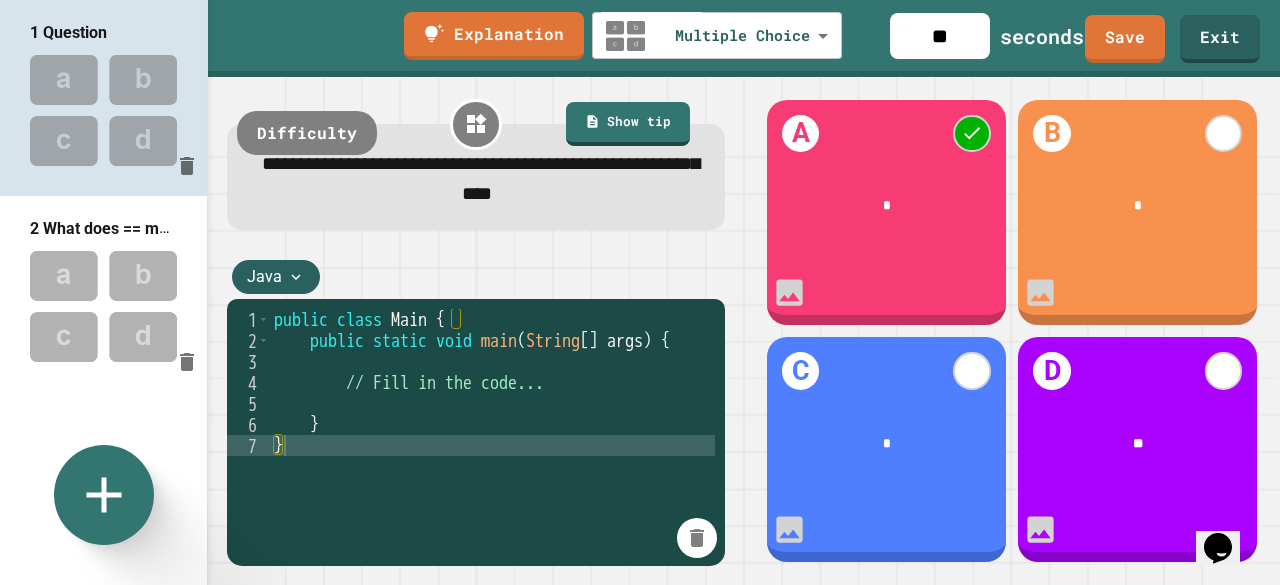 click on "**********" at bounding box center [481, 178] 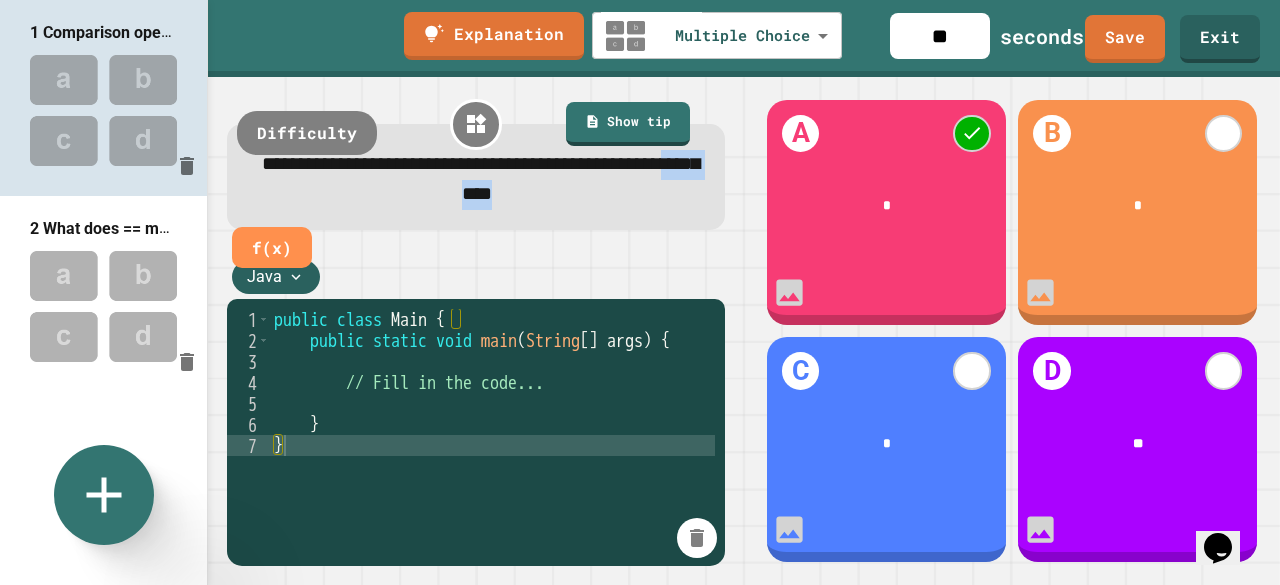click on "**********" at bounding box center (481, 178) 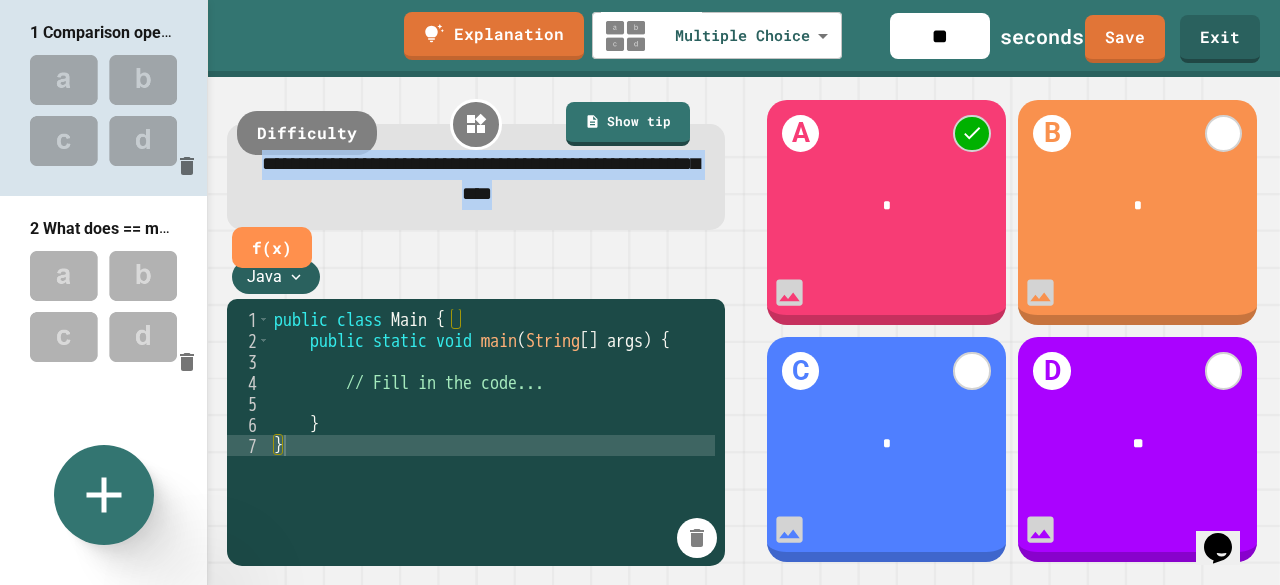 click on "**********" at bounding box center (481, 178) 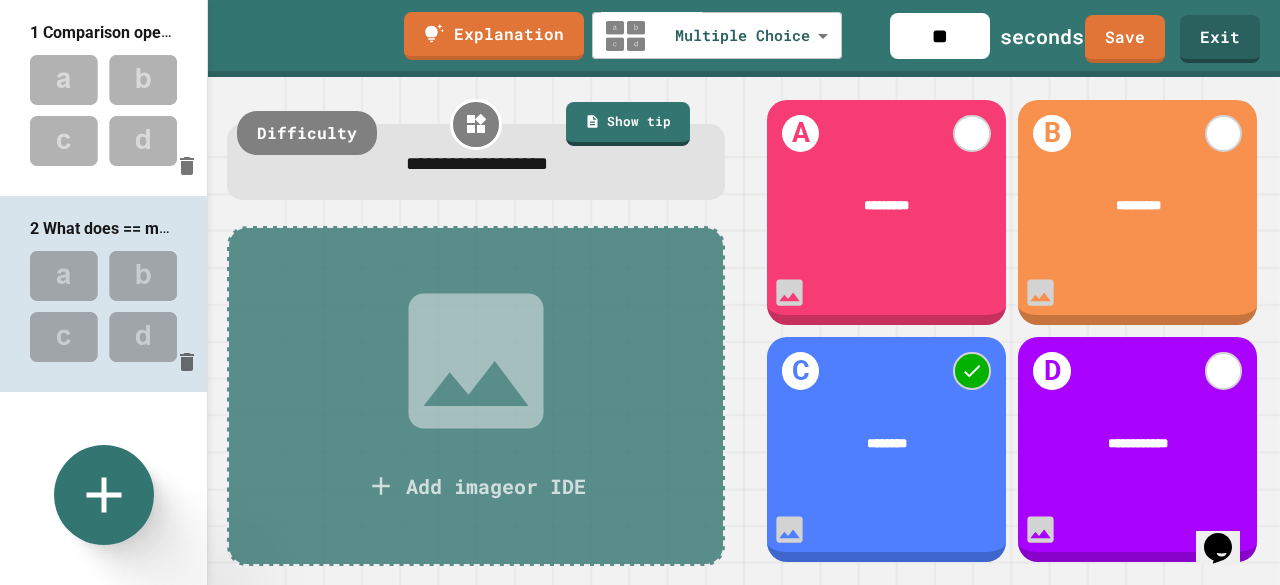 click at bounding box center [103, 110] 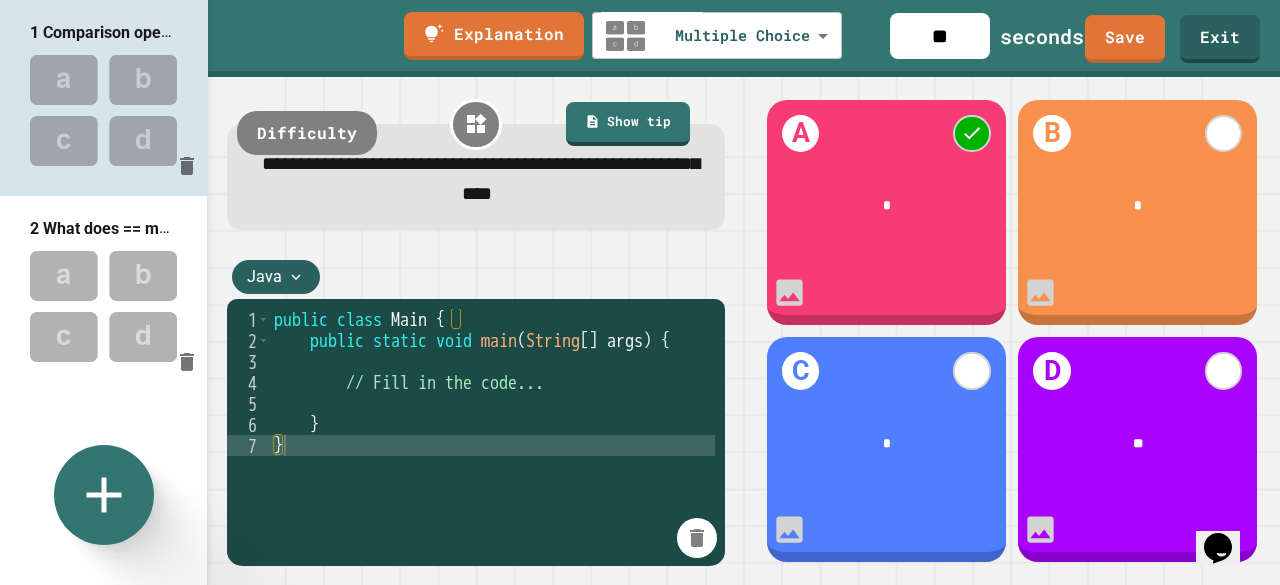 click on "public   class   Main   {      public   static   void   main ( String [ ]   args )   {           // Fill in the code...      } }" at bounding box center (492, 445) 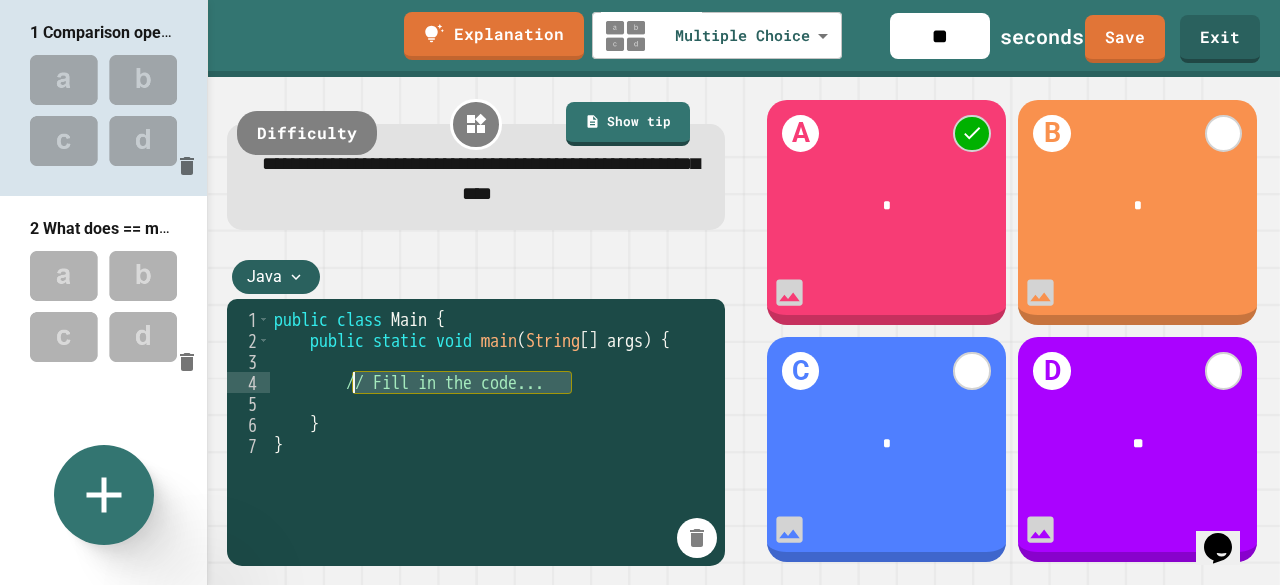 drag, startPoint x: 637, startPoint y: 382, endPoint x: 354, endPoint y: 391, distance: 283.14307 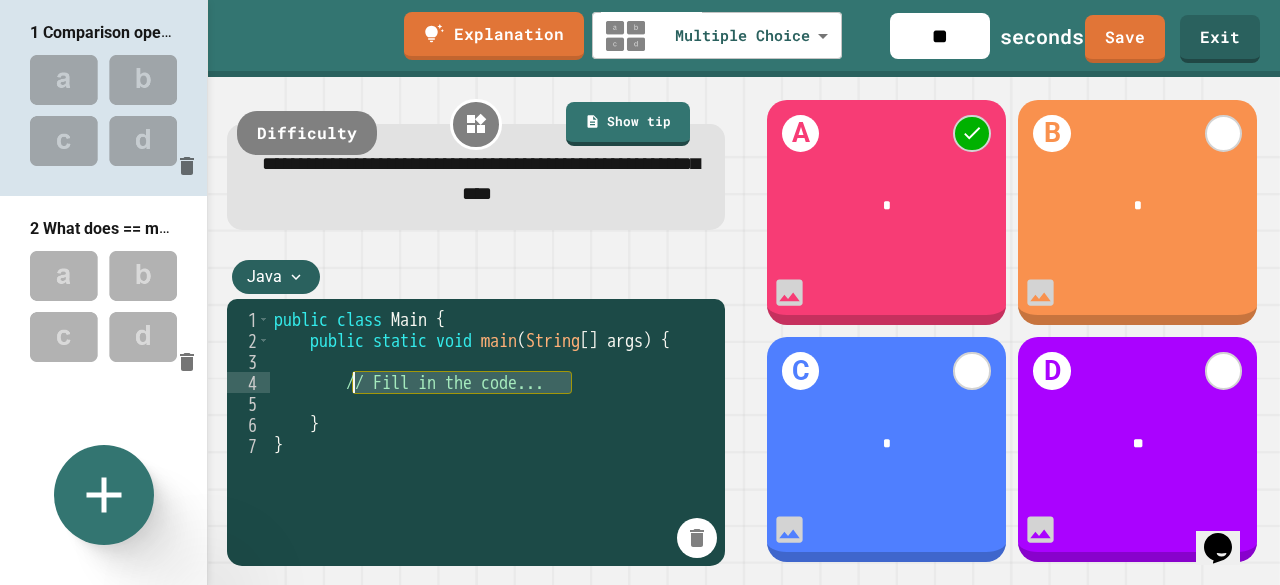 click on "public   class   Main   {      public   static   void   main ( String [ ]   args )   {           // Fill in the code...      } }" at bounding box center (492, 445) 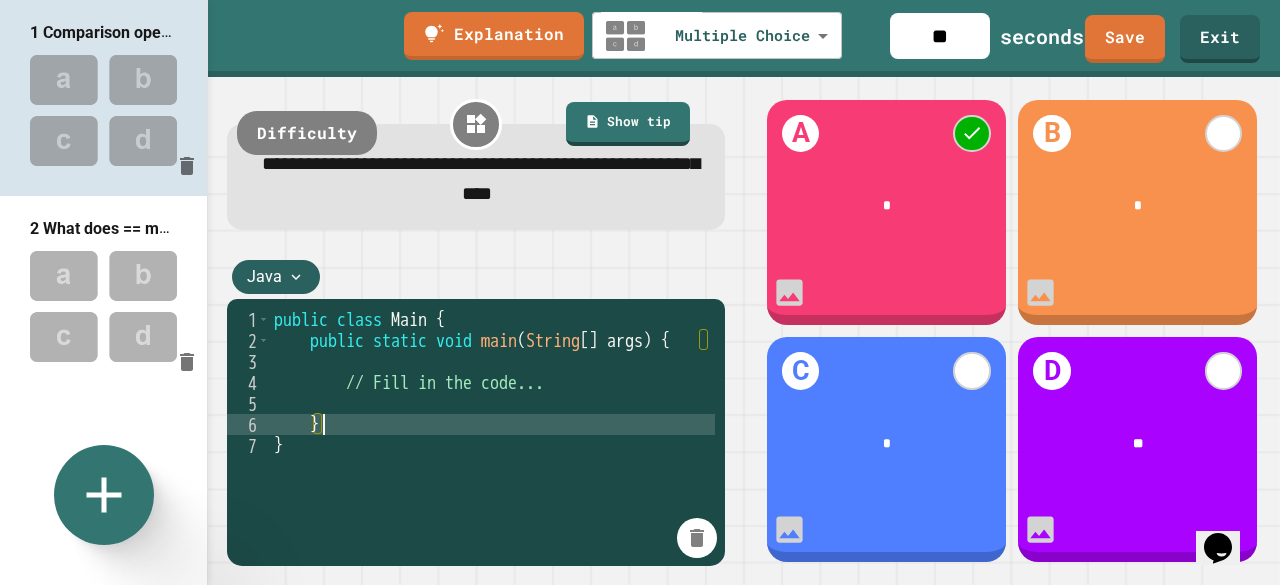 click on "public   class   Main   {      public   static   void   main ( String [ ]   args )   {           // Fill in the code...      } }" at bounding box center [492, 445] 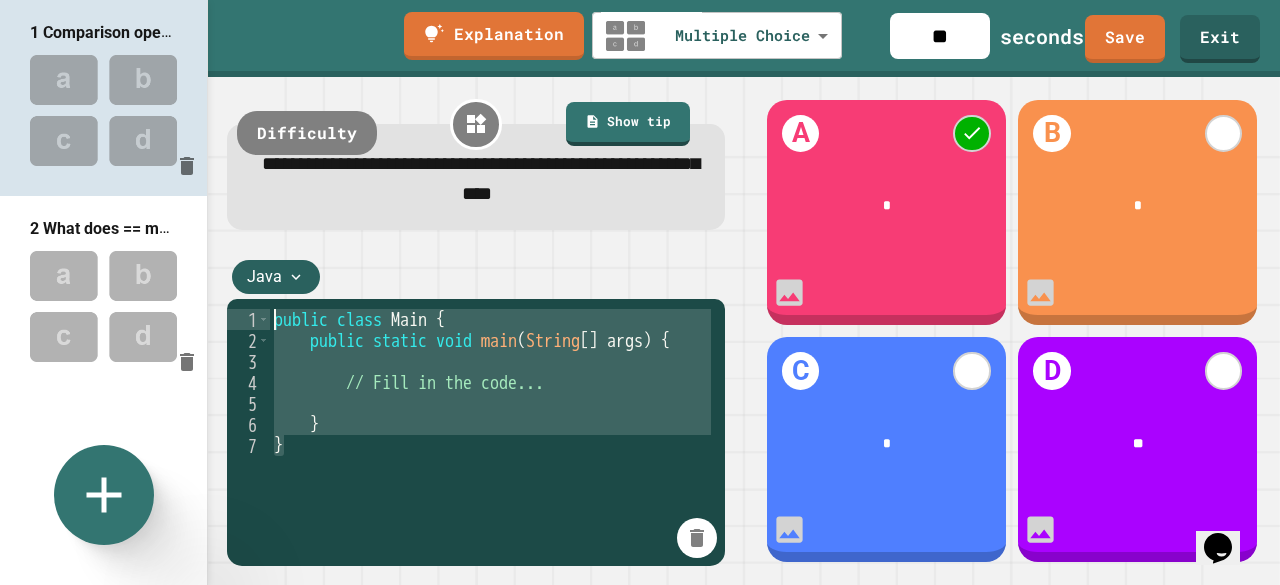 drag, startPoint x: 364, startPoint y: 461, endPoint x: 246, endPoint y: 317, distance: 186.17197 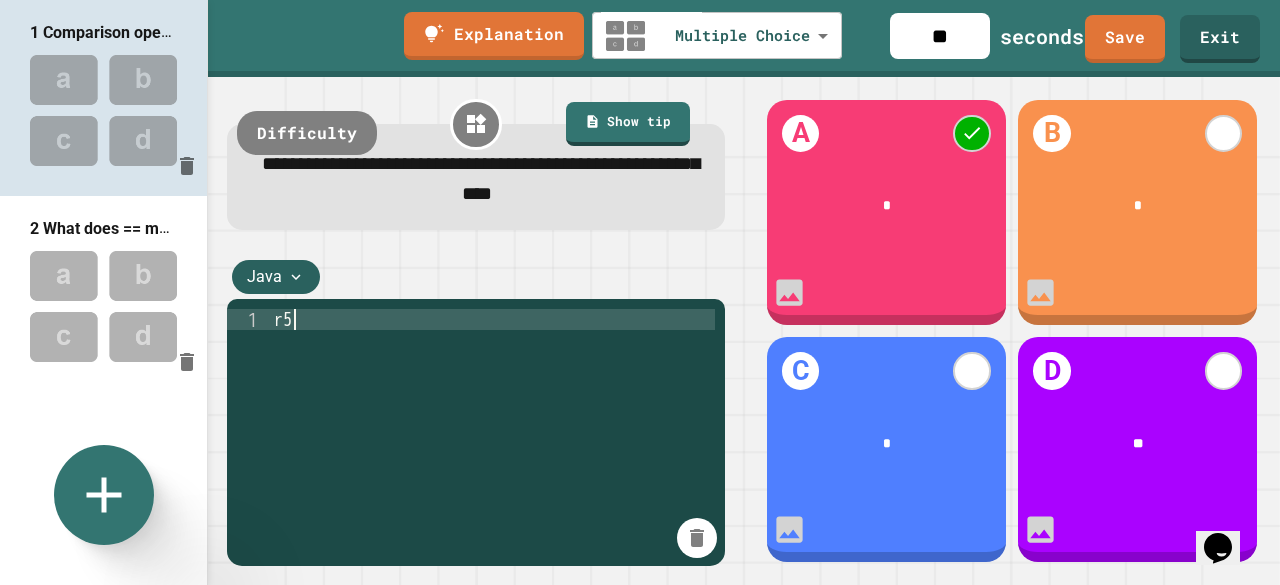 type on "*" 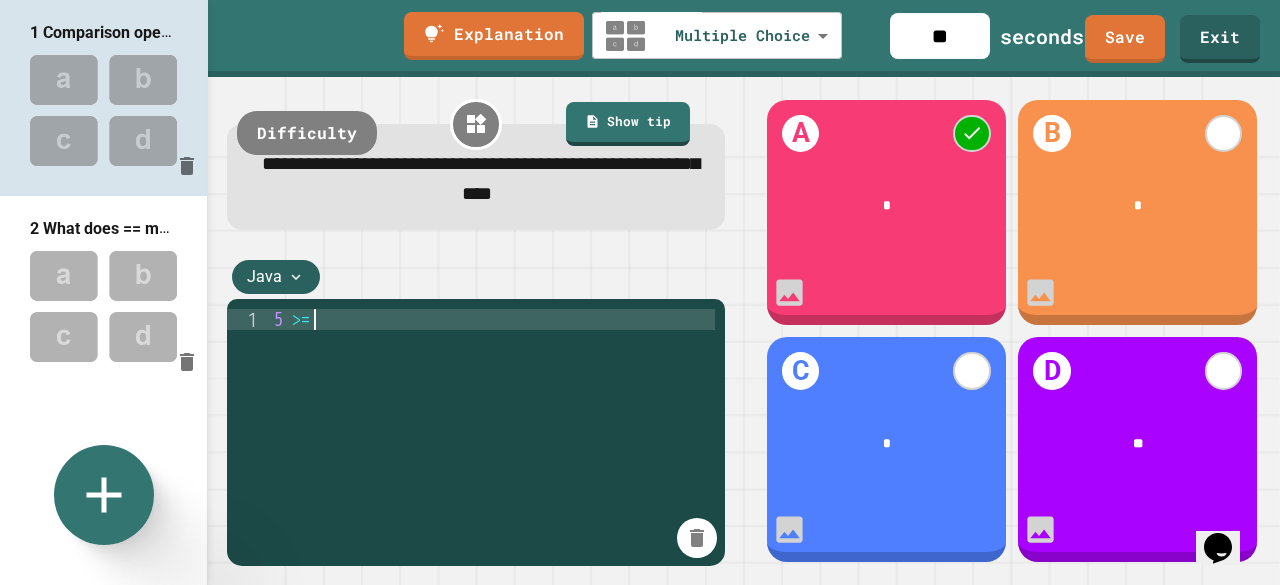 scroll, scrollTop: 0, scrollLeft: 1, axis: horizontal 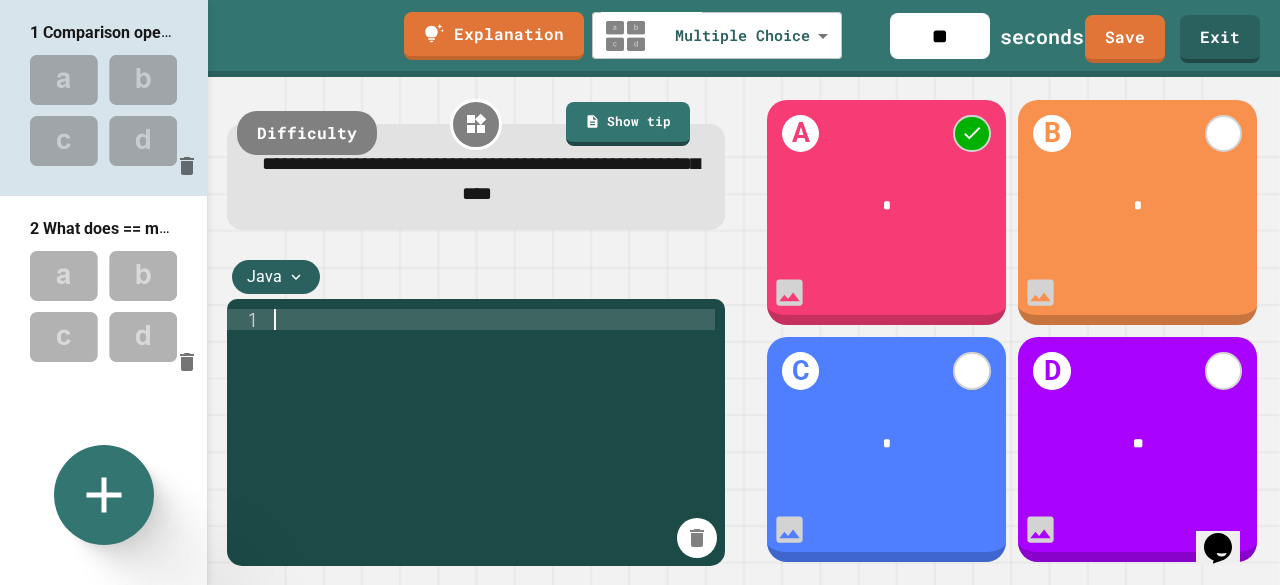 type 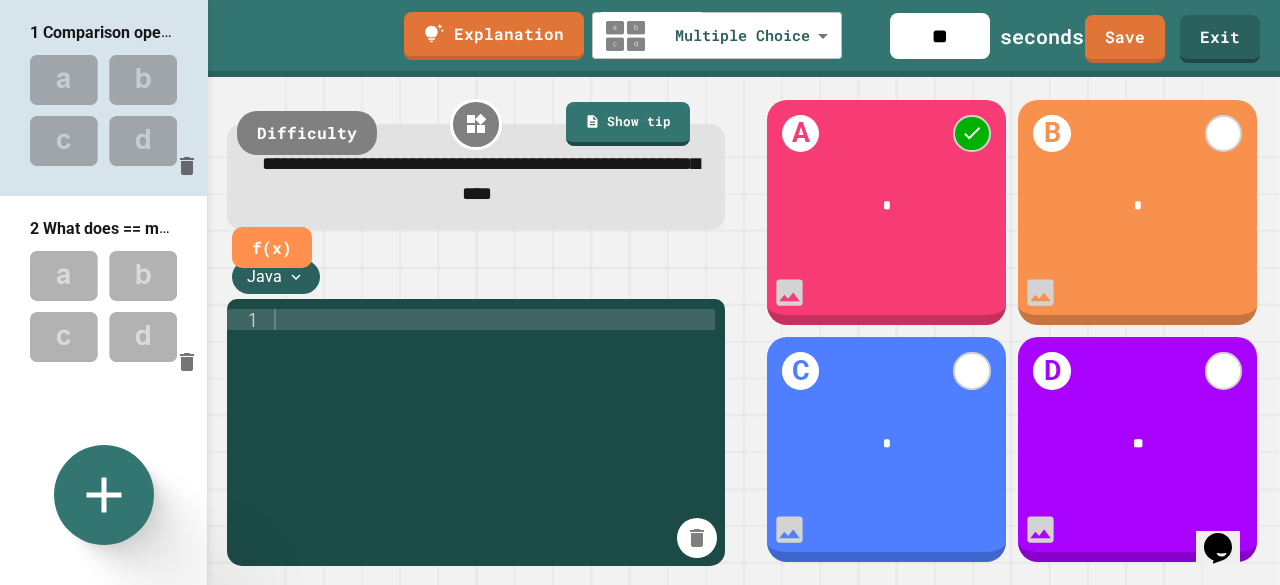 drag, startPoint x: 459, startPoint y: 191, endPoint x: 598, endPoint y: 198, distance: 139.17615 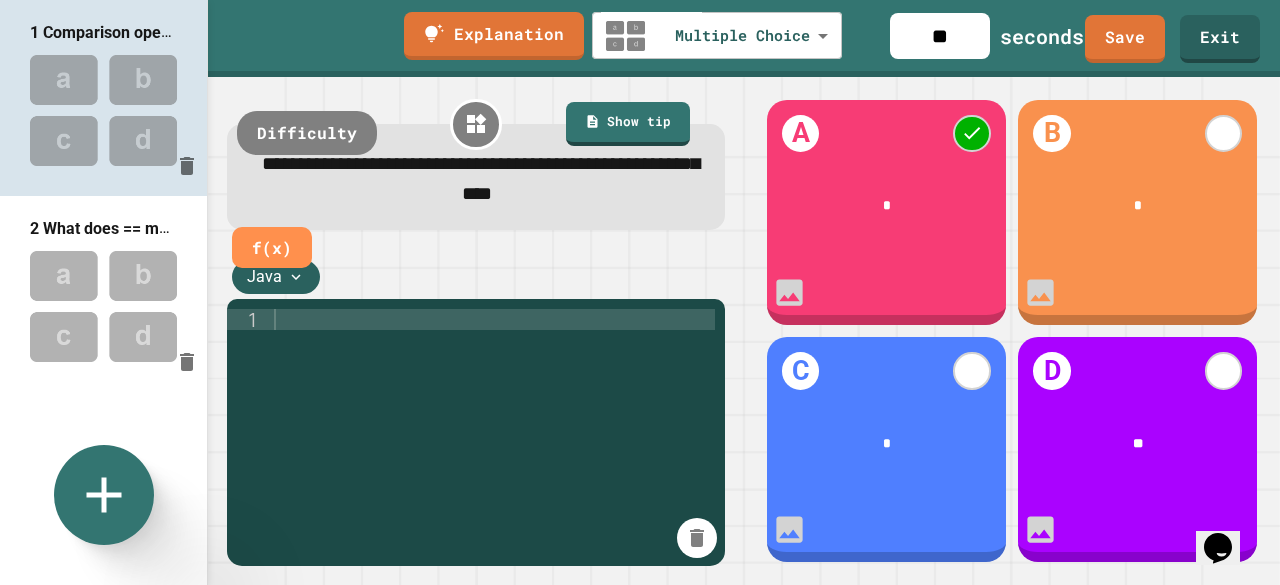 click on "**********" at bounding box center [476, 177] 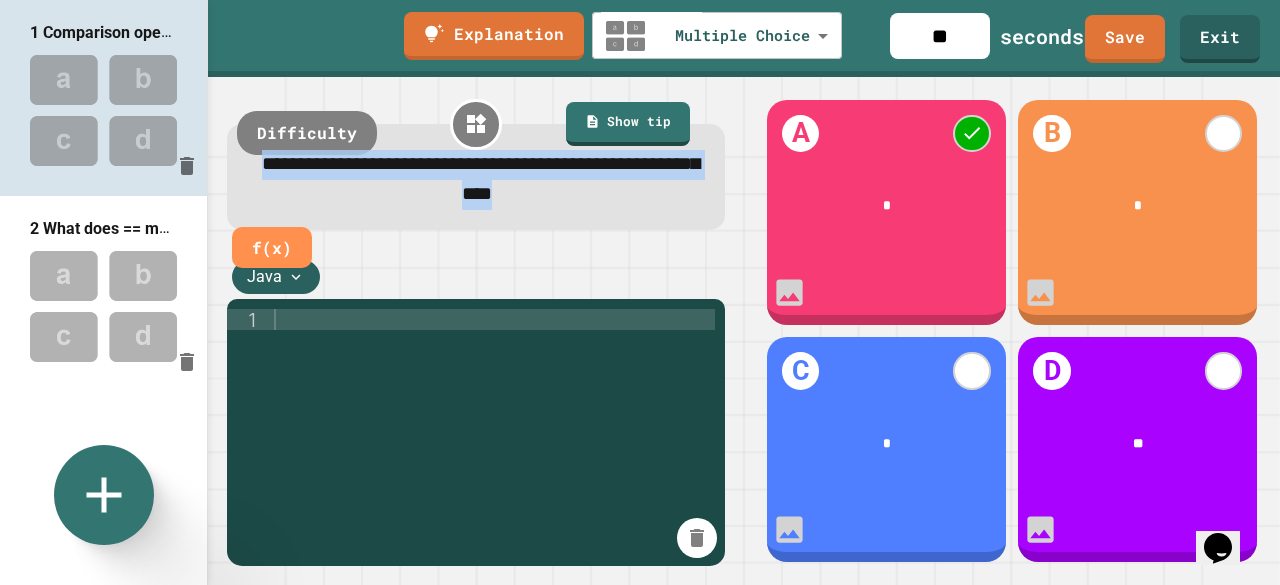 drag, startPoint x: 536, startPoint y: 208, endPoint x: 260, endPoint y: 169, distance: 278.74182 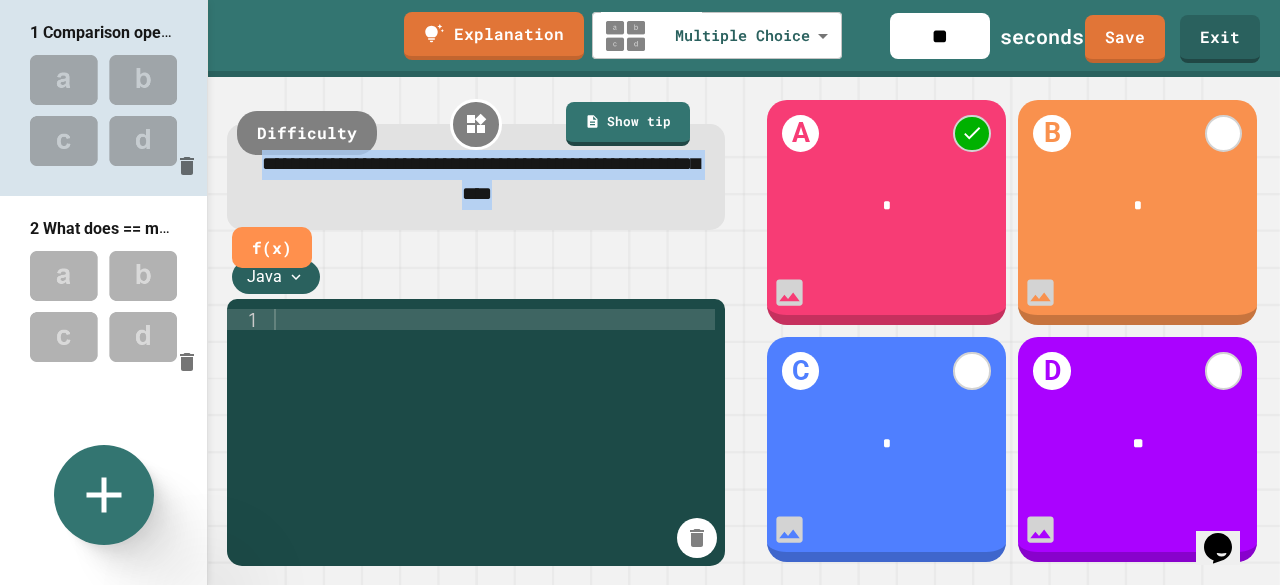 click on "**********" at bounding box center [476, 180] 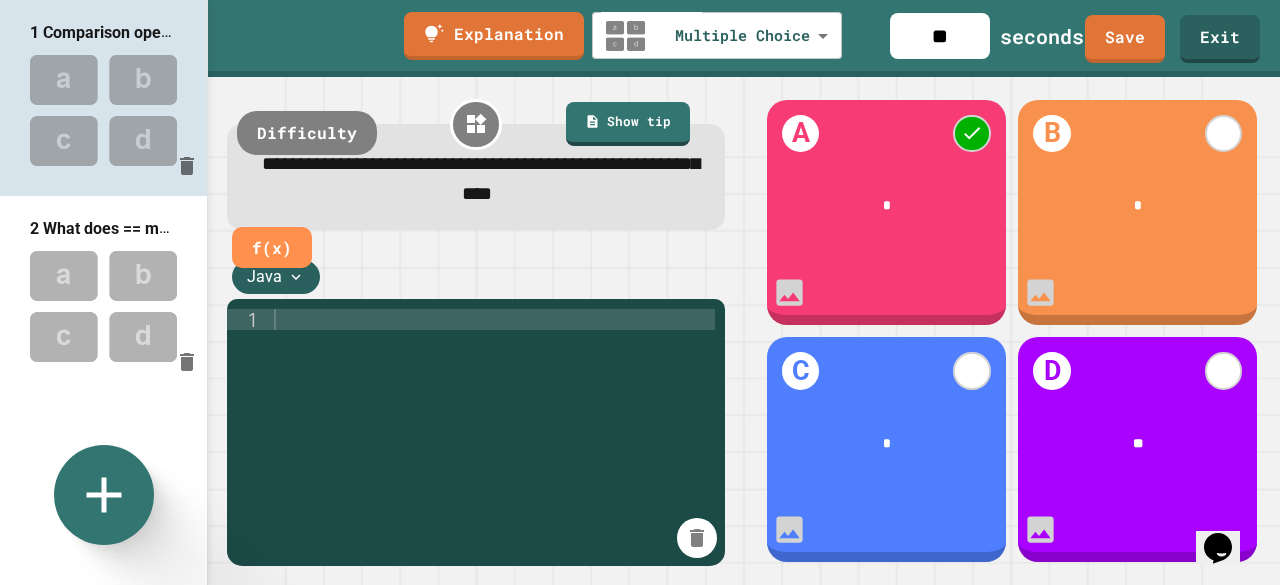 click at bounding box center (200, 731) 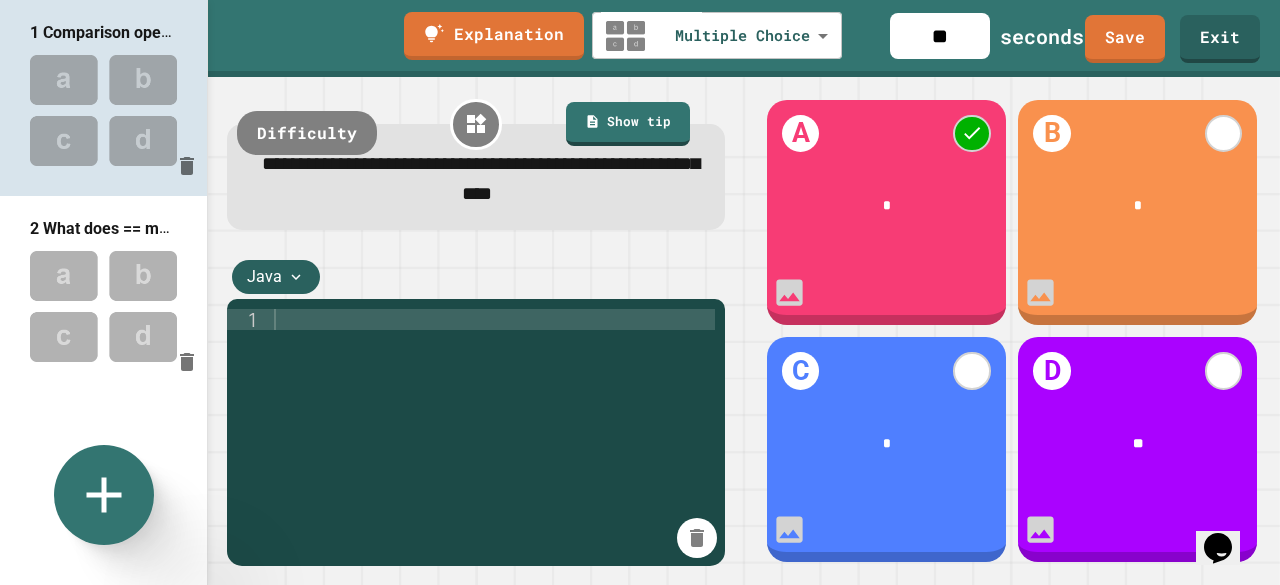 click on "1   Comparison operators return a boolean type from...variables" at bounding box center (103, 98) 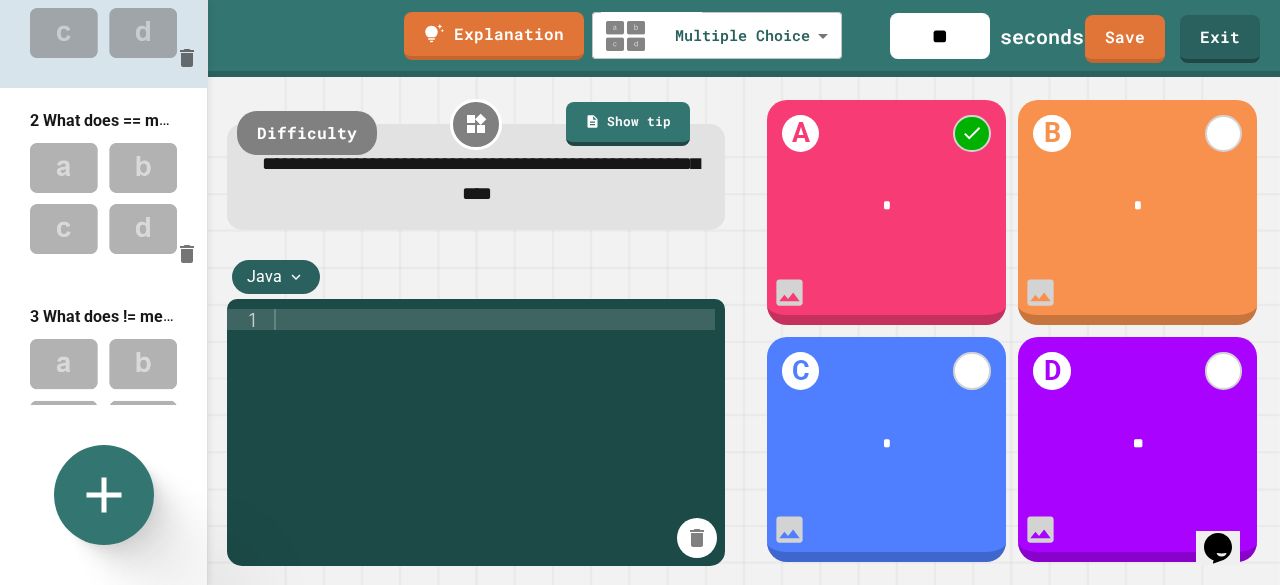 scroll, scrollTop: 0, scrollLeft: 0, axis: both 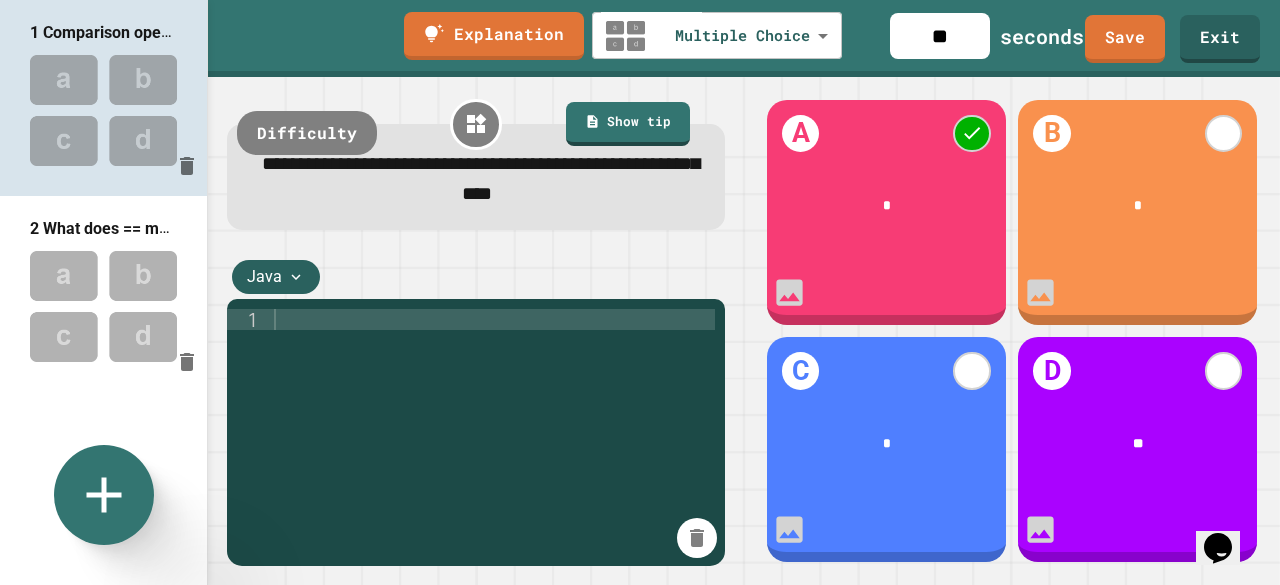 click on "**********" at bounding box center (481, 178) 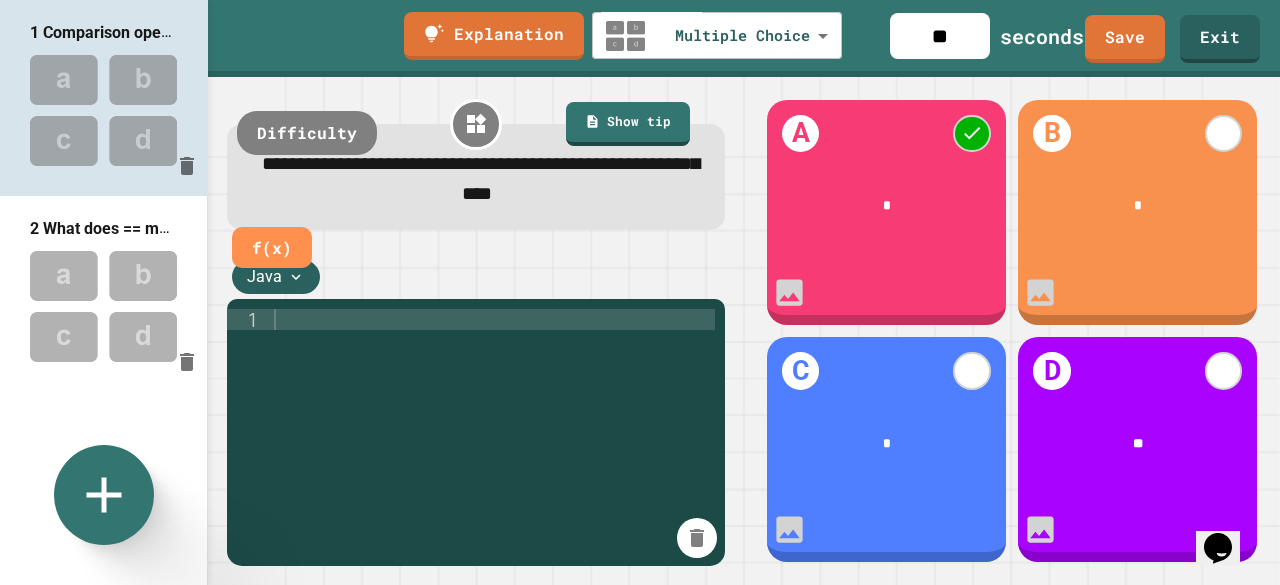 click on "**********" at bounding box center (476, 180) 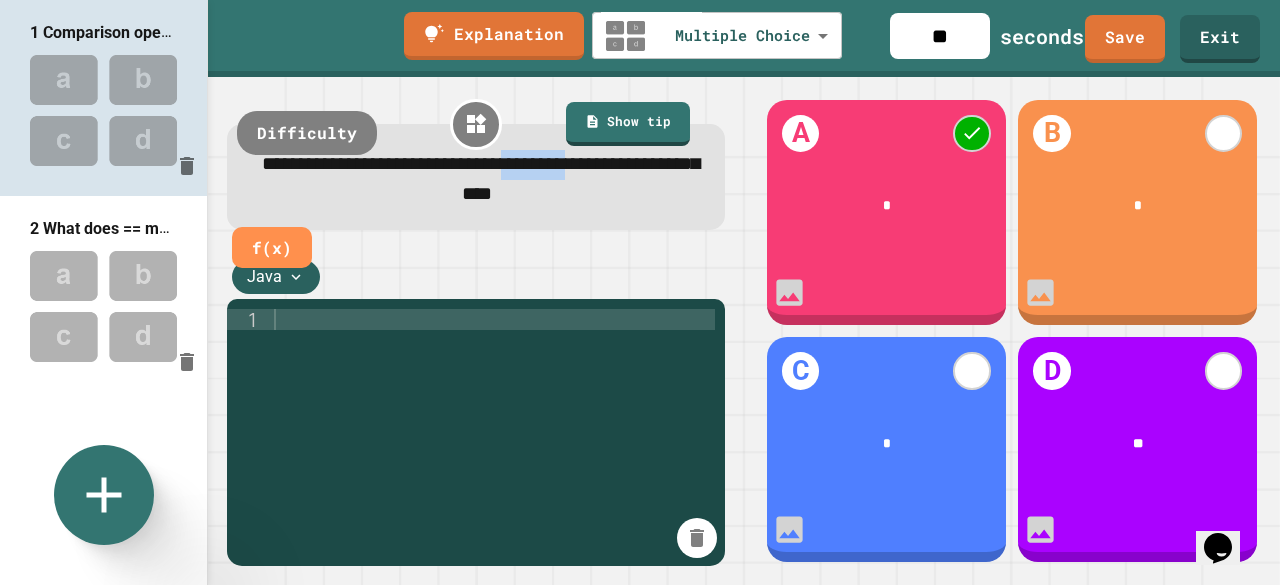 click on "**********" at bounding box center (476, 180) 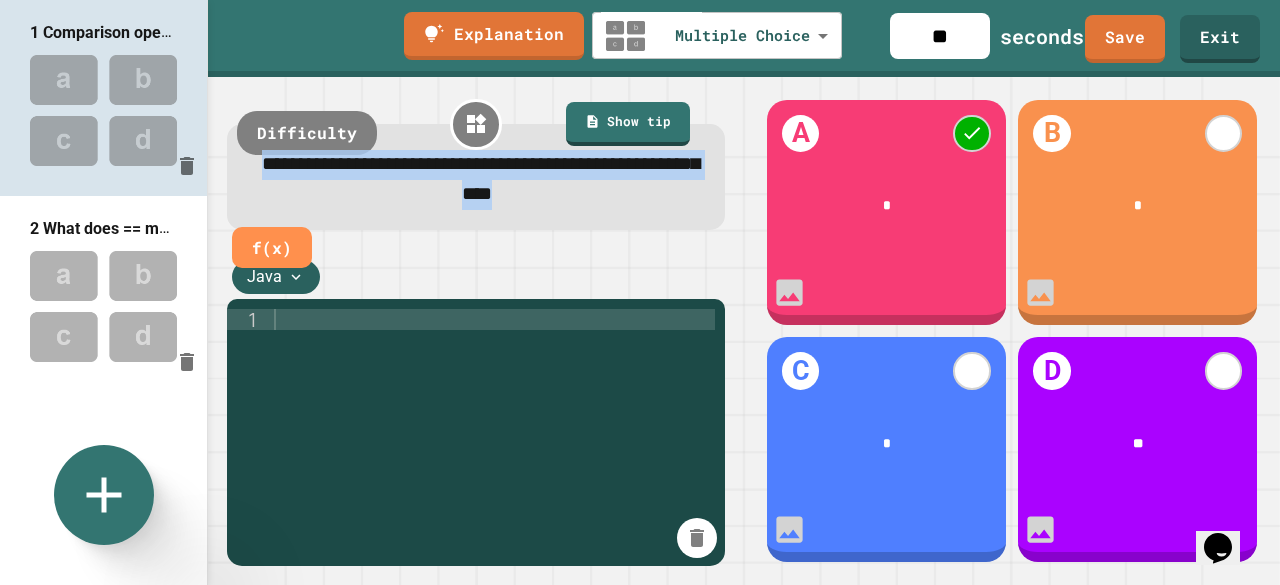 click on "**********" at bounding box center (476, 180) 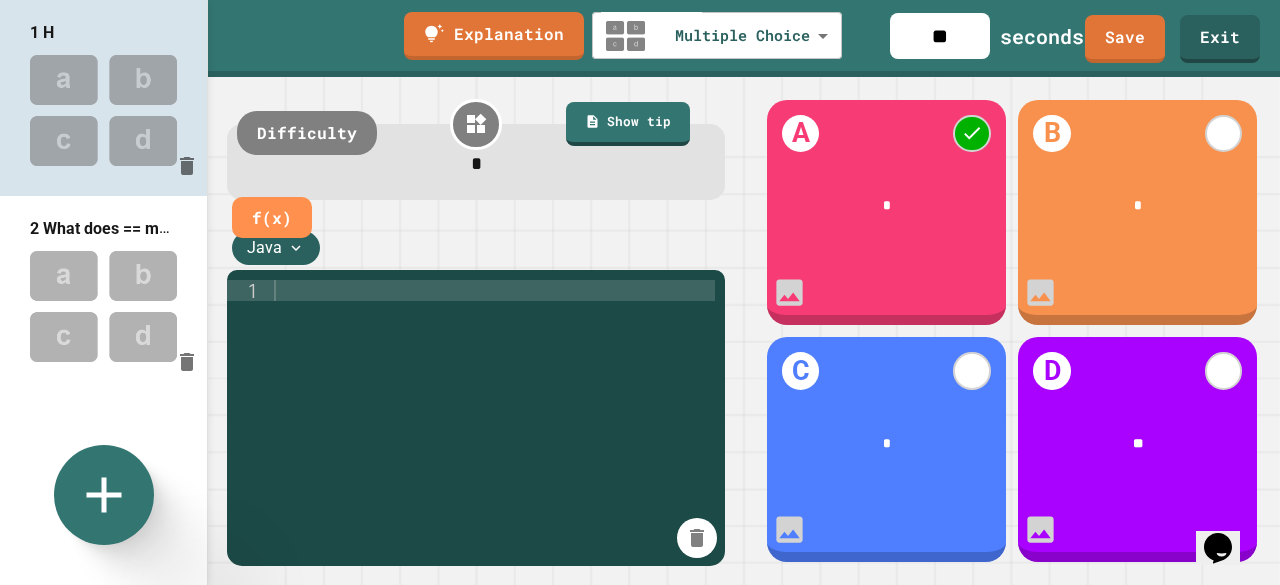 type 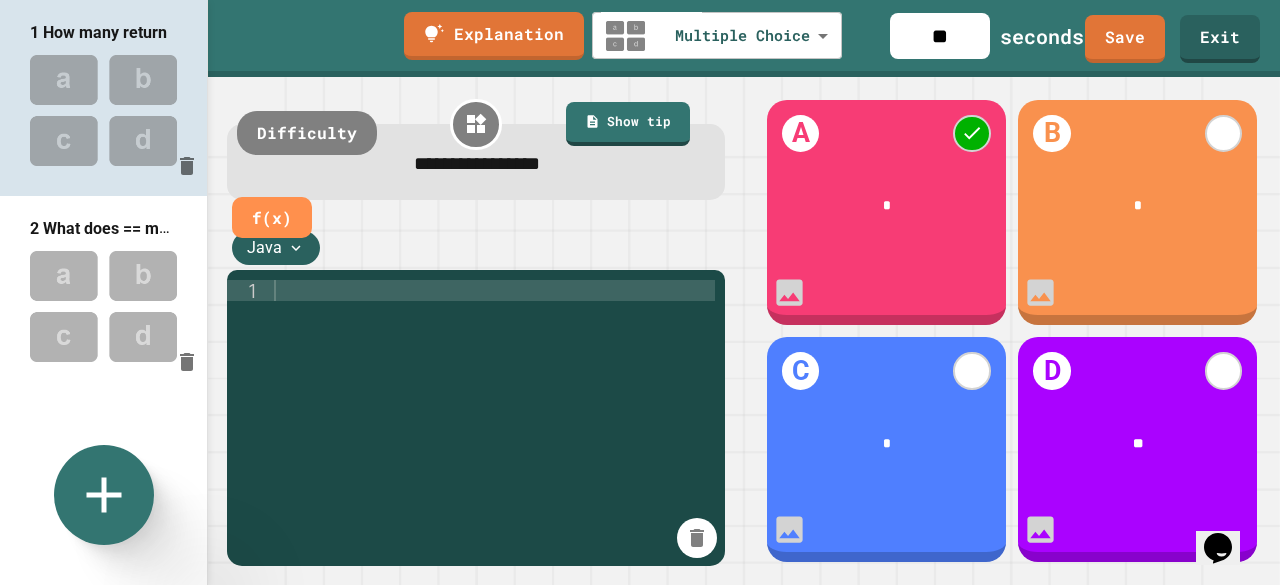 click on "**********" at bounding box center (477, 163) 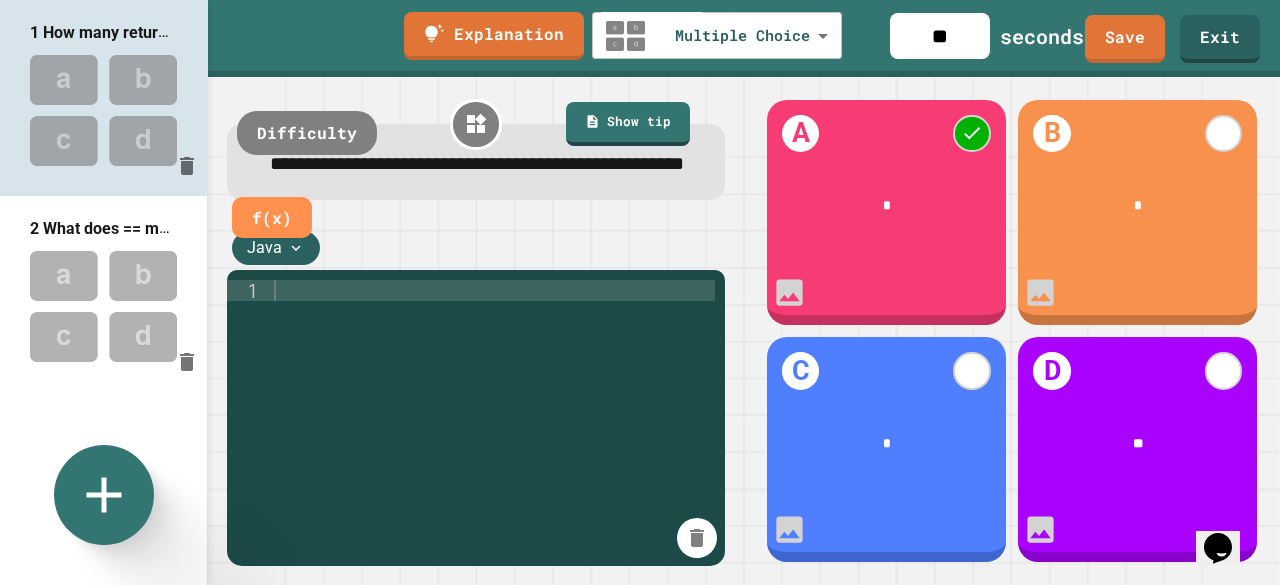 click at bounding box center (492, 416) 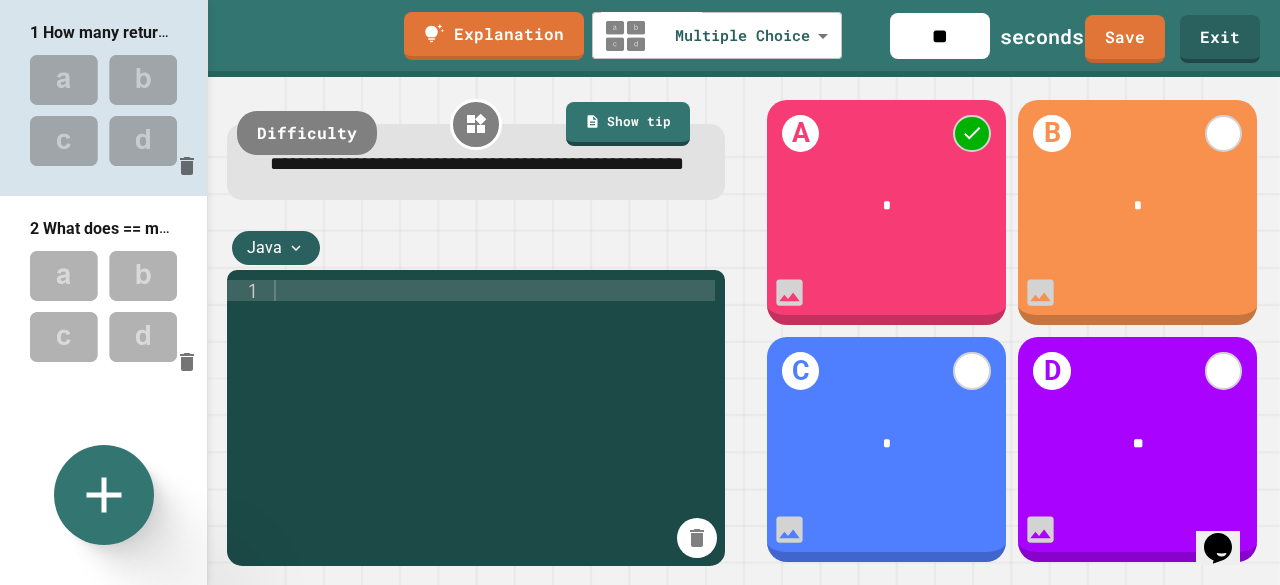 click on "Java" at bounding box center [276, 248] 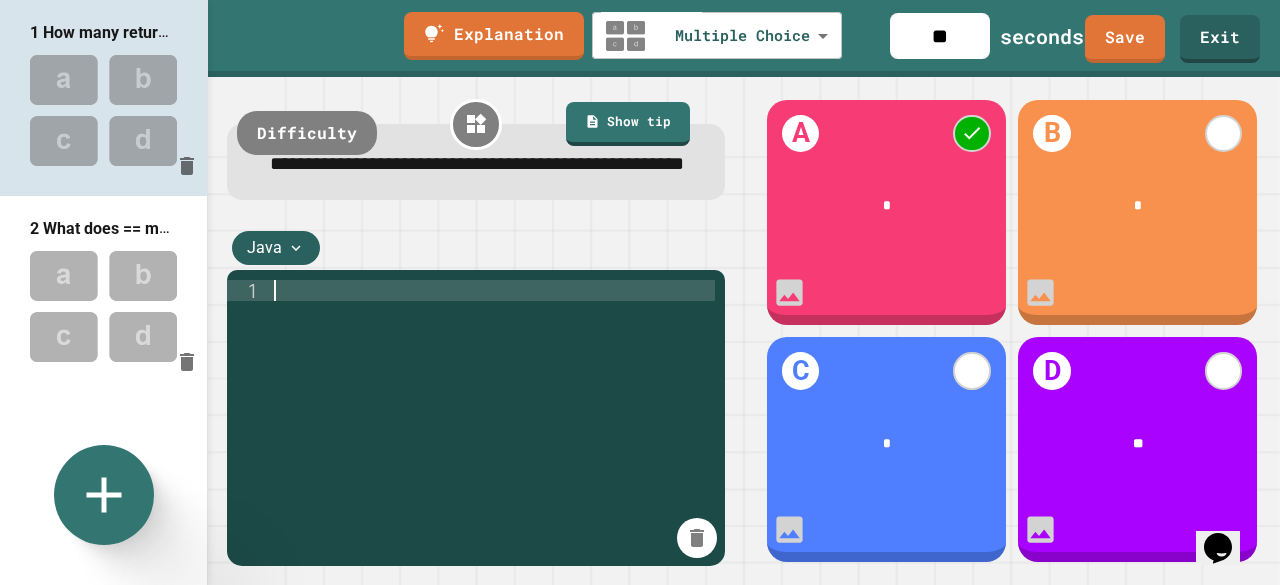 click at bounding box center [492, 416] 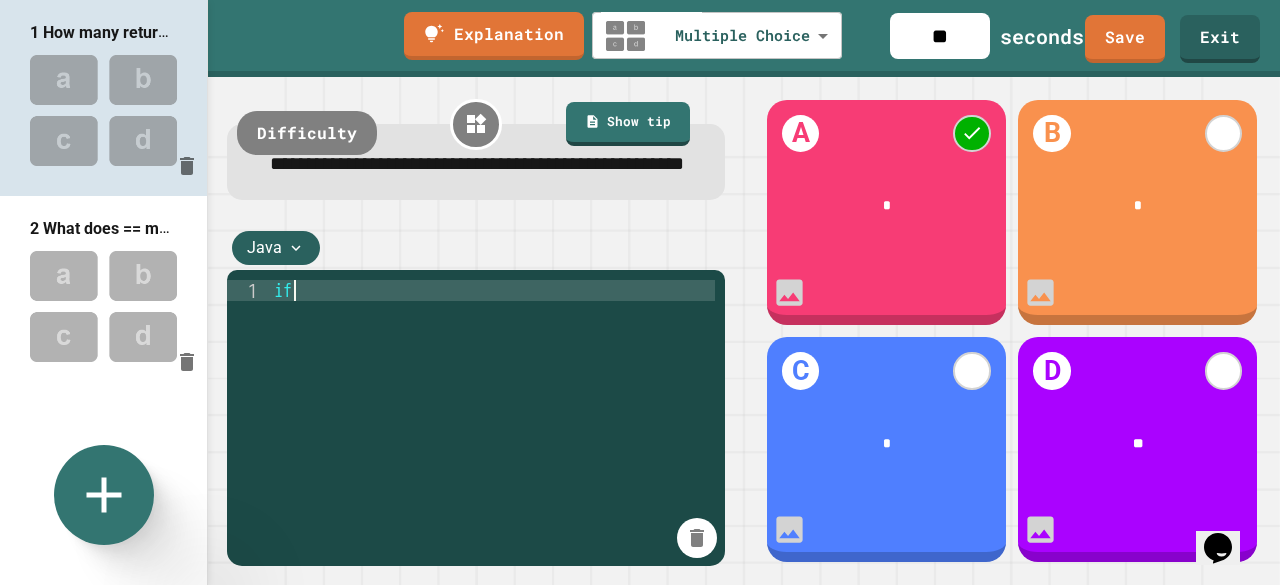 type on "*" 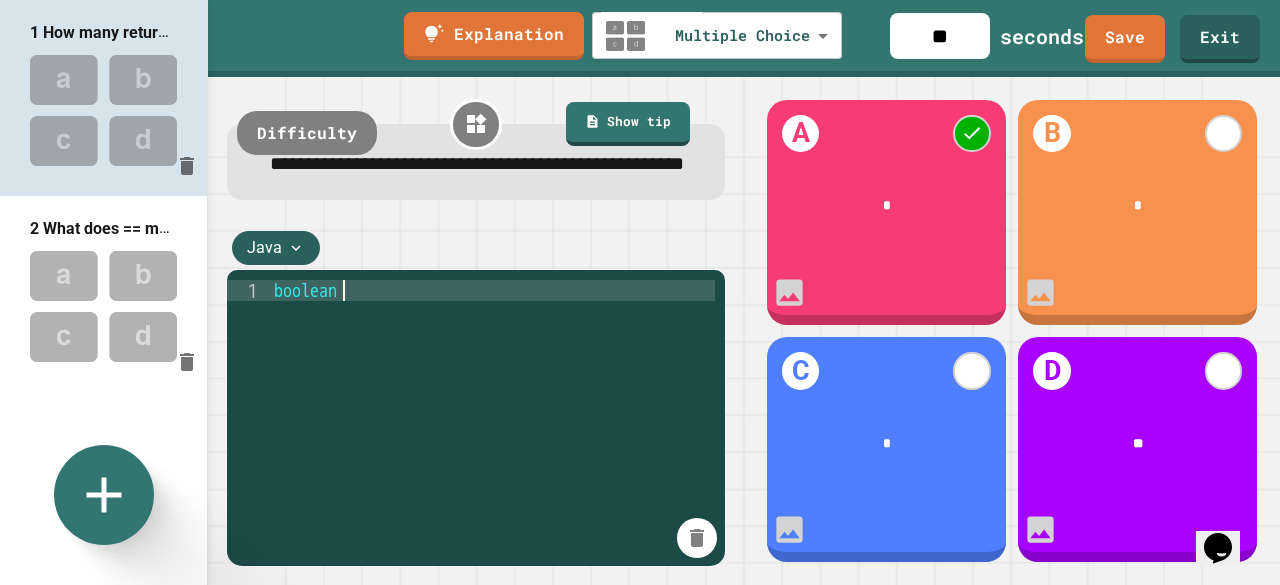 scroll, scrollTop: 0, scrollLeft: 3, axis: horizontal 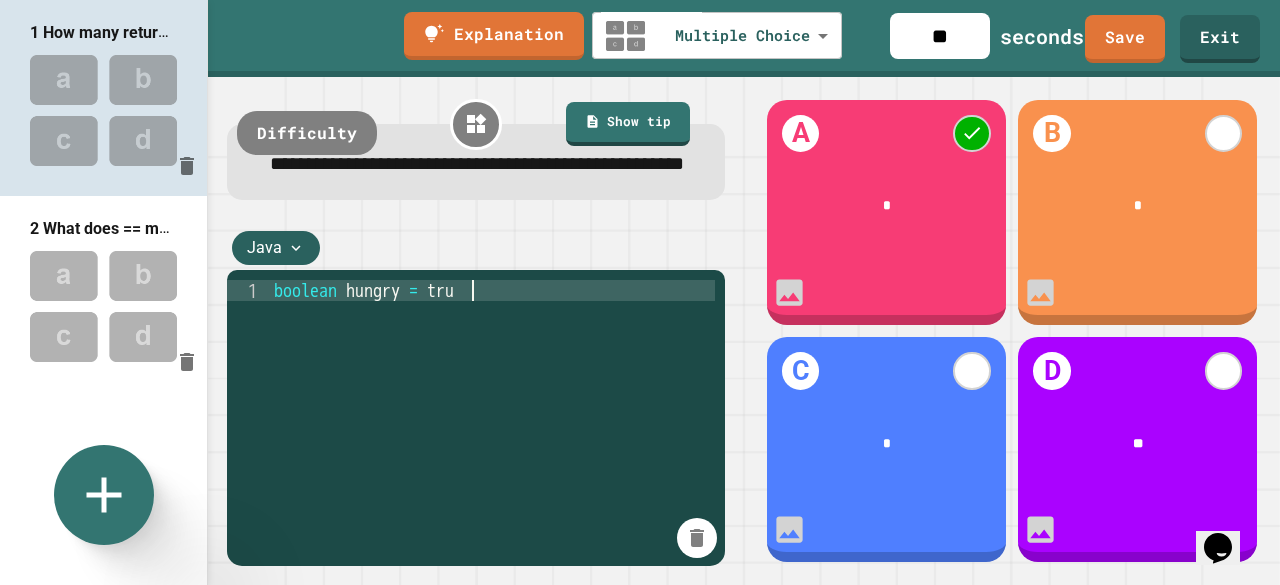 type on "**********" 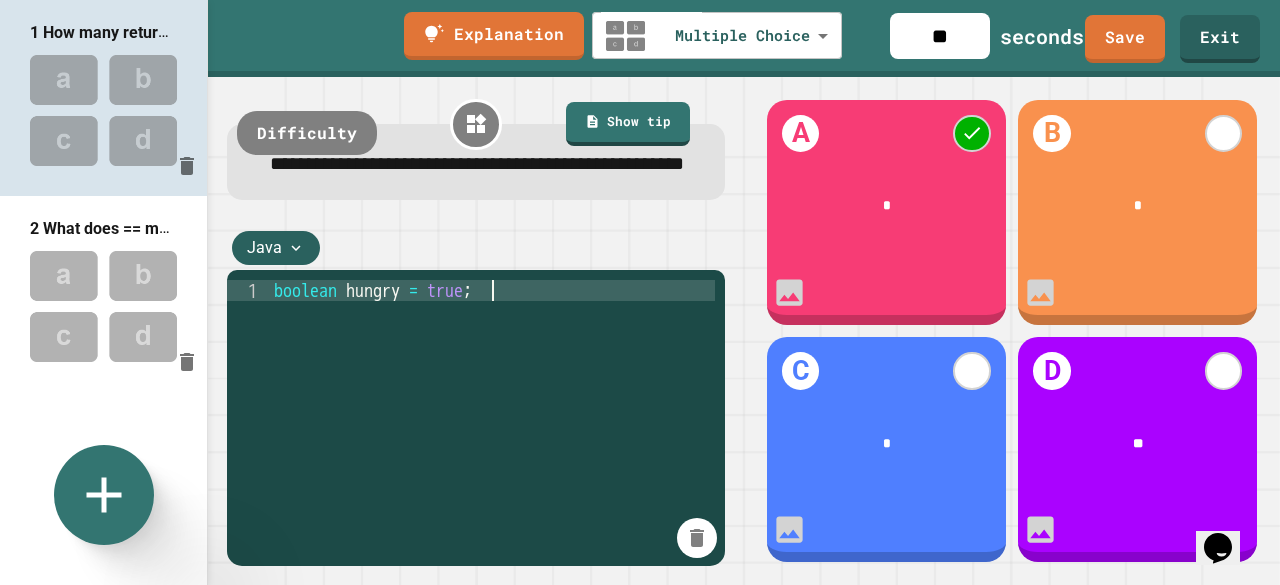 scroll, scrollTop: 0, scrollLeft: 0, axis: both 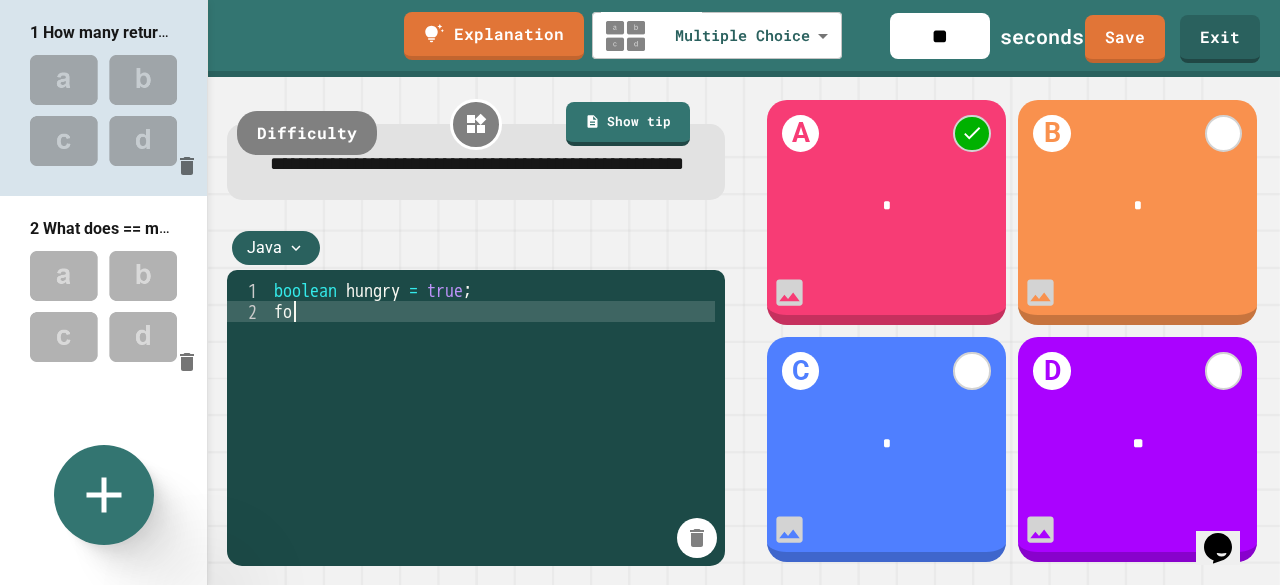 type on "*" 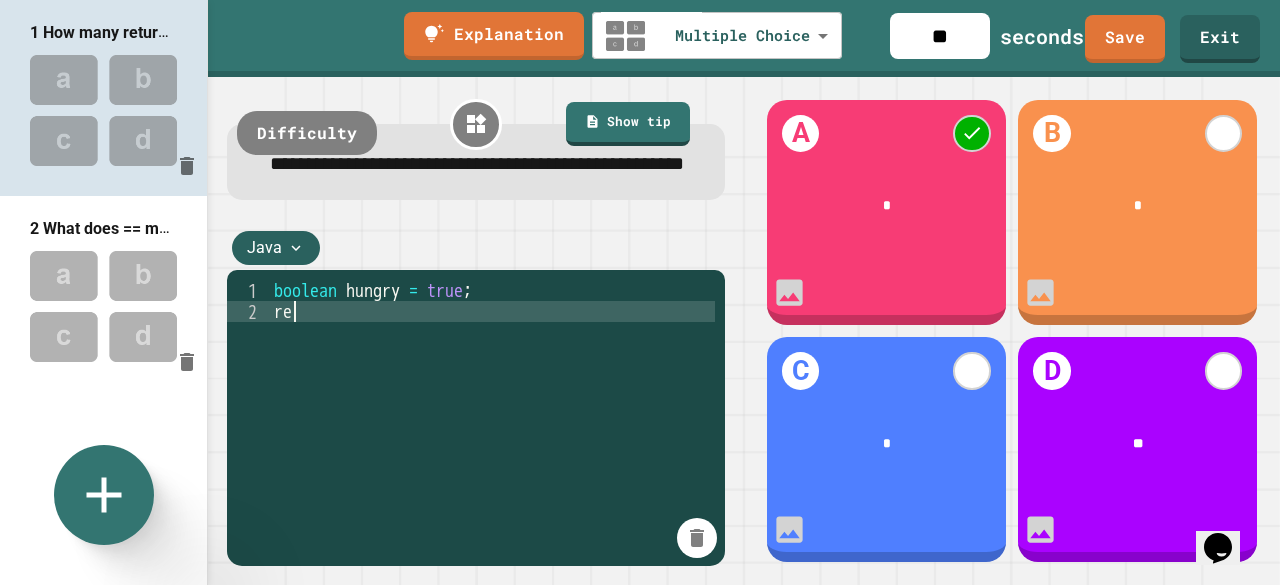type on "*" 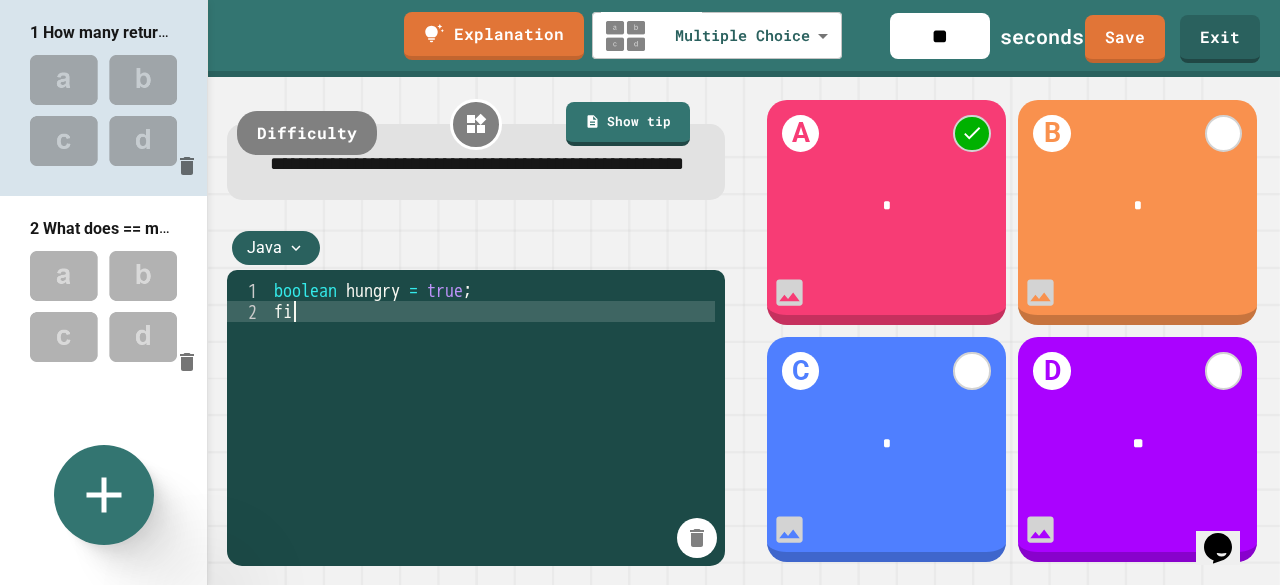 type on "*" 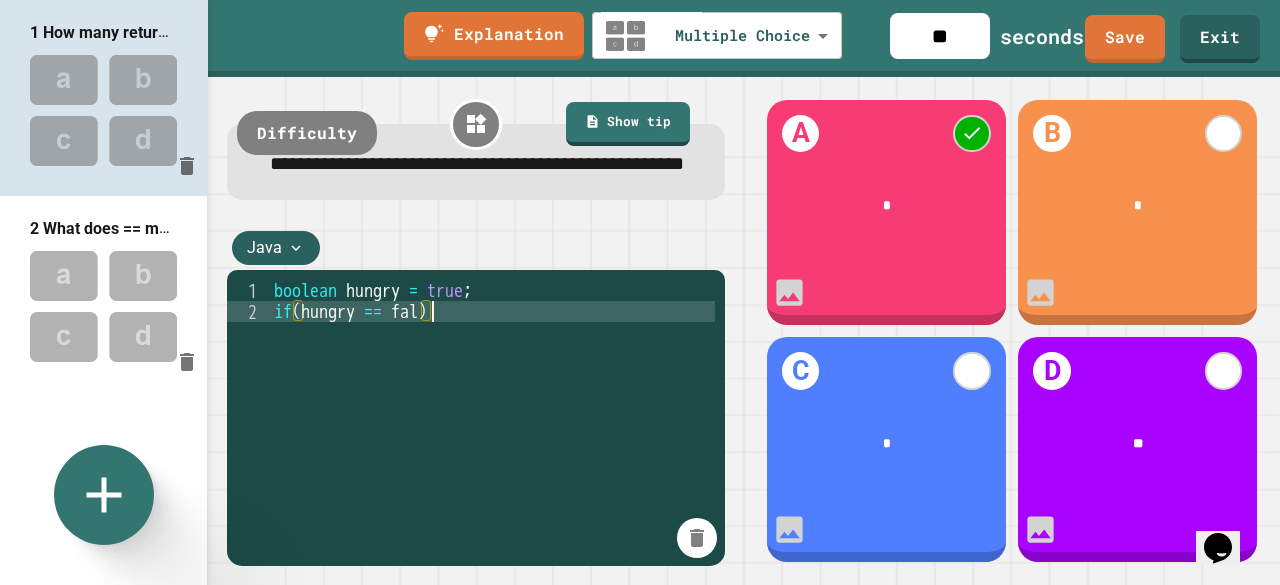 type on "**********" 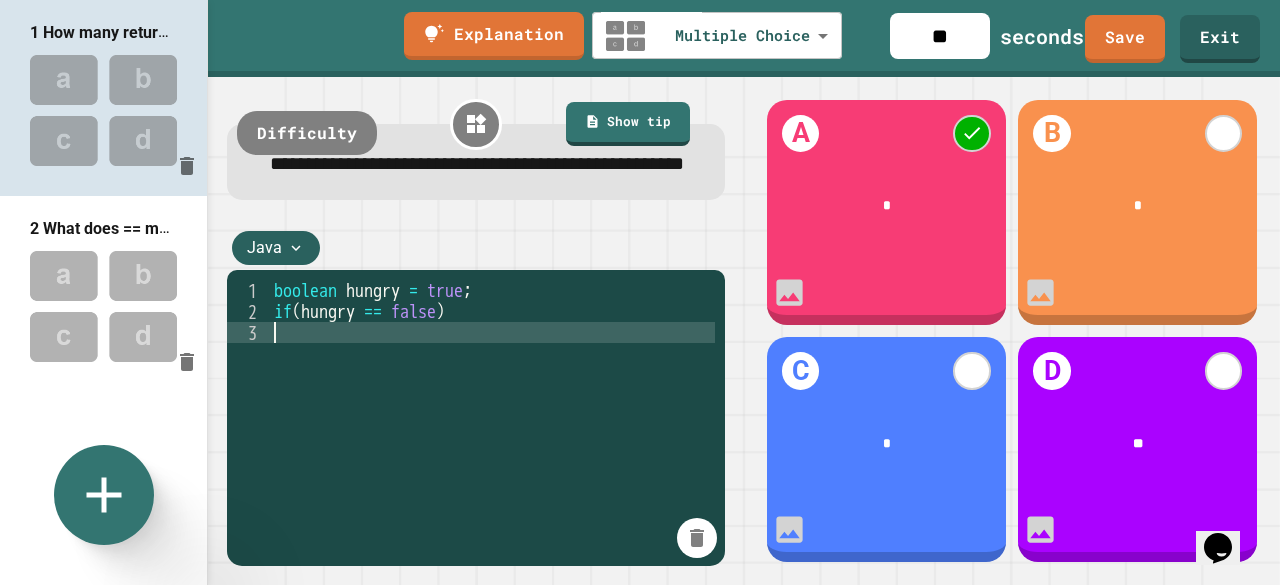 scroll, scrollTop: 0, scrollLeft: 0, axis: both 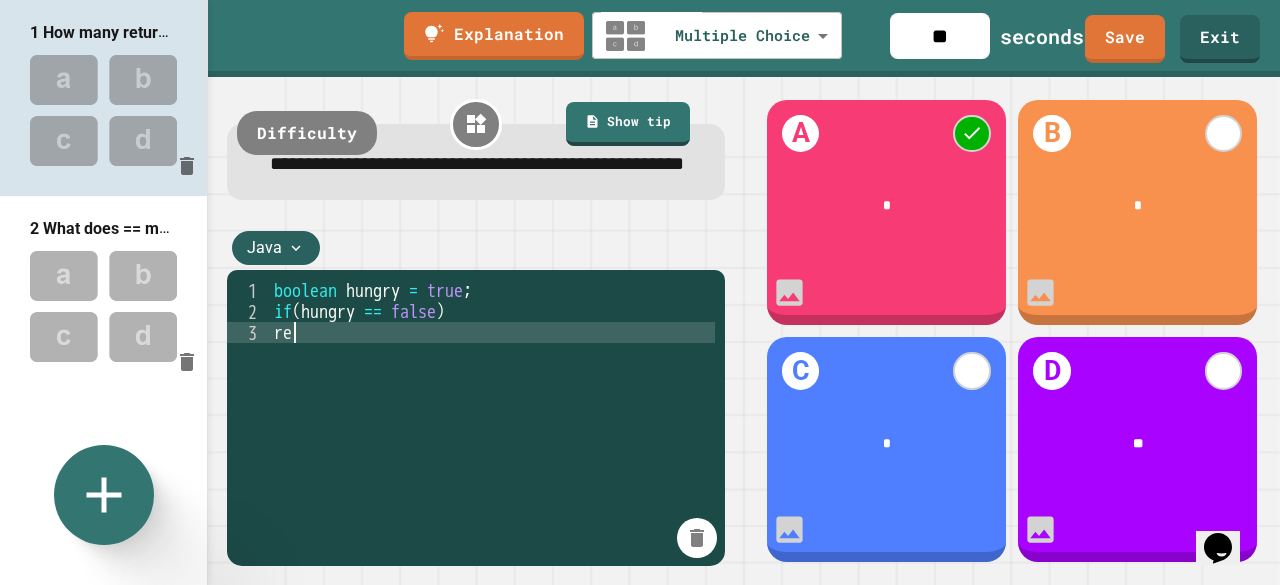 type on "*" 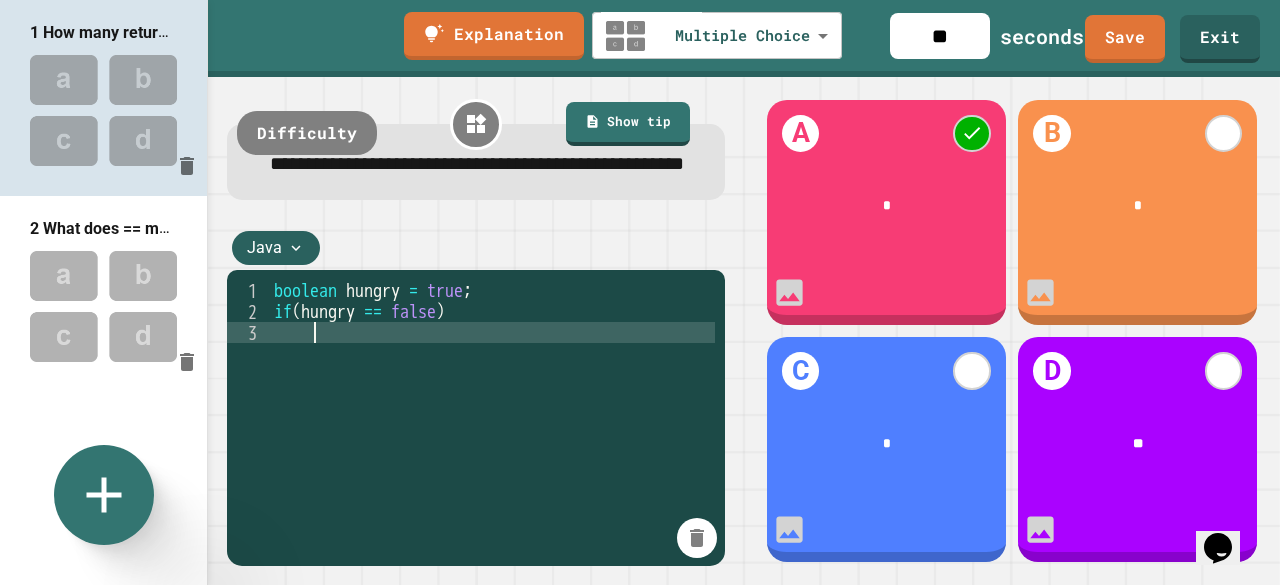 type on "*" 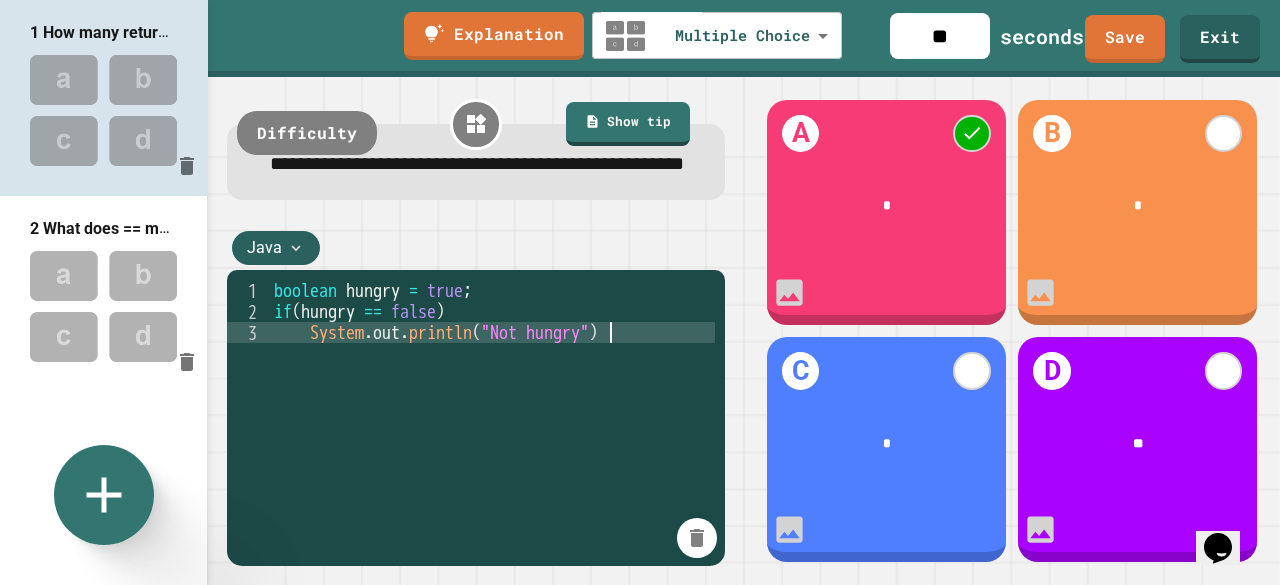 scroll, scrollTop: 0, scrollLeft: 18, axis: horizontal 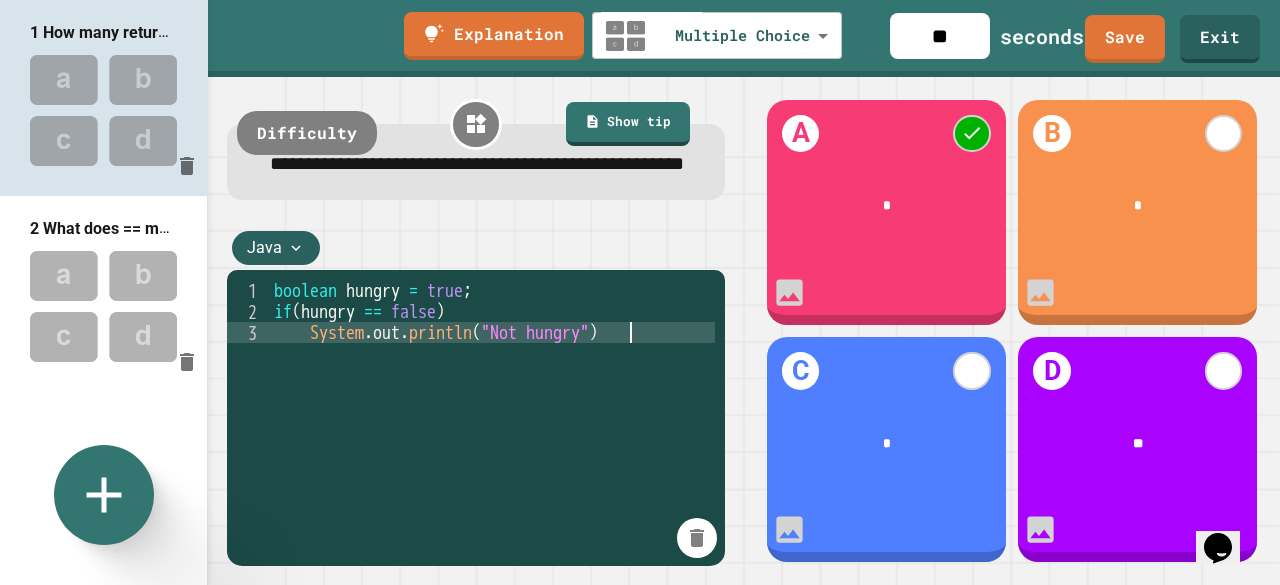 click on "boolean   hungry   =   true ; if ( hungry   ==   false )      System . out . println ( "Not hungry" )" at bounding box center (492, 416) 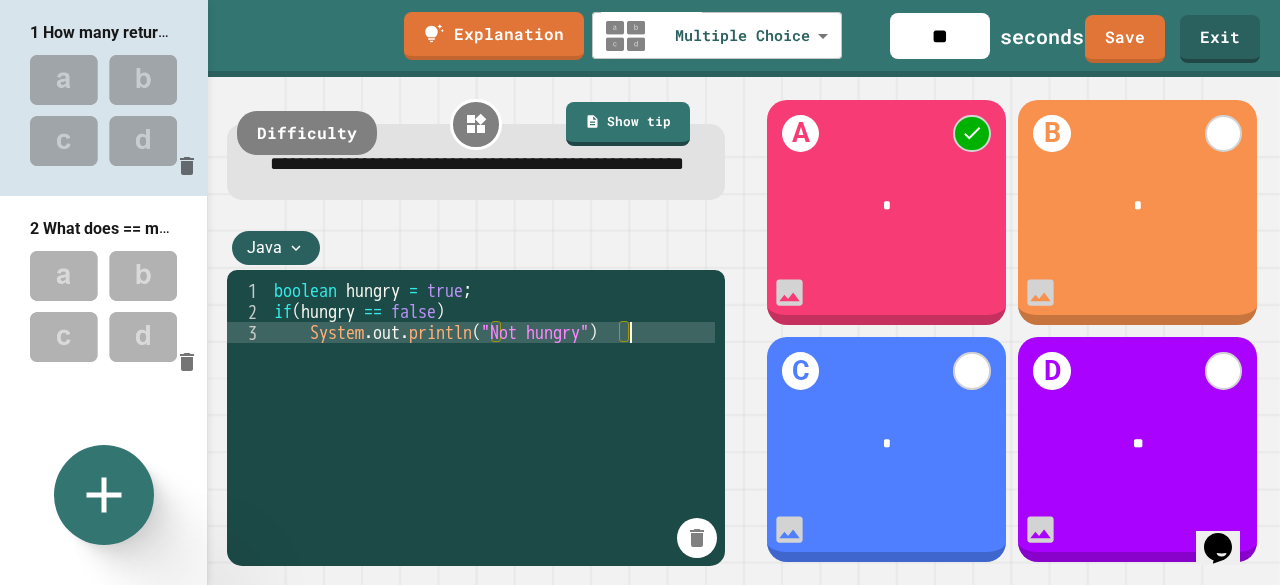 type on "**********" 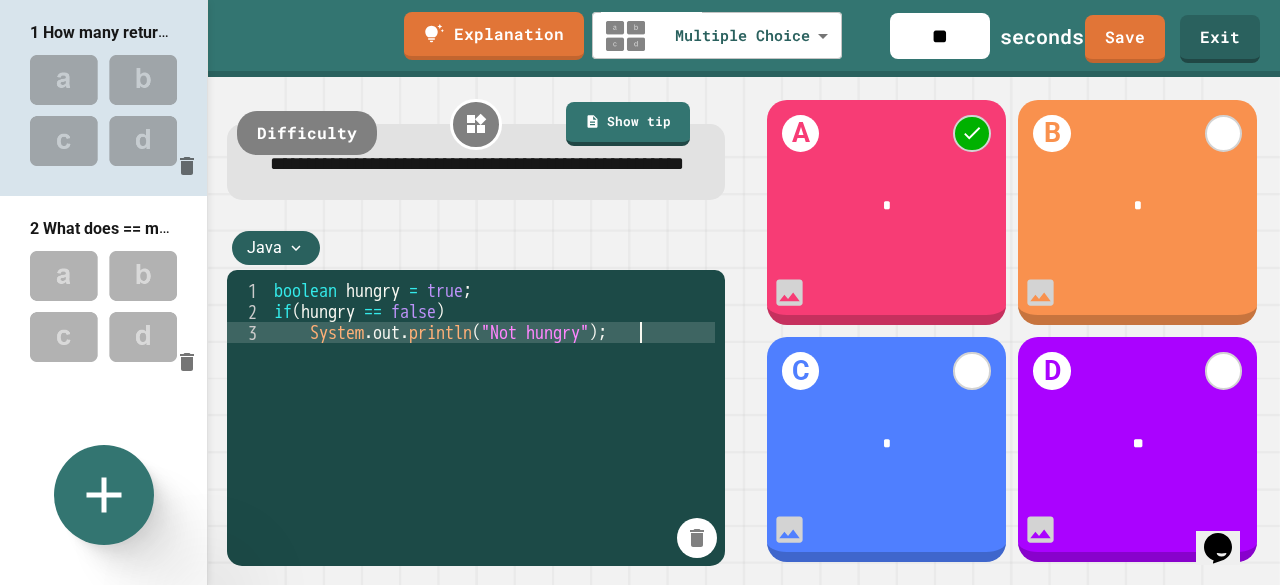 scroll, scrollTop: 0, scrollLeft: 1, axis: horizontal 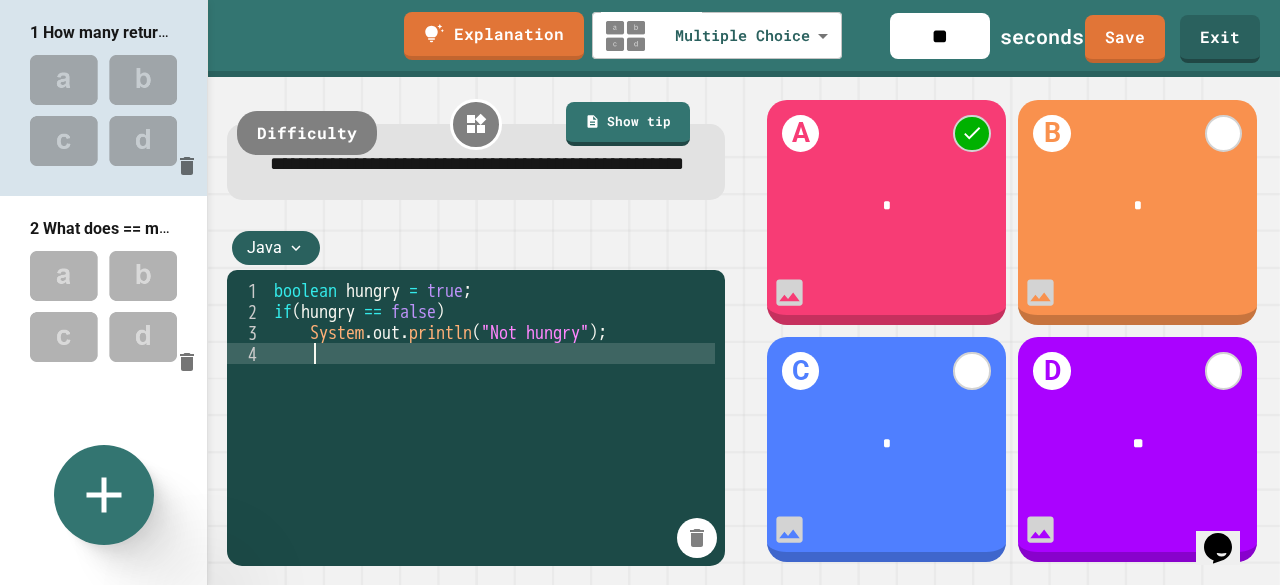 type on "*" 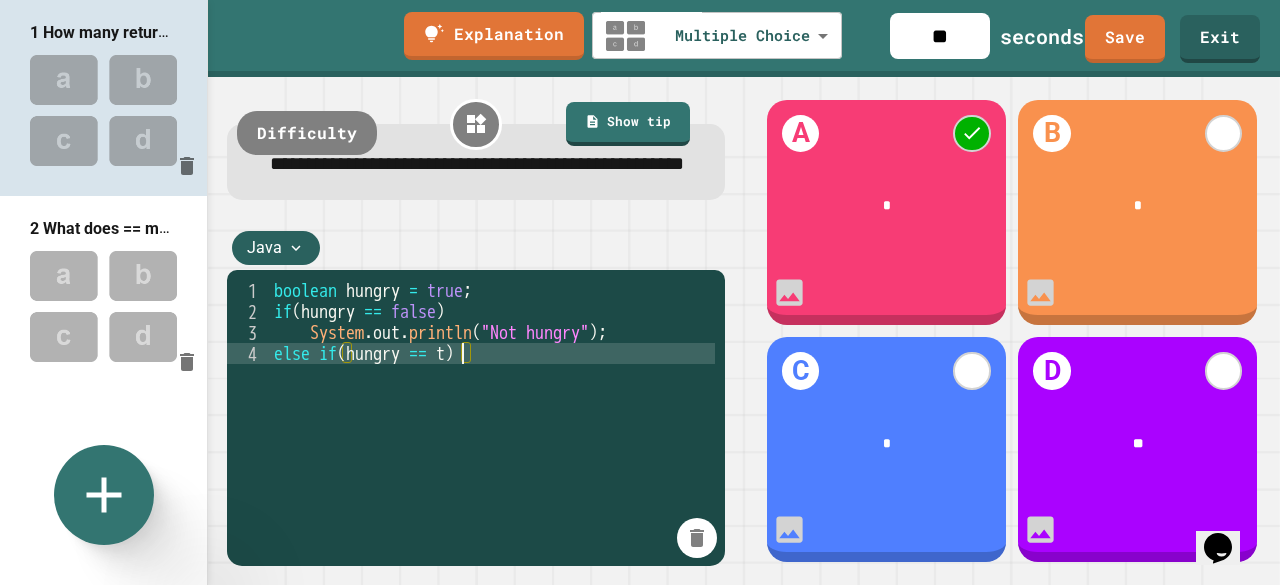 type on "**********" 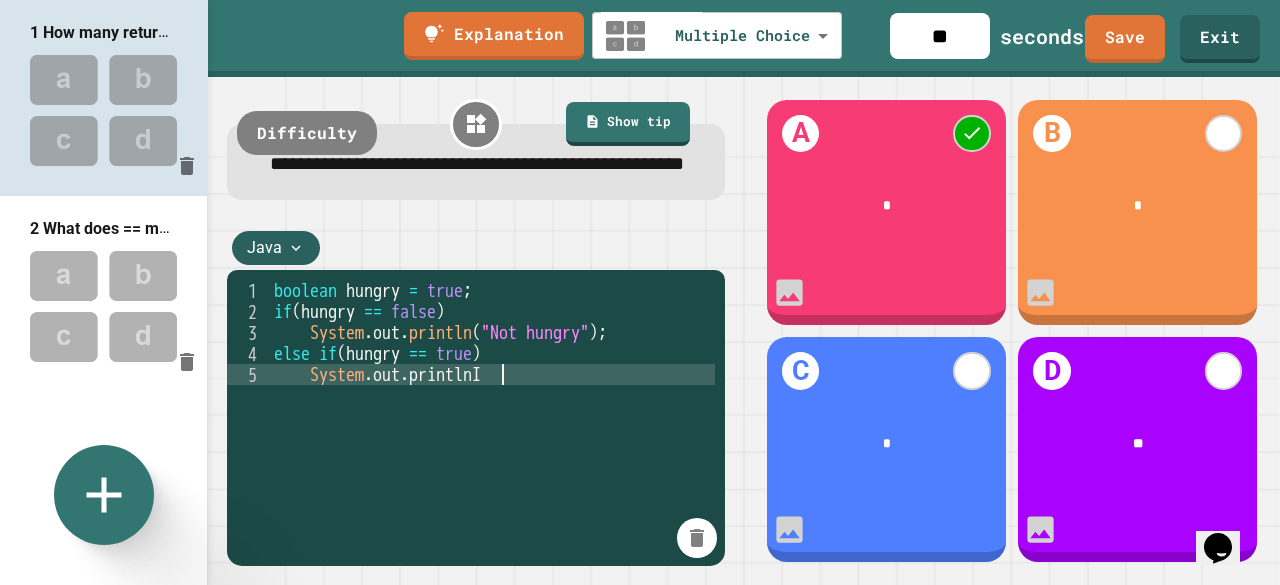 scroll, scrollTop: 0, scrollLeft: 11, axis: horizontal 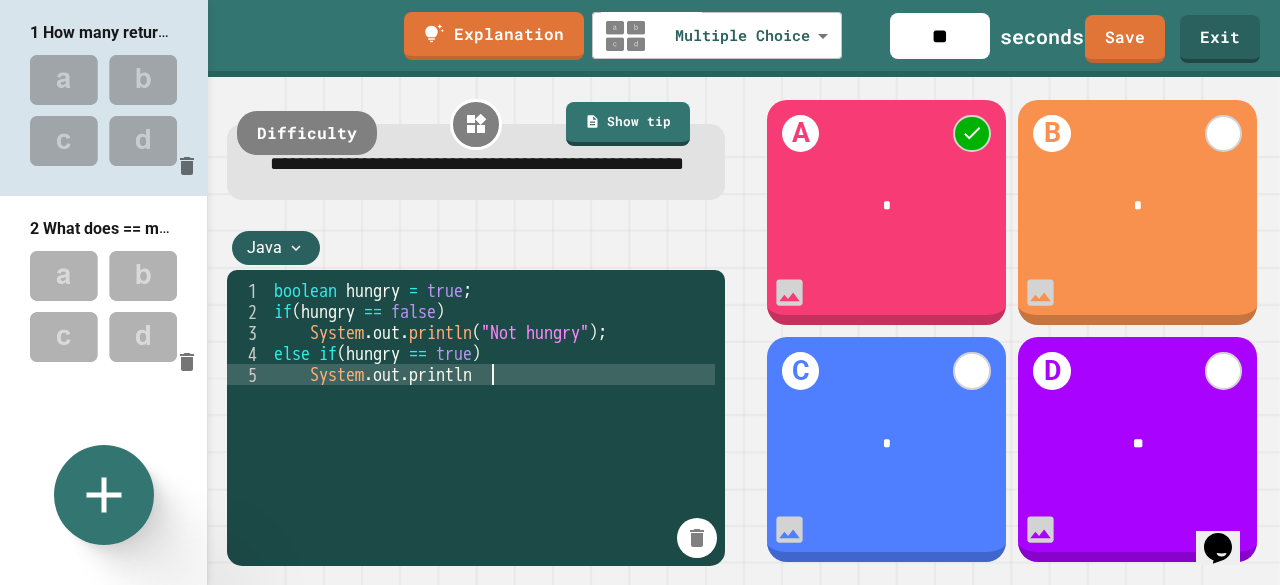 type on "**********" 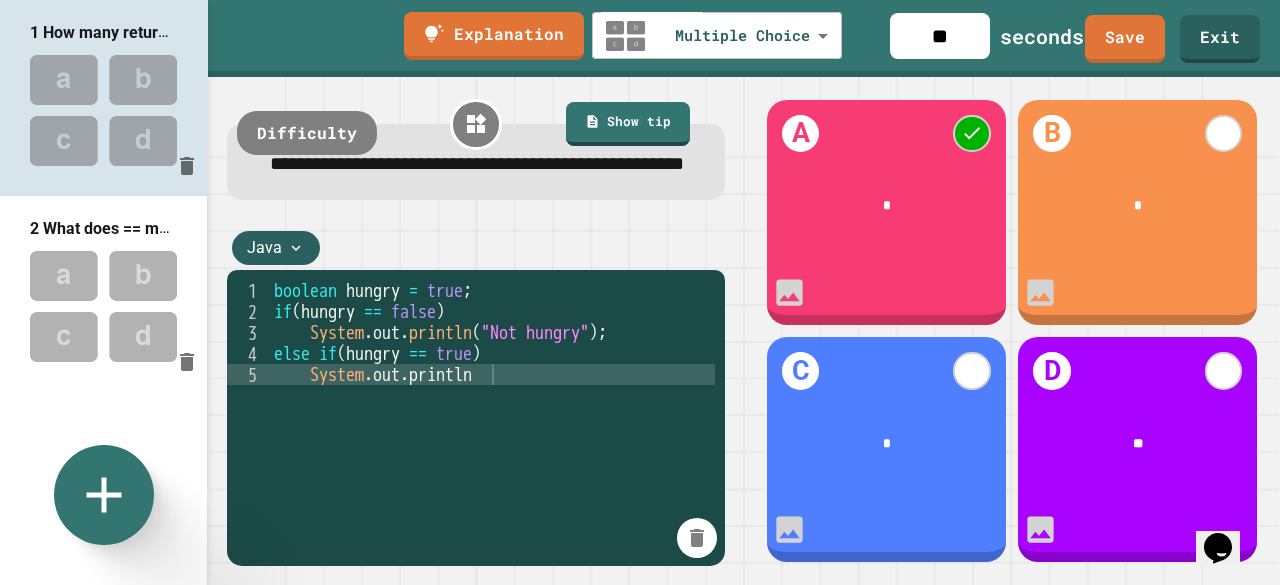 click on "*" at bounding box center [1138, 207] 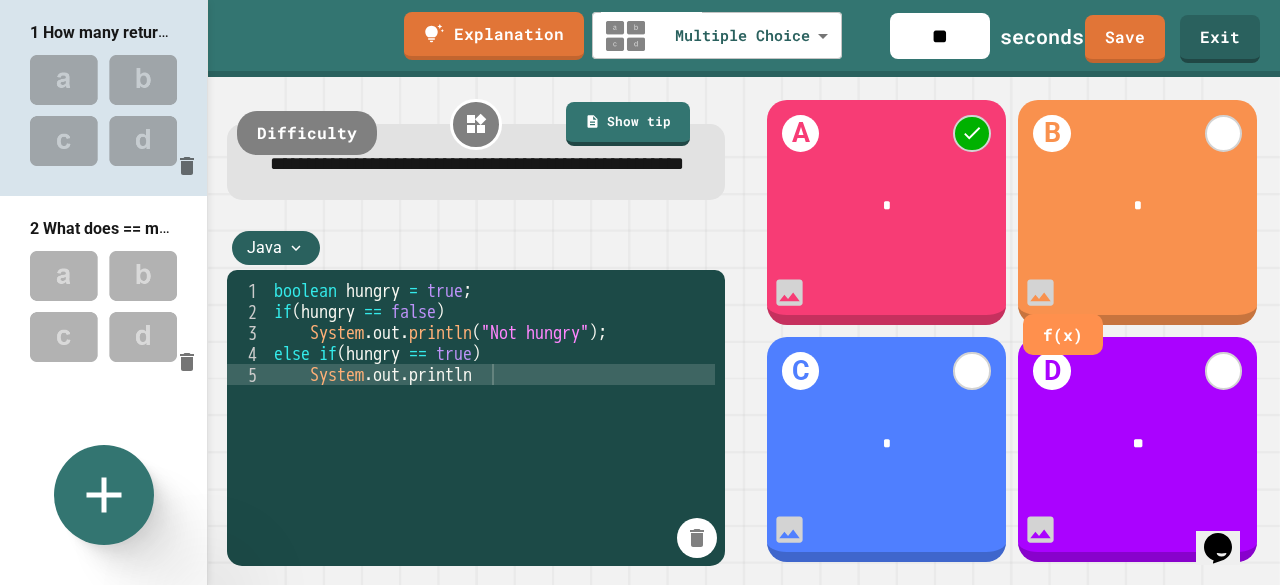 click on "**" at bounding box center (1137, 445) 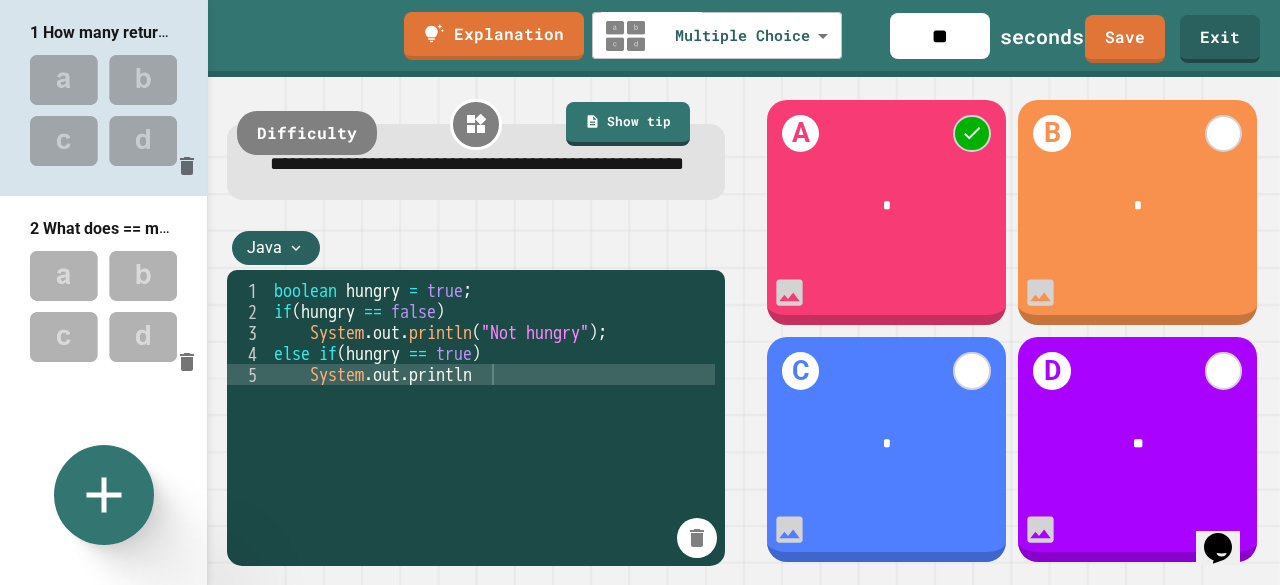 click on "**" at bounding box center (1137, 445) 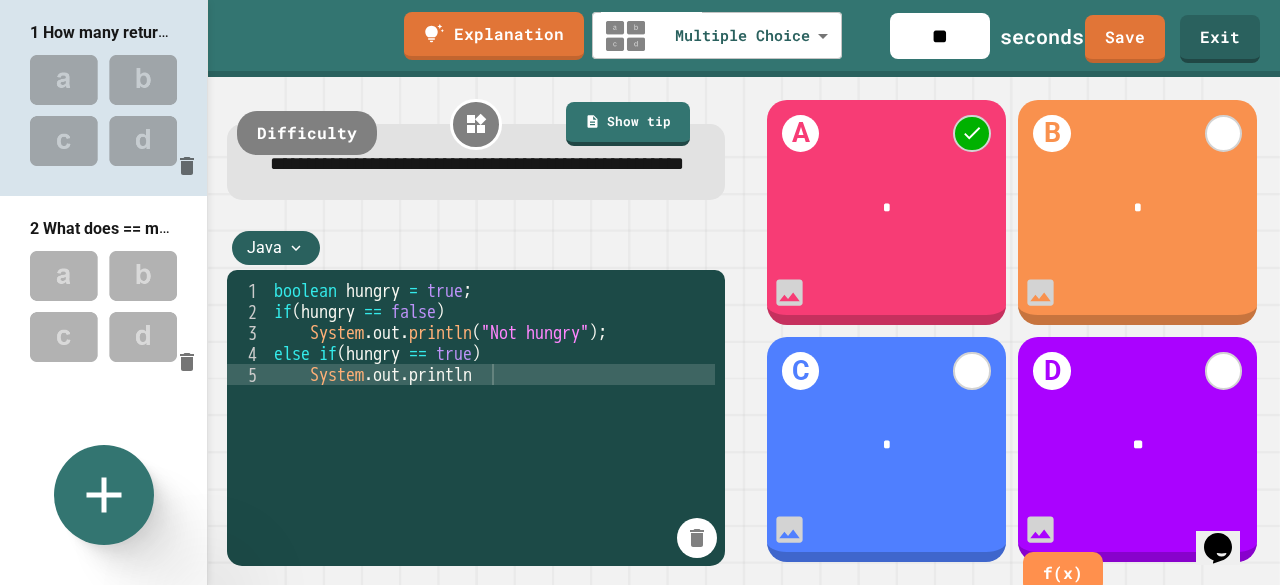 click on "**" at bounding box center [1139, 445] 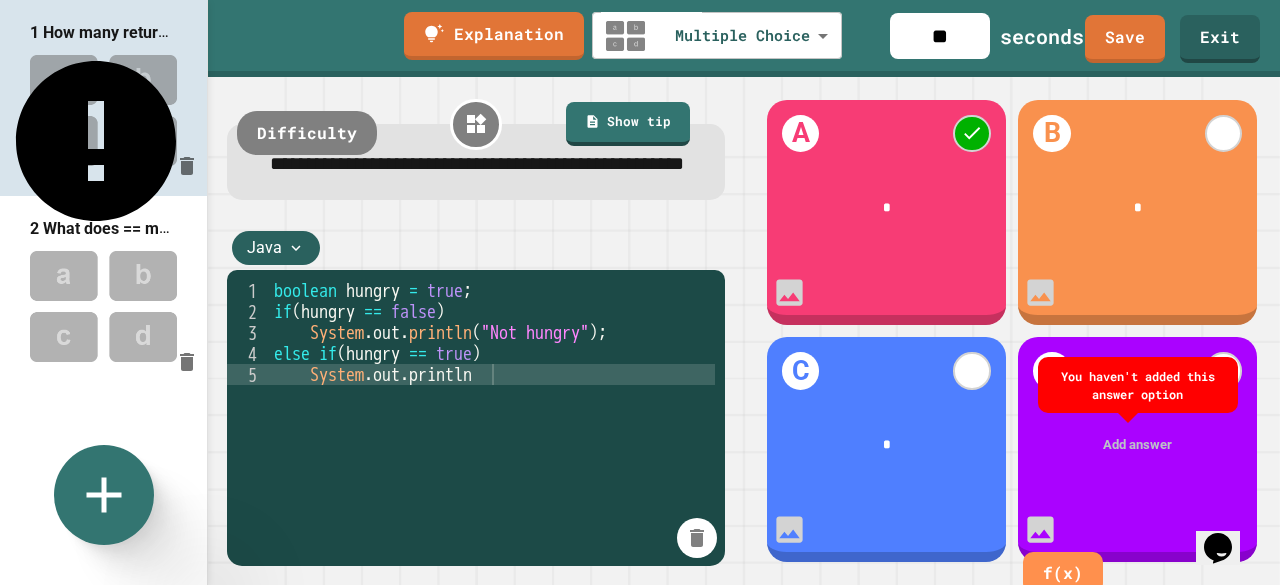 type 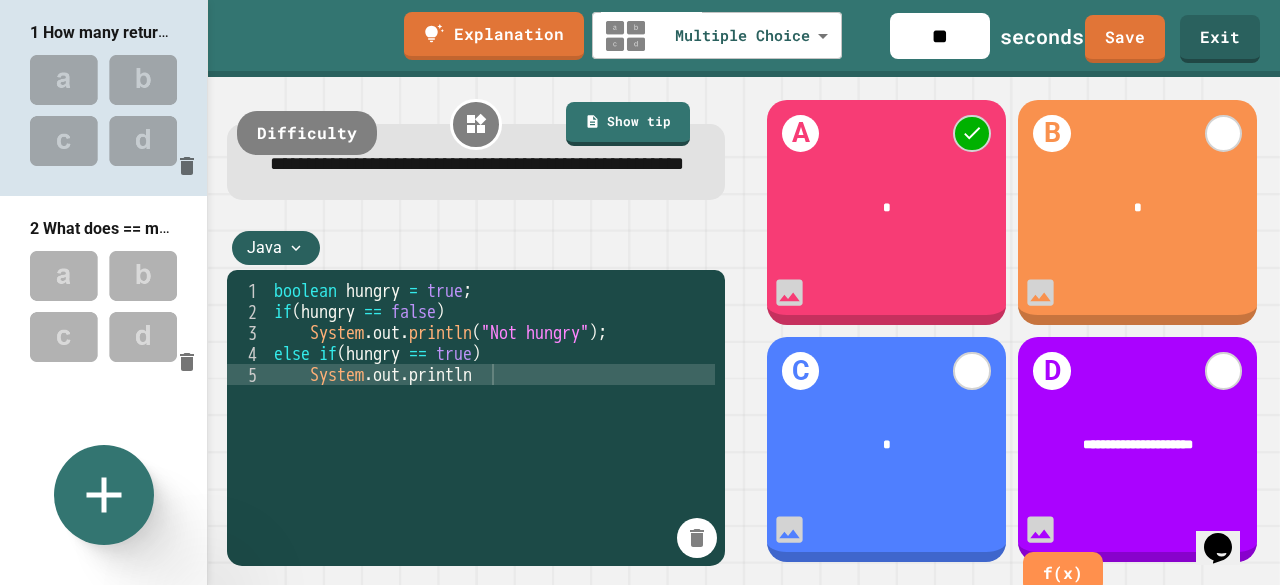 click on "**********" at bounding box center [1138, 444] 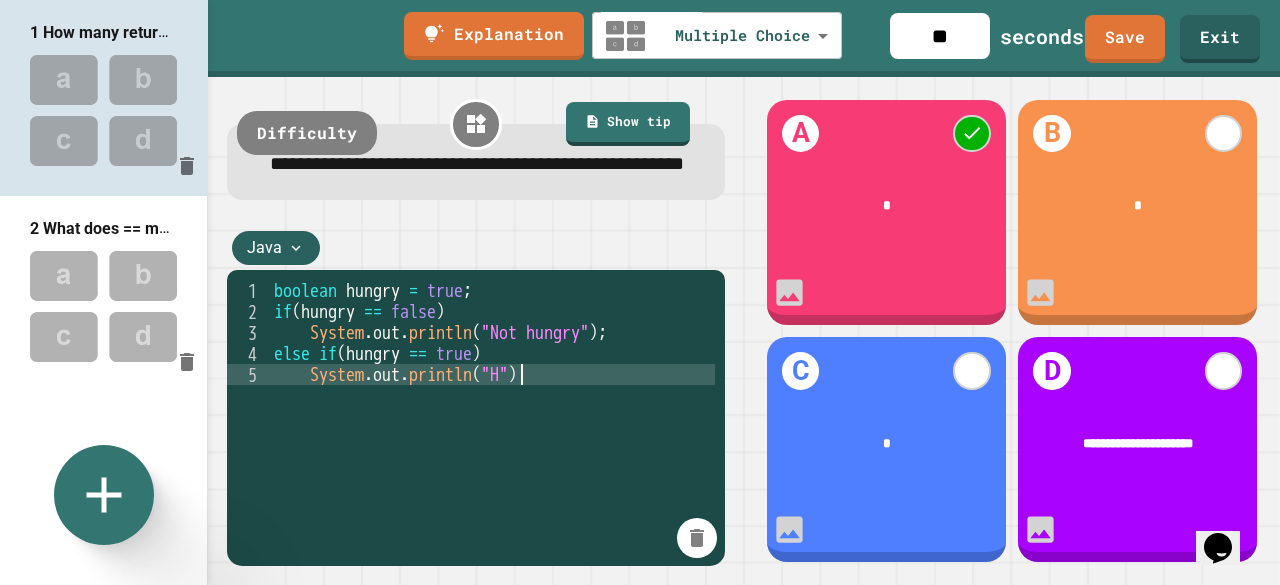 scroll, scrollTop: 0, scrollLeft: 13, axis: horizontal 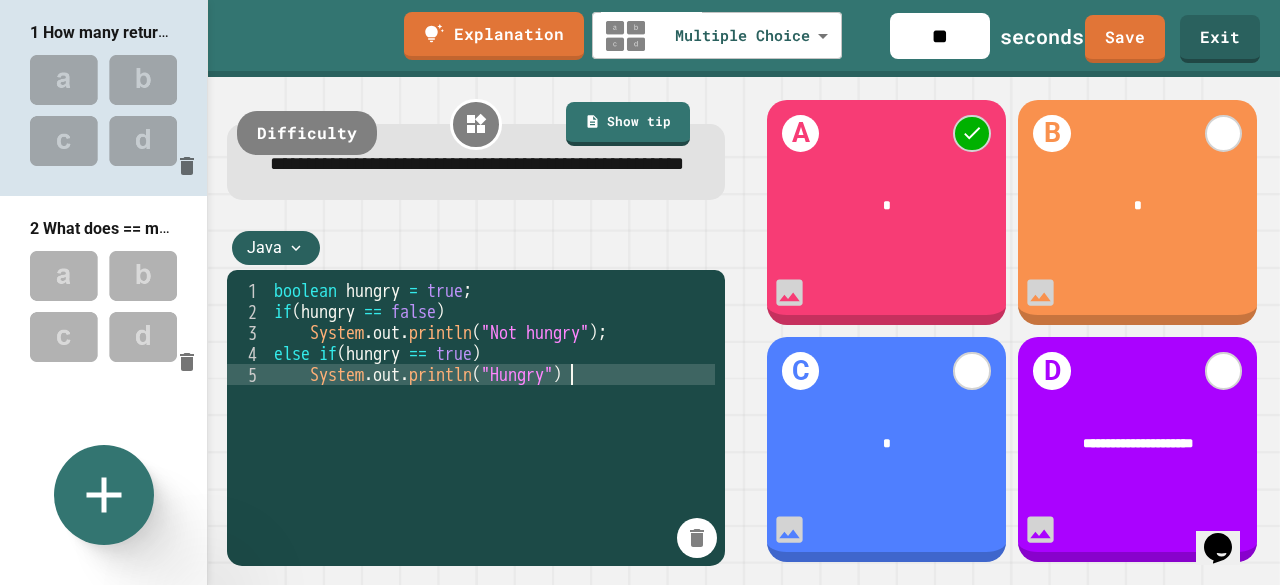 click on "boolean   hungry   =   true ; if ( hungry   ==   false )      System . out . println ( "Not hungry" ) ; else   if ( hungry   ==   true )      System . out . println ( "Hungry" )" at bounding box center [492, 416] 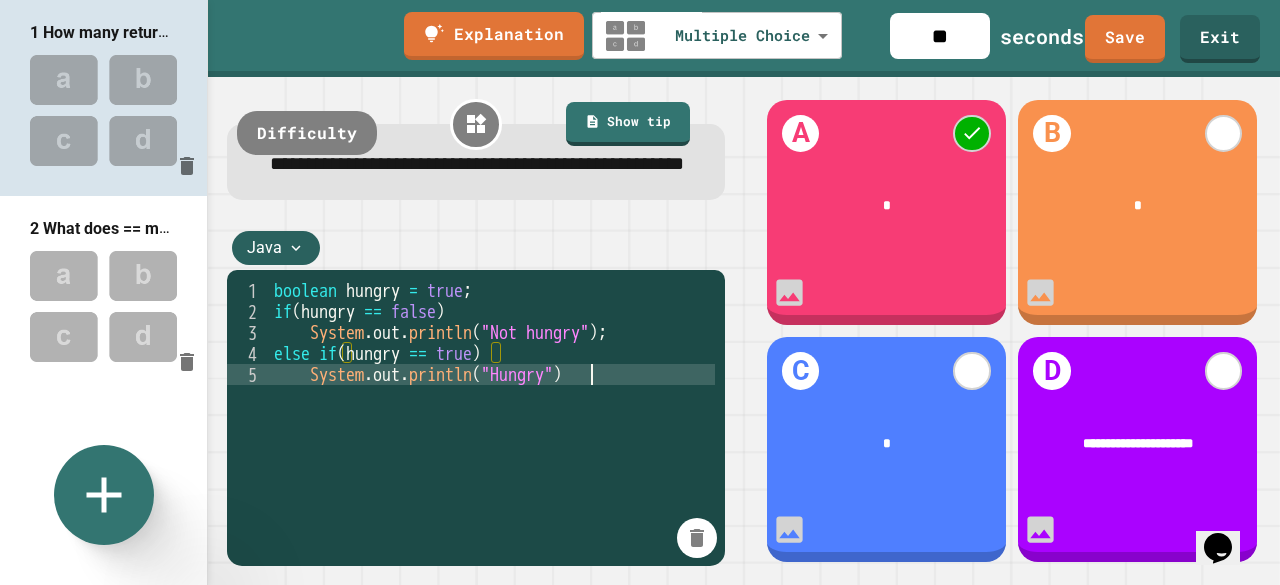 click on "boolean   hungry   =   true ; if ( hungry   ==   false )      System . out . println ( "Not hungry" ) ; else   if ( hungry   ==   true )      System . out . println ( "Hungry" )" at bounding box center [492, 416] 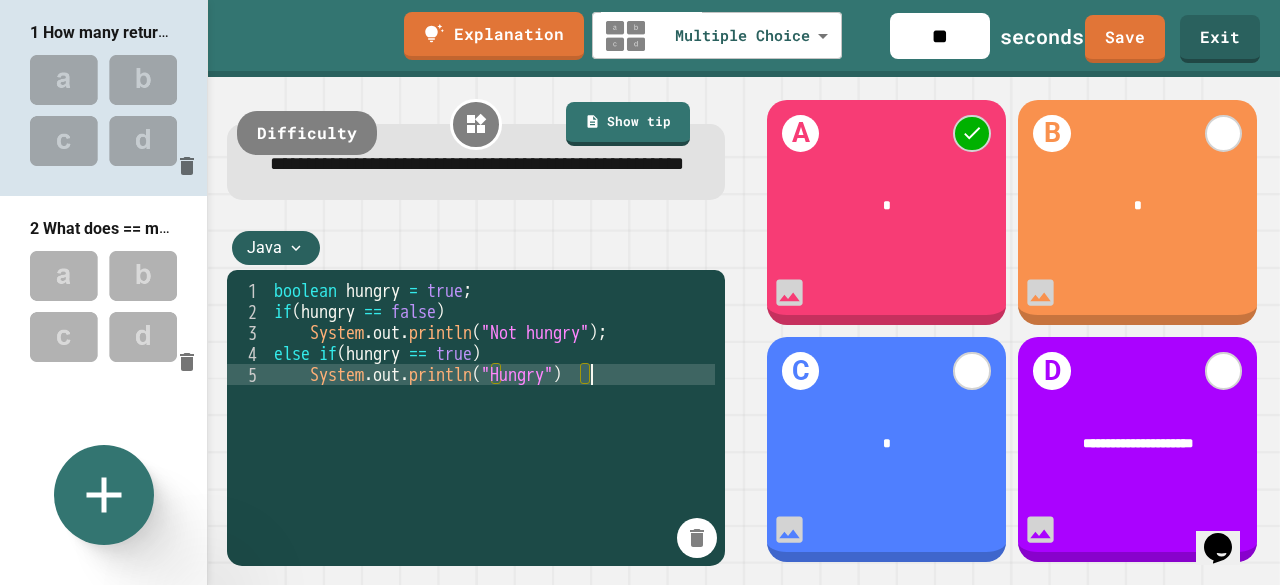 type on "**********" 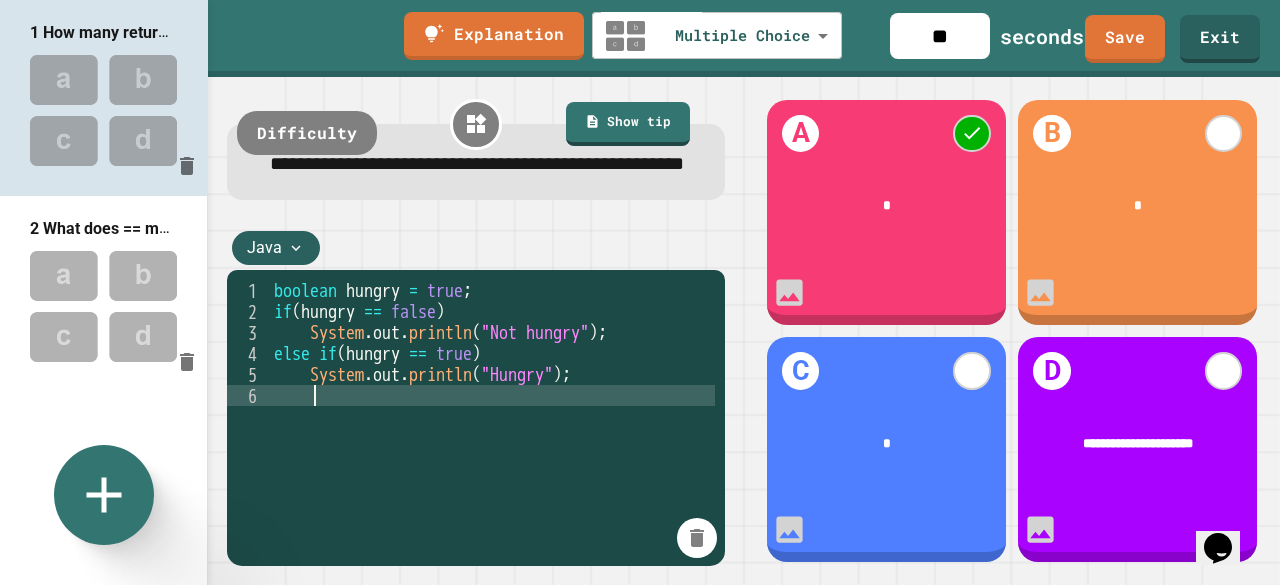 scroll, scrollTop: 0, scrollLeft: 1, axis: horizontal 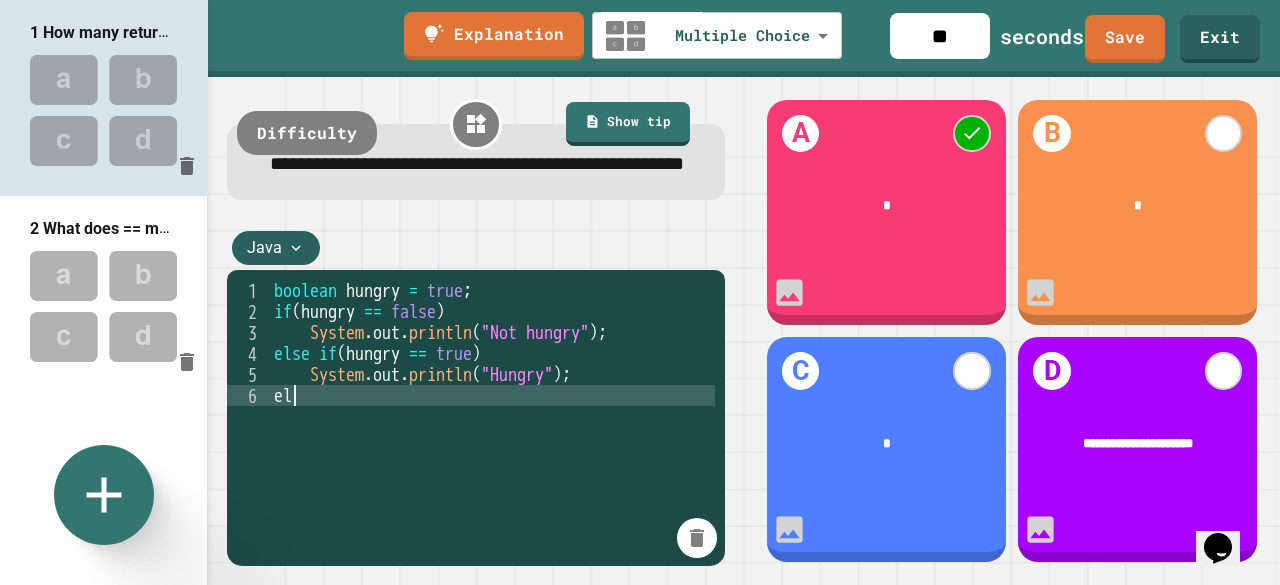 type on "****" 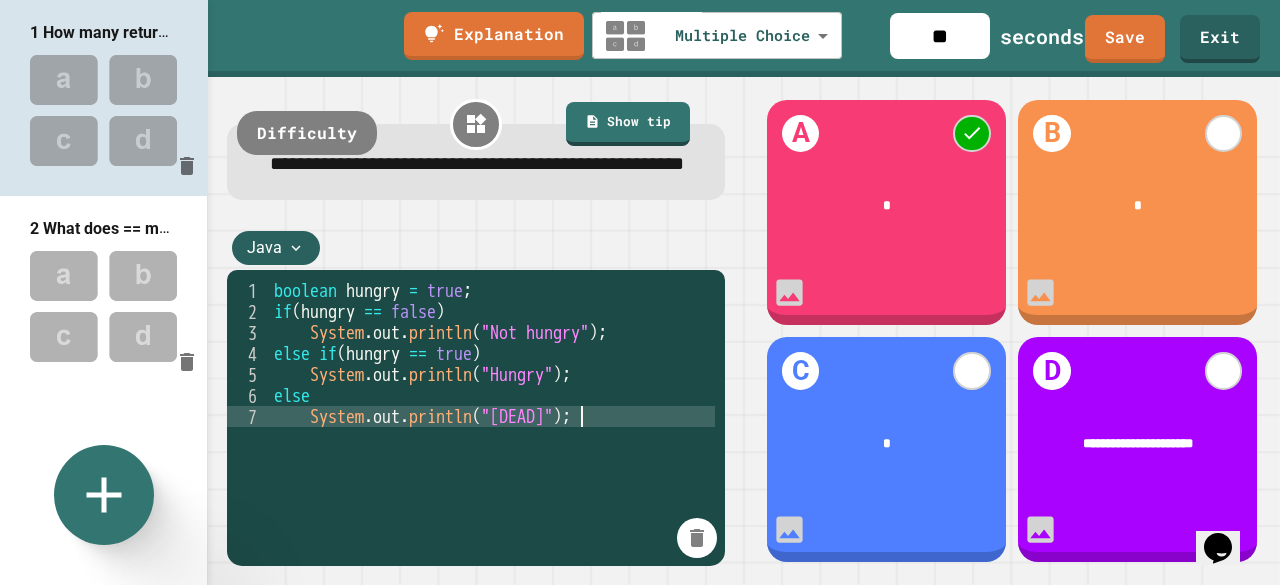 scroll, scrollTop: 0, scrollLeft: 16, axis: horizontal 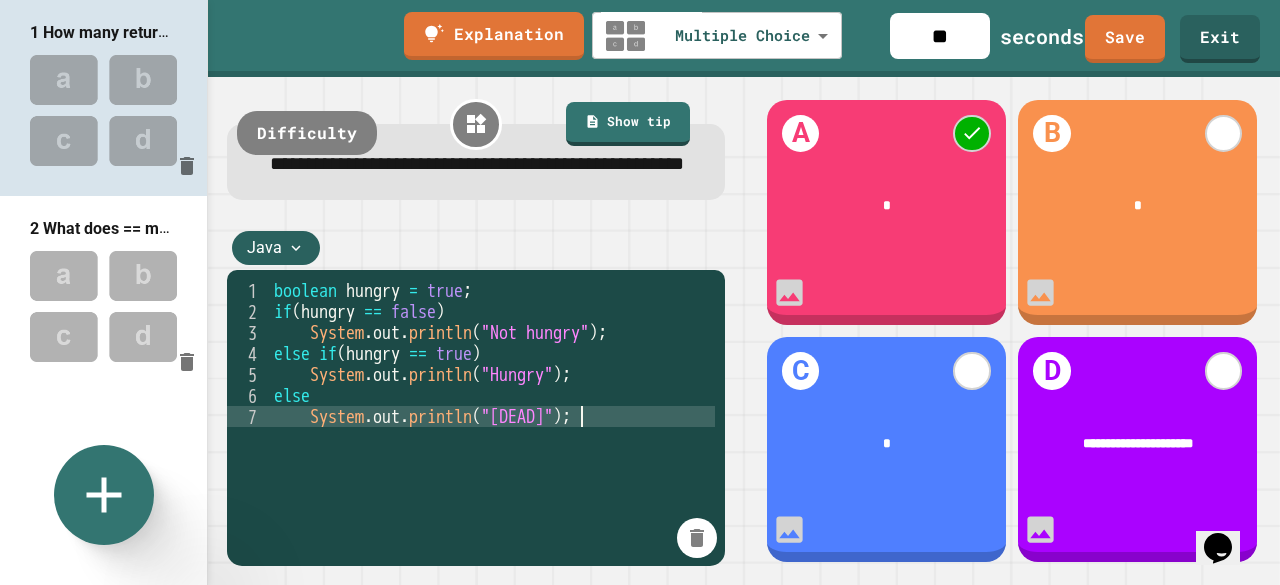 click on "boolean   hungry   =   true ; if ( hungry   ==   false )      System . out . println ( "Not hungry" ) ; else   if ( hungry   ==   true )      System . out . println ( "Hungry" ) ; else      System . out . println ( "[DEAD]" ) ;" at bounding box center [492, 416] 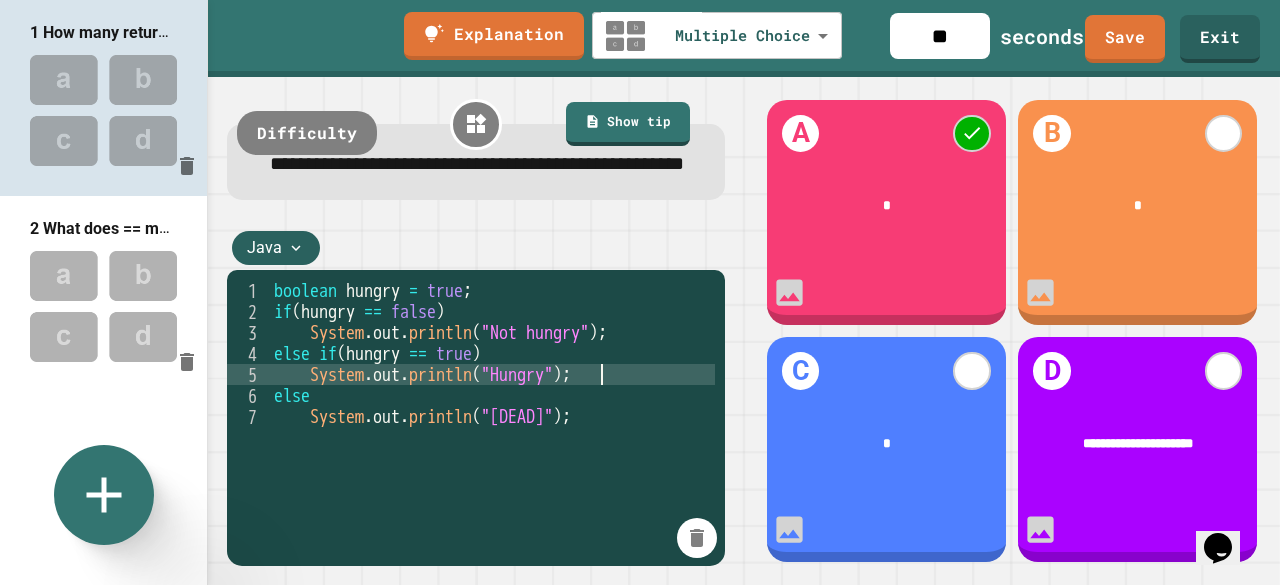 click on "boolean   hungry   =   true ; if ( hungry   ==   false )      System . out . println ( "Not hungry" ) ; else   if ( hungry   ==   true )      System . out . println ( "Hungry" ) ; else      System . out . println ( "[DEAD]" ) ;" at bounding box center [492, 416] 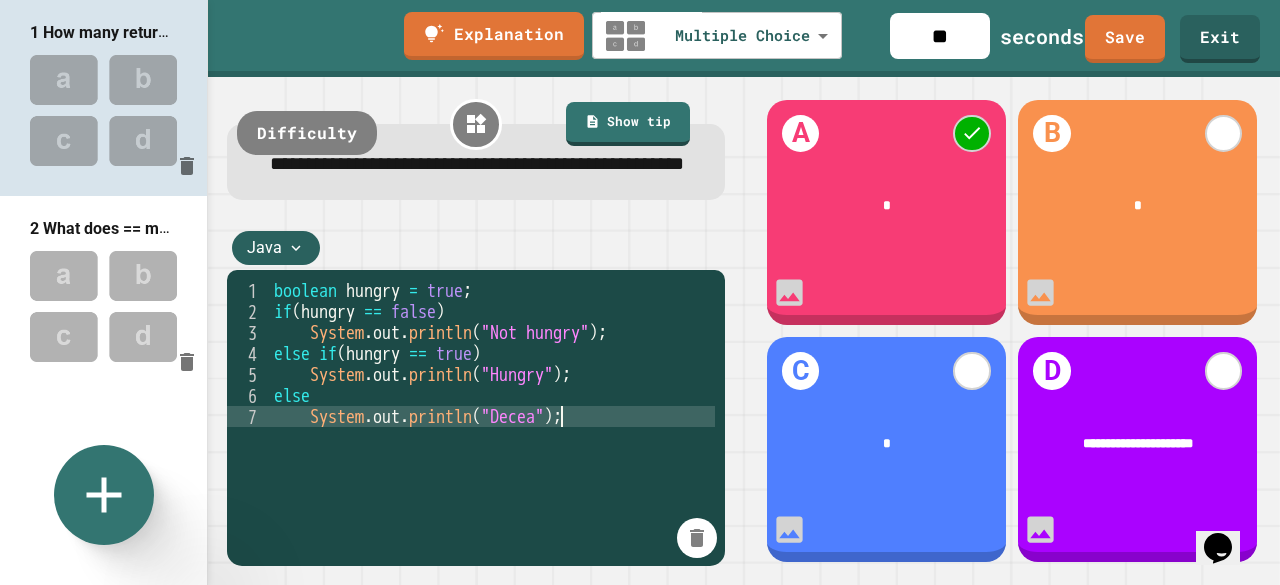 type on "**********" 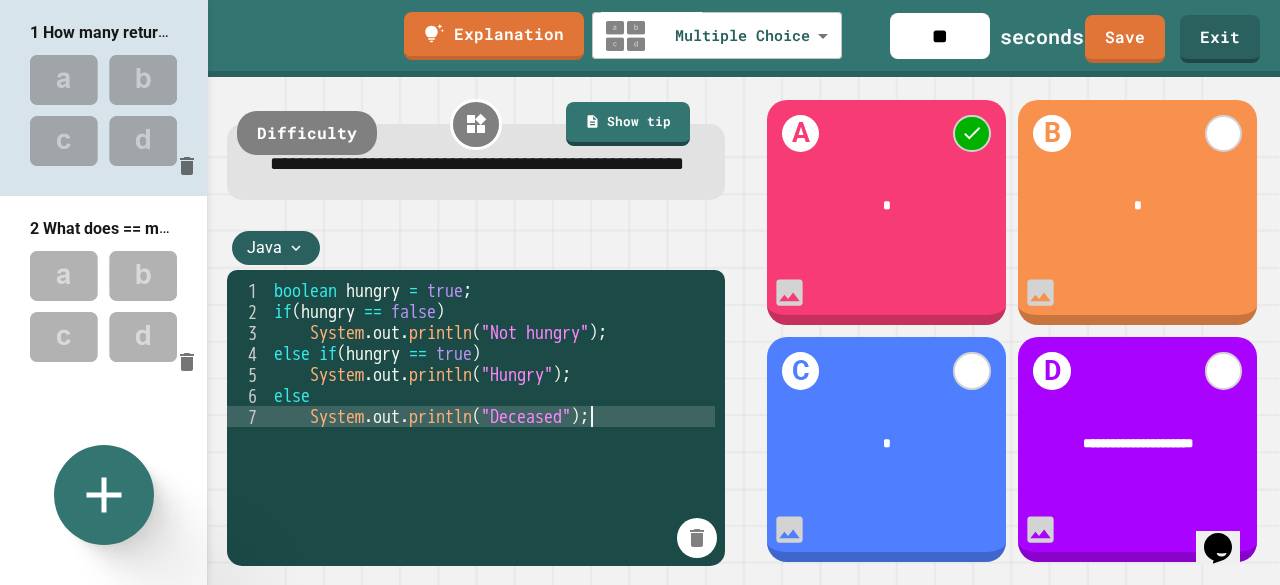 scroll, scrollTop: 0, scrollLeft: 18, axis: horizontal 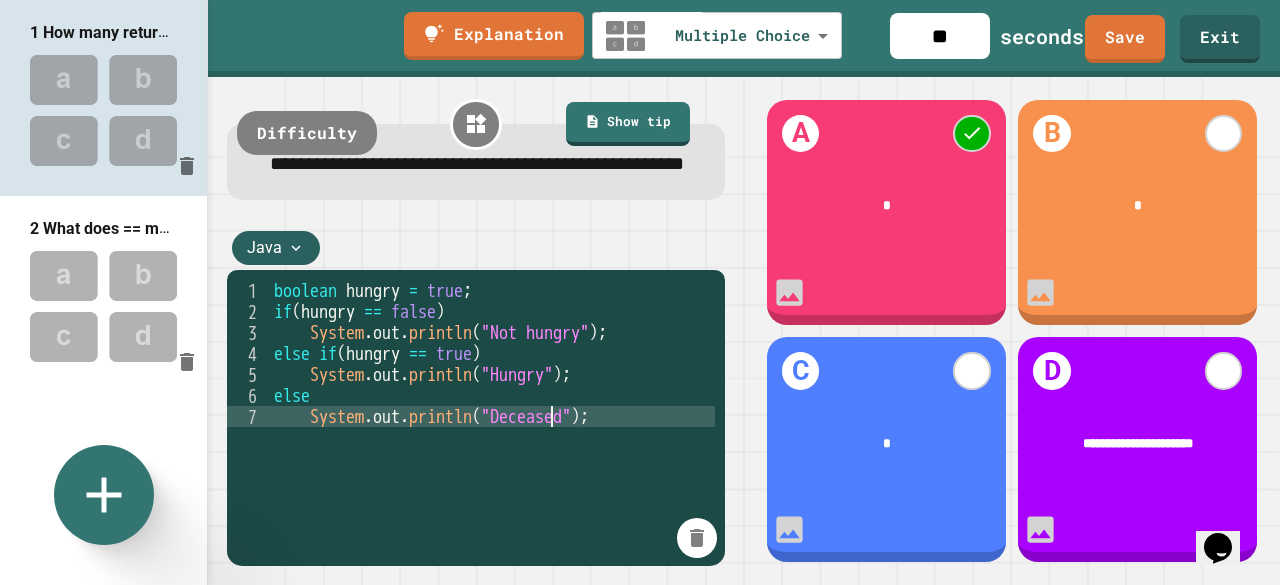 click on "boolean   hungry   =   true ; if ( hungry   ==   false )      System . out . println ( "Not hungry" ) ; else   if ( hungry   ==   true )      System . out . println ( "Hungry" ) ; else      System . out . println ( "[DECEASED]" ) ;" at bounding box center (492, 416) 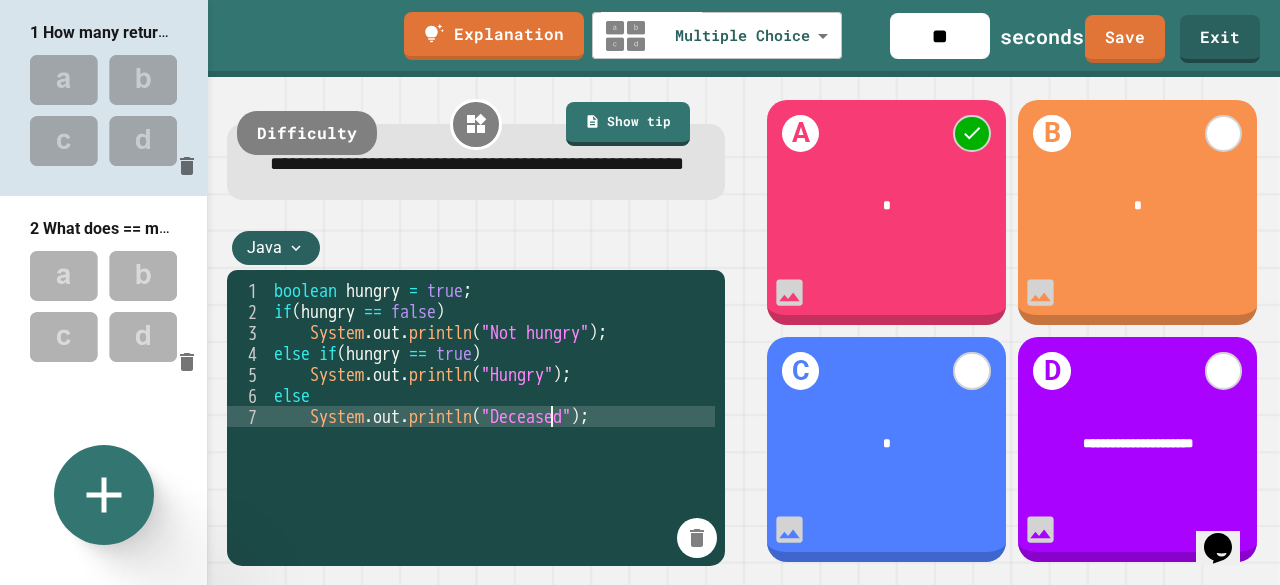scroll, scrollTop: 40, scrollLeft: 0, axis: vertical 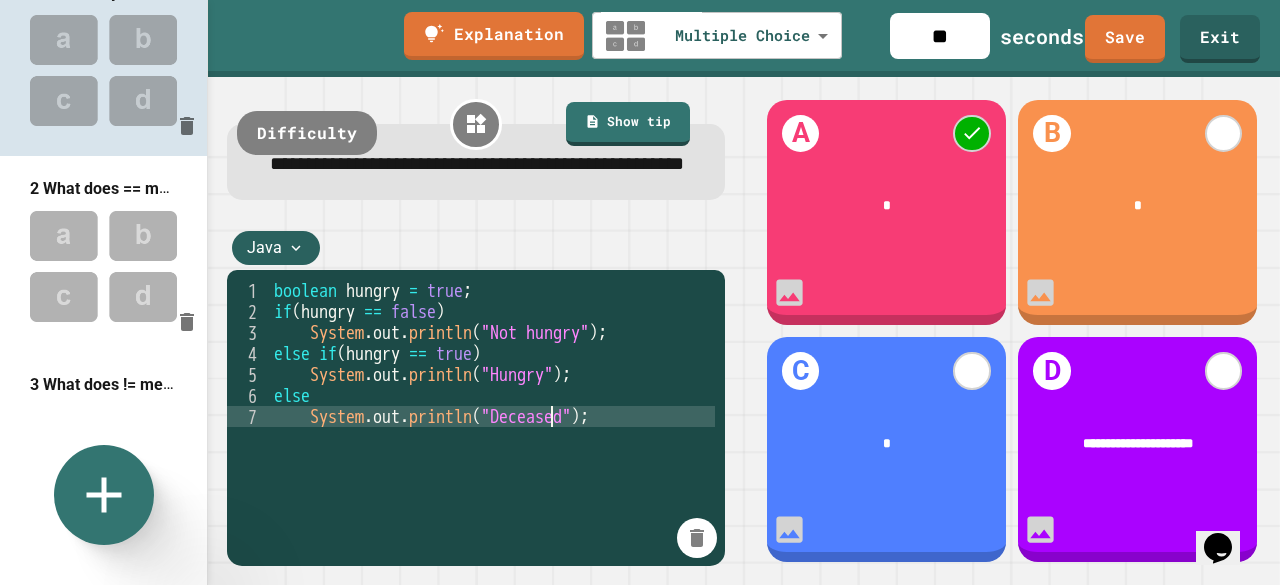 click at bounding box center [103, 266] 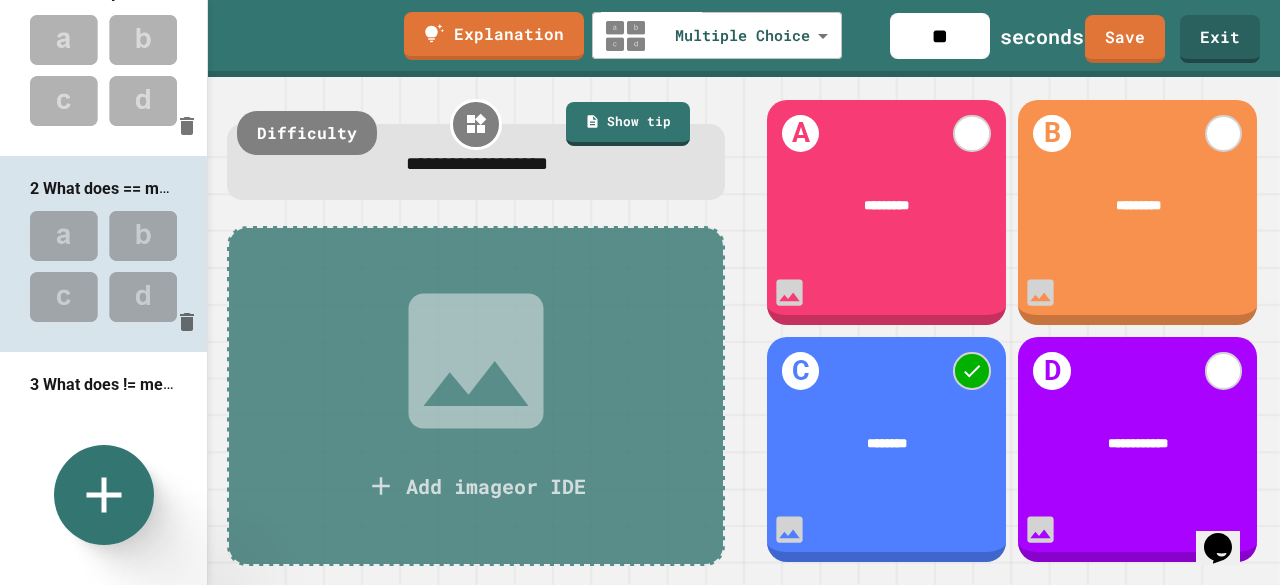 scroll, scrollTop: 106, scrollLeft: 0, axis: vertical 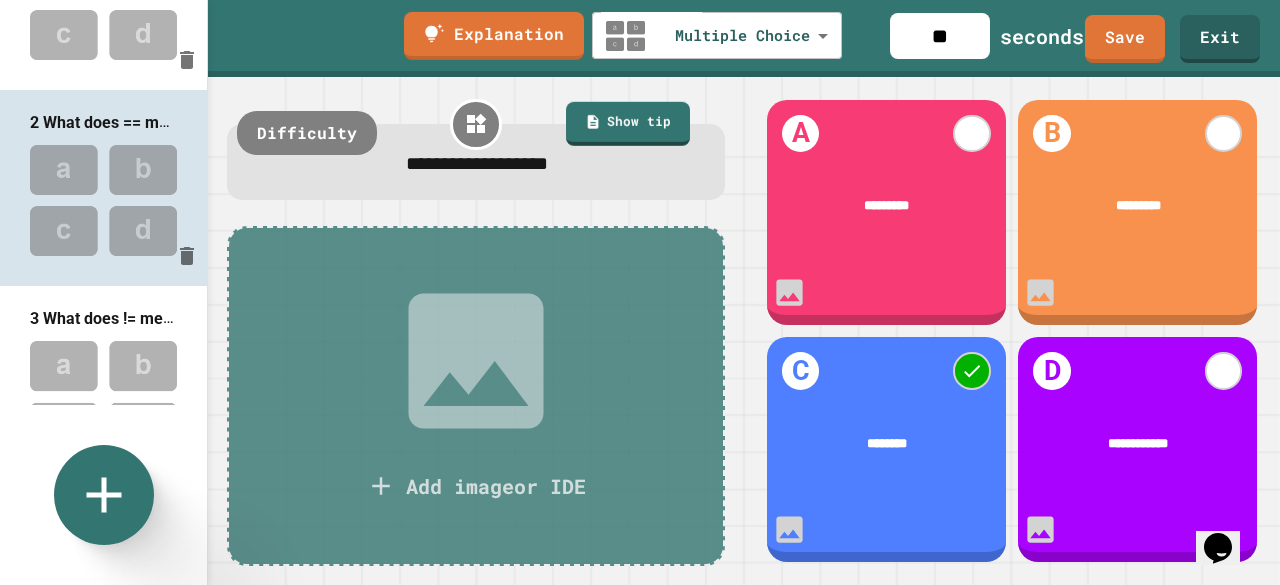 click on "Add image  or IDE" at bounding box center [476, 396] 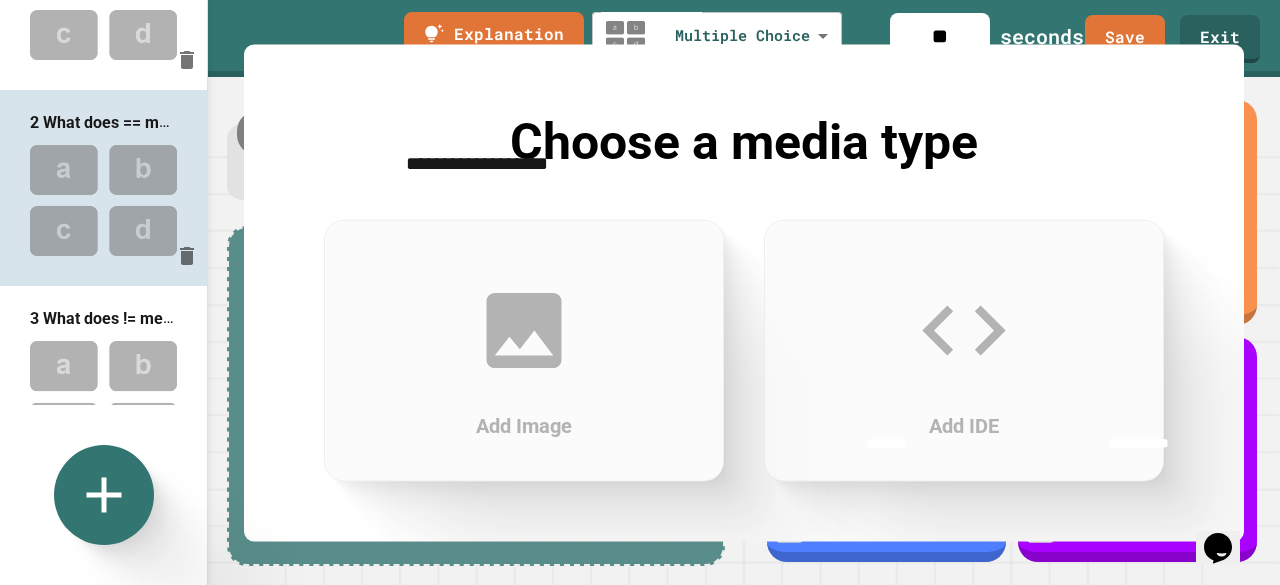 click on "Add Image" at bounding box center (524, 350) 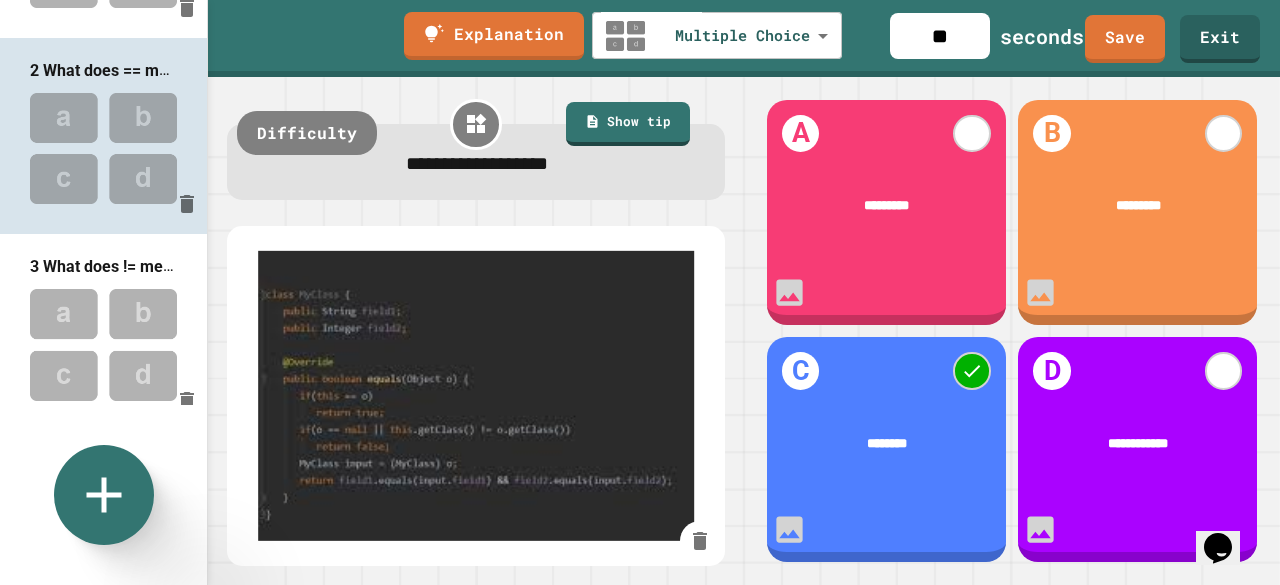 click at bounding box center (103, 344) 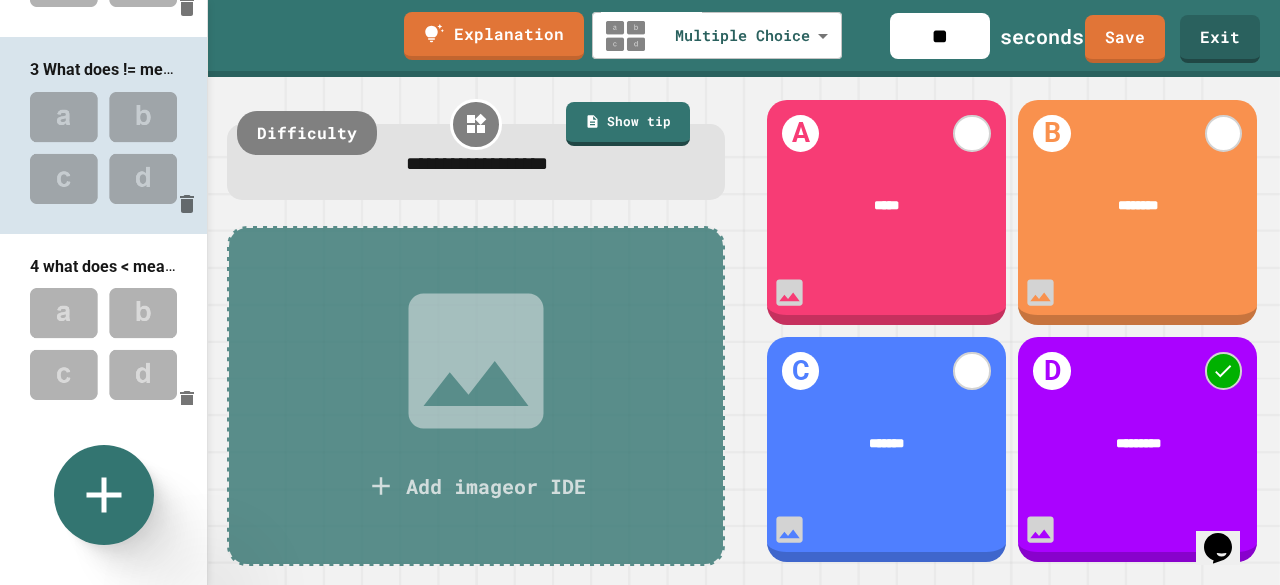 scroll, scrollTop: 356, scrollLeft: 0, axis: vertical 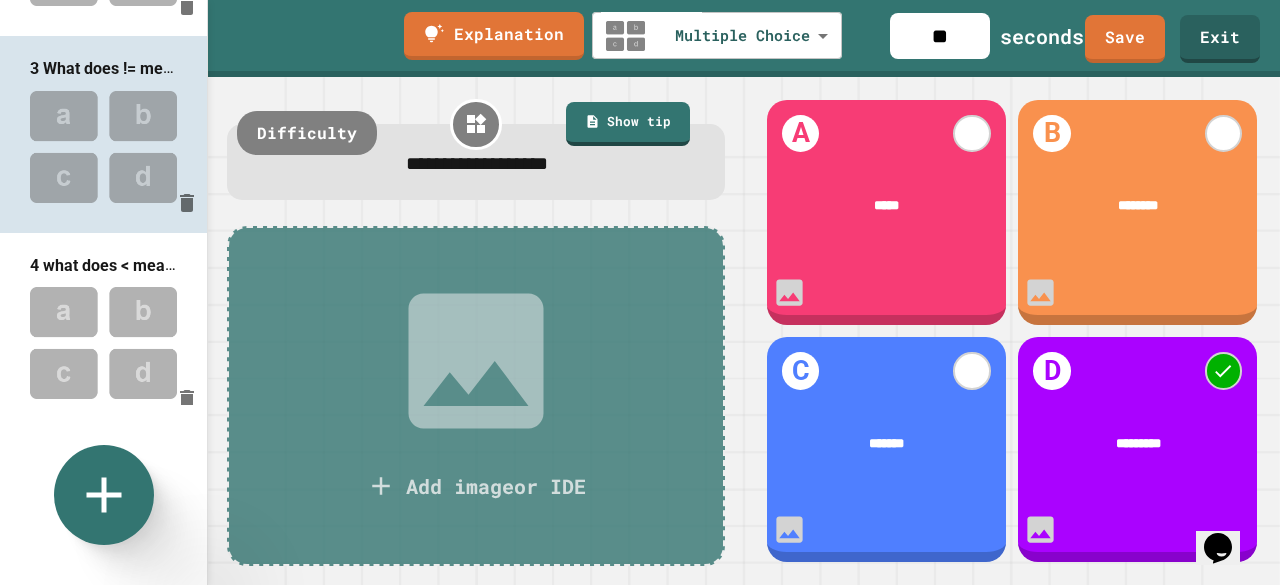click 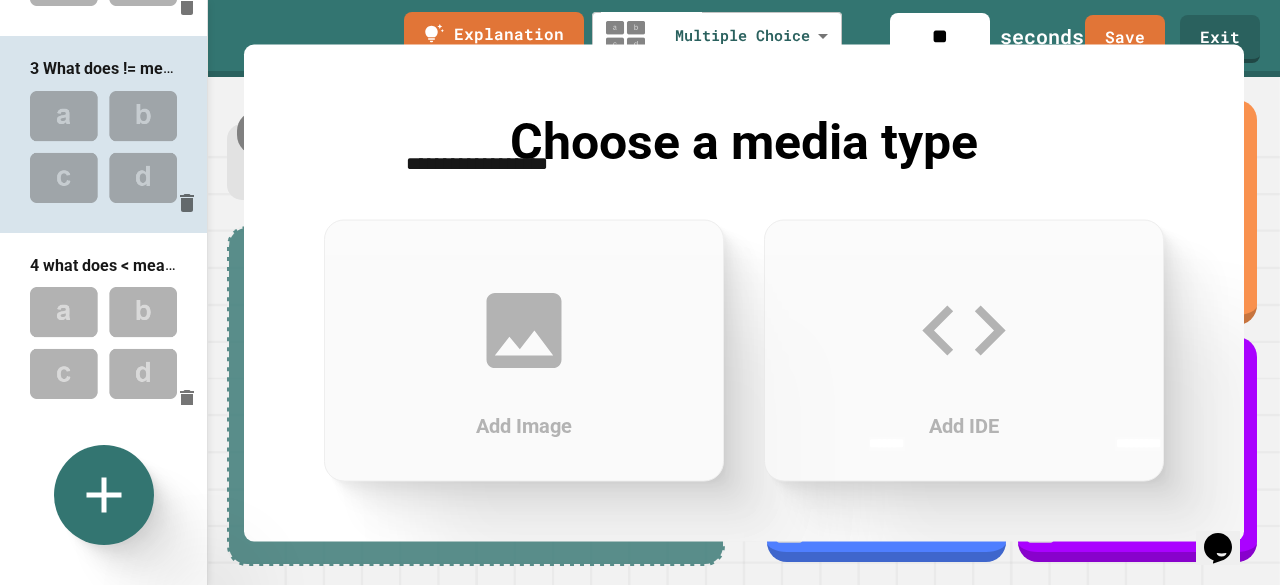 click on "Add Image" at bounding box center [524, 350] 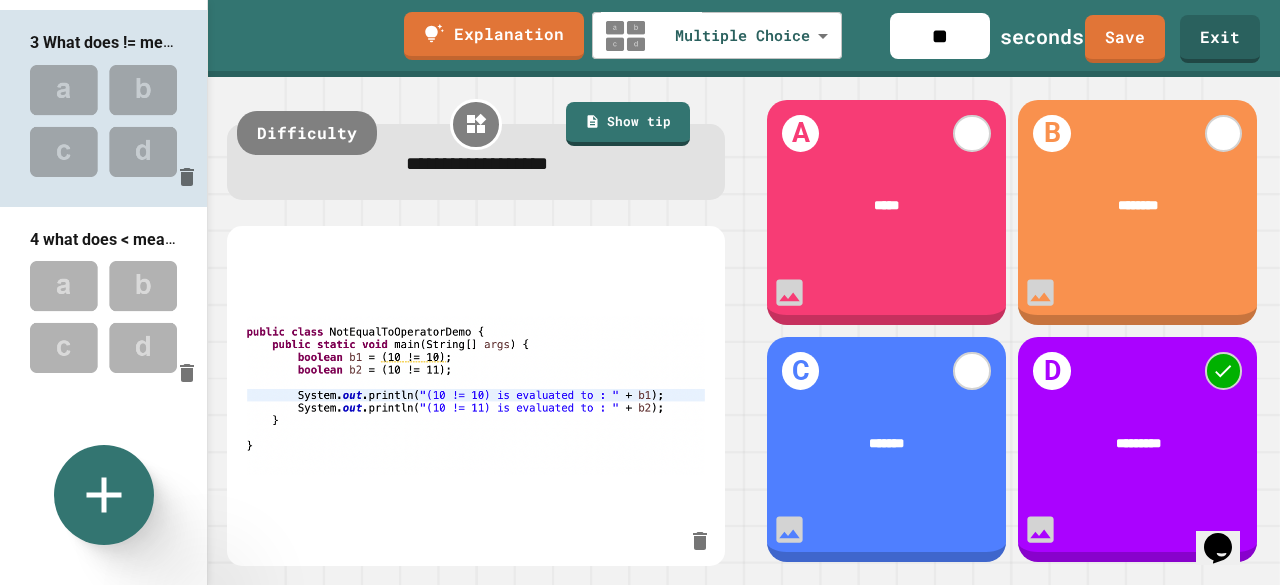 click at bounding box center (103, 316) 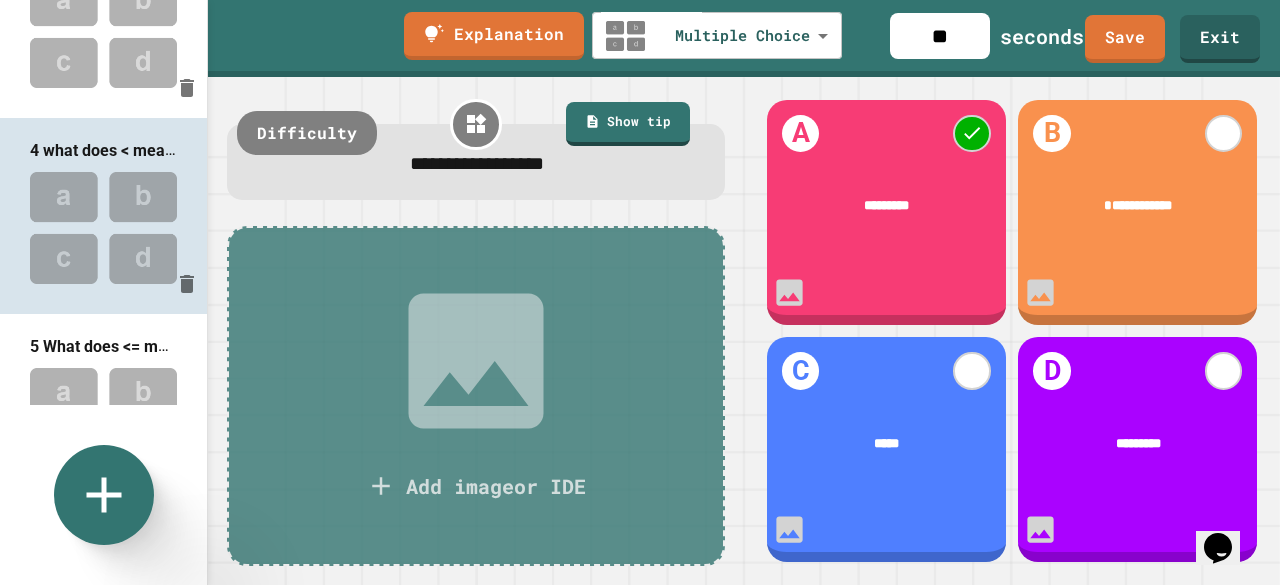 scroll, scrollTop: 472, scrollLeft: 0, axis: vertical 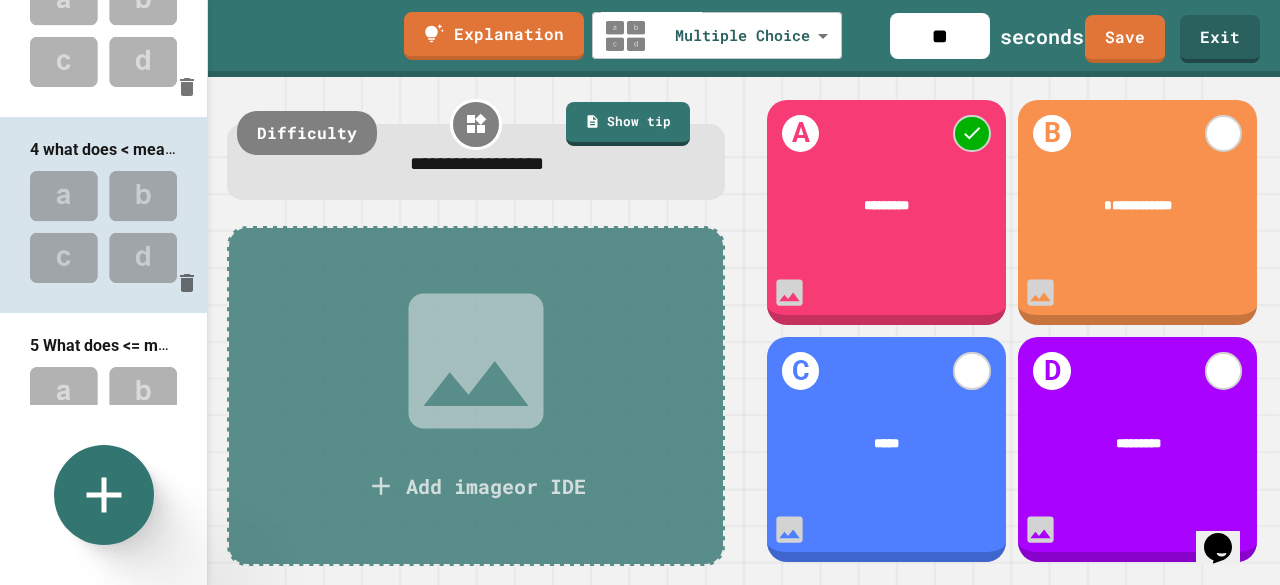 click on "**********" at bounding box center (477, 163) 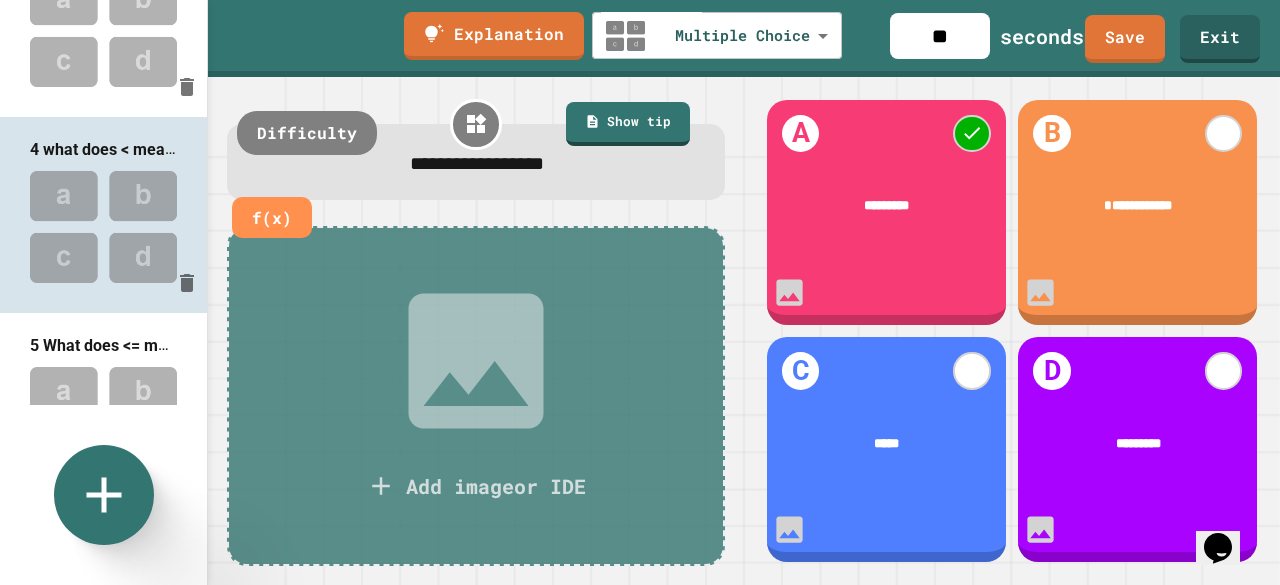 click on "**********" at bounding box center (477, 163) 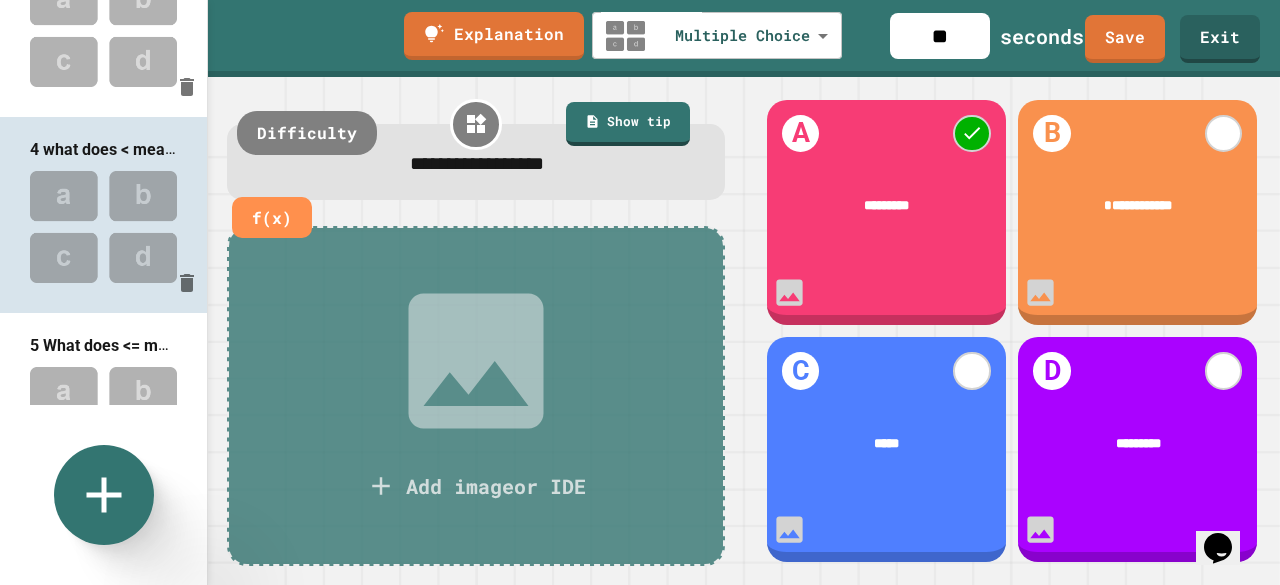 type 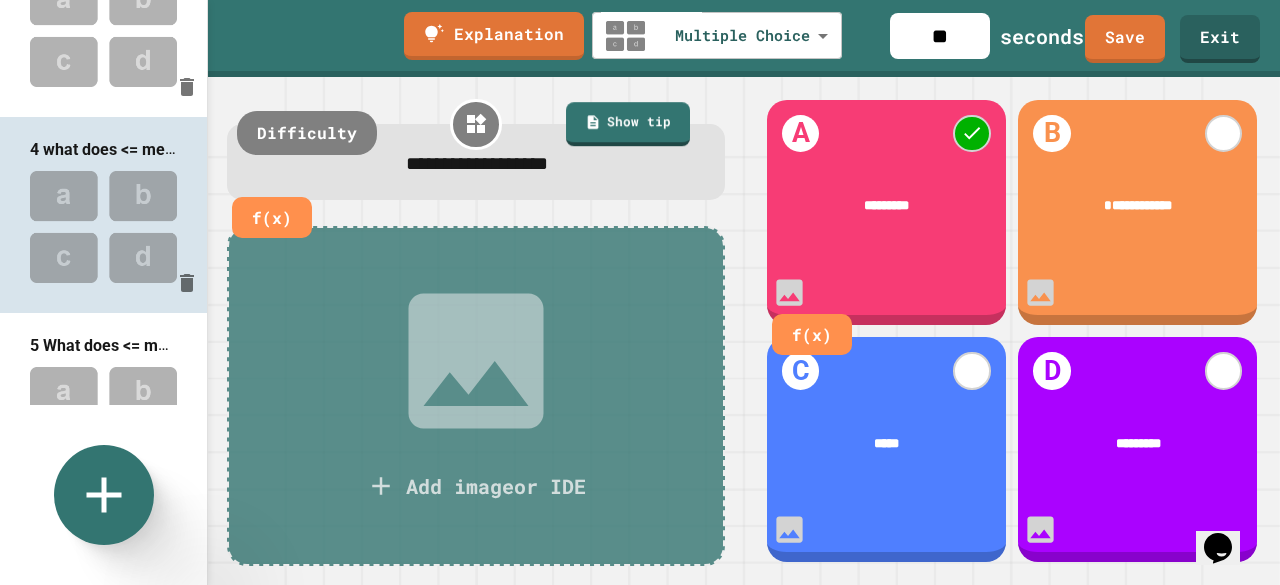 click on "*********" at bounding box center (886, 207) 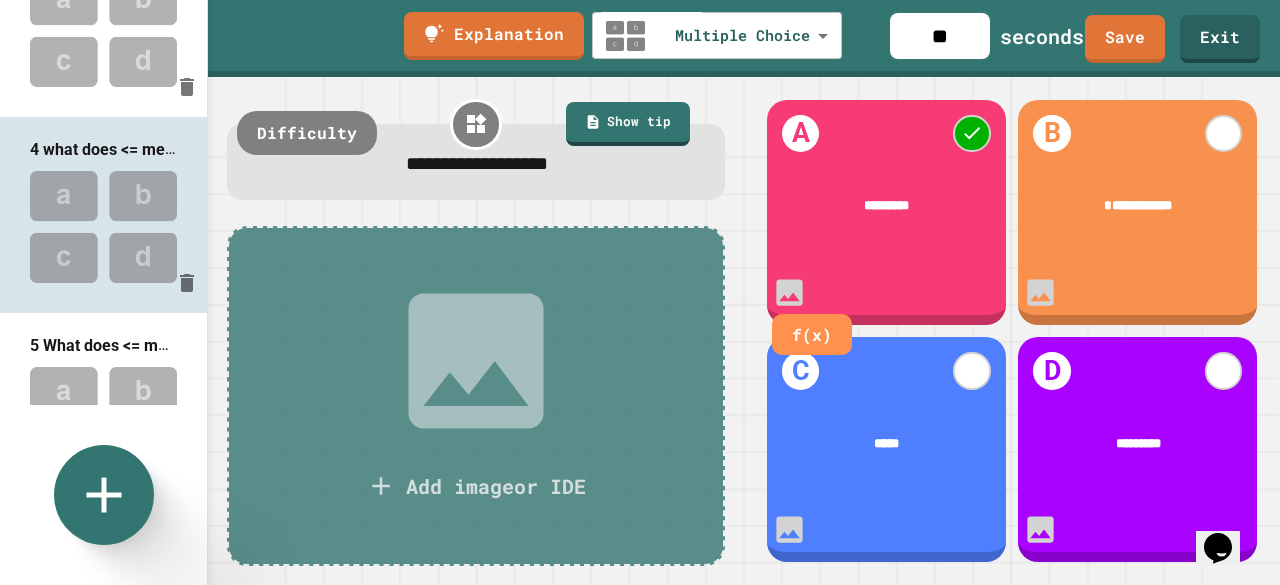 type 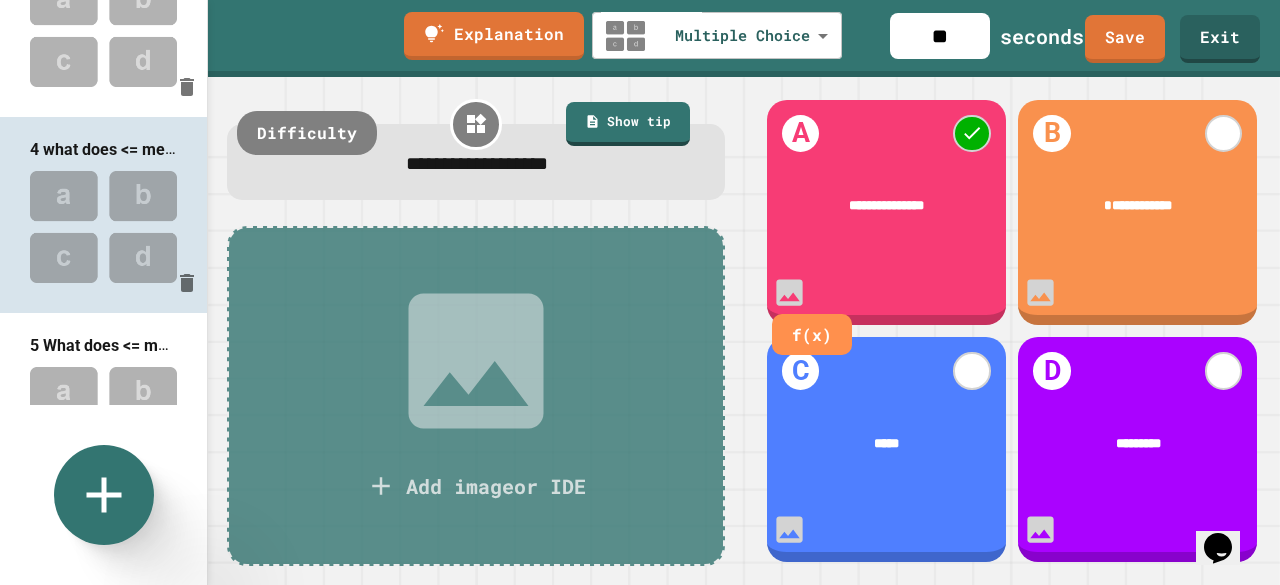 click on "**********" at bounding box center [886, 207] 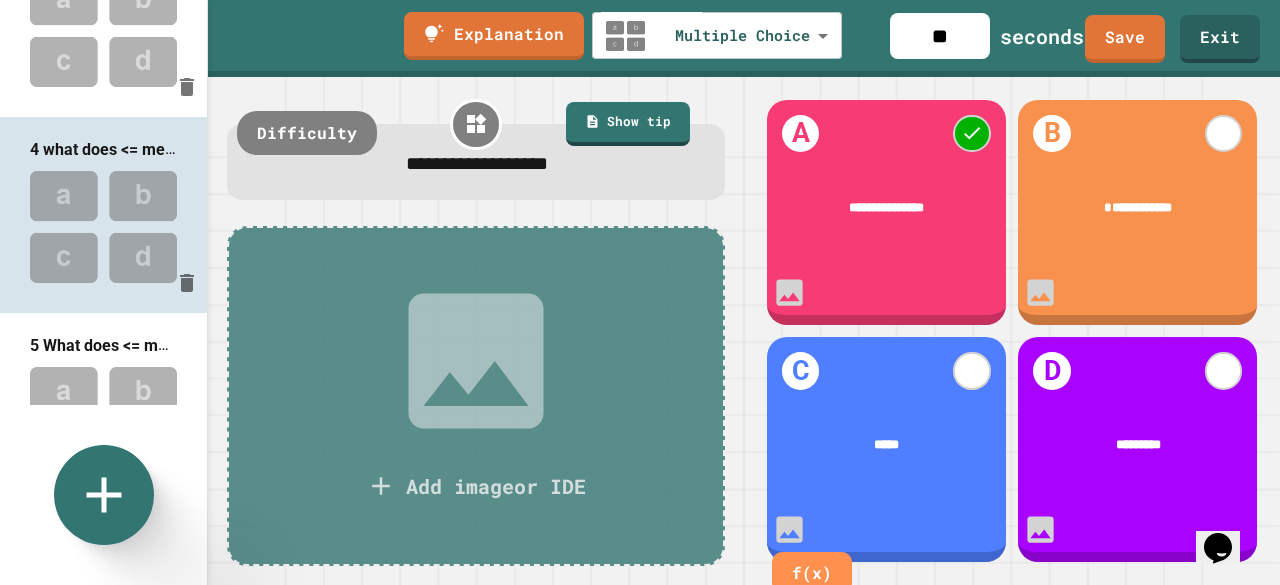 click on "*****" at bounding box center [887, 445] 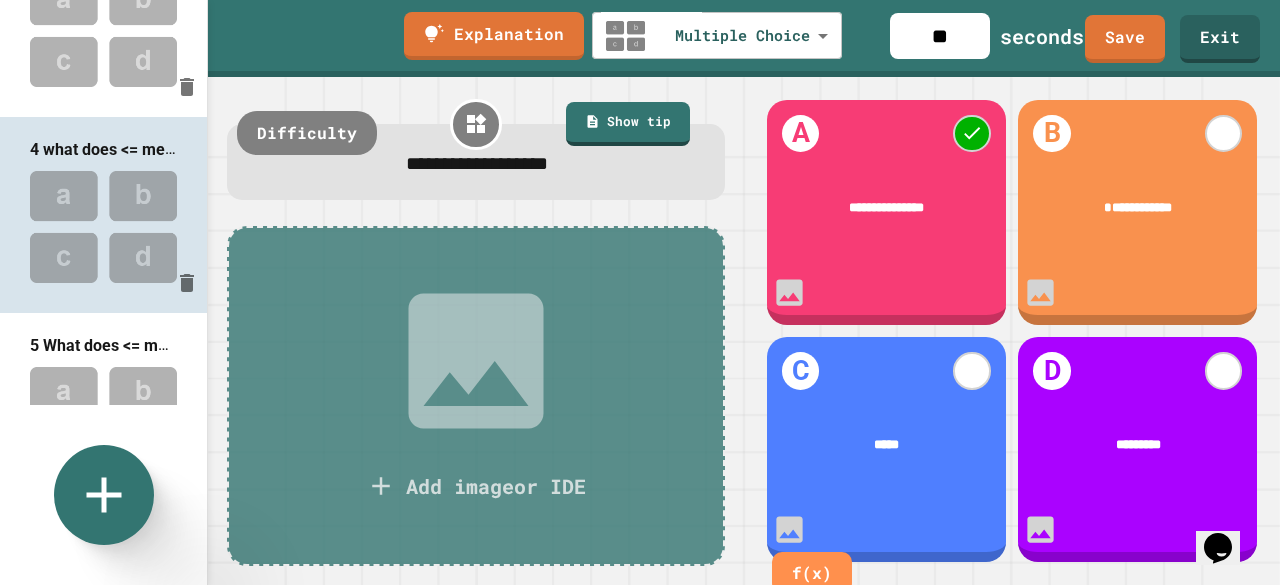 click on "*****" at bounding box center (887, 445) 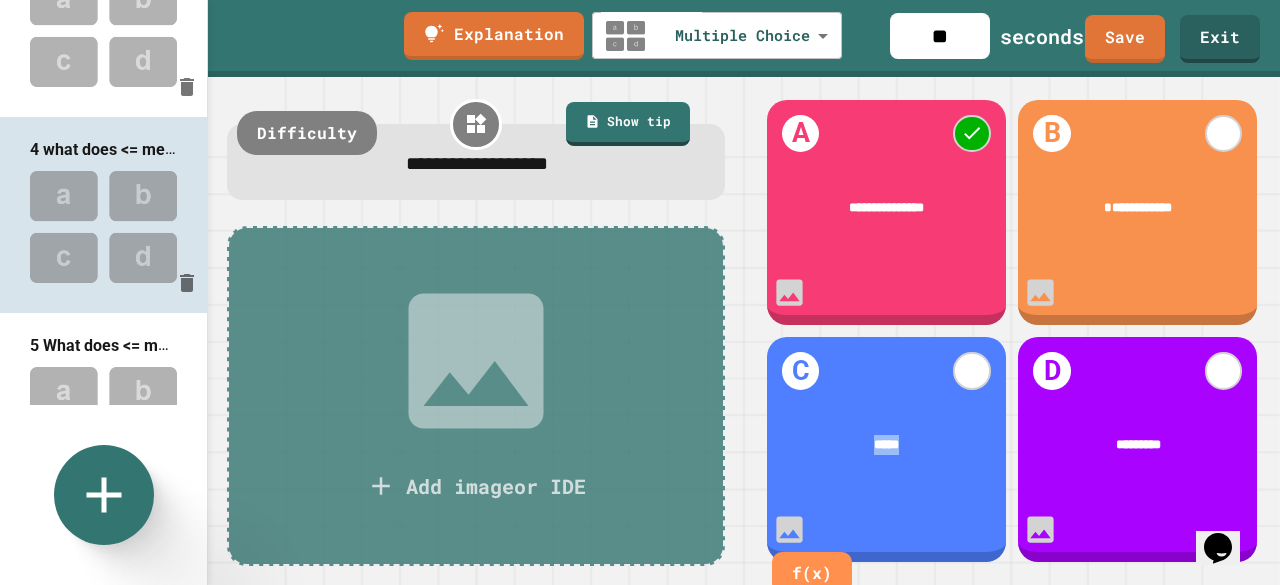 click on "*****" at bounding box center (887, 445) 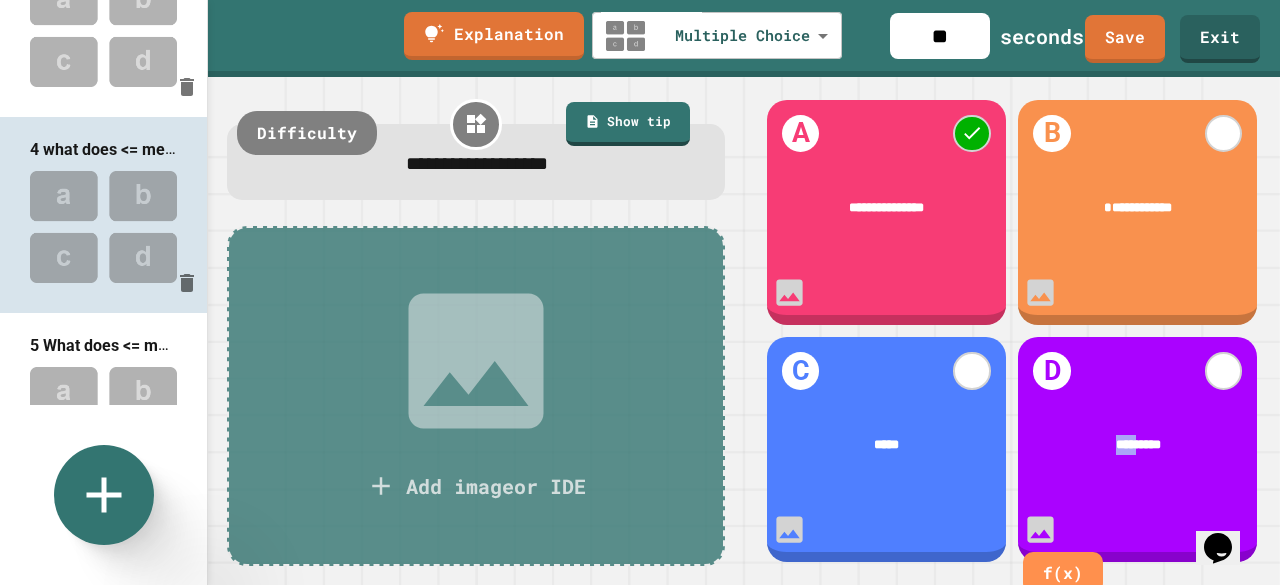 click on "*********" at bounding box center [1138, 444] 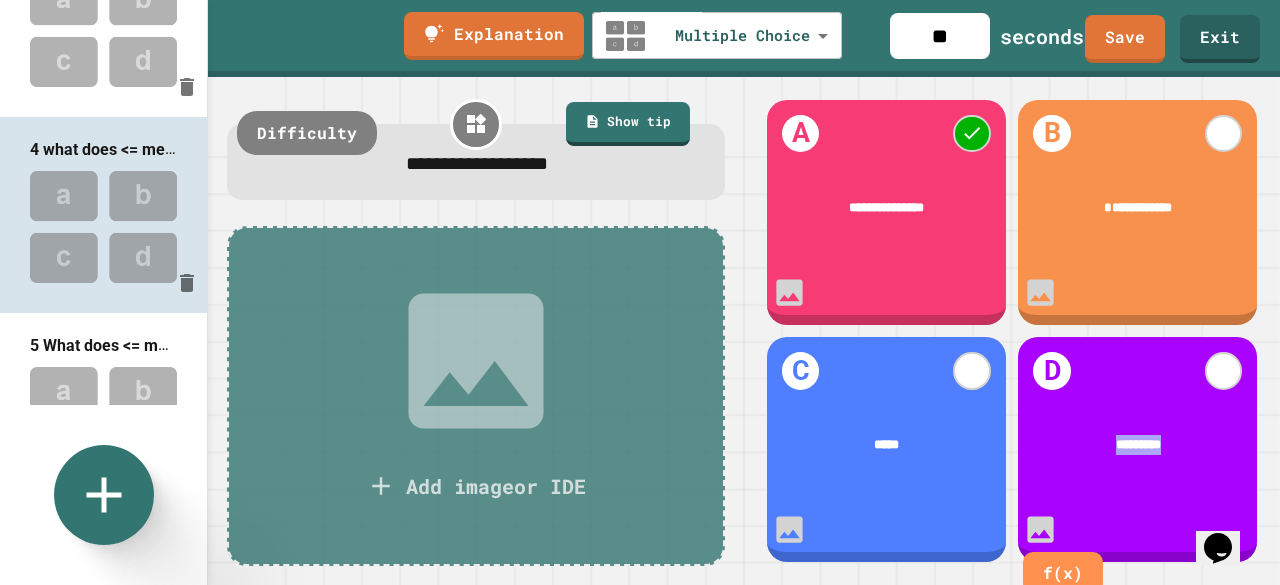 click on "*********" at bounding box center (1138, 444) 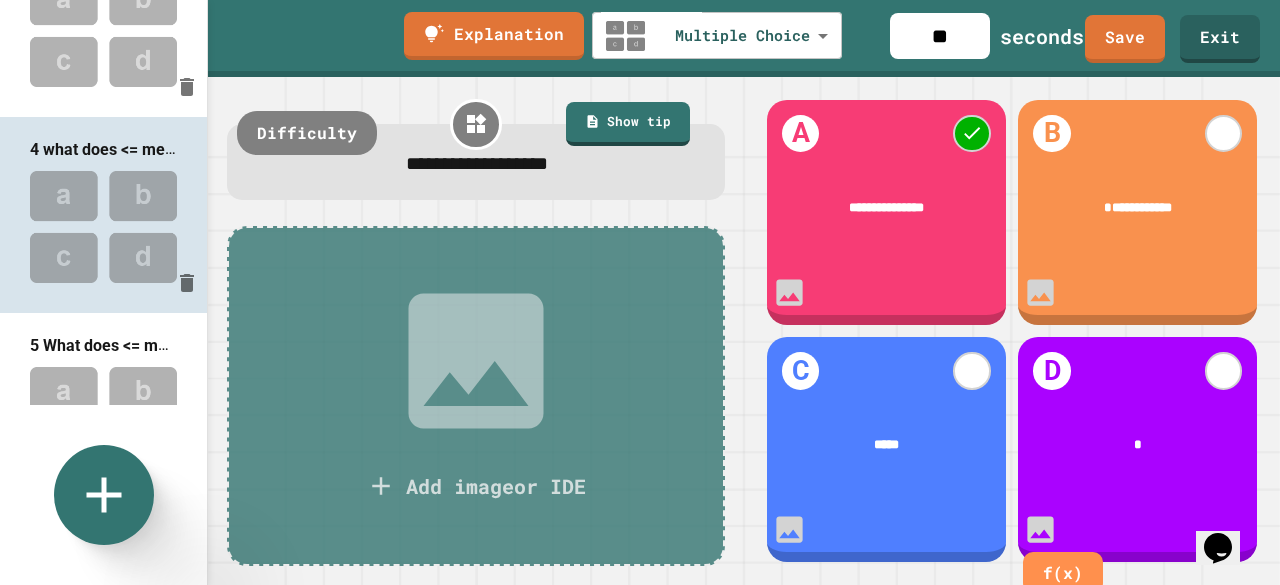 type 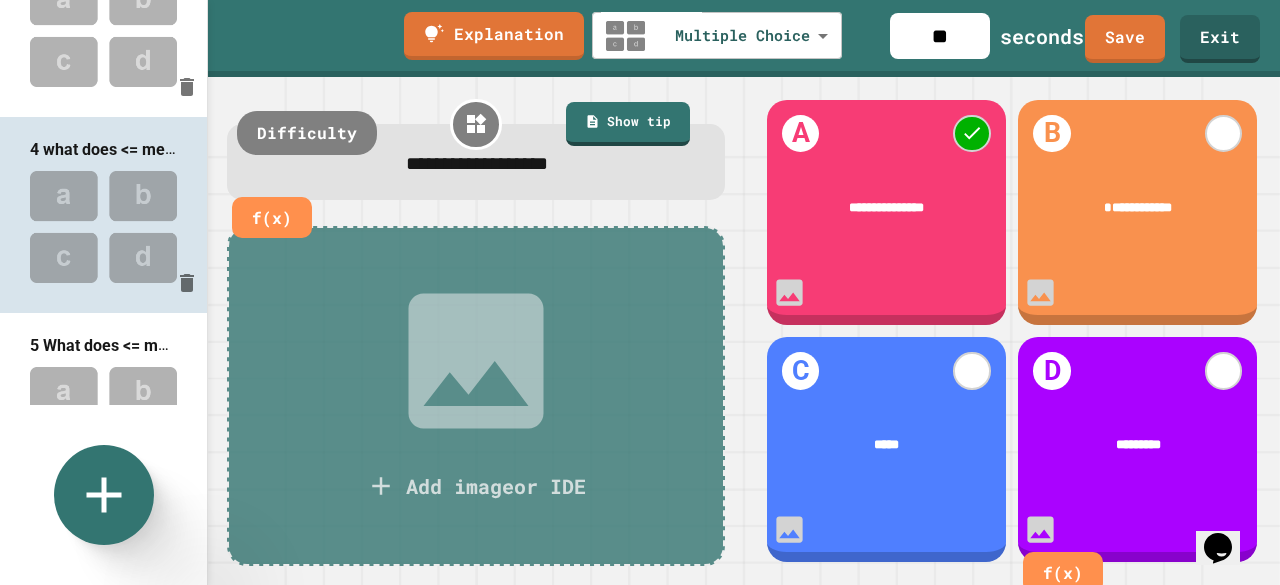 click on "**********" at bounding box center (477, 163) 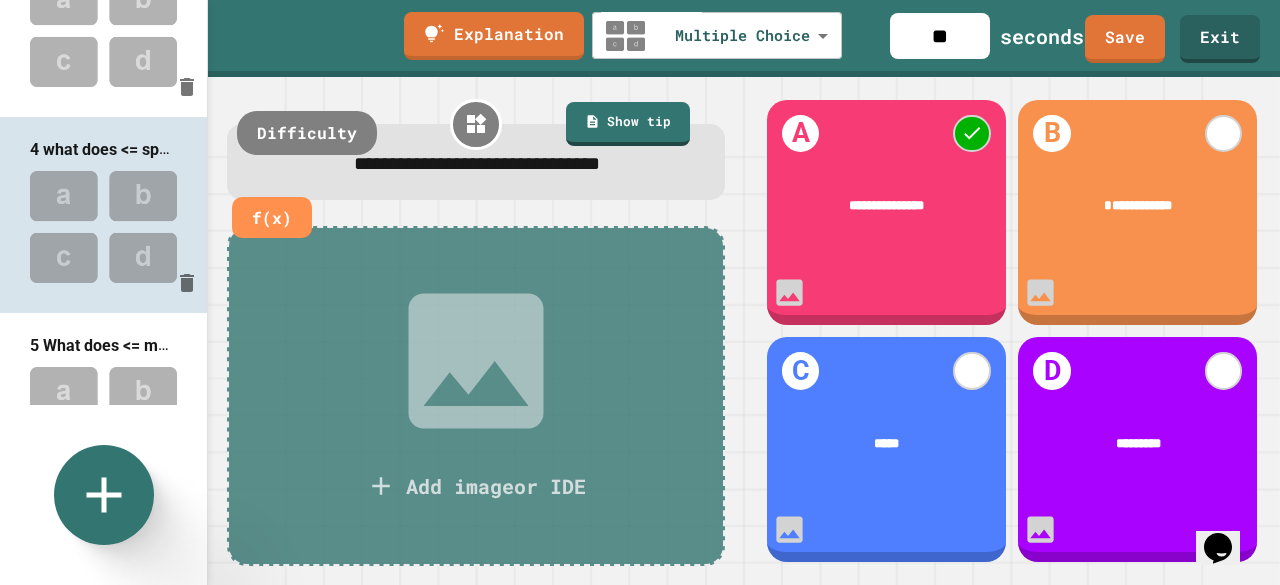 click on "**********" at bounding box center (477, 163) 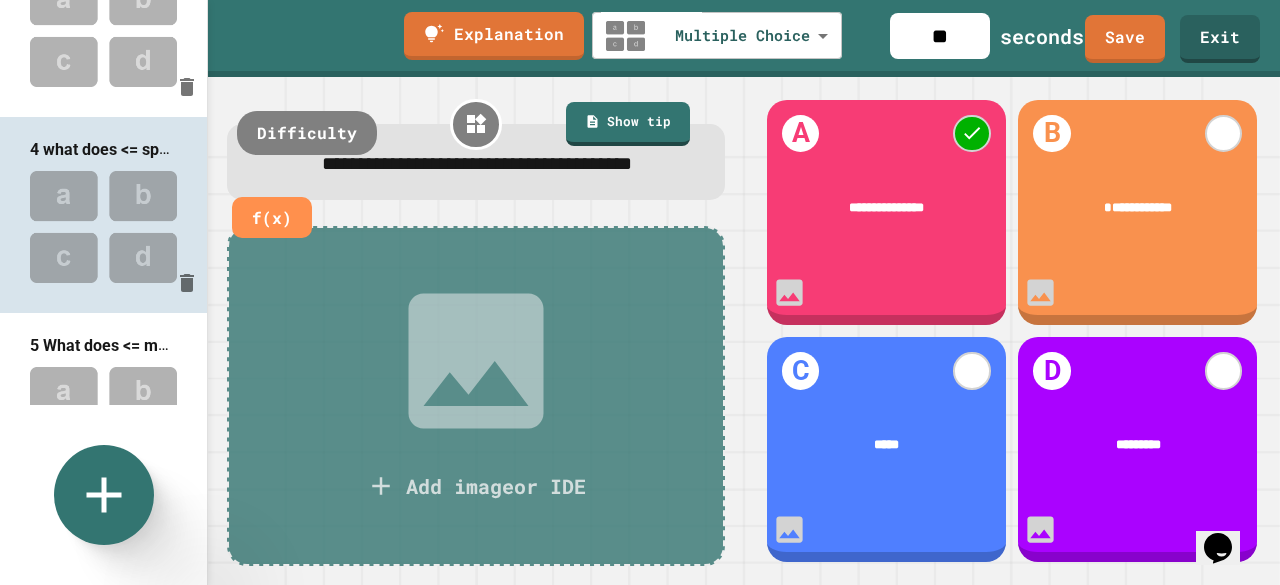 click on "**********" at bounding box center [477, 163] 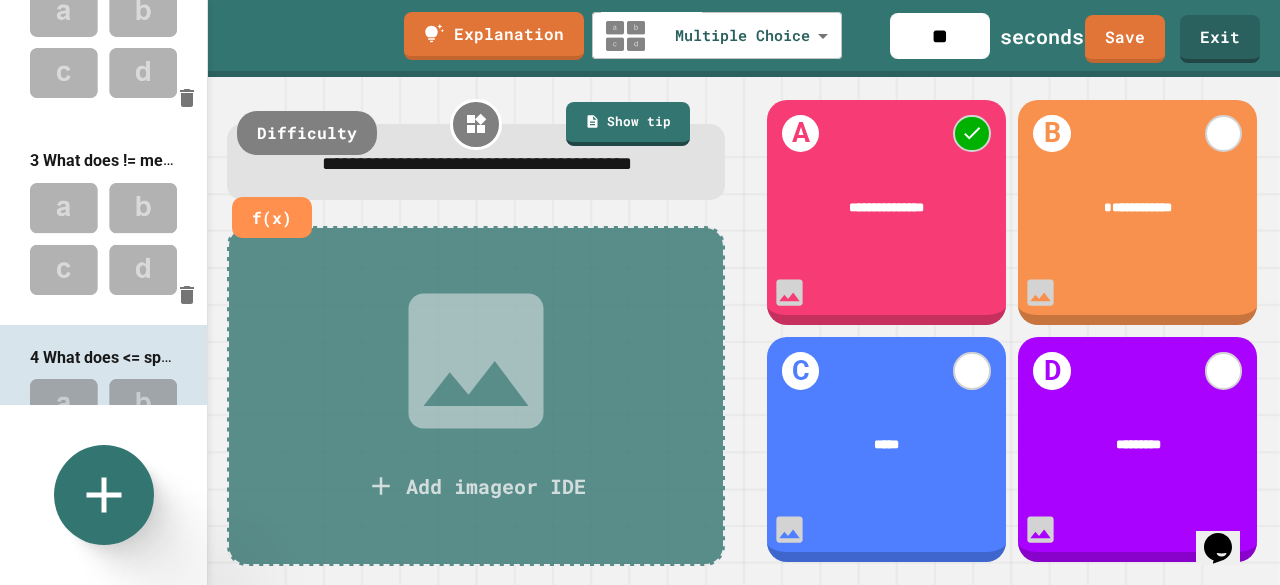 scroll, scrollTop: 260, scrollLeft: 0, axis: vertical 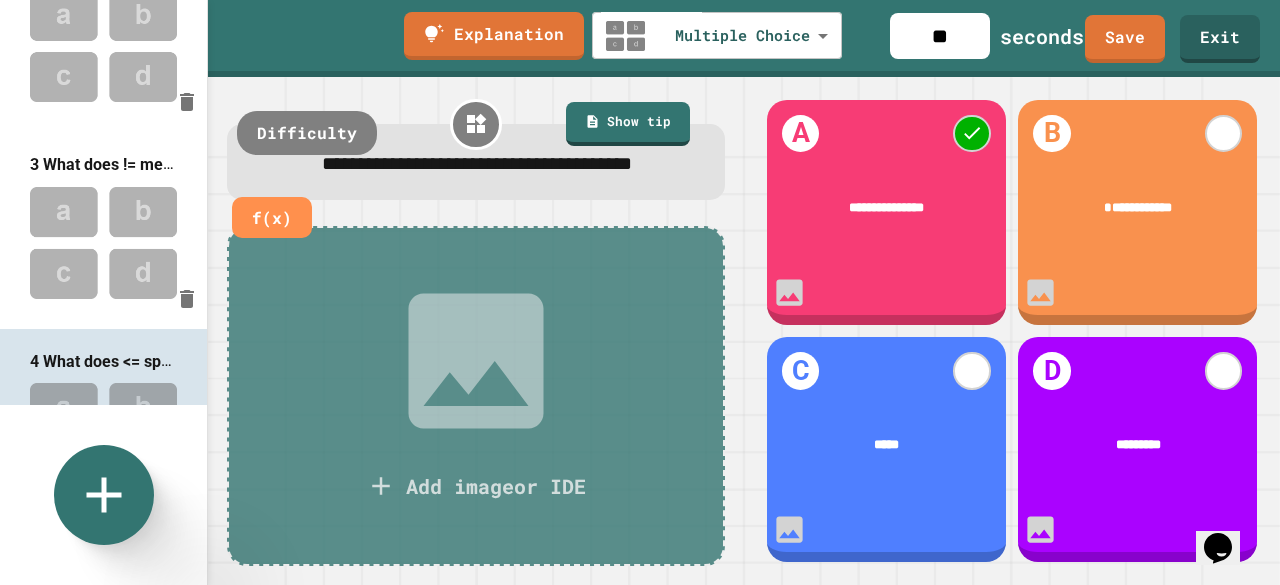 click at bounding box center (103, 242) 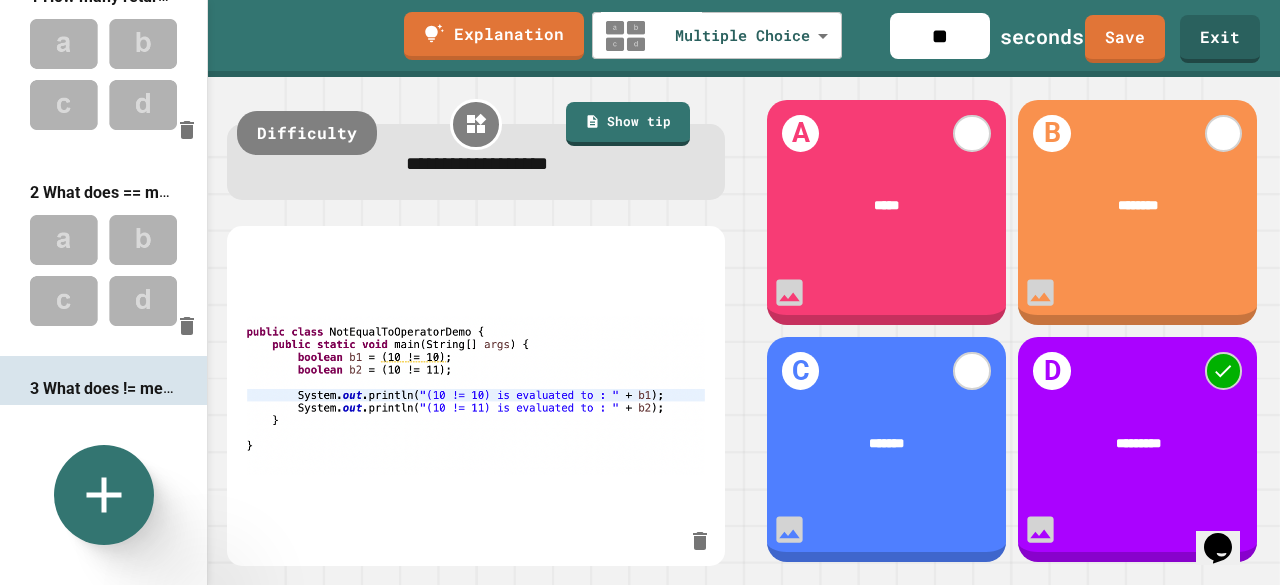 scroll, scrollTop: 29, scrollLeft: 0, axis: vertical 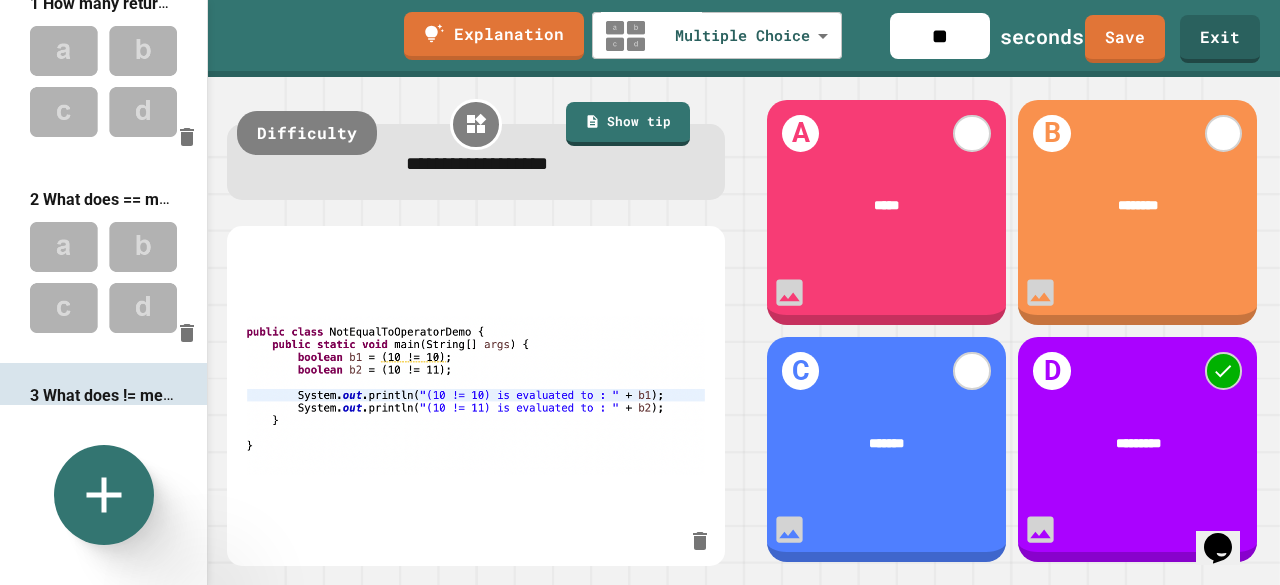 click at bounding box center [103, 277] 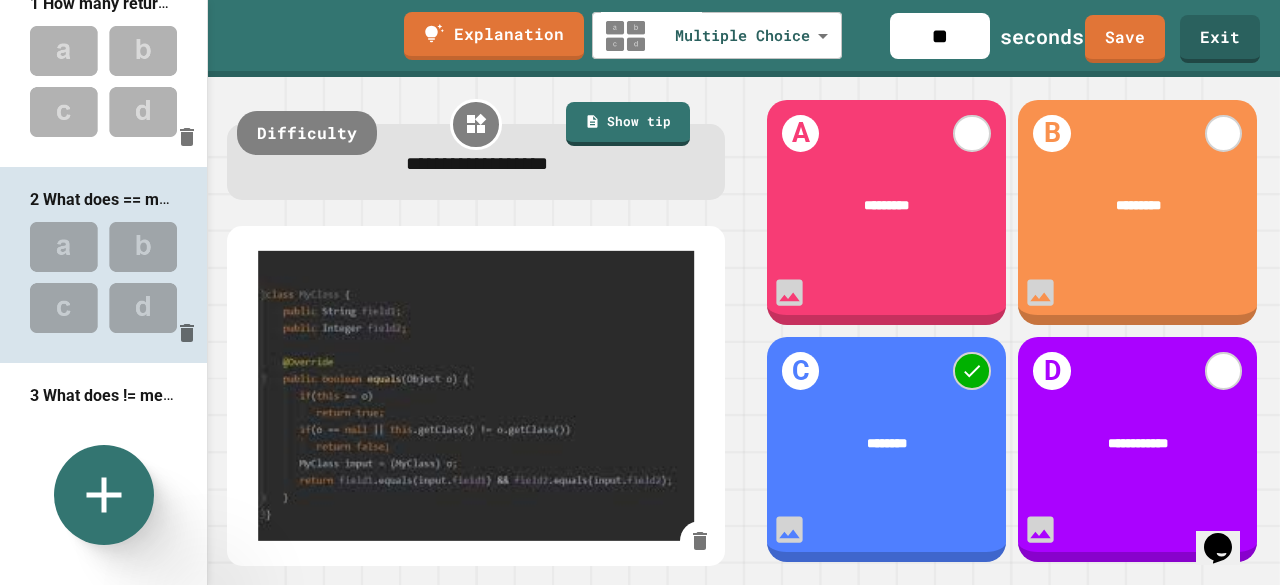 scroll, scrollTop: 0, scrollLeft: 0, axis: both 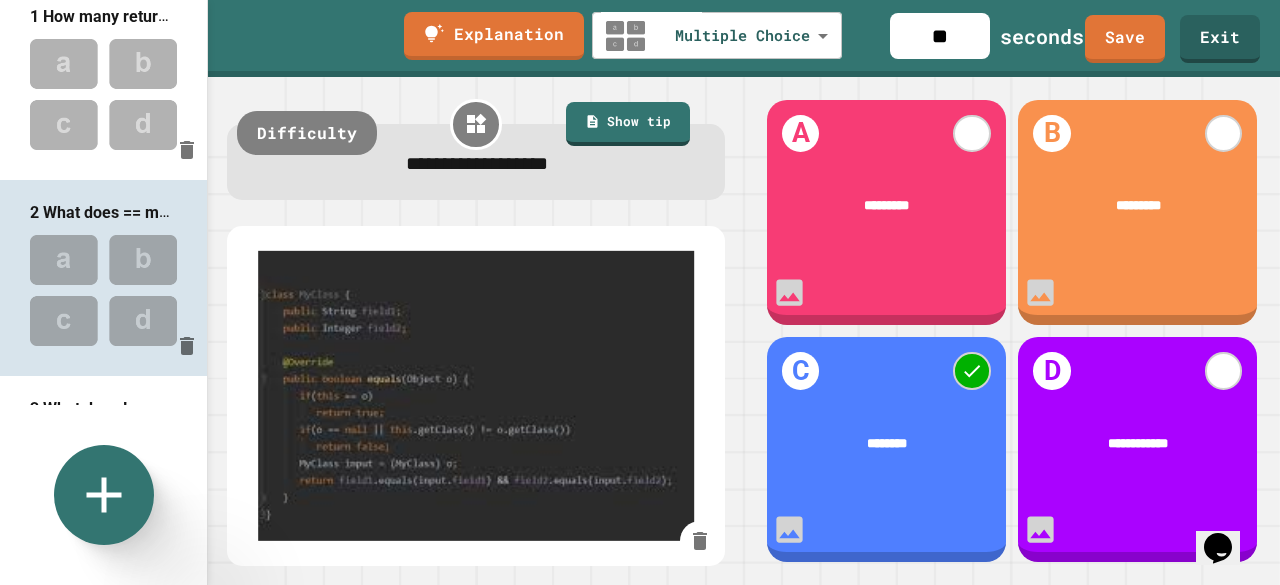 click at bounding box center (103, 94) 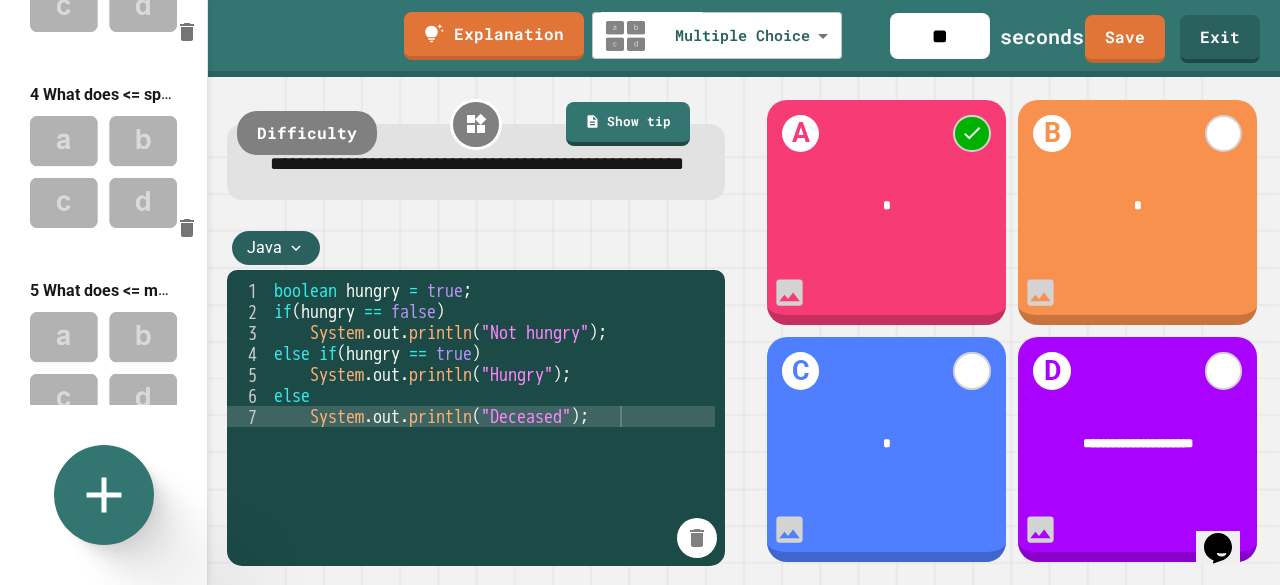 click at bounding box center [103, 367] 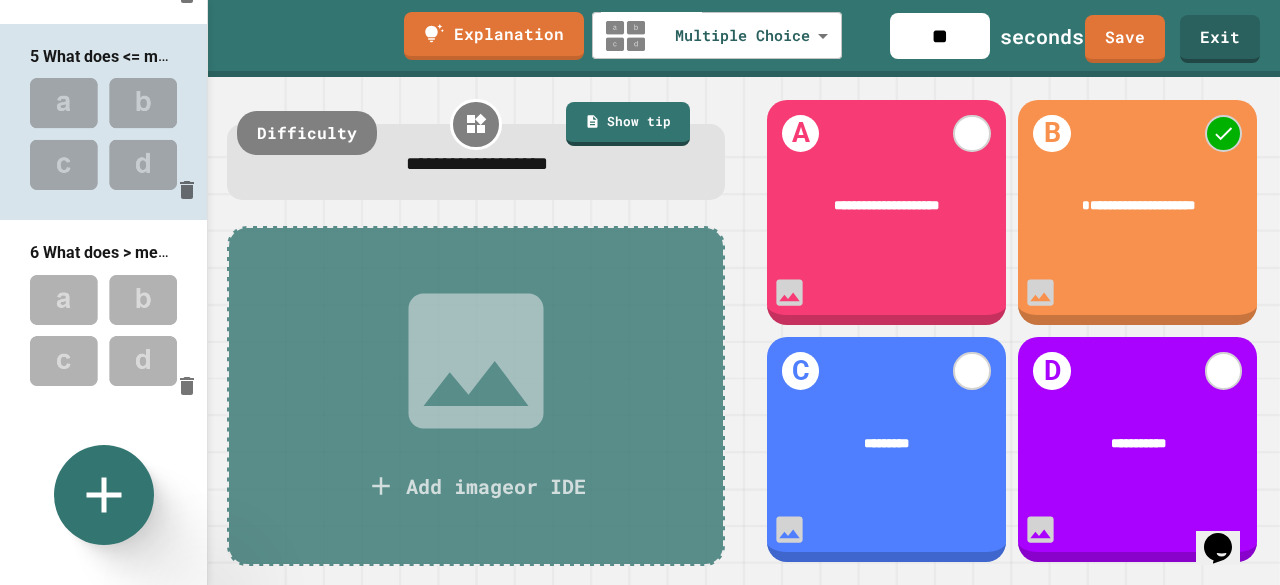 scroll, scrollTop: 761, scrollLeft: 0, axis: vertical 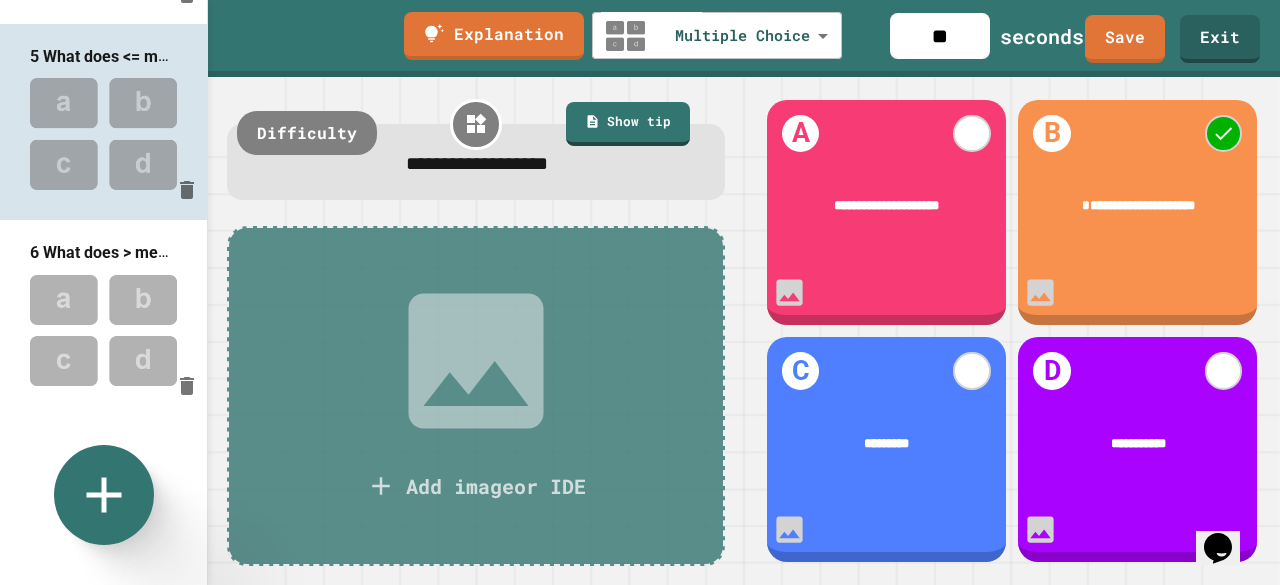 click at bounding box center [103, 330] 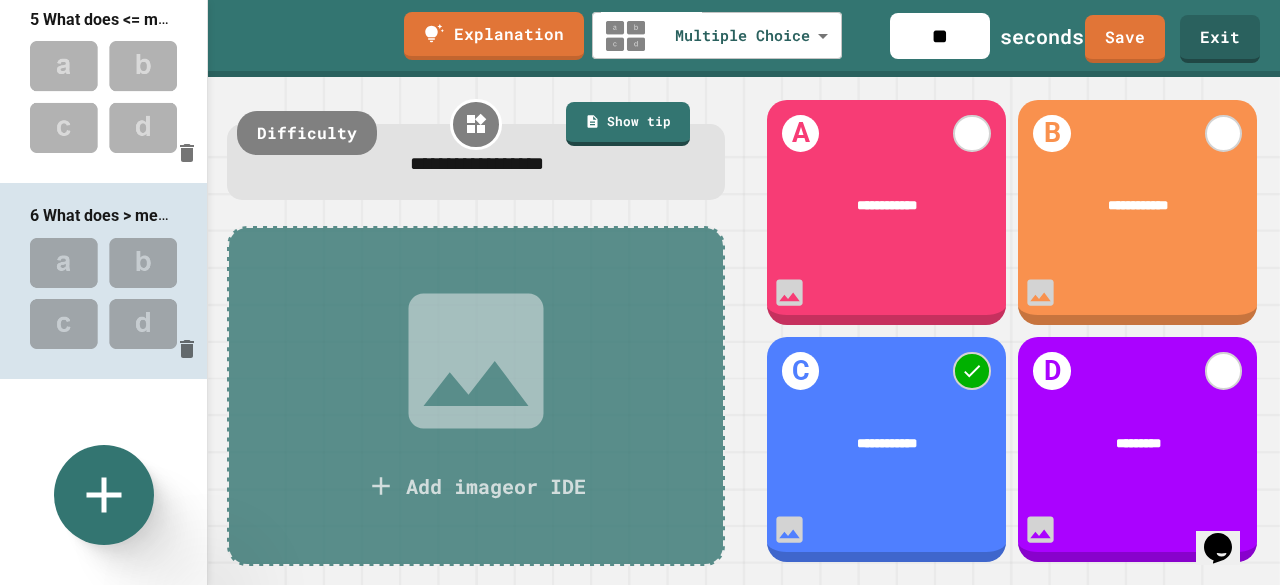 scroll, scrollTop: 799, scrollLeft: 0, axis: vertical 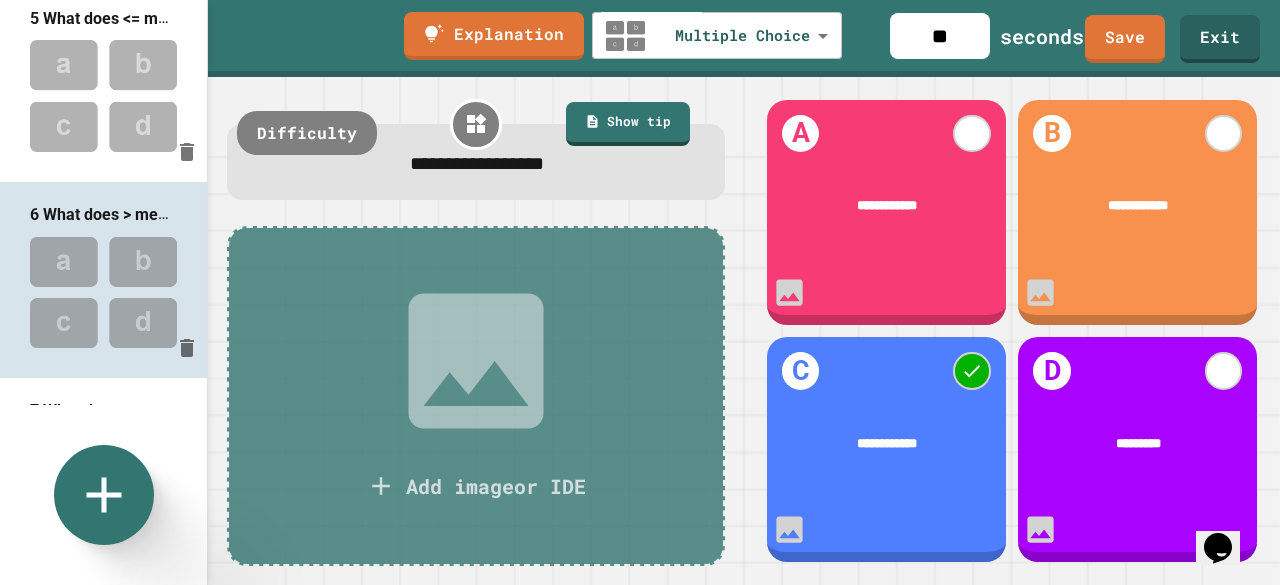 click on "**********" at bounding box center [477, 163] 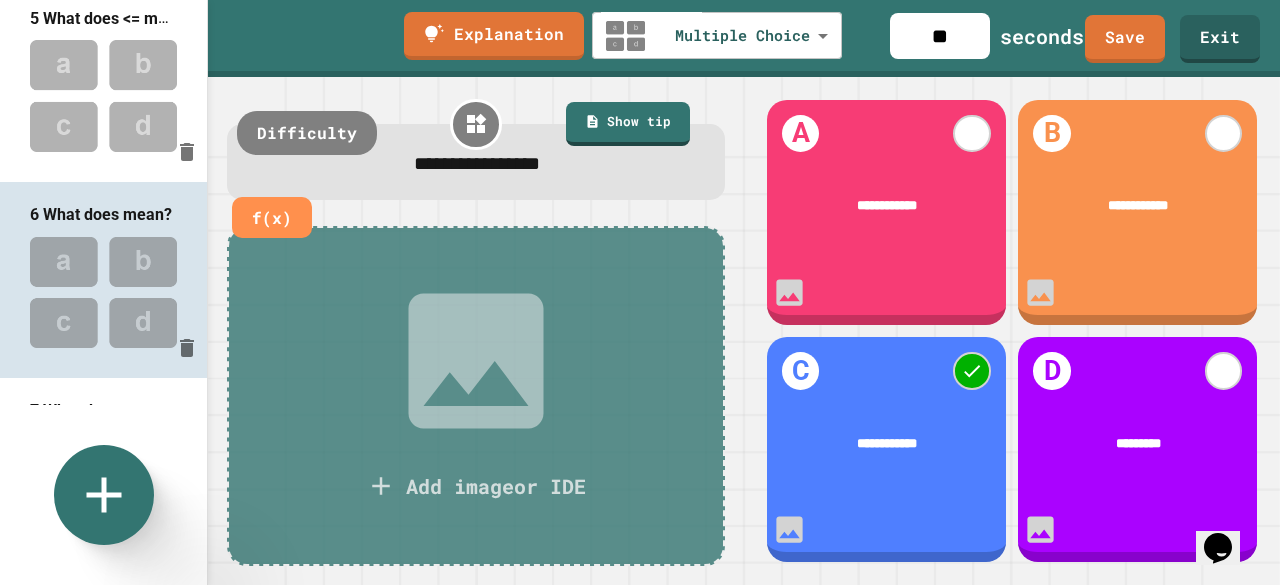 type 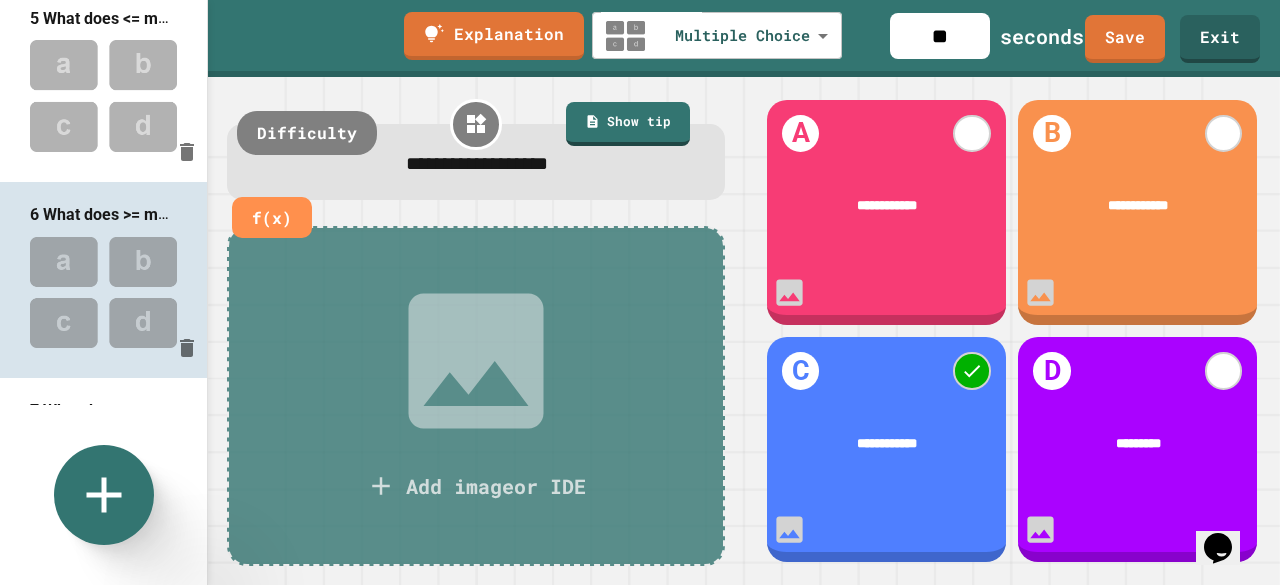 click on "**********" at bounding box center (477, 163) 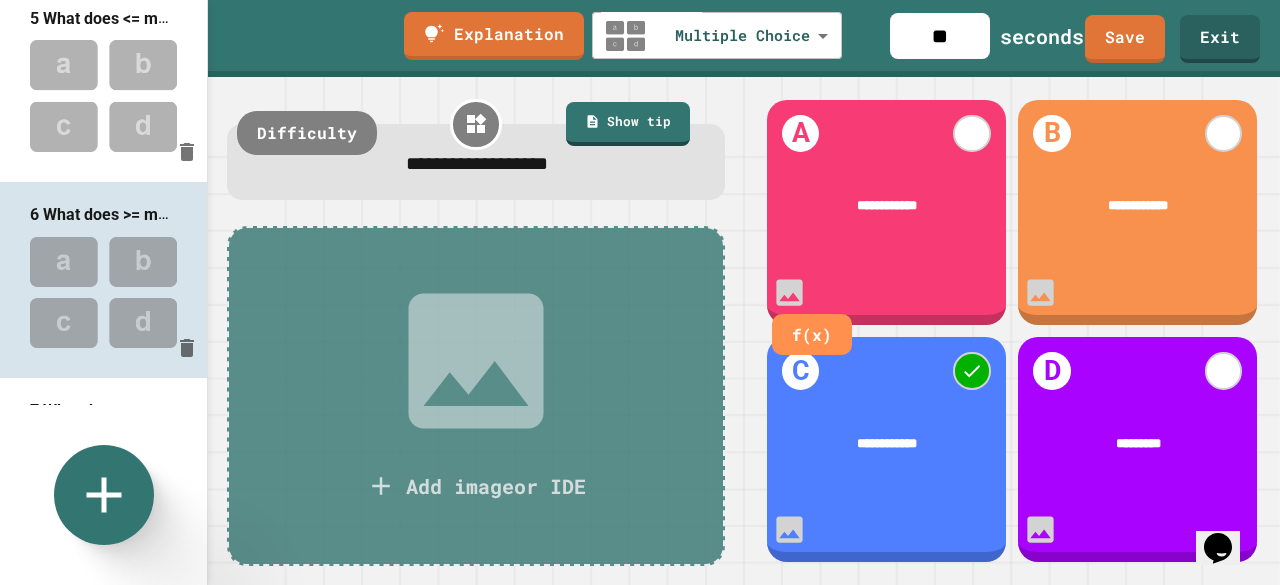 click on "**********" at bounding box center [886, 207] 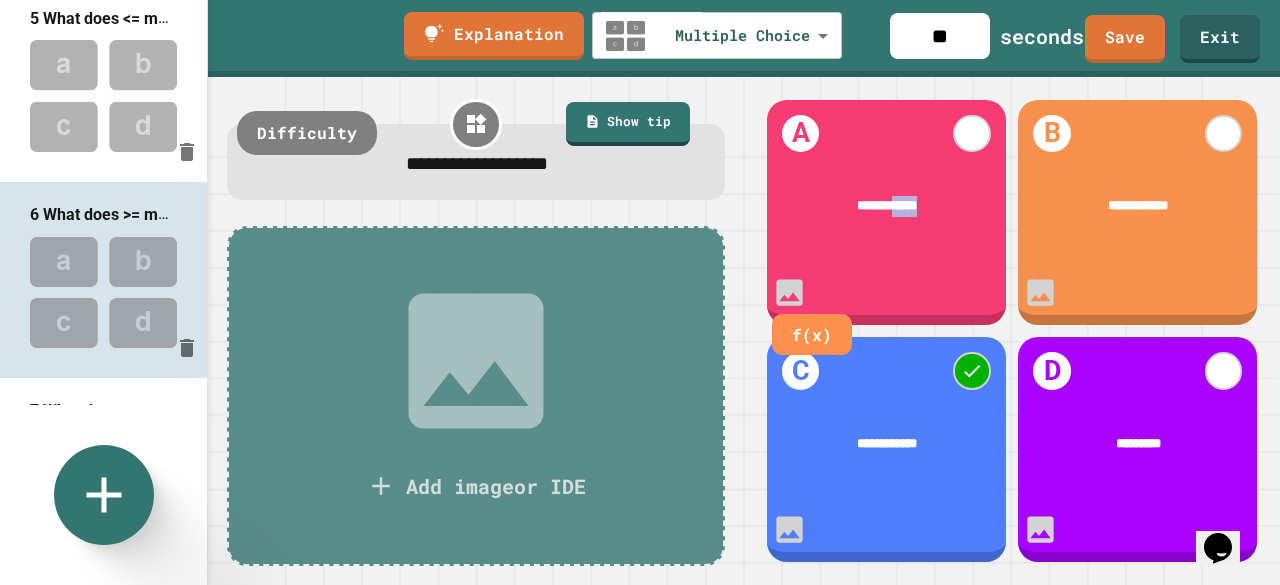click on "**********" at bounding box center (887, 206) 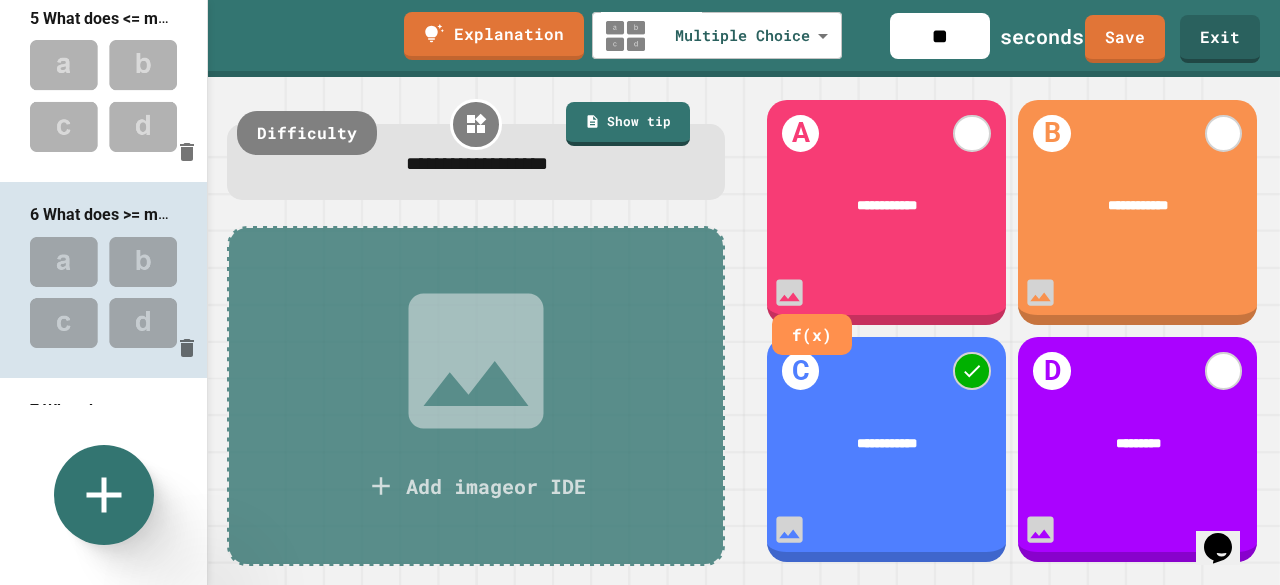 type 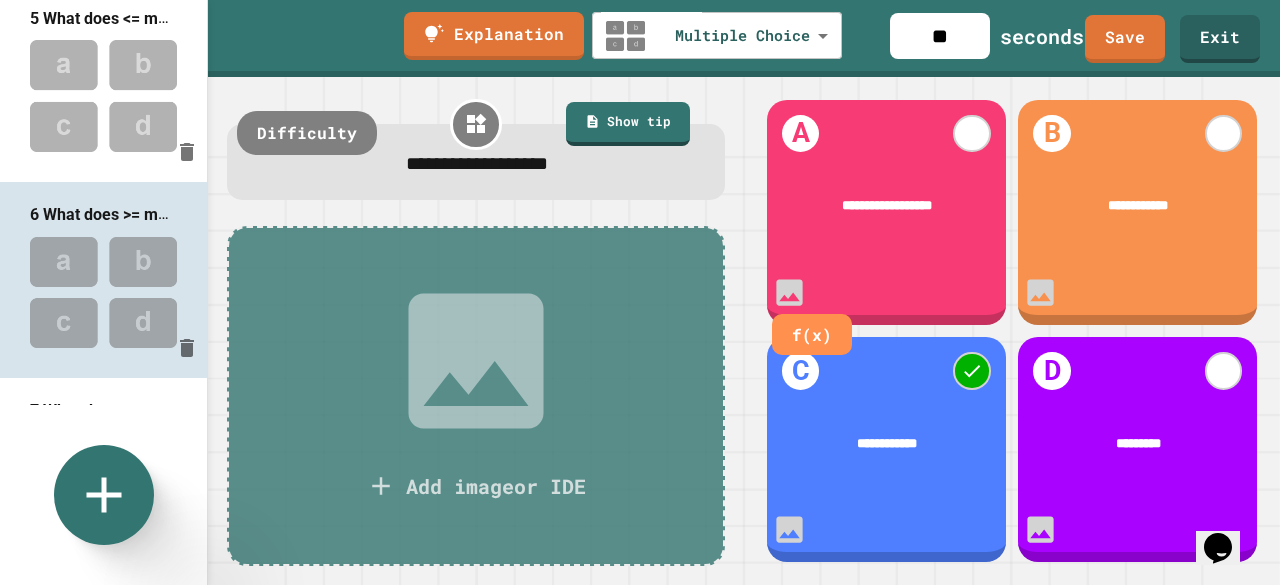click on "**********" at bounding box center [886, 207] 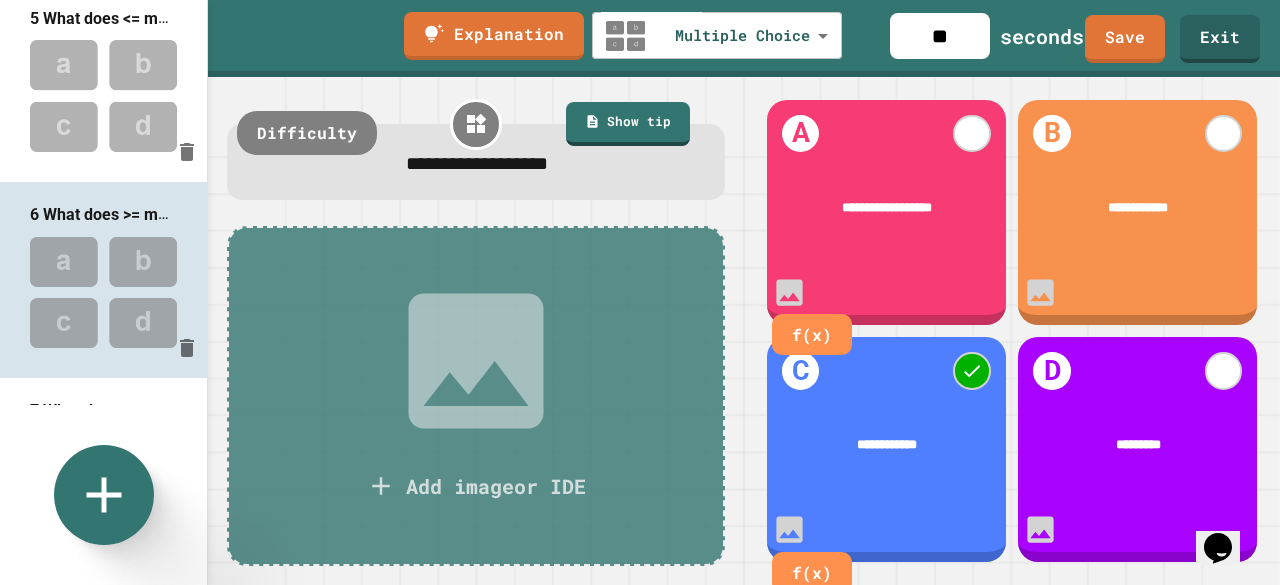 click on "**********" at bounding box center [887, 445] 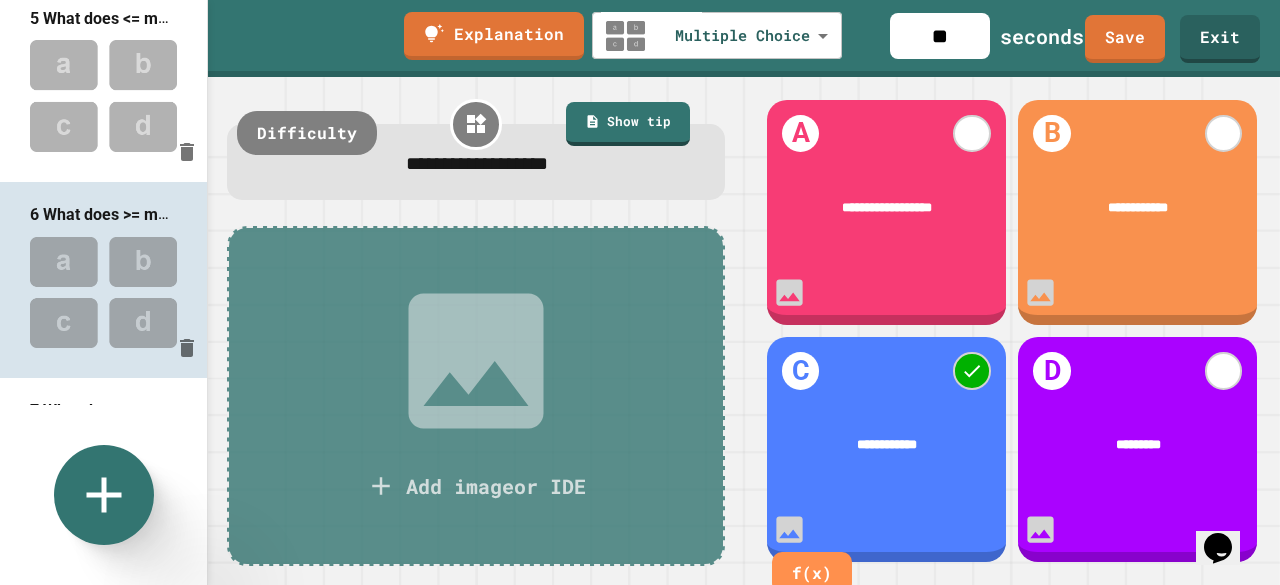 type 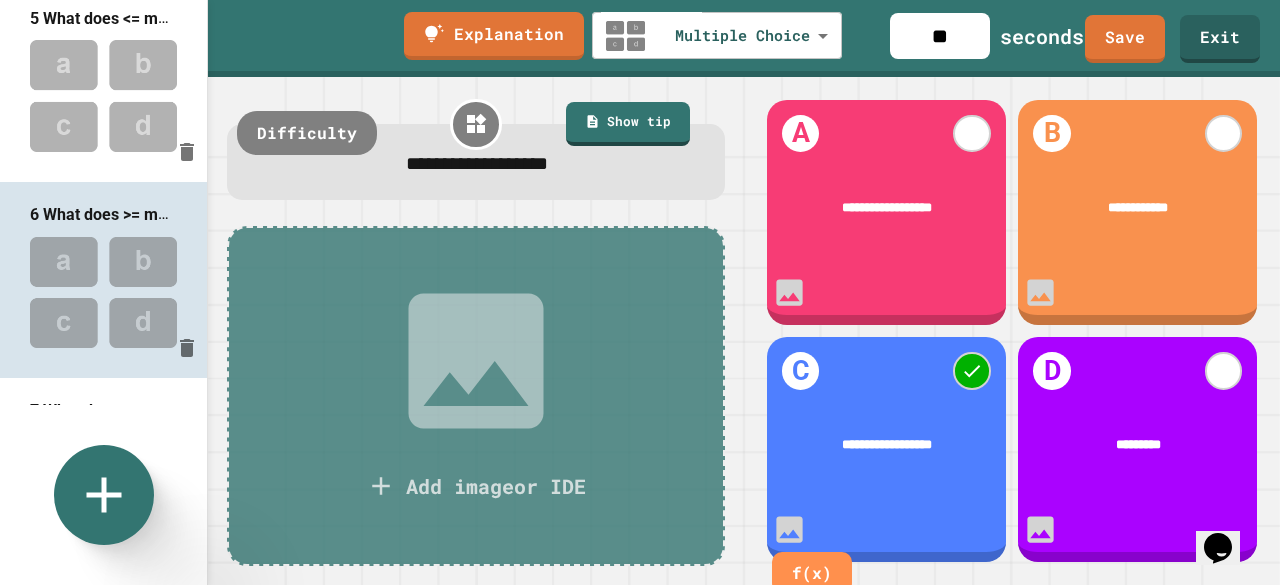click on "**********" at bounding box center (887, 445) 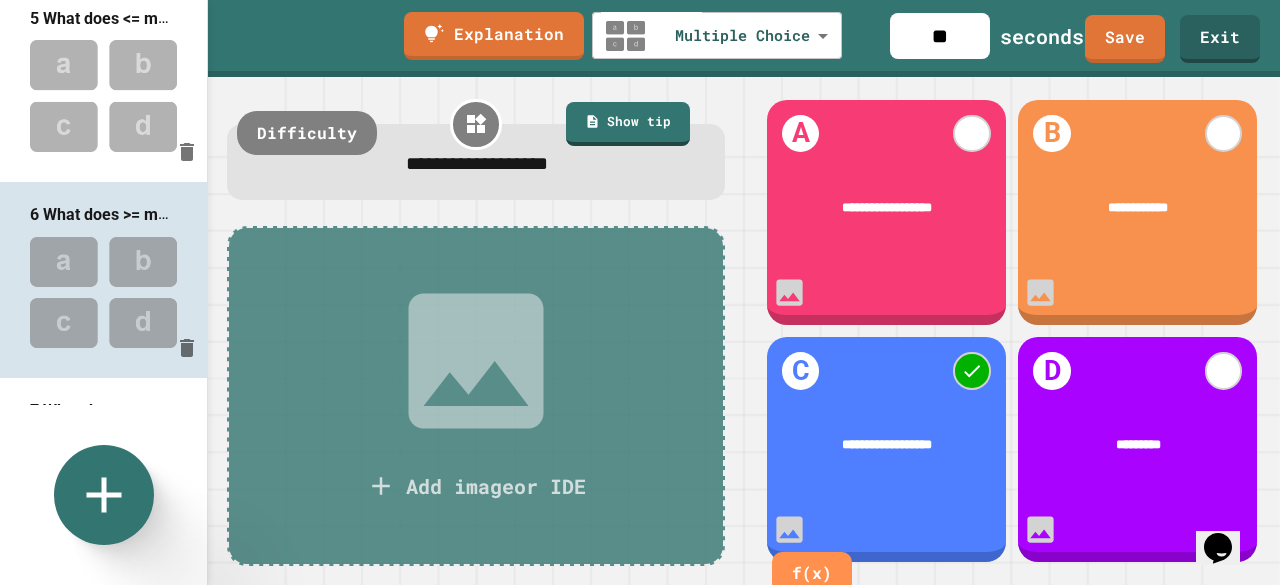 click on "**********" at bounding box center (886, 207) 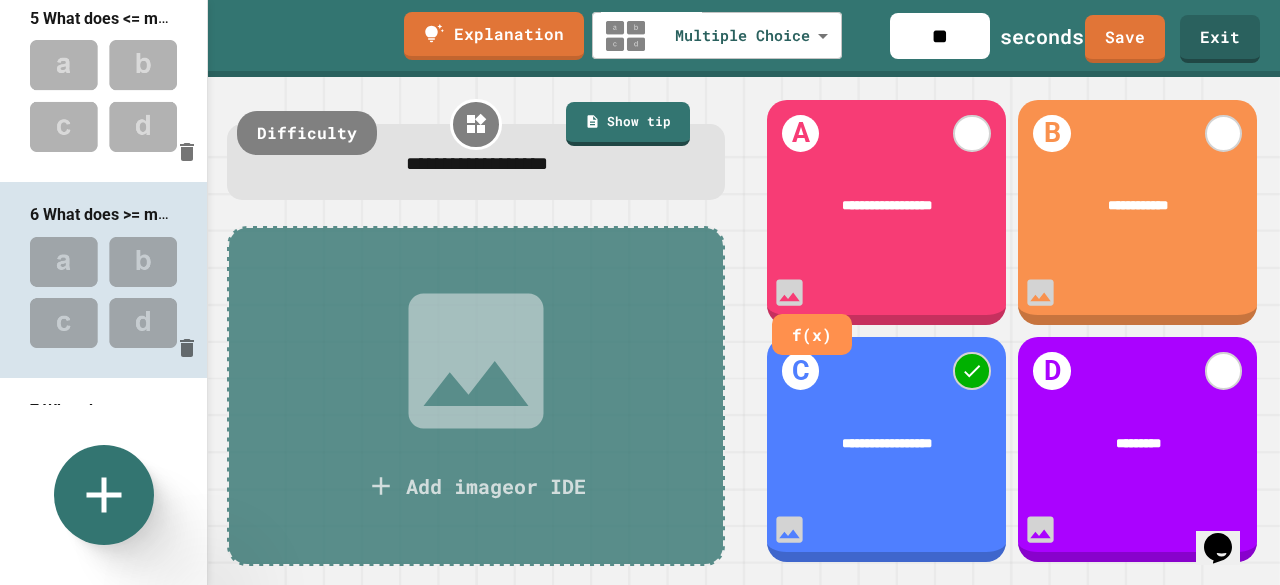 click on "**********" at bounding box center (887, 206) 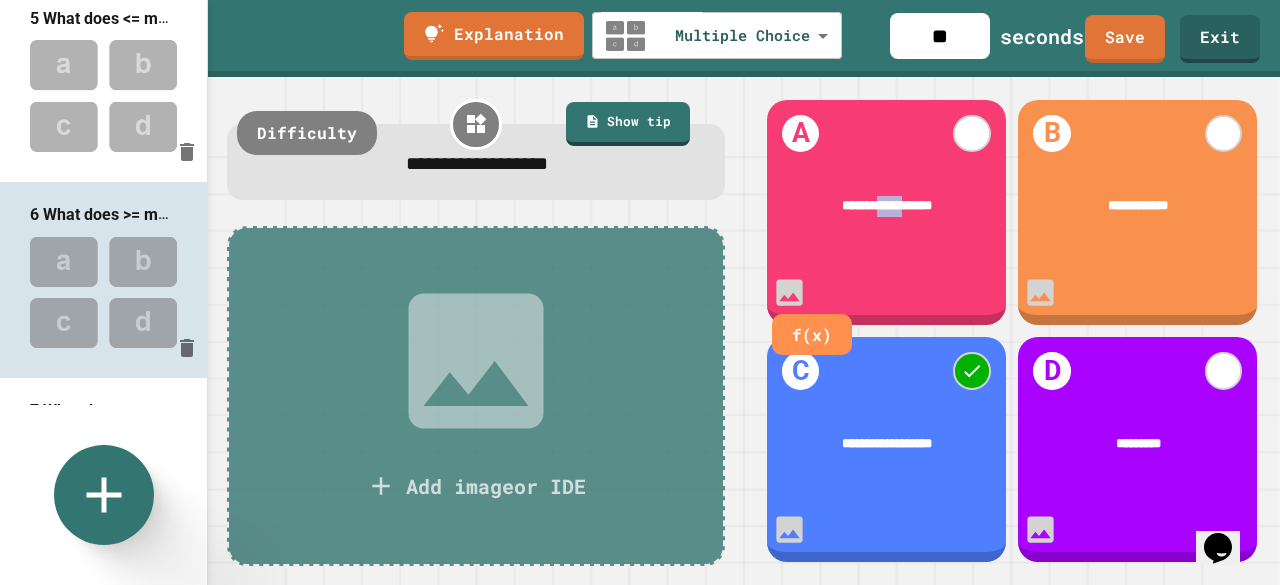 click on "**********" at bounding box center (887, 206) 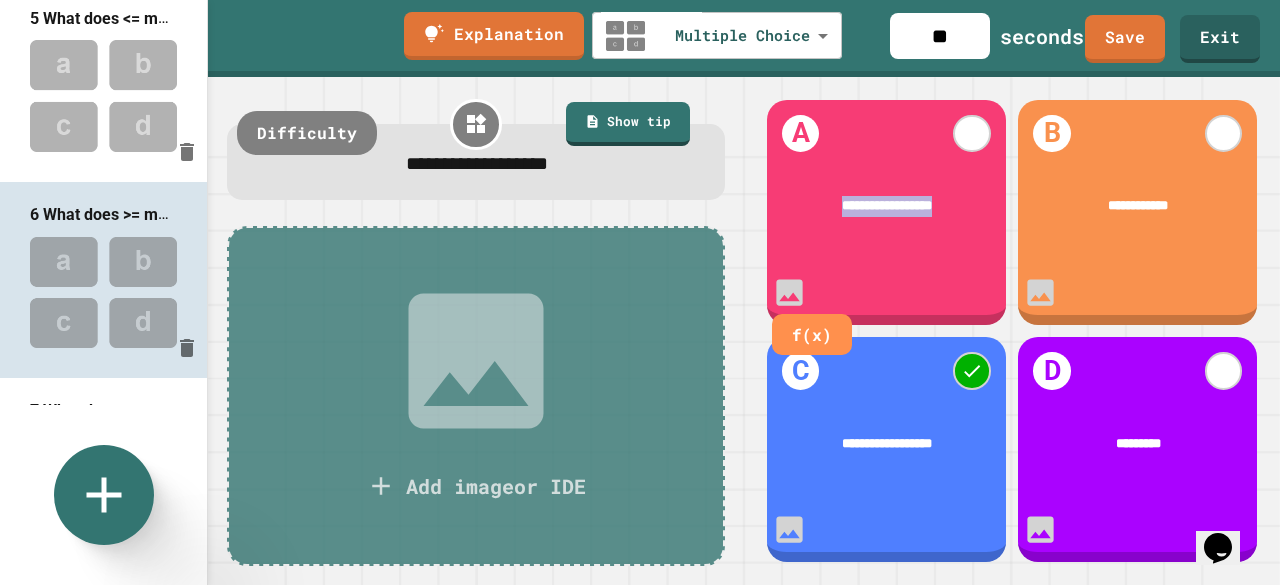 click on "**********" at bounding box center [887, 206] 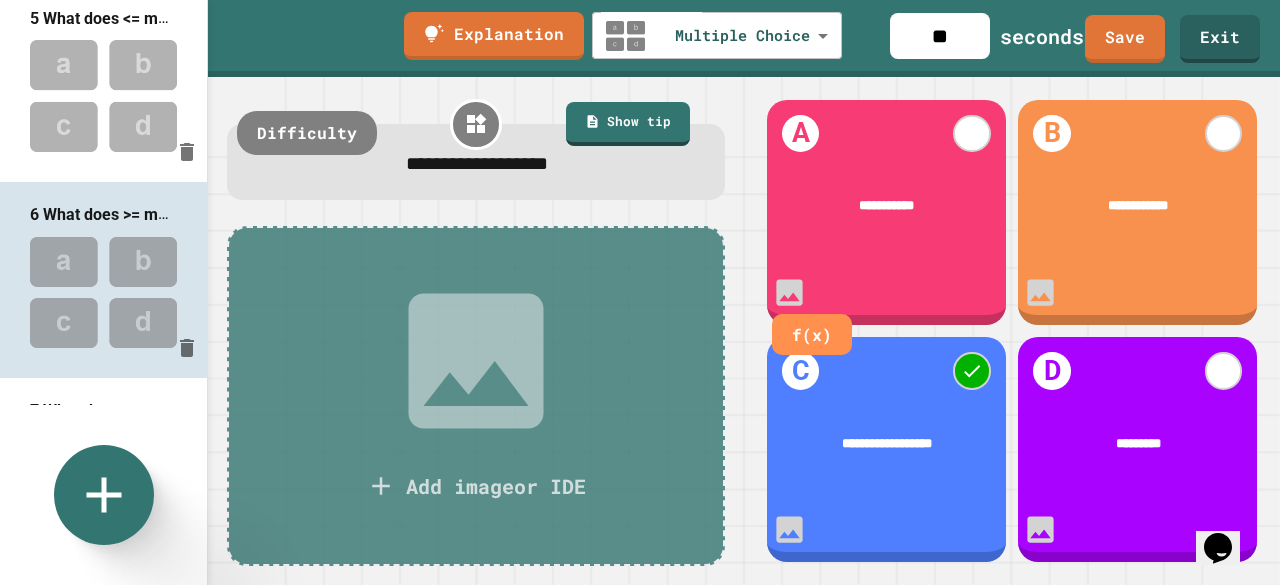 click on "**********" at bounding box center (886, 206) 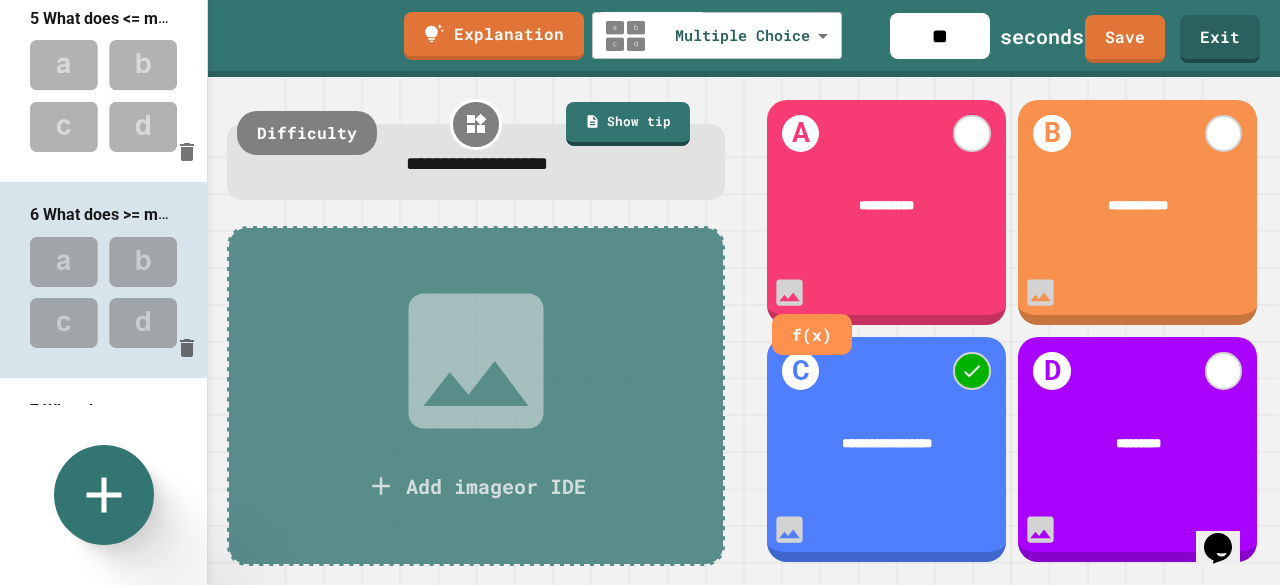 click on "**********" at bounding box center (886, 206) 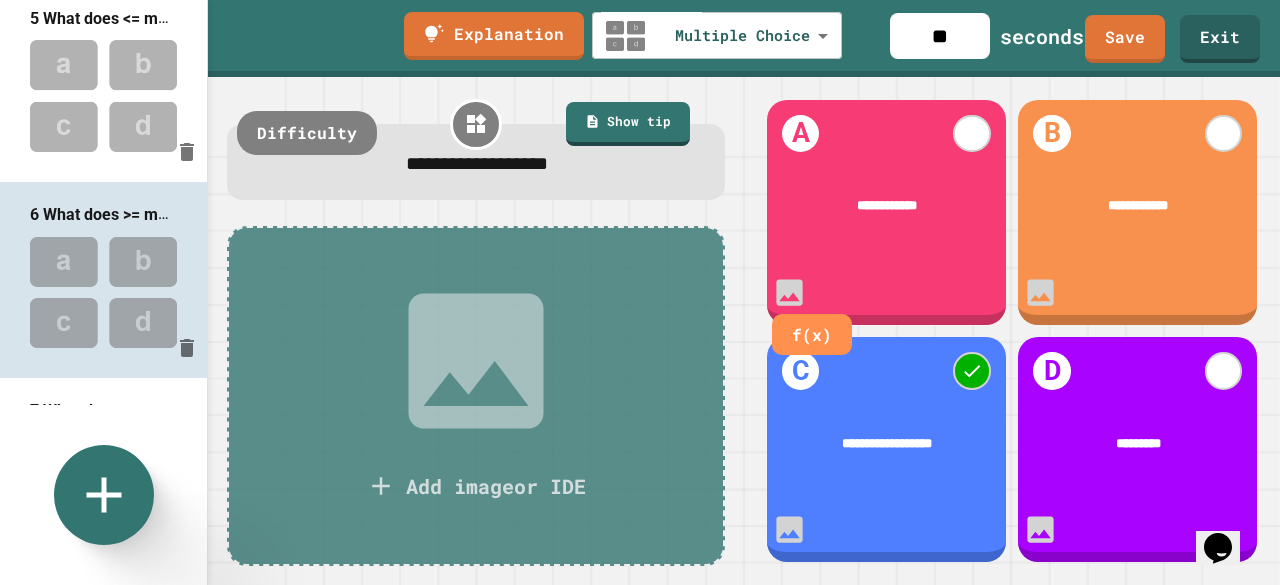 click on "**********" at bounding box center [477, 163] 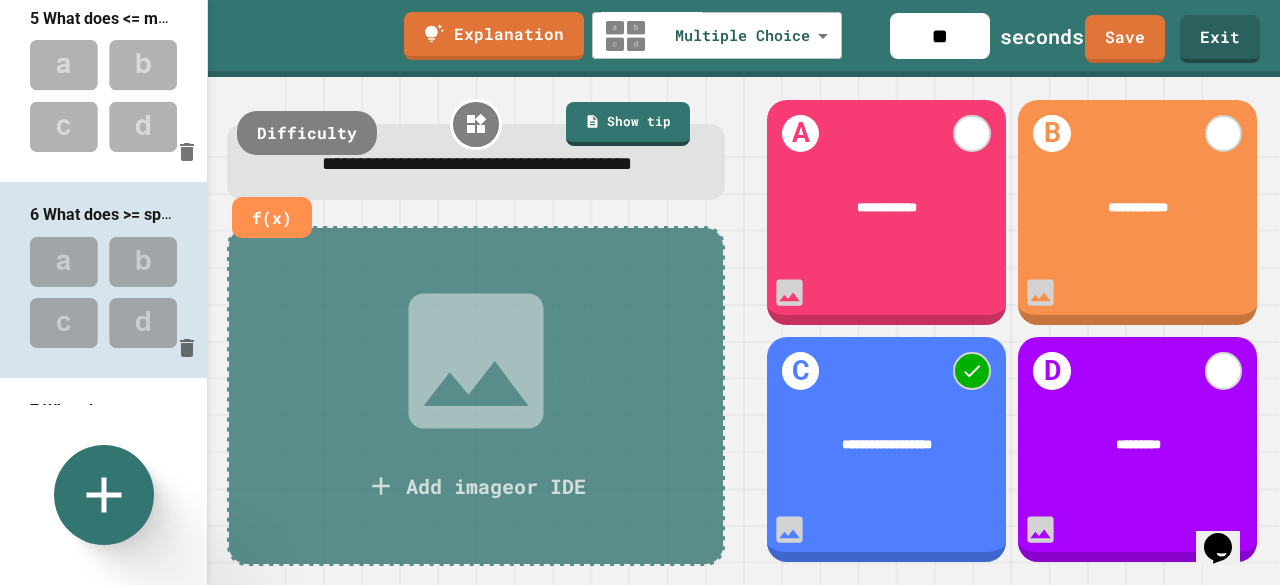 click on "**********" at bounding box center (477, 163) 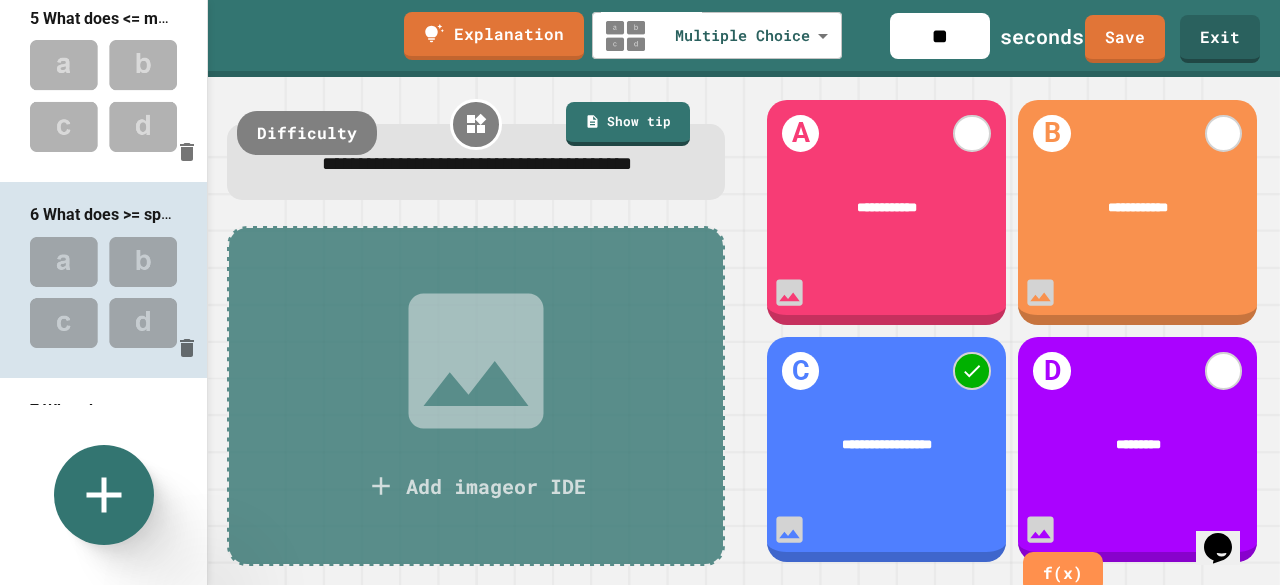 click on "*********" at bounding box center (1139, 445) 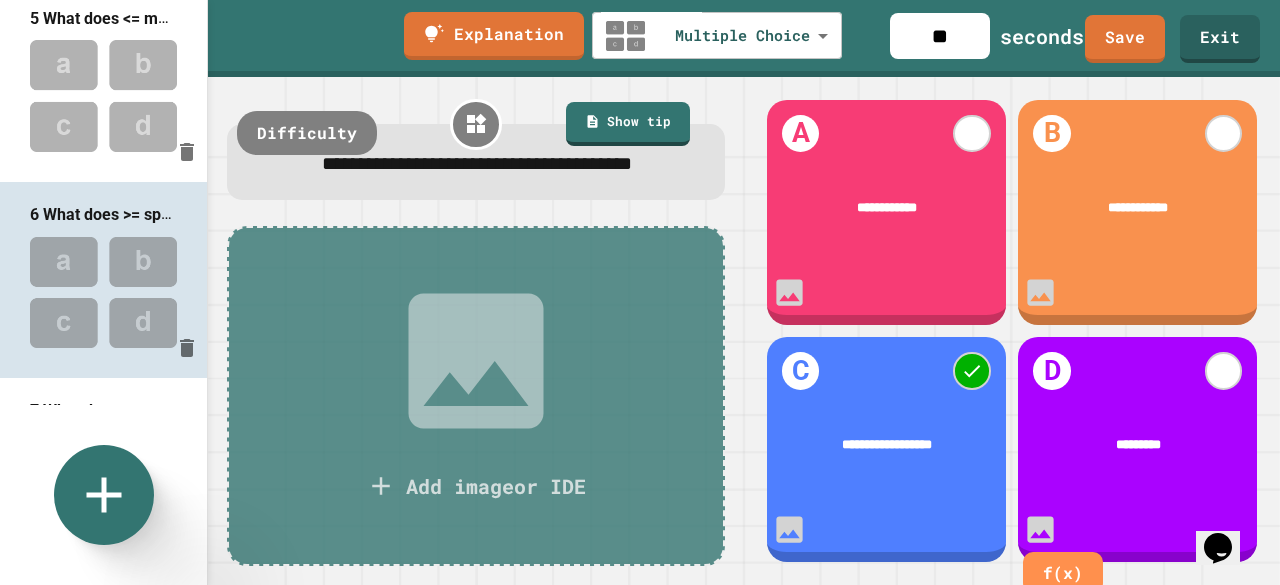 type 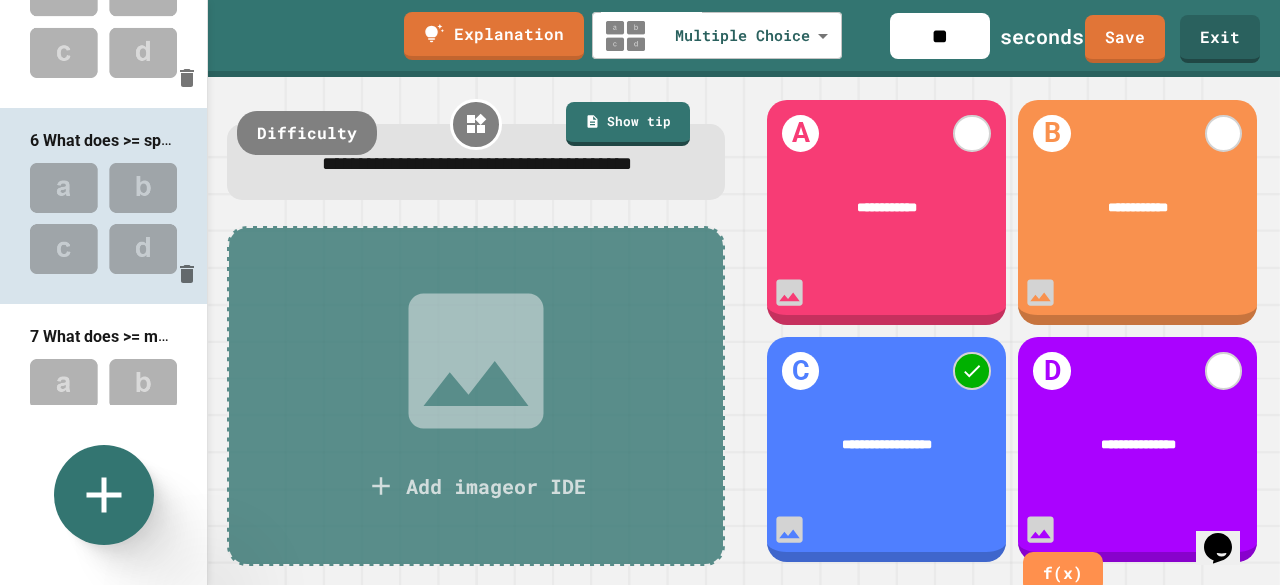 click at bounding box center [103, 414] 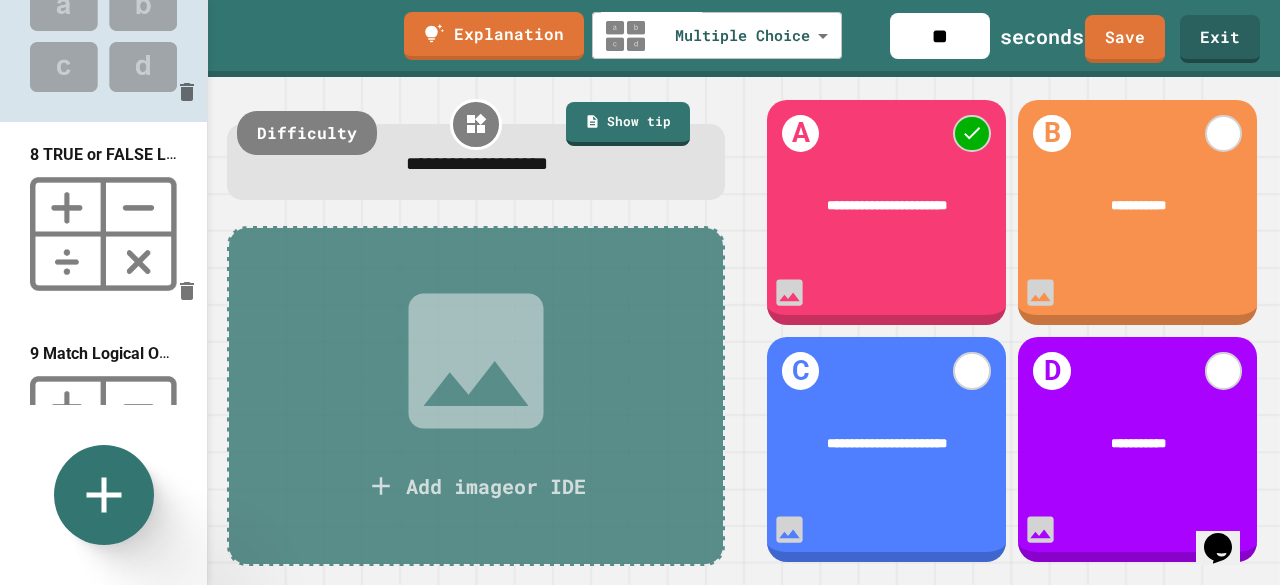 click at bounding box center [103, 234] 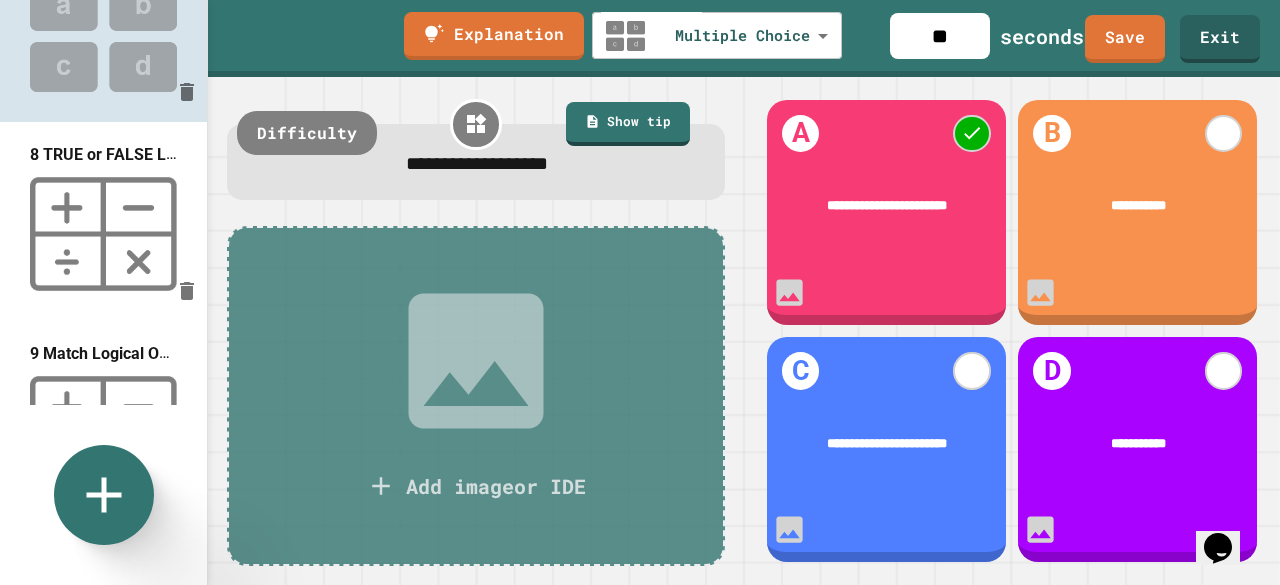 type on "**********" 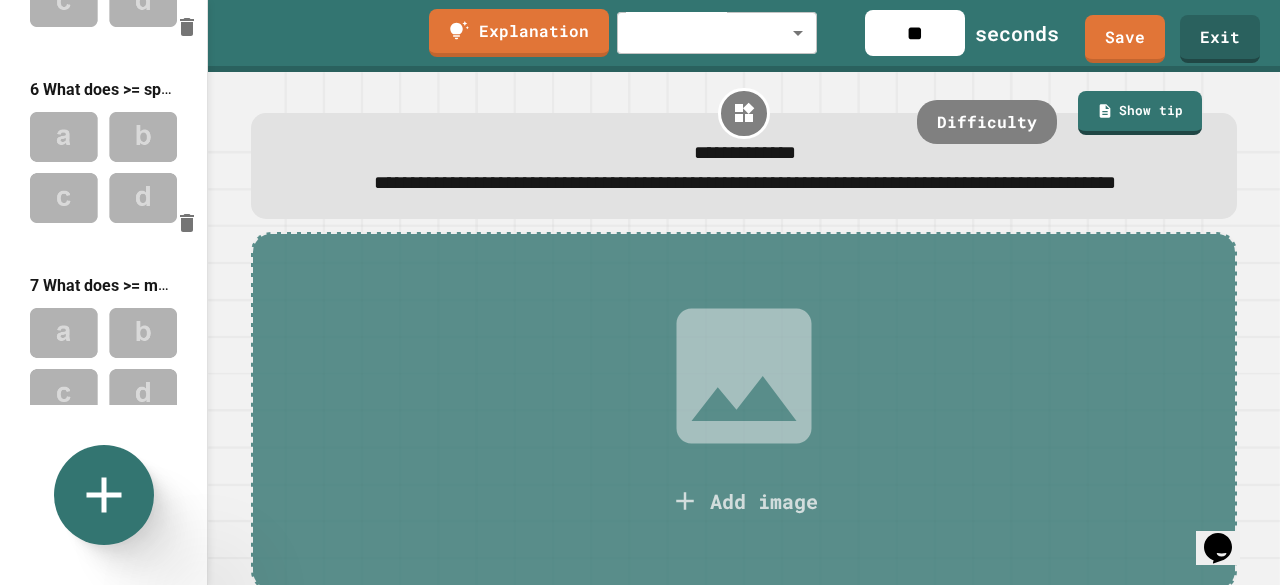 scroll, scrollTop: 923, scrollLeft: 0, axis: vertical 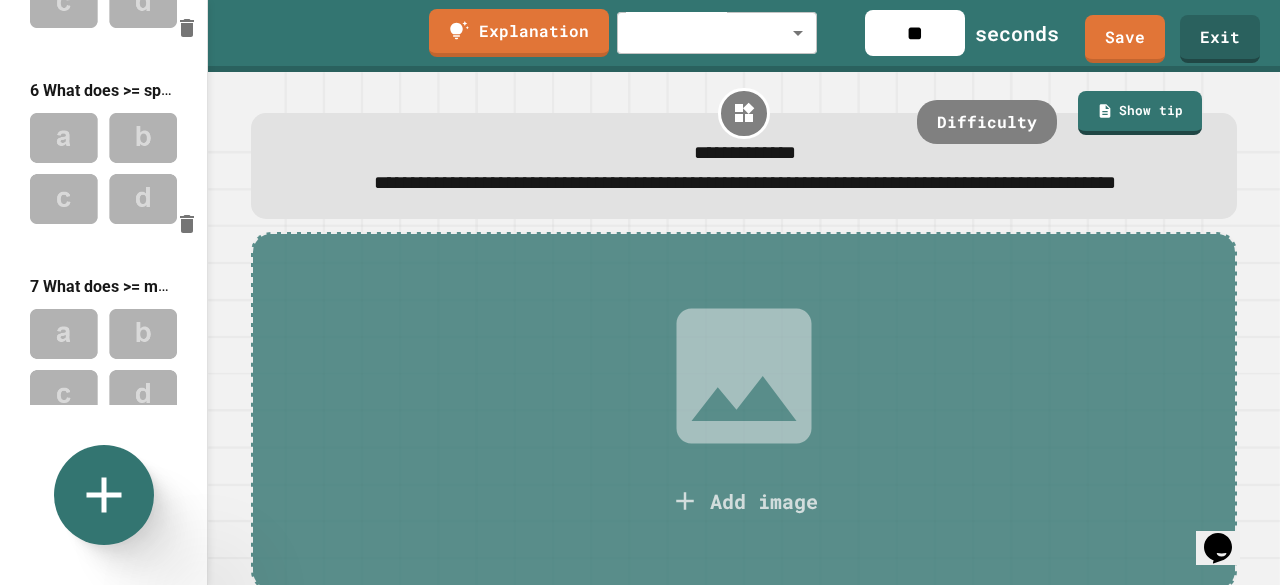 click on "6   What does >= specifically mean in Java?" at bounding box center [103, 156] 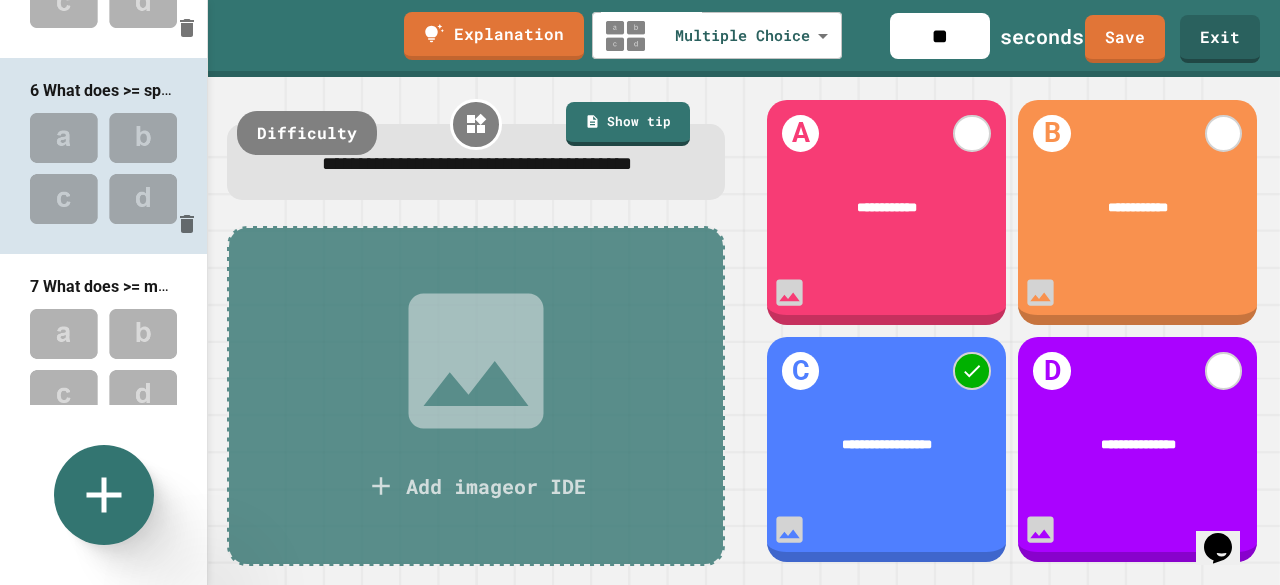 click at bounding box center [103, 168] 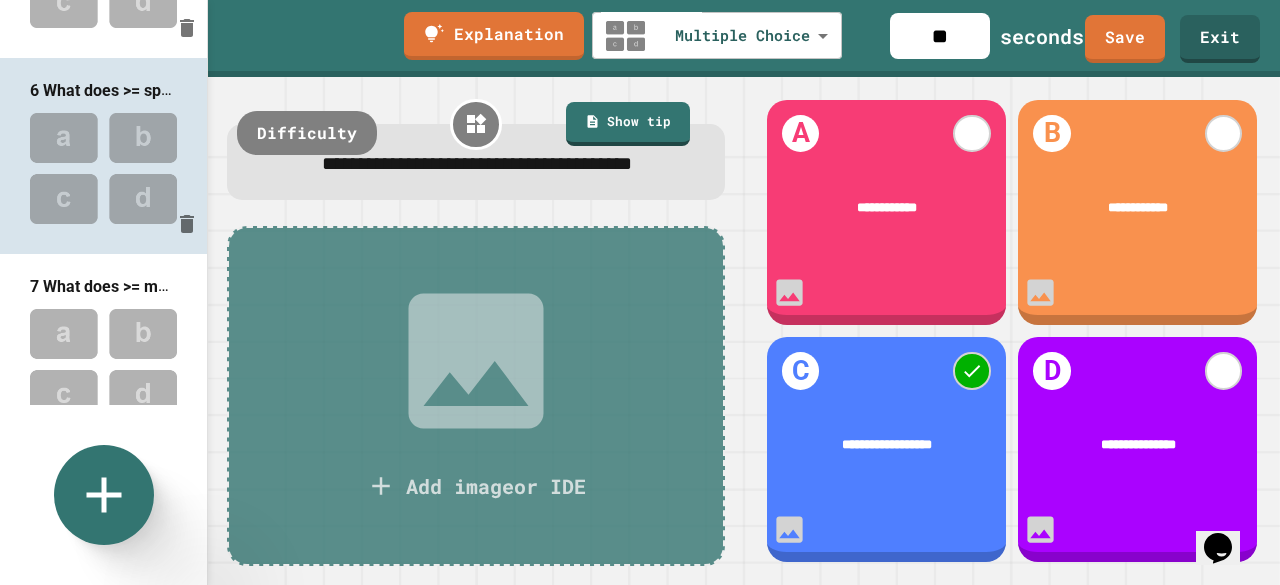 click at bounding box center (103, 364) 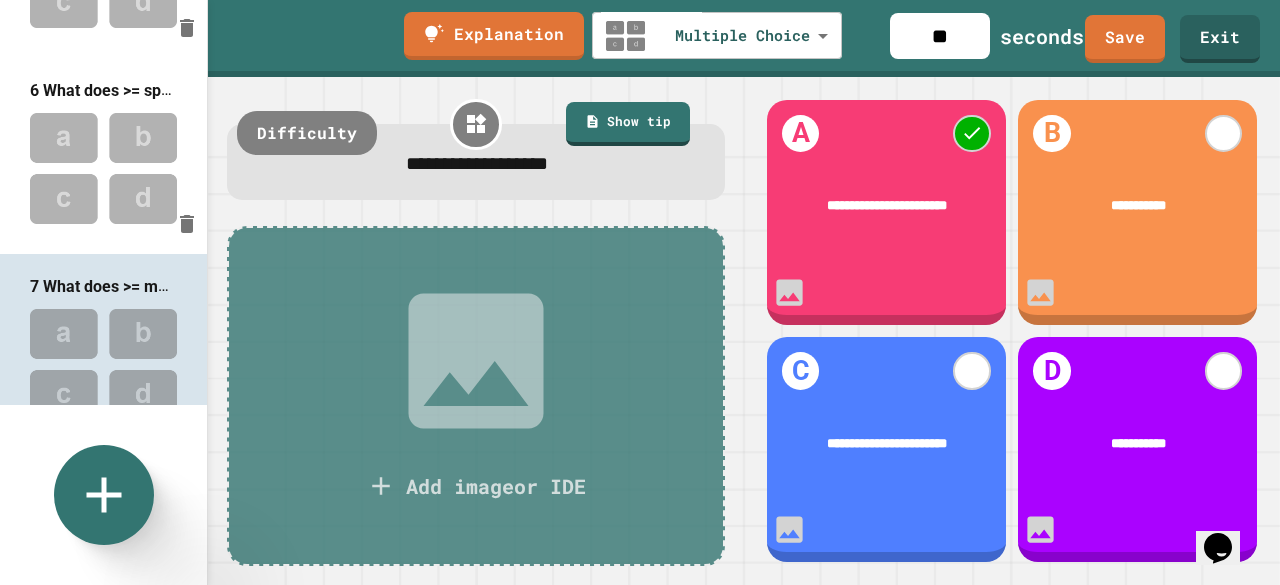 click 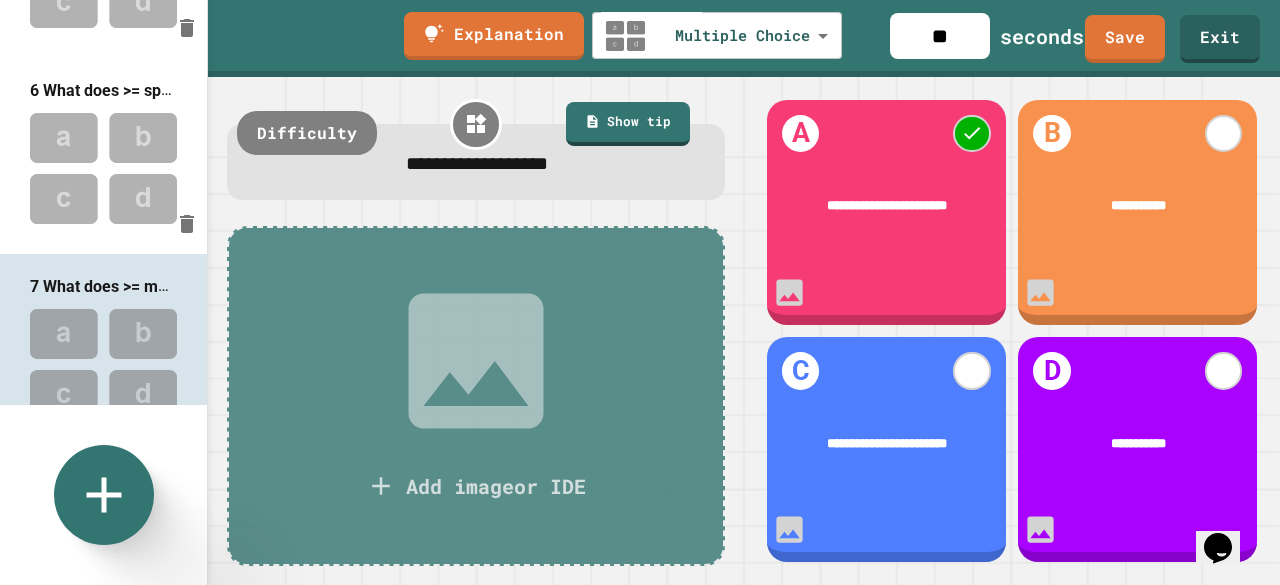 type on "**********" 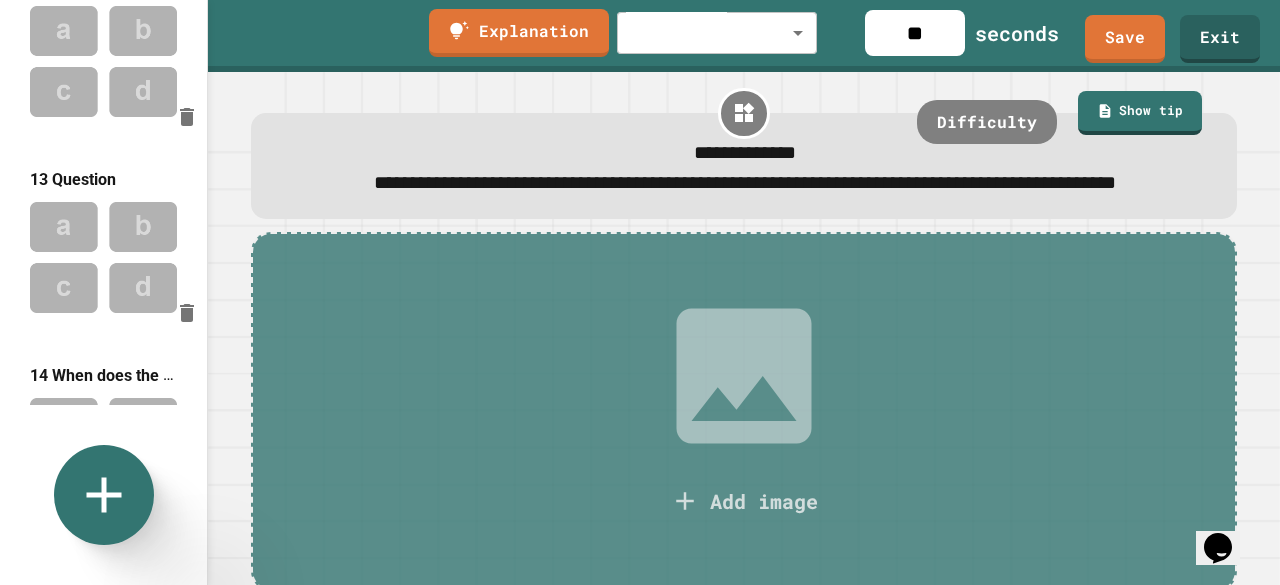 click at bounding box center (103, 257) 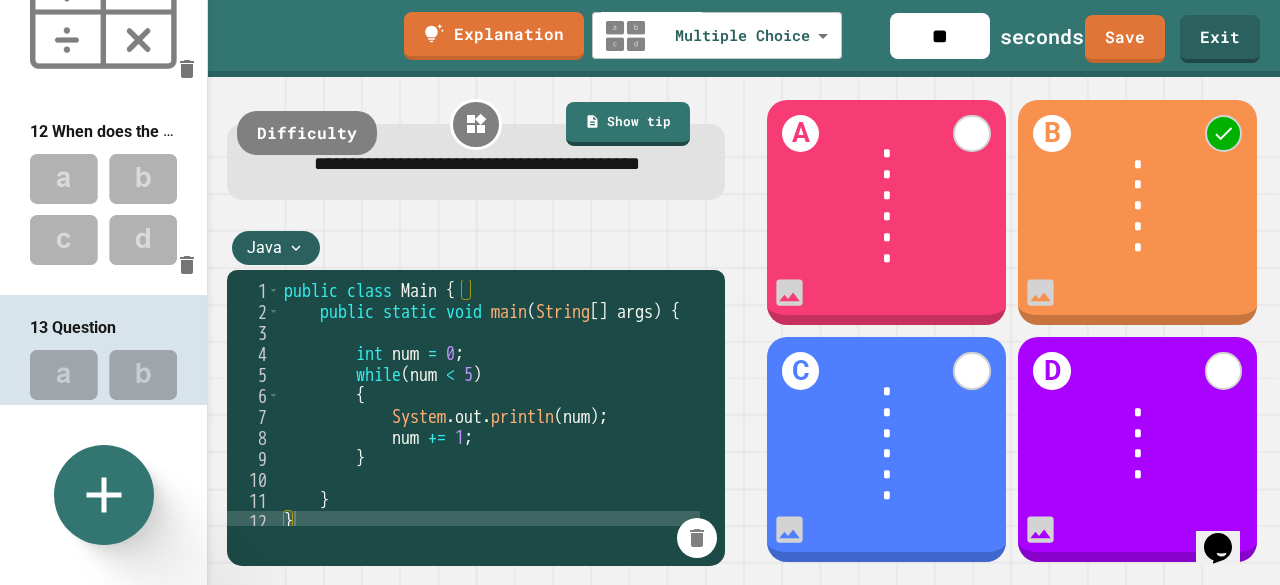 scroll, scrollTop: 2062, scrollLeft: 0, axis: vertical 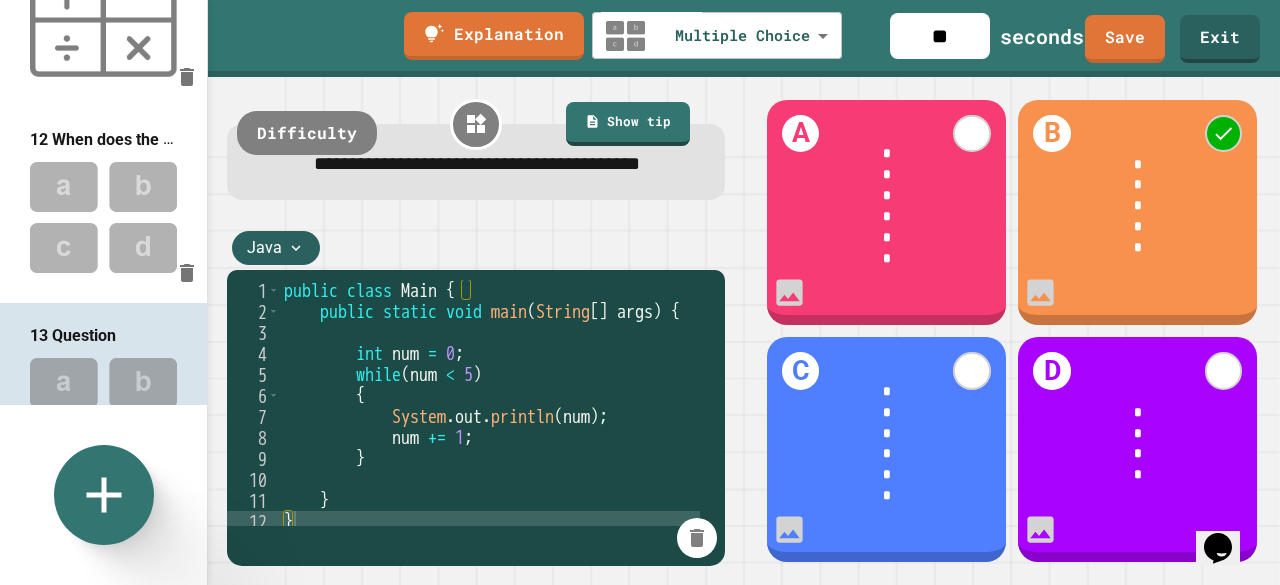 click at bounding box center (103, 217) 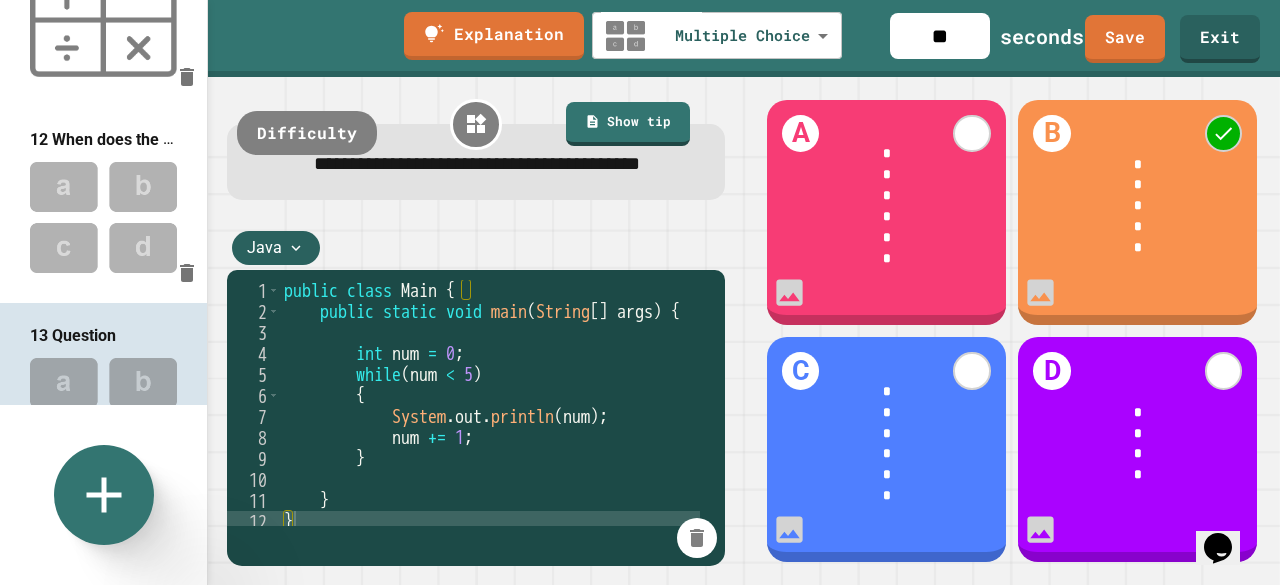 type on "**" 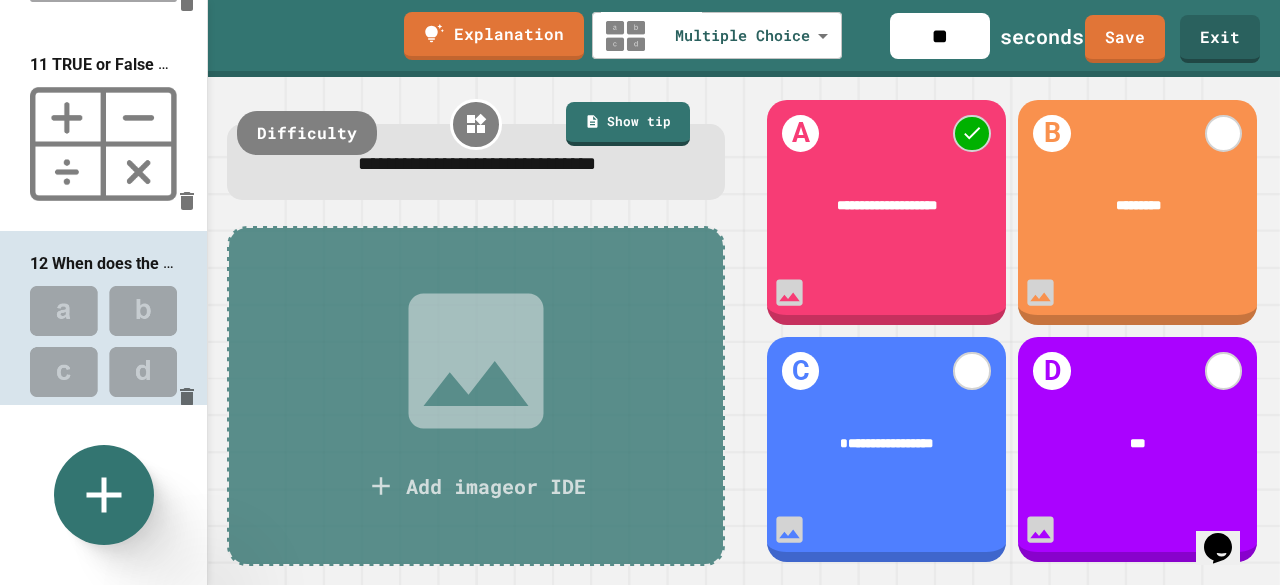 scroll, scrollTop: 1936, scrollLeft: 0, axis: vertical 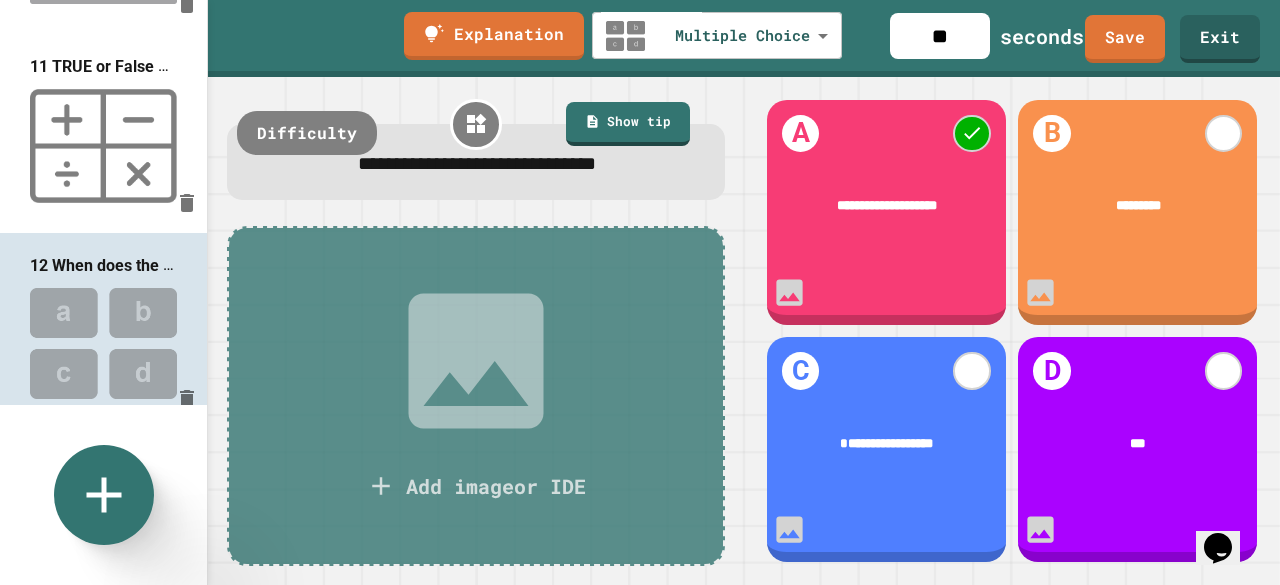 click on "Add image  or IDE" at bounding box center [476, 396] 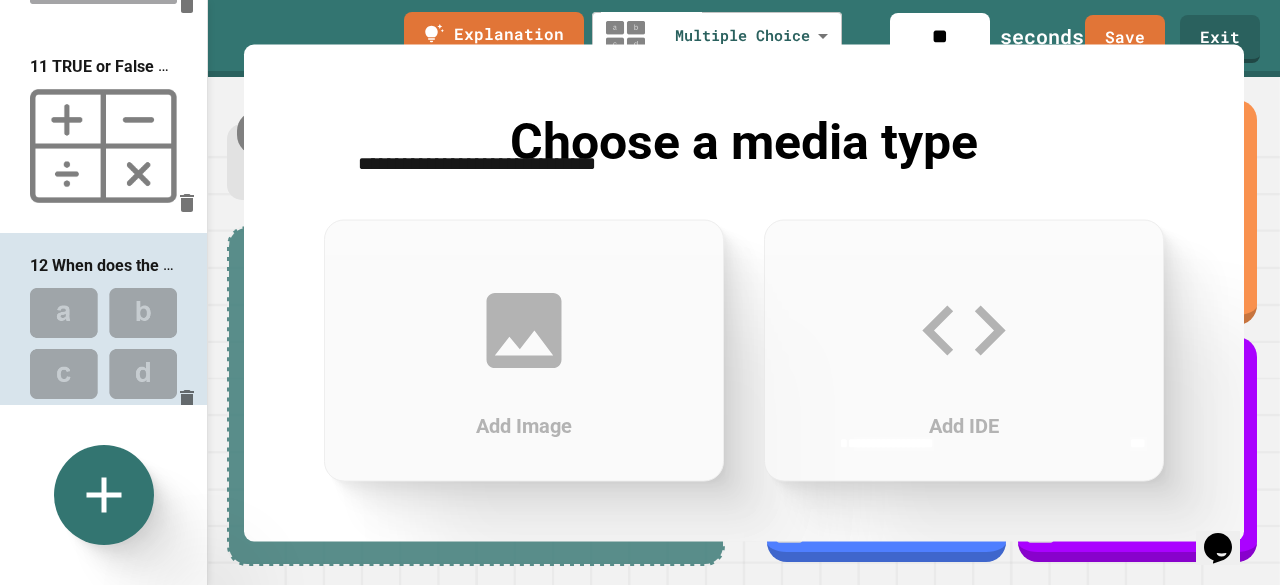 click 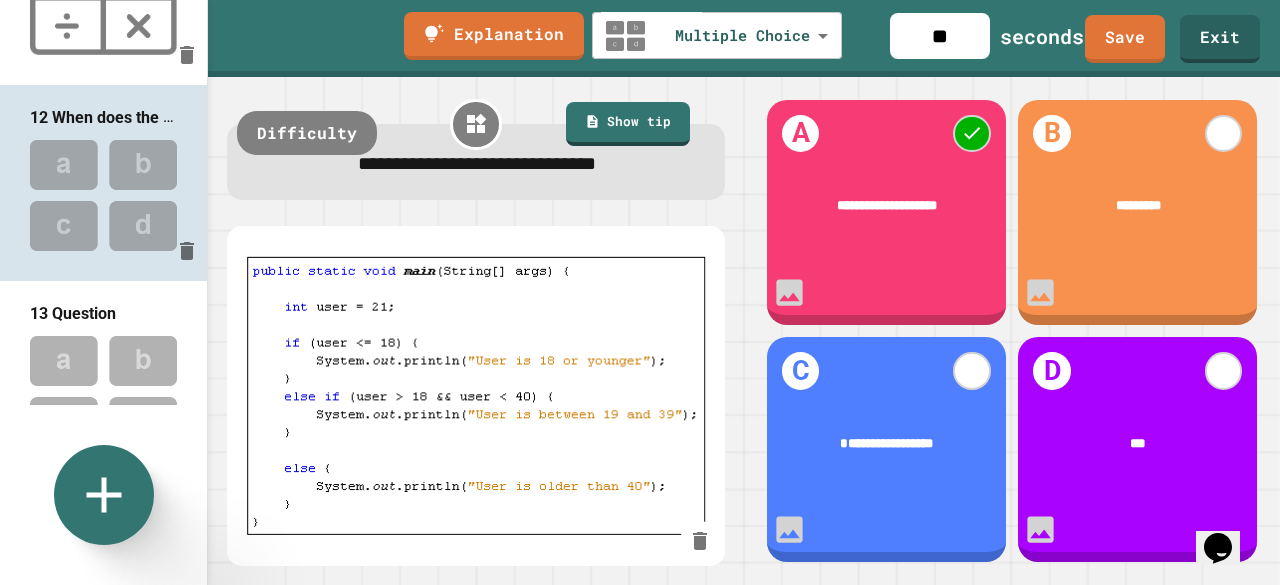 click at bounding box center (103, 391) 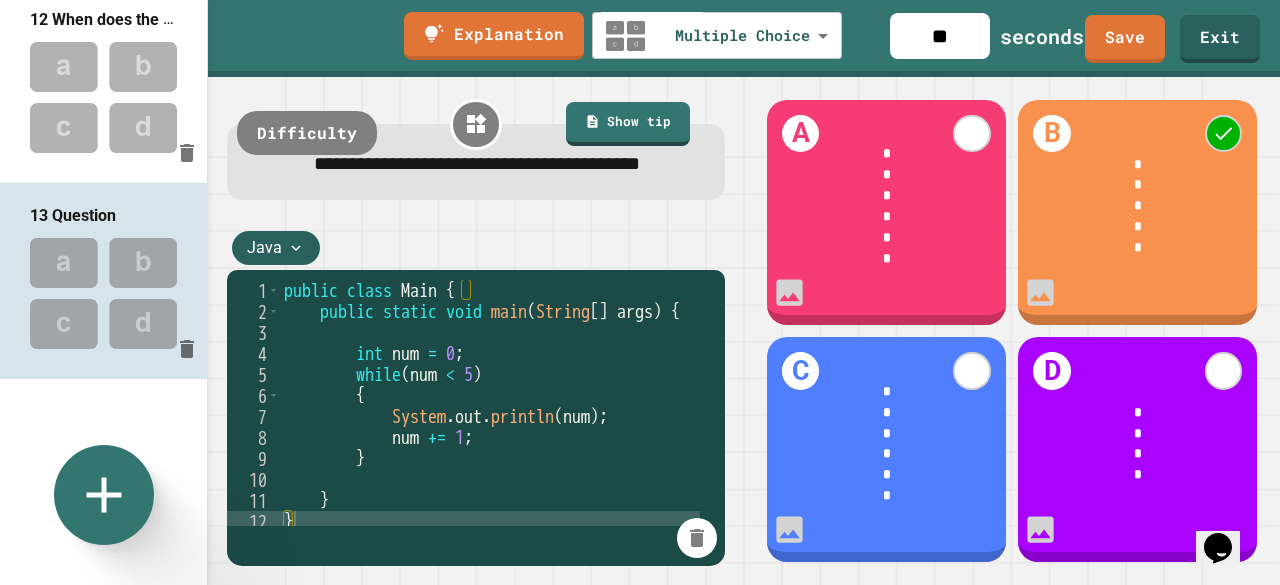 scroll, scrollTop: 2218, scrollLeft: 0, axis: vertical 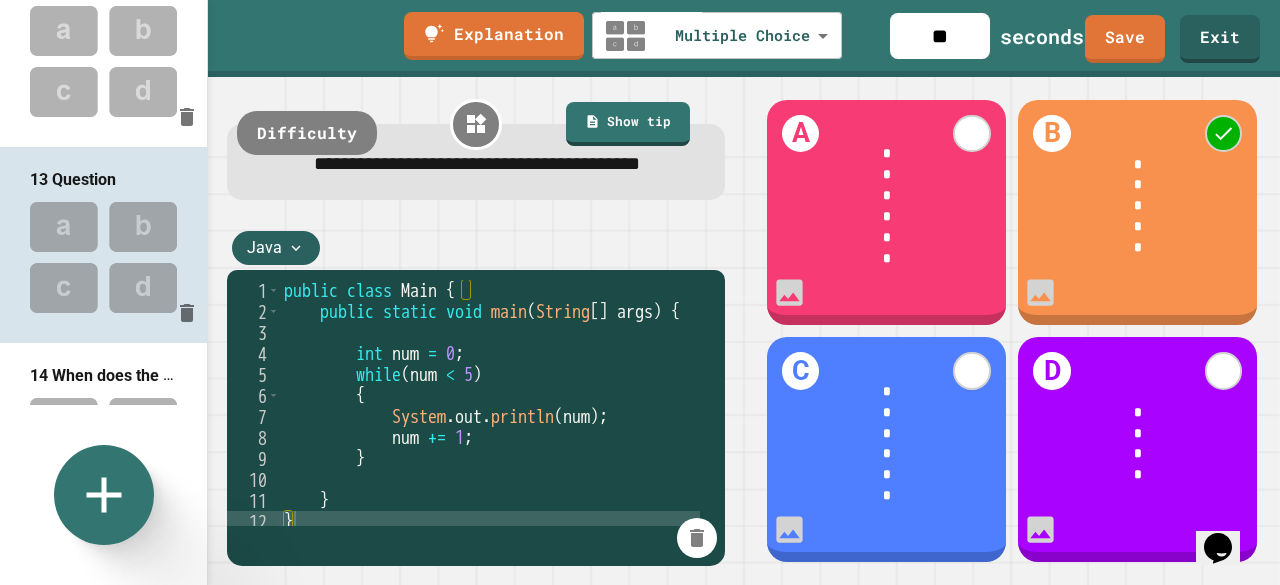 click on "14   When does the else if block run?" at bounding box center (158, 375) 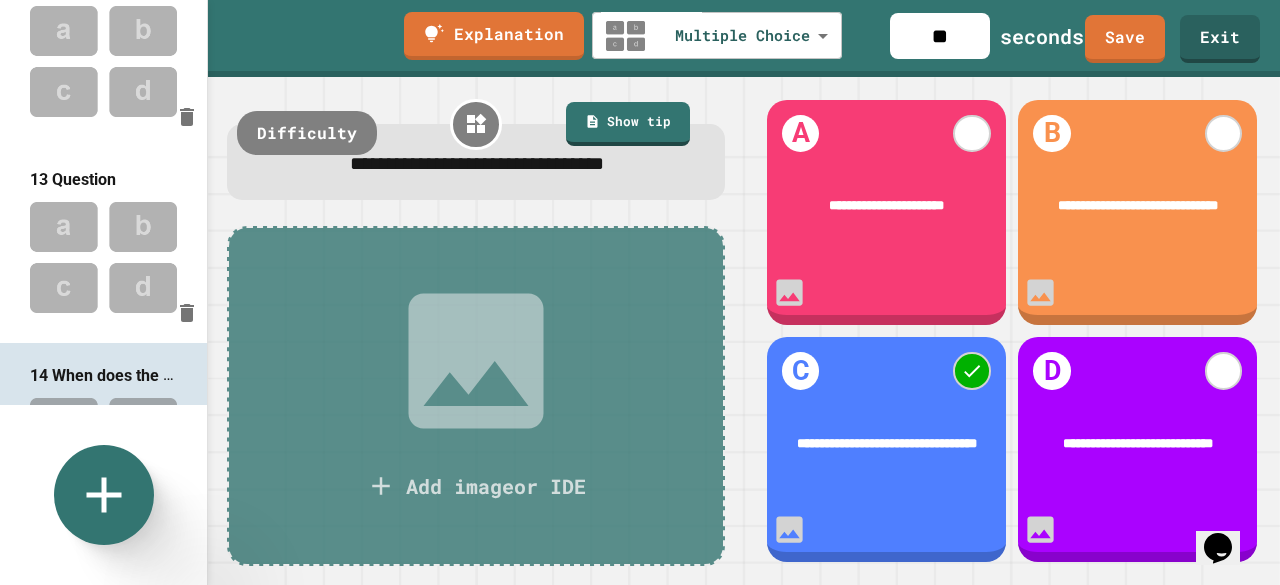 click 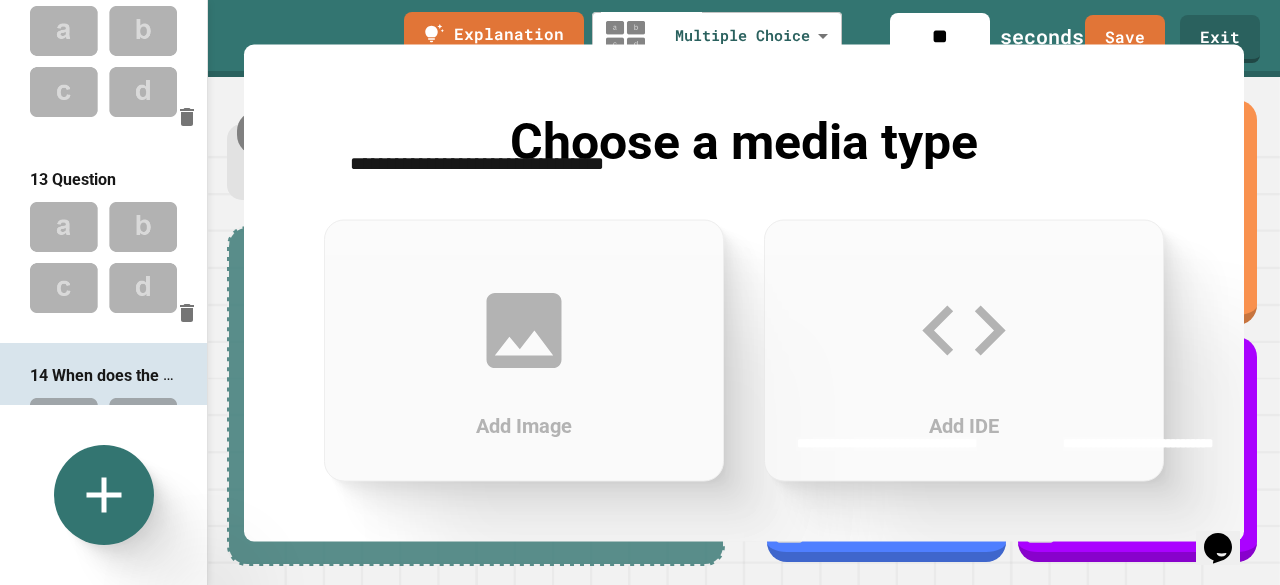 click 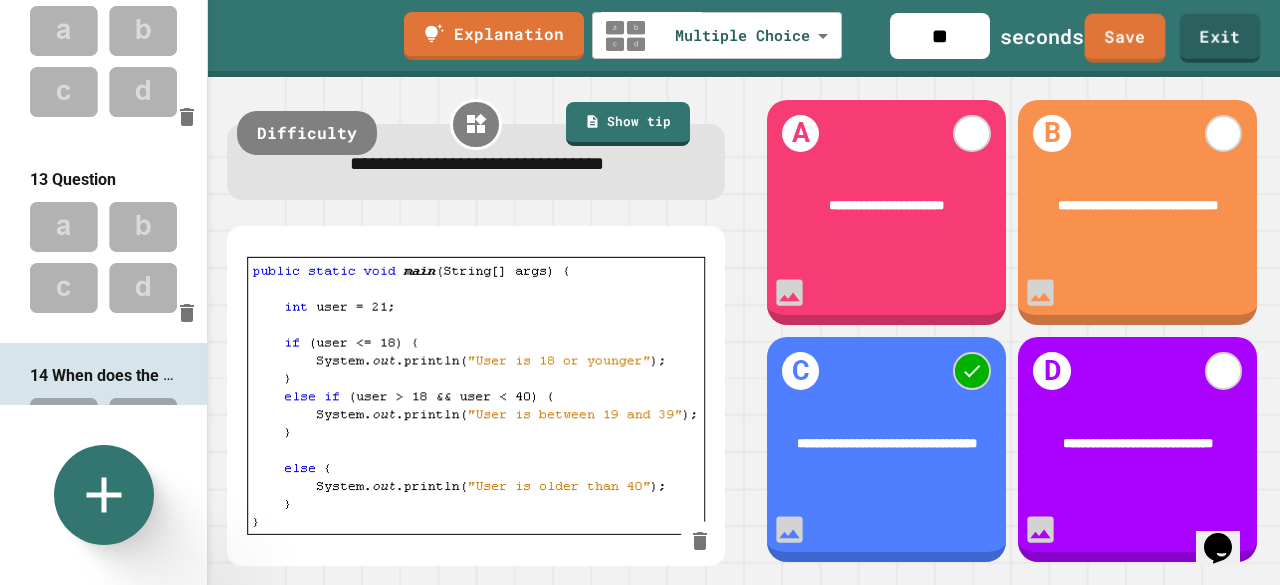 click on "Save" at bounding box center (1125, 38) 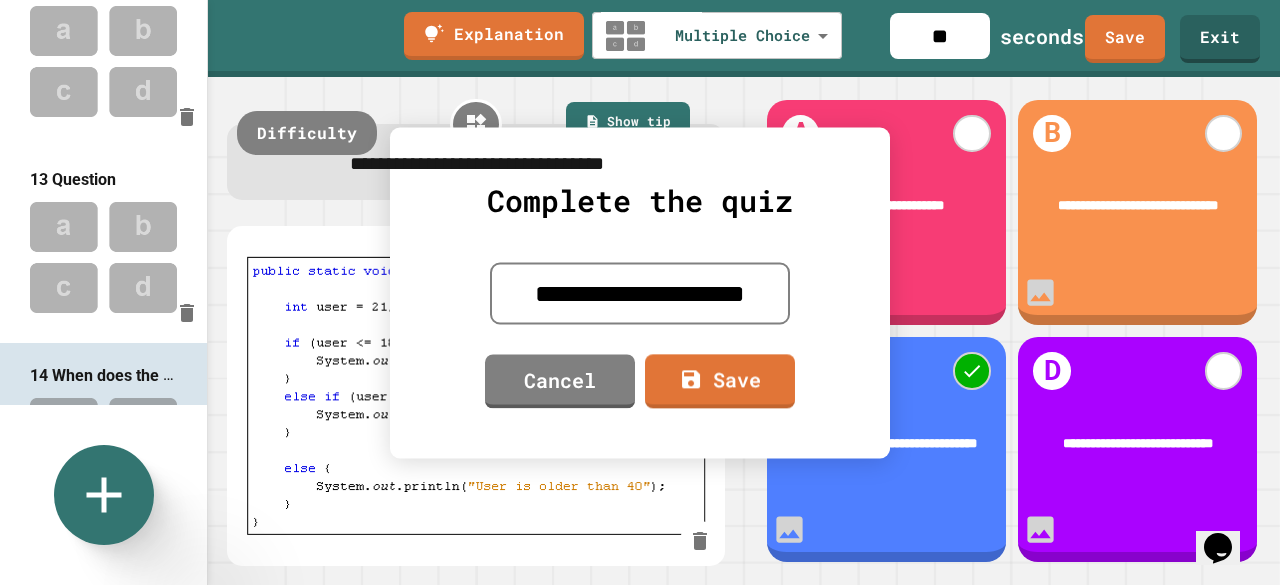 drag, startPoint x: 716, startPoint y: 281, endPoint x: 1080, endPoint y: 273, distance: 364.0879 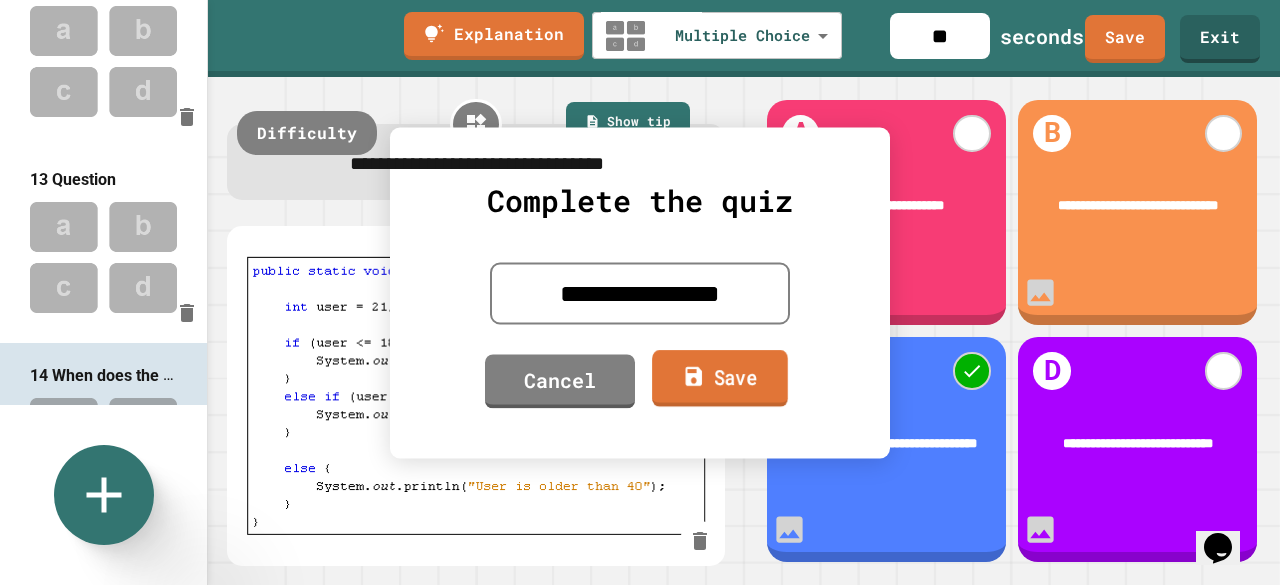 type on "**********" 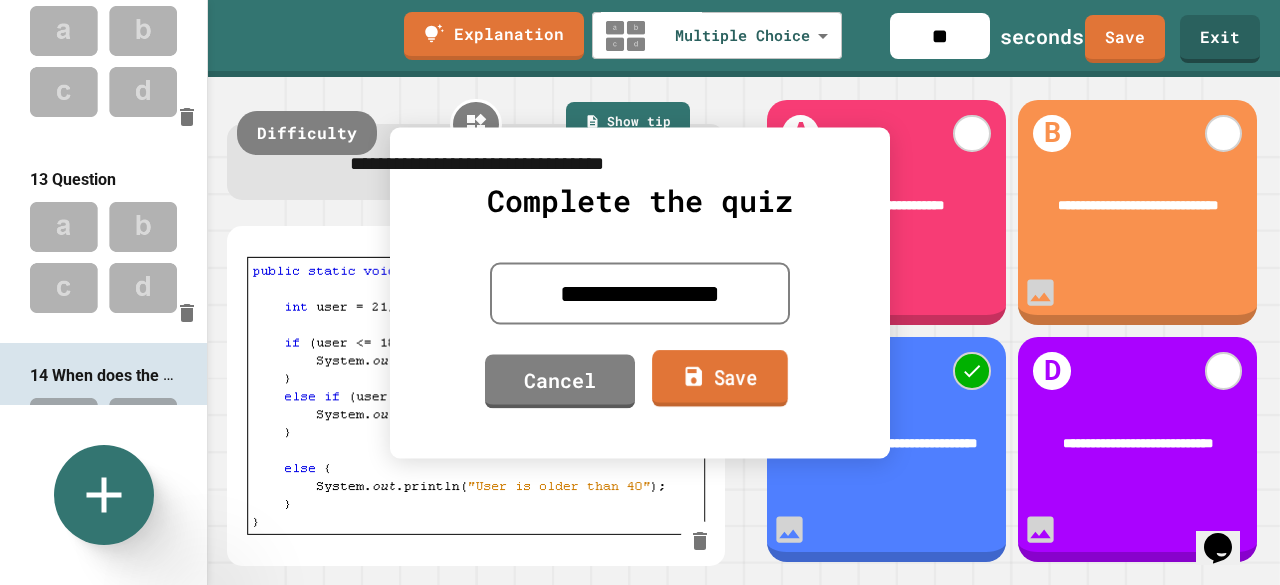 click on "Save" at bounding box center (720, 378) 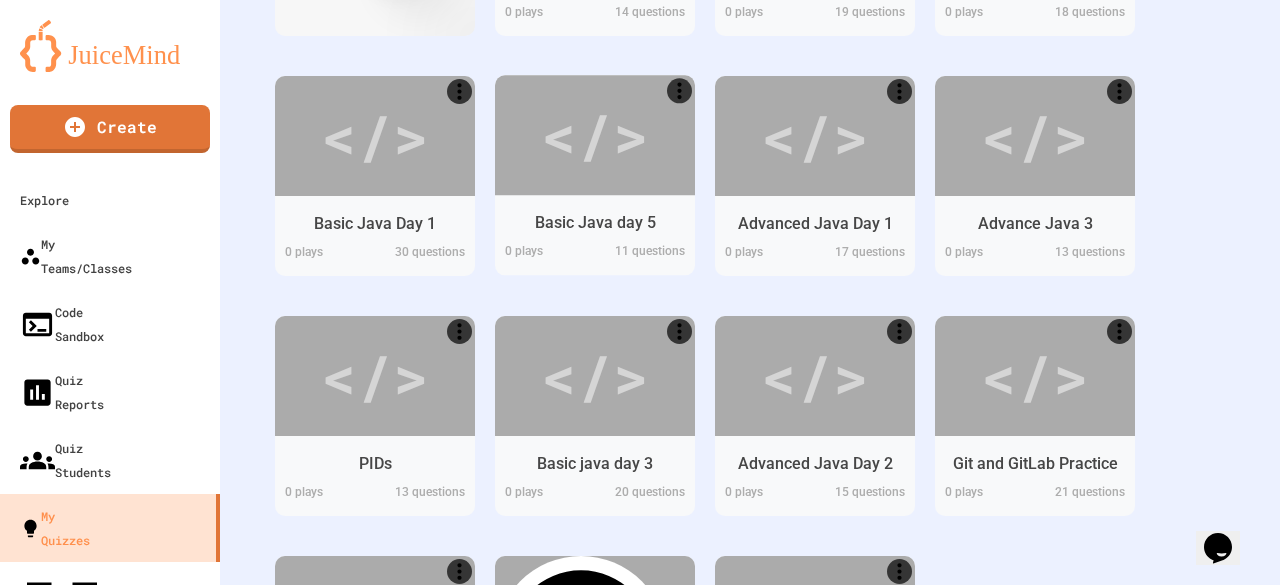 scroll, scrollTop: 585, scrollLeft: 0, axis: vertical 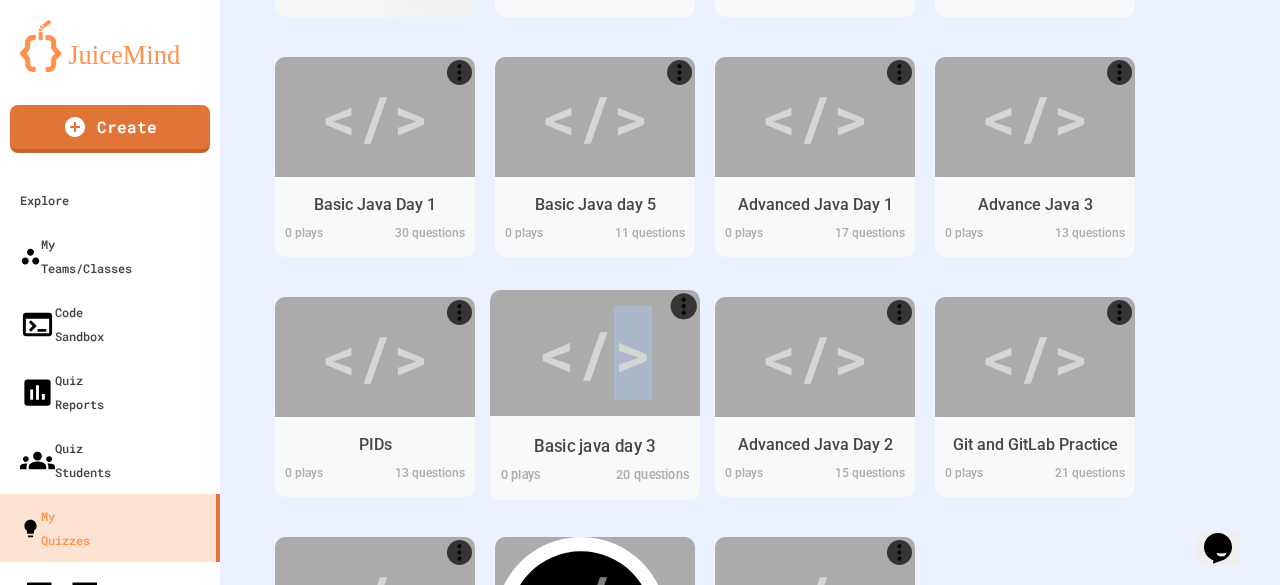 drag, startPoint x: 609, startPoint y: 371, endPoint x: 660, endPoint y: 341, distance: 59.16925 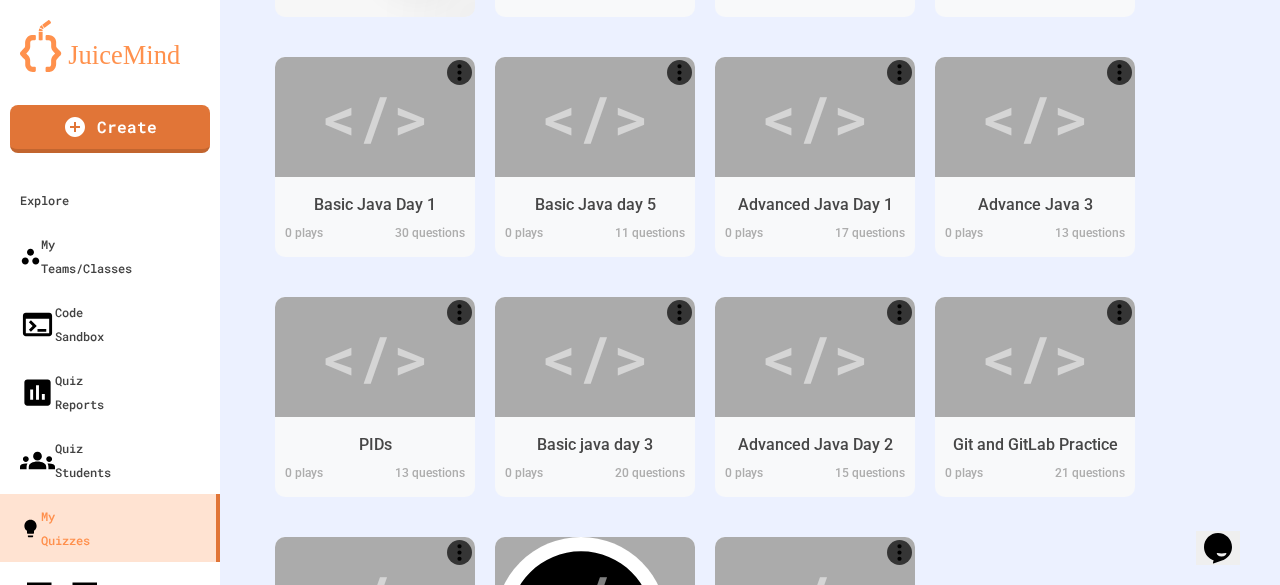 click at bounding box center [88, 885] 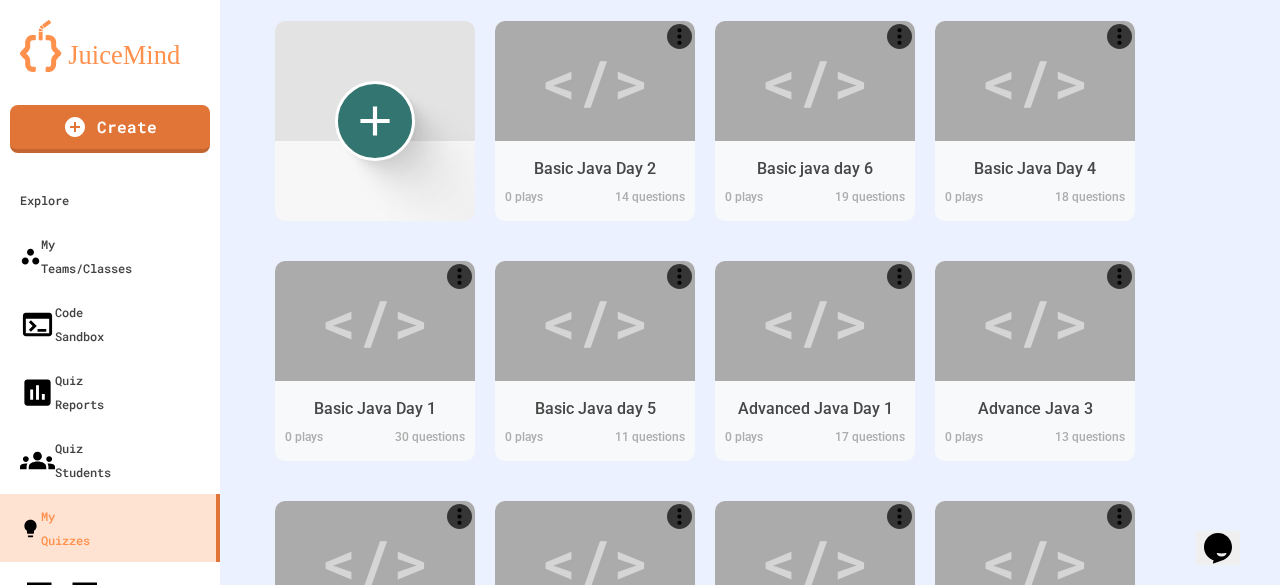 scroll, scrollTop: 334, scrollLeft: 0, axis: vertical 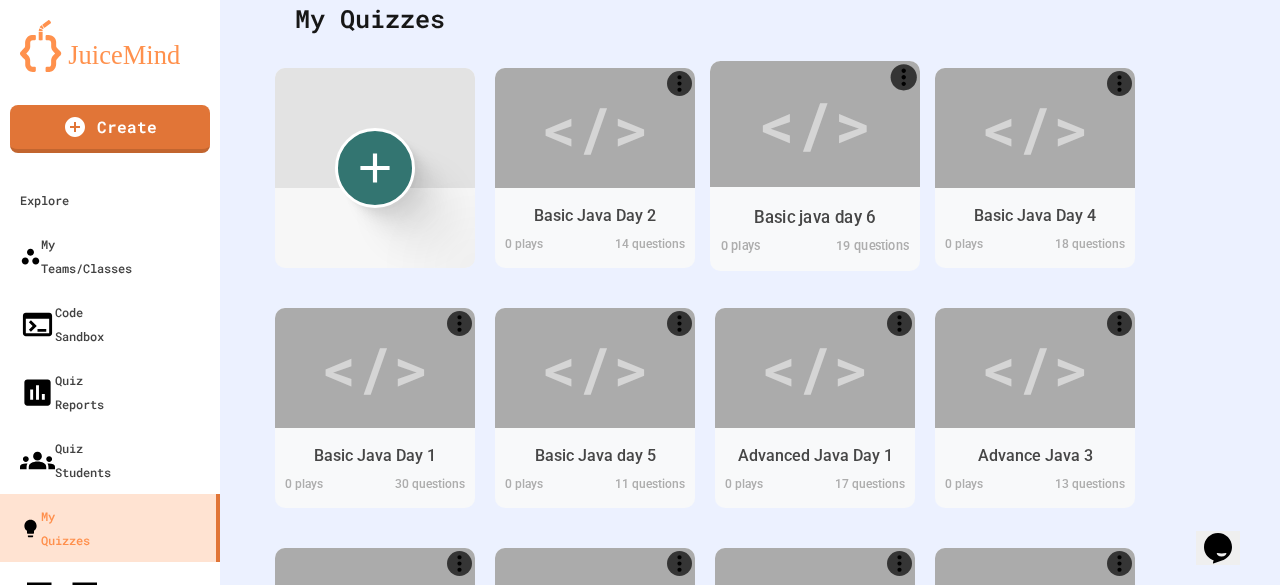 click on "</>" at bounding box center (815, 124) 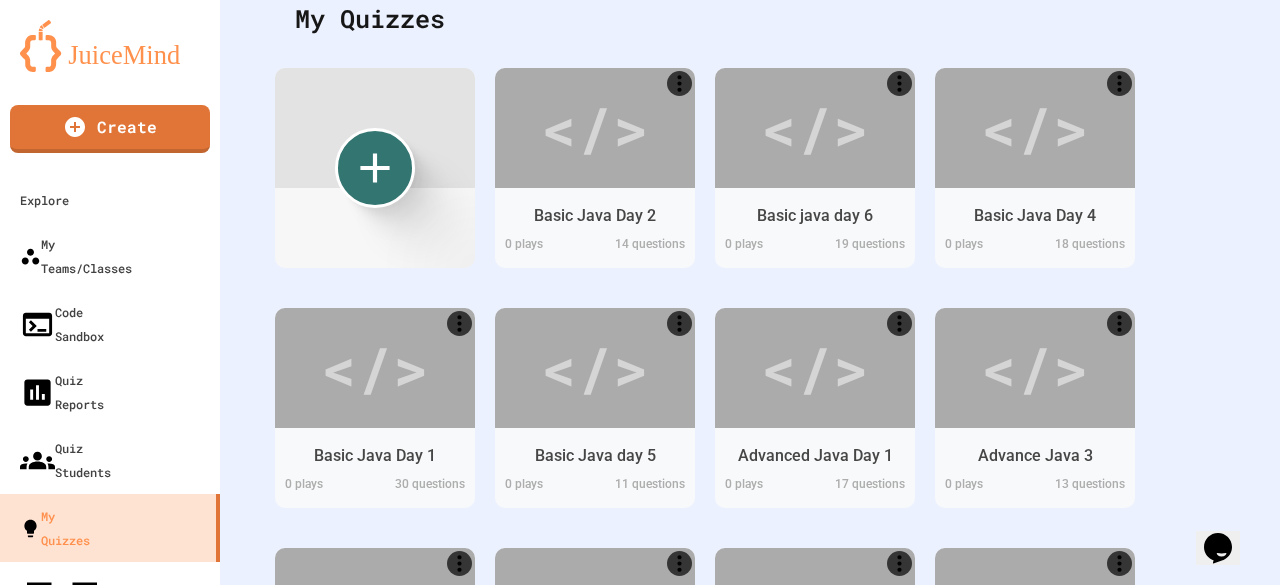 click on "Edit" at bounding box center (594, 715) 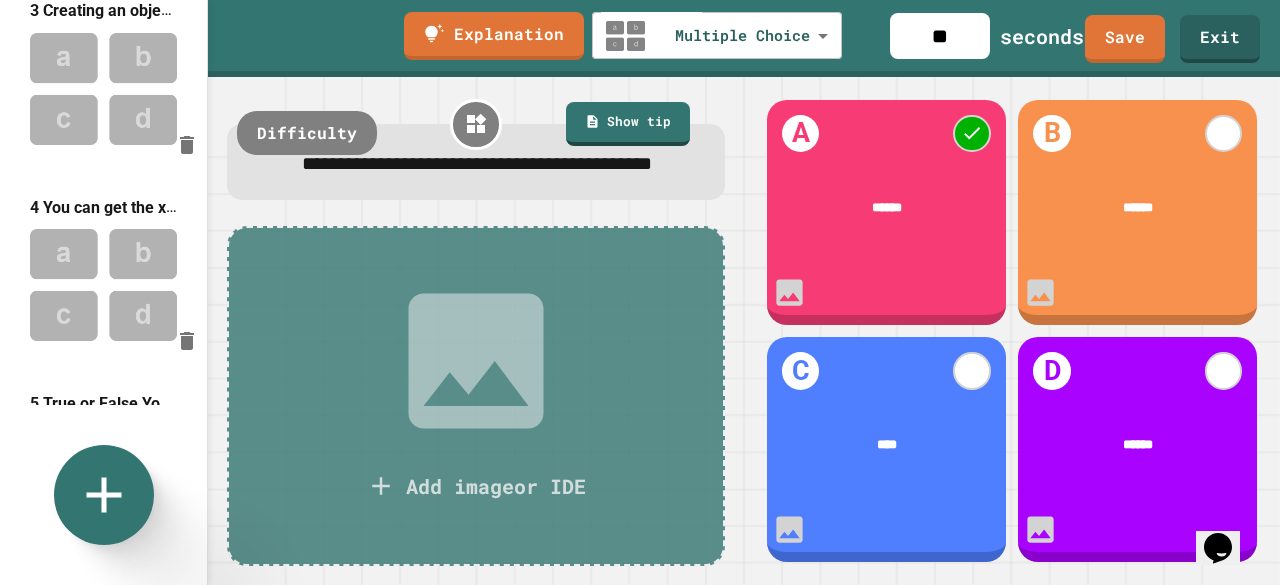 scroll, scrollTop: 0, scrollLeft: 0, axis: both 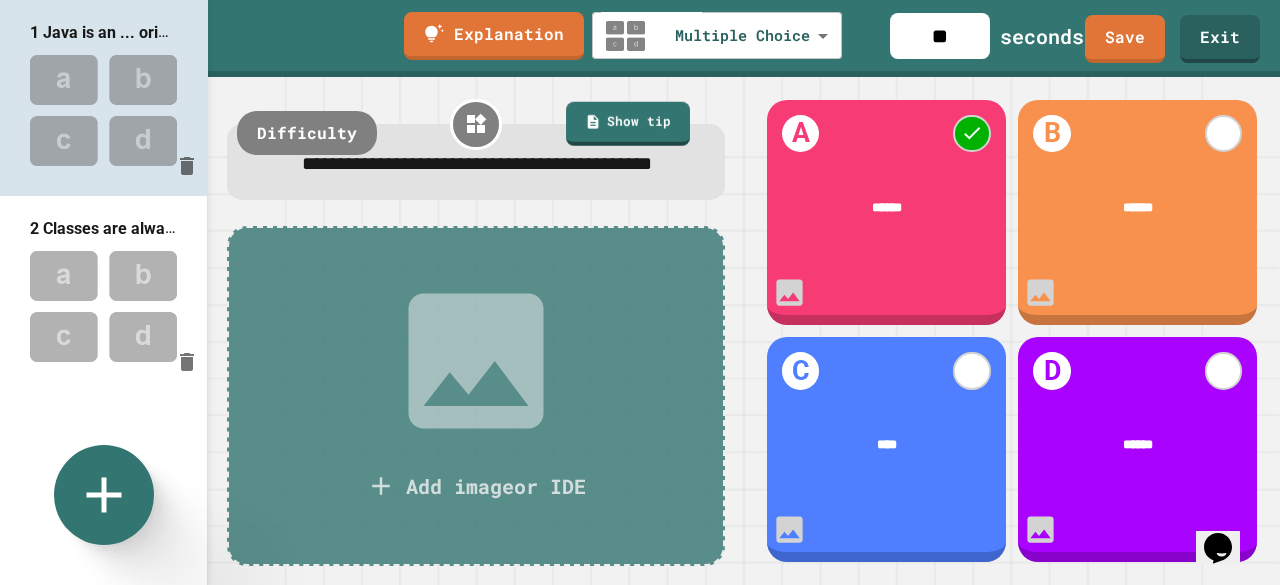 click 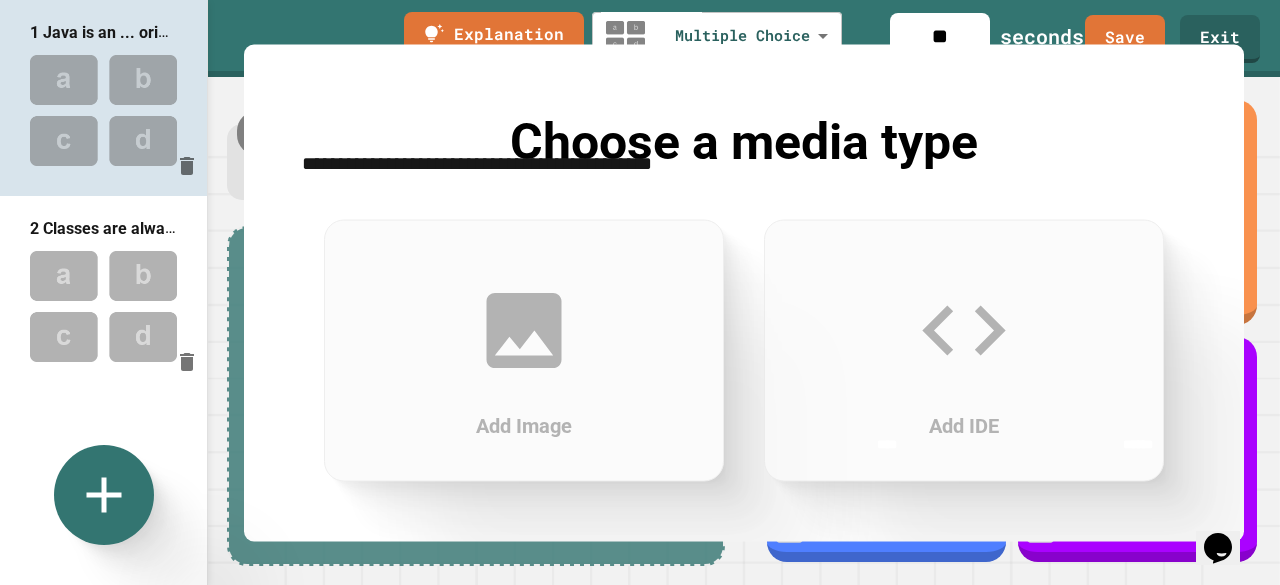 click 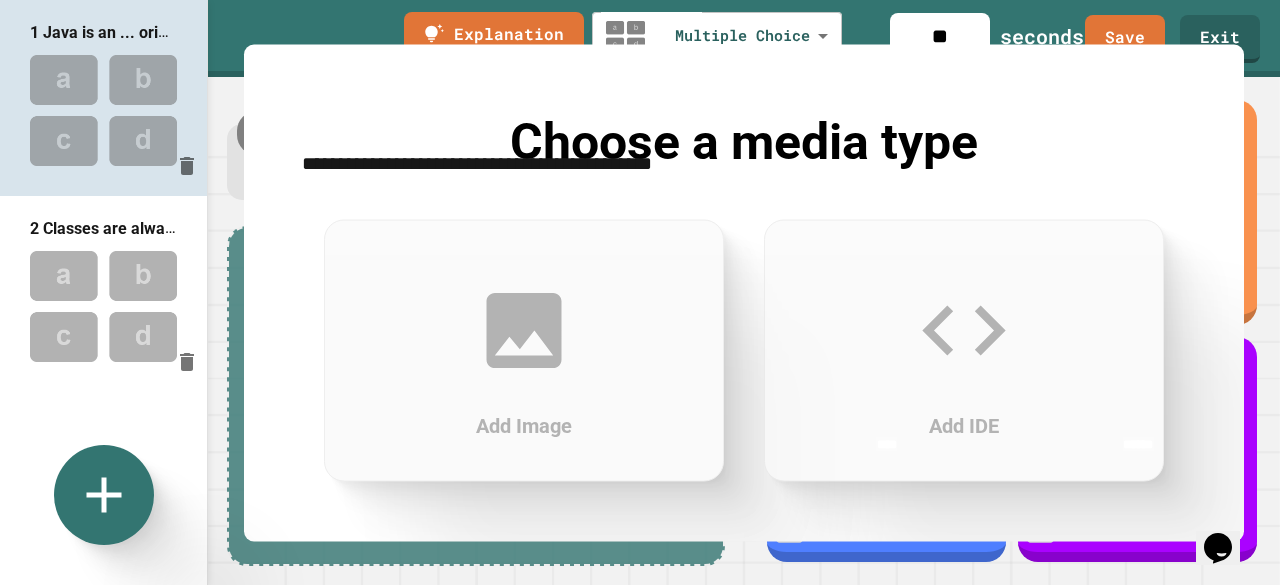 scroll, scrollTop: 0, scrollLeft: 0, axis: both 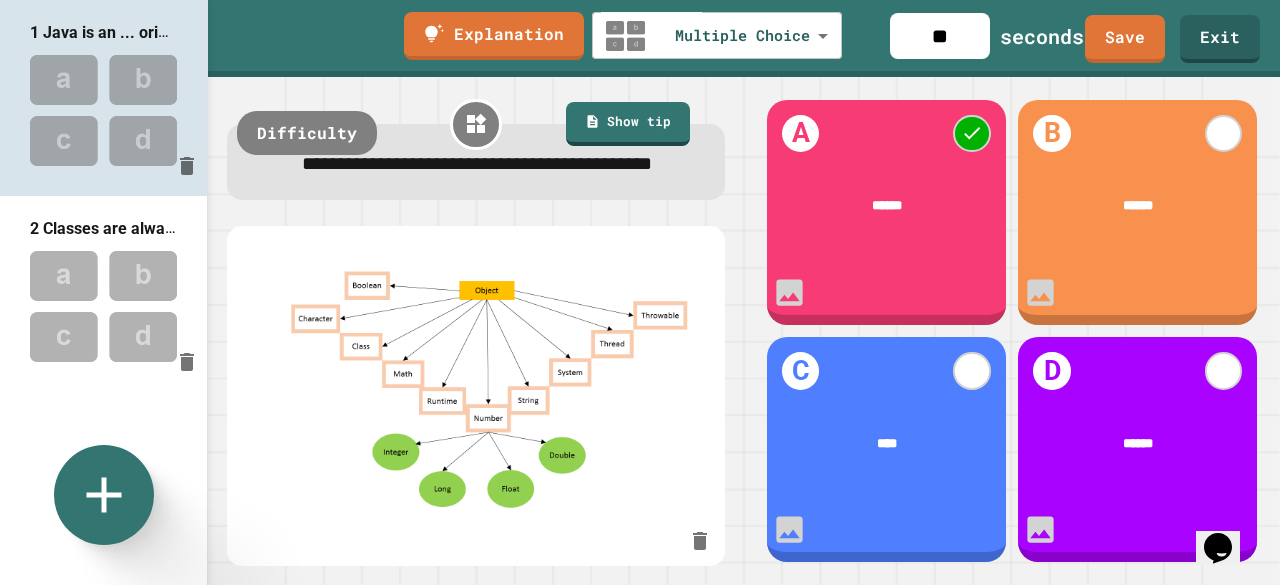 click at bounding box center [103, 306] 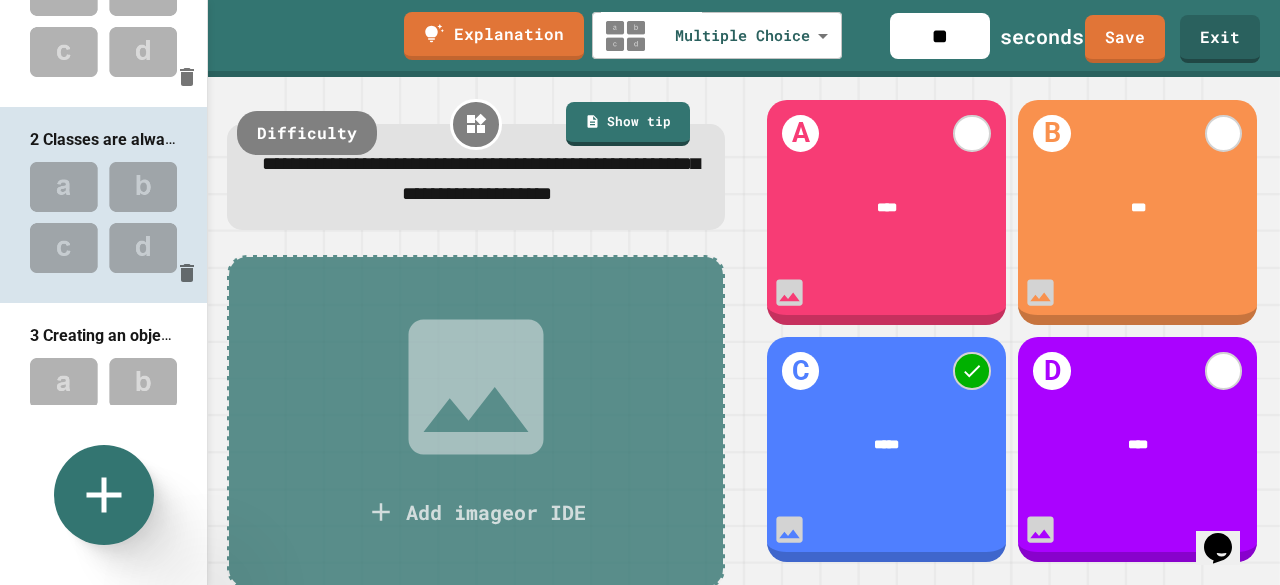 scroll, scrollTop: 90, scrollLeft: 0, axis: vertical 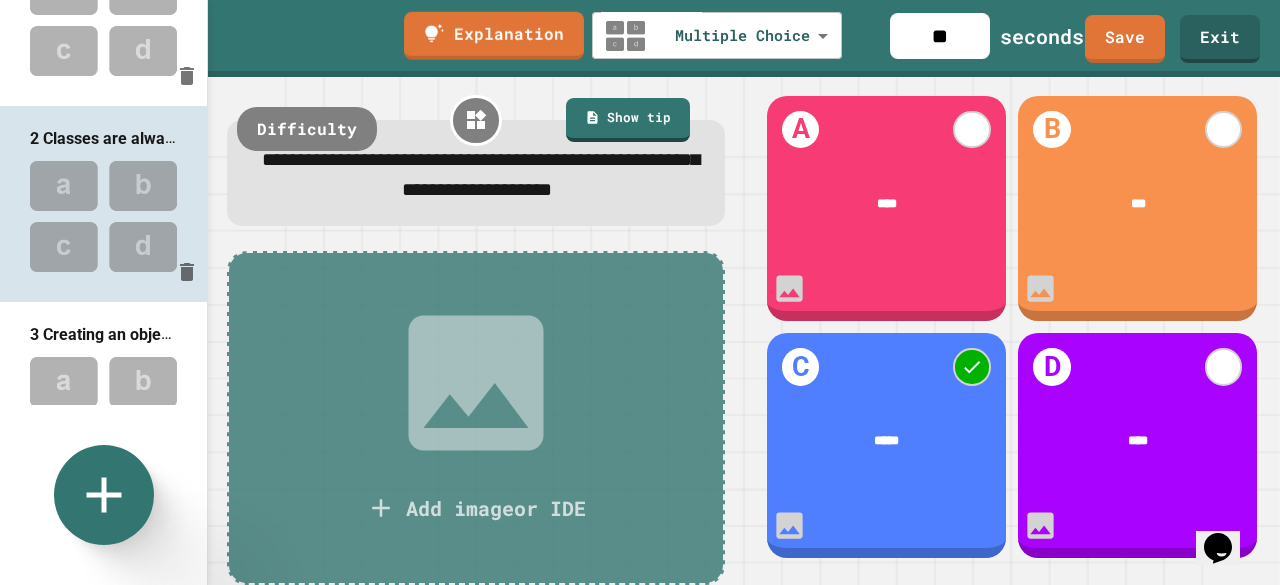 click 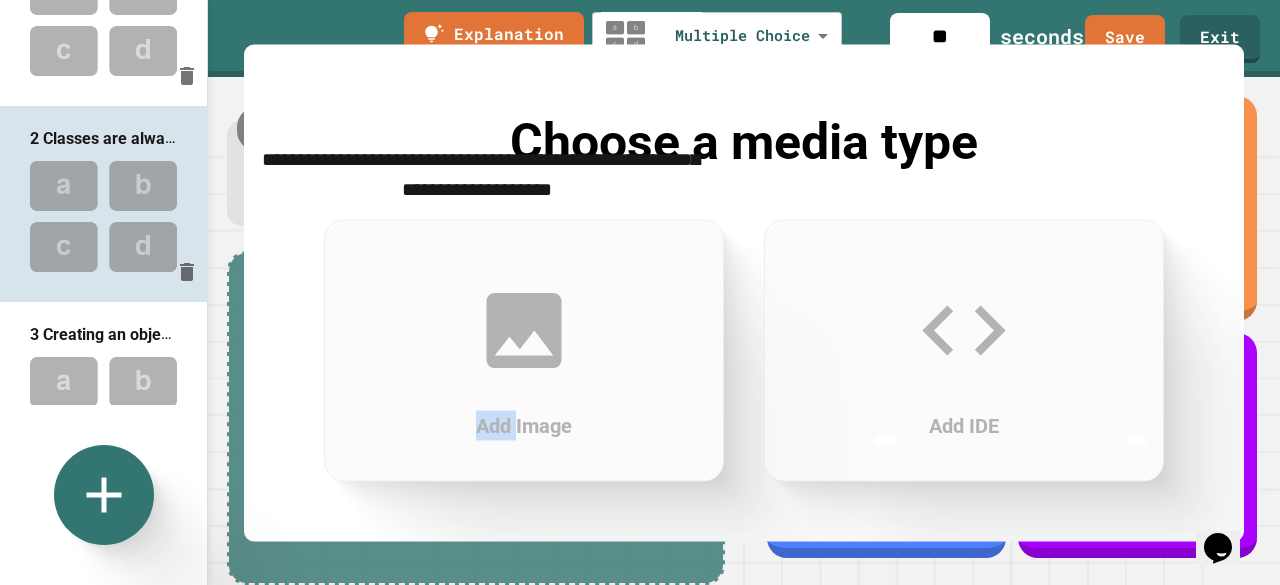 click on "Add Image" at bounding box center [524, 425] 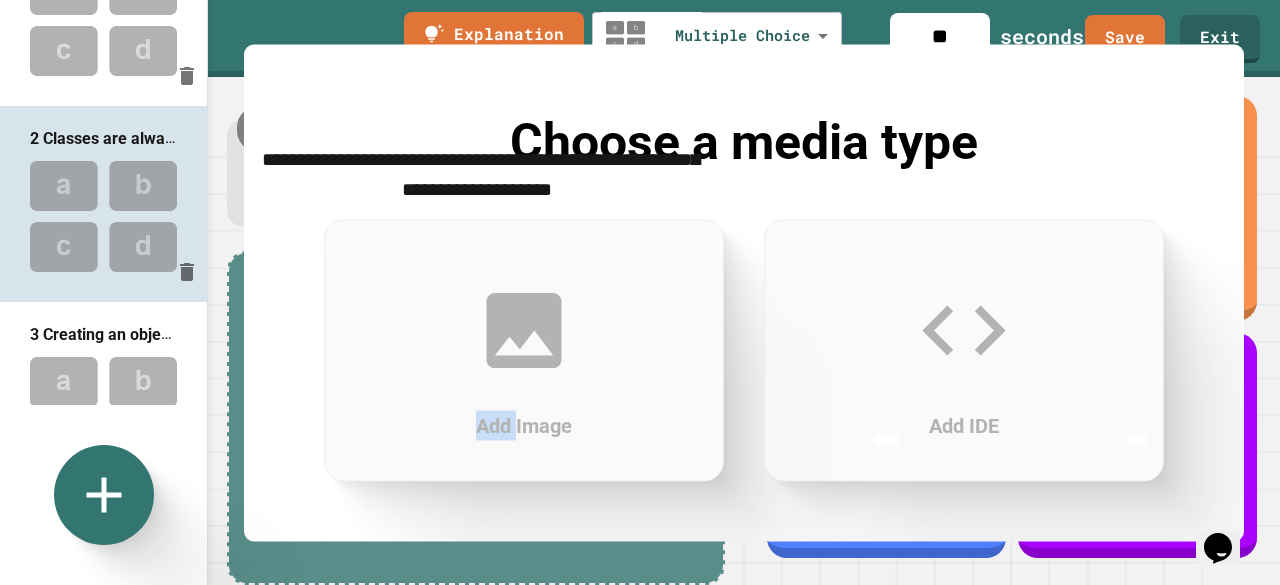 scroll, scrollTop: 0, scrollLeft: 0, axis: both 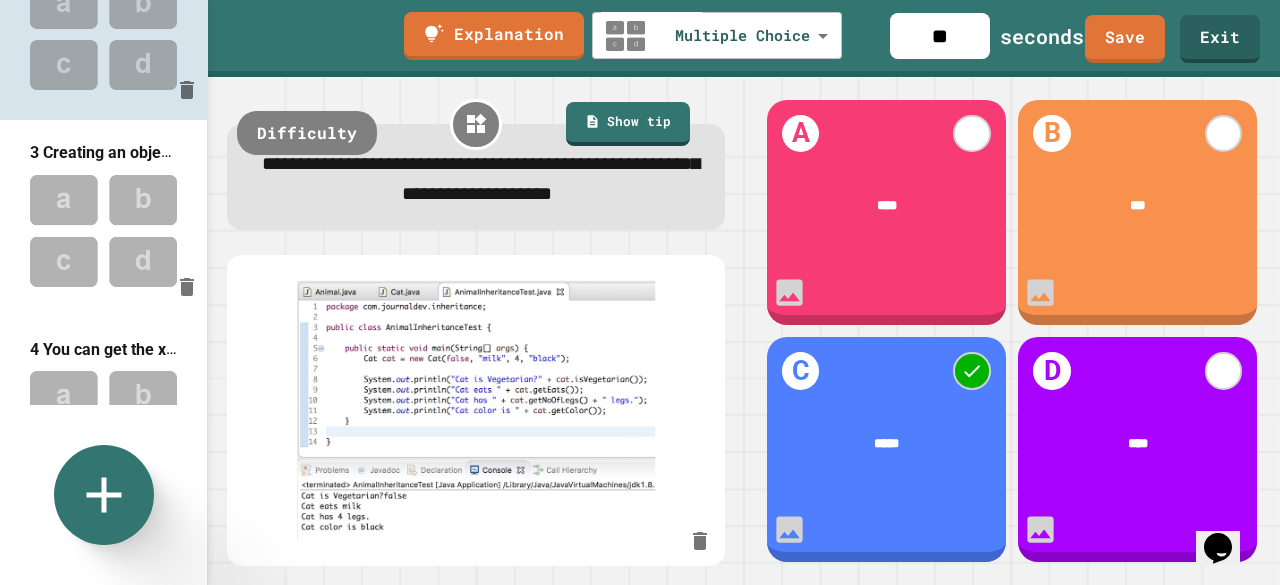 click at bounding box center [103, 230] 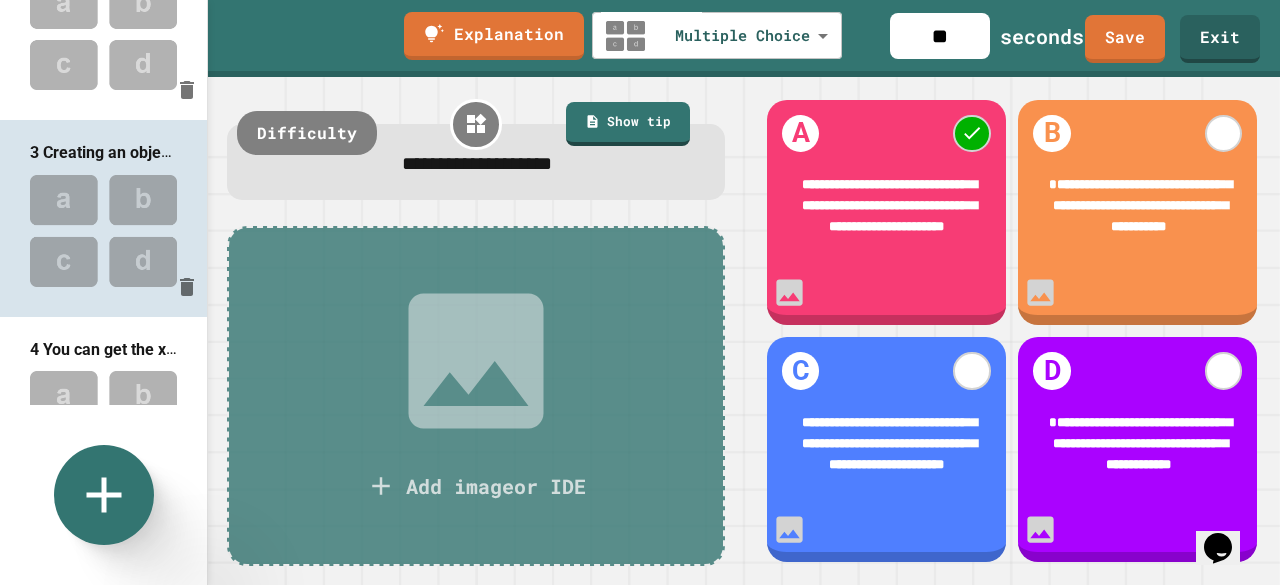 scroll, scrollTop: 348, scrollLeft: 0, axis: vertical 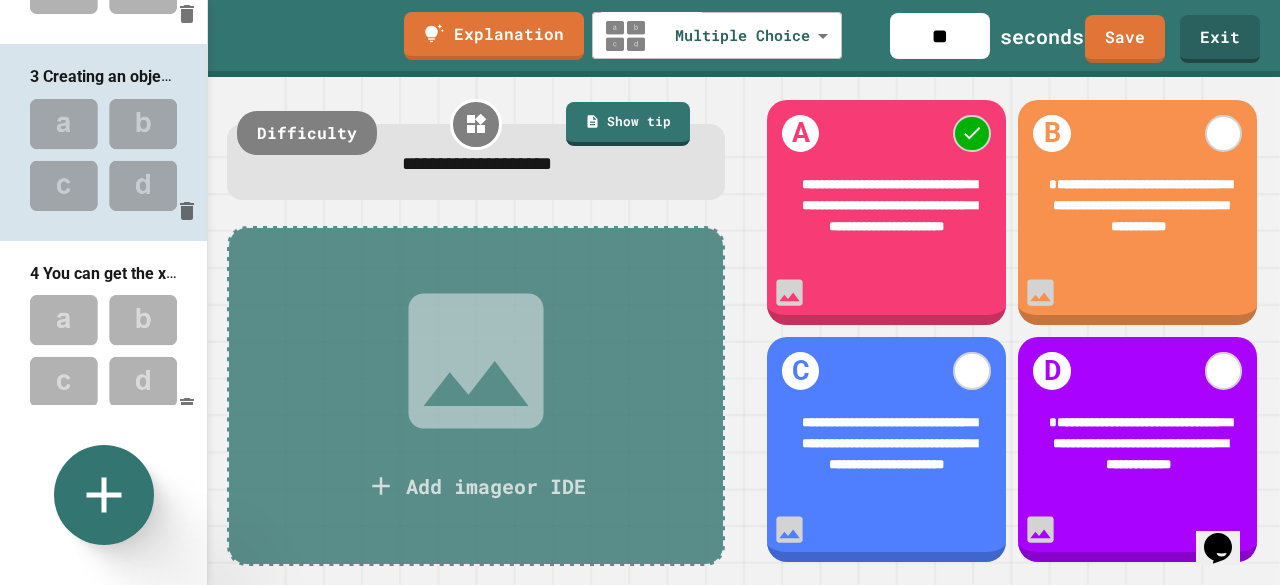 click on "**********" at bounding box center (476, 162) 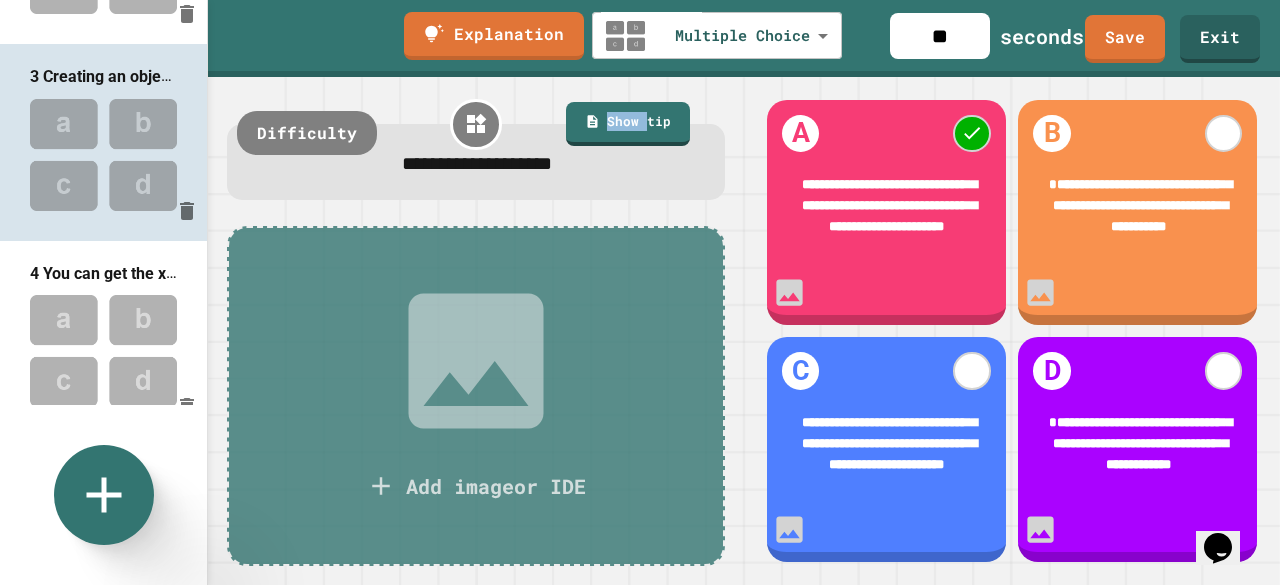 click on "**********" at bounding box center (476, 162) 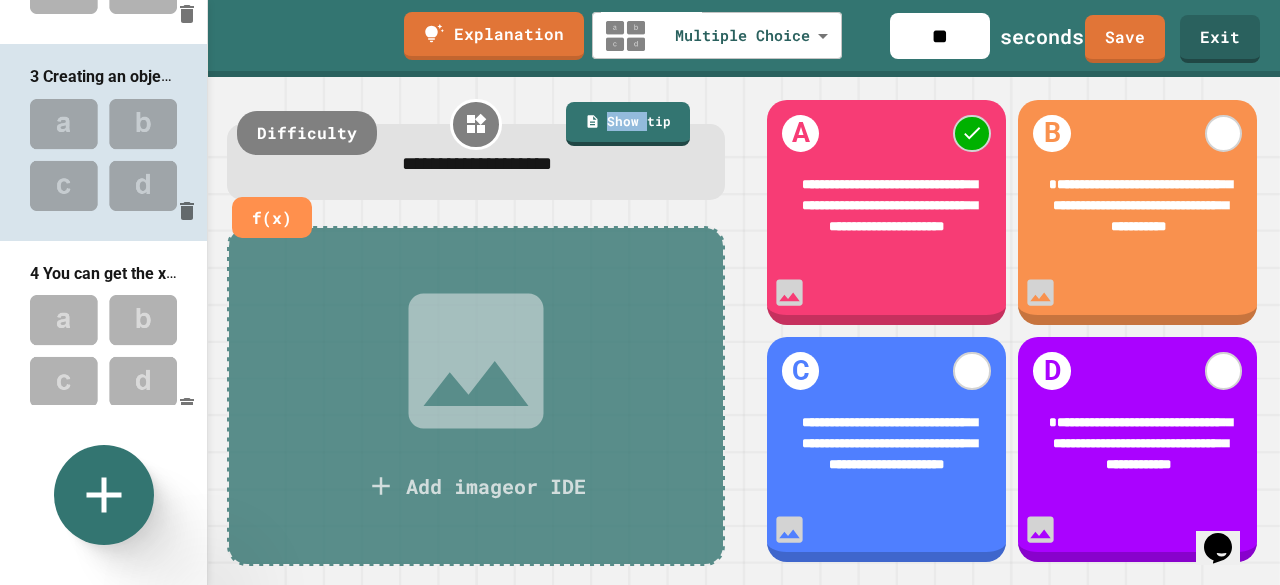 click on "**********" at bounding box center (476, 165) 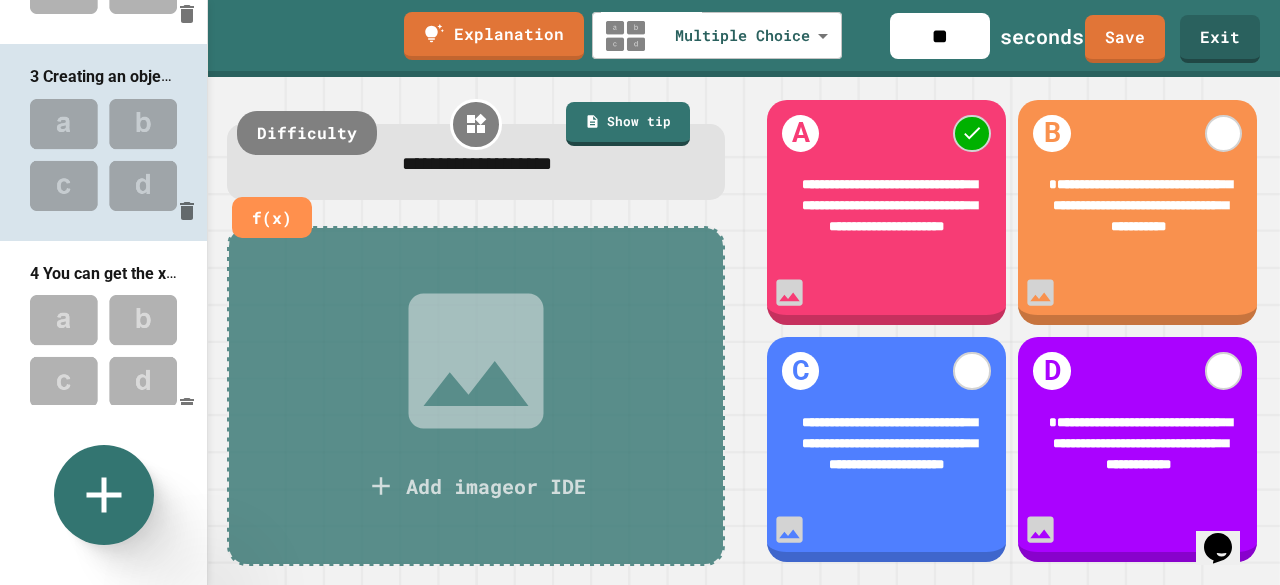click on "**********" at bounding box center [476, 165] 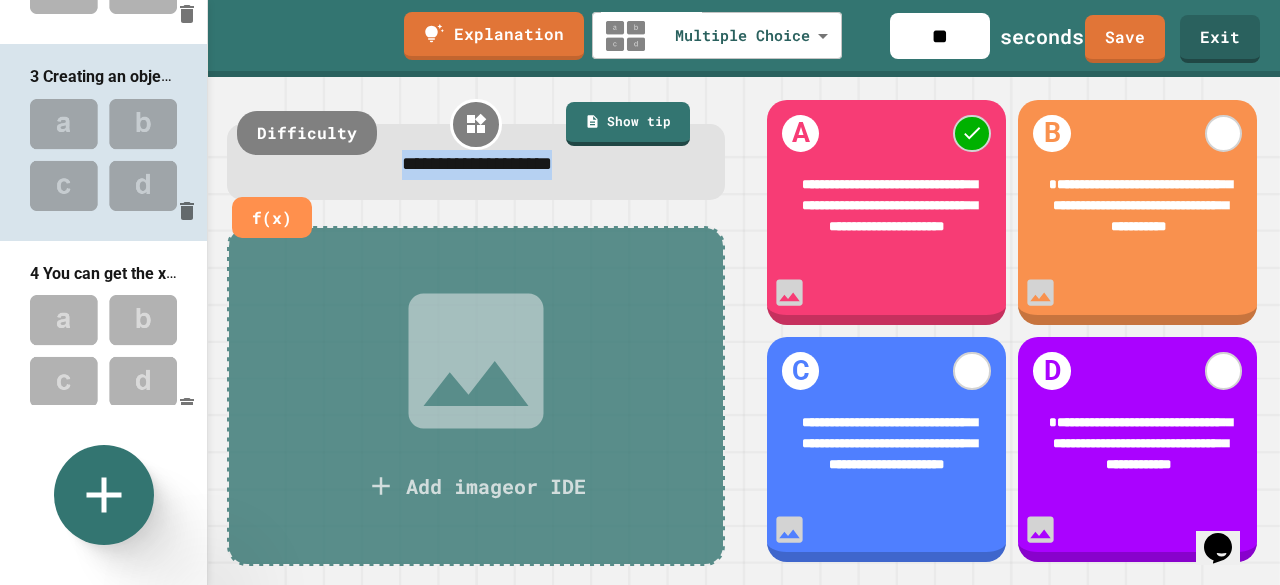 click on "**********" at bounding box center [476, 165] 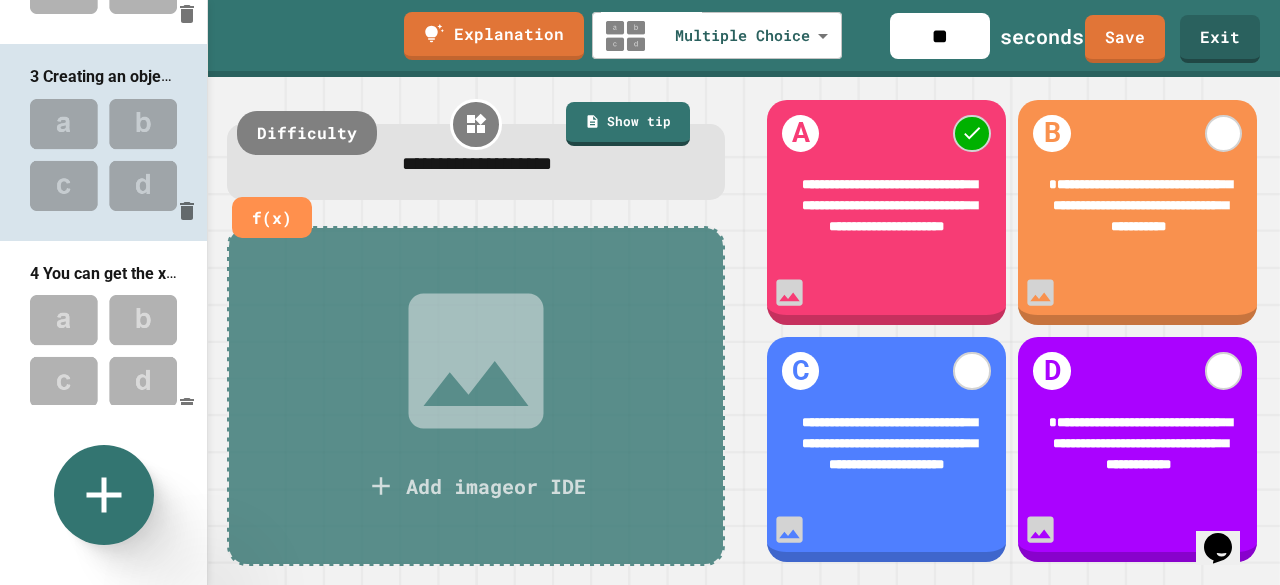 type 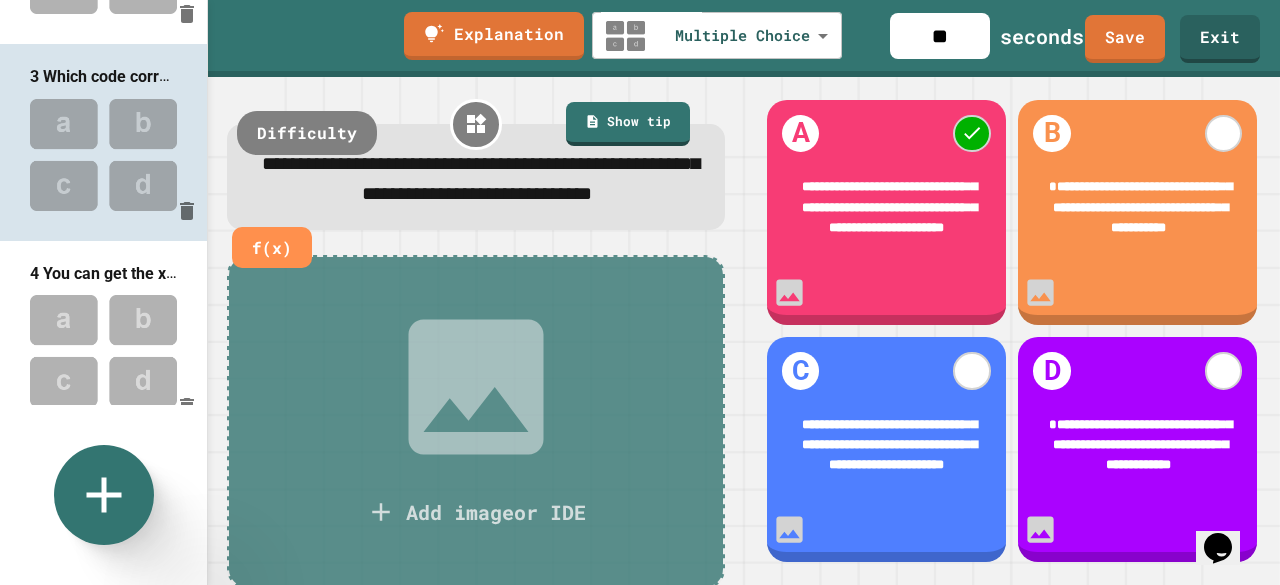 click on "**********" at bounding box center (476, 180) 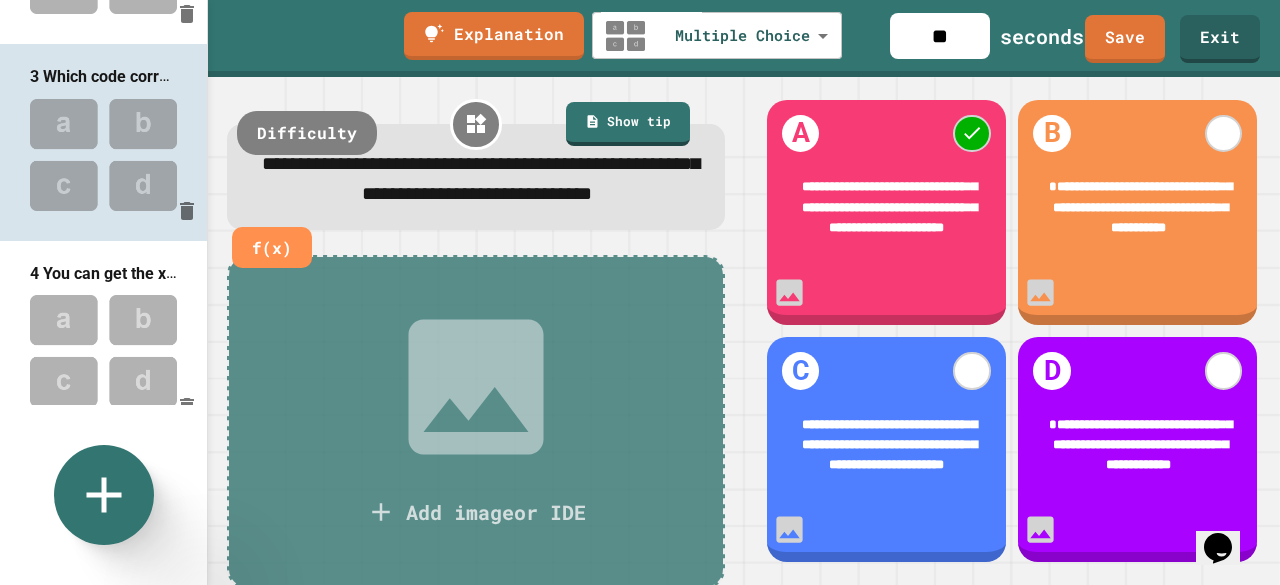 scroll, scrollTop: 38, scrollLeft: 0, axis: vertical 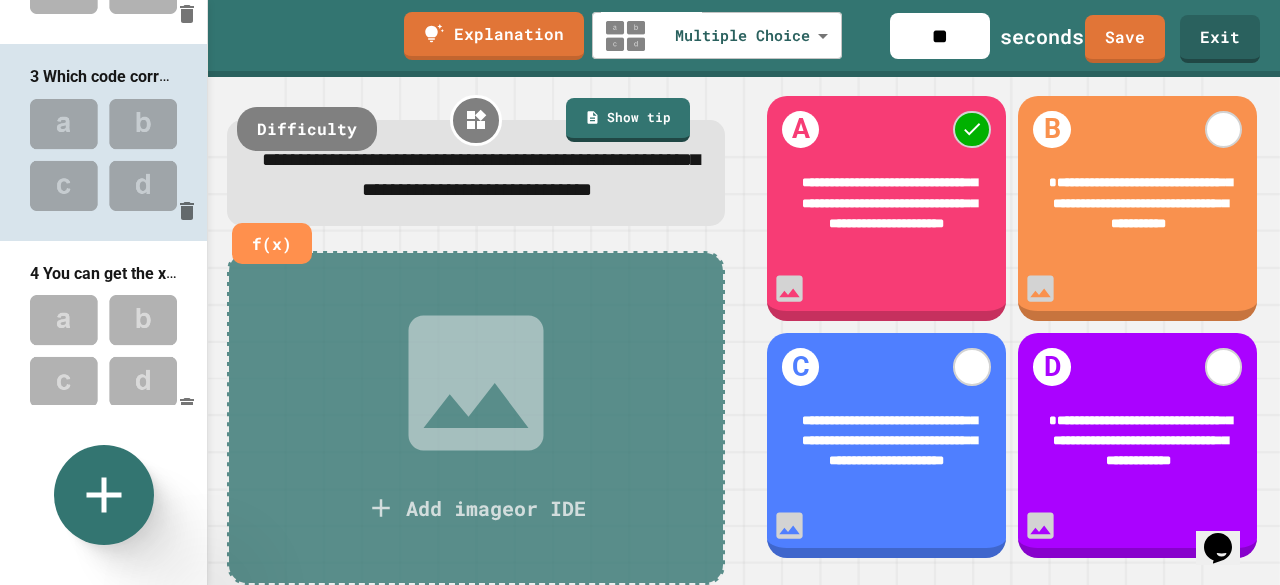click on "**********" at bounding box center [887, 203] 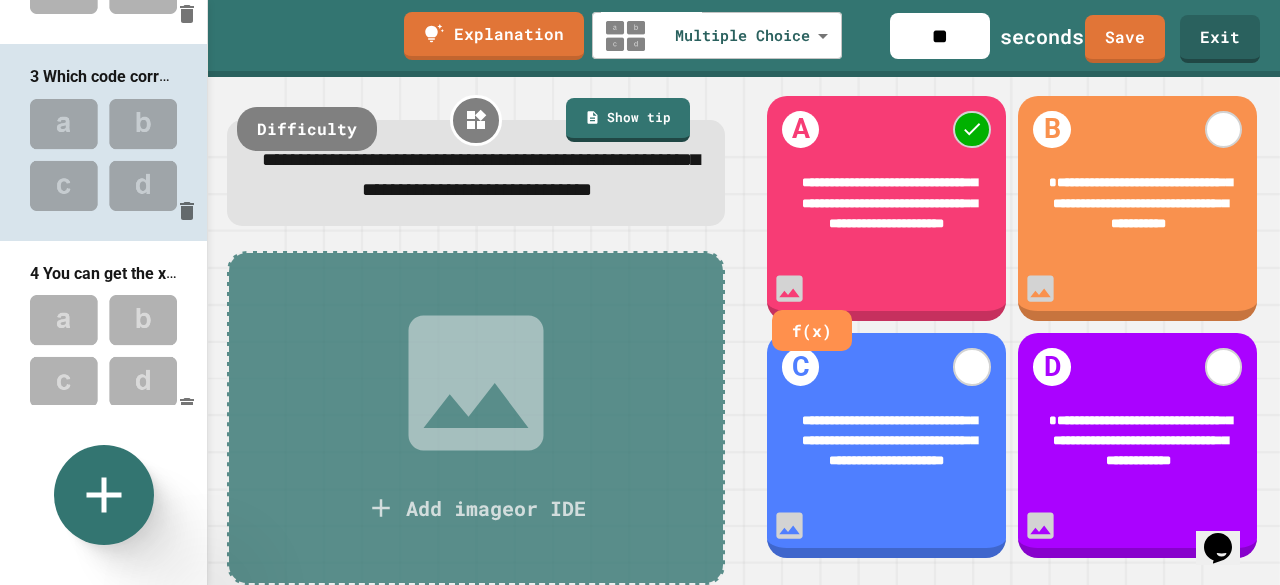 scroll, scrollTop: 0, scrollLeft: 0, axis: both 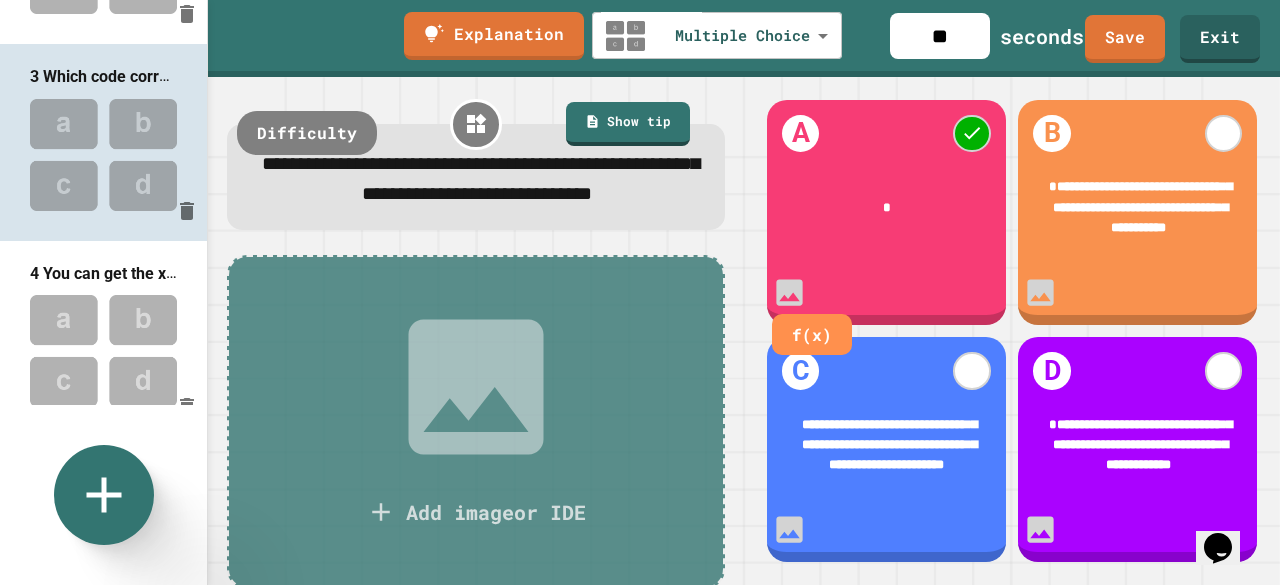 type 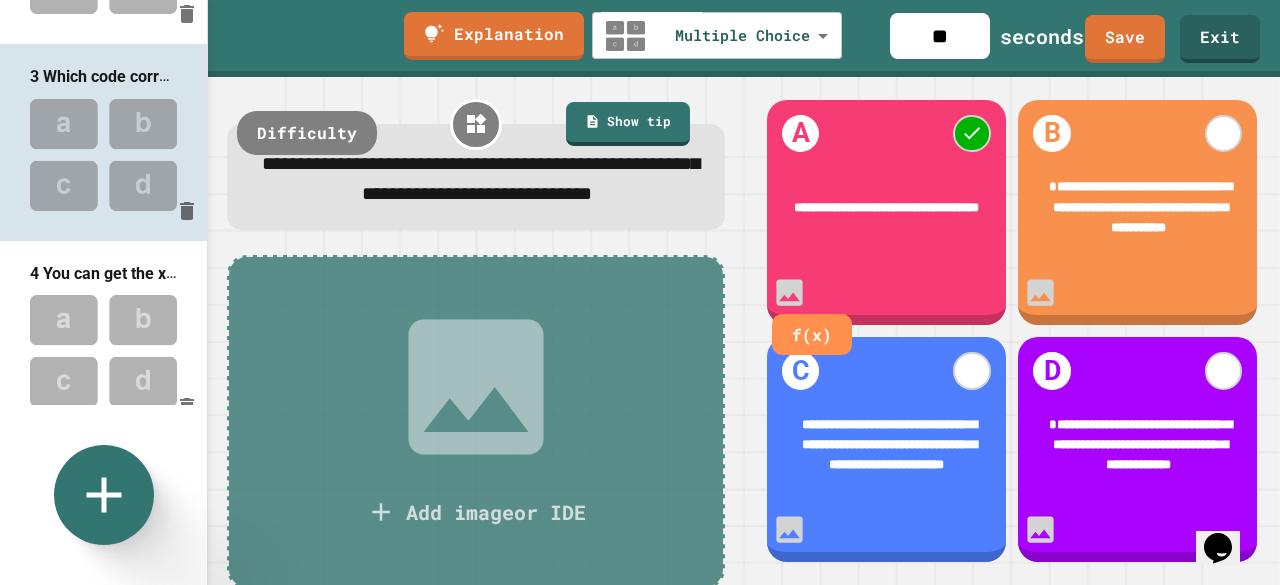 click on "**********" at bounding box center (886, 206) 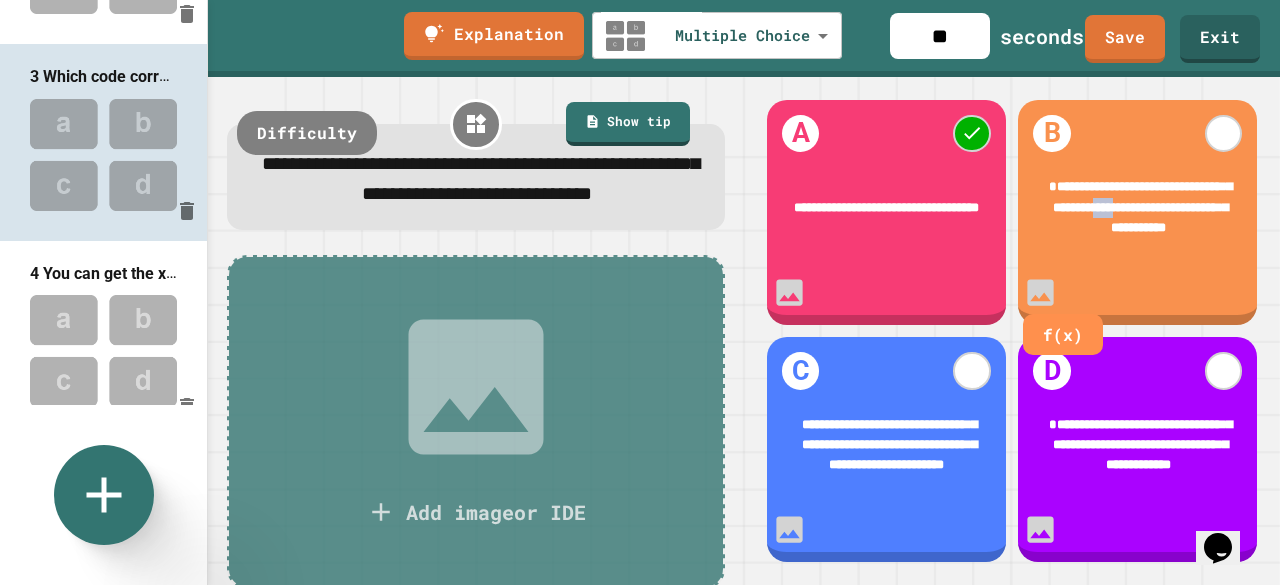 click on "**********" at bounding box center [1140, 207] 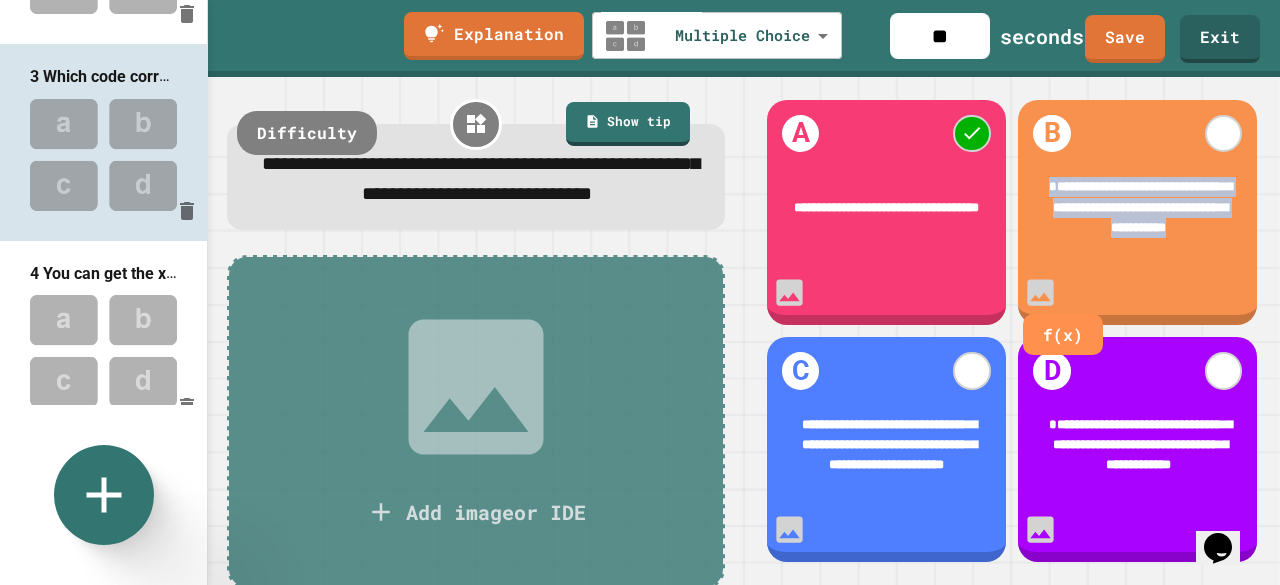click on "**********" at bounding box center (1140, 207) 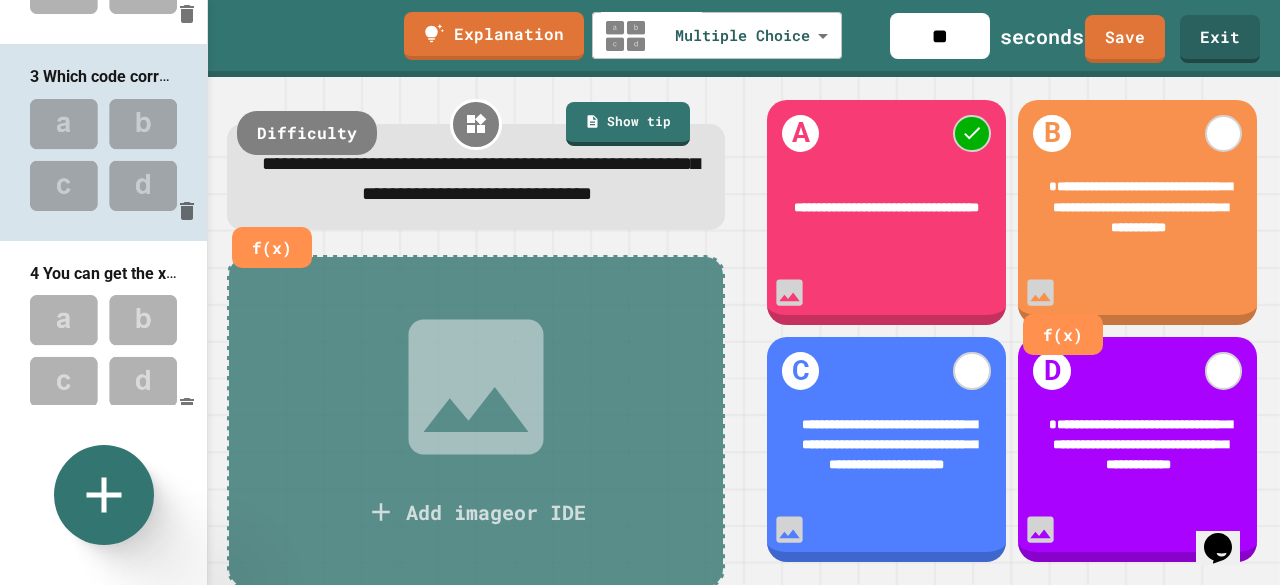 click on "**********" at bounding box center [481, 178] 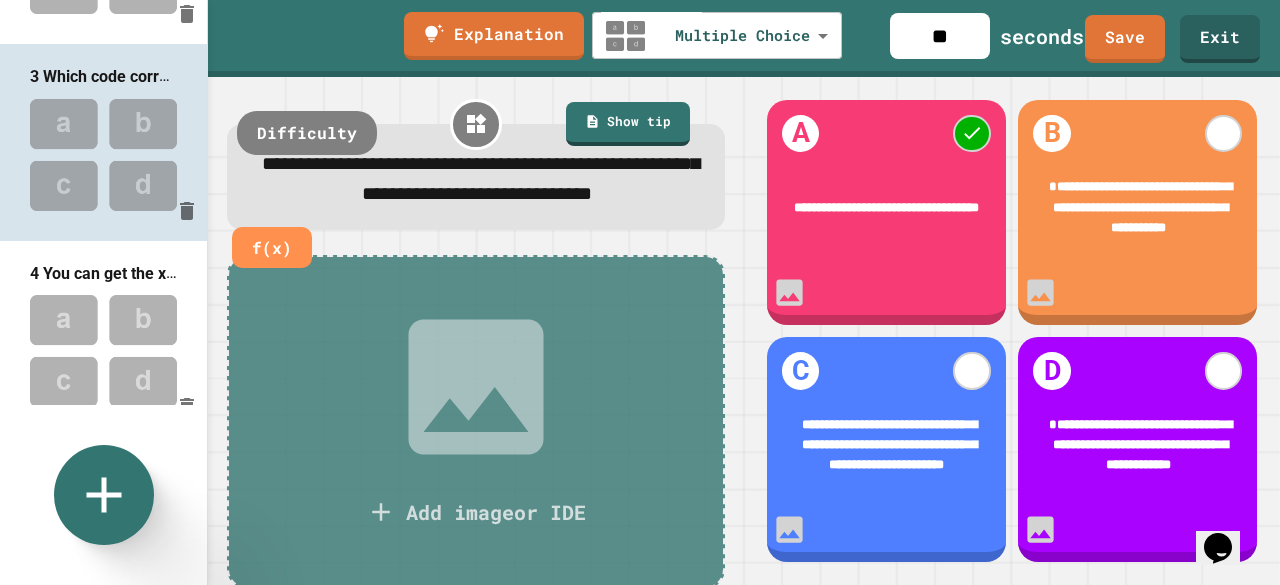 click on "**********" at bounding box center (481, 178) 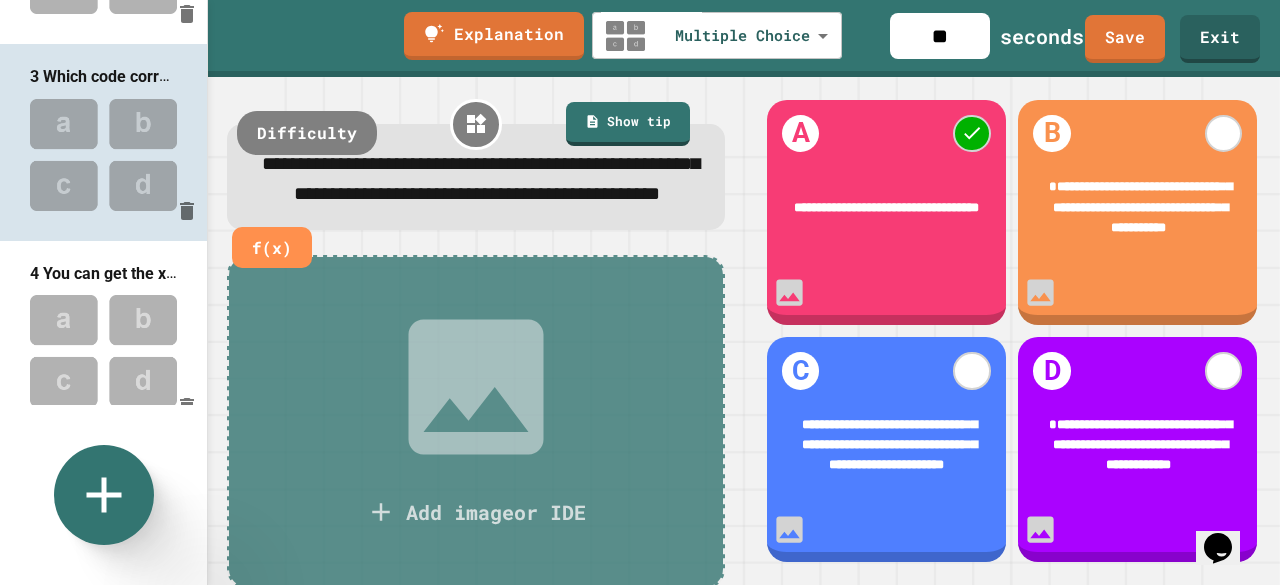 click on "**********" at bounding box center (481, 178) 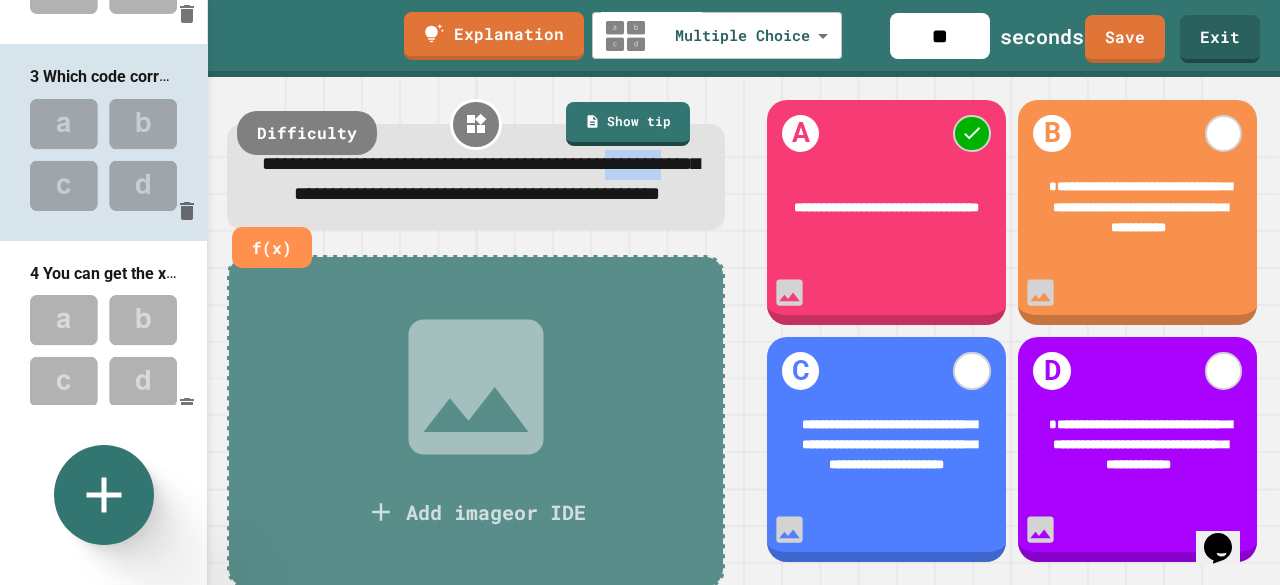 drag, startPoint x: 437, startPoint y: 201, endPoint x: 349, endPoint y: 197, distance: 88.09086 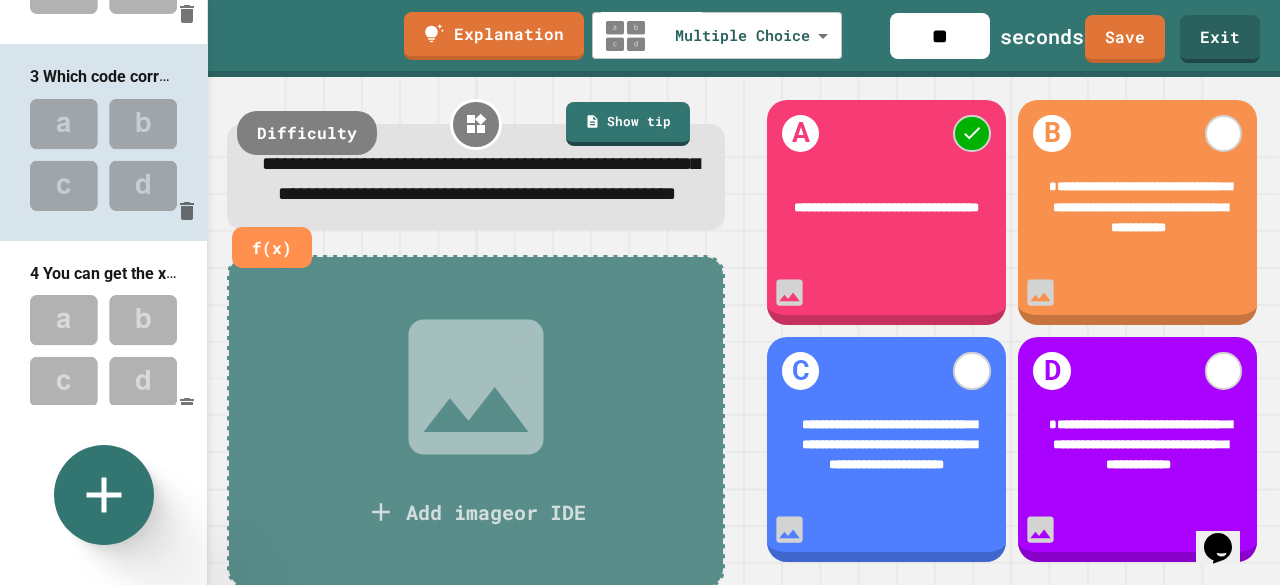 click on "**********" at bounding box center (481, 178) 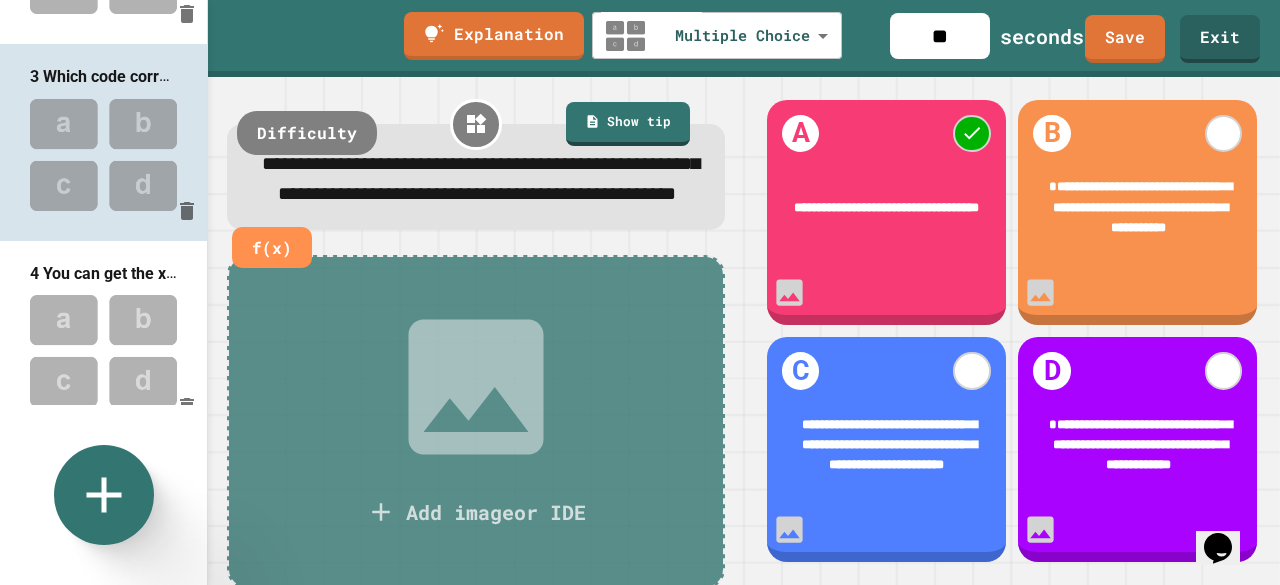 click on "**********" at bounding box center (481, 178) 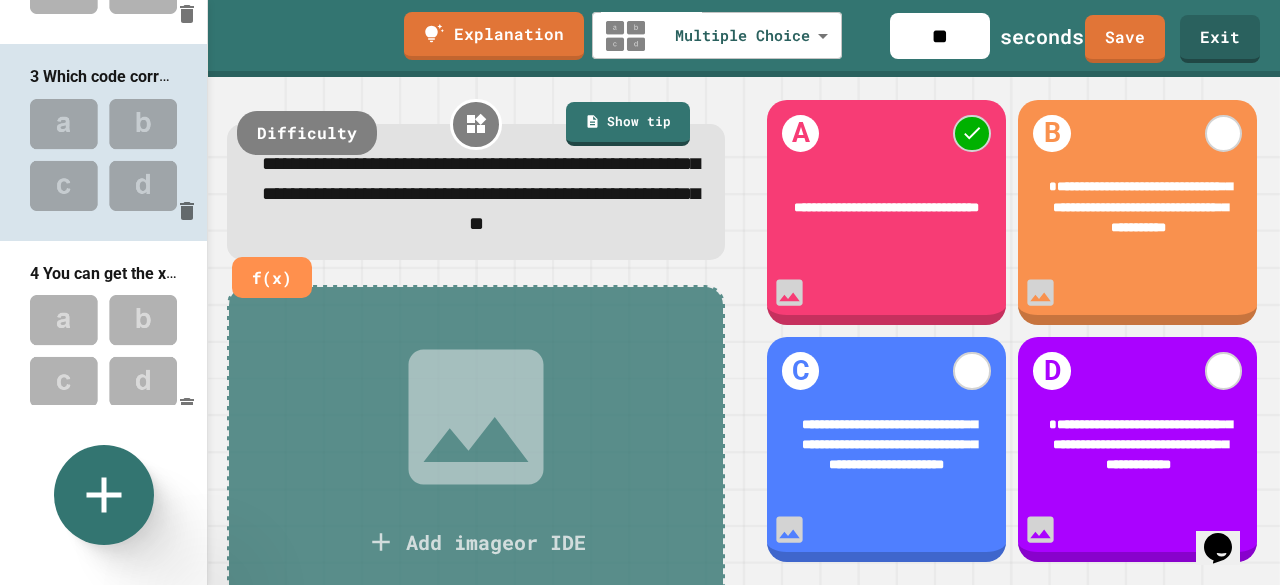 click on "**********" at bounding box center (481, 193) 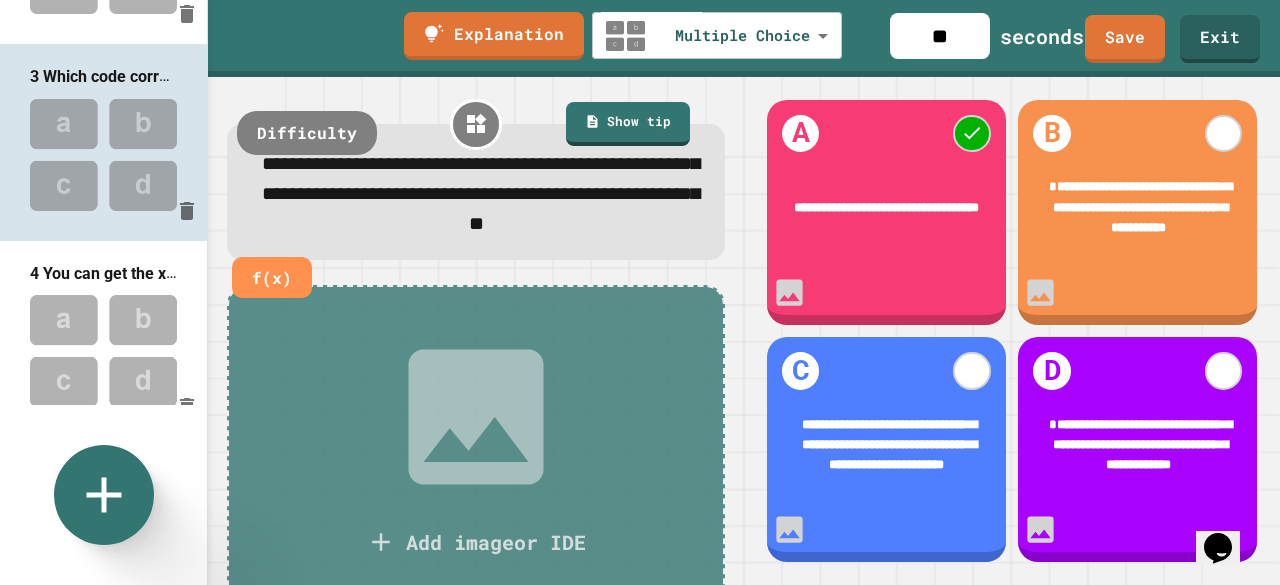 click on "**********" at bounding box center [476, 195] 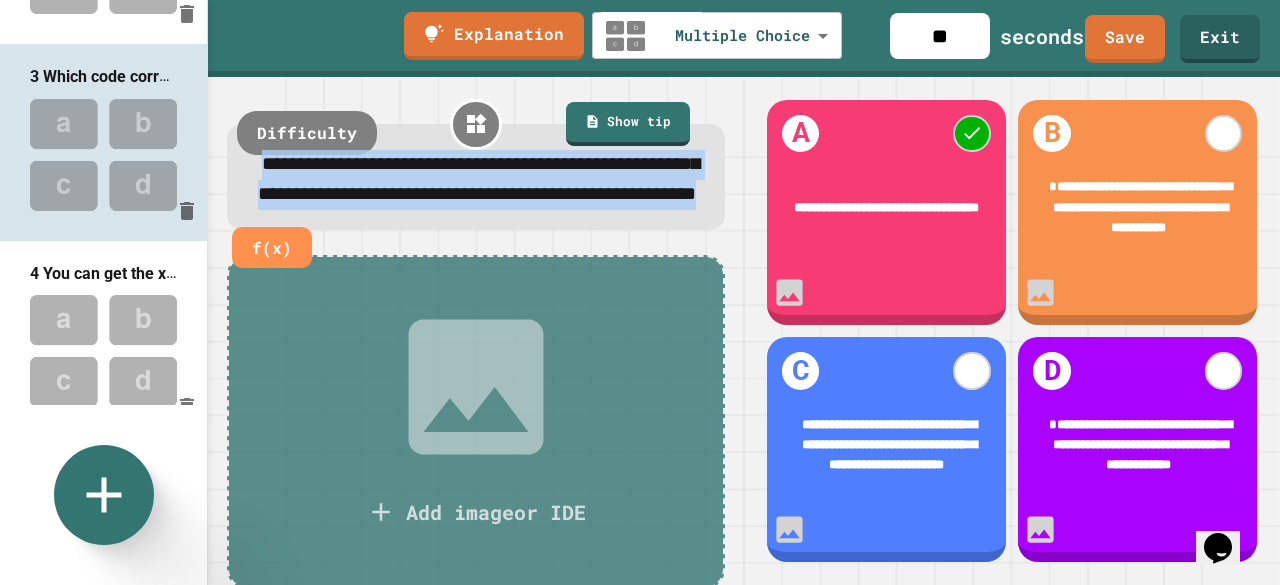 click on "**********" at bounding box center (476, 177) 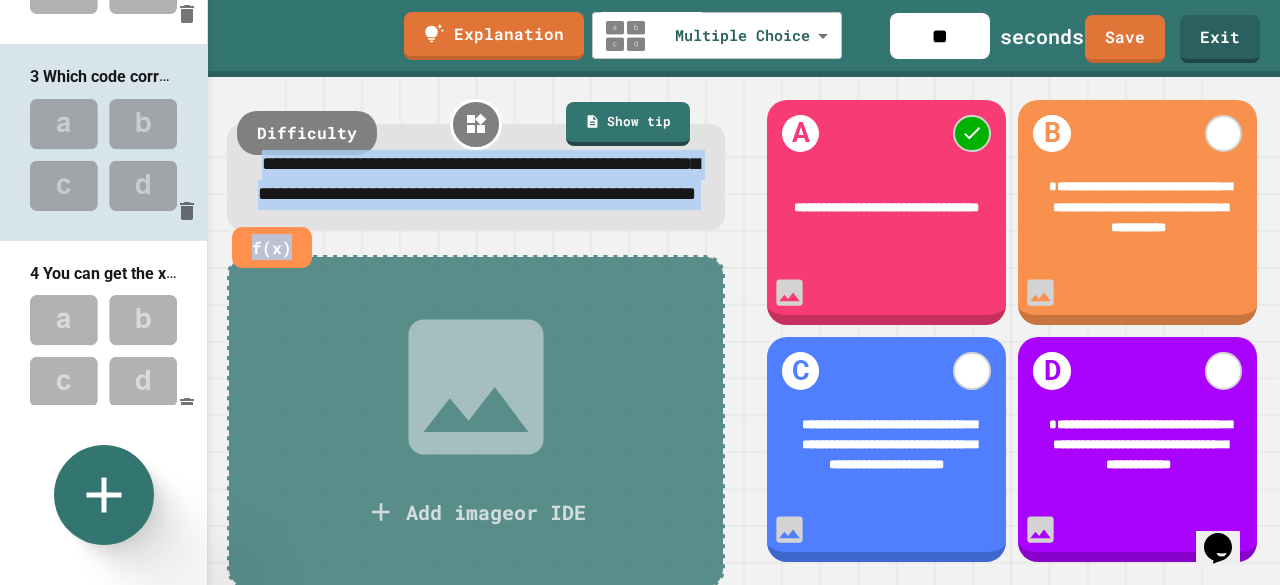 drag, startPoint x: 694, startPoint y: 237, endPoint x: 626, endPoint y: 214, distance: 71.7844 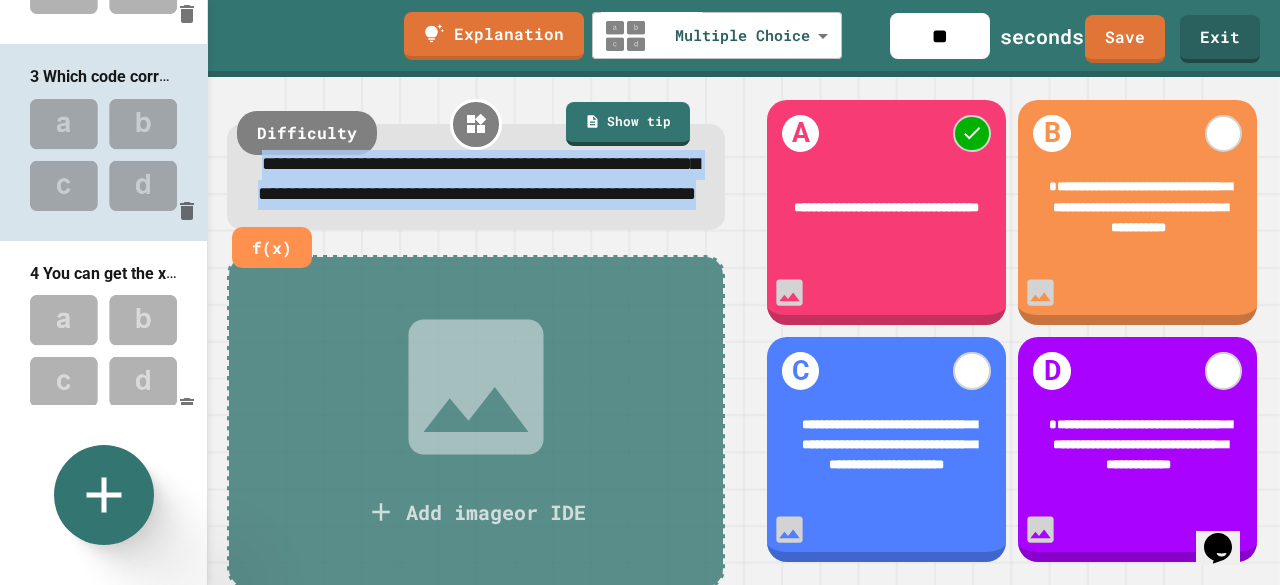 click on "**********" at bounding box center (476, 180) 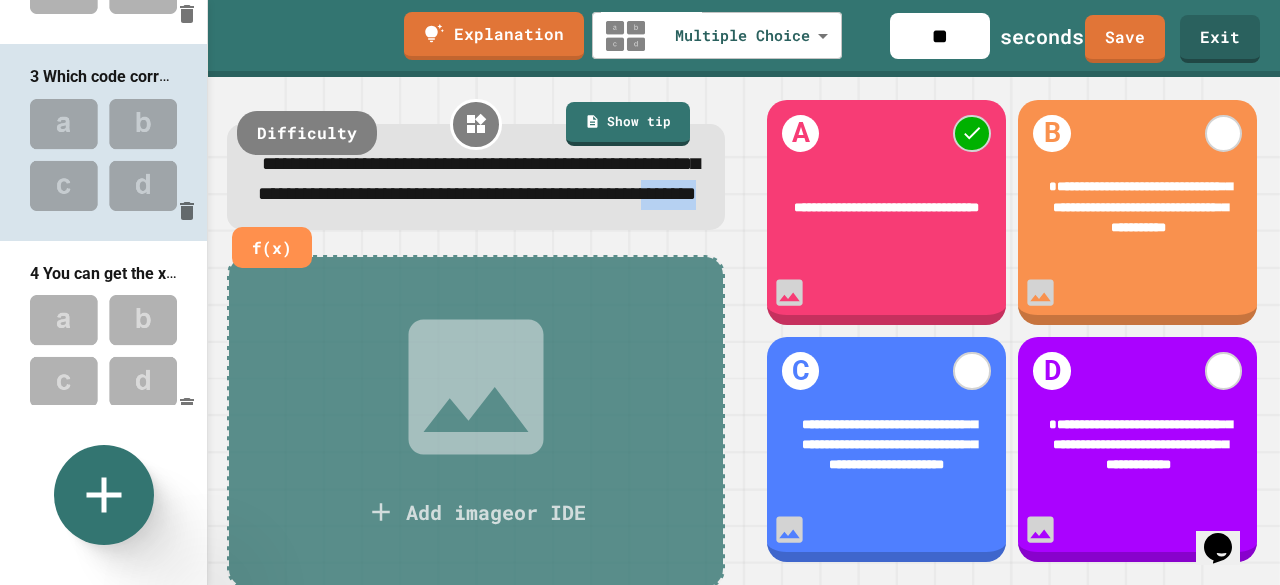 drag, startPoint x: 612, startPoint y: 229, endPoint x: 722, endPoint y: 242, distance: 110.76552 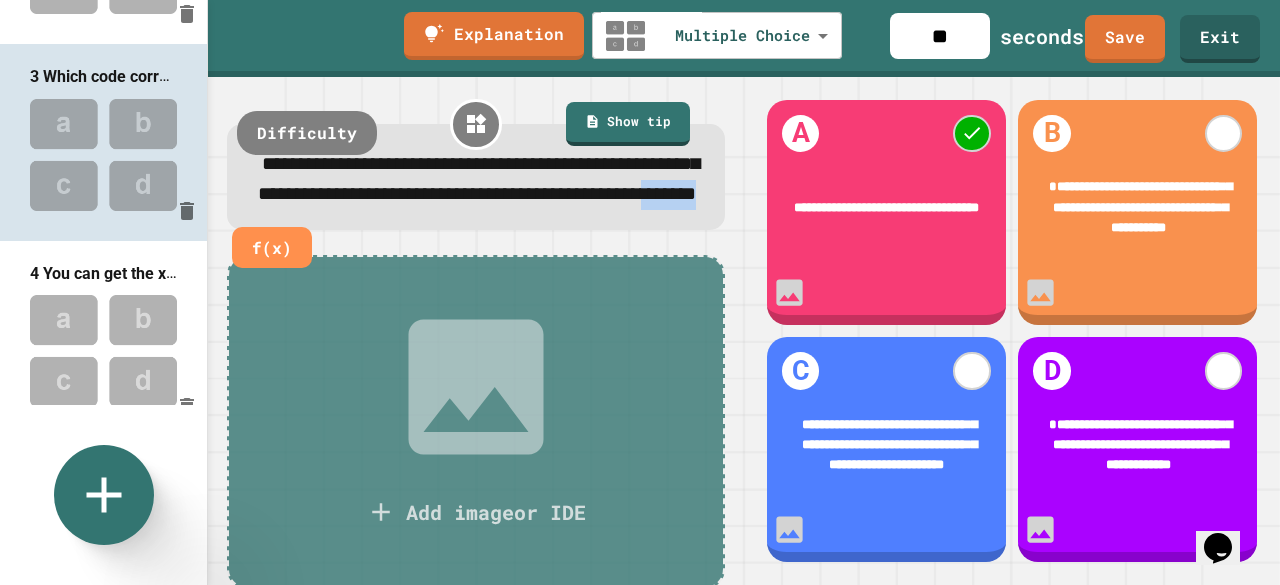 click on "**********" at bounding box center (476, 331) 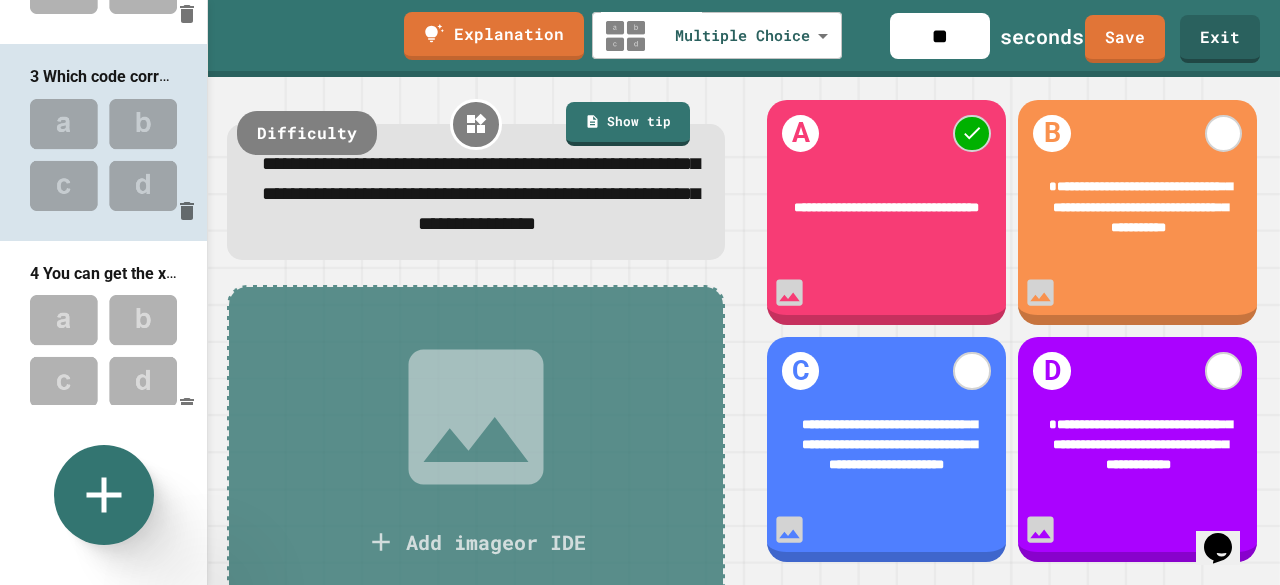 click on "**********" at bounding box center [1138, 212] 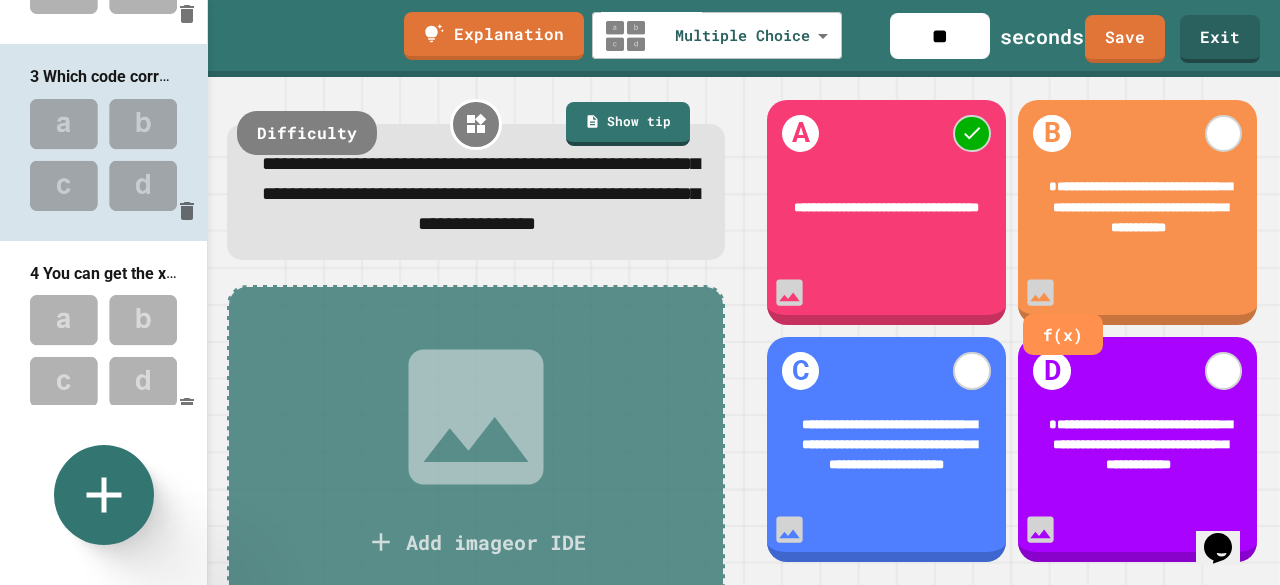 click on "**********" at bounding box center [1140, 207] 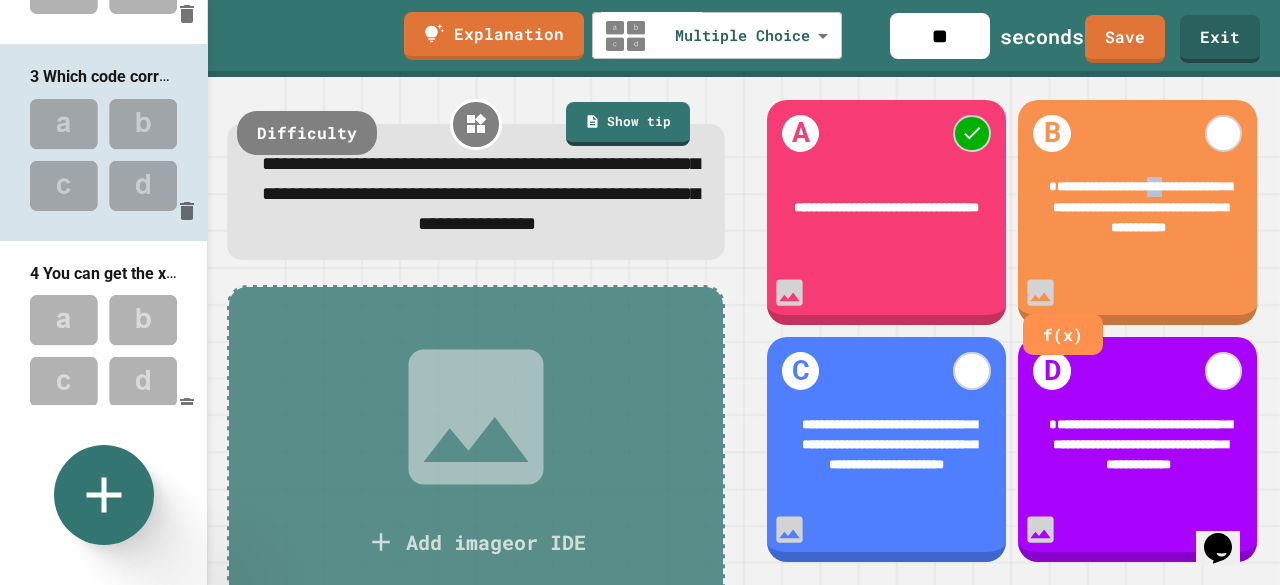 click on "**********" at bounding box center [1140, 207] 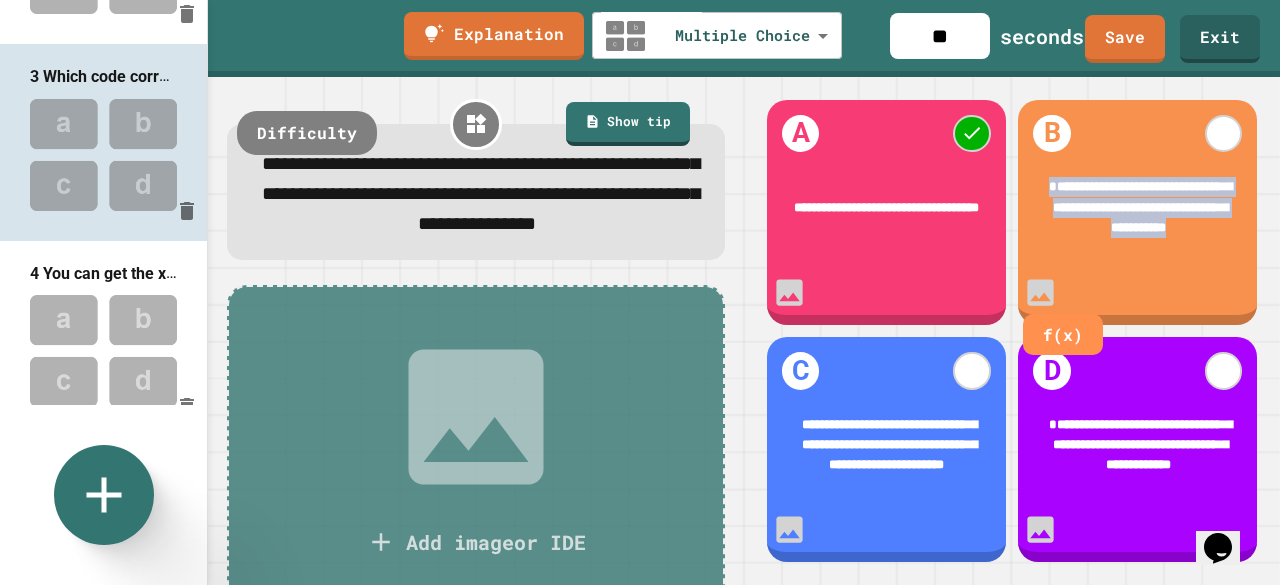 click on "**********" at bounding box center (1140, 207) 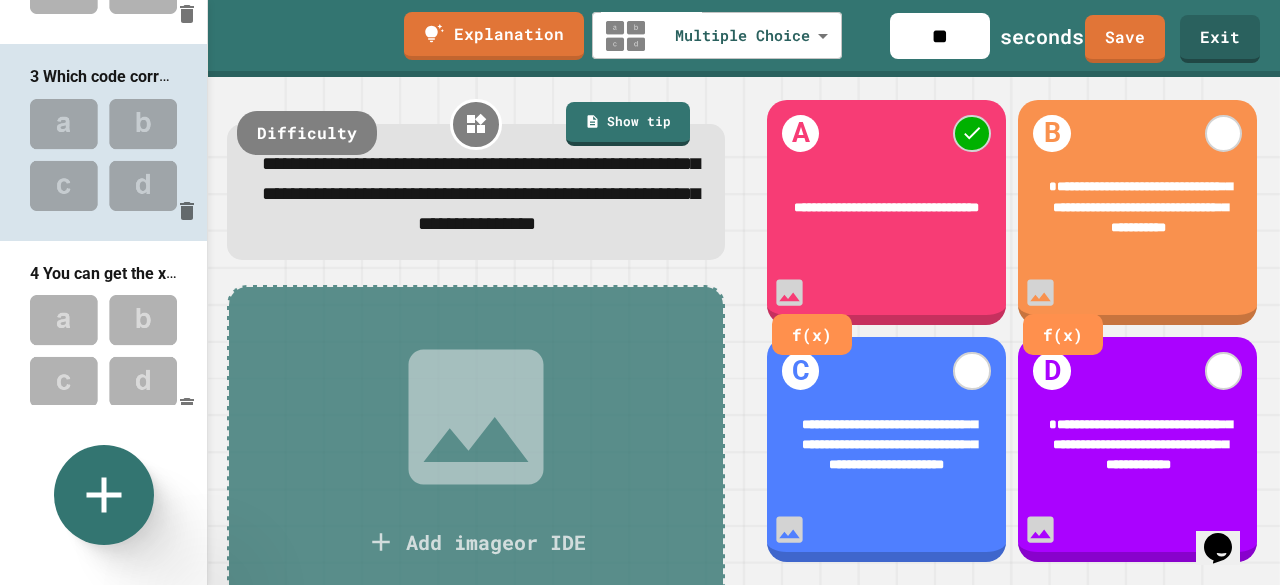 click on "**********" at bounding box center [886, 206] 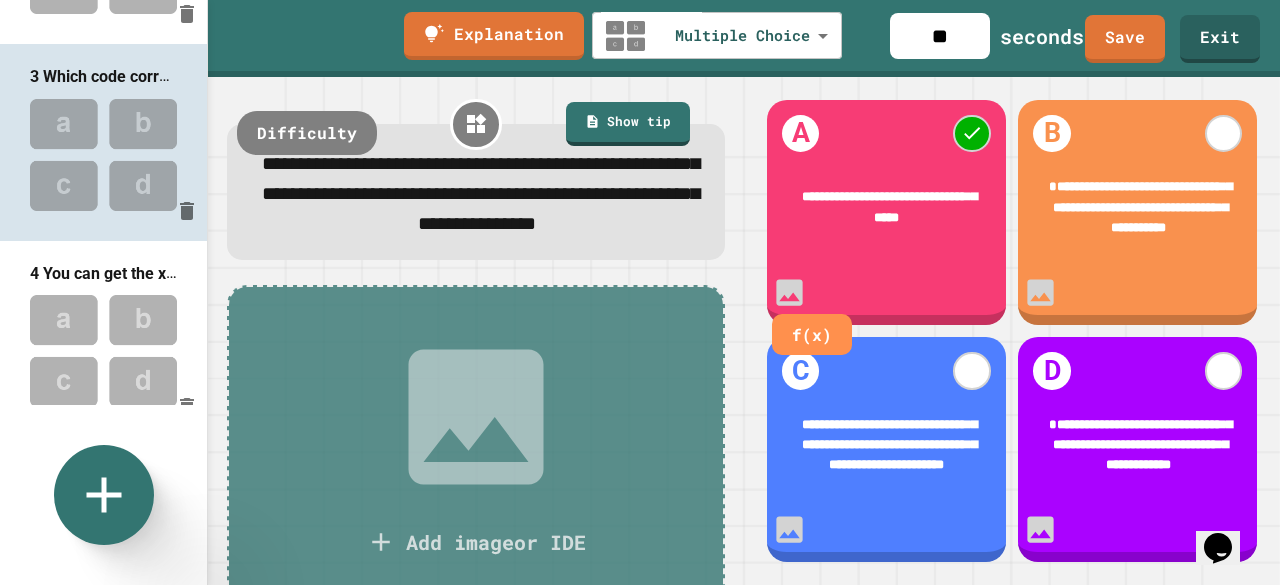 click on "**********" at bounding box center [889, 206] 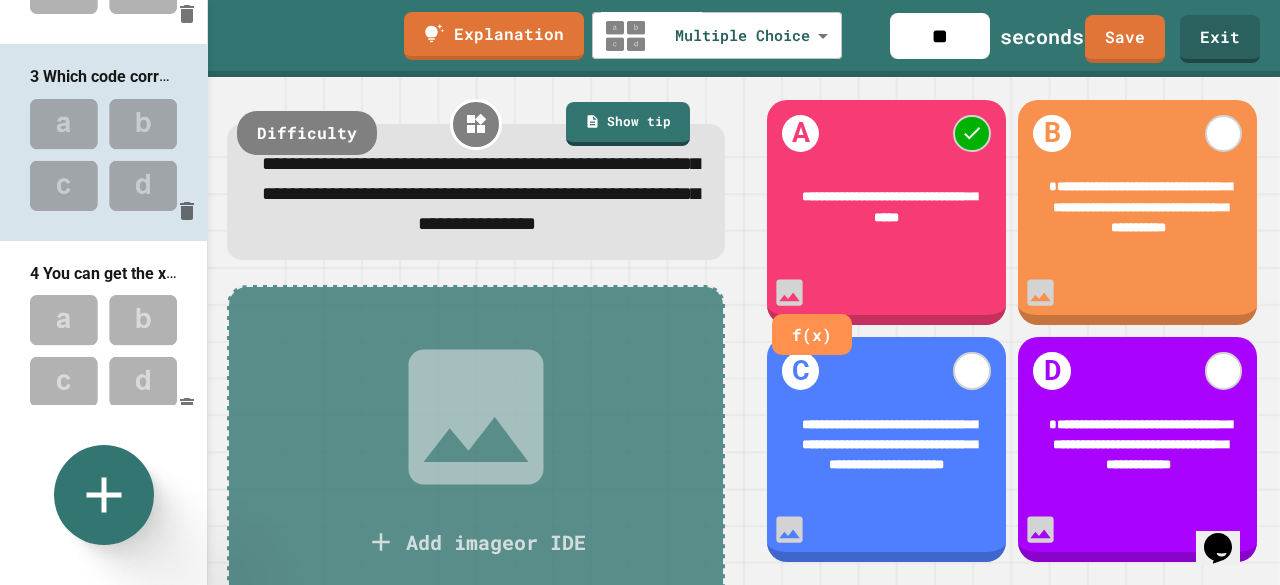 click on "**********" at bounding box center [1137, 207] 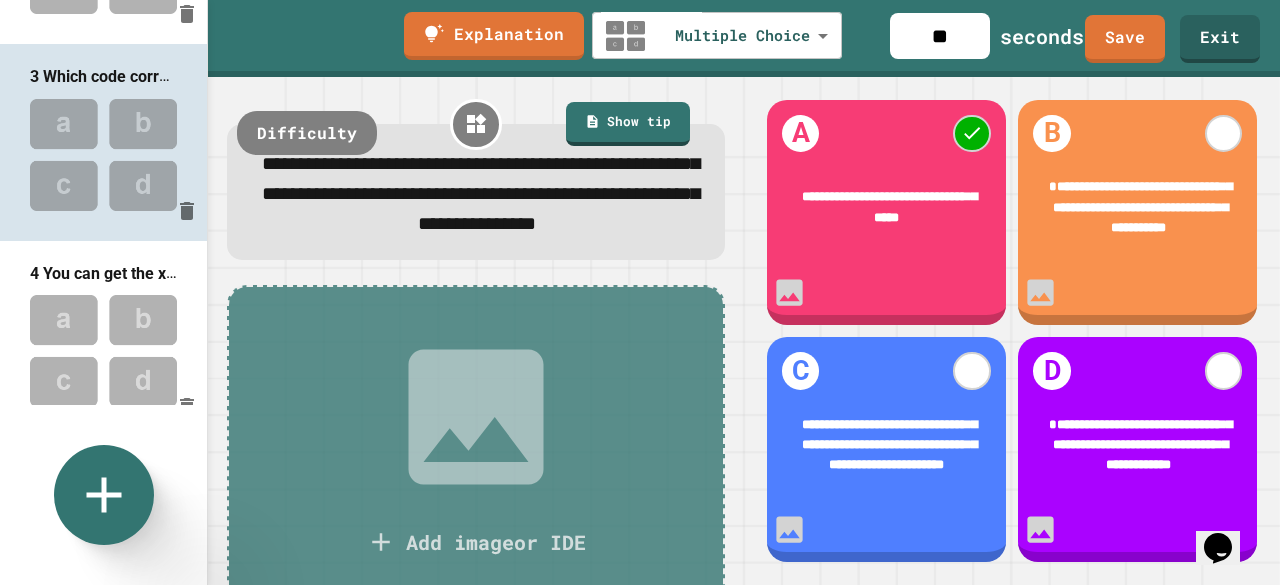 click on "**********" at bounding box center [1139, 207] 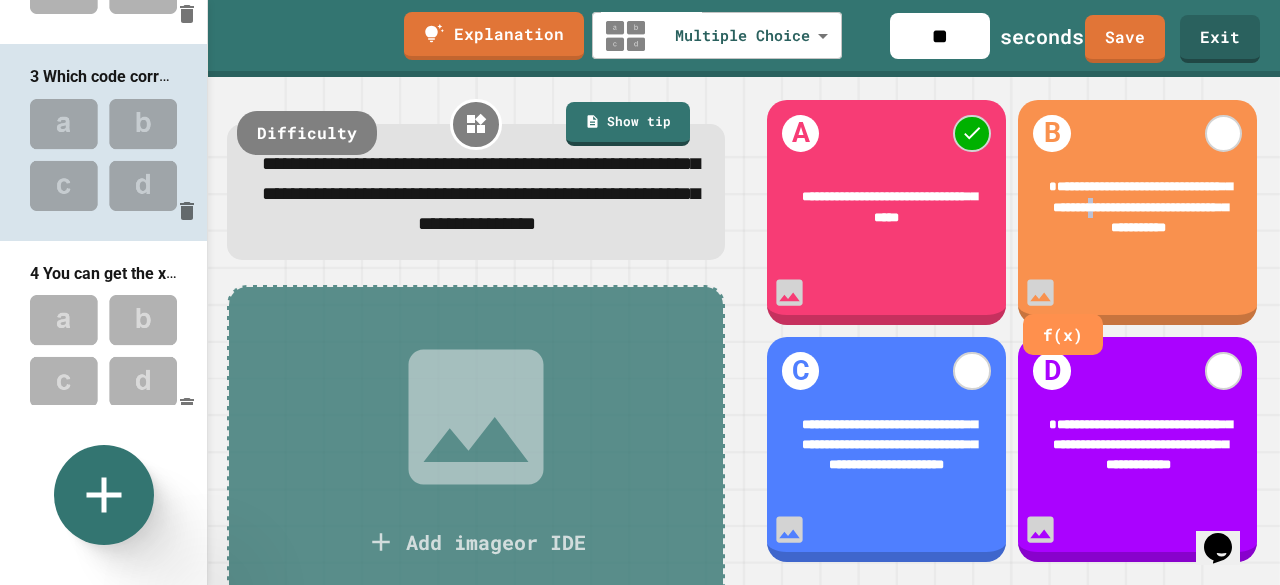 click on "**********" at bounding box center (1139, 207) 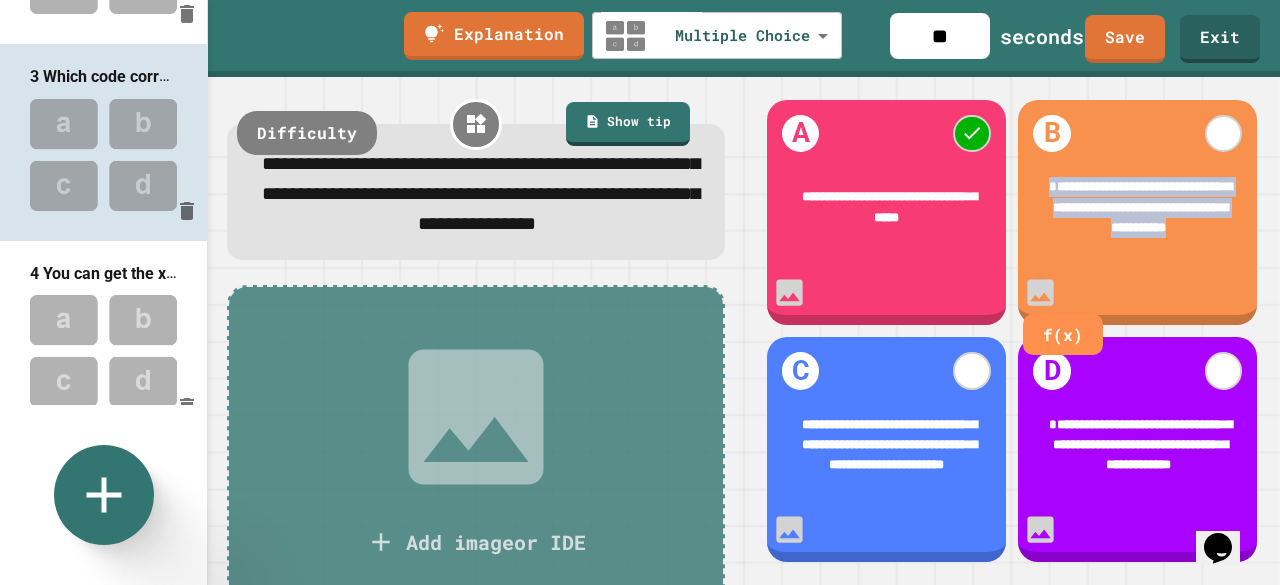 click on "**********" at bounding box center (1139, 207) 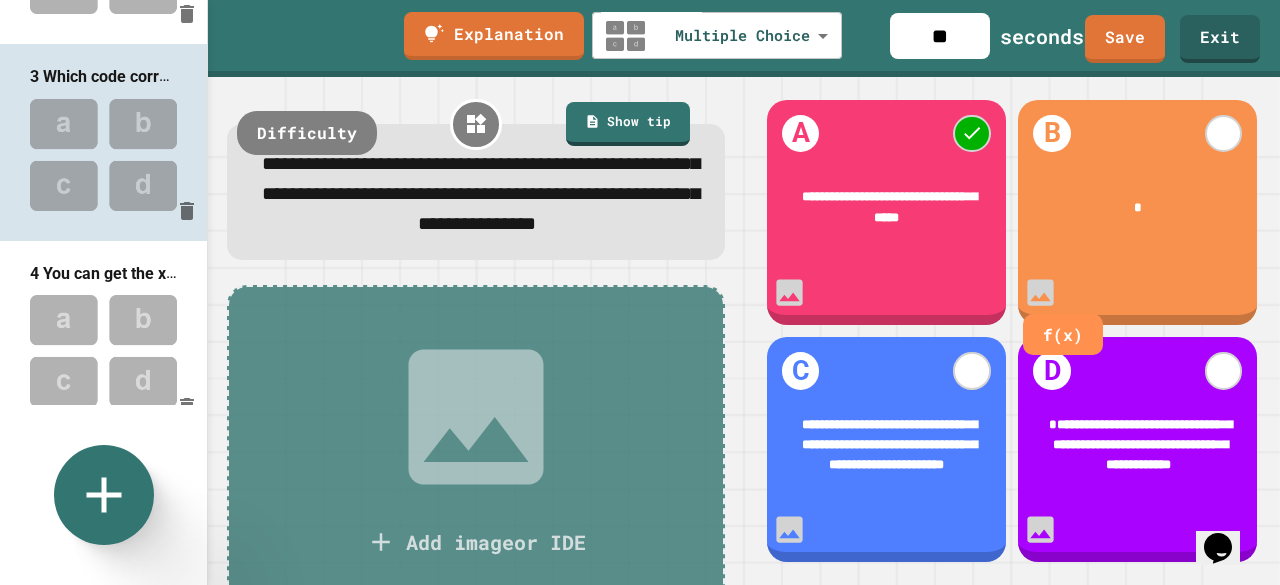 type 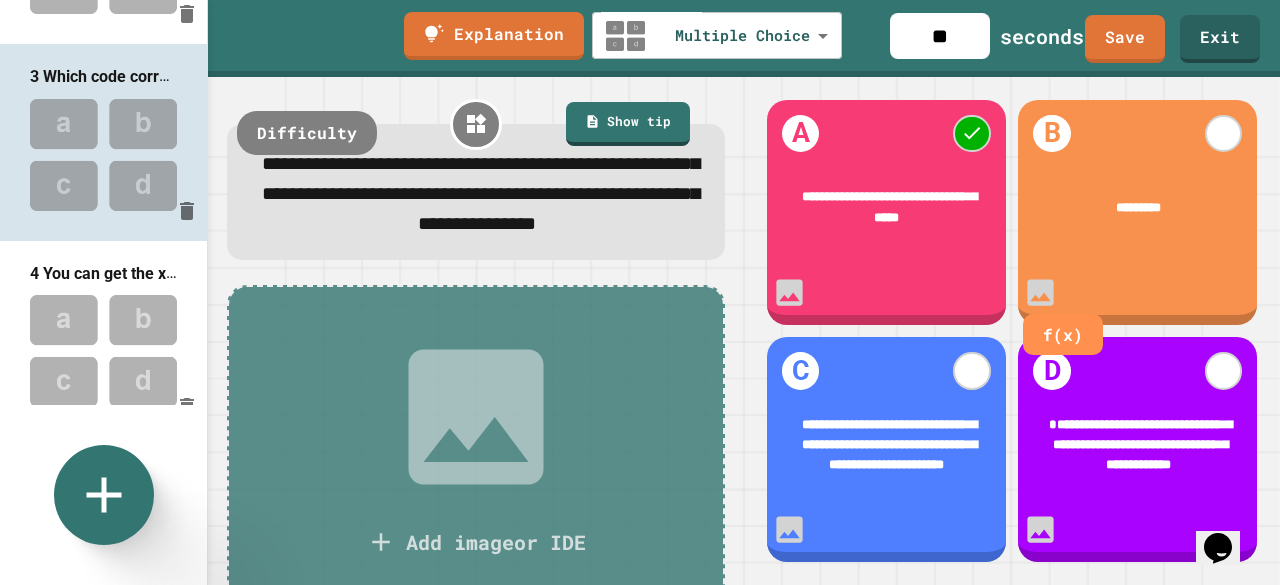 click on "**********" at bounding box center (481, 193) 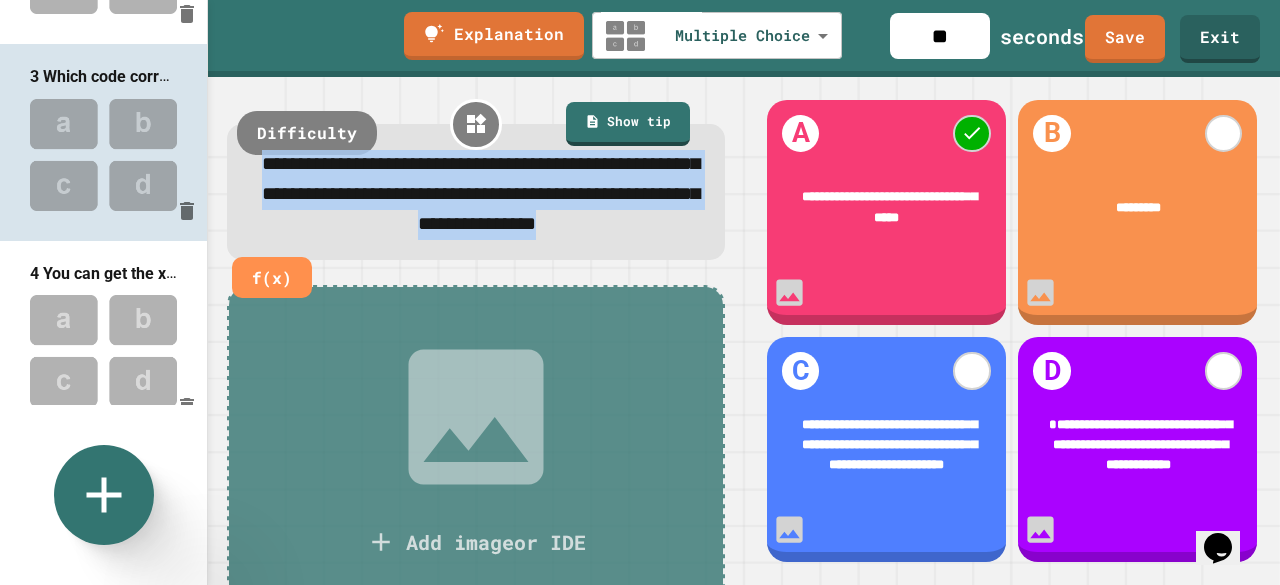 copy on "**********" 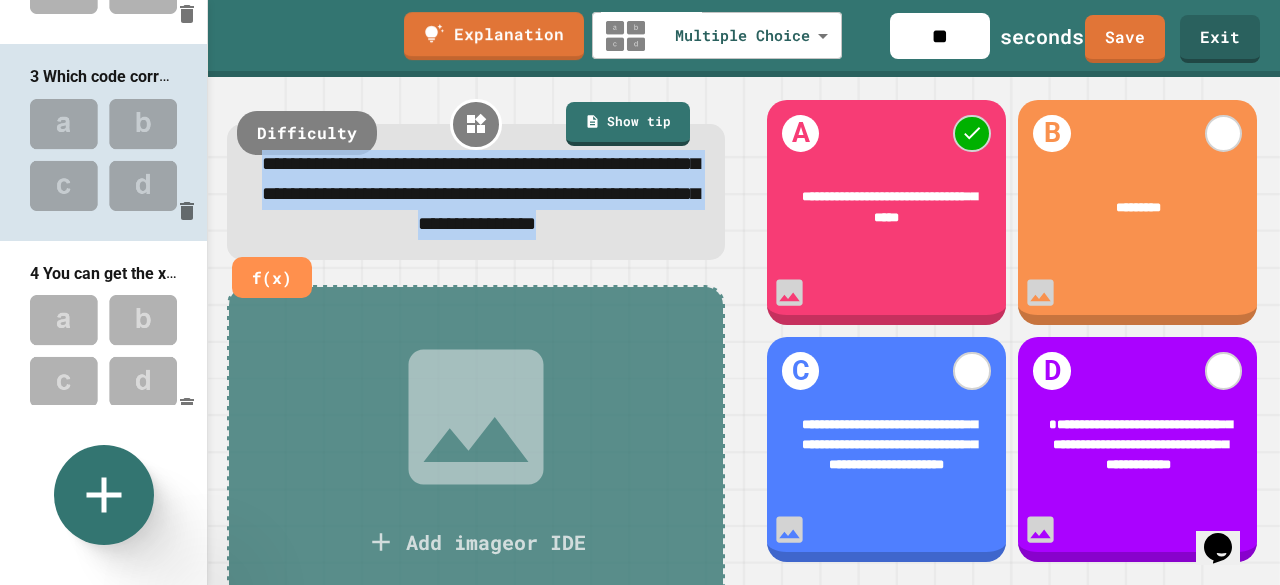 click on "**********" at bounding box center [481, 193] 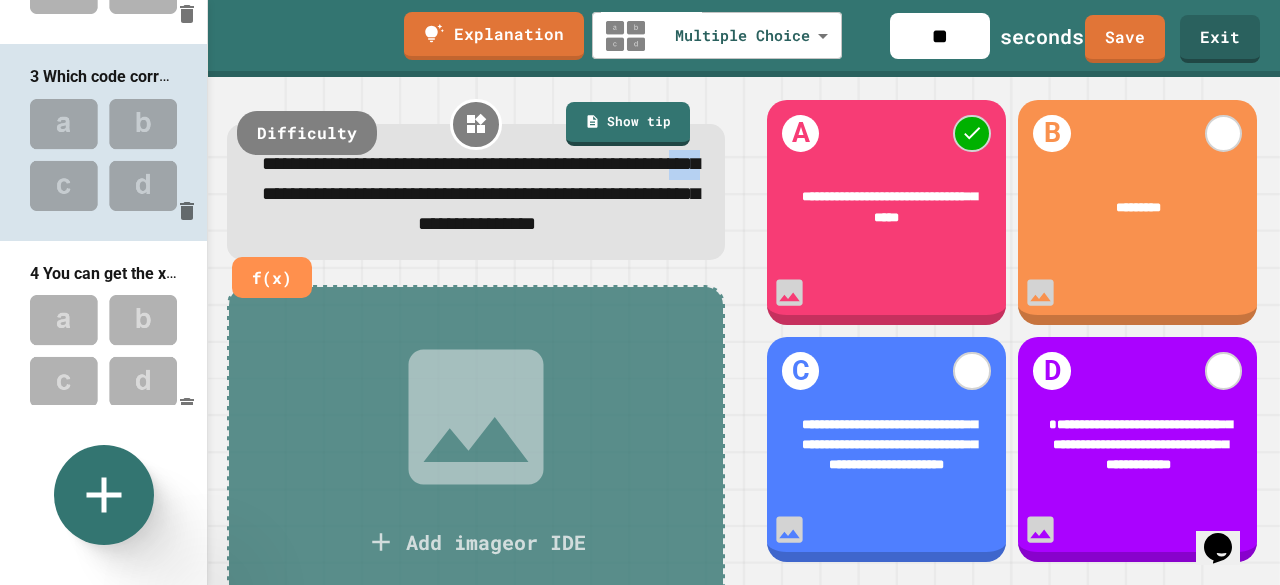 click on "**********" at bounding box center [481, 193] 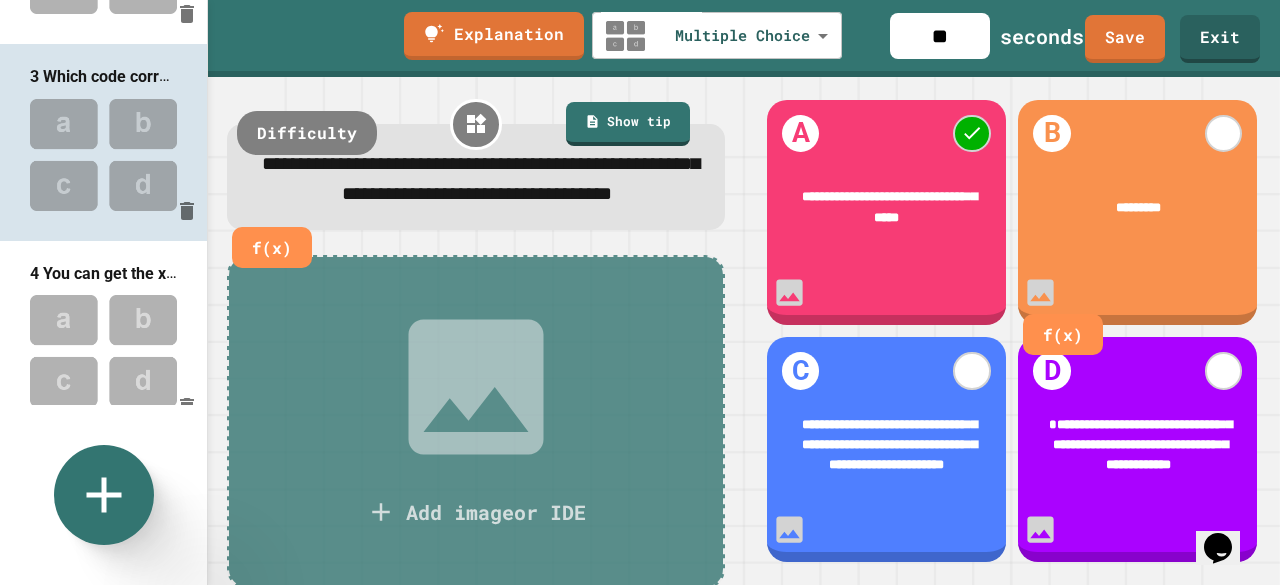 click on "********" at bounding box center (1139, 207) 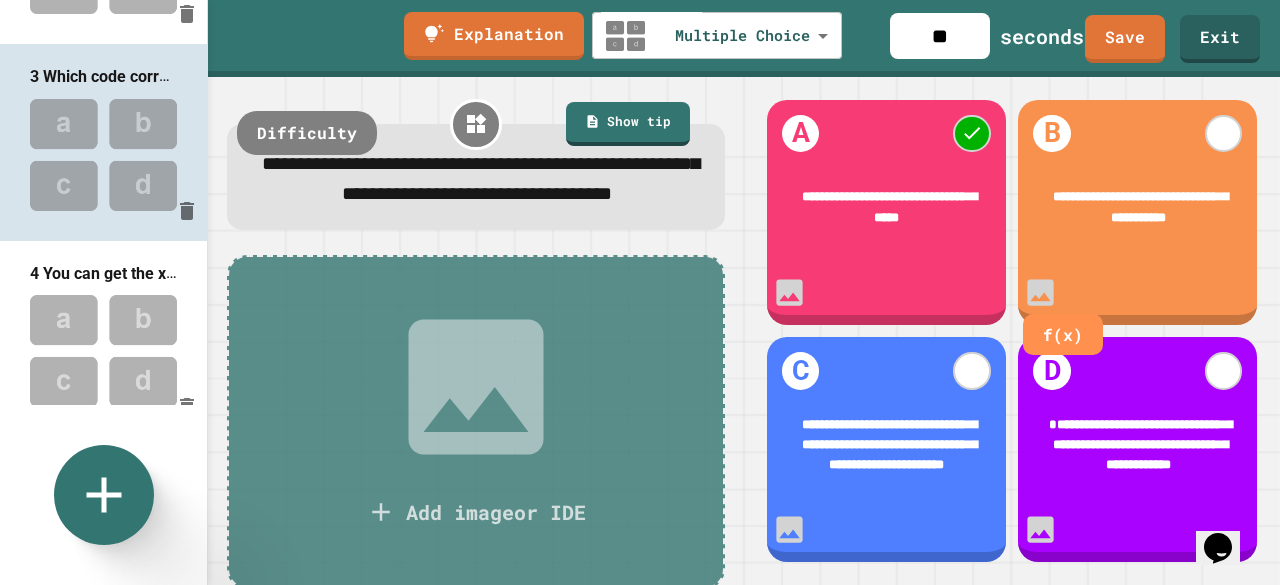 click on "**********" at bounding box center (1140, 206) 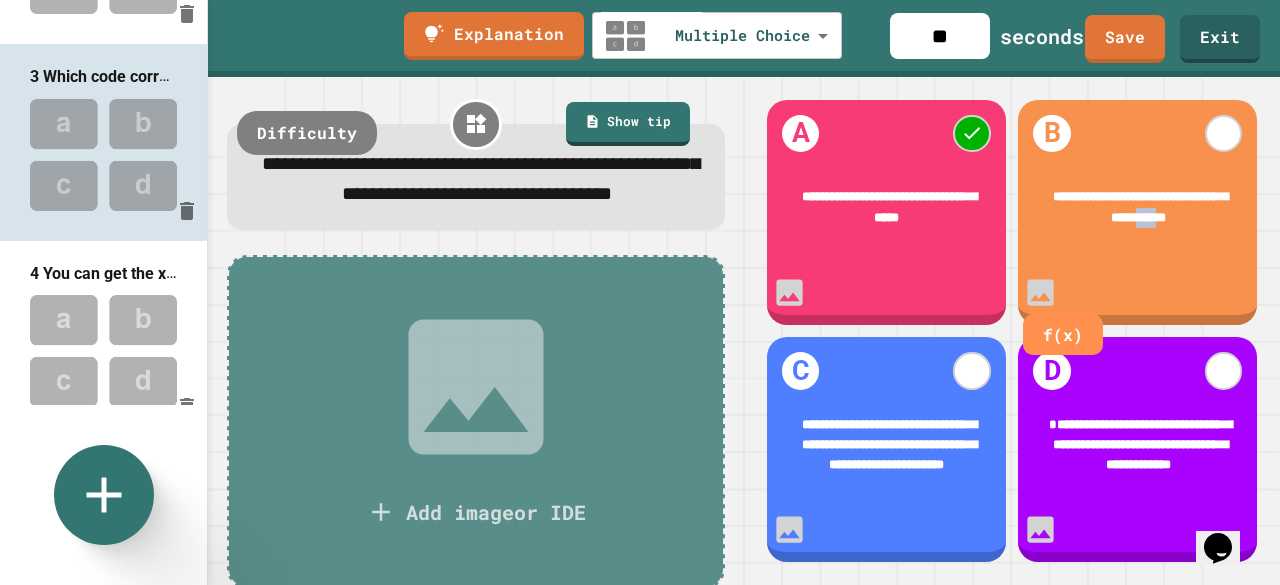 click on "**********" at bounding box center (1140, 206) 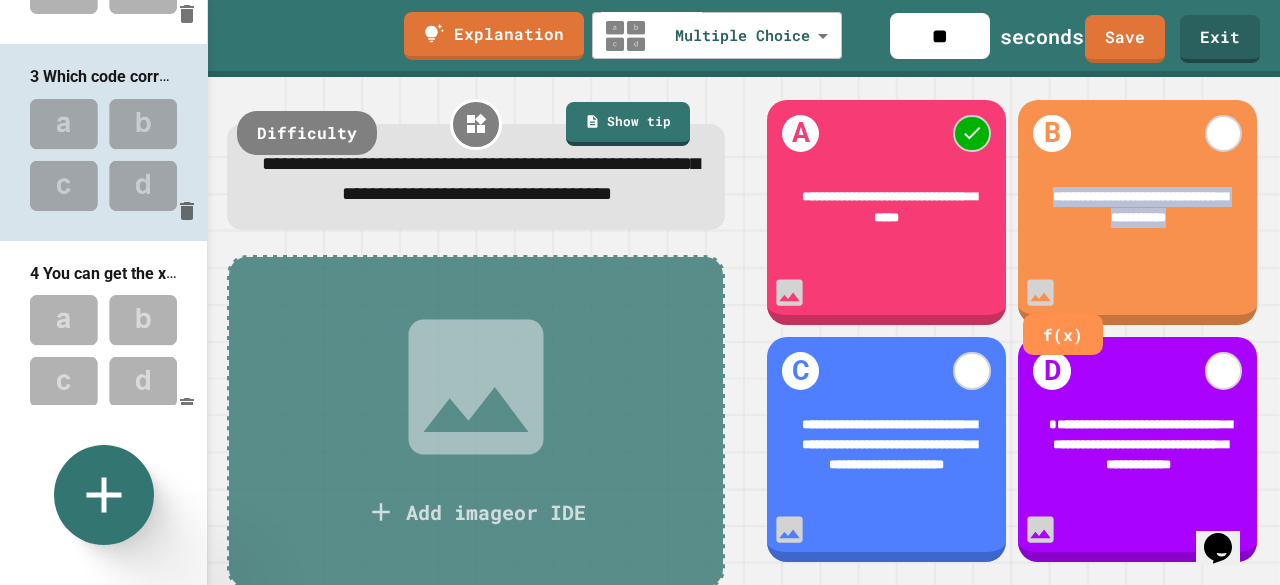 click on "**********" at bounding box center [1140, 206] 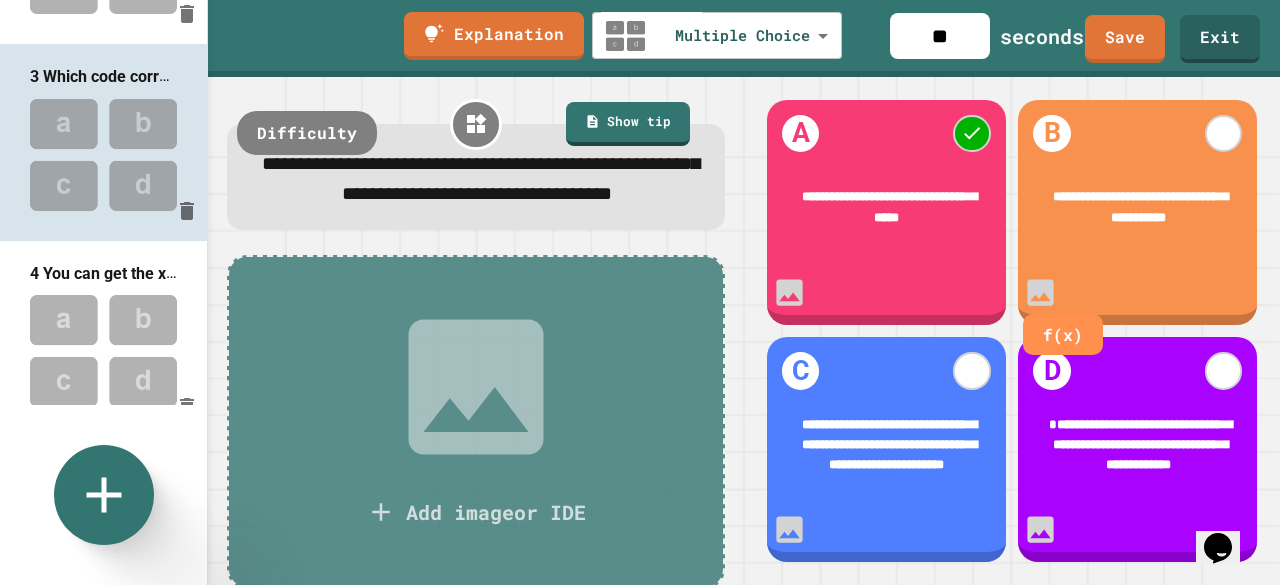 click on "**********" at bounding box center [886, 207] 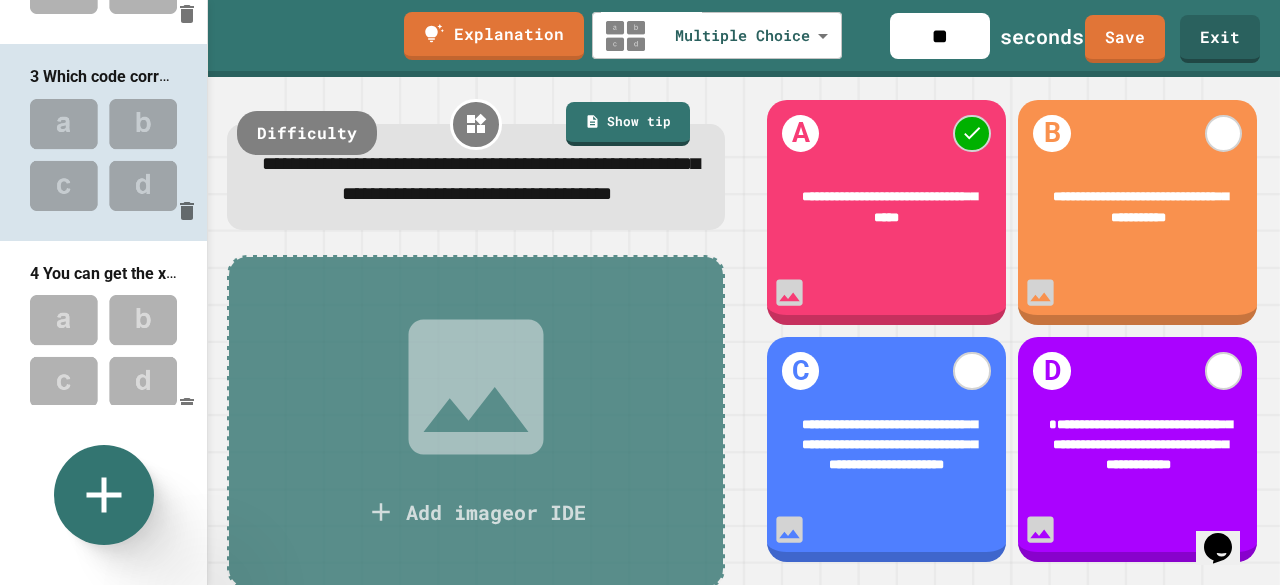 click on "**********" at bounding box center [886, 212] 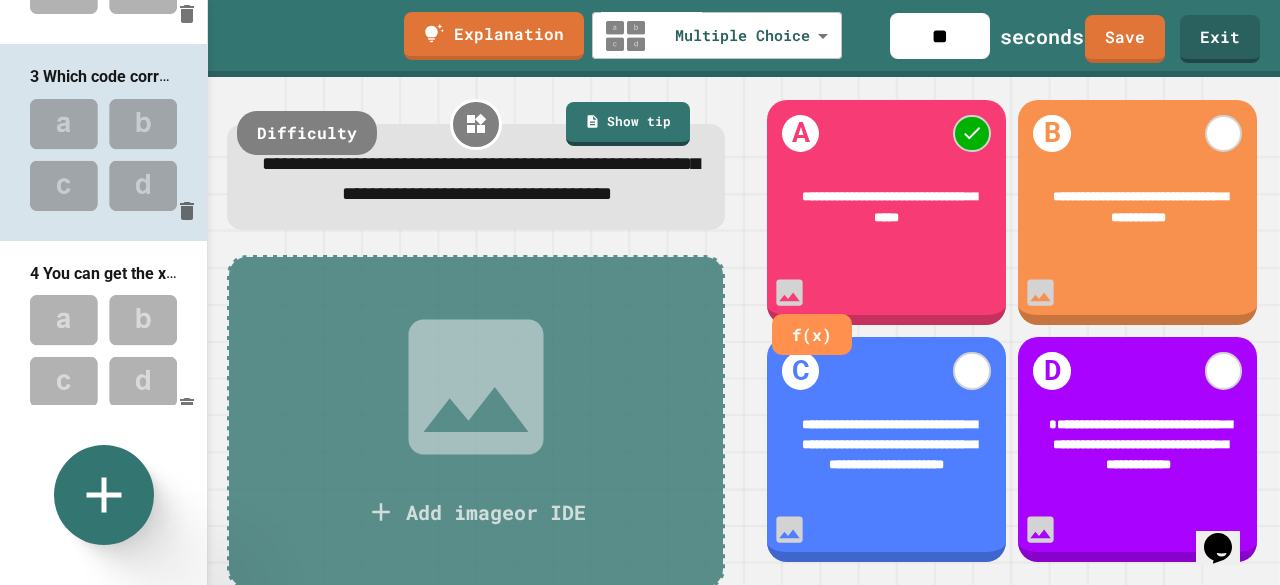 click on "**********" at bounding box center (889, 206) 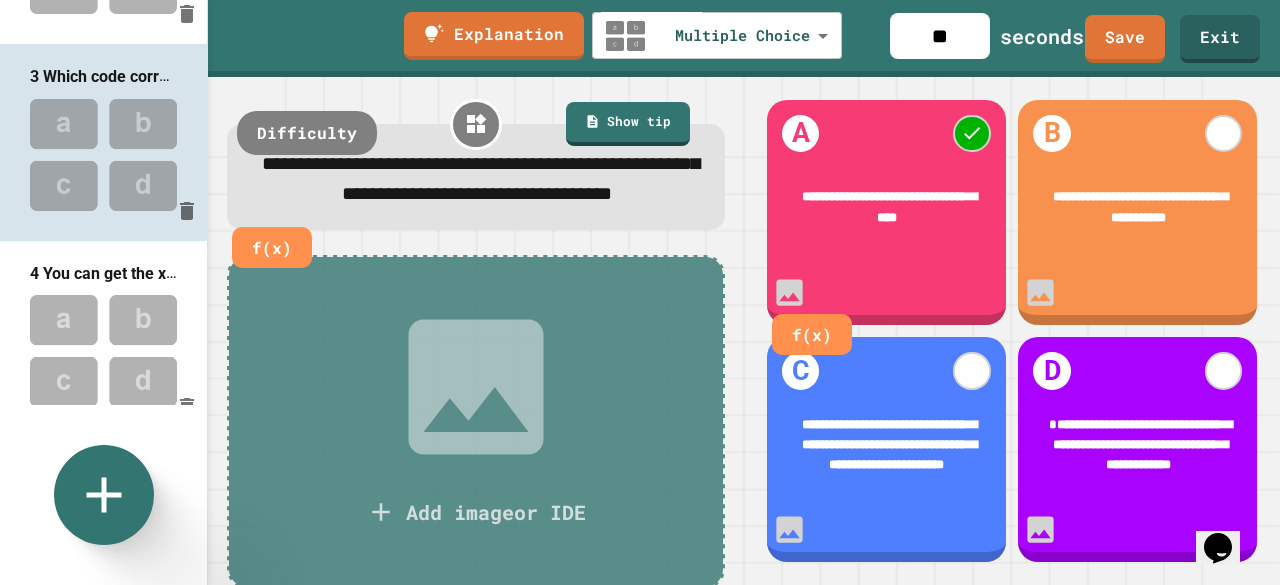 click on "**********" at bounding box center [481, 178] 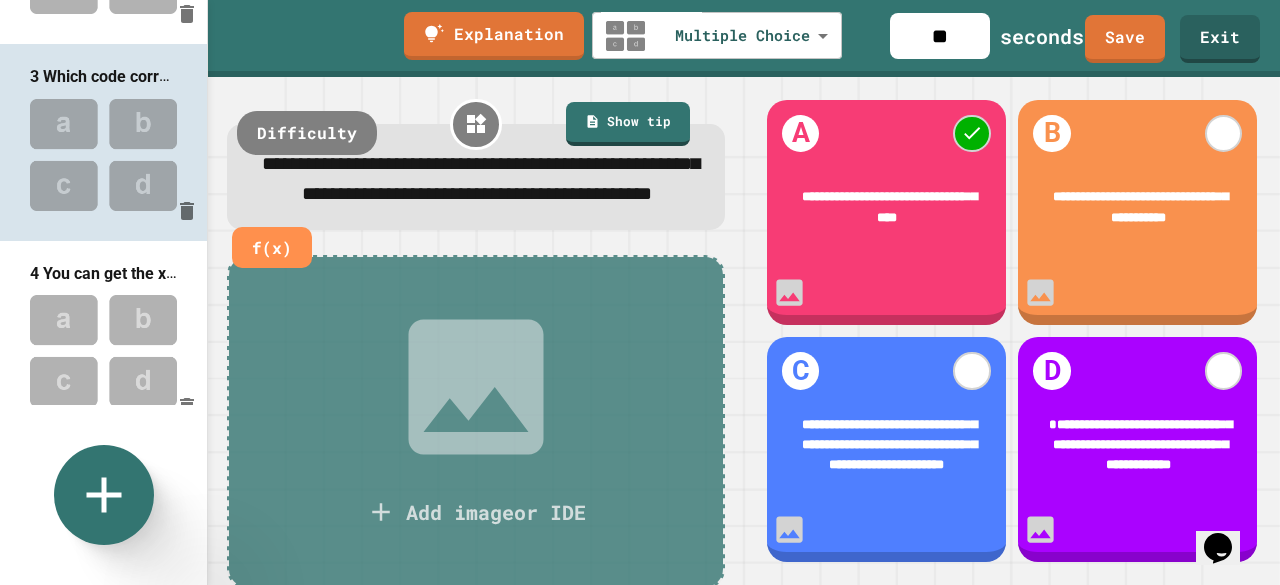 click on "**********" at bounding box center (481, 178) 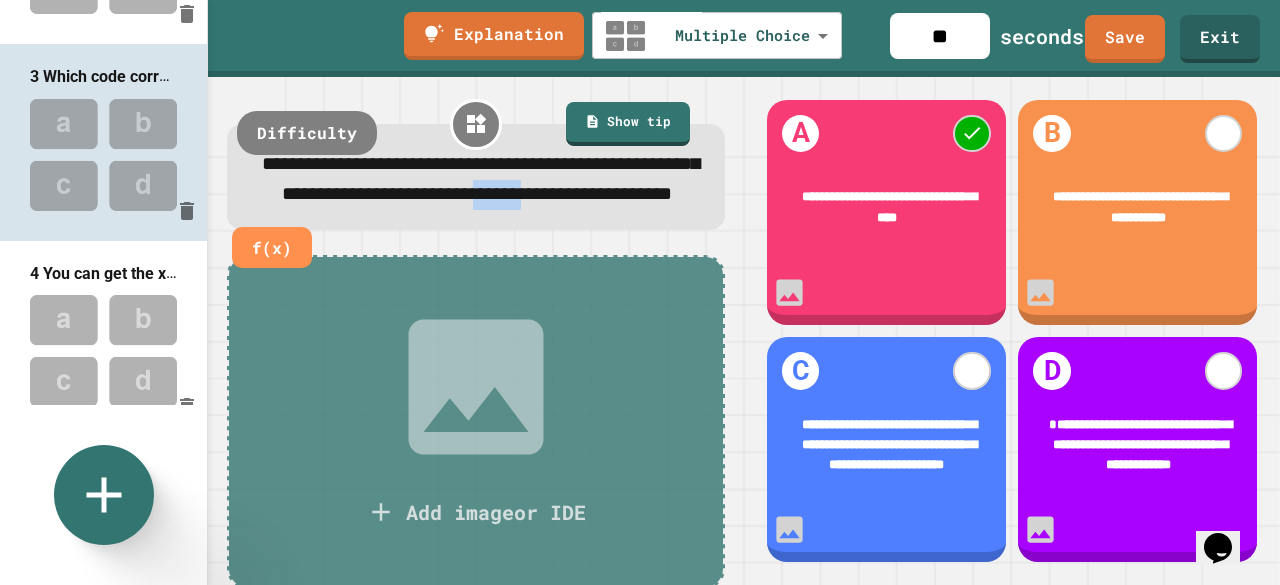 drag, startPoint x: 475, startPoint y: 233, endPoint x: 398, endPoint y: 225, distance: 77.41447 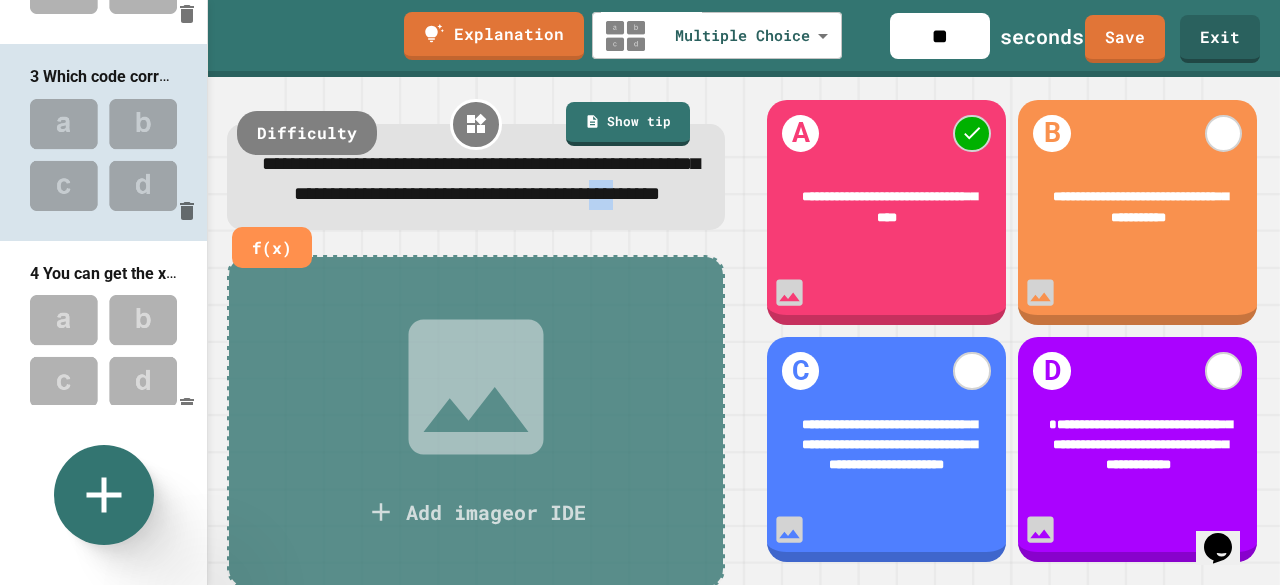 drag, startPoint x: 599, startPoint y: 232, endPoint x: 571, endPoint y: 229, distance: 28.160255 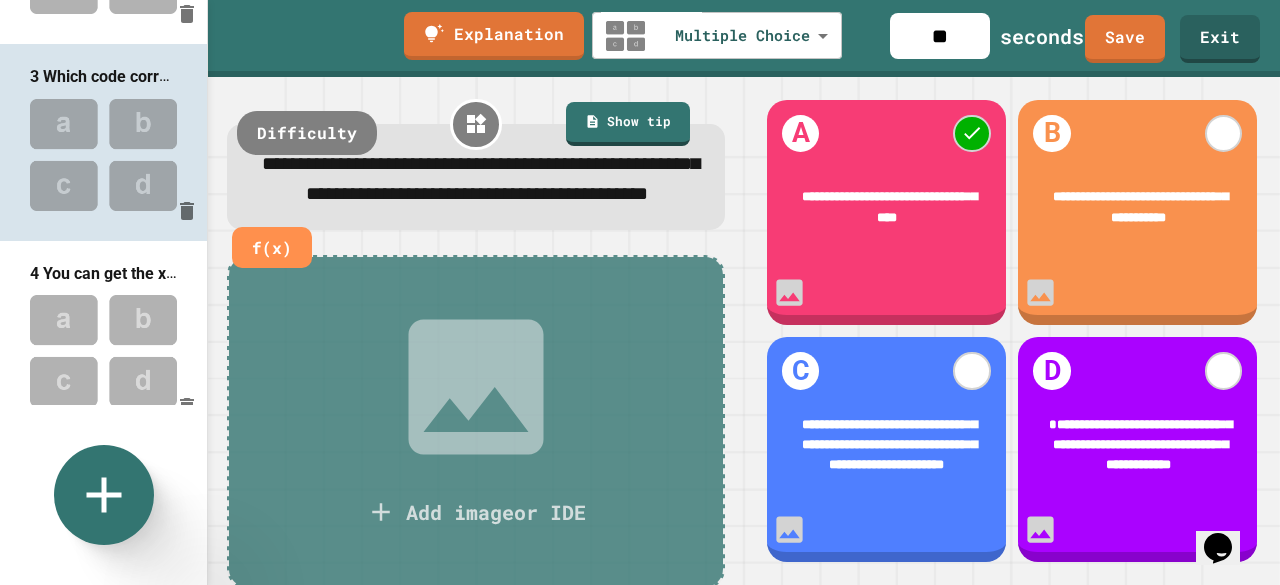 click on "**********" at bounding box center [481, 178] 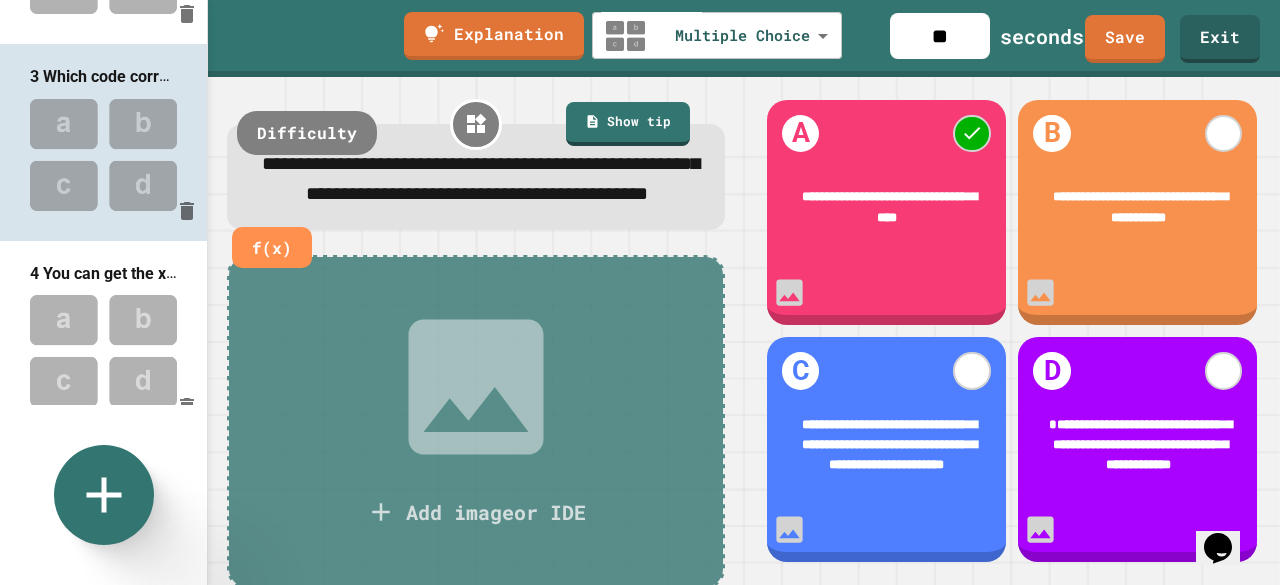 click on "**********" at bounding box center (481, 178) 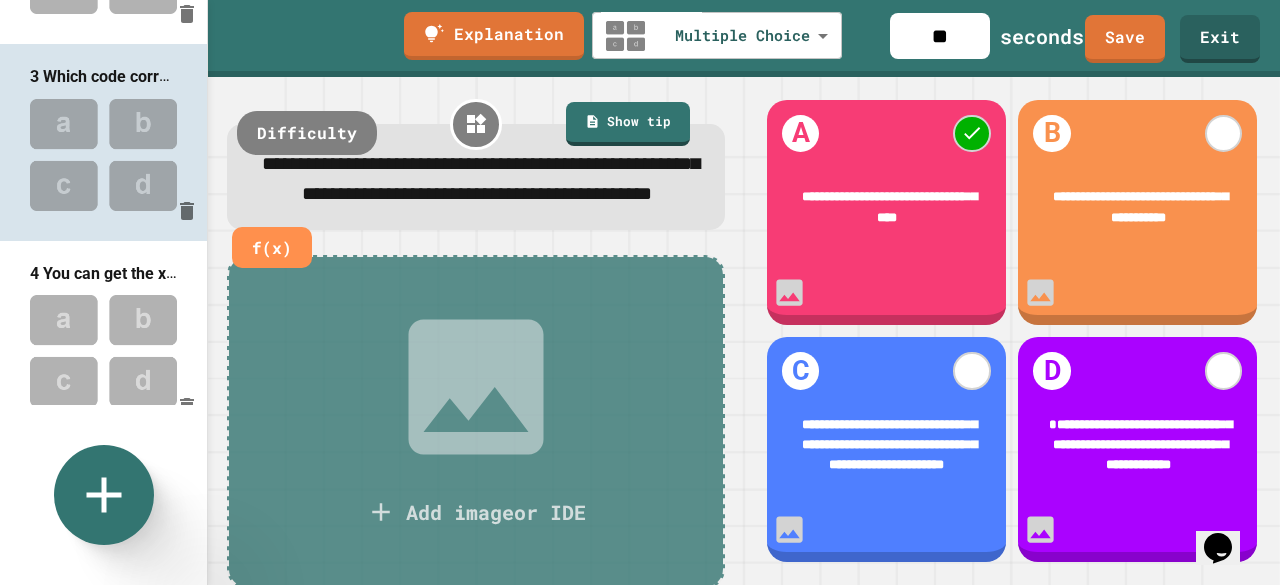 click on "**********" at bounding box center [481, 178] 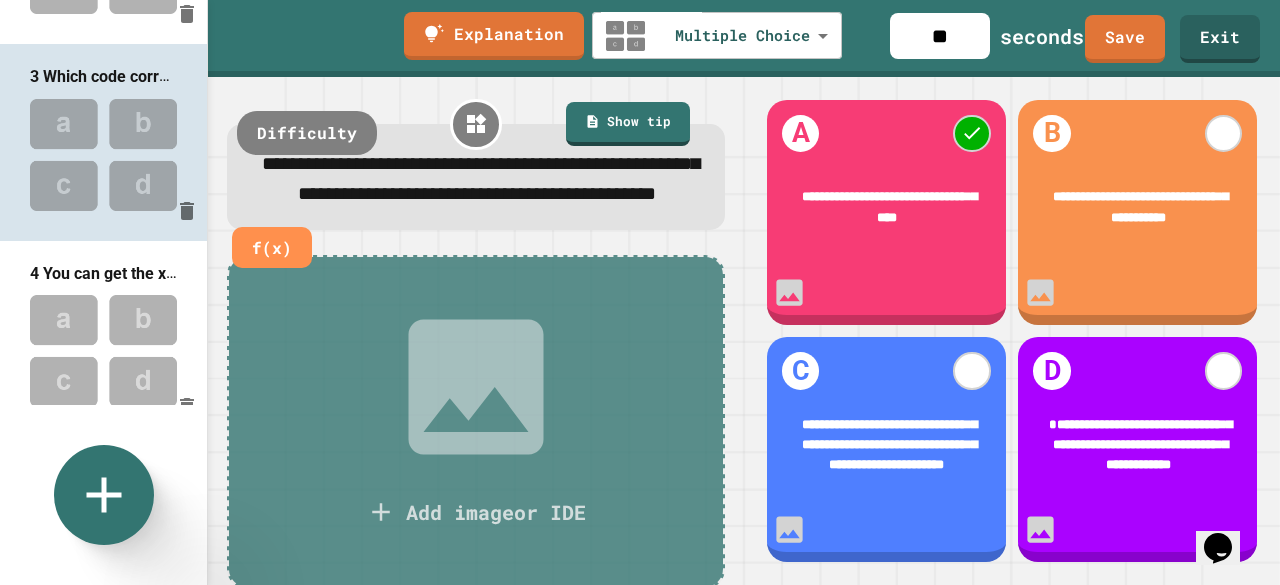 click on "**********" at bounding box center (481, 178) 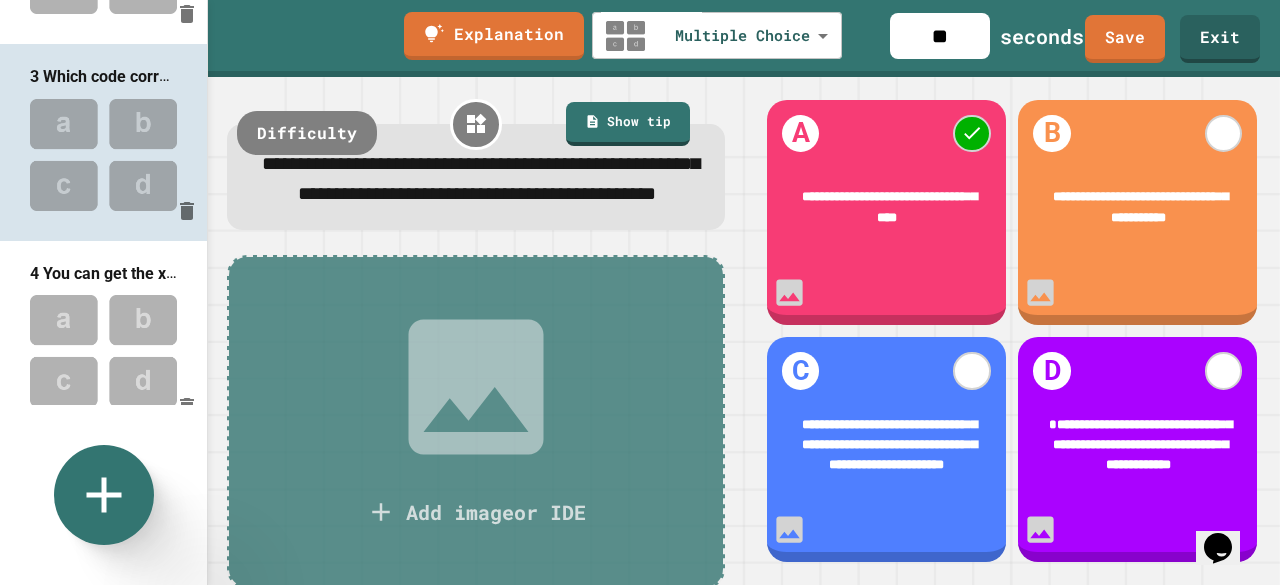 click on "**********" at bounding box center (887, 444) 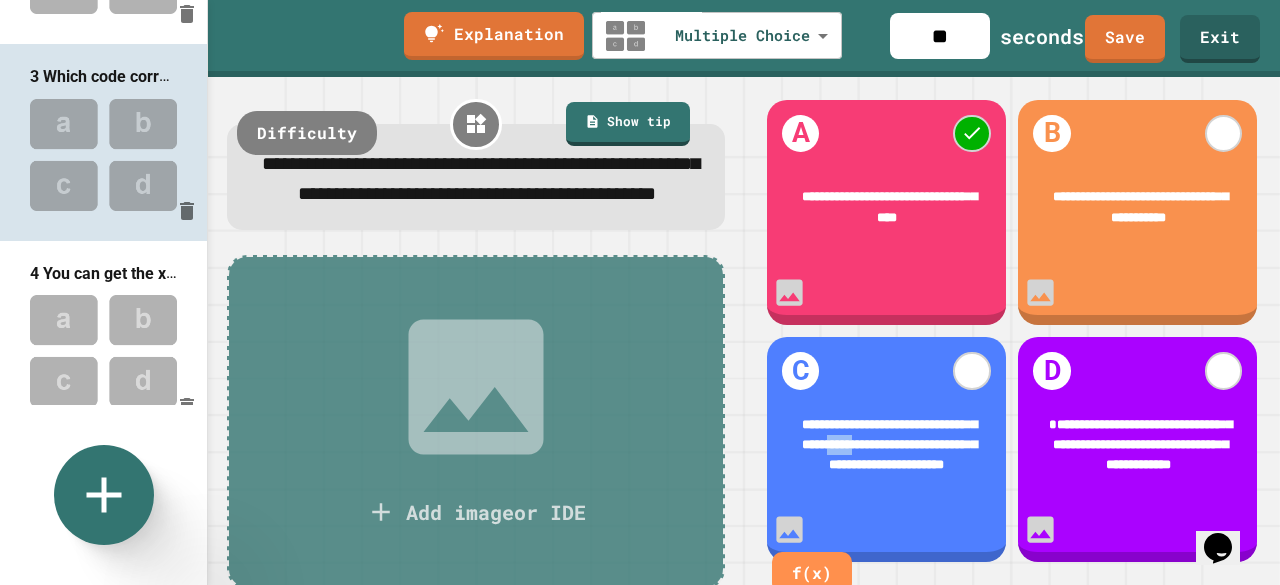 click on "**********" at bounding box center [887, 444] 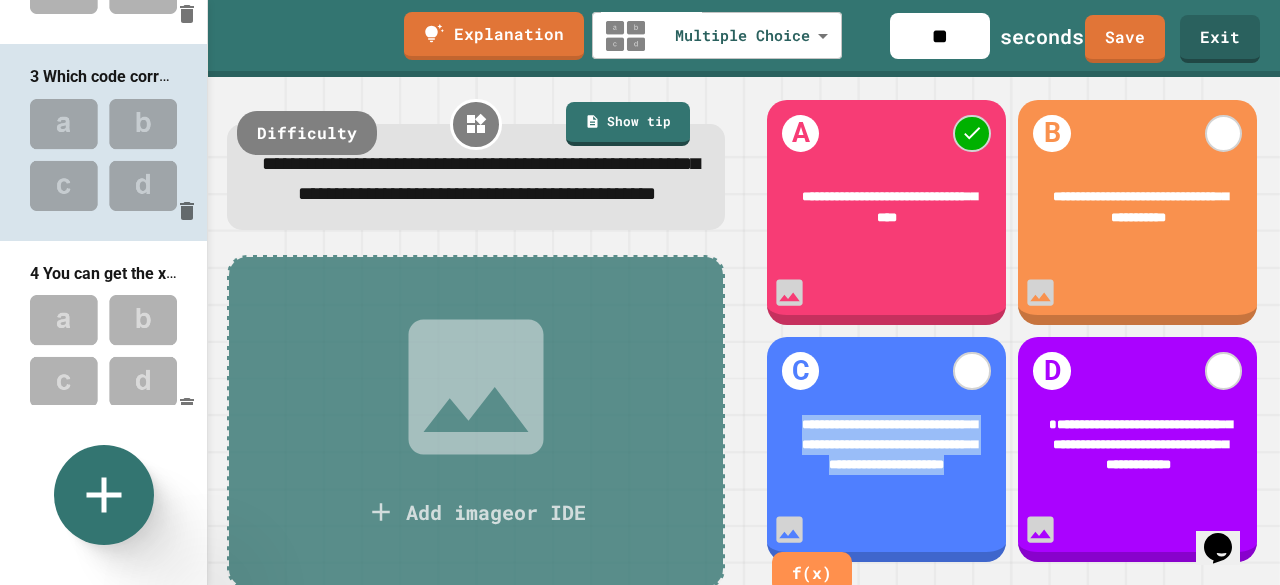 click on "**********" at bounding box center (887, 444) 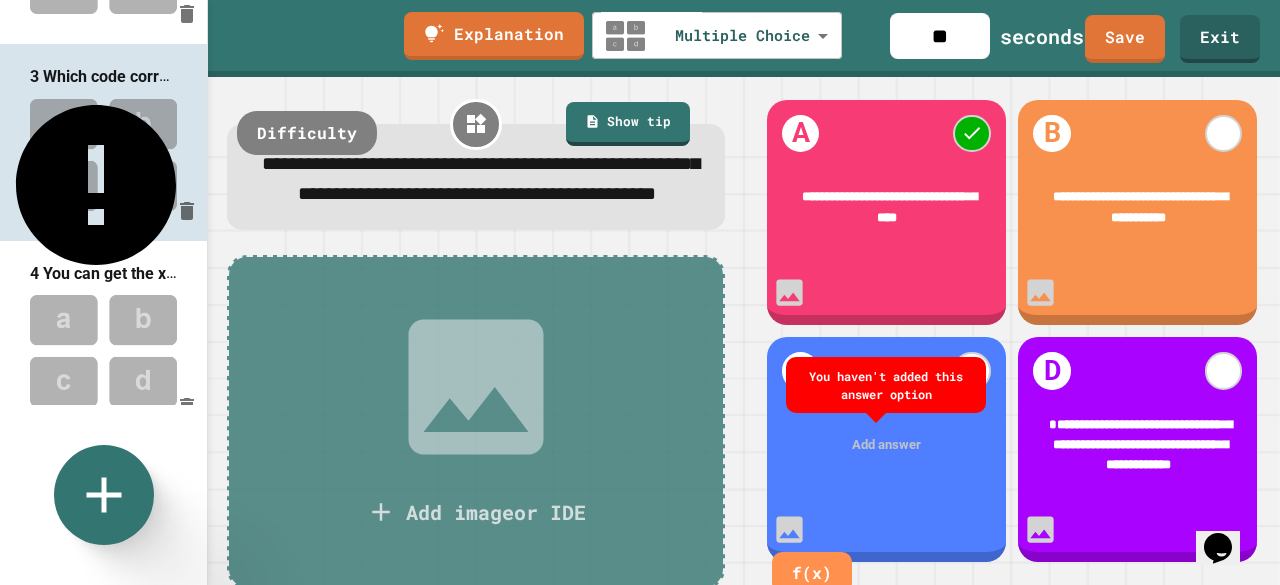 type 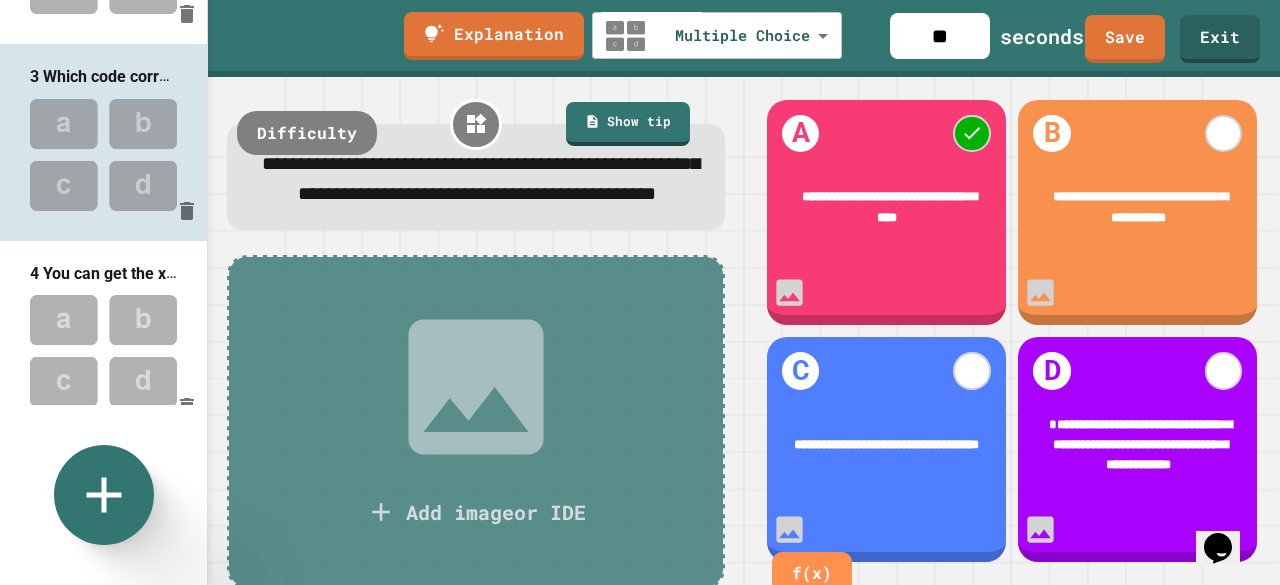 click on "**********" at bounding box center [887, 445] 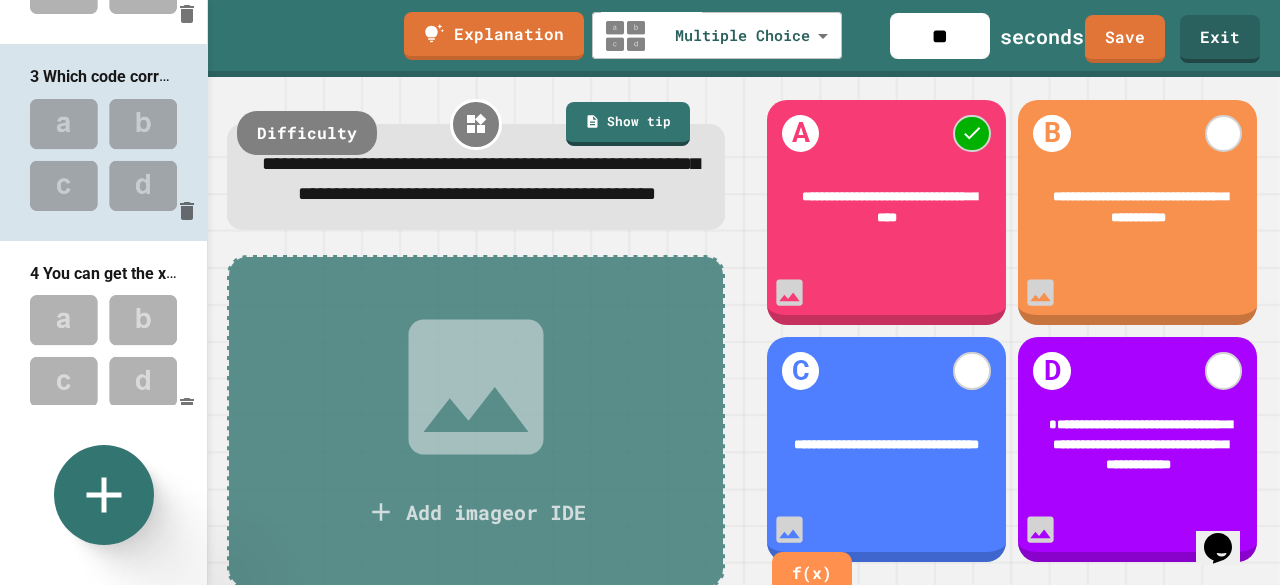 click on "**********" at bounding box center [886, 444] 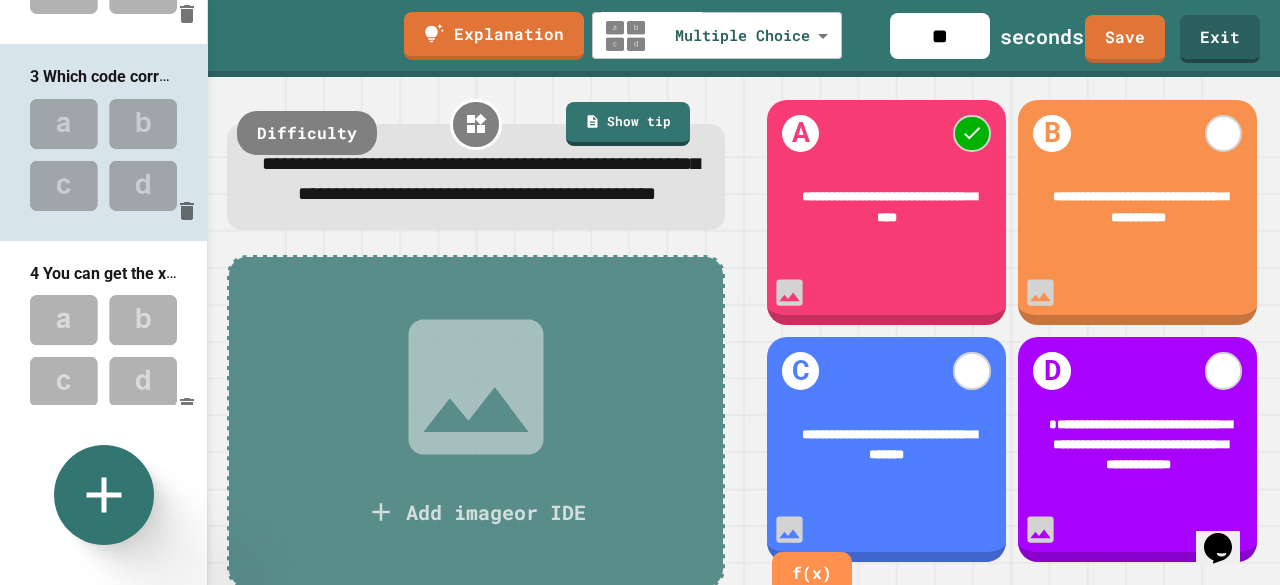 click on "**********" at bounding box center [889, 444] 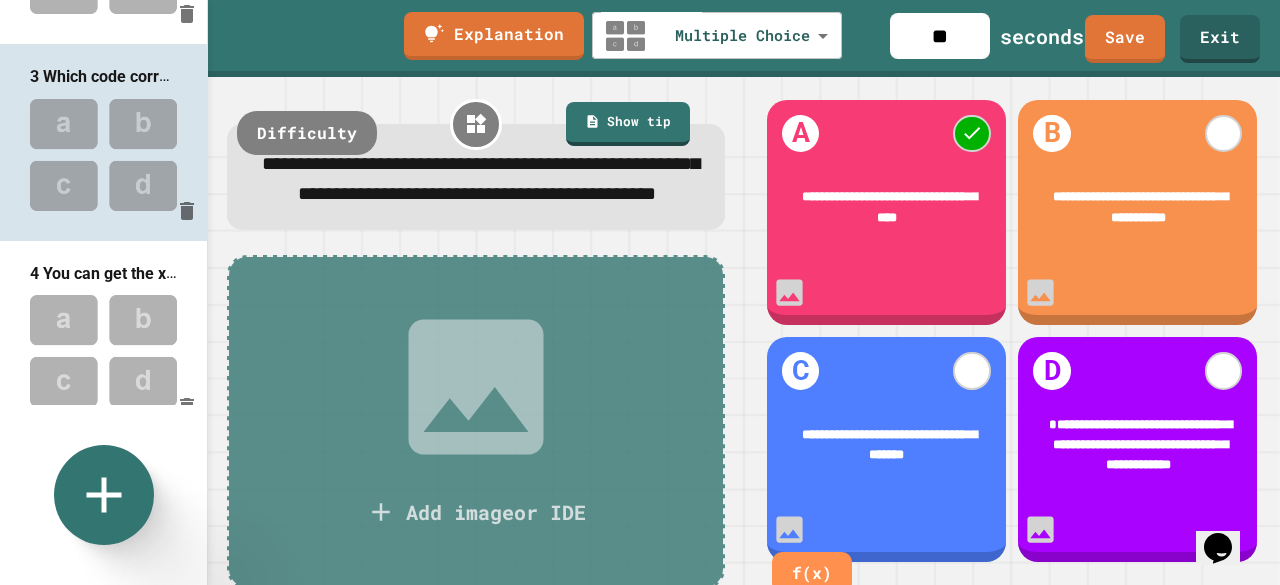 click on "**********" at bounding box center [1140, 444] 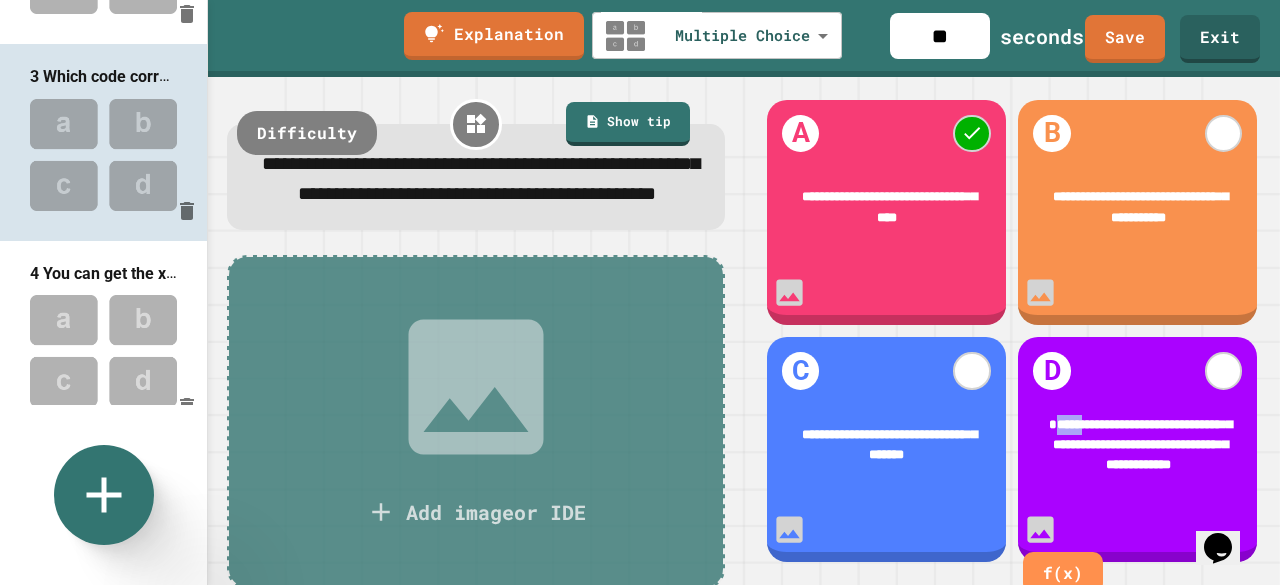 click on "**********" at bounding box center (1140, 444) 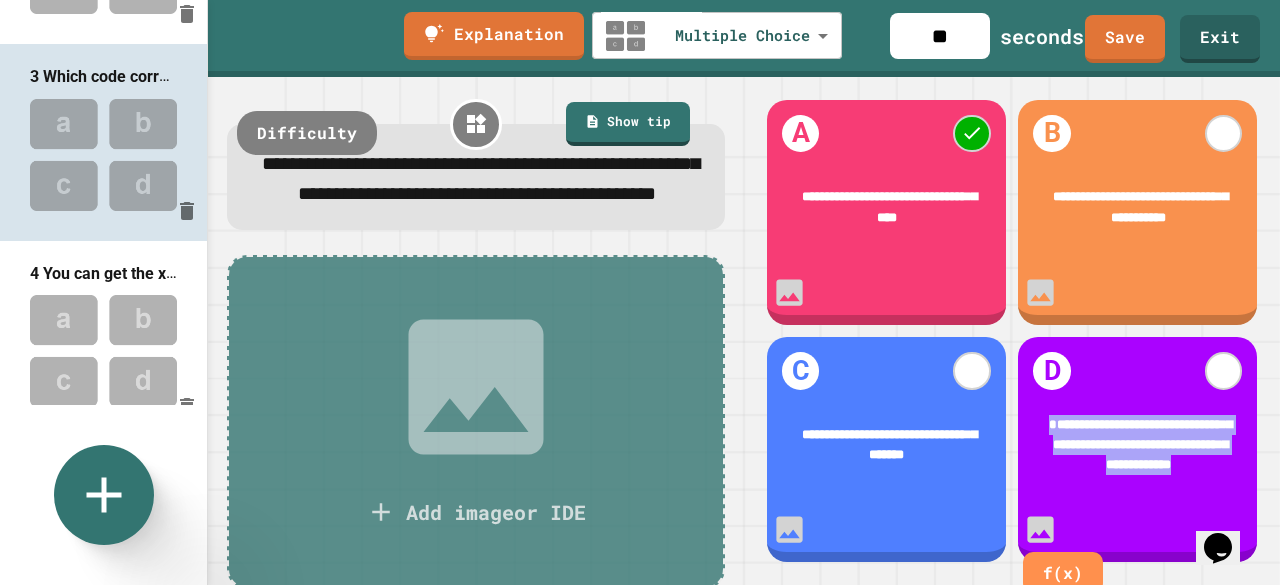 click on "**********" at bounding box center (1140, 444) 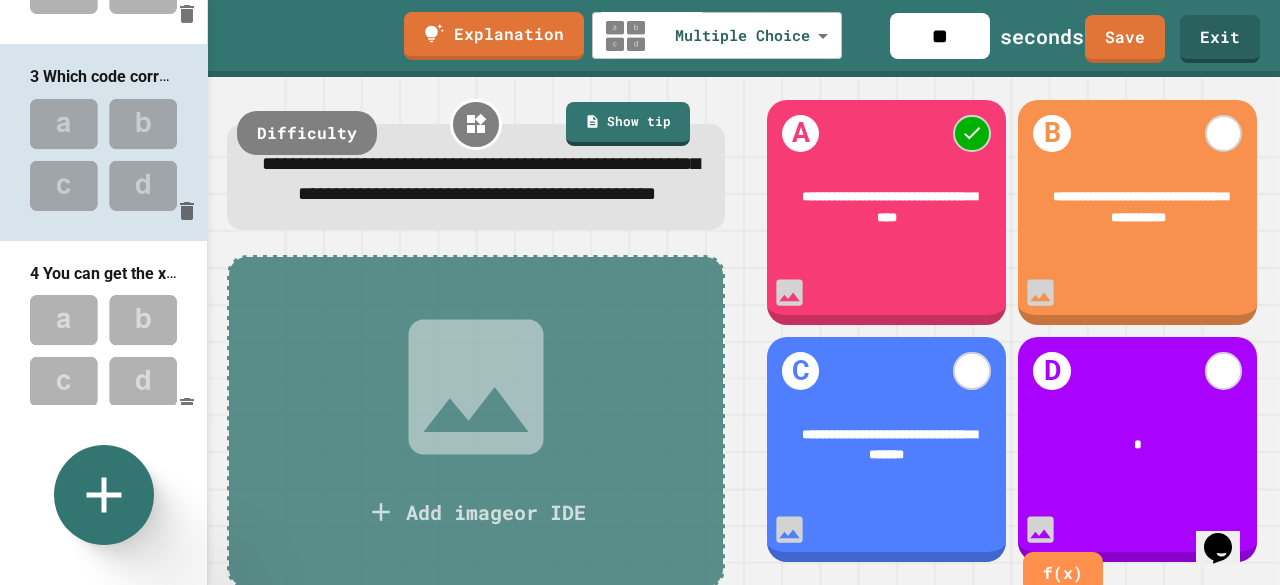 type 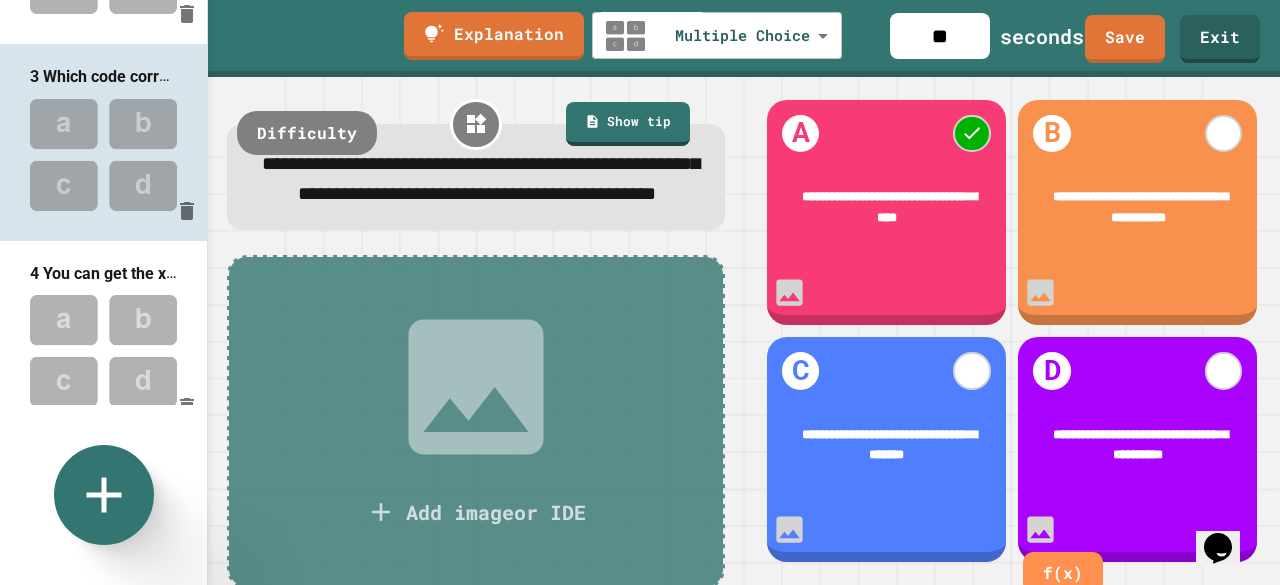 click on "**********" at bounding box center (1139, 445) 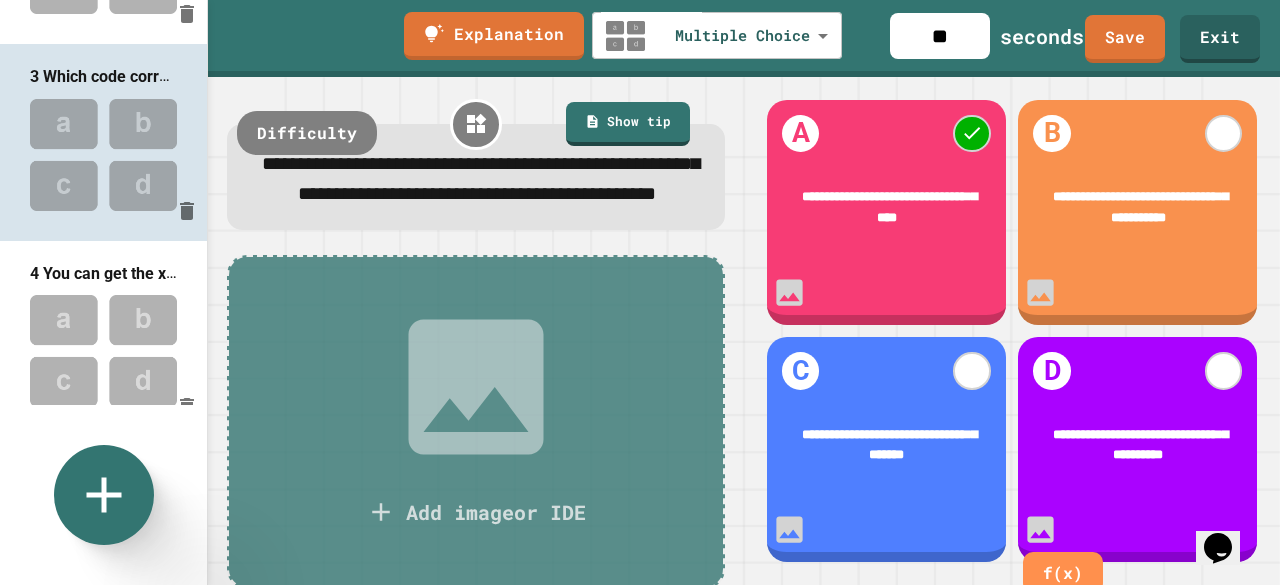 click on "**********" at bounding box center (476, 180) 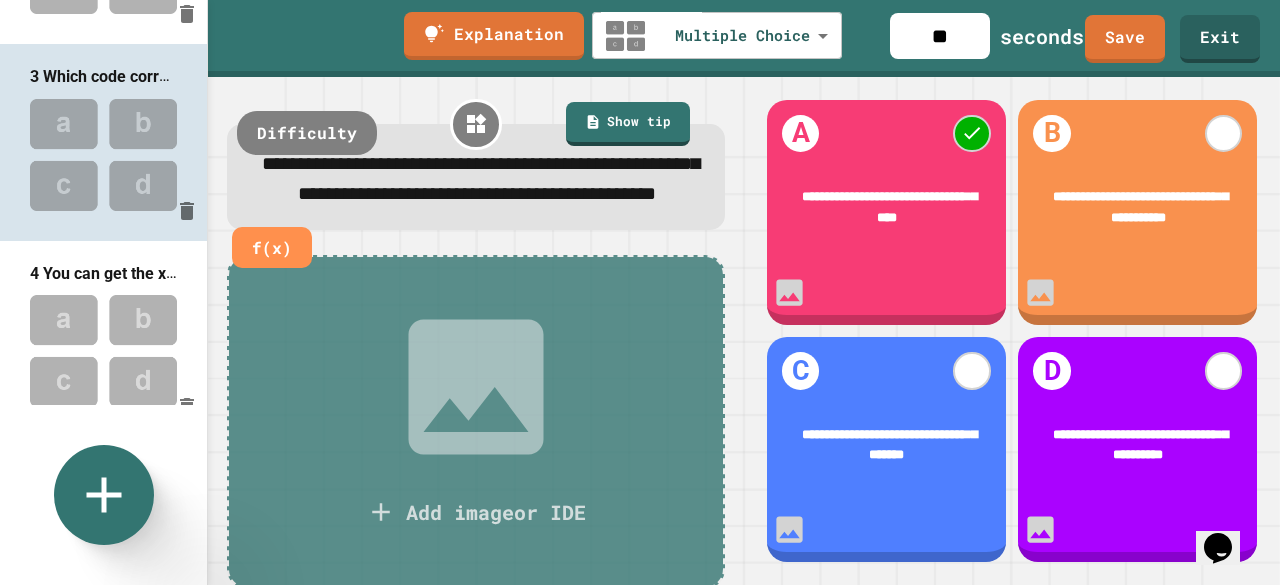 click on "**********" at bounding box center (481, 178) 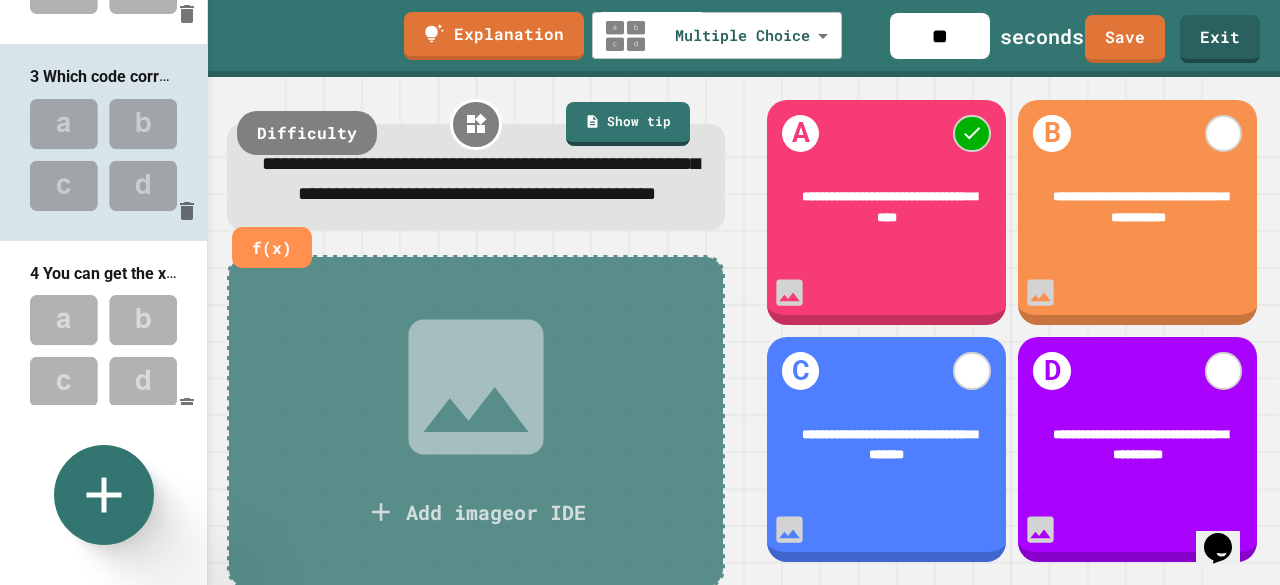 click on "**********" at bounding box center [481, 179] 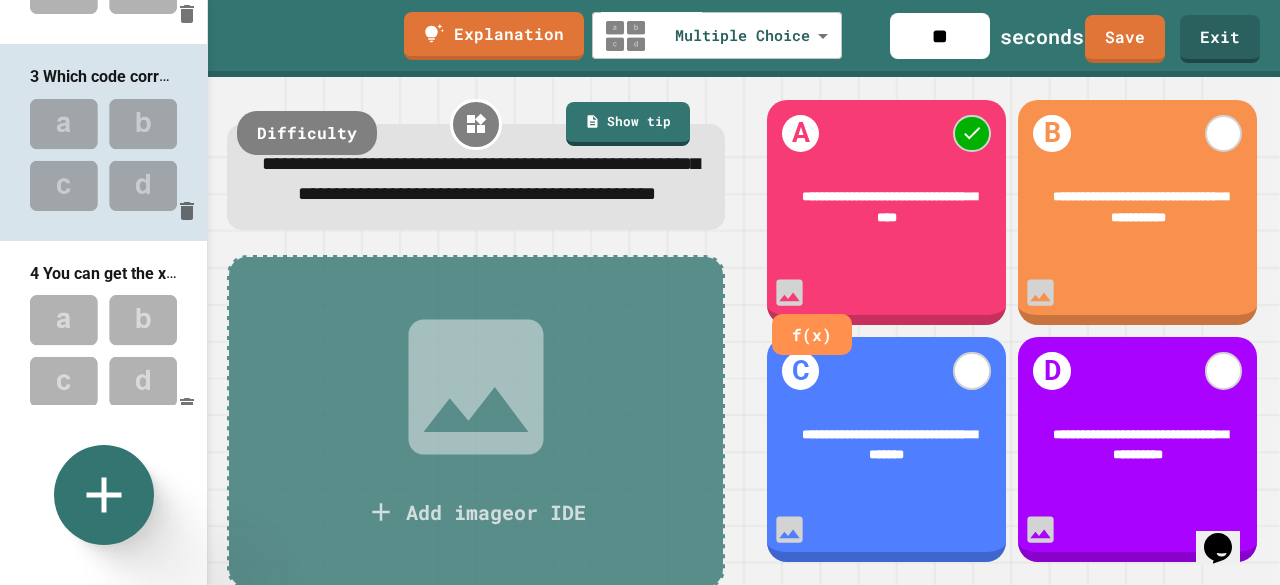 click on "**********" at bounding box center [889, 206] 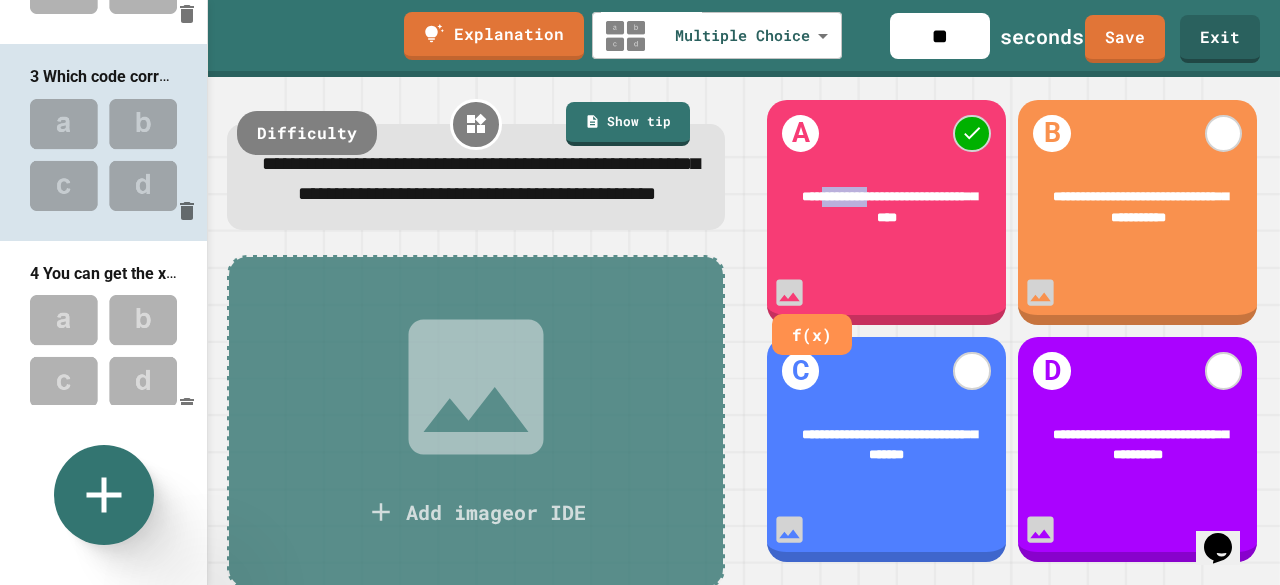 drag, startPoint x: 903, startPoint y: 197, endPoint x: 842, endPoint y: 194, distance: 61.073727 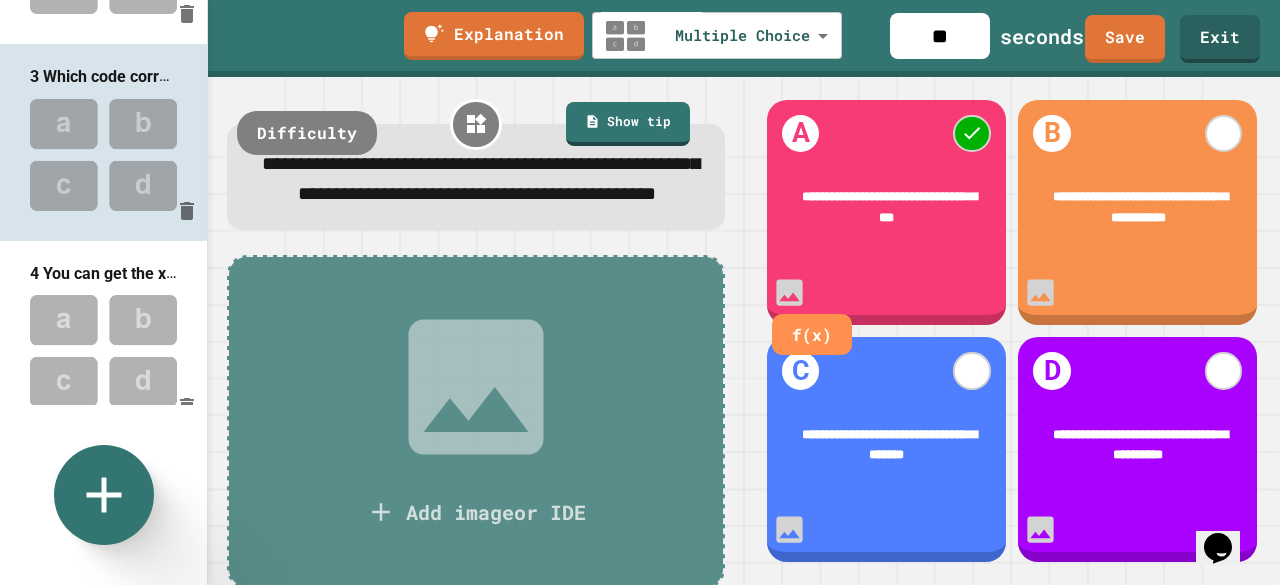 click on "**********" at bounding box center (889, 206) 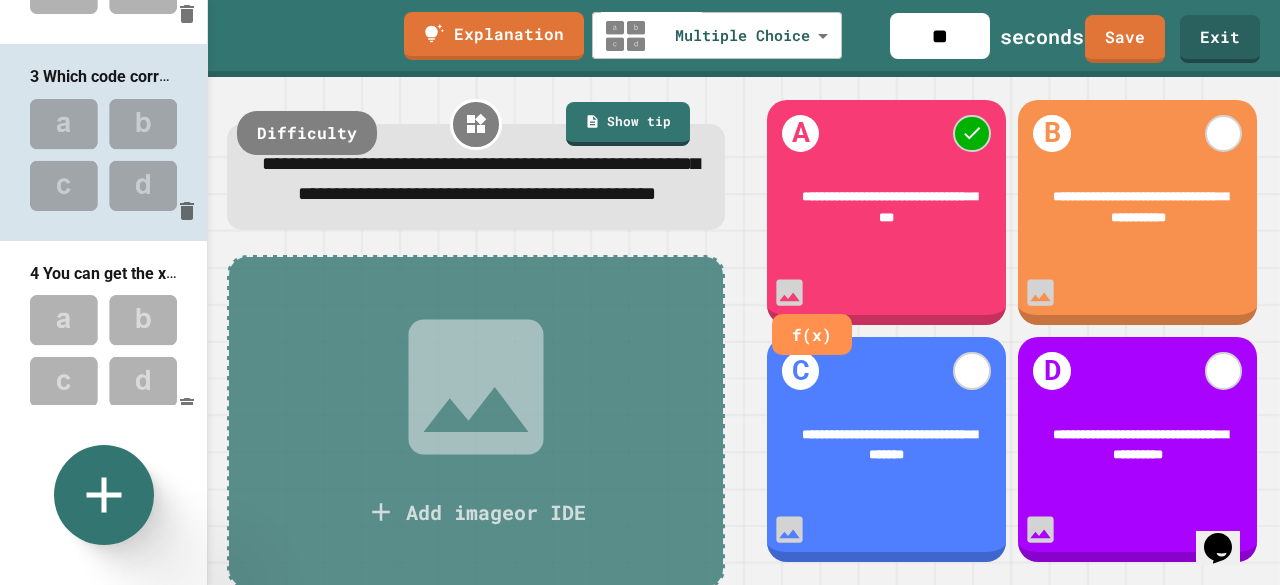 click on "**********" at bounding box center [886, 207] 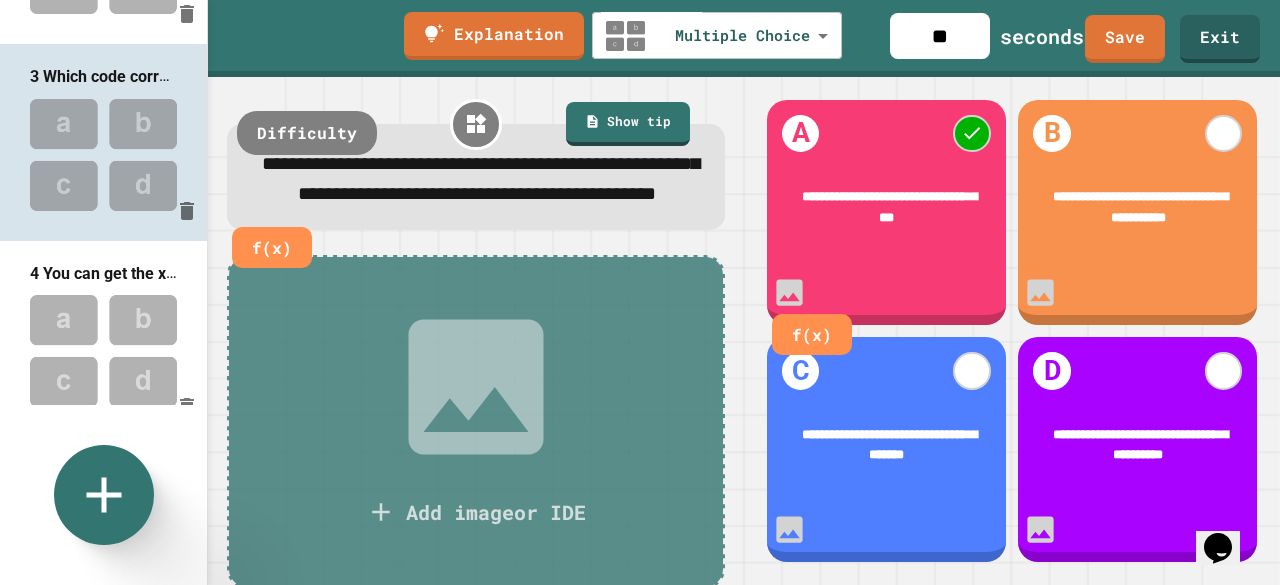 click on "**********" at bounding box center [481, 178] 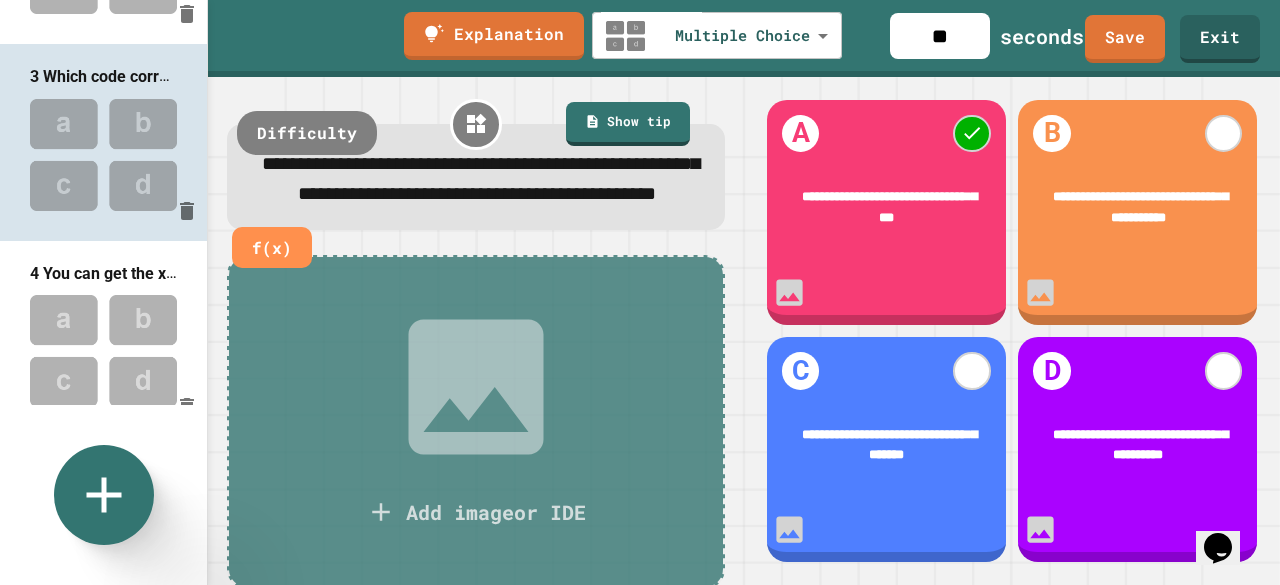 click on "**********" at bounding box center (886, 212) 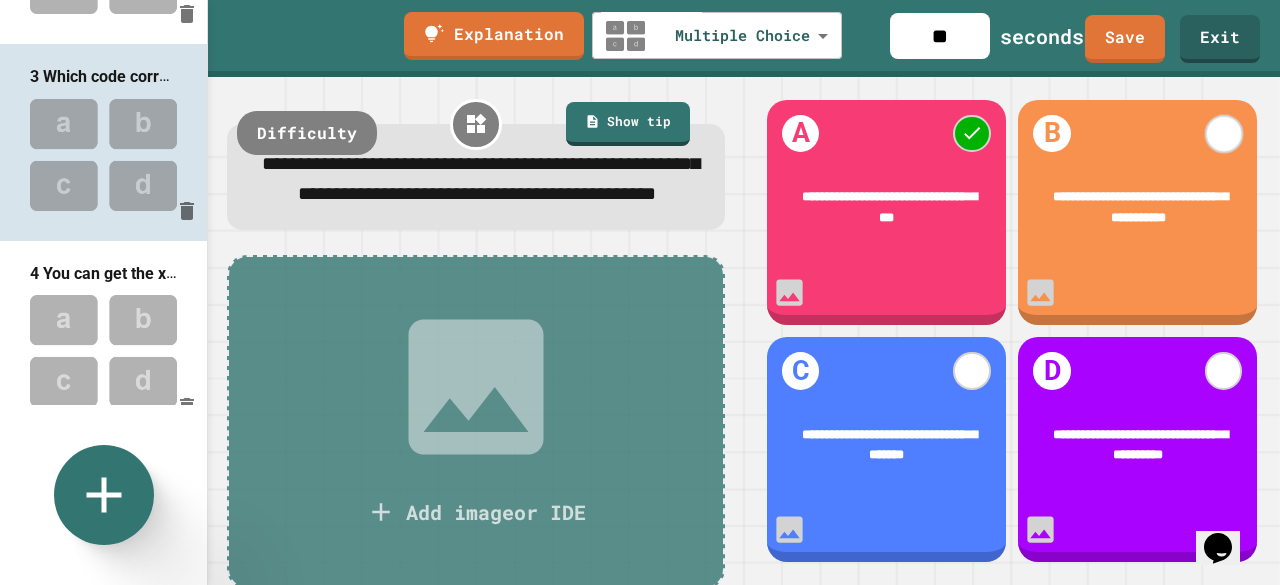 click on "**********" at bounding box center [1137, 212] 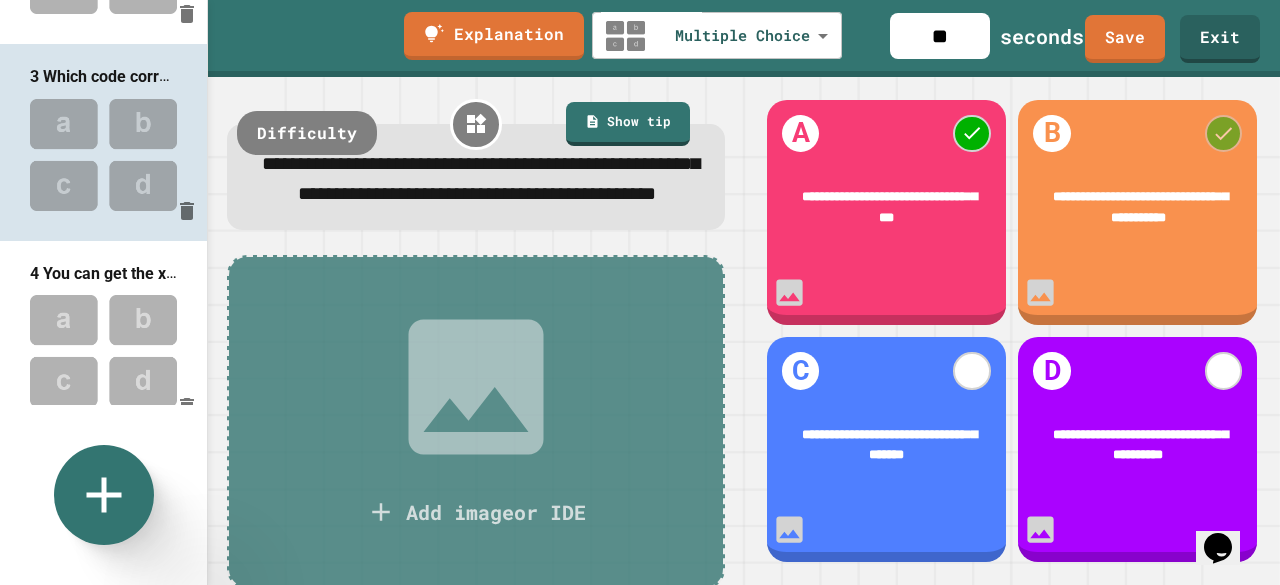 click at bounding box center [1224, 134] 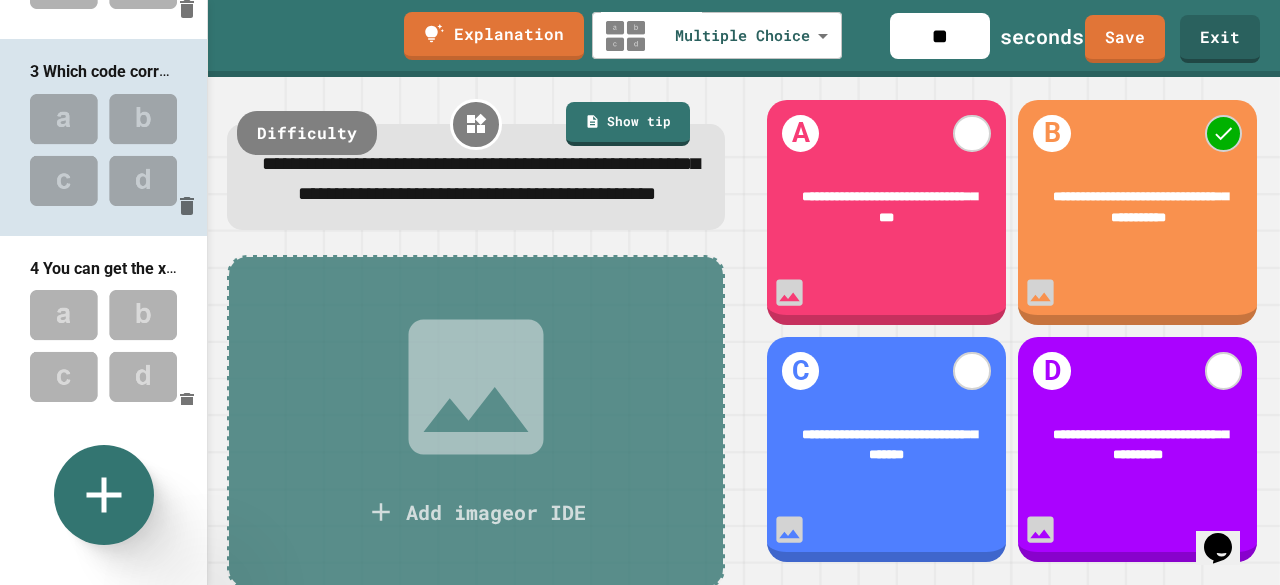 scroll, scrollTop: 354, scrollLeft: 0, axis: vertical 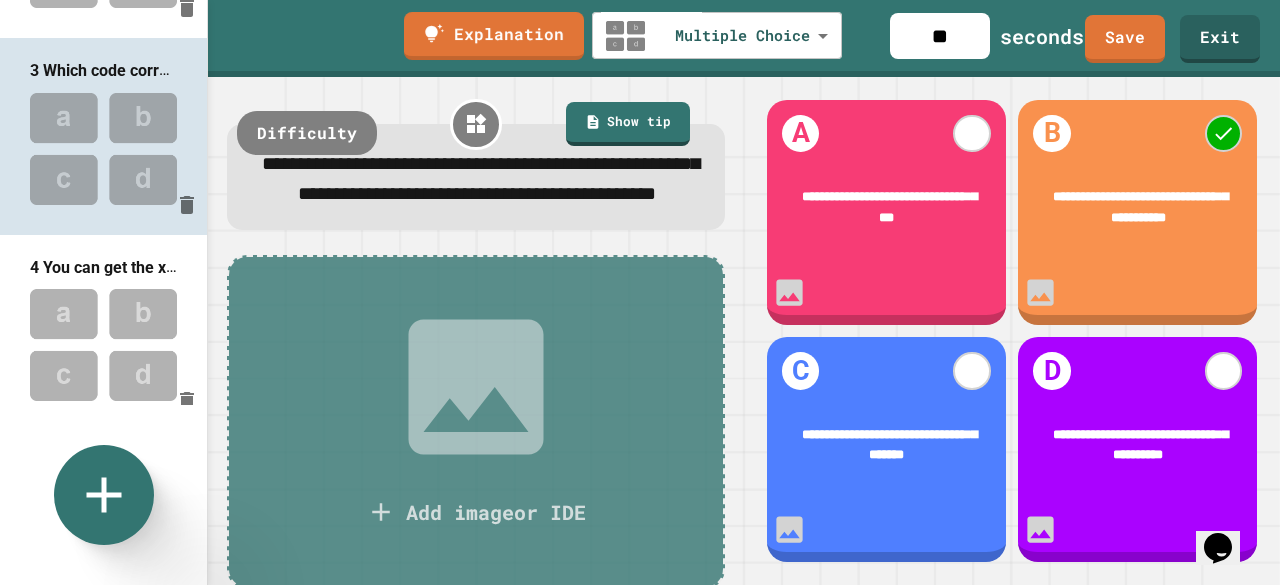 click on "Add image  or IDE" at bounding box center [476, 422] 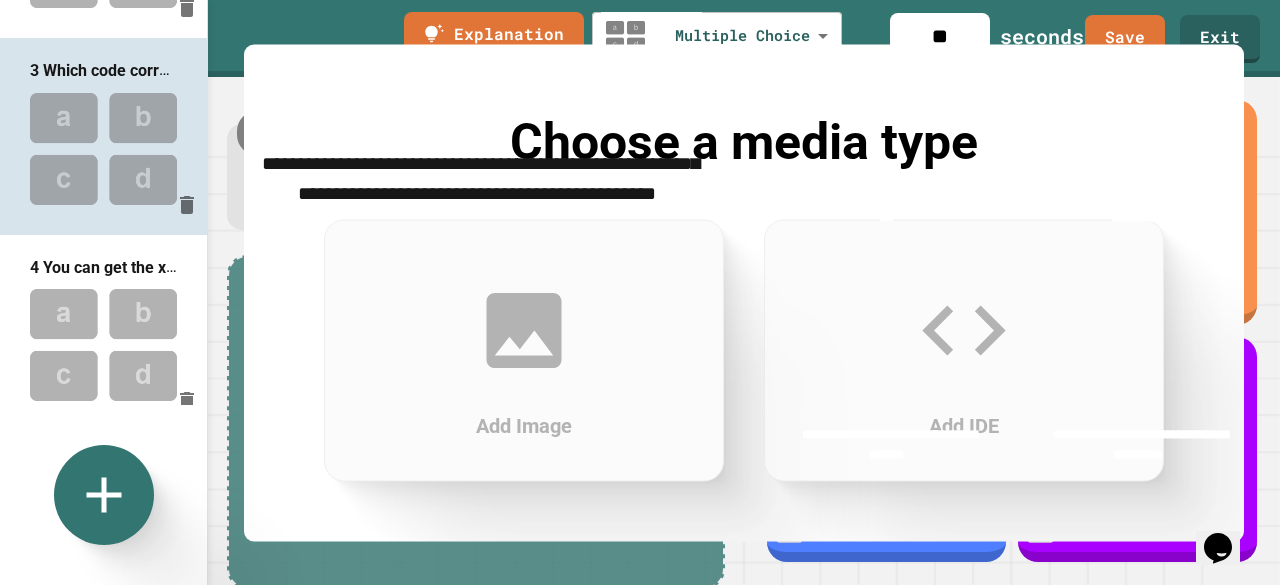 click 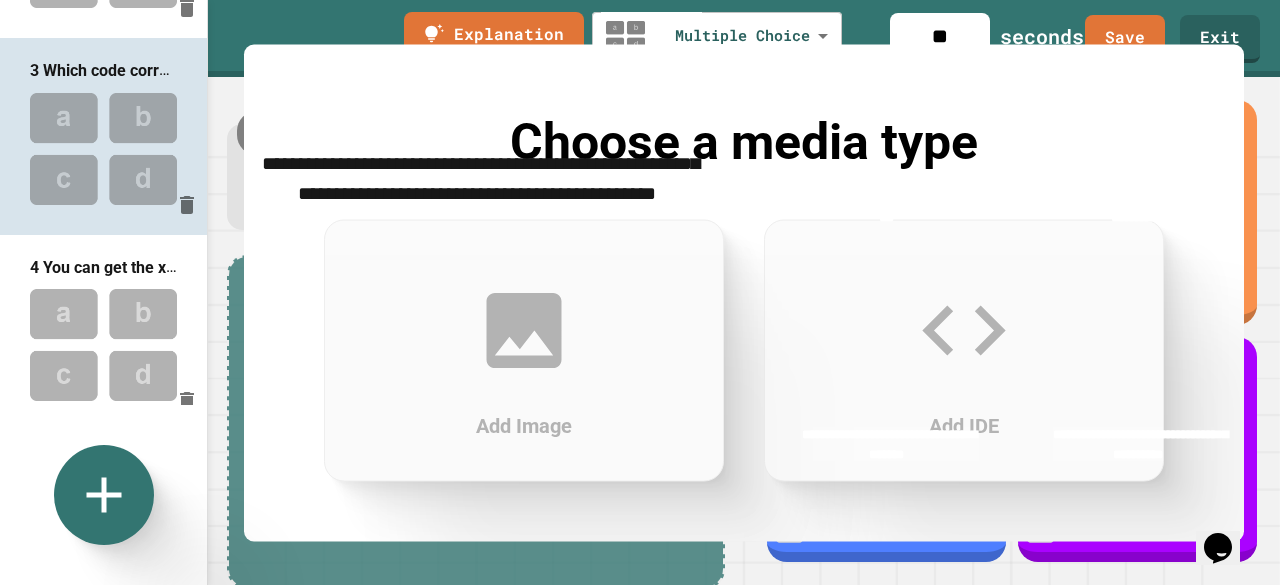 scroll, scrollTop: 0, scrollLeft: 0, axis: both 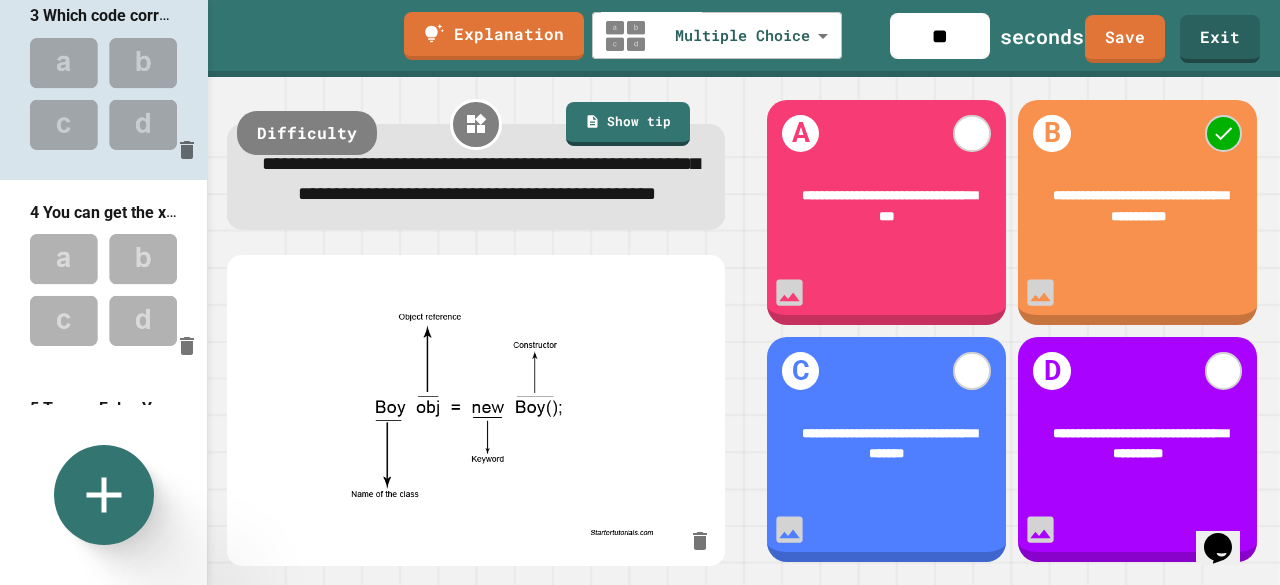 click at bounding box center [103, 289] 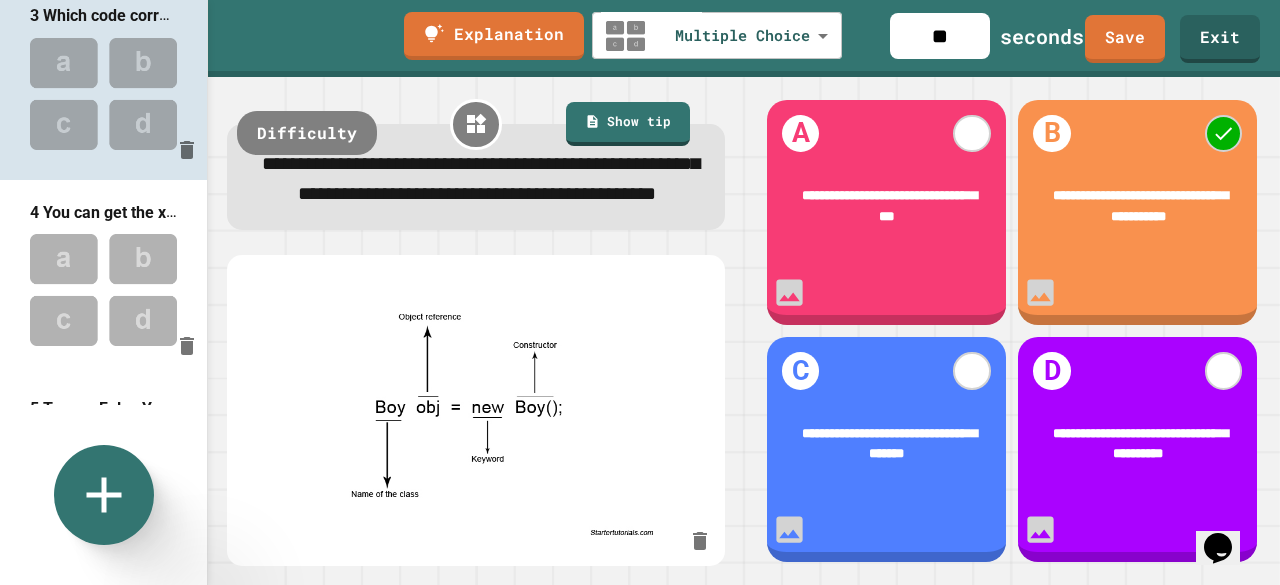 type on "**" 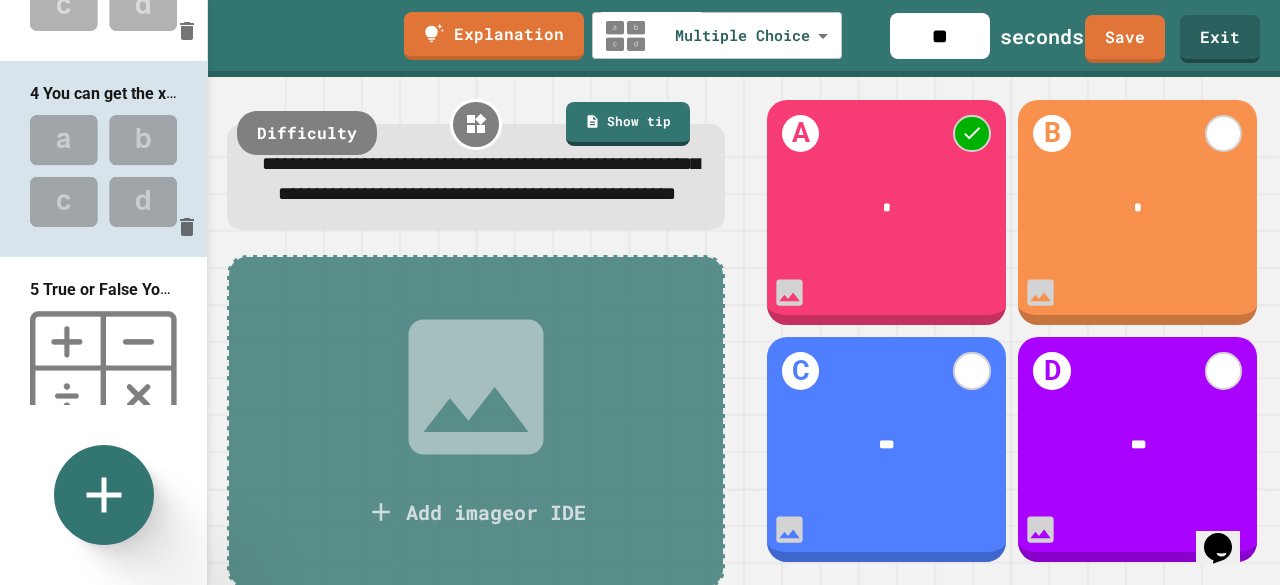 scroll, scrollTop: 529, scrollLeft: 0, axis: vertical 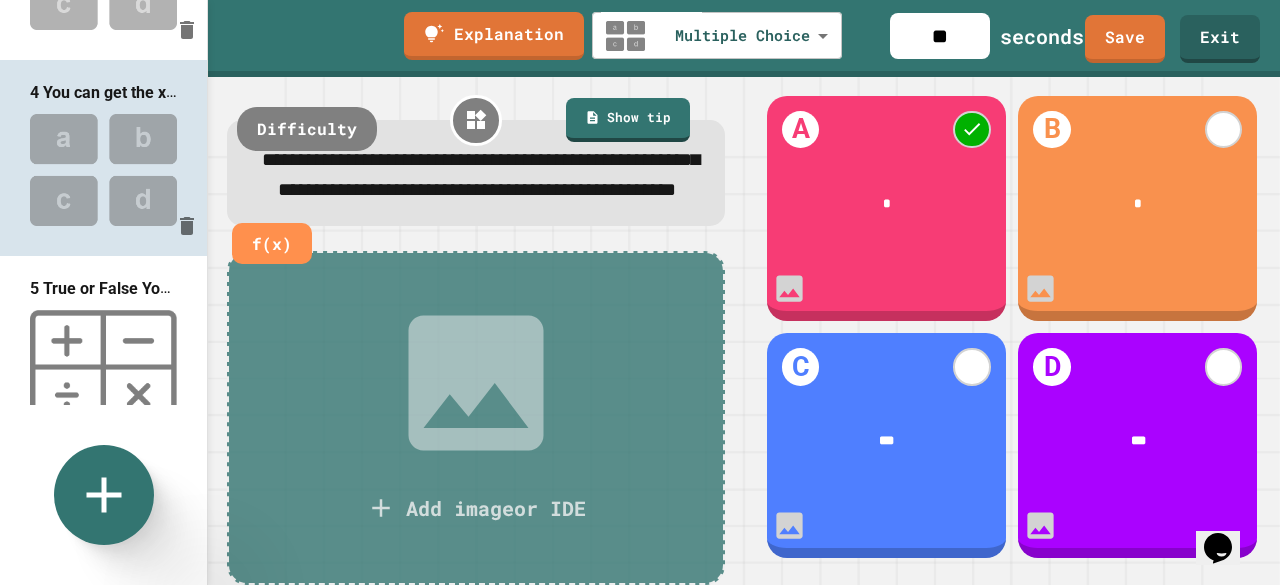click on "**********" at bounding box center (481, 174) 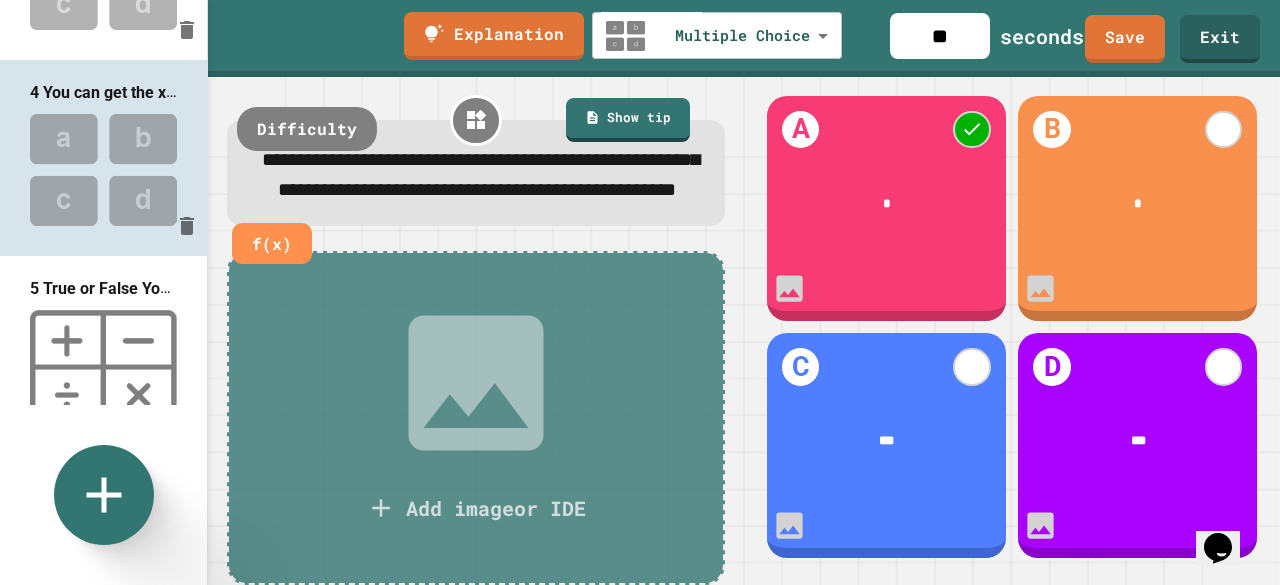 click on "**********" at bounding box center [476, 176] 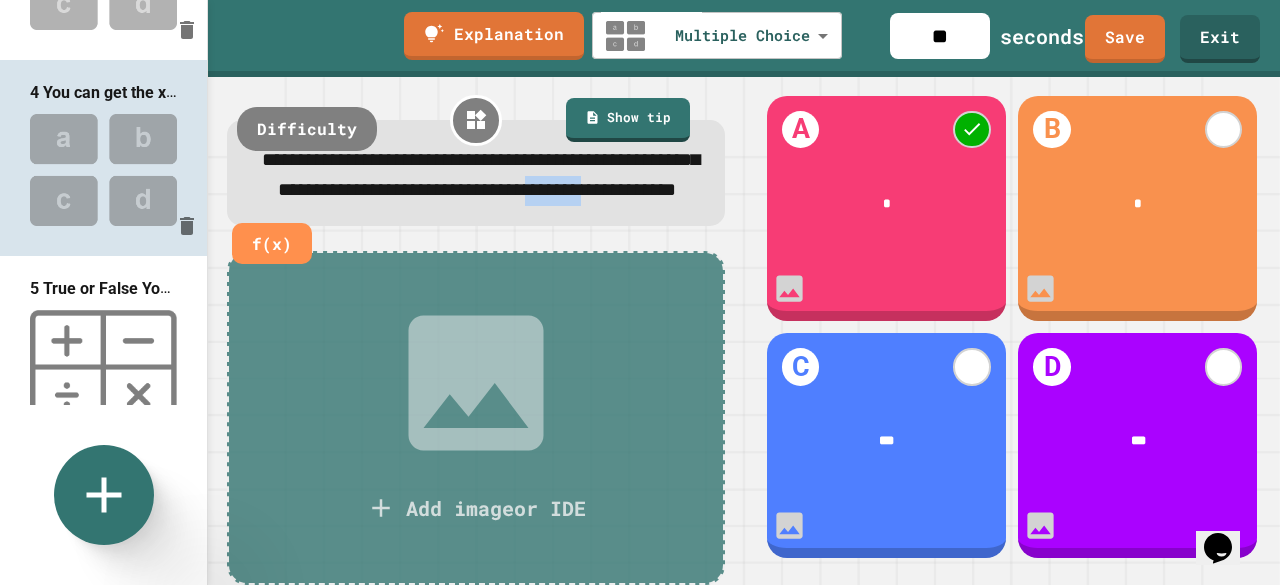 click on "**********" at bounding box center [476, 176] 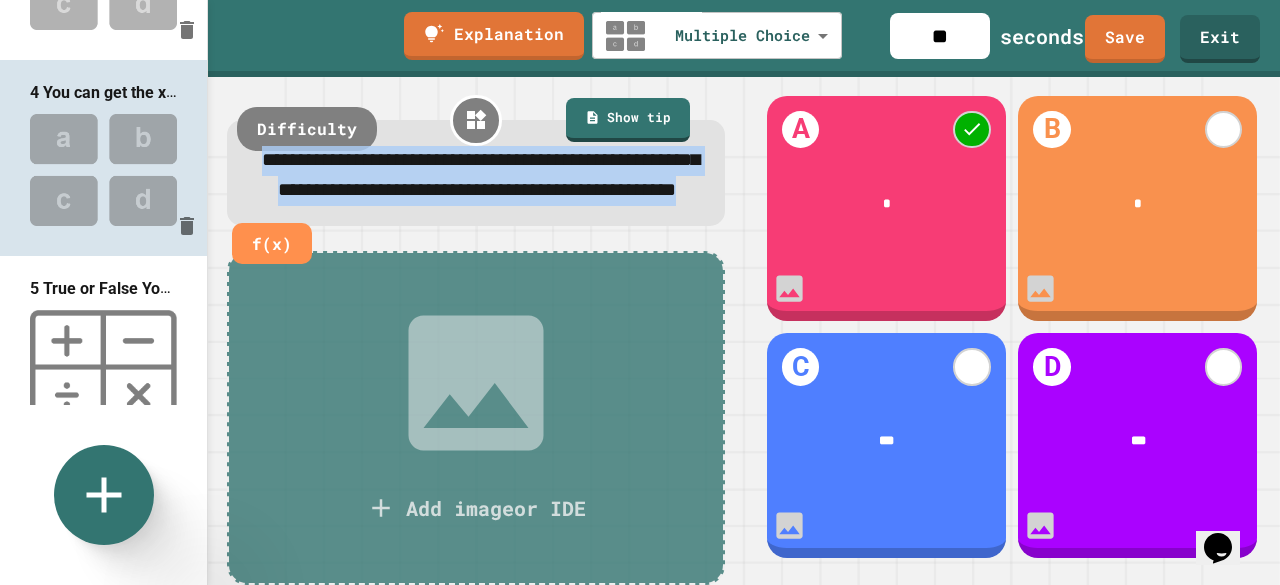click on "**********" at bounding box center (476, 176) 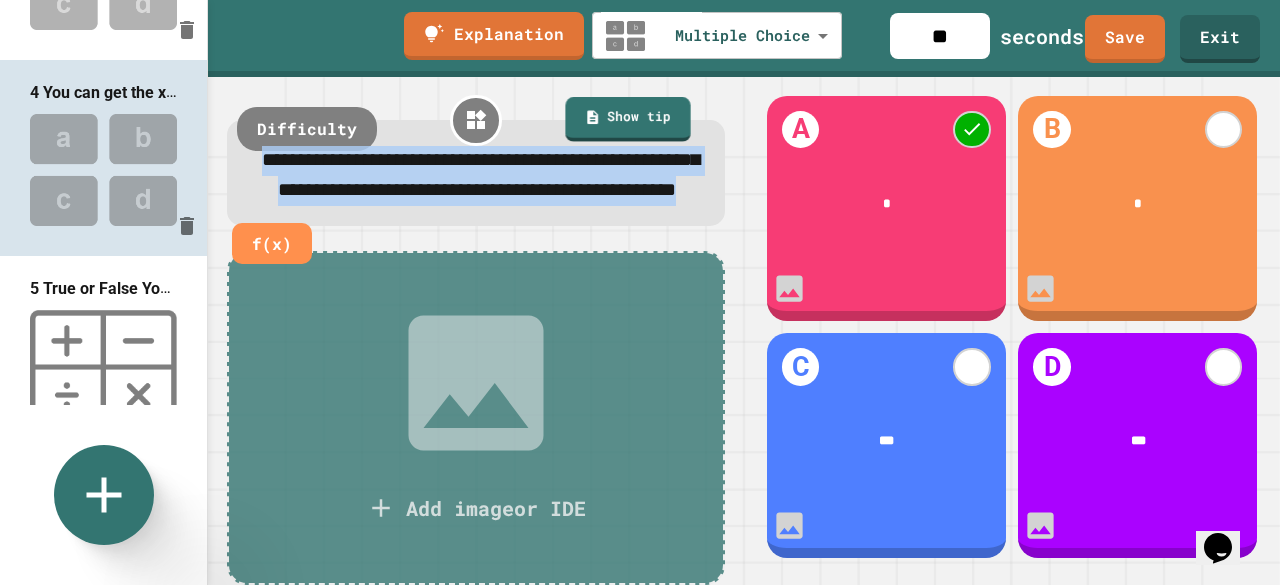copy on "**********" 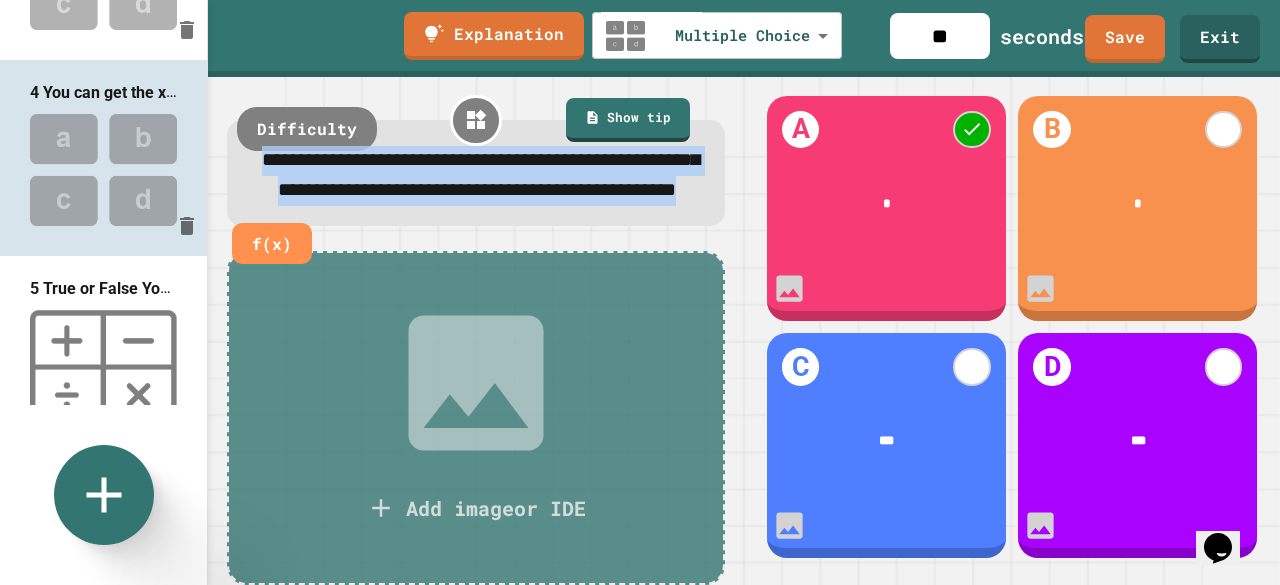 click on "**********" at bounding box center (481, 174) 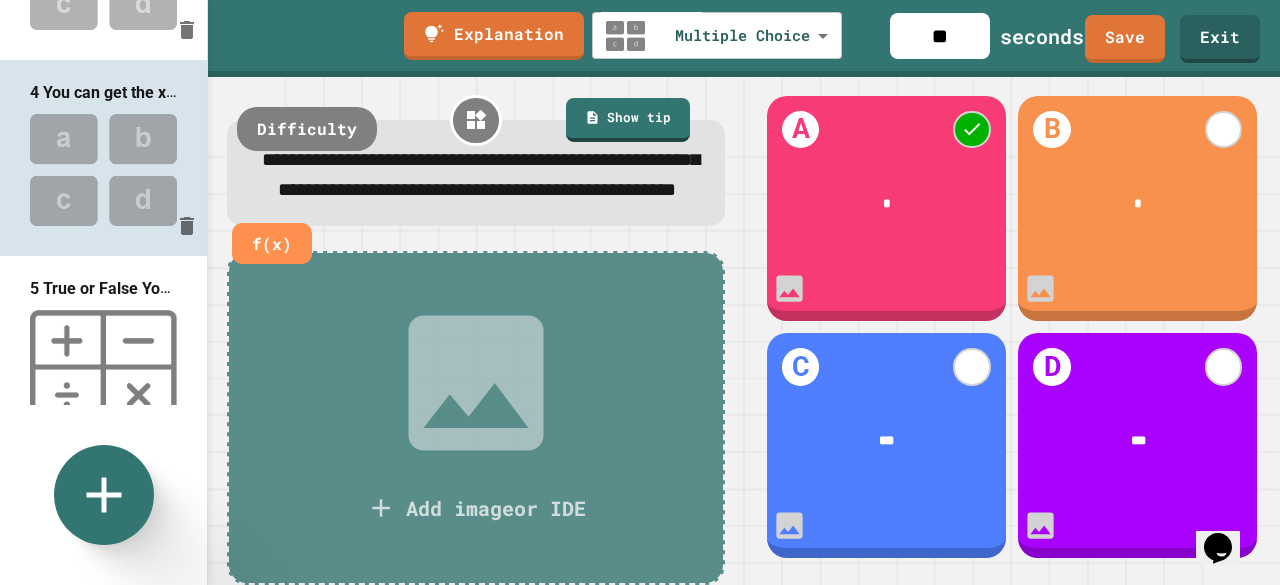 scroll, scrollTop: 26, scrollLeft: 0, axis: vertical 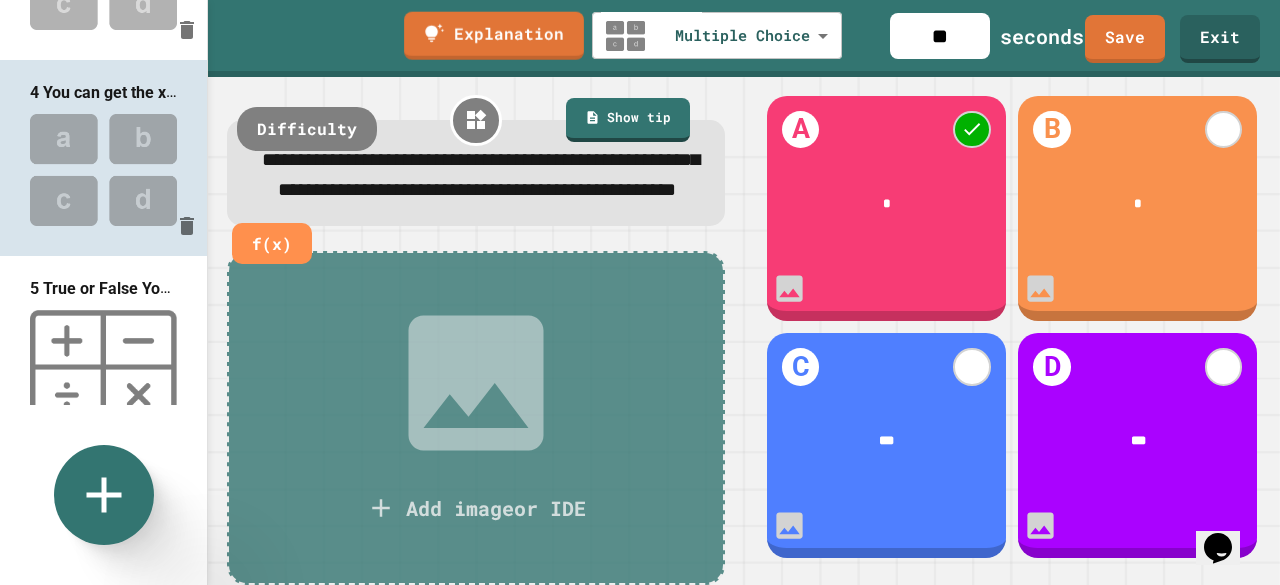 click on "**********" at bounding box center (481, 174) 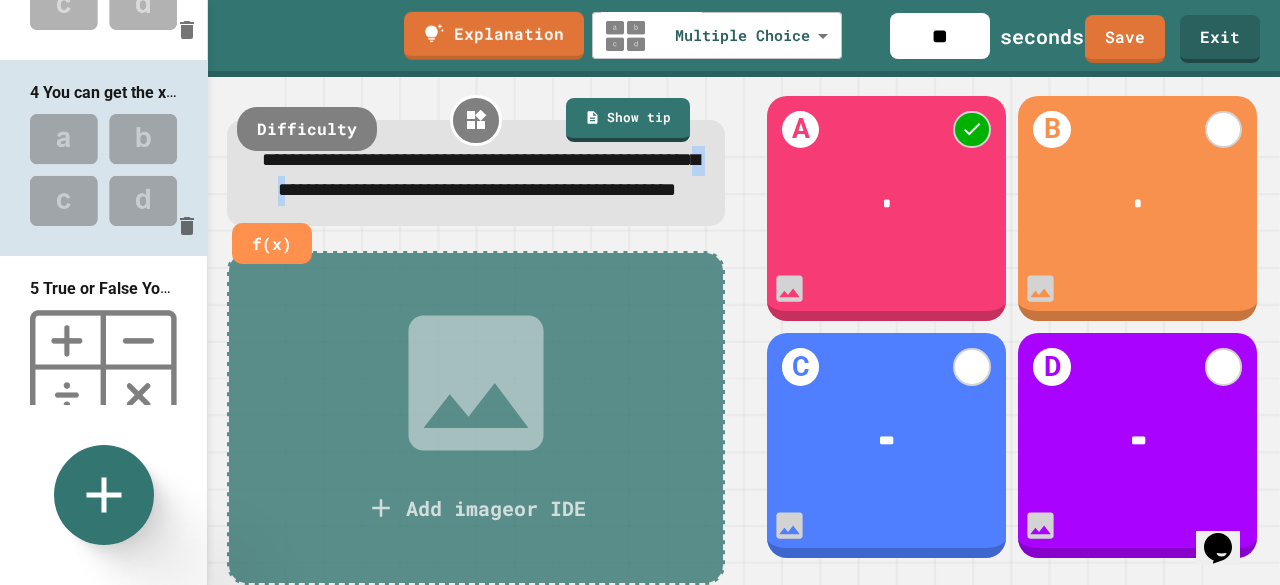 click on "**********" at bounding box center [481, 174] 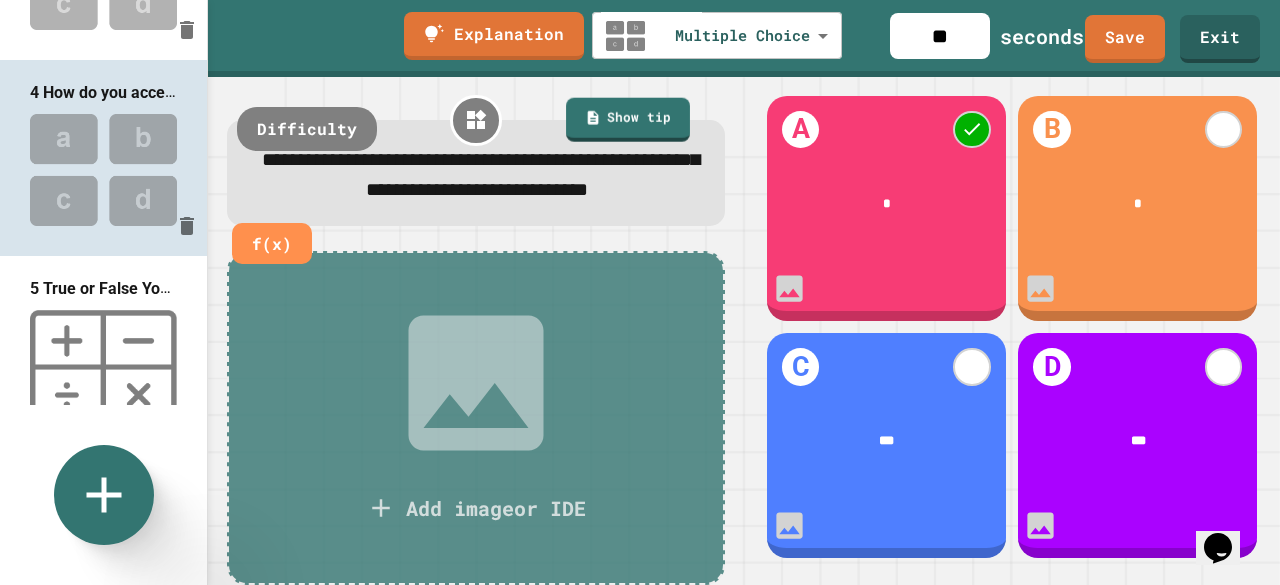 click 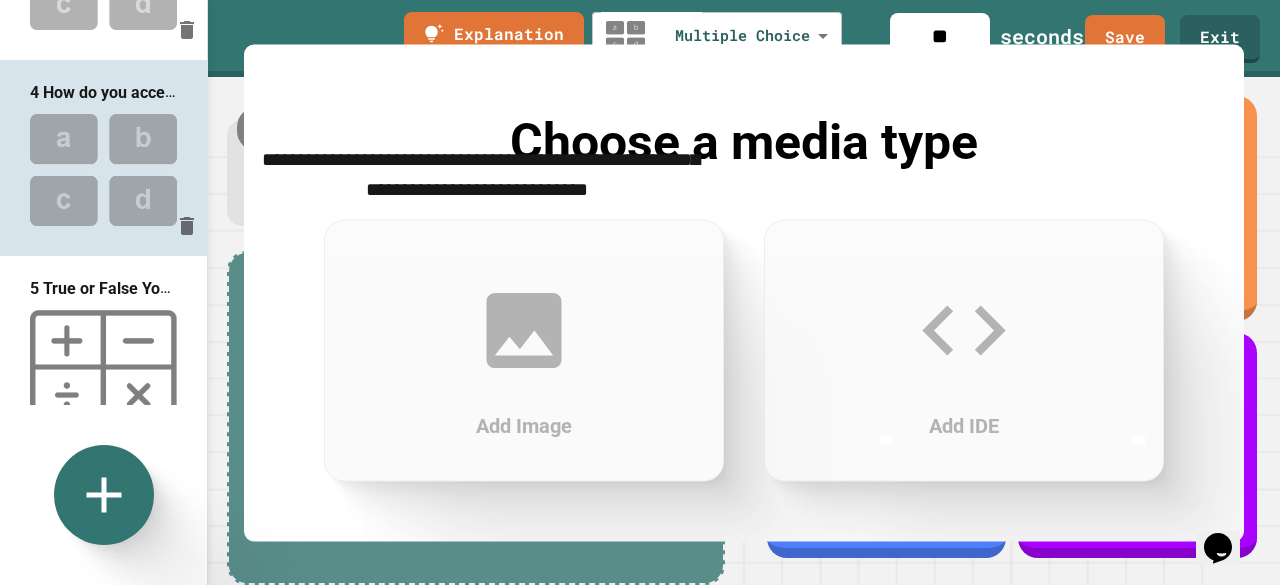 click at bounding box center (640, 585) 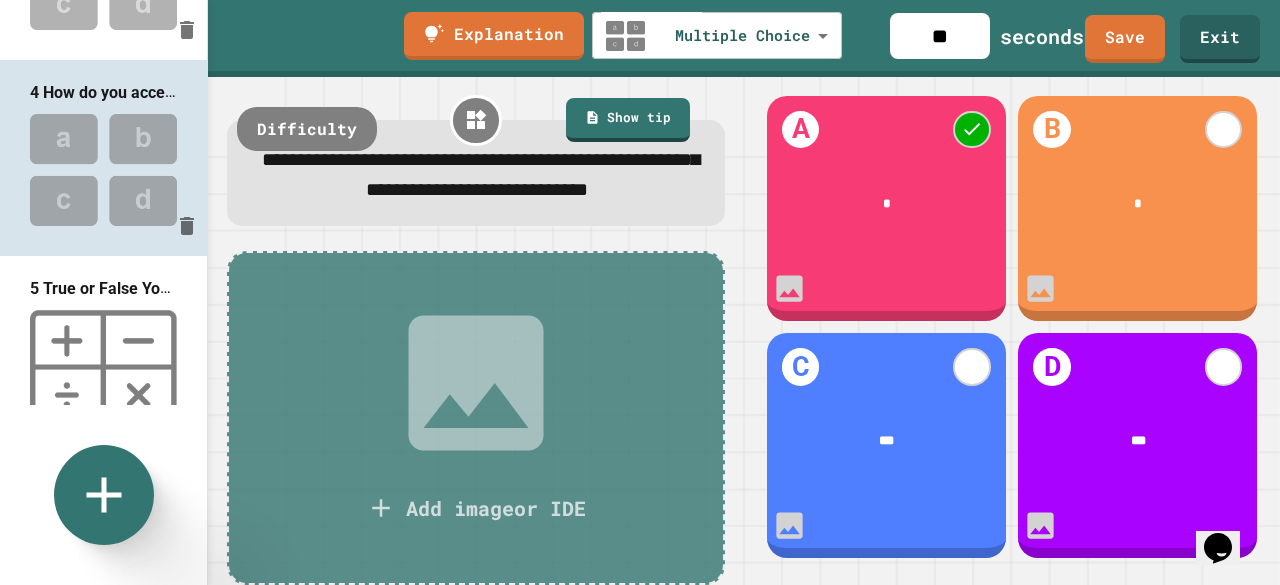 scroll, scrollTop: 38, scrollLeft: 0, axis: vertical 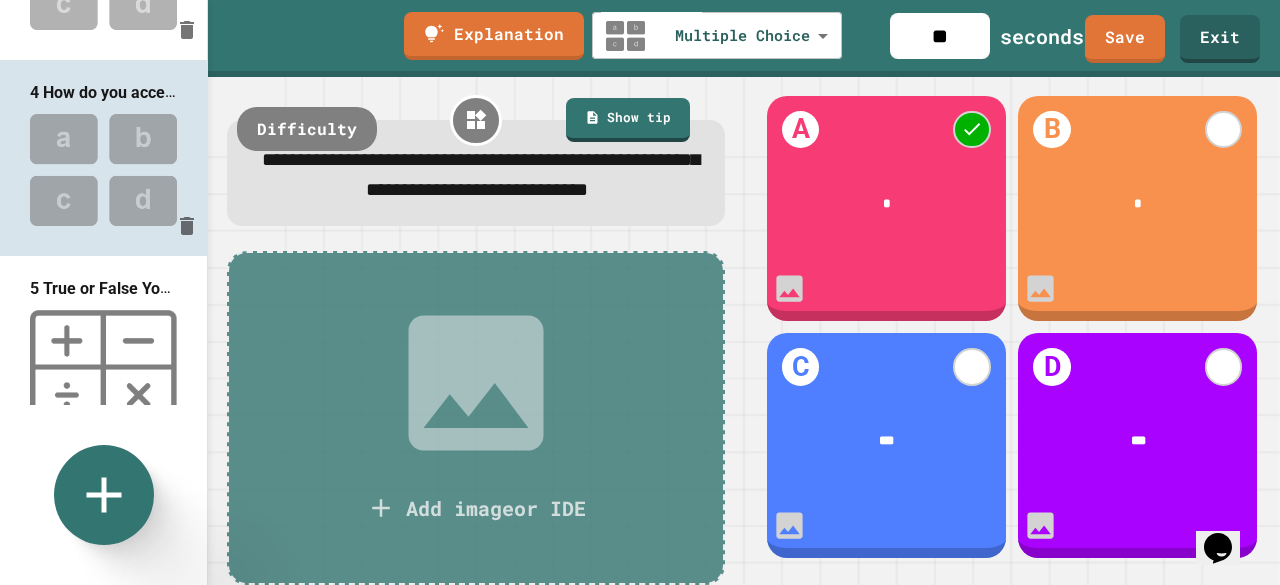 click 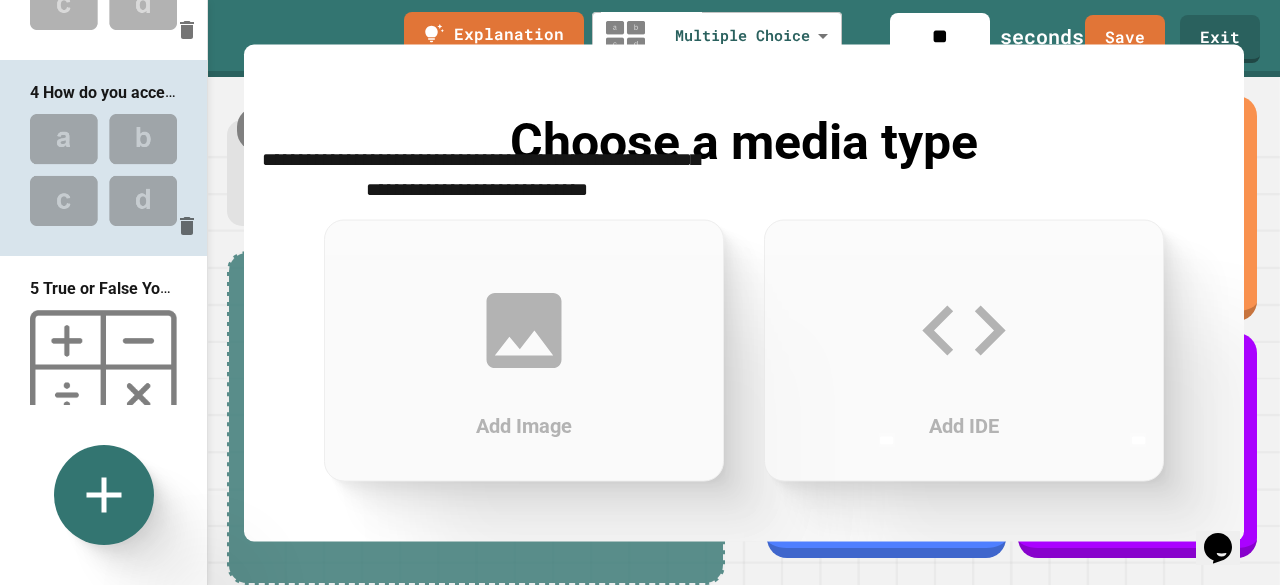 click 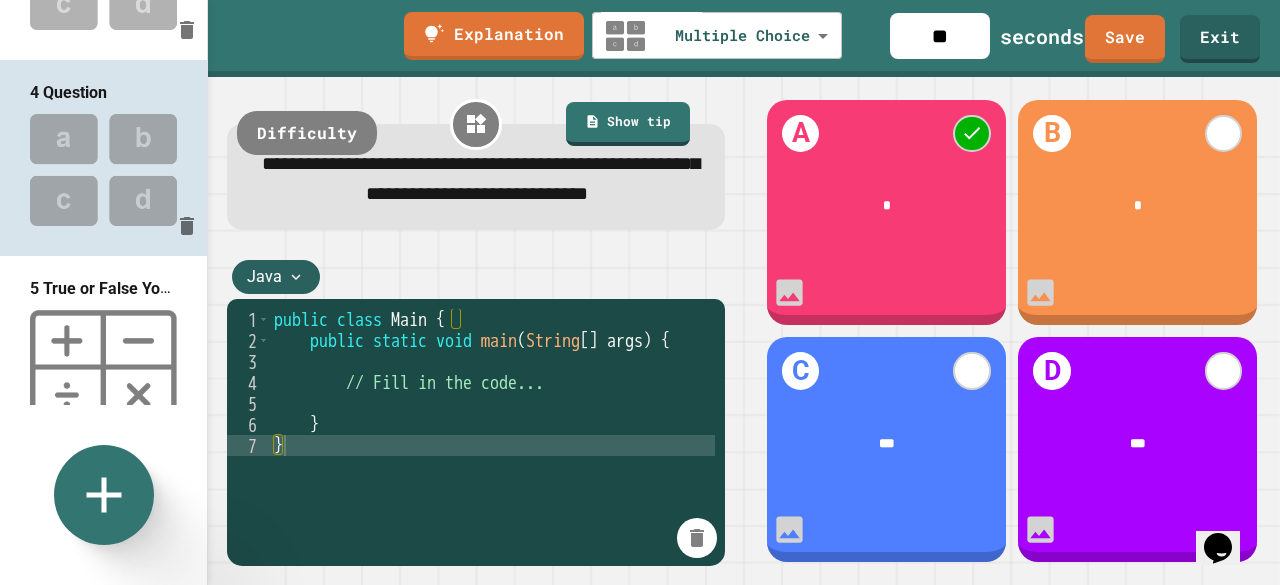 click on "public   class   Main   {      public   static   void   main ( String [ ]   args )   {           // Fill in the code...      } }" at bounding box center [492, 435] 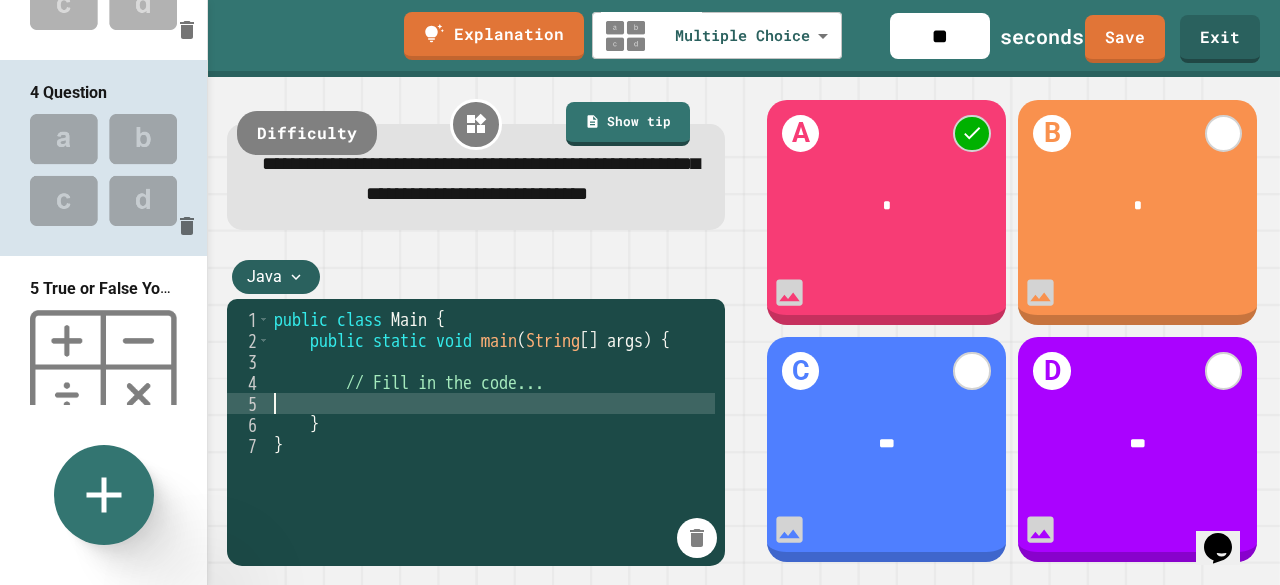 paste 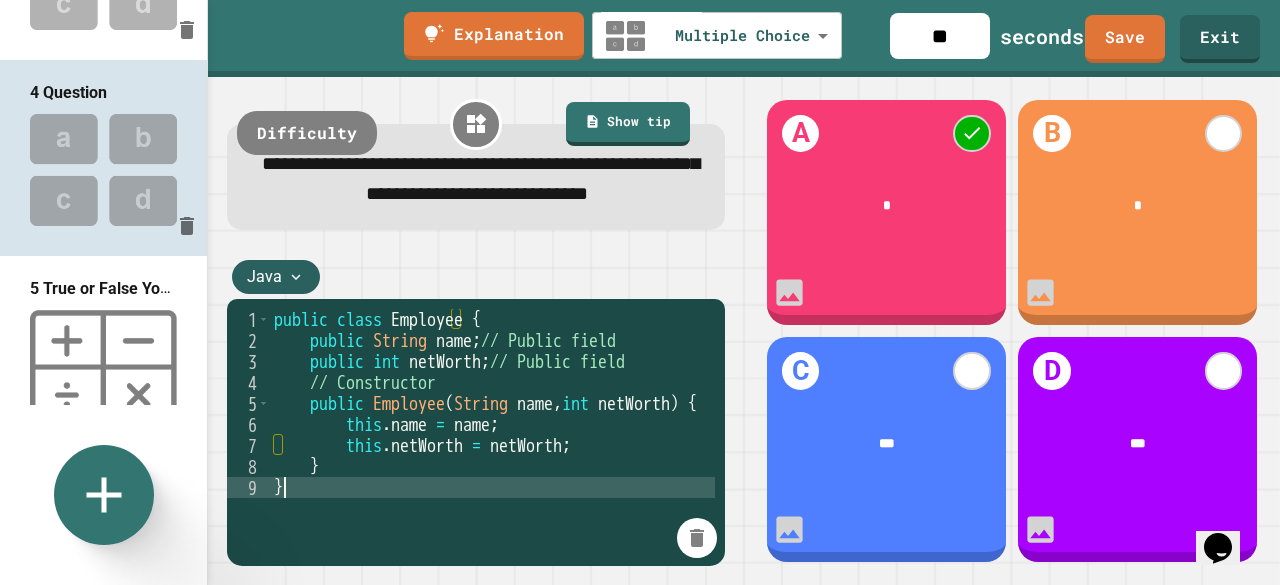 type on "*" 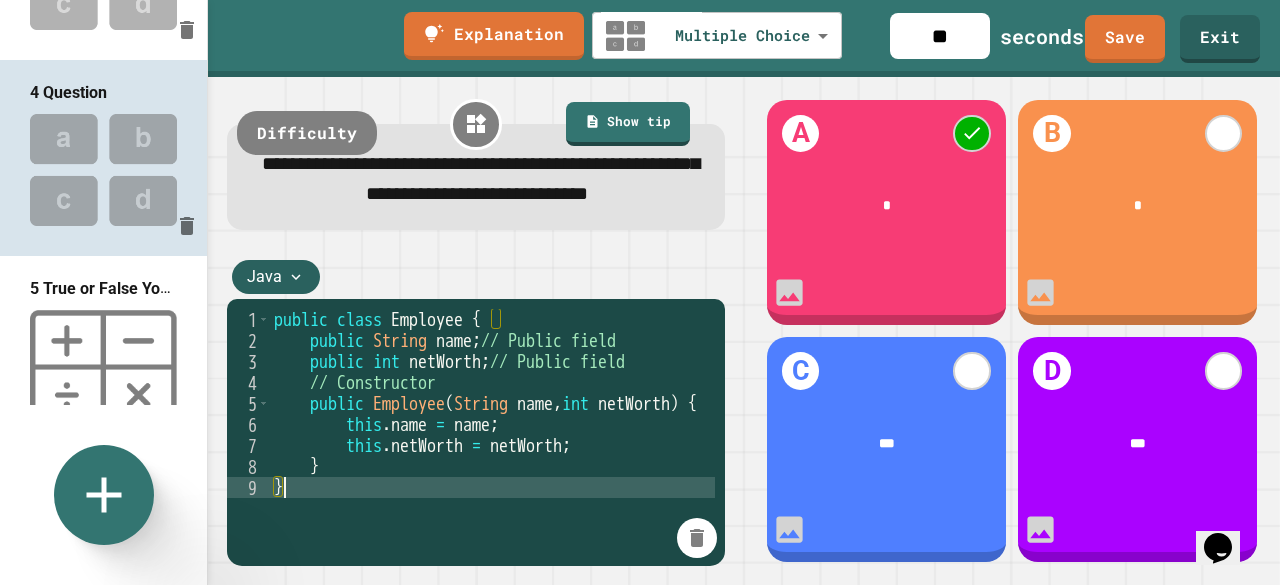 click on "**********" at bounding box center (476, 177) 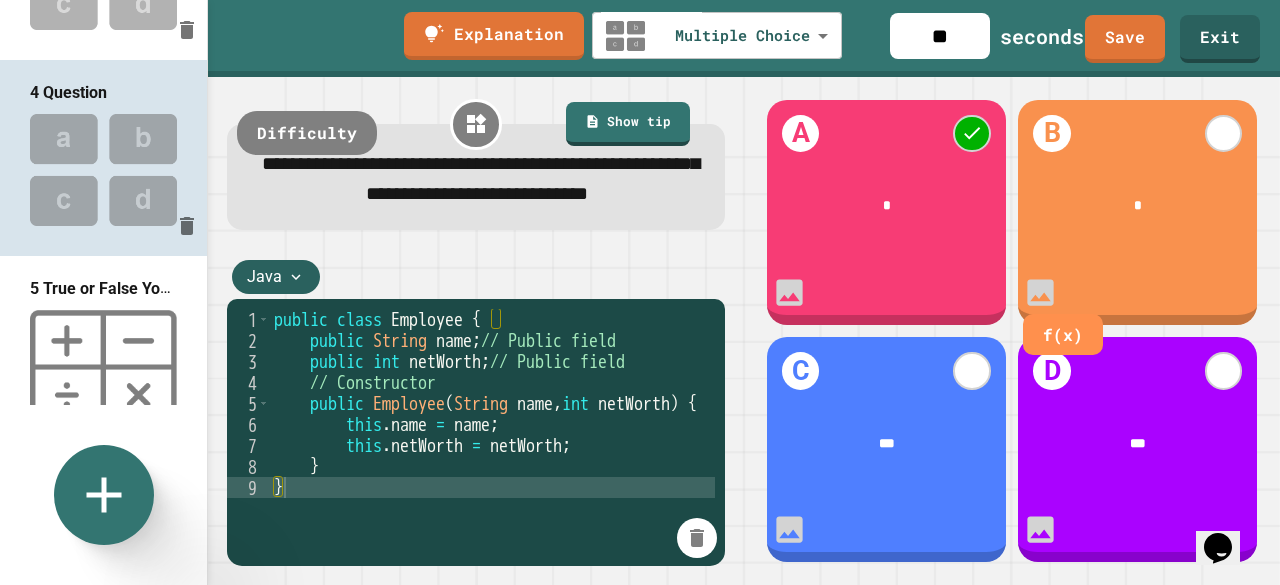 click on "*" at bounding box center [1138, 207] 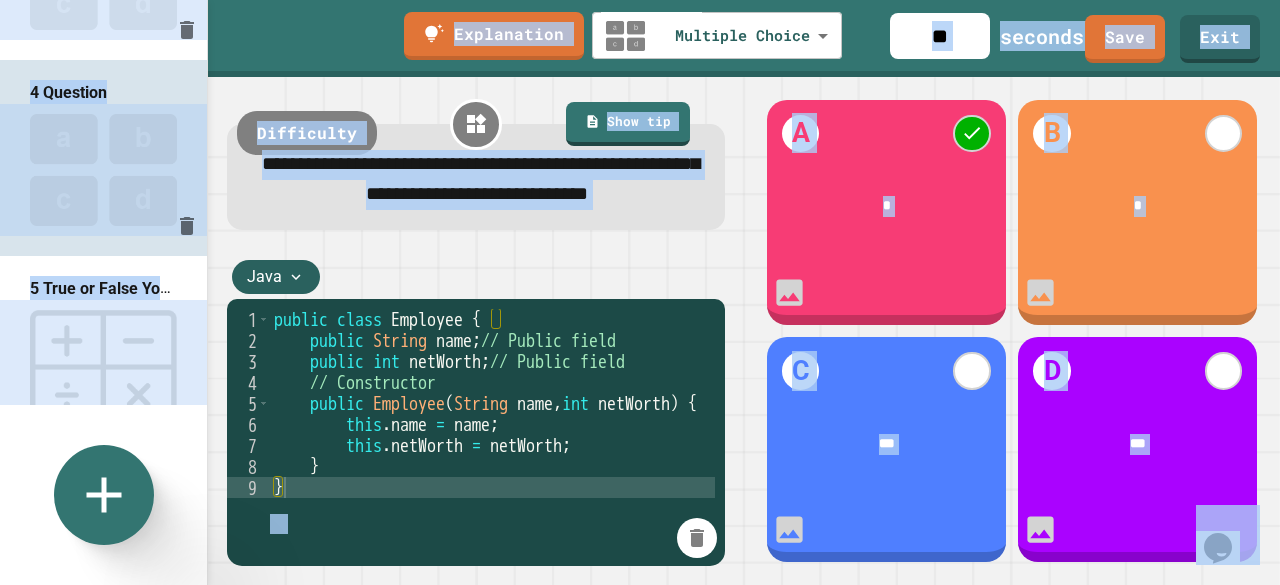 click on "*" at bounding box center [886, 207] 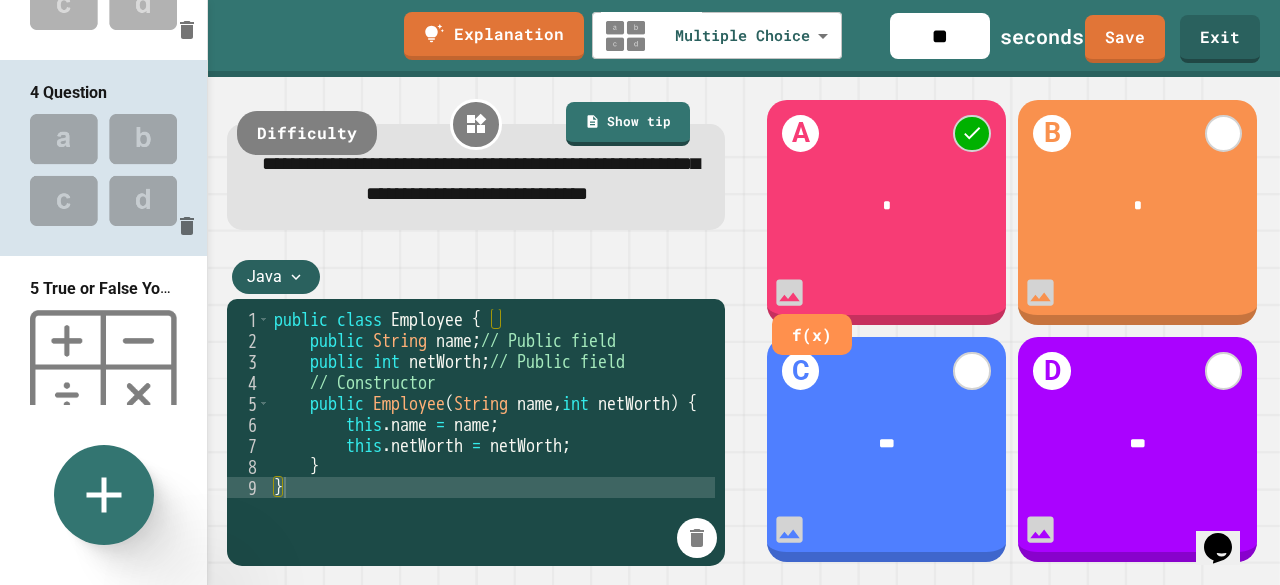 click on "*" at bounding box center [886, 207] 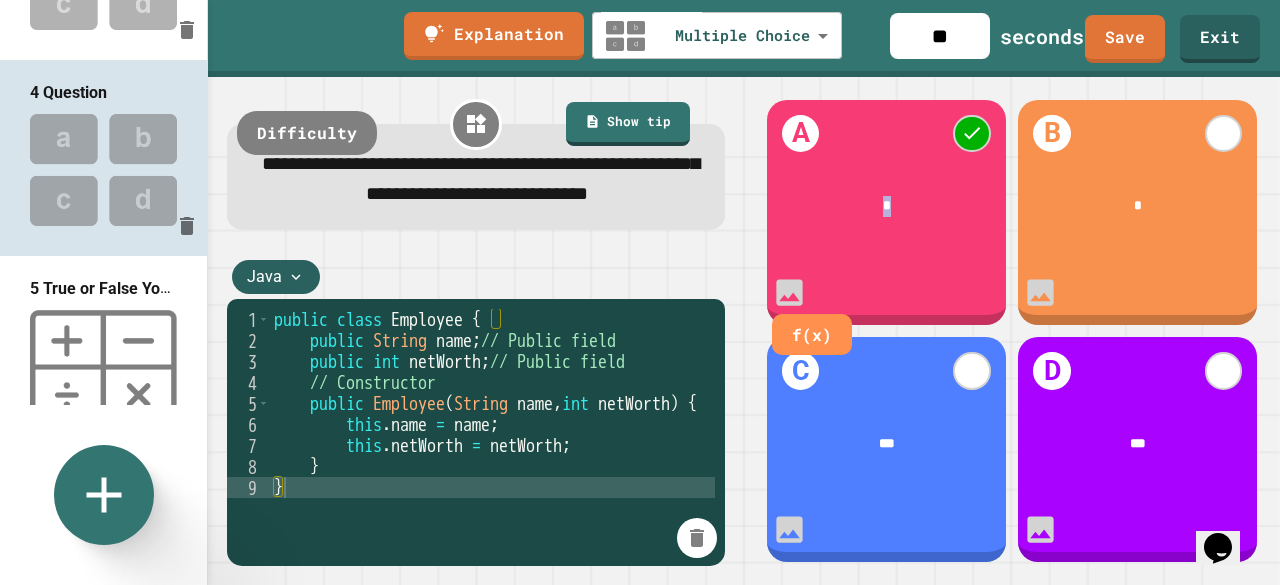 click on "*" at bounding box center [886, 207] 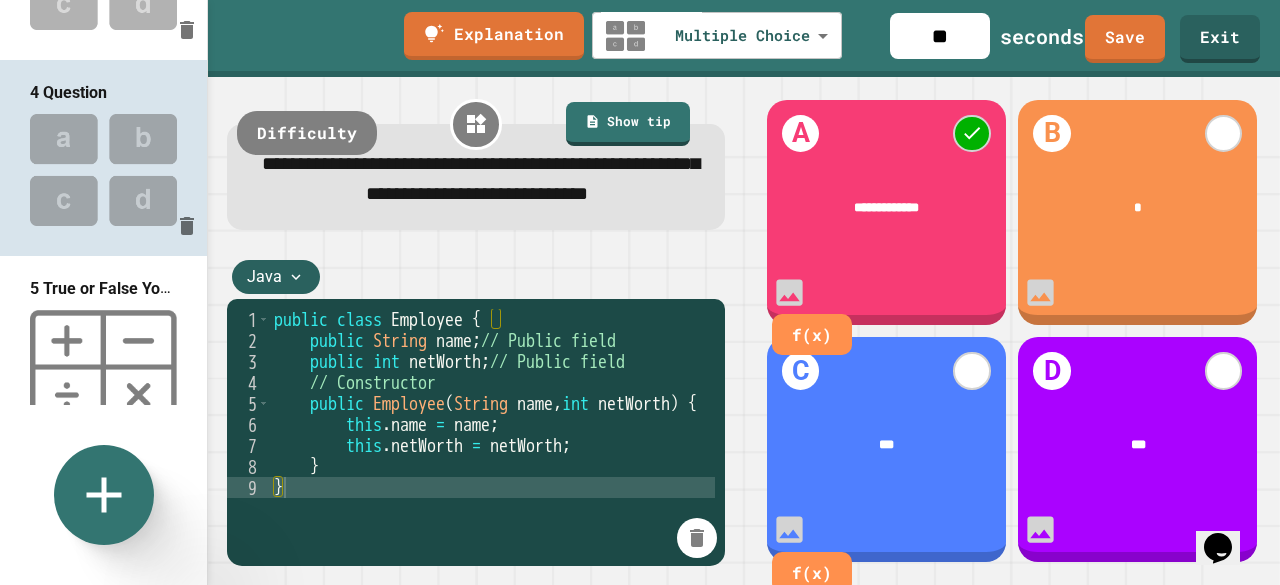 click on "***" at bounding box center (887, 445) 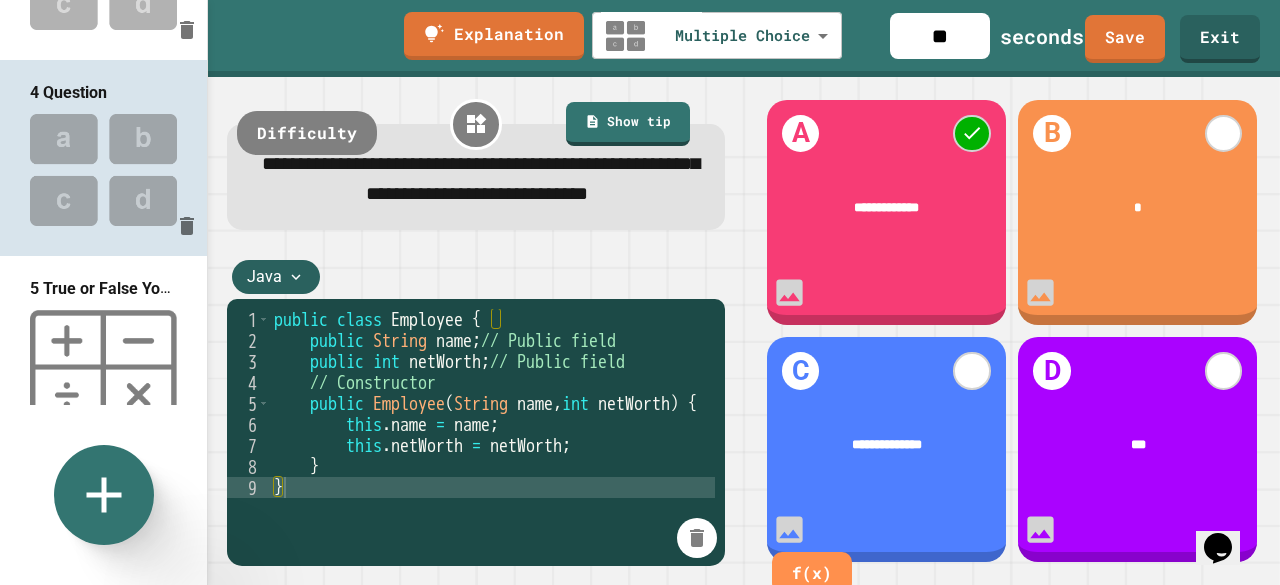 click on "*" at bounding box center (1137, 207) 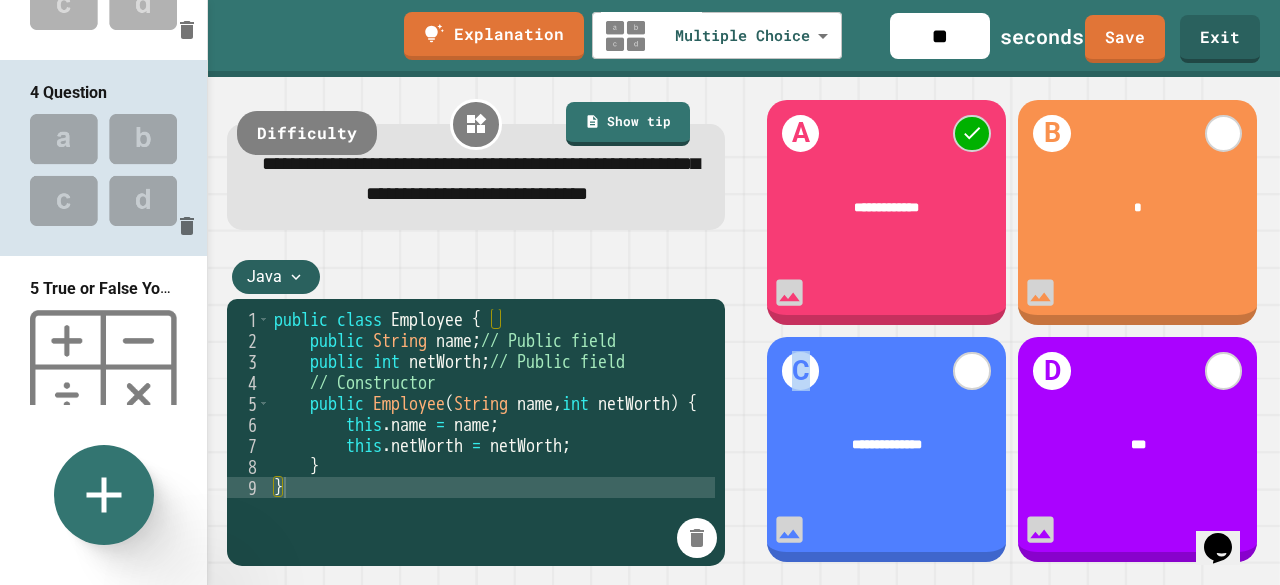 click on "*" at bounding box center (1137, 207) 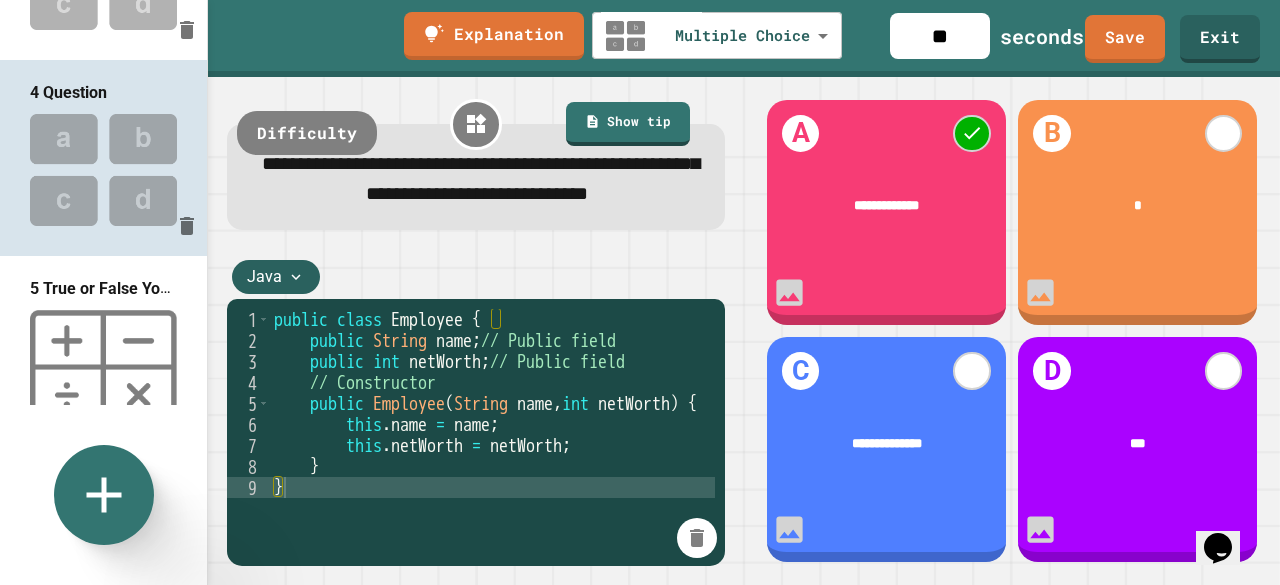 click on "*" at bounding box center [1138, 207] 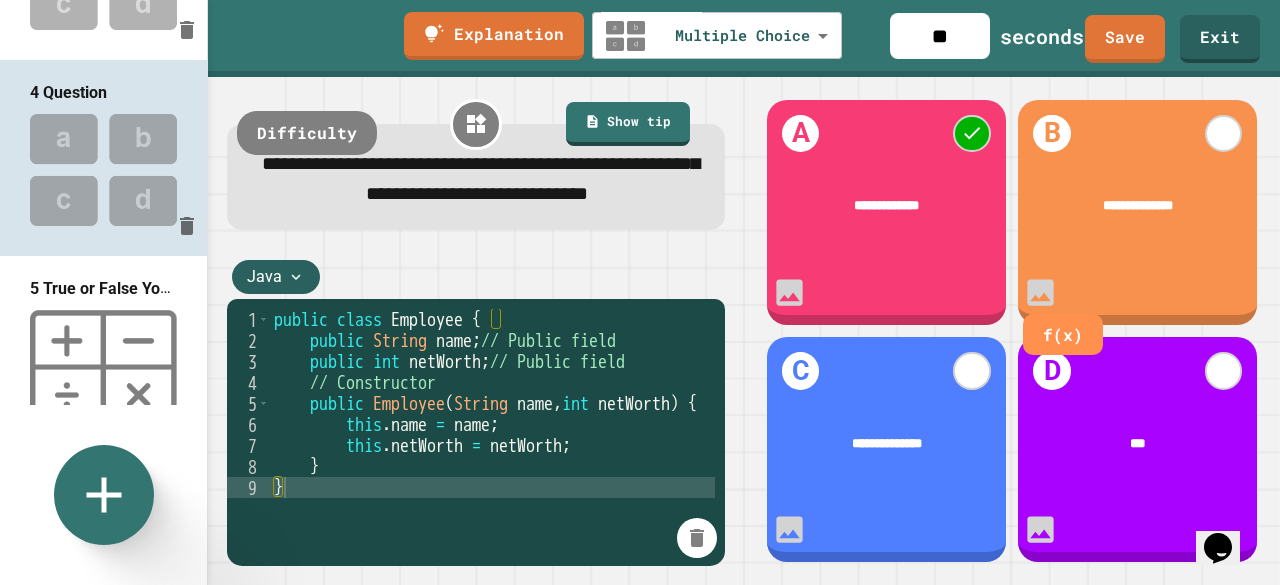 click on "D ***" at bounding box center (1137, 449) 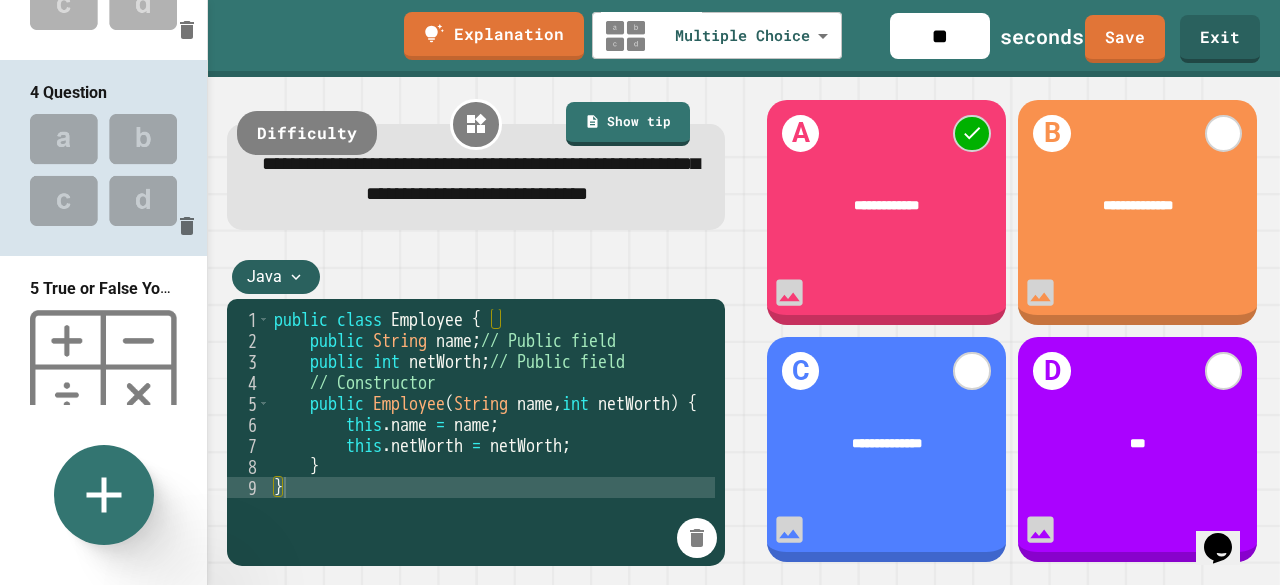 click on "***" at bounding box center [1138, 444] 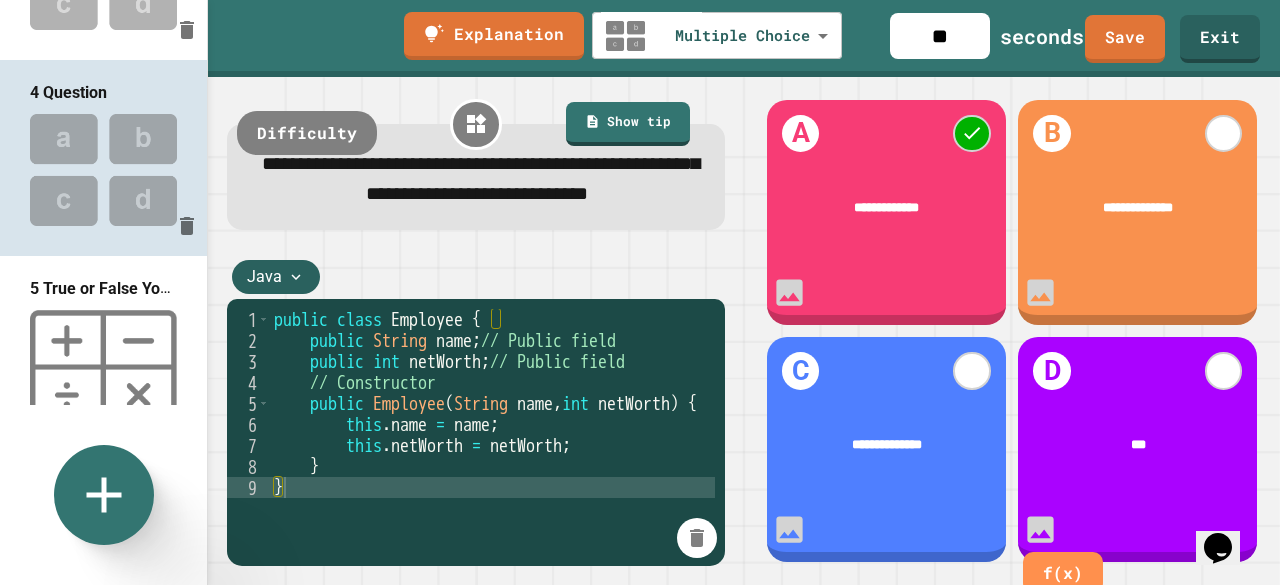 click on "***" at bounding box center [1139, 445] 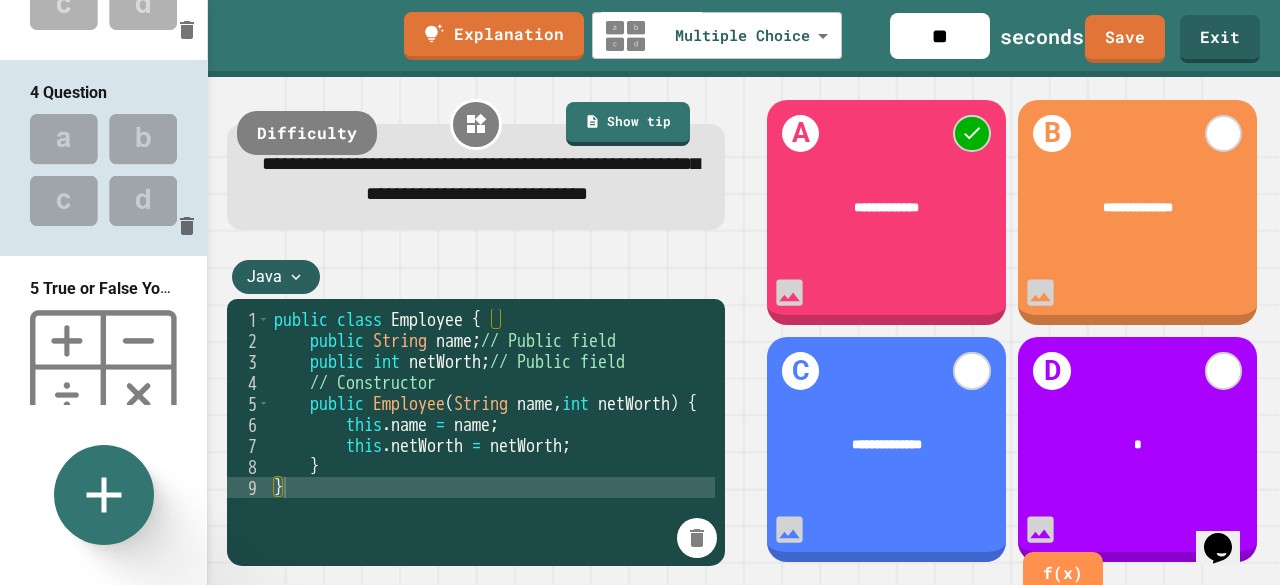 type 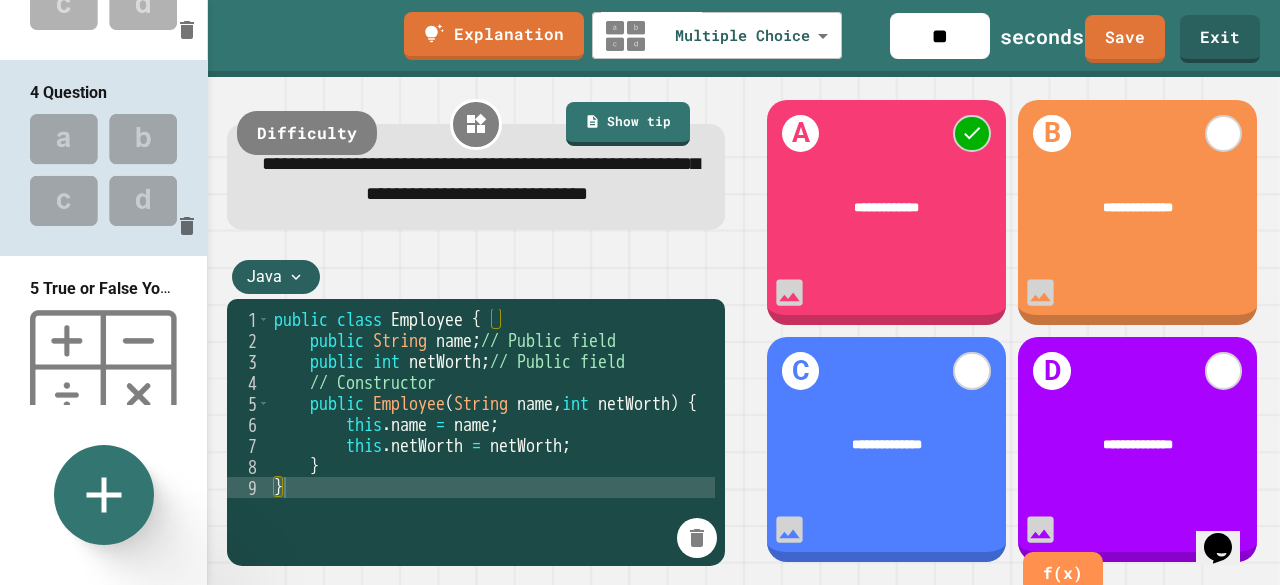 click on "**********" at bounding box center (1139, 445) 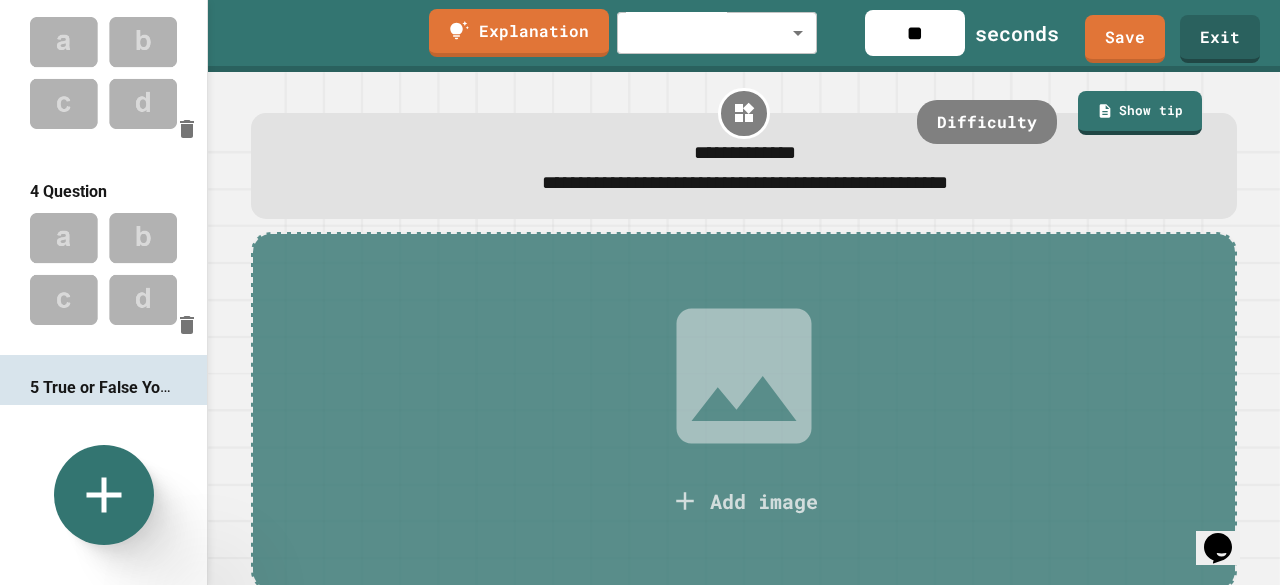 click at bounding box center (103, 268) 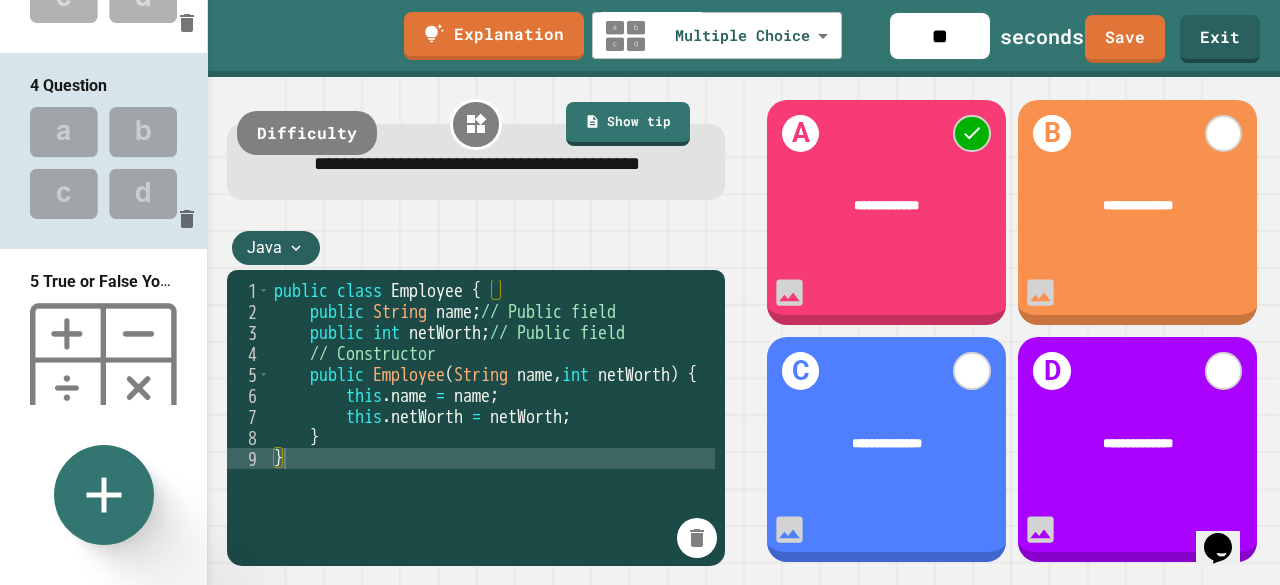 scroll, scrollTop: 605, scrollLeft: 0, axis: vertical 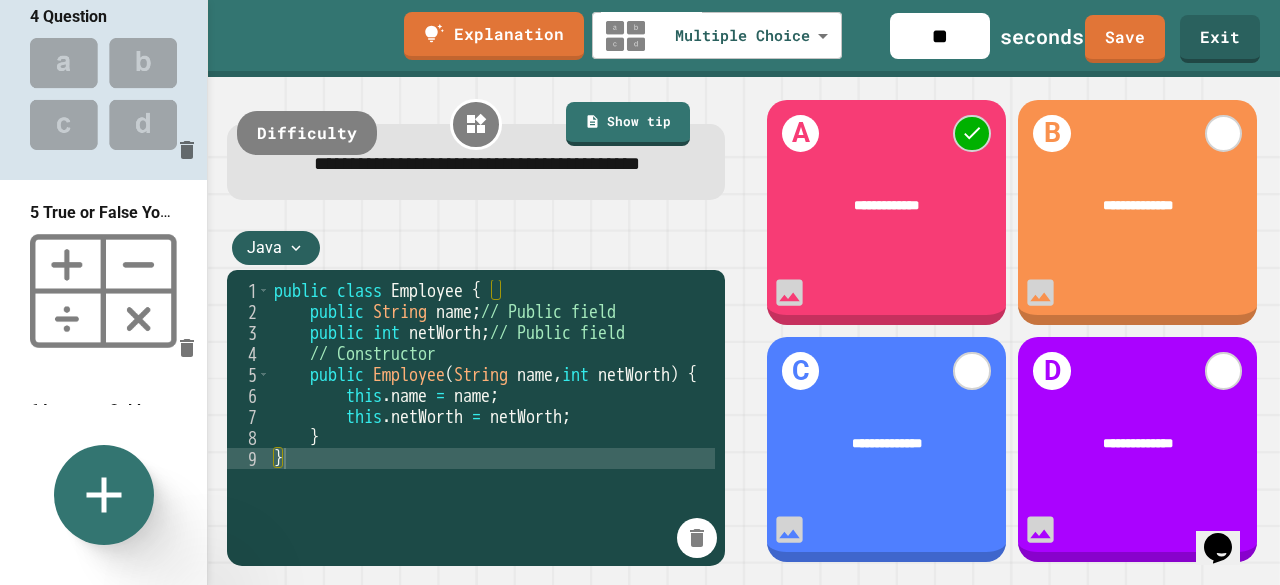 click at bounding box center (103, 291) 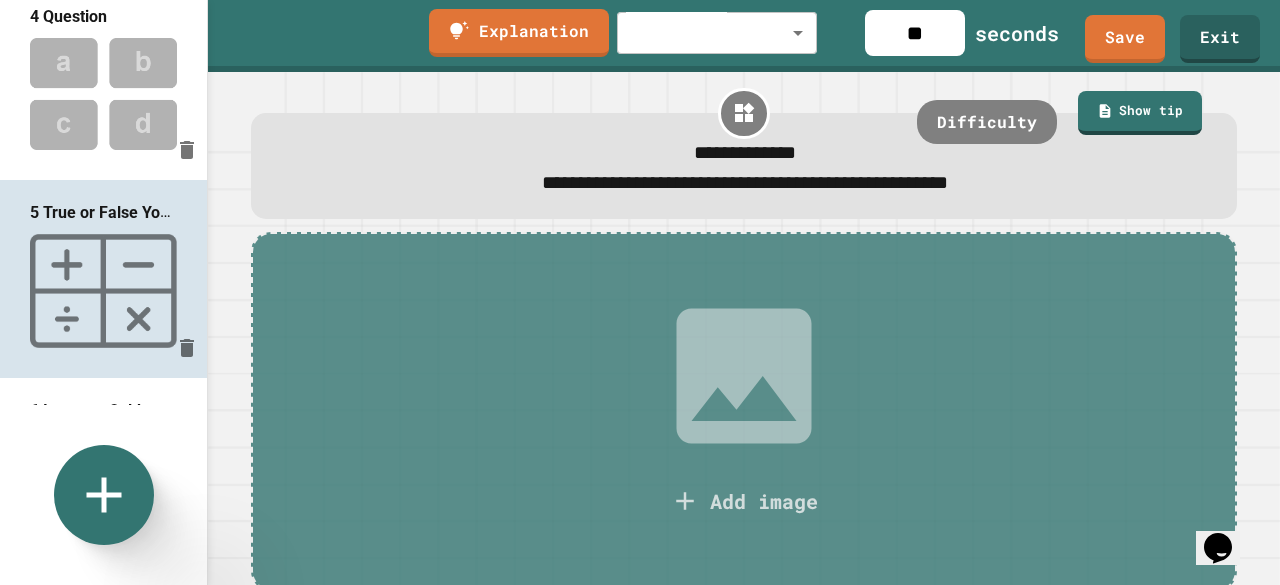 scroll, scrollTop: 54, scrollLeft: 0, axis: vertical 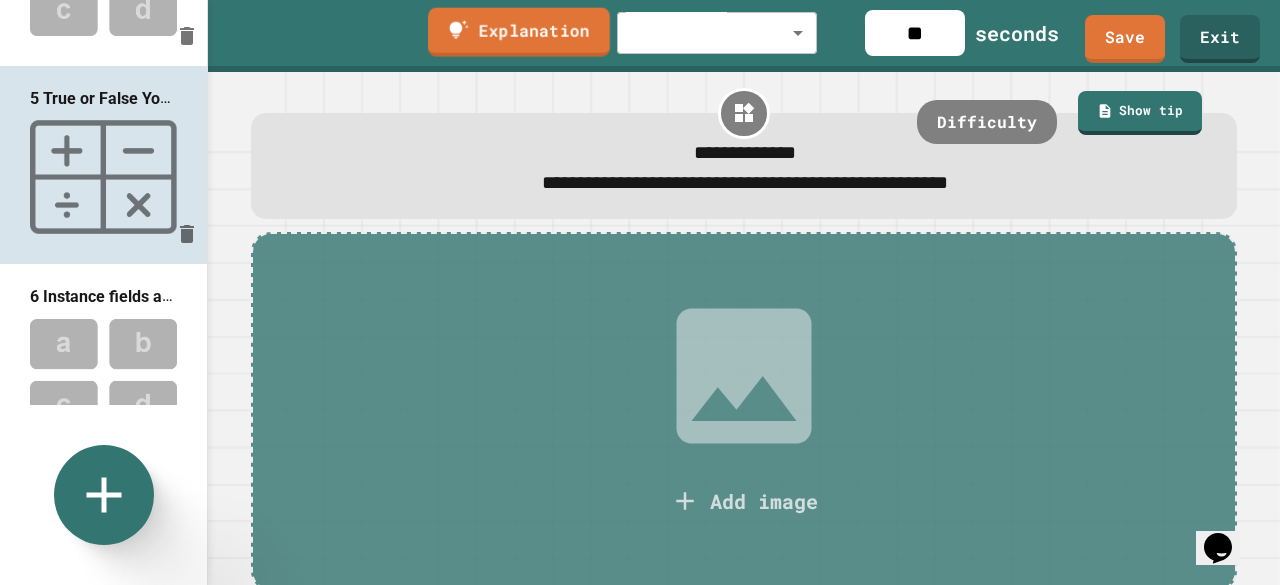 click on "Explanation" at bounding box center (519, 32) 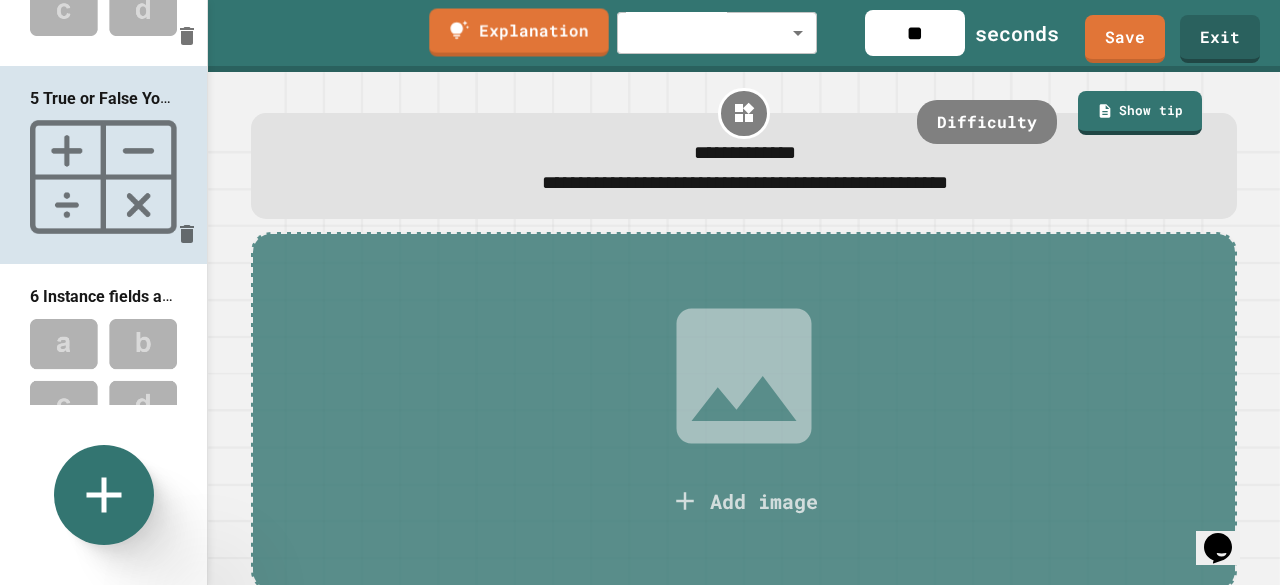 click at bounding box center [320, 693] 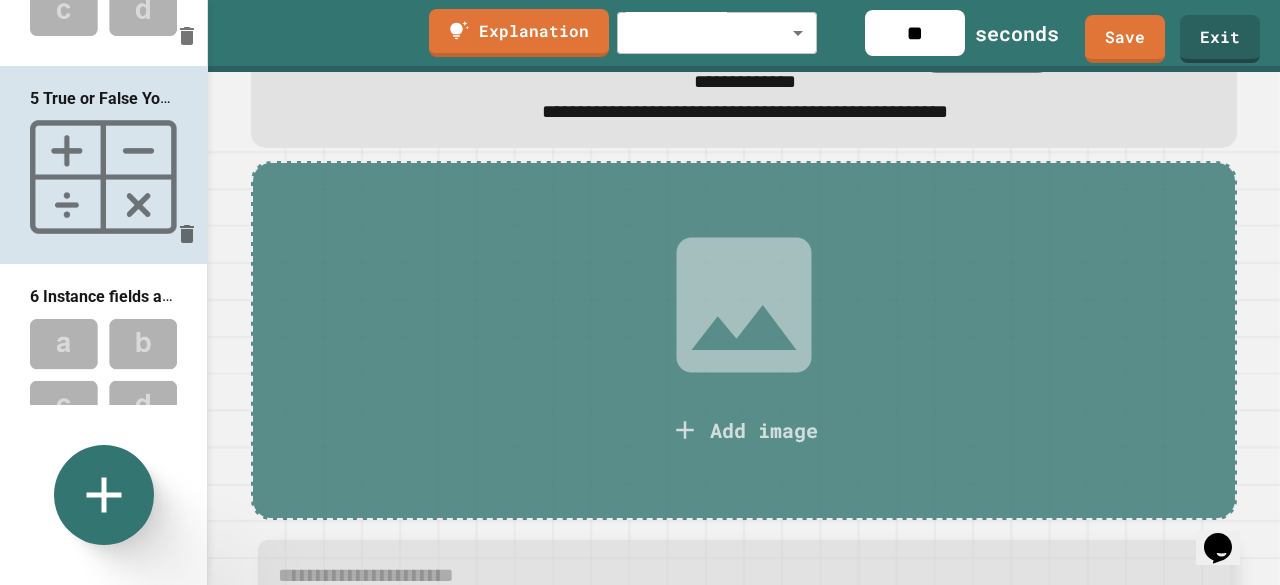 scroll, scrollTop: 72, scrollLeft: 0, axis: vertical 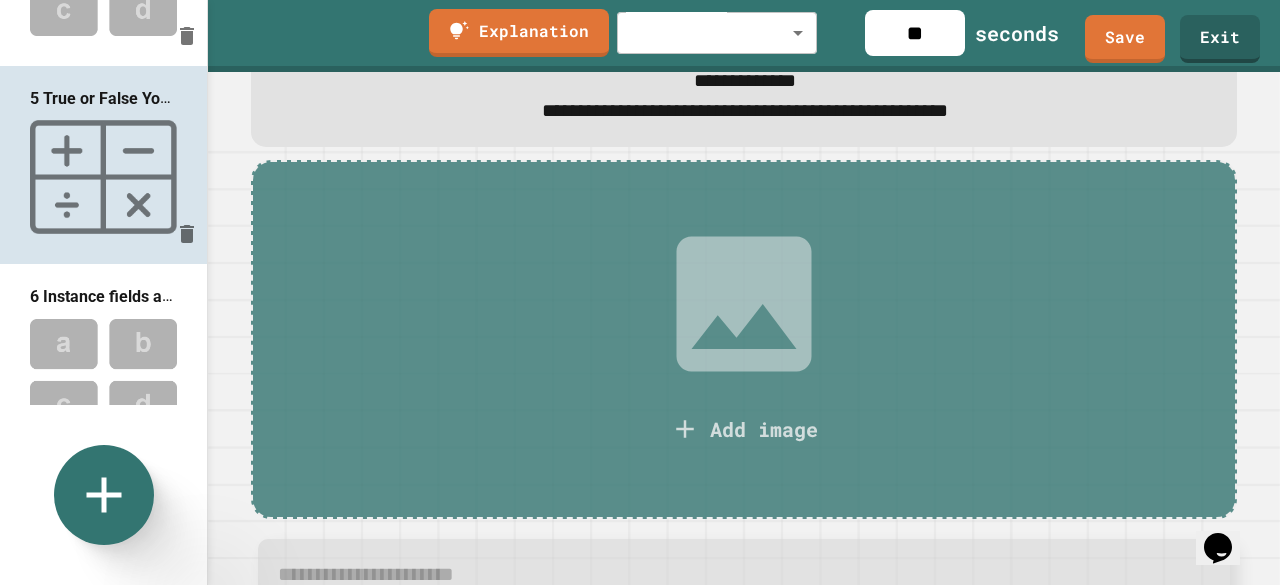 click 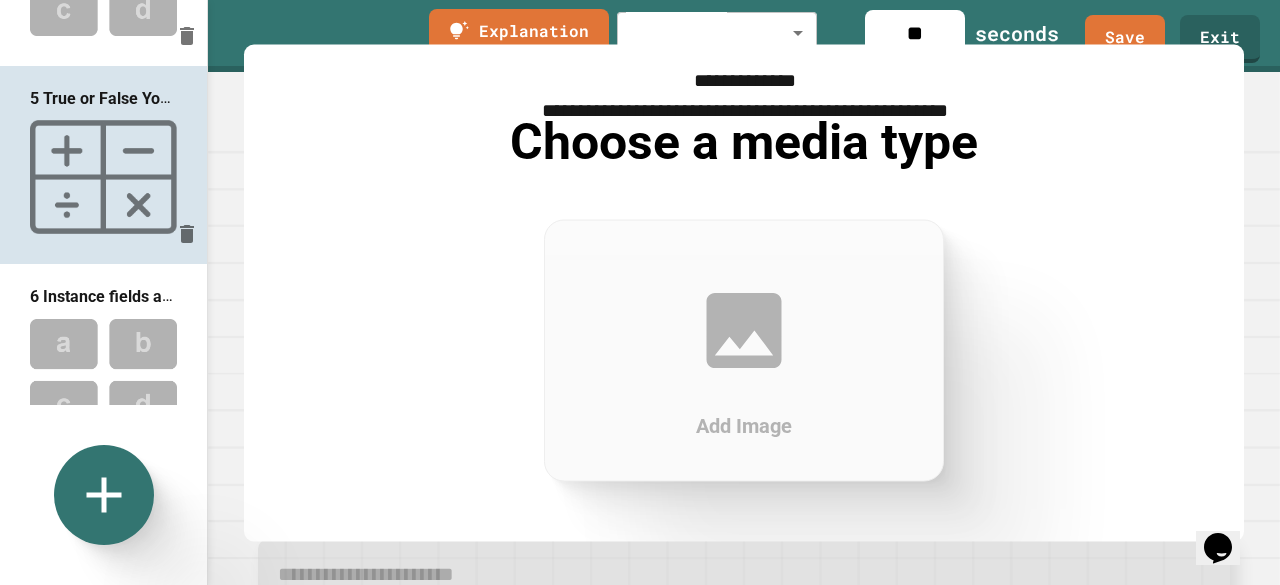 click on "Add Image" at bounding box center (744, 350) 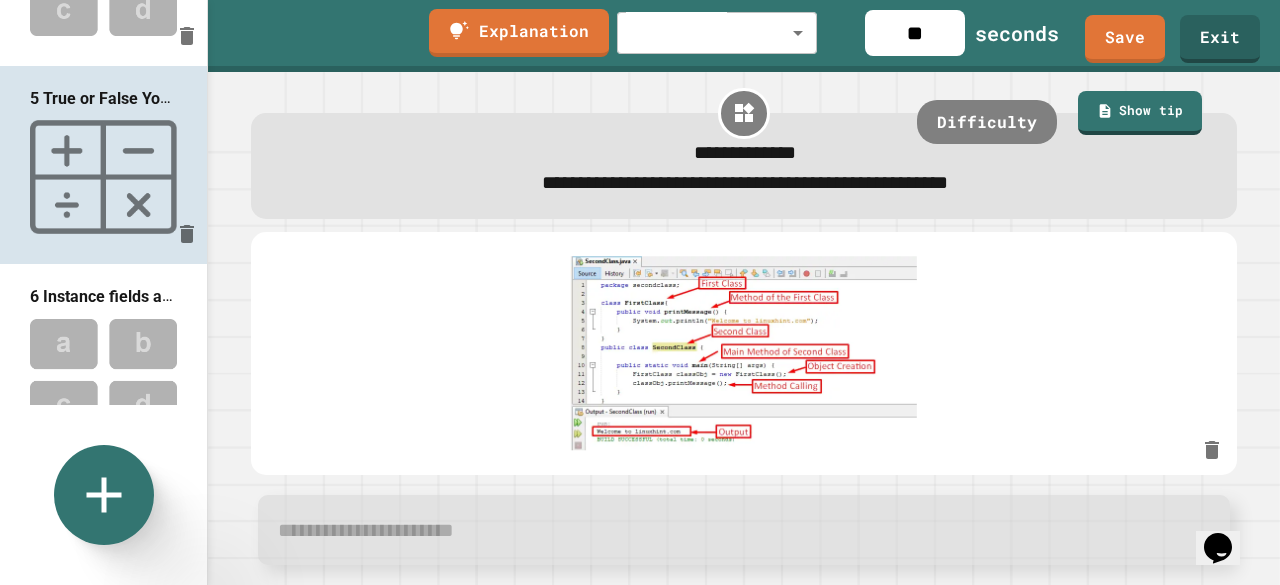 scroll, scrollTop: 0, scrollLeft: 0, axis: both 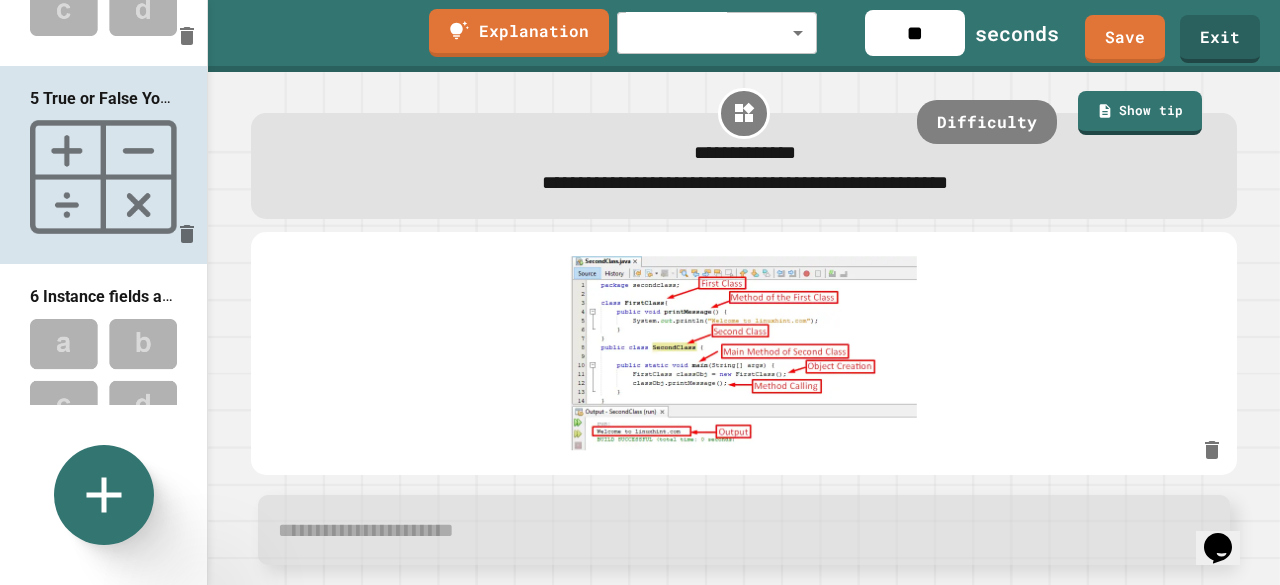 drag, startPoint x: 936, startPoint y: 34, endPoint x: 774, endPoint y: 29, distance: 162.07715 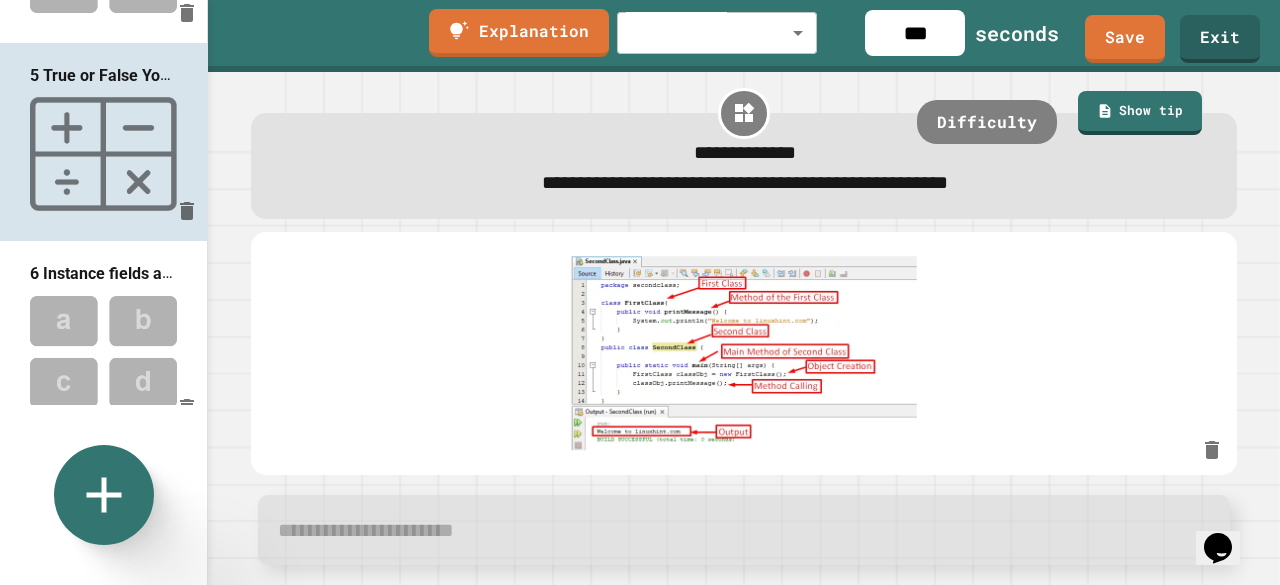 scroll, scrollTop: 743, scrollLeft: 0, axis: vertical 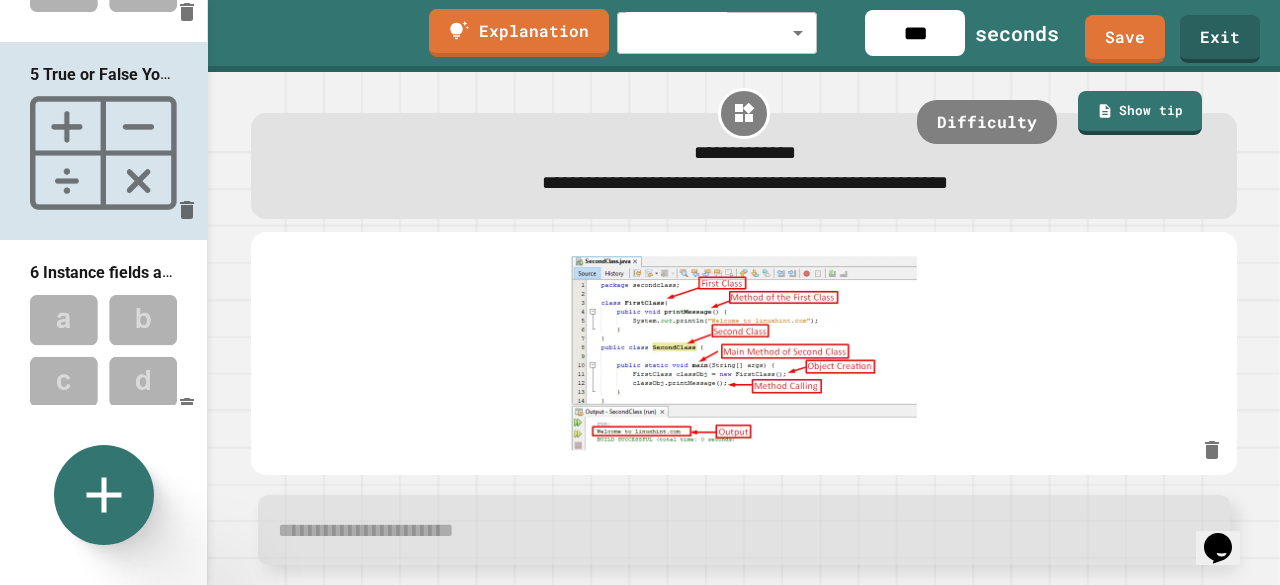 click at bounding box center [103, 350] 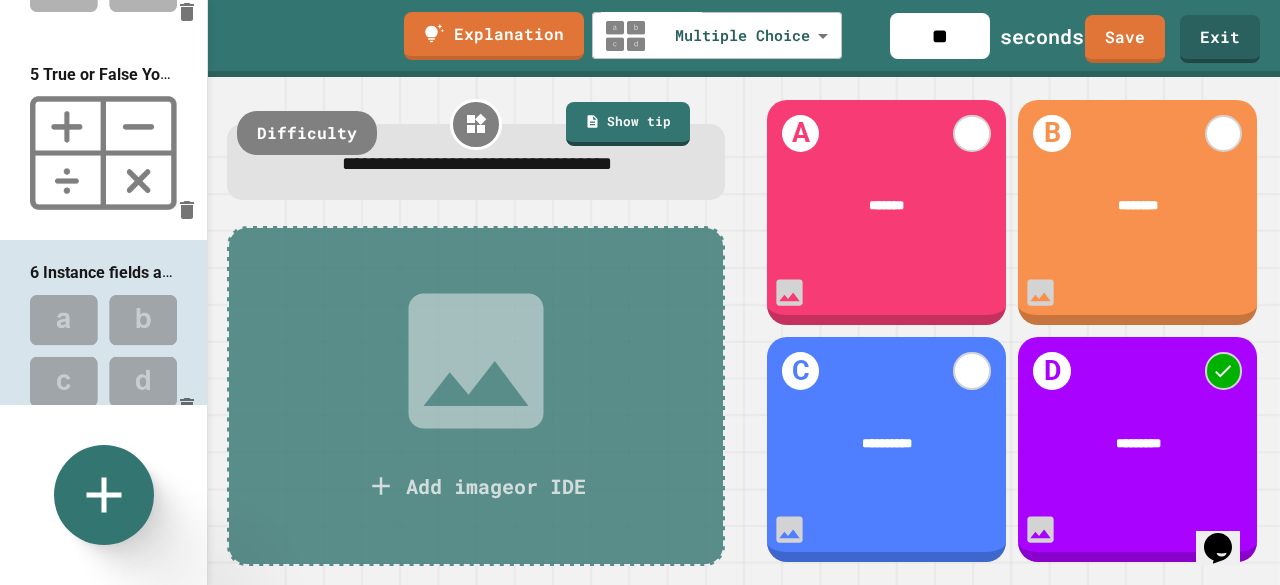 click on "5   True or False
You can create objects of classes in other classes." at bounding box center [103, 141] 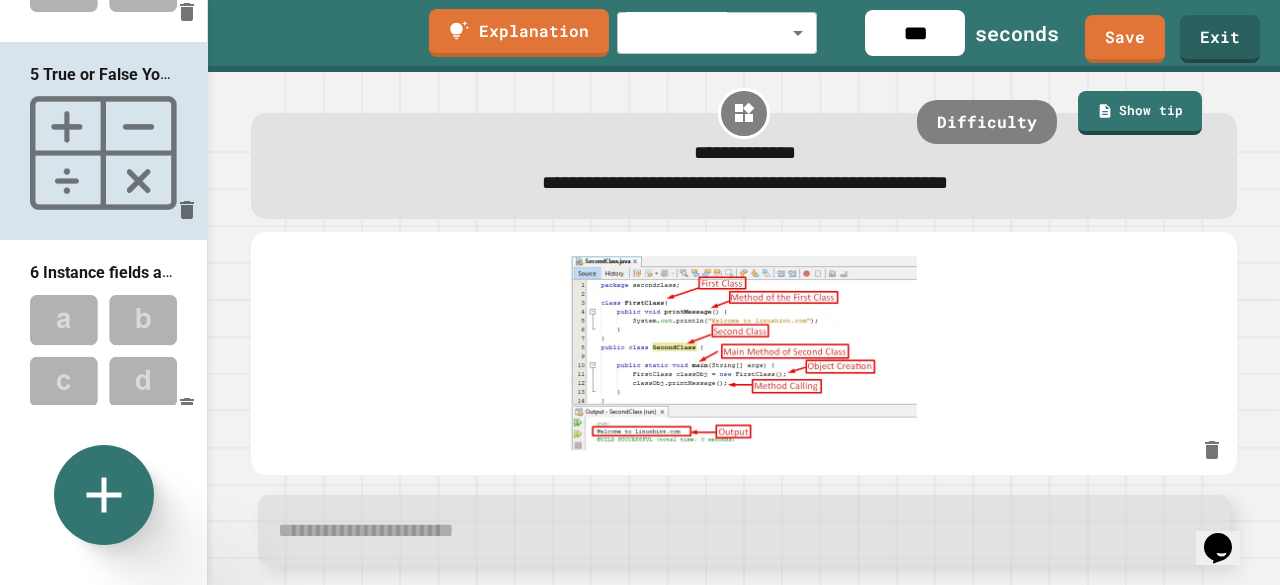 drag, startPoint x: 952, startPoint y: 32, endPoint x: 817, endPoint y: 17, distance: 135.83078 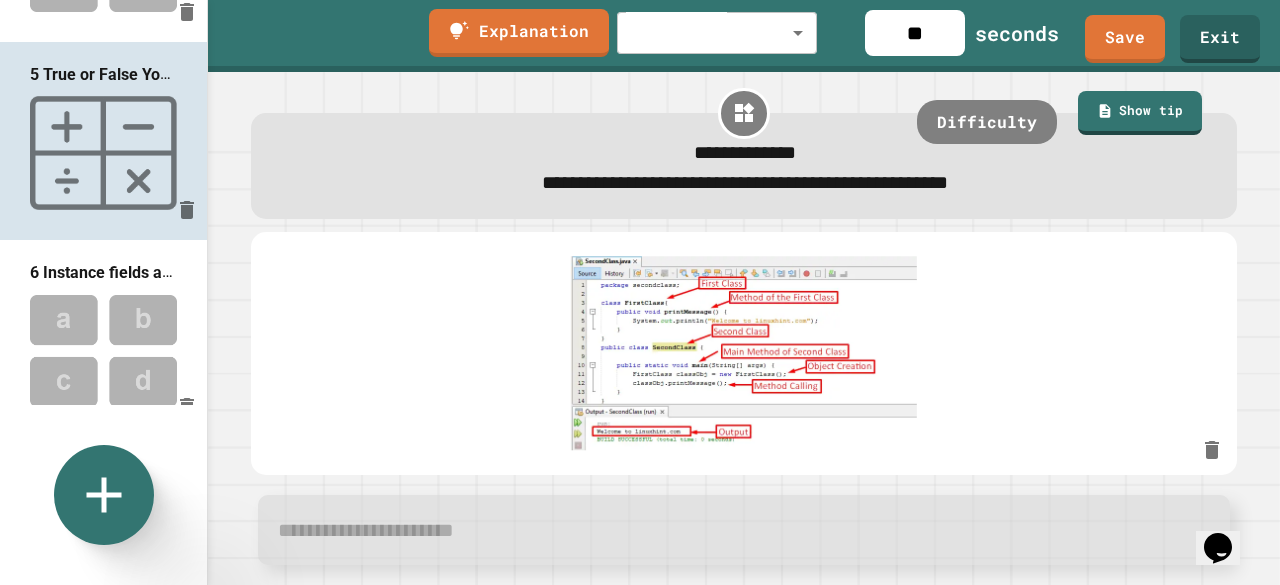 type on "**" 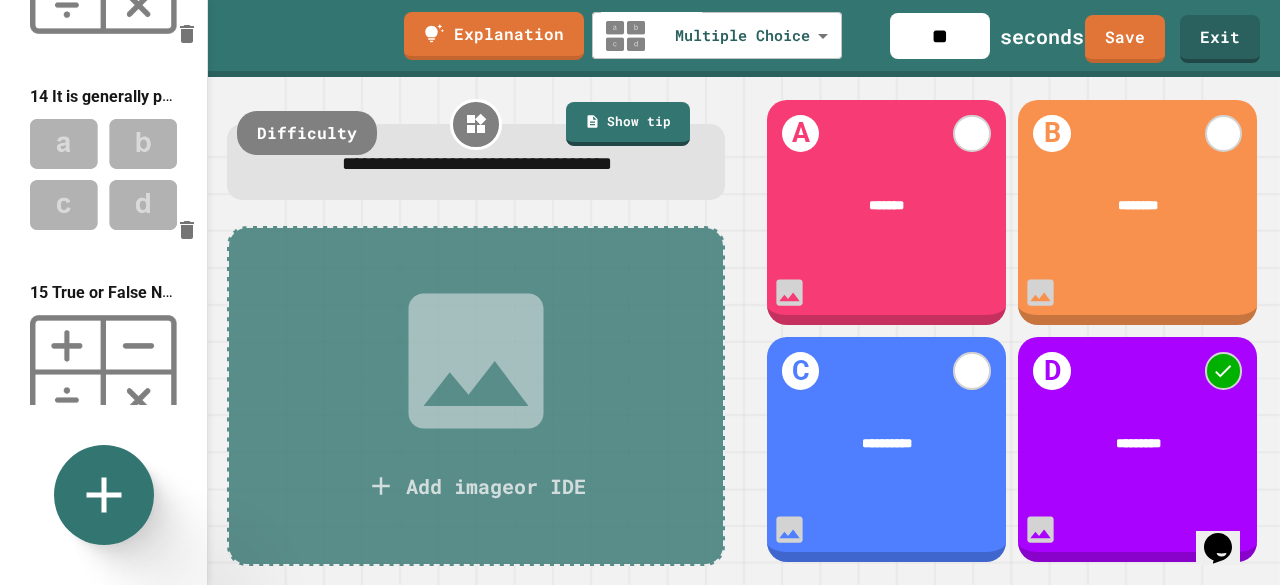 scroll, scrollTop: 2406, scrollLeft: 0, axis: vertical 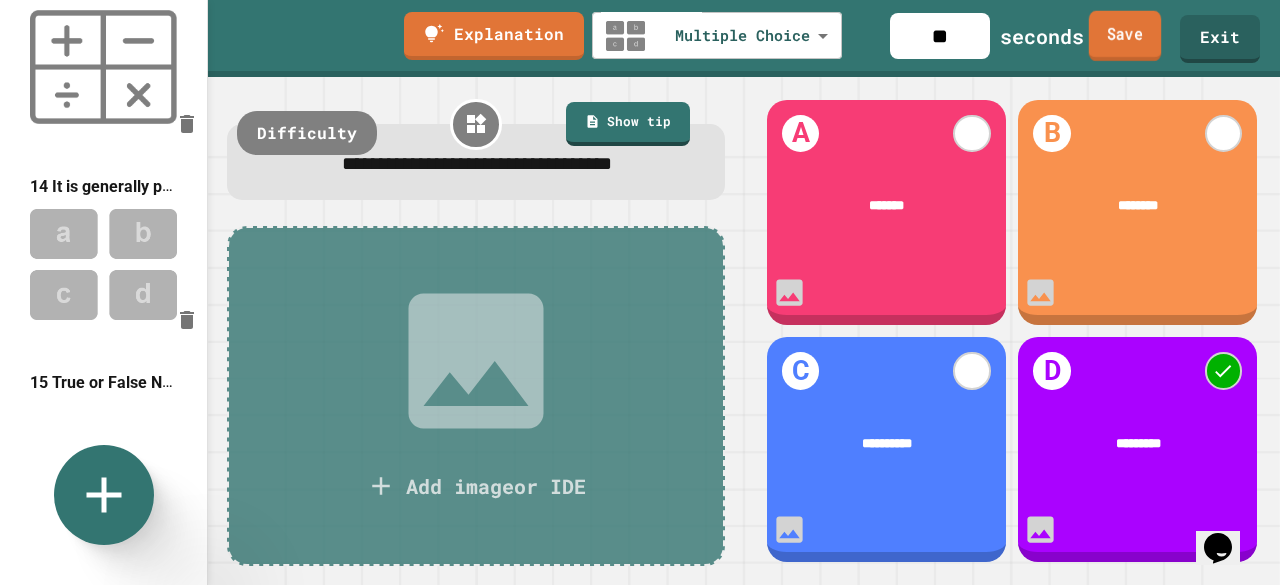click on "Save" at bounding box center [1125, 36] 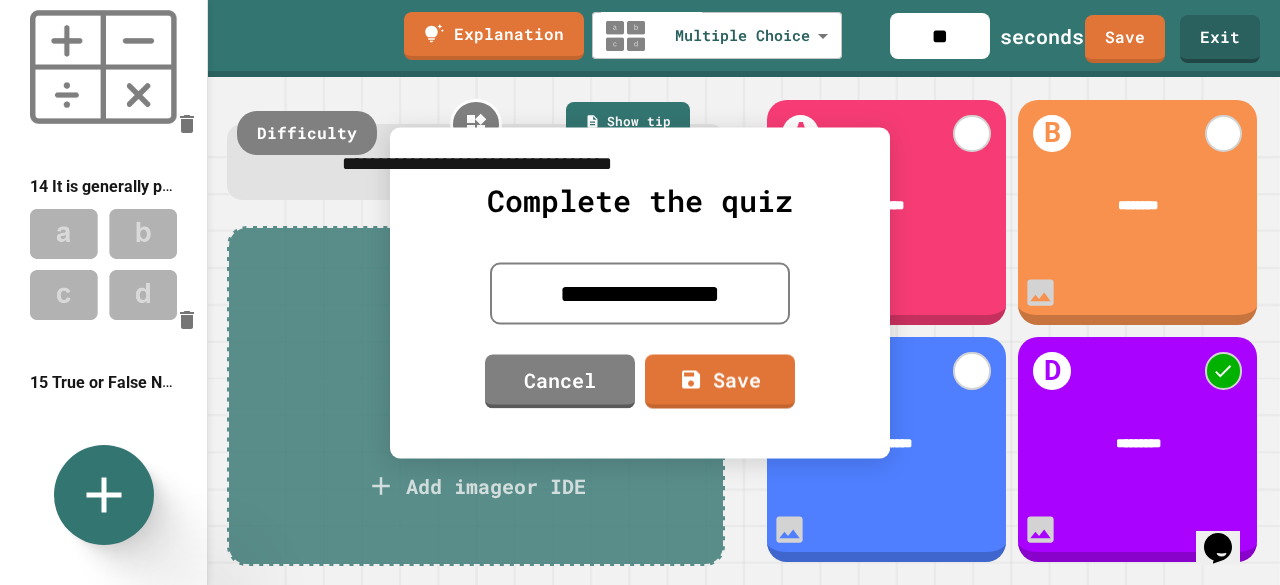 drag, startPoint x: 738, startPoint y: 289, endPoint x: 616, endPoint y: 289, distance: 122 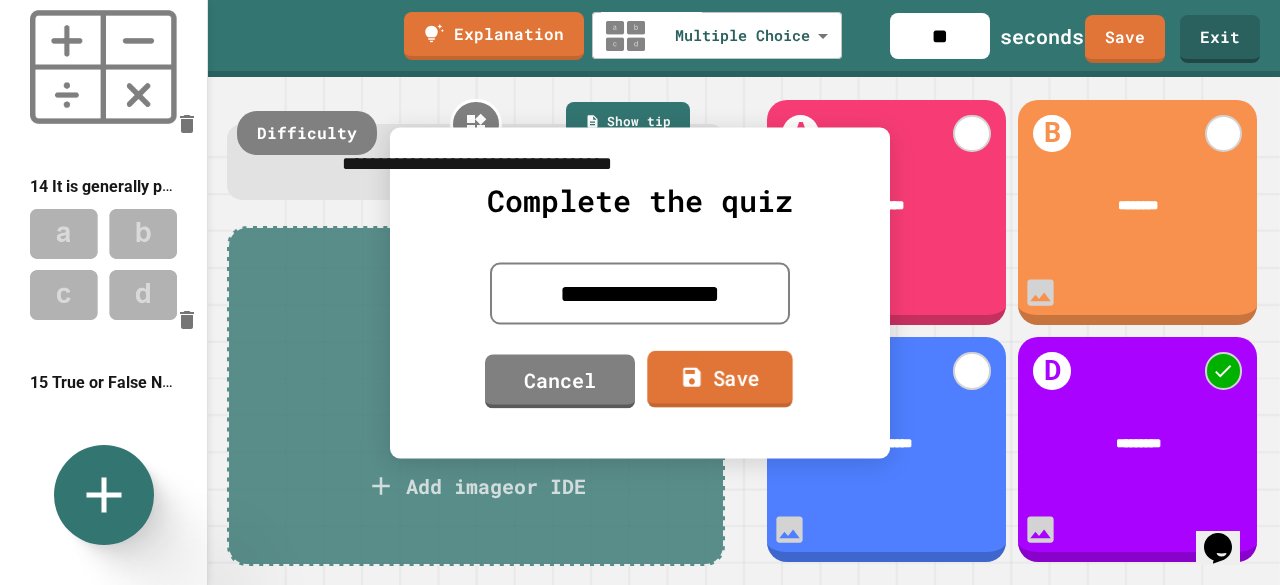 type on "**********" 